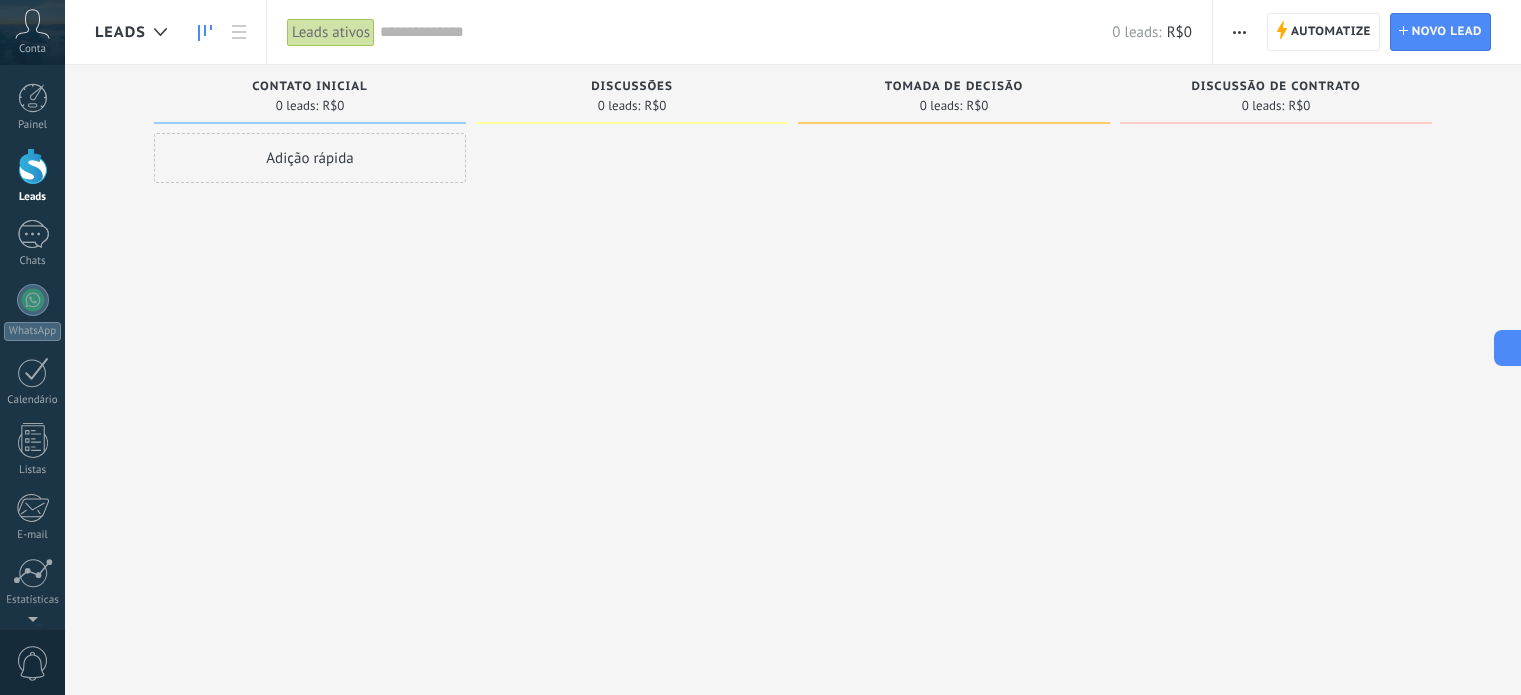 scroll, scrollTop: 0, scrollLeft: 0, axis: both 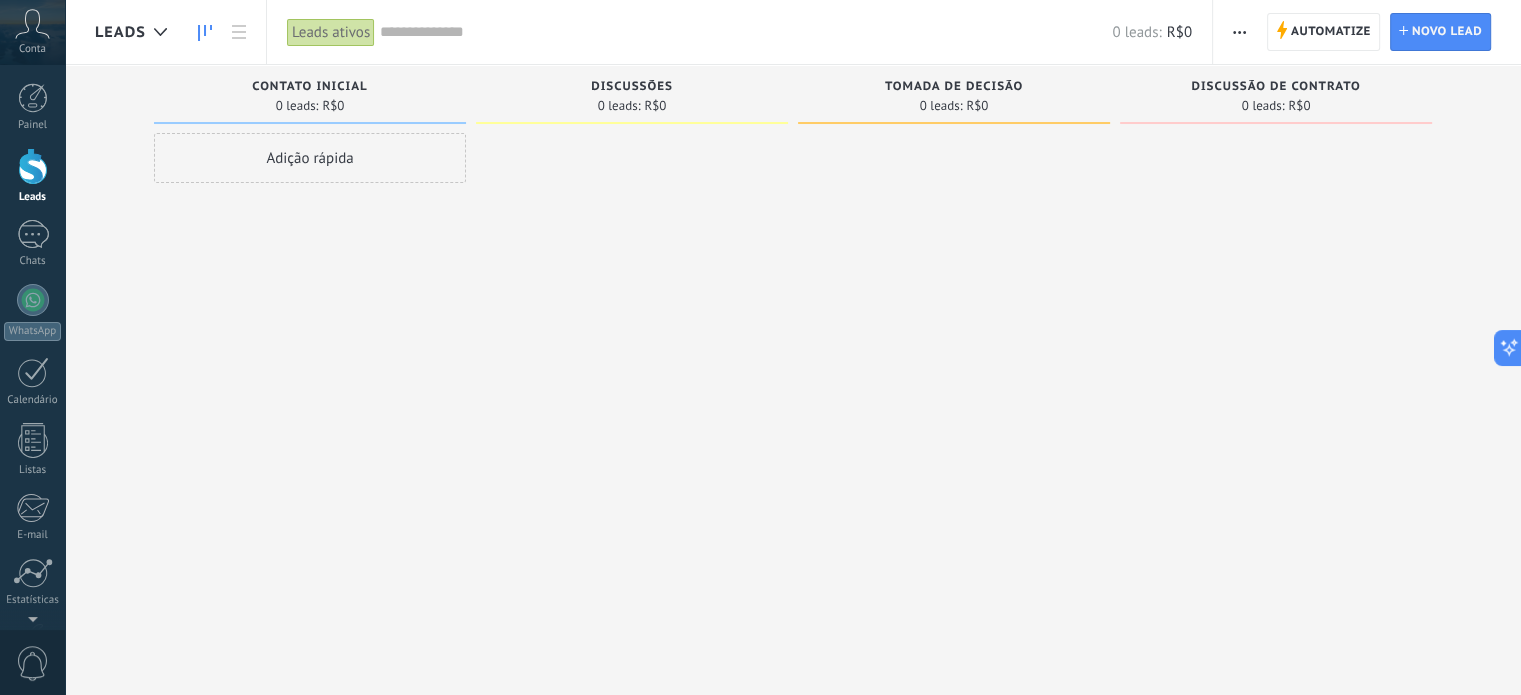 drag, startPoint x: 1277, startPoint y: 482, endPoint x: 1022, endPoint y: 475, distance: 255.09605 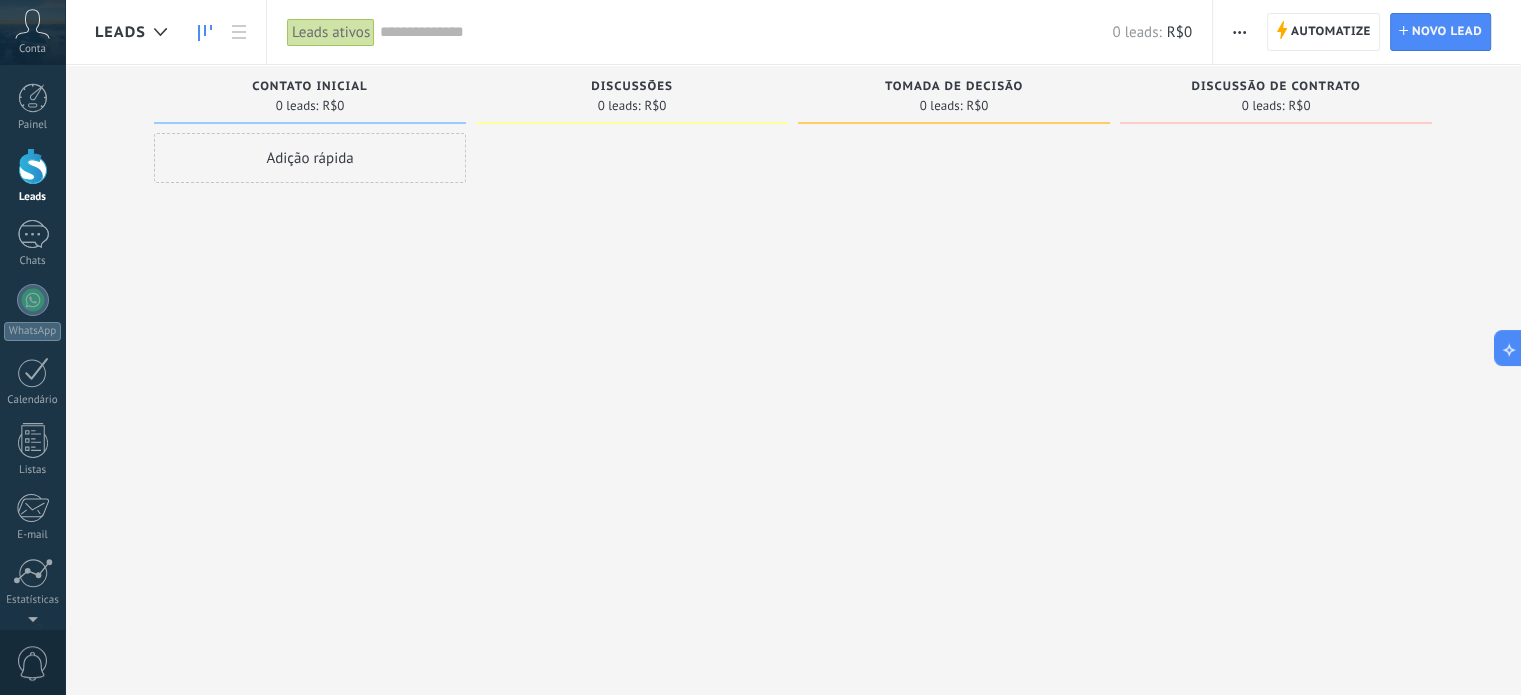 click at bounding box center (632, 350) 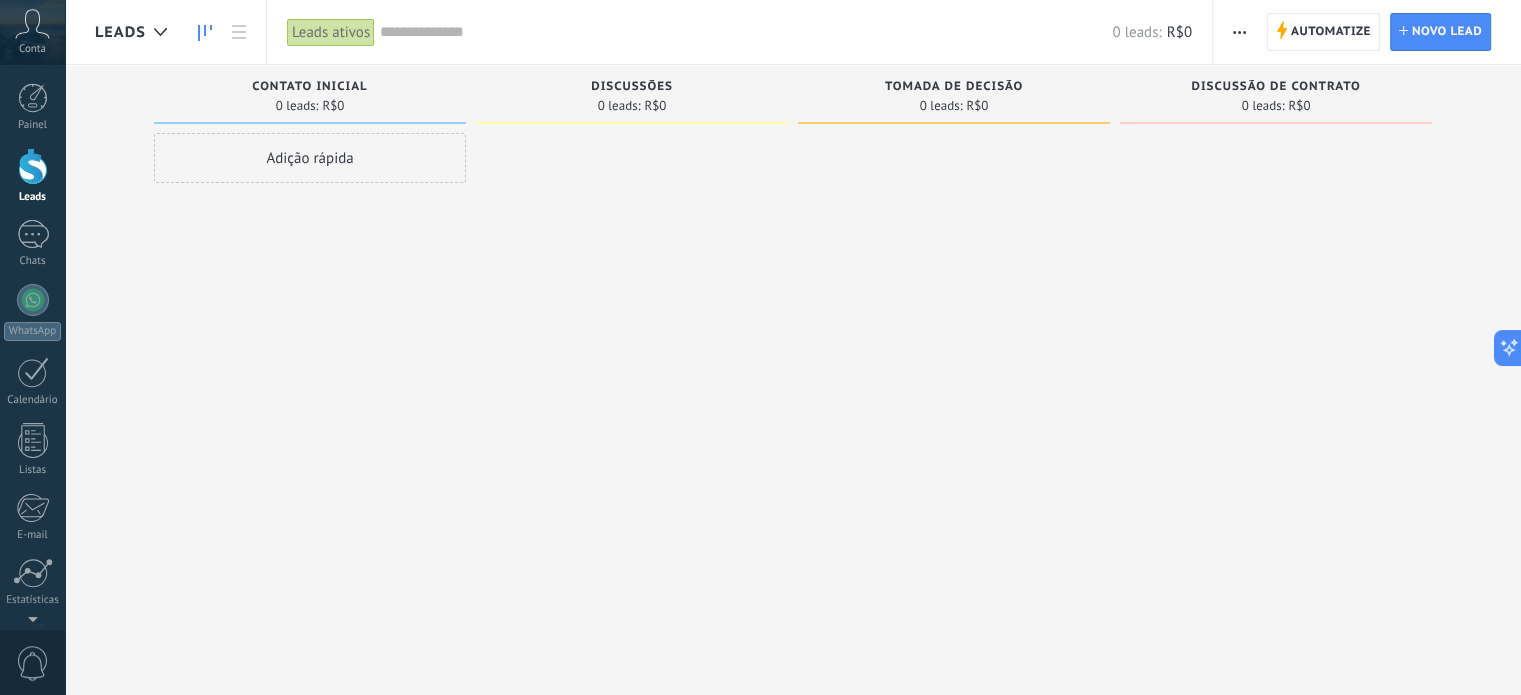 click at bounding box center [1239, 32] 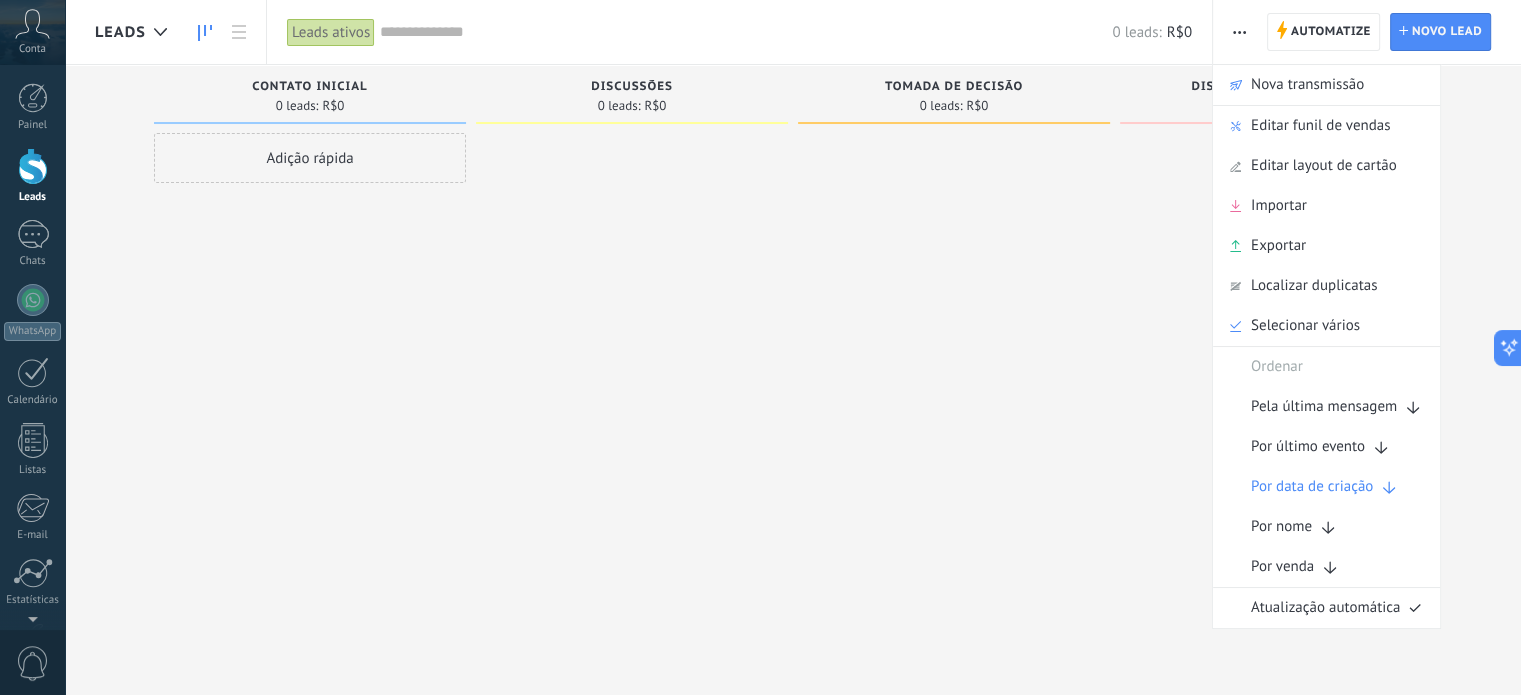 click at bounding box center [954, 350] 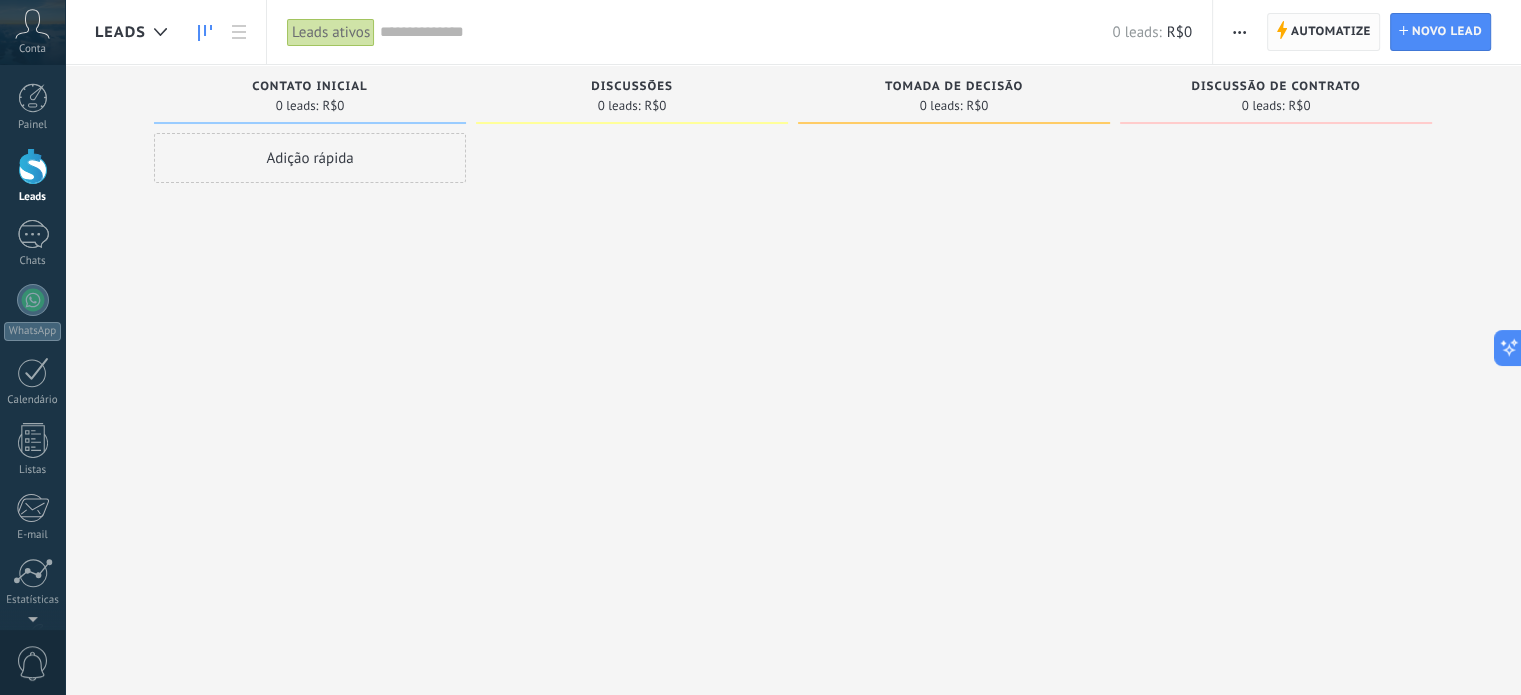 click on "Automatize" at bounding box center [1331, 32] 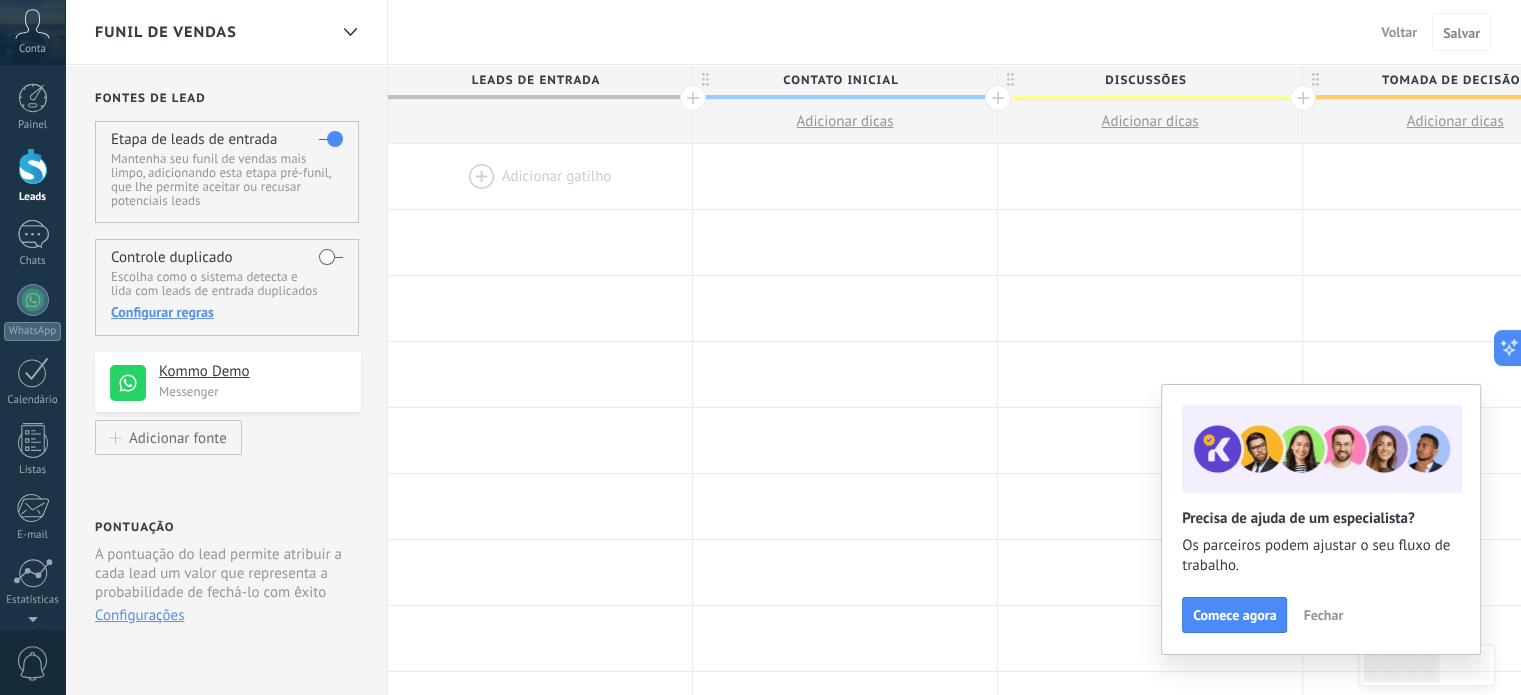 click on "Fechar" at bounding box center (1323, 615) 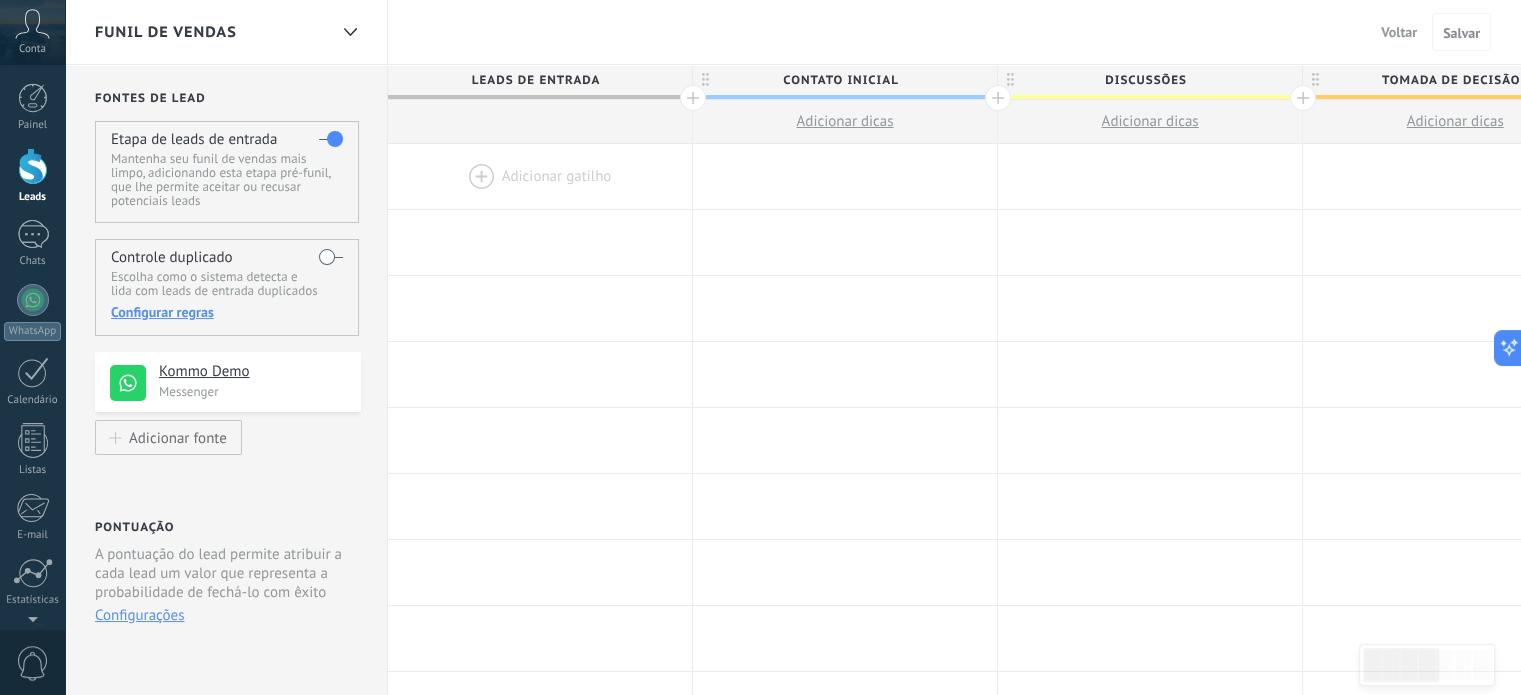click on "Contato inicial" at bounding box center (840, 80) 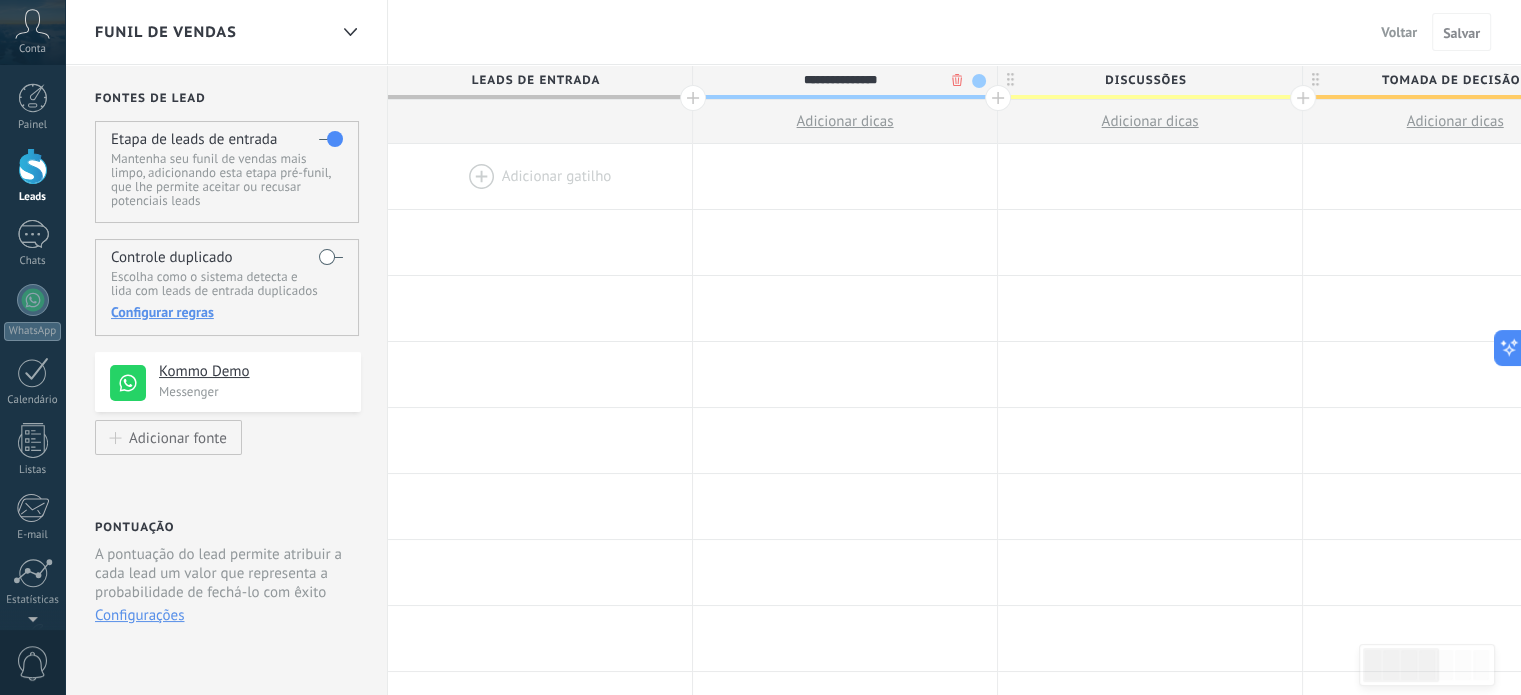 click on "**********" at bounding box center [840, 80] 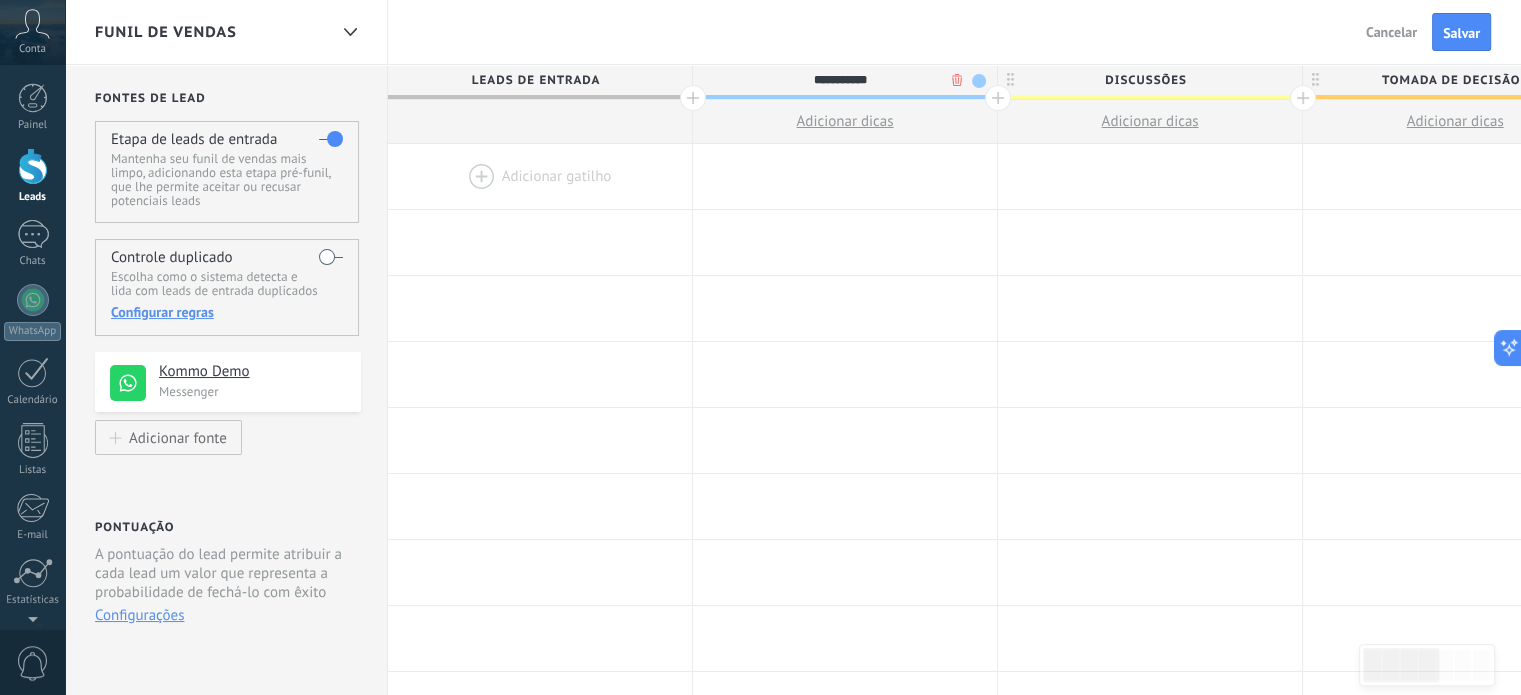 click on "**********" at bounding box center [840, 80] 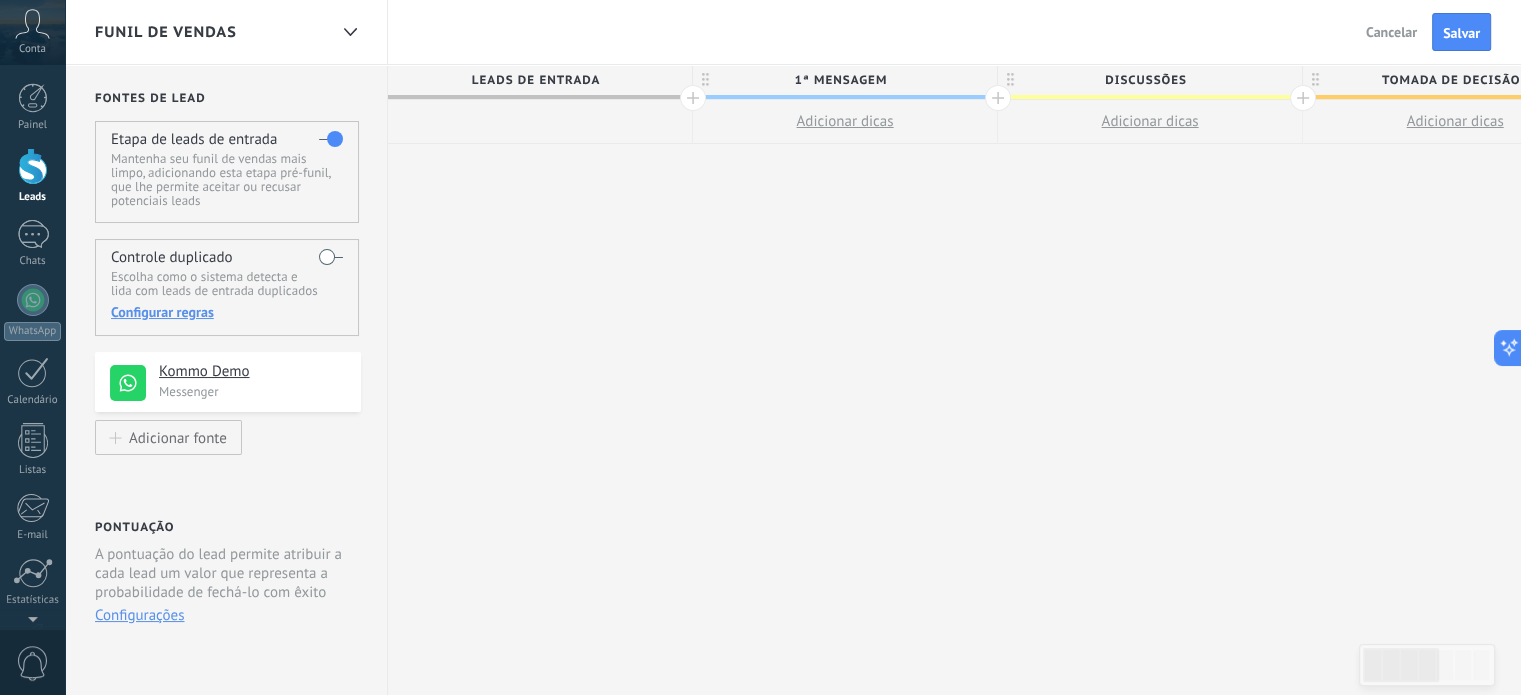 click on "Discussões" at bounding box center (1145, 80) 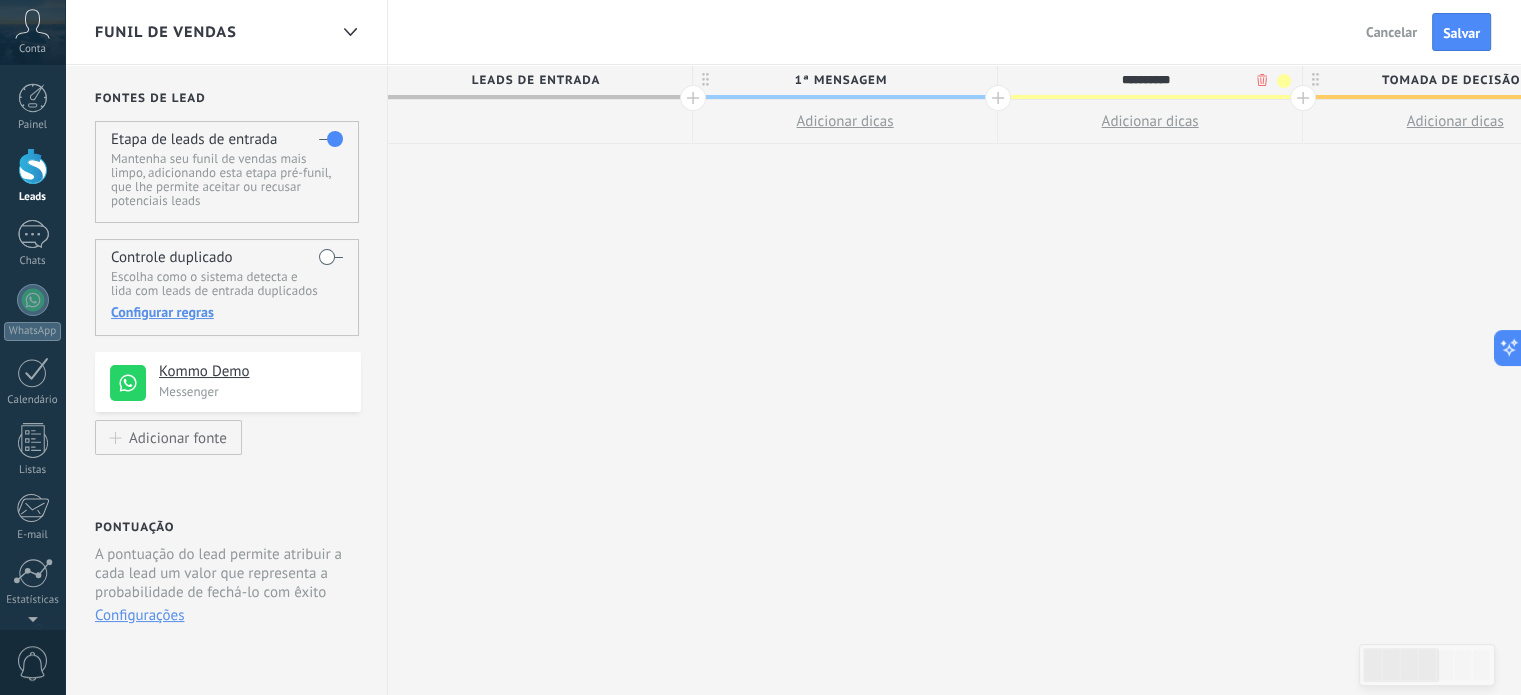 click on "**********" at bounding box center [1145, 80] 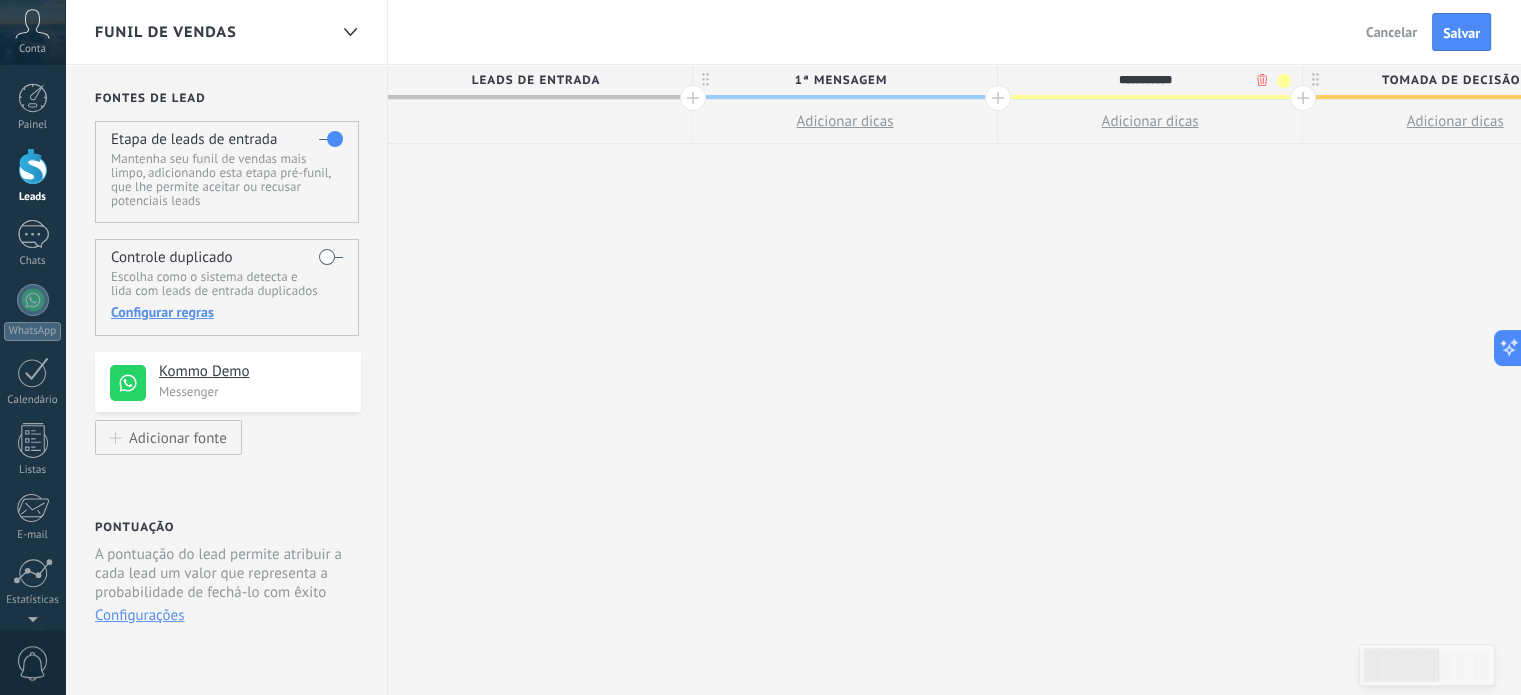 type on "**********" 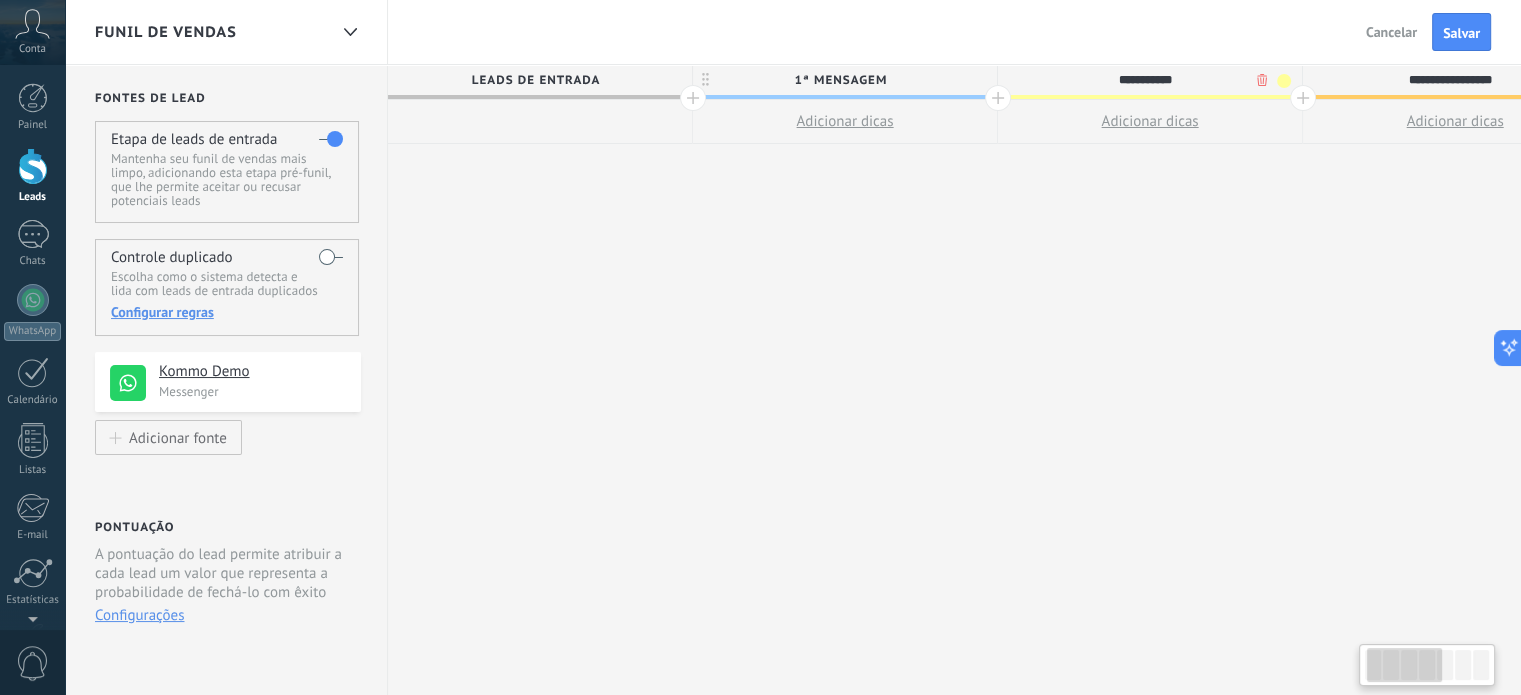 scroll, scrollTop: 0, scrollLeft: 61, axis: horizontal 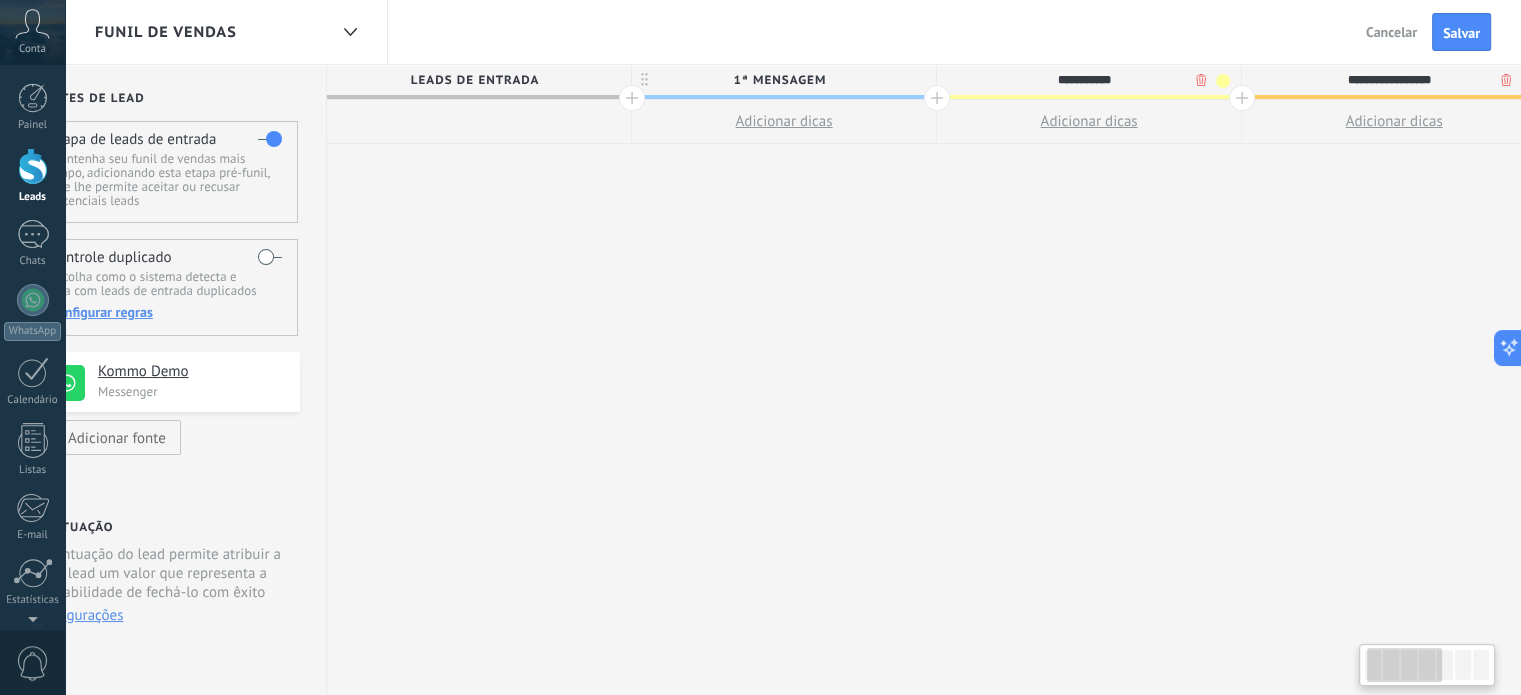 click on "**********" at bounding box center (1389, 80) 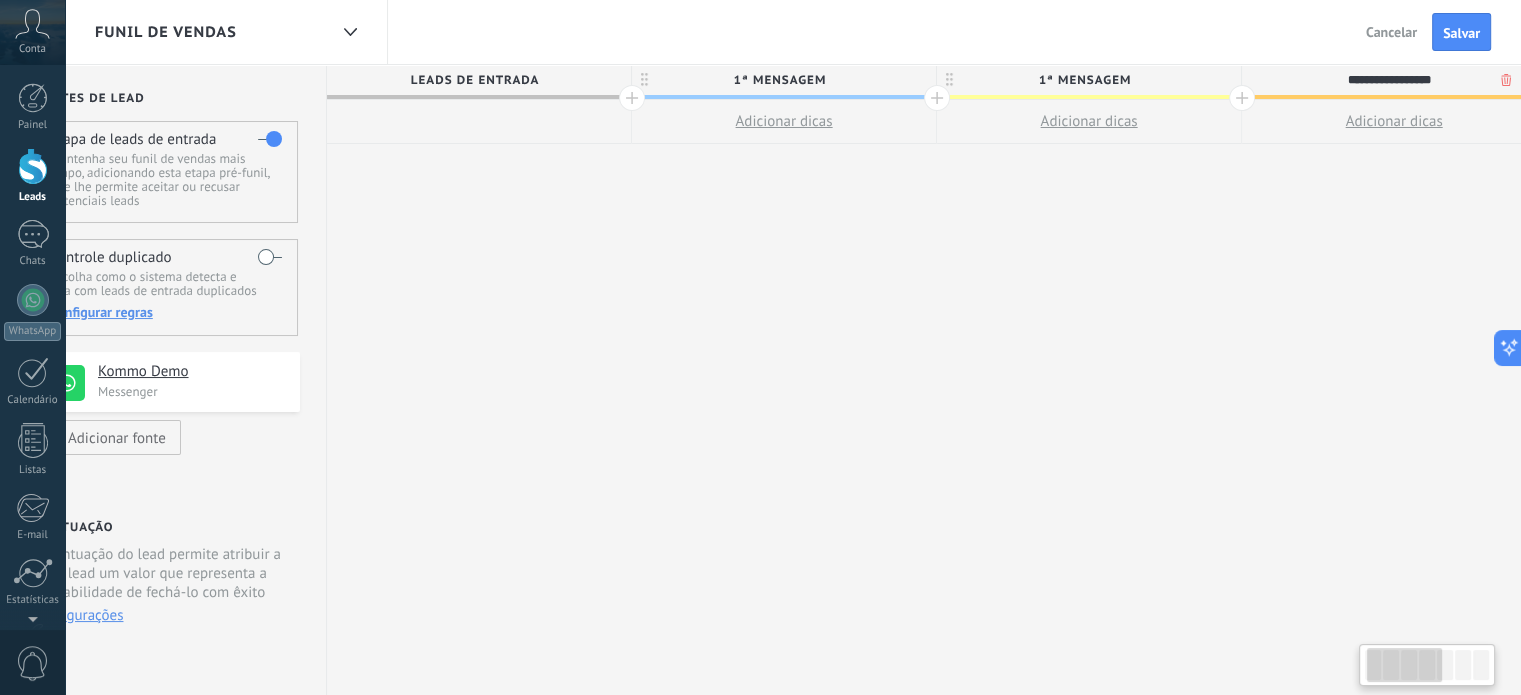 click on "**********" at bounding box center (1389, 80) 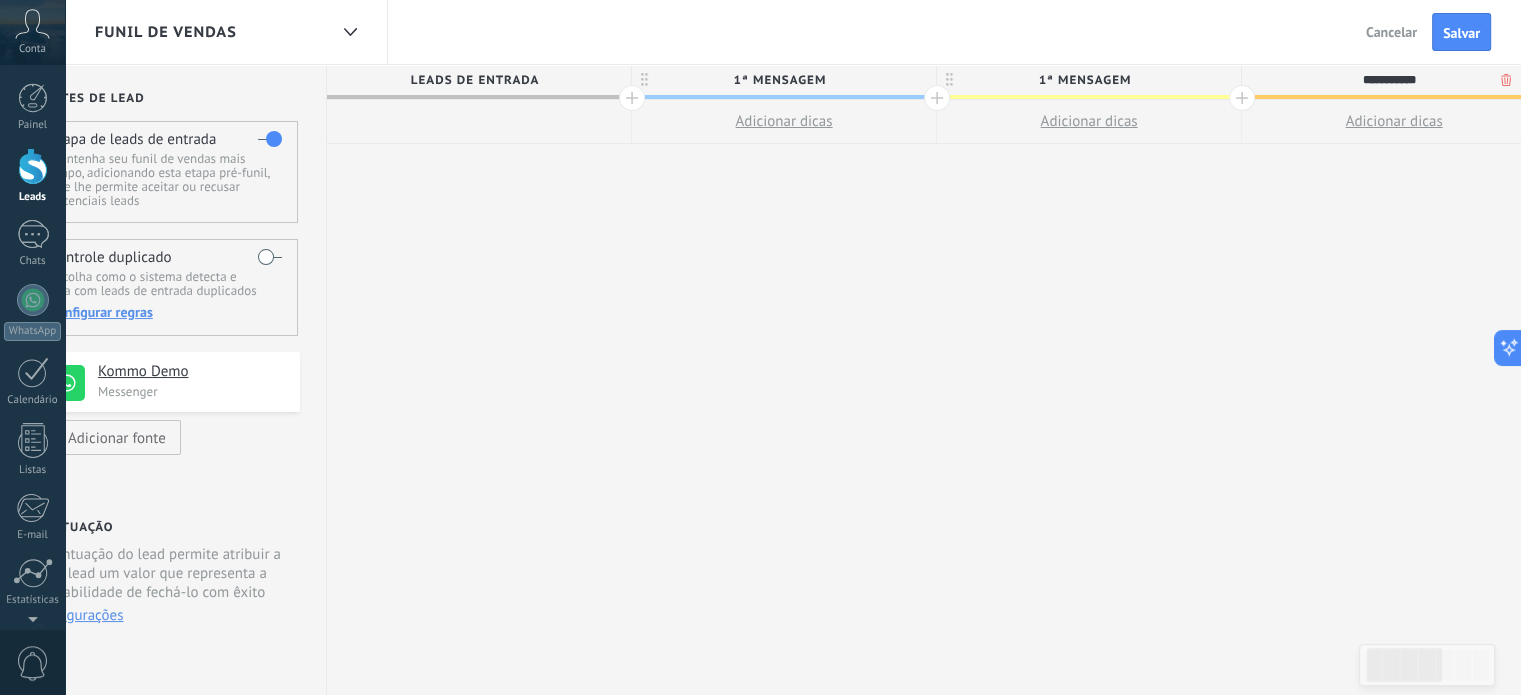 type on "**********" 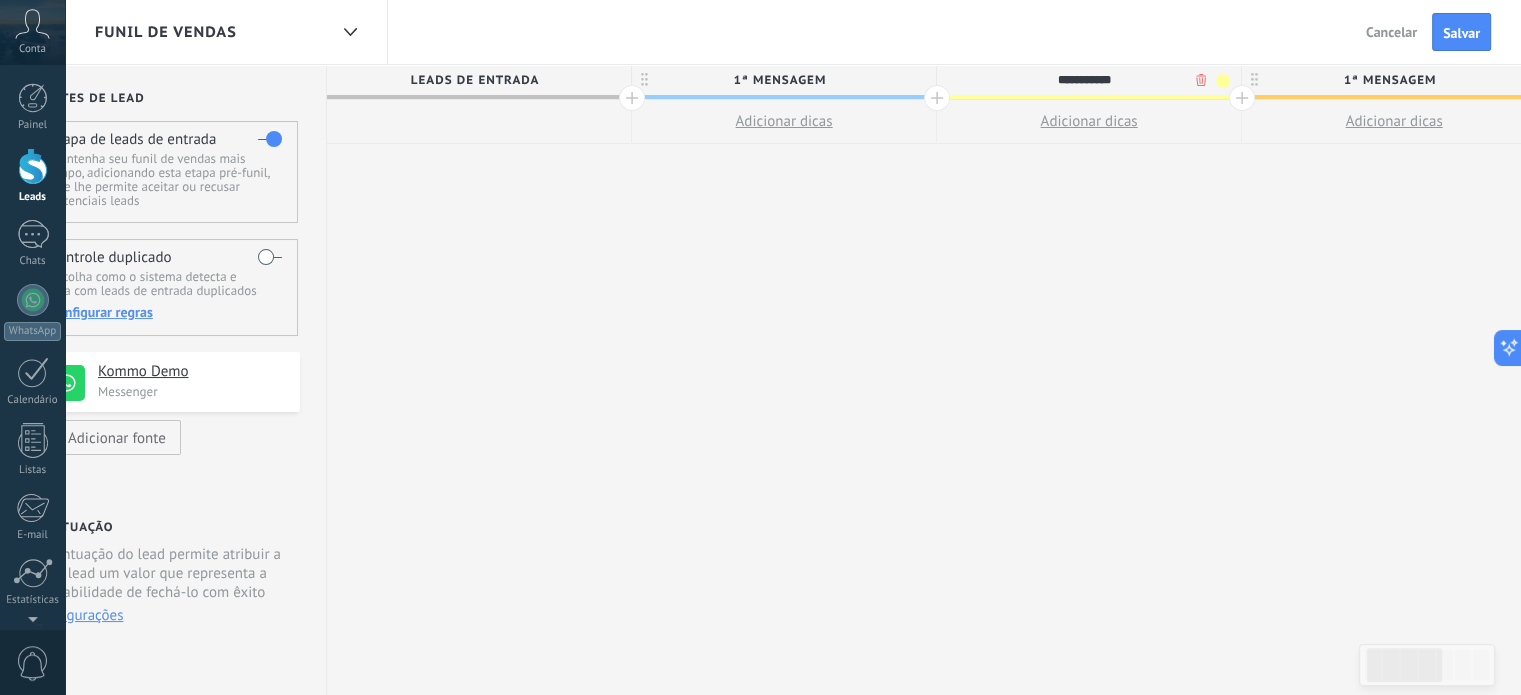 click on "**********" at bounding box center (1084, 80) 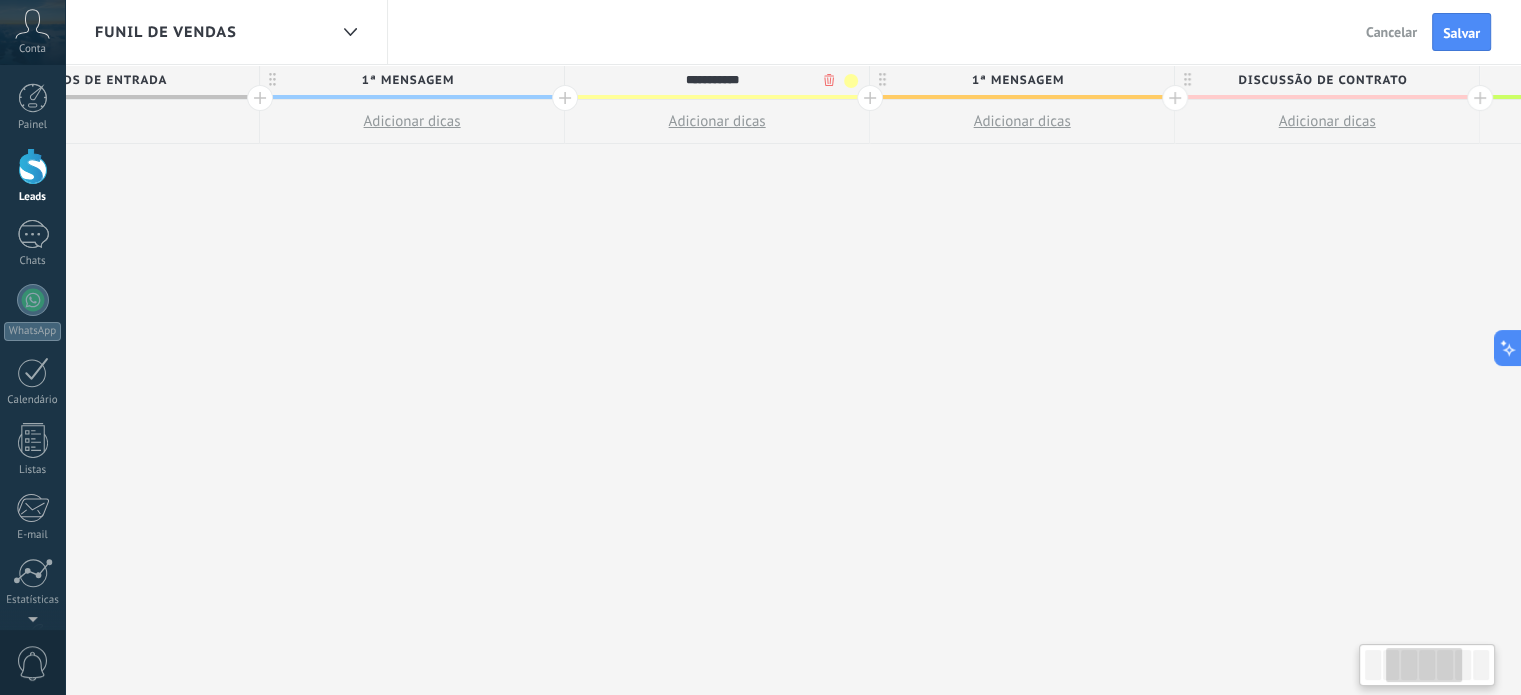scroll, scrollTop: 0, scrollLeft: 434, axis: horizontal 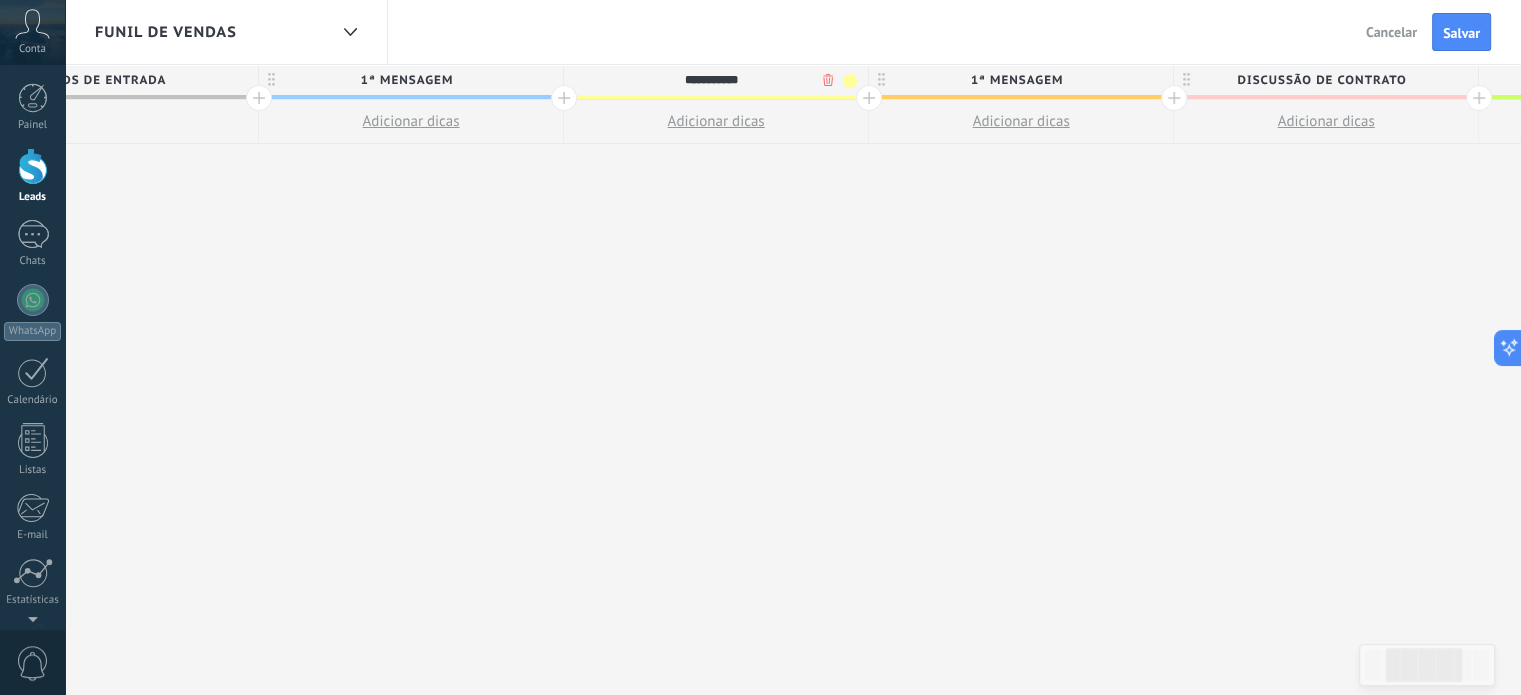 type on "**********" 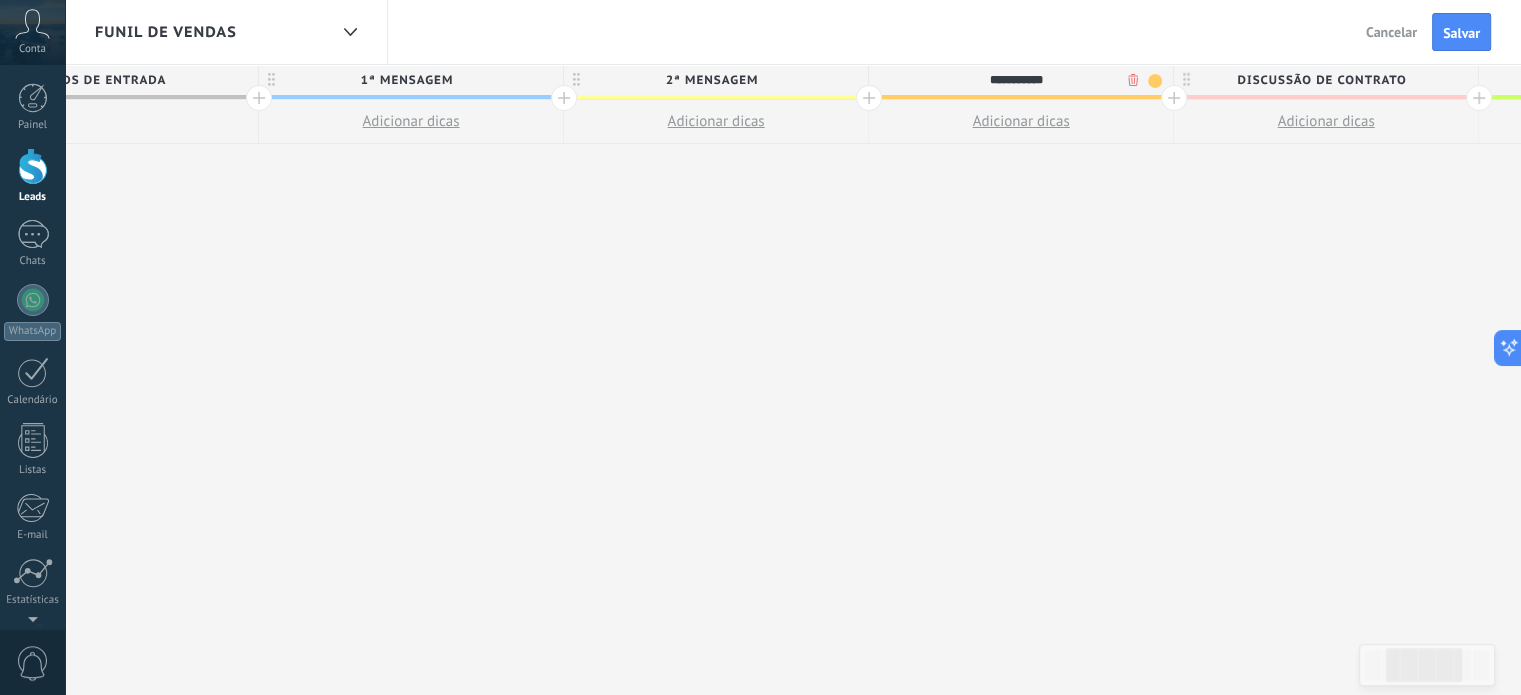 click on "**********" at bounding box center (1016, 80) 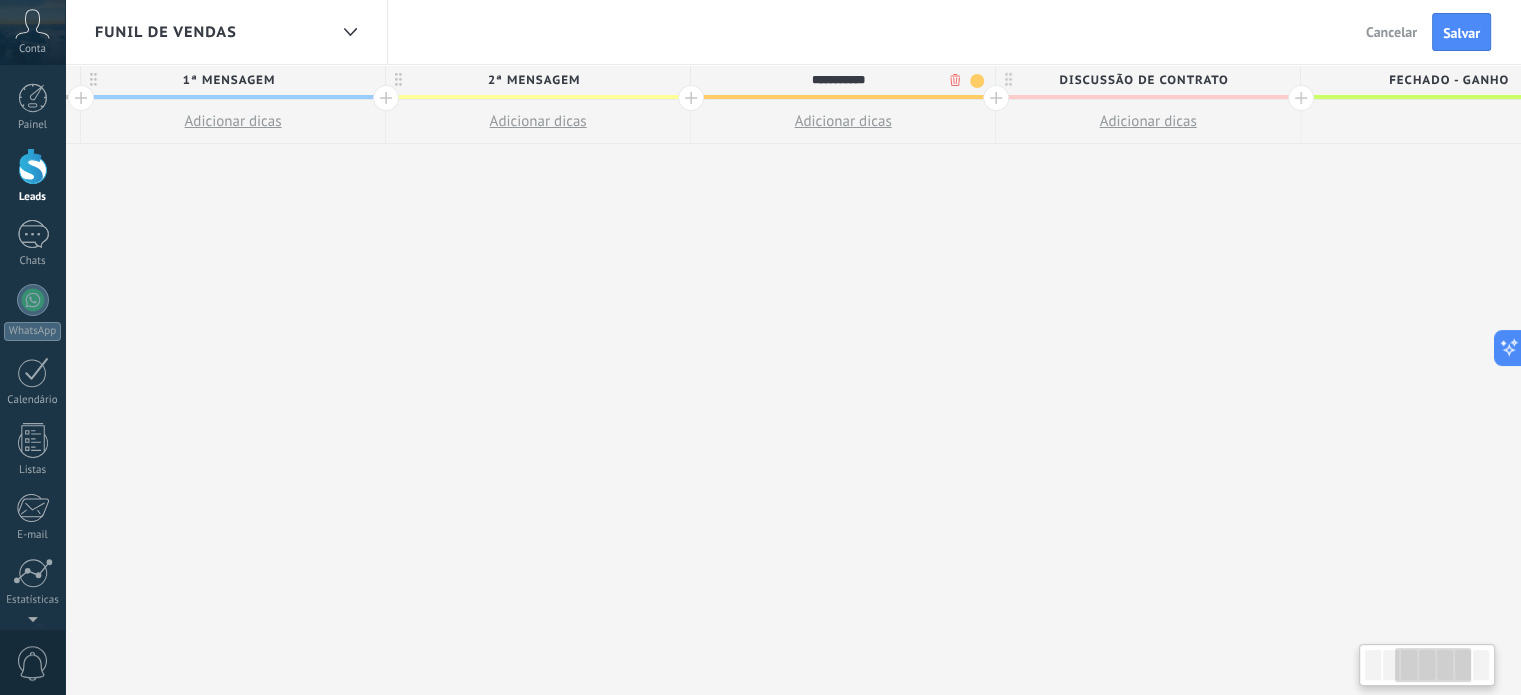 scroll, scrollTop: 0, scrollLeft: 616, axis: horizontal 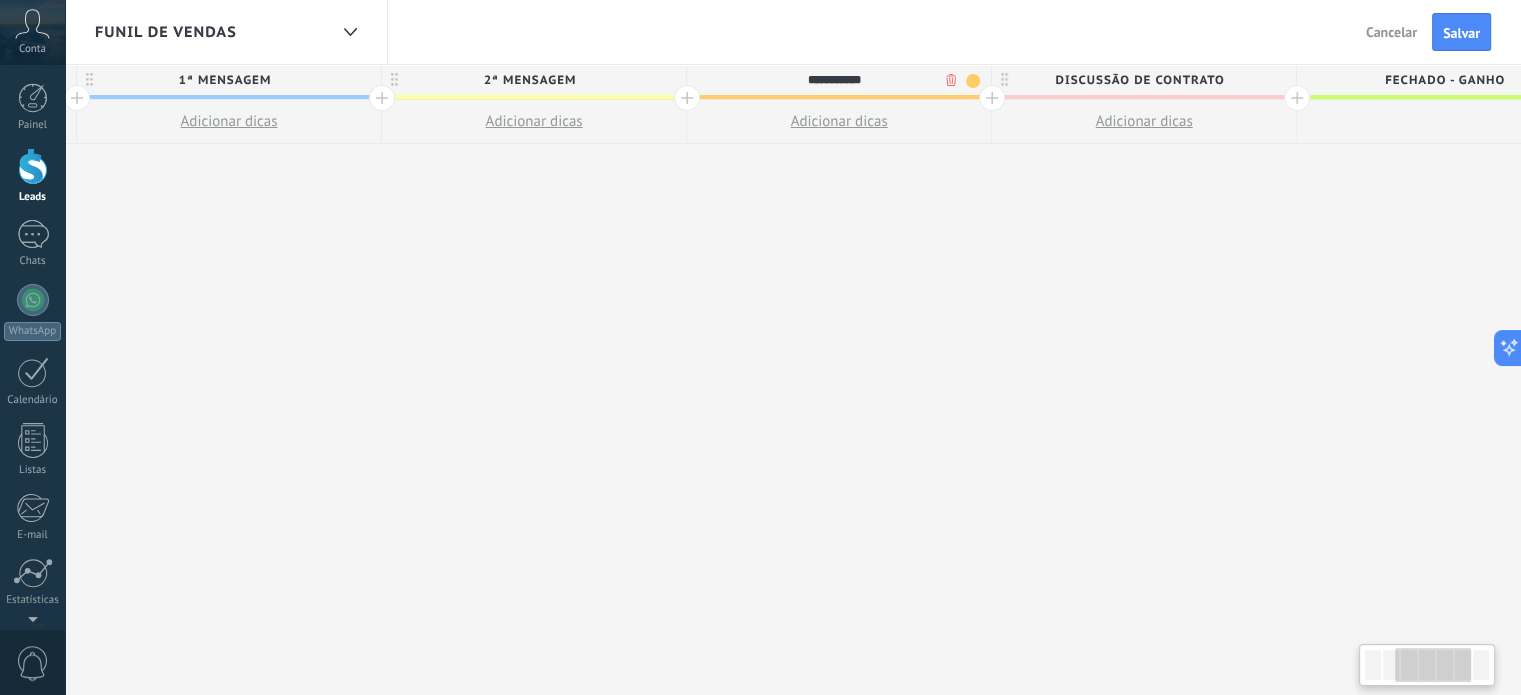 type on "**********" 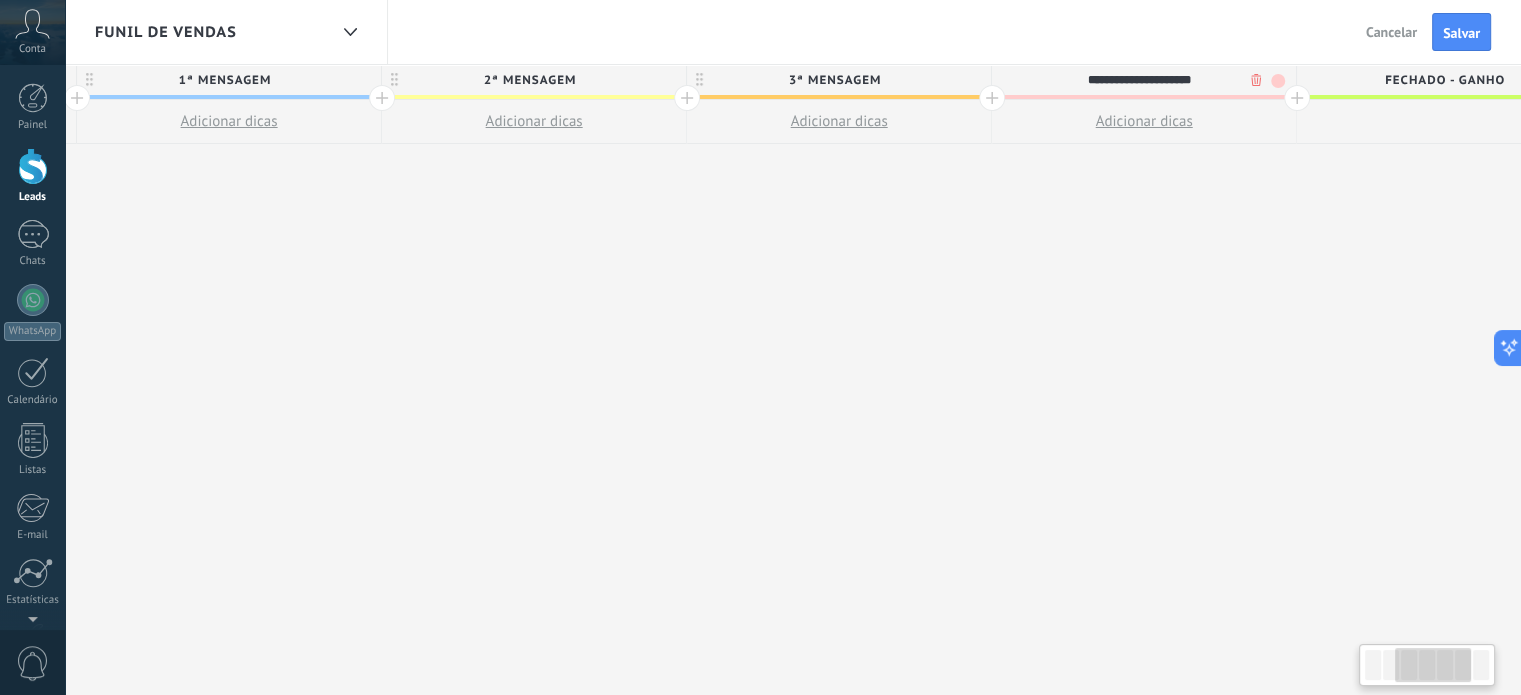 click on "**********" at bounding box center (1139, 80) 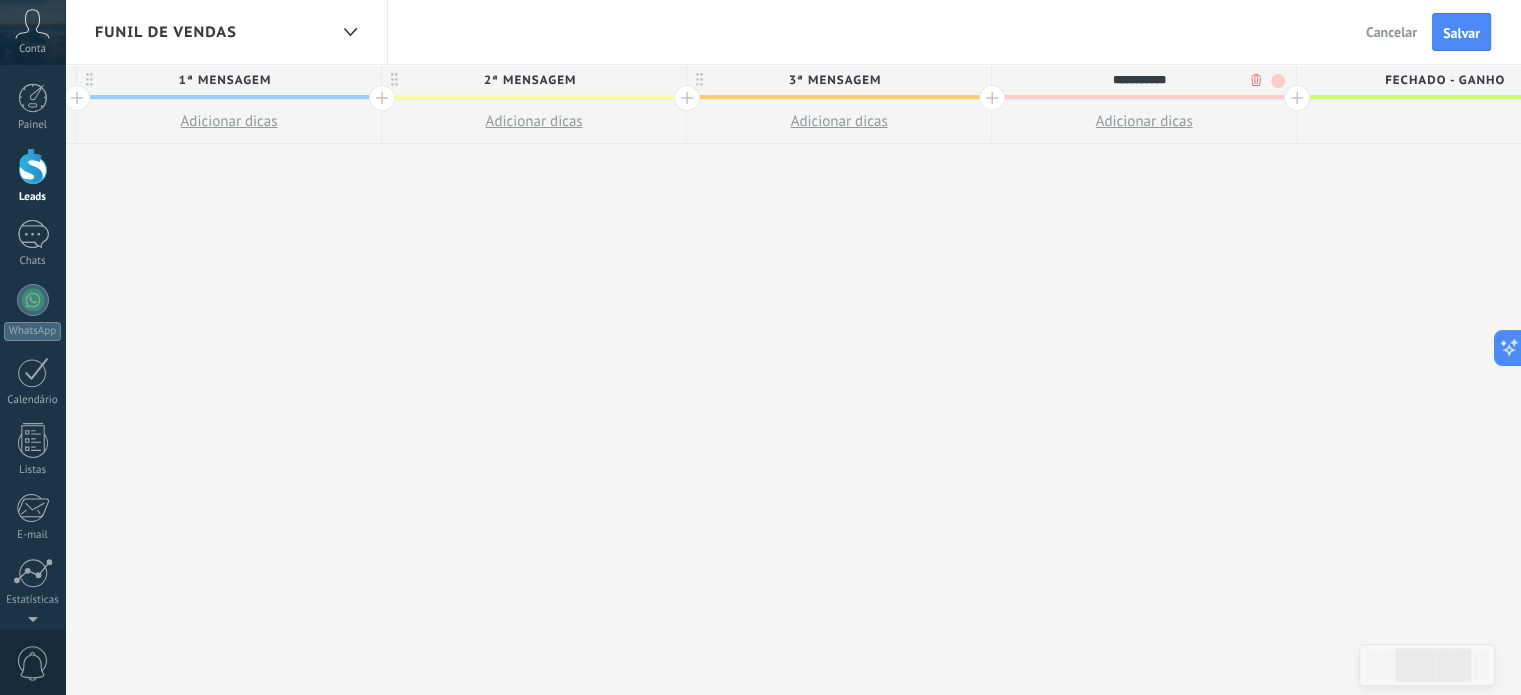 click on "**********" at bounding box center [1139, 80] 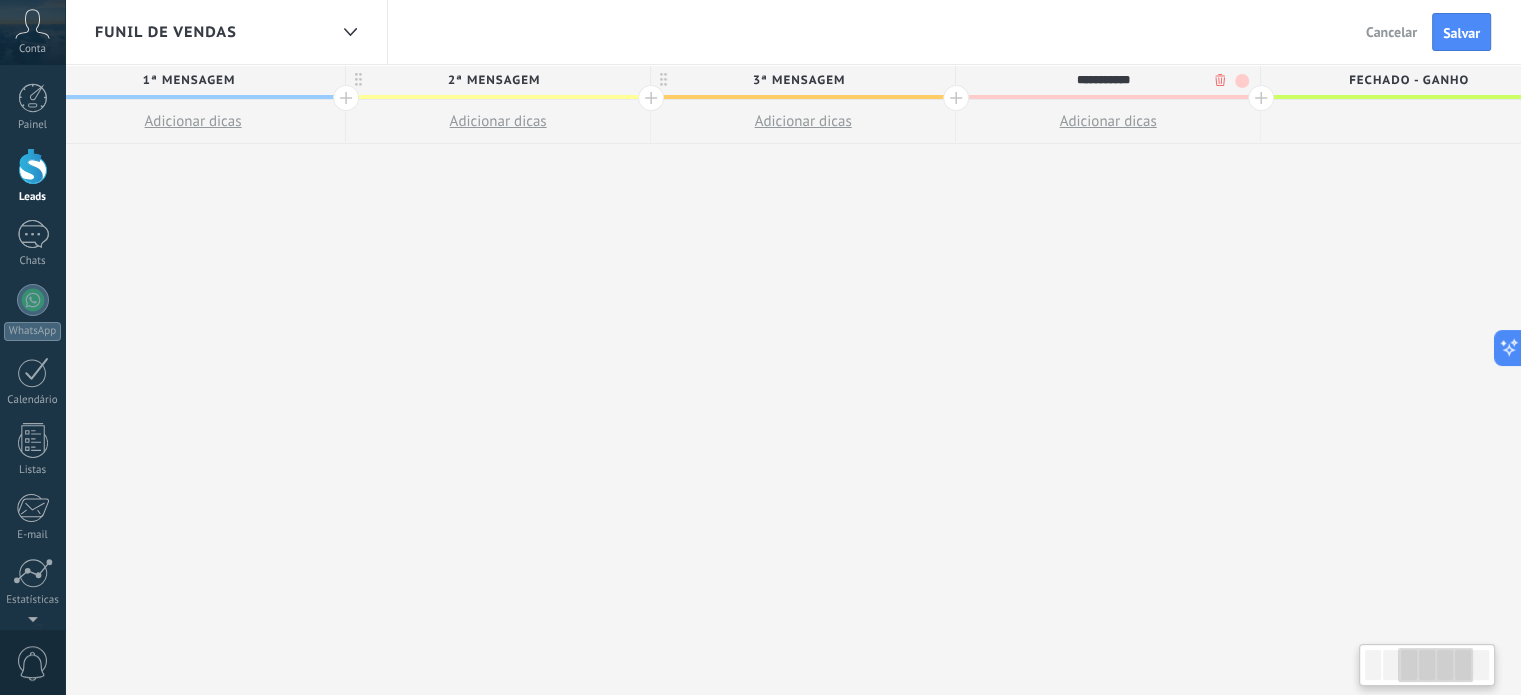 scroll, scrollTop: 0, scrollLeft: 646, axis: horizontal 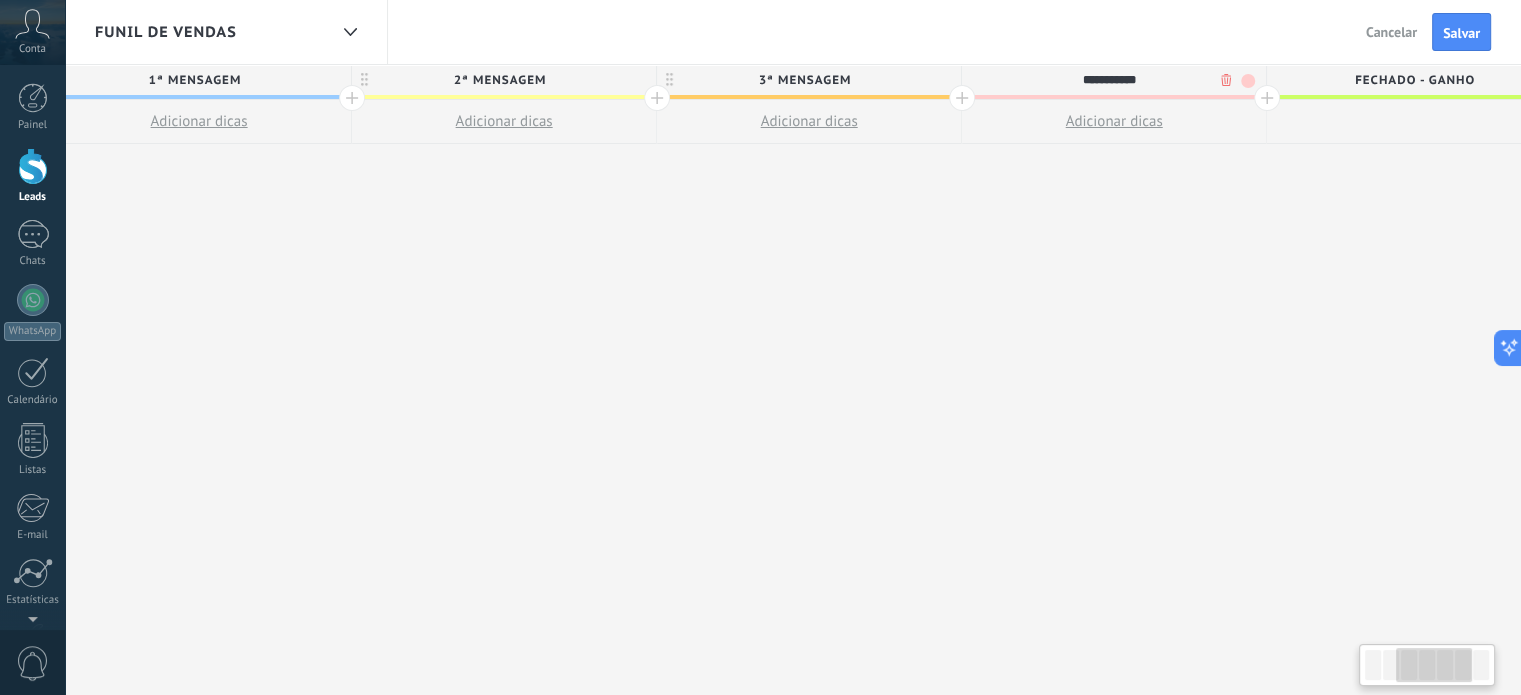 type on "**********" 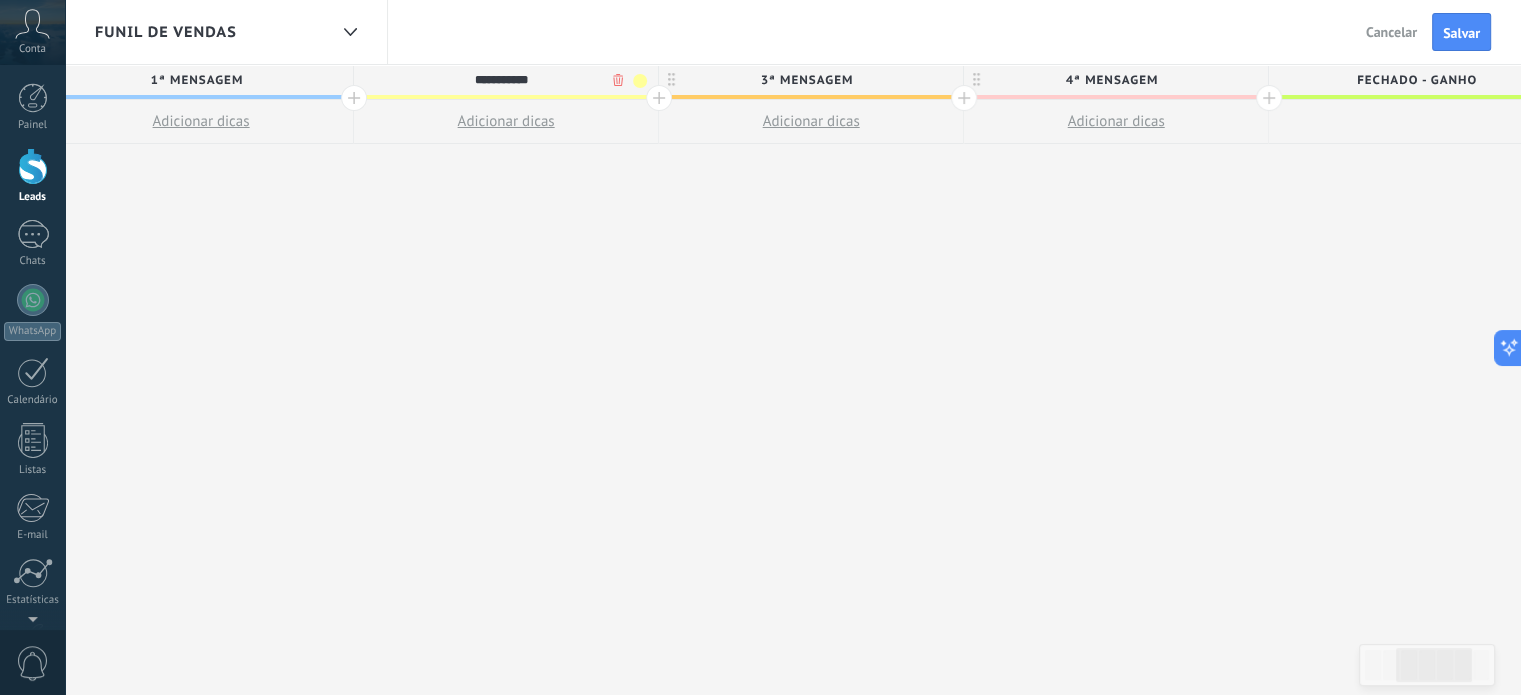 click at bounding box center [640, 81] 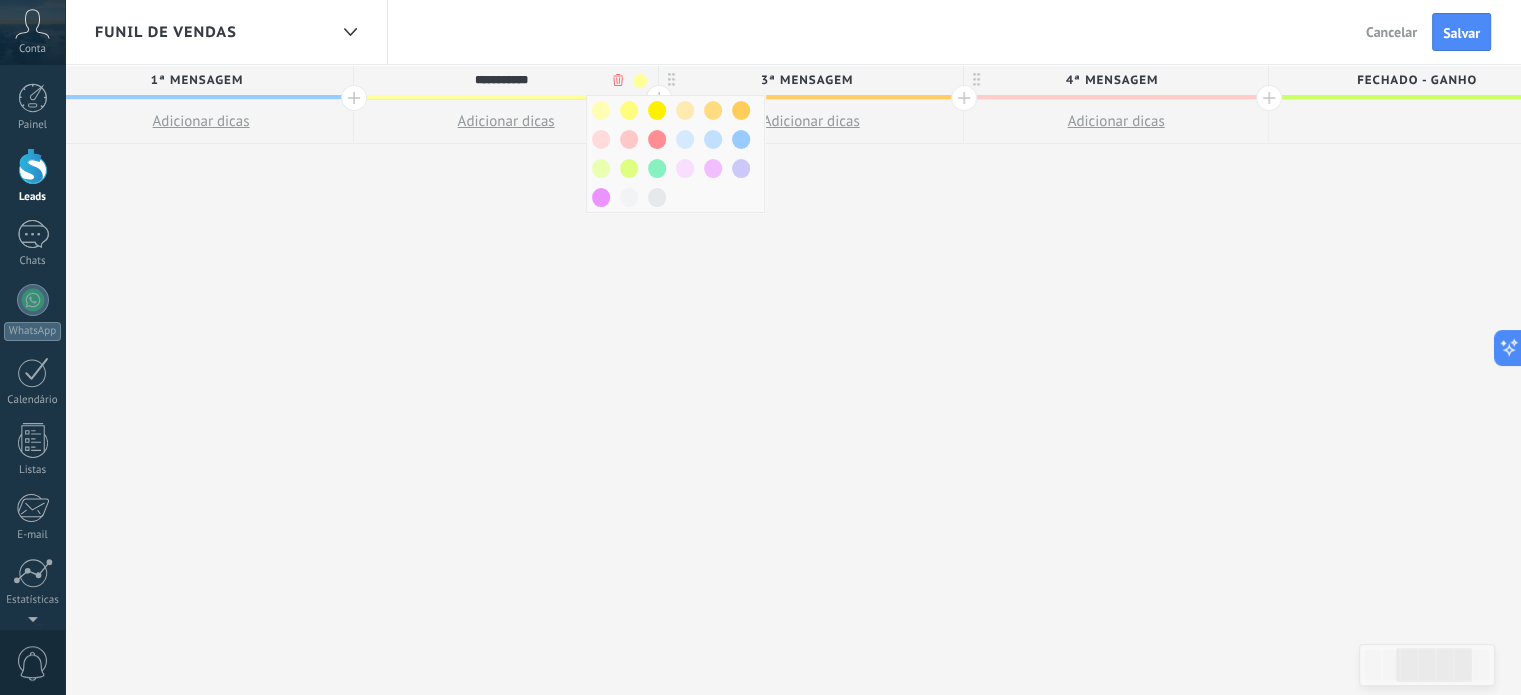 click on "1ª Mensagem" at bounding box center (196, 80) 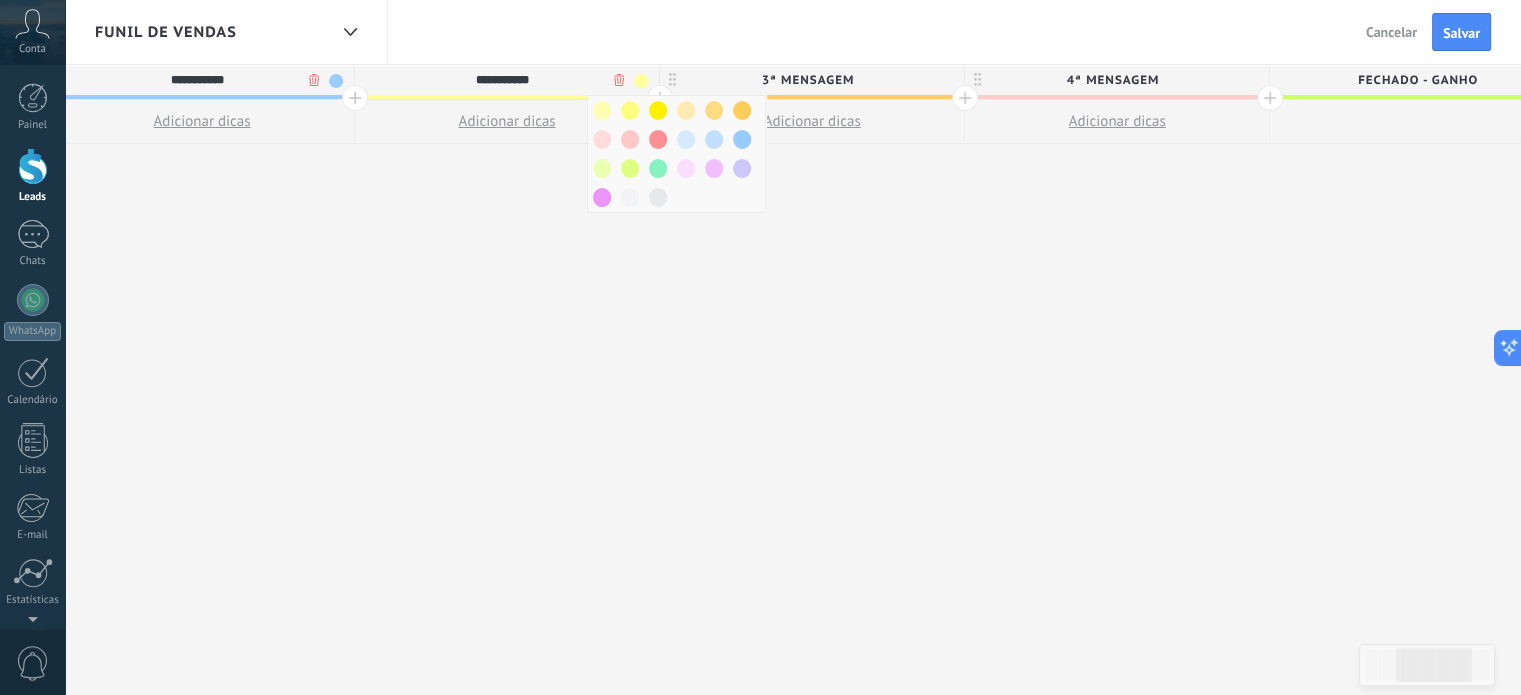 click at bounding box center (336, 81) 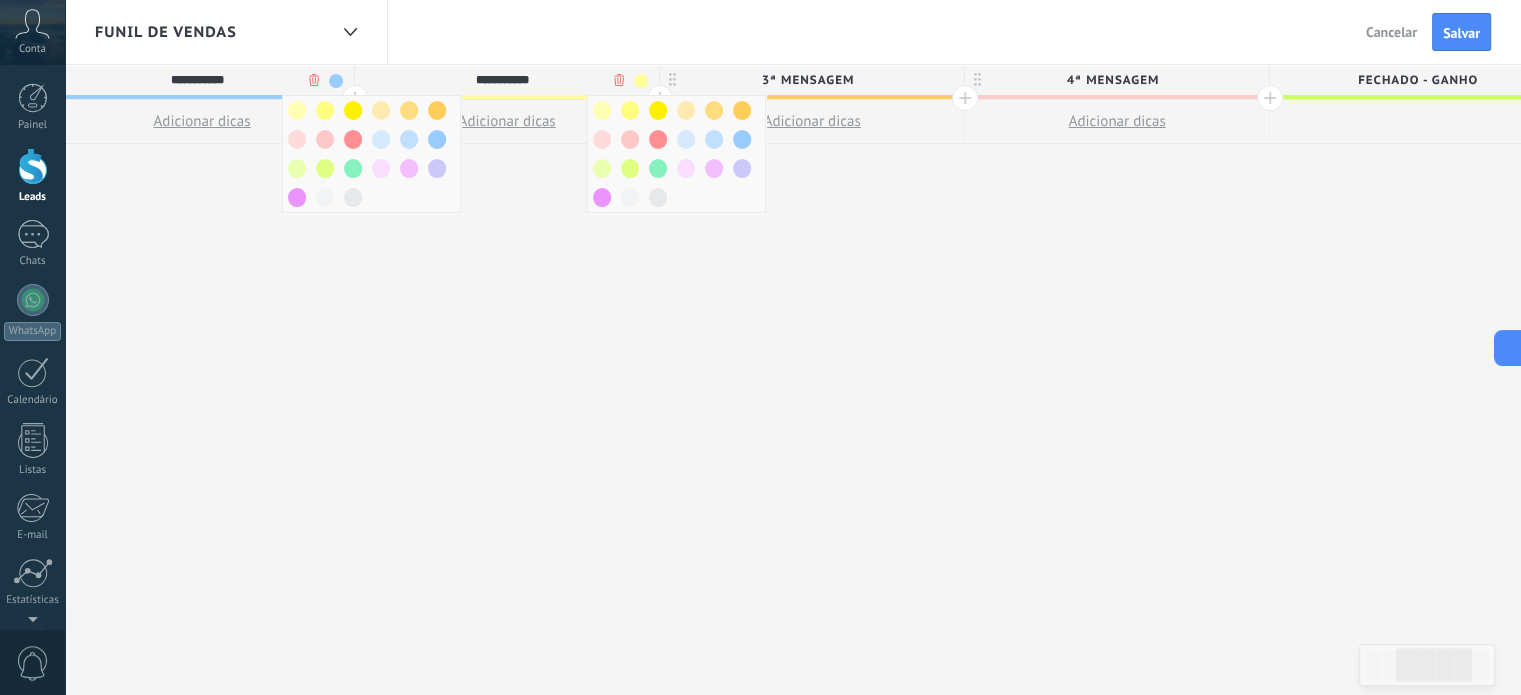 click on "**********" at bounding box center (502, 80) 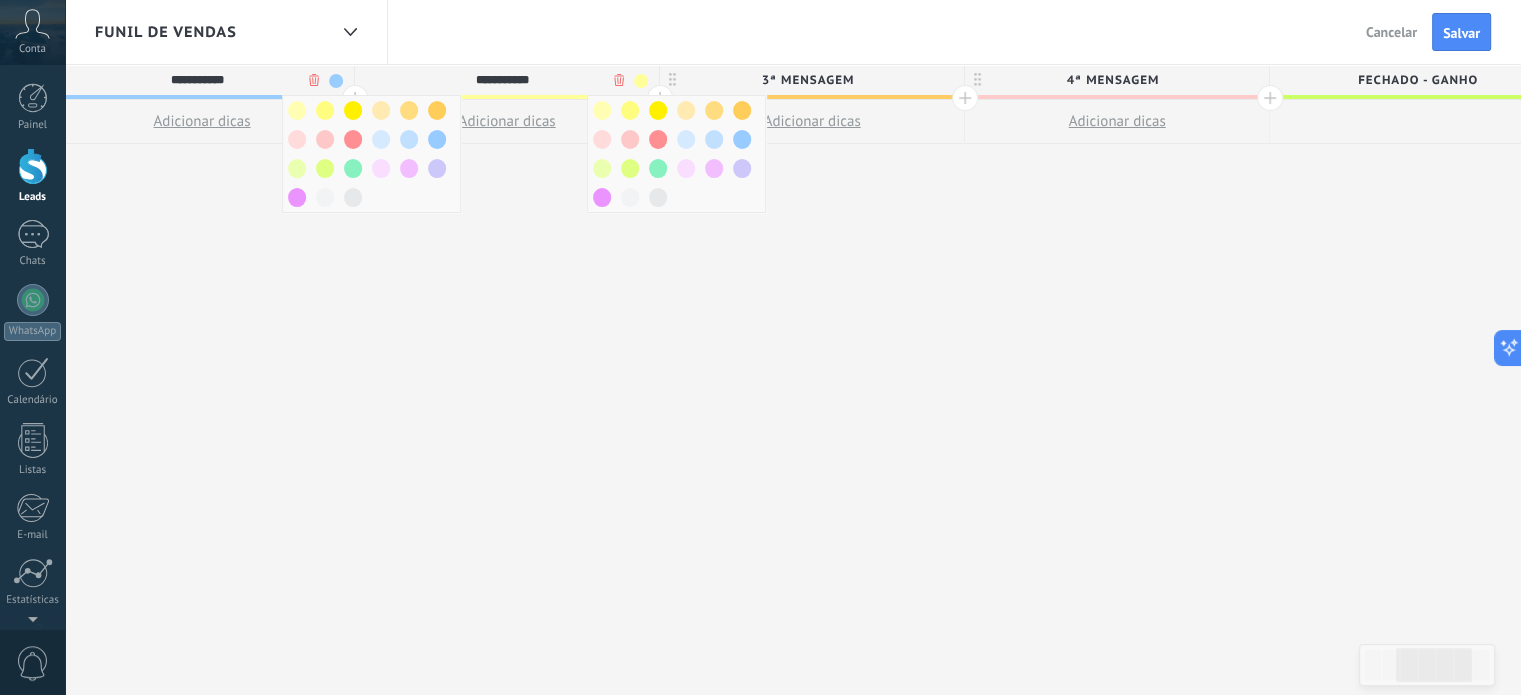 click at bounding box center [641, 81] 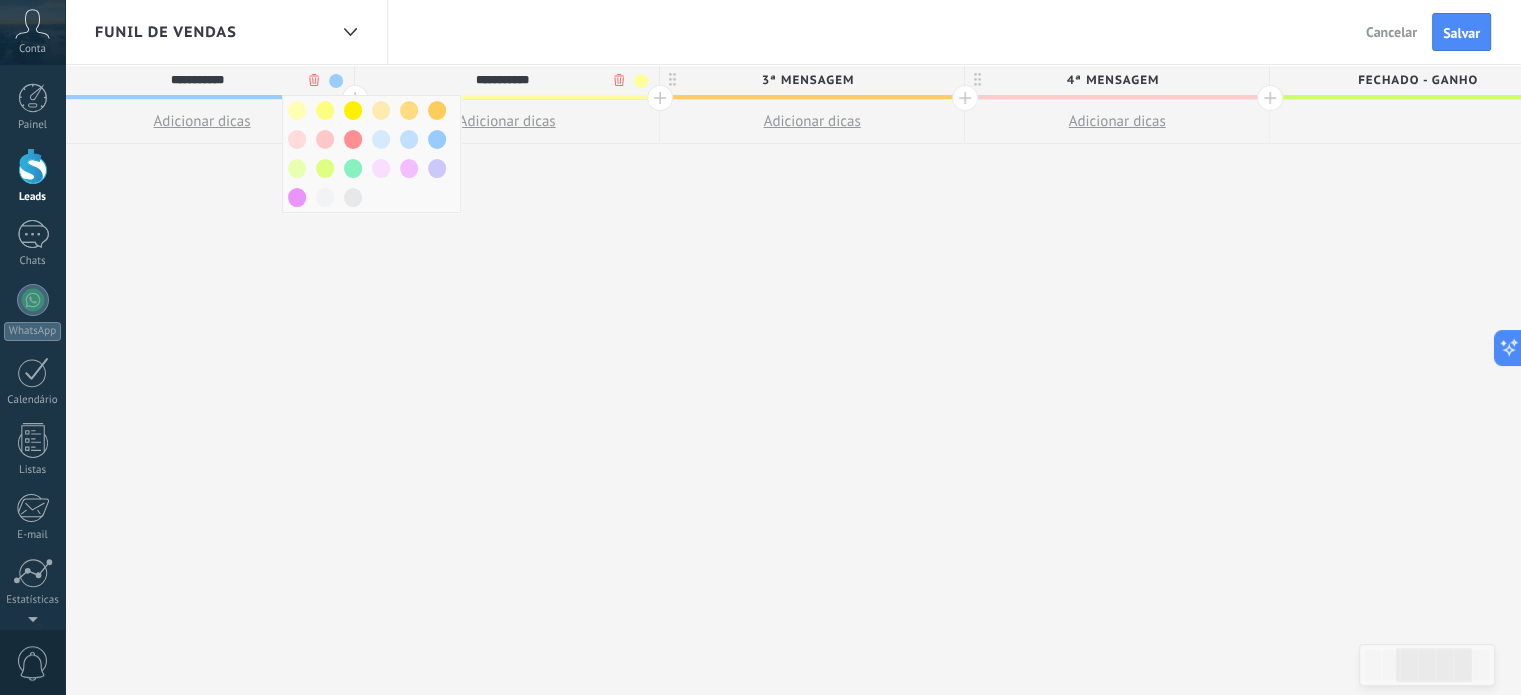 click at bounding box center (641, 81) 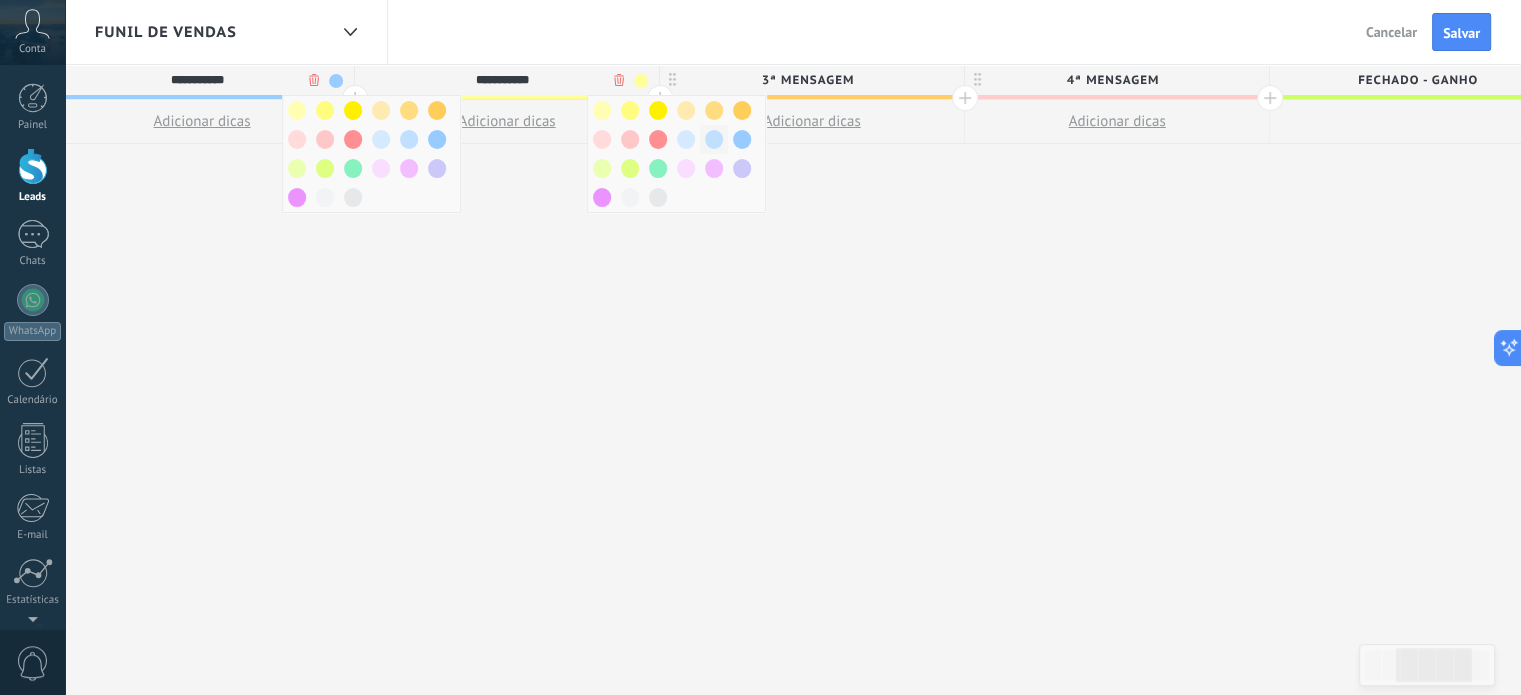click at bounding box center (714, 139) 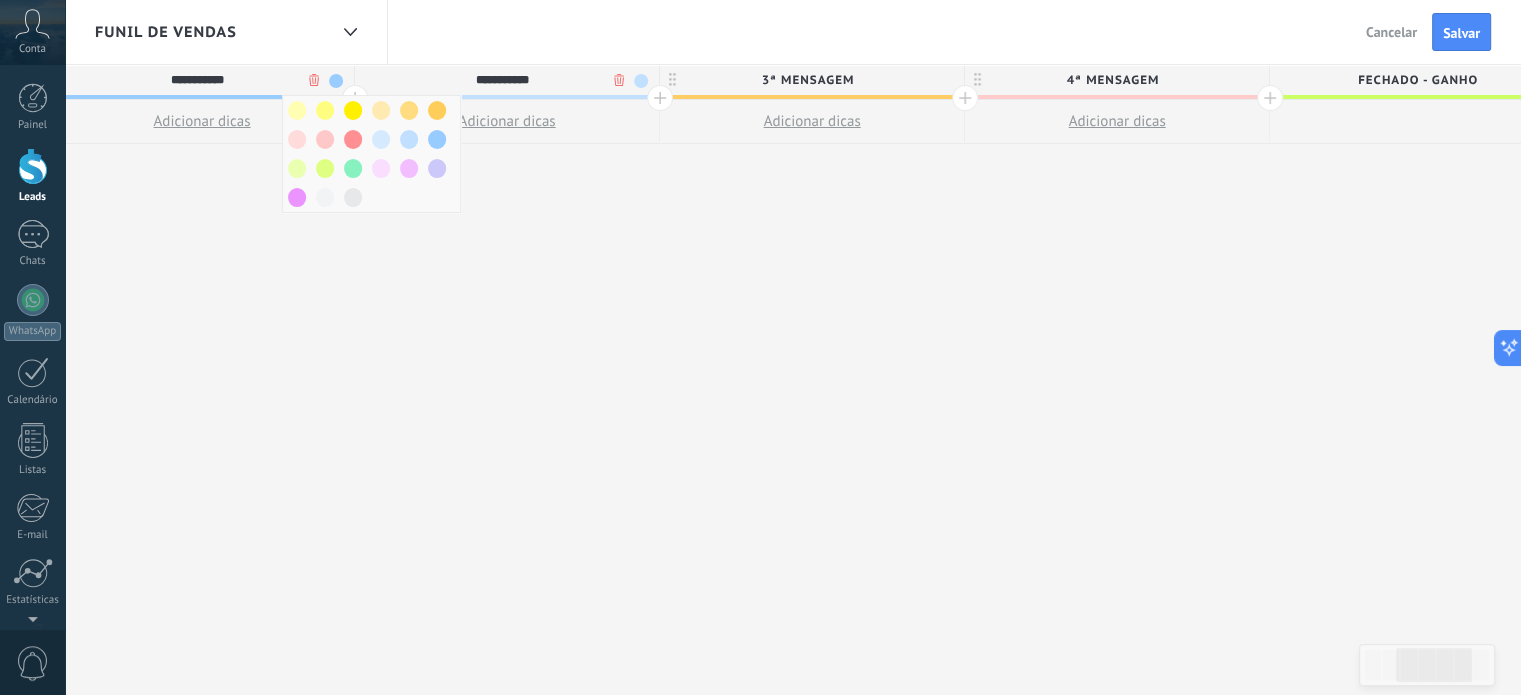 click on "3ª Mensagem" at bounding box center (807, 80) 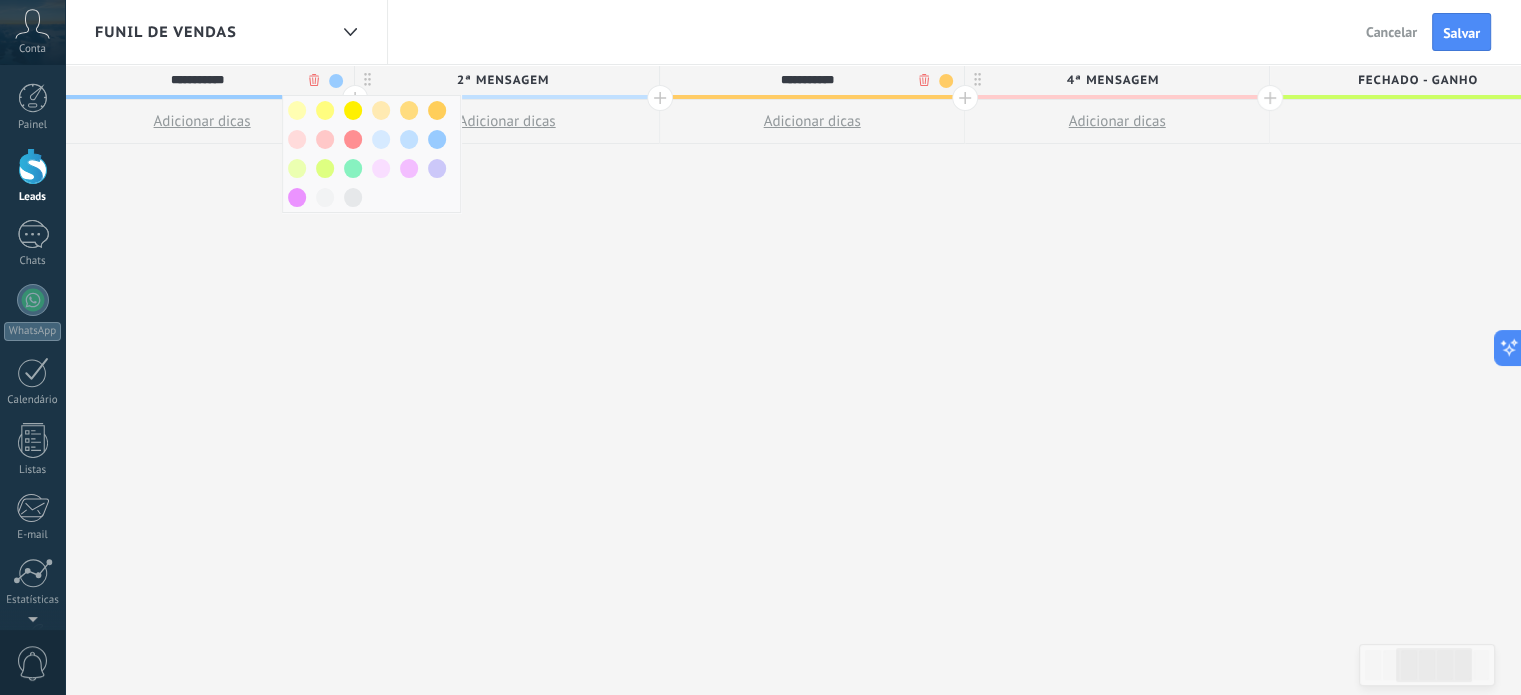 click at bounding box center (946, 81) 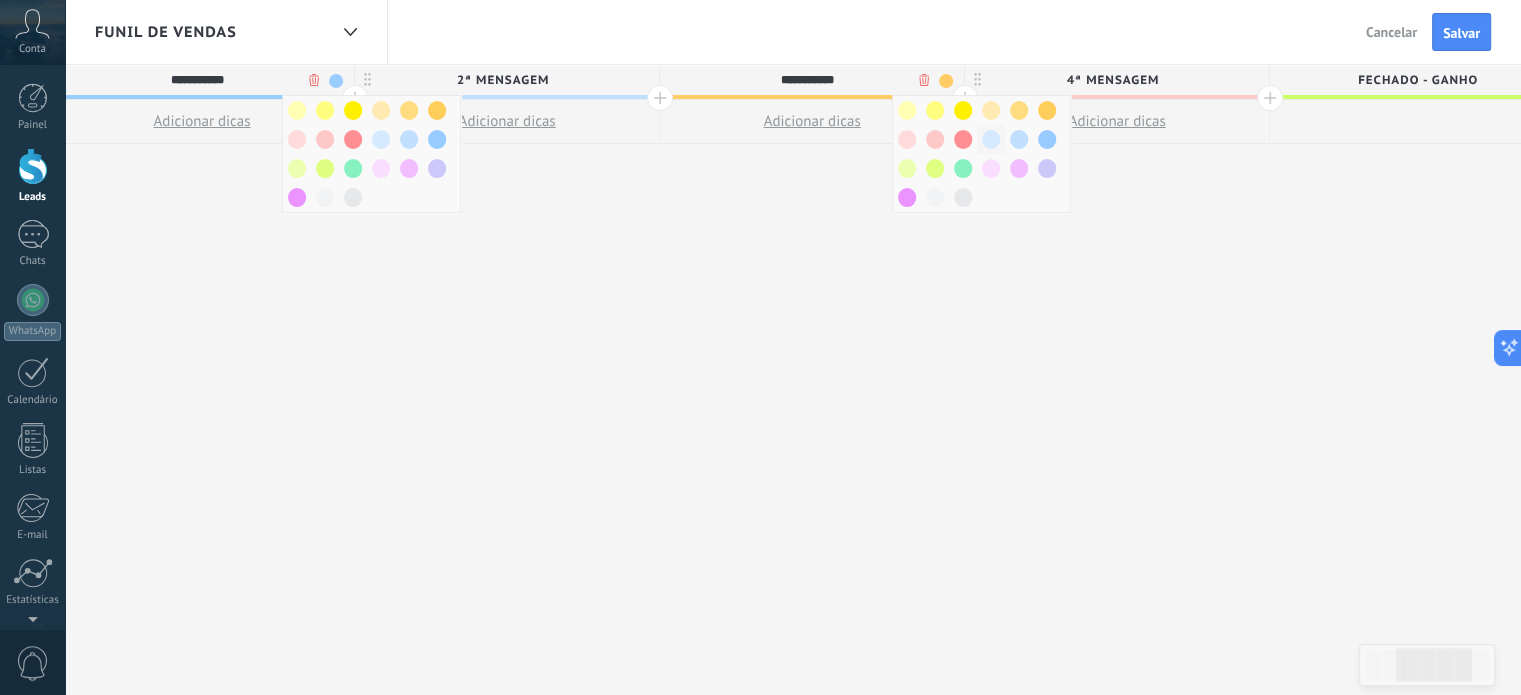 click at bounding box center (991, 139) 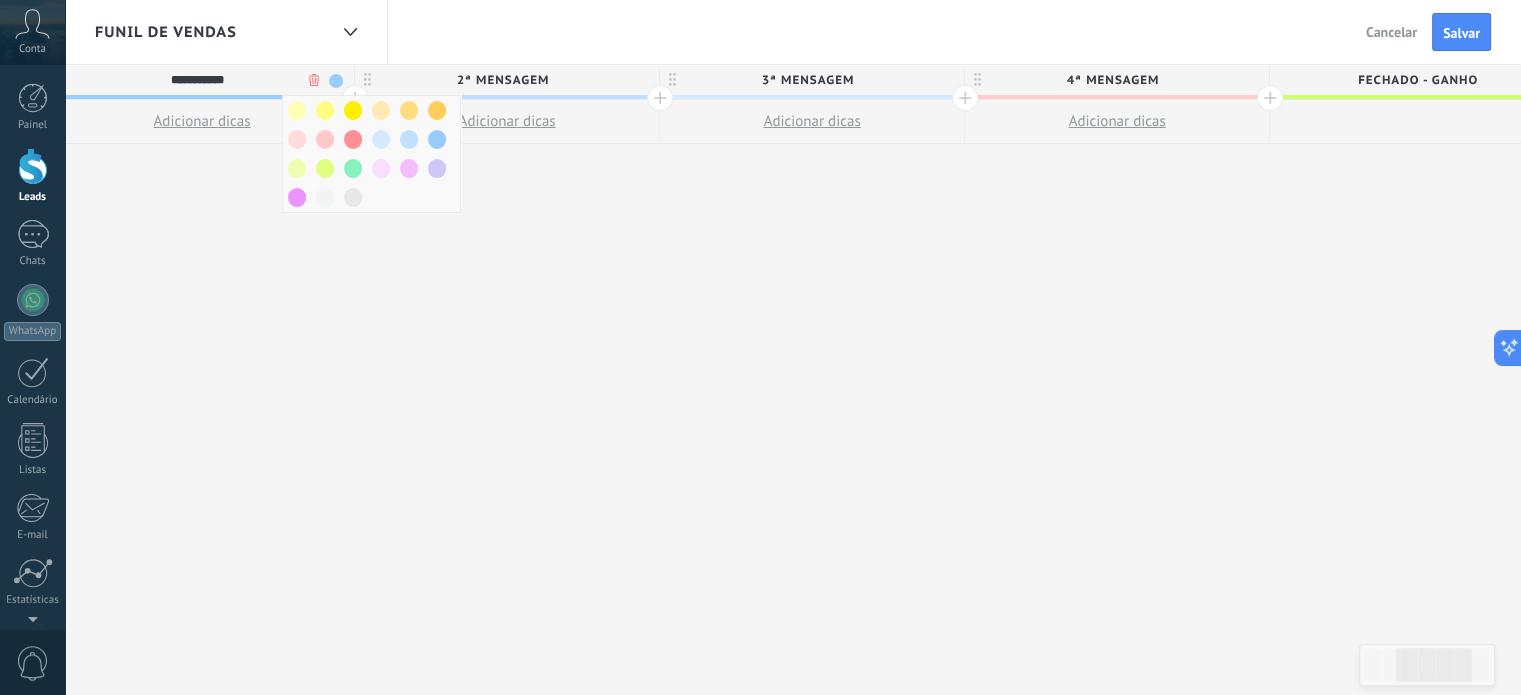 click on "4ª Mensagem" at bounding box center (1112, 80) 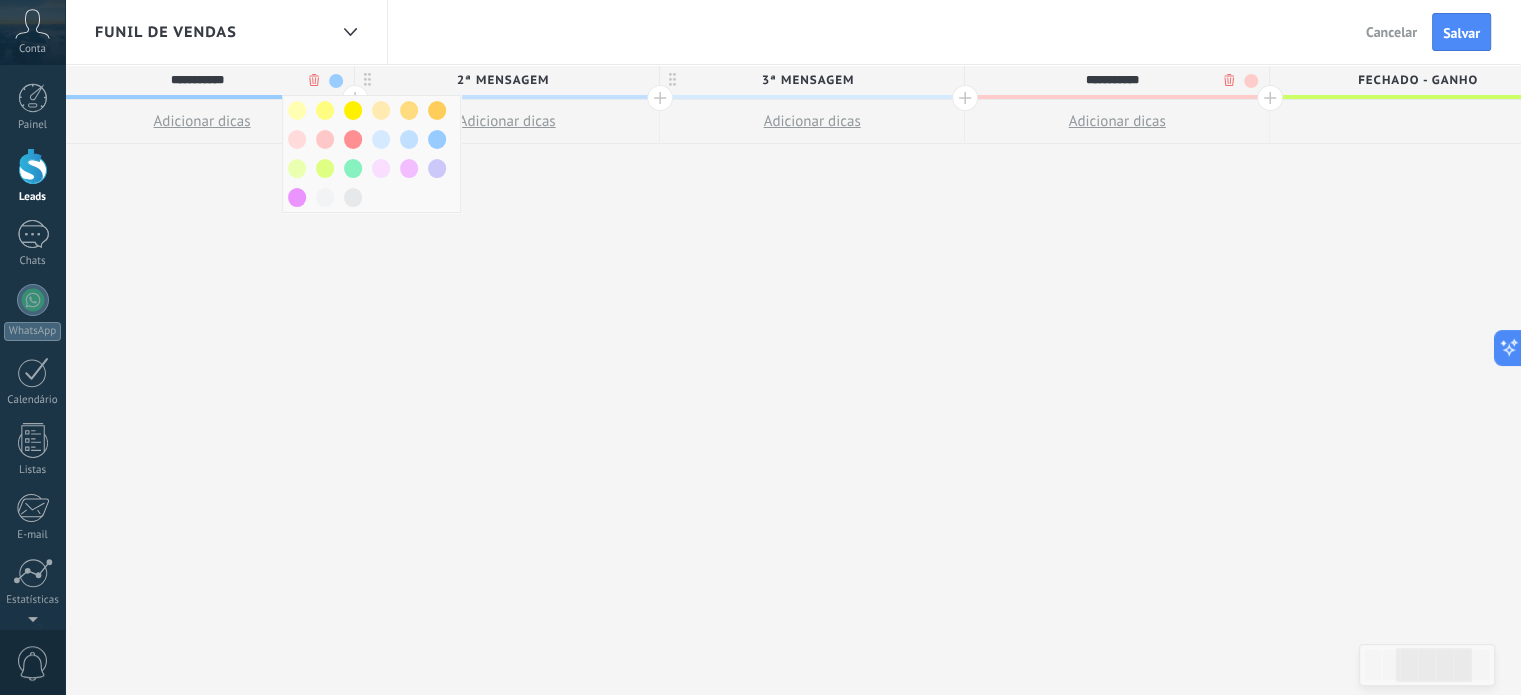 click at bounding box center [1251, 81] 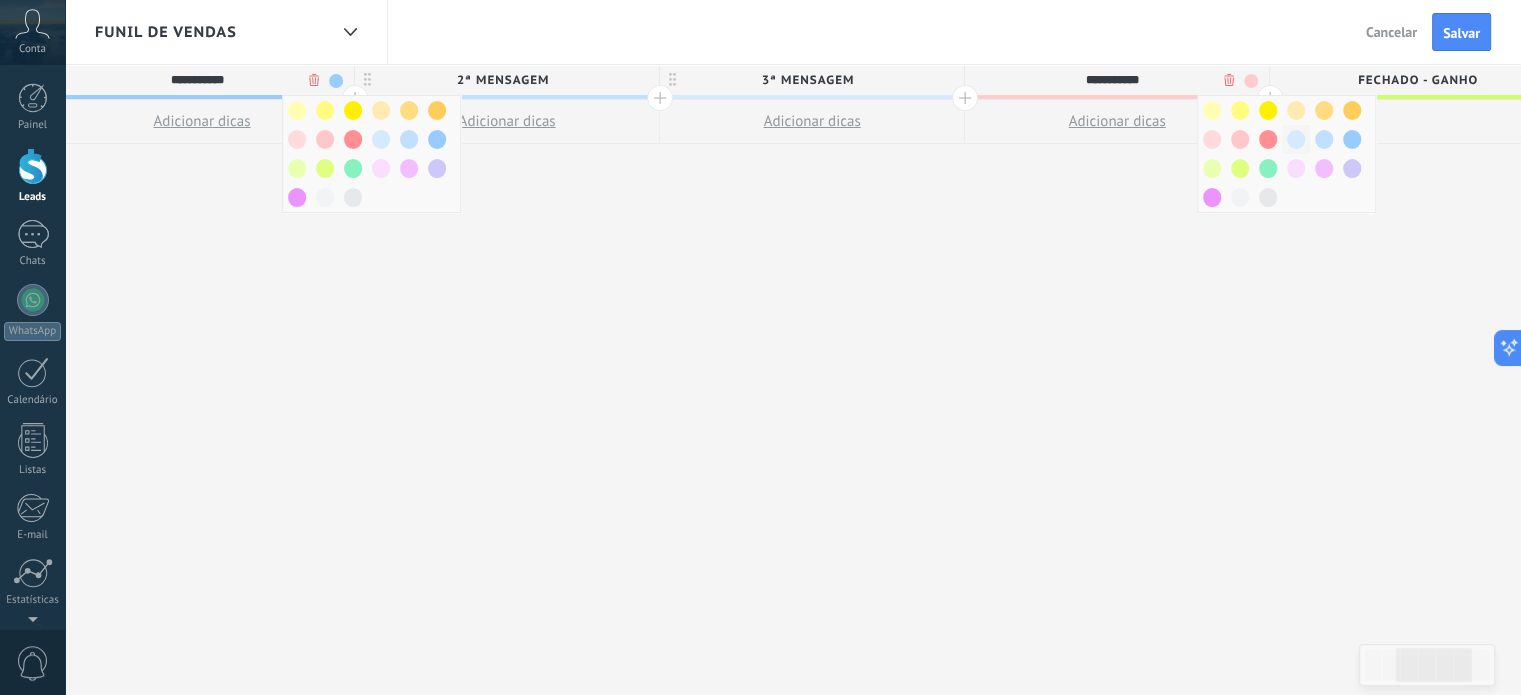 click at bounding box center [1296, 139] 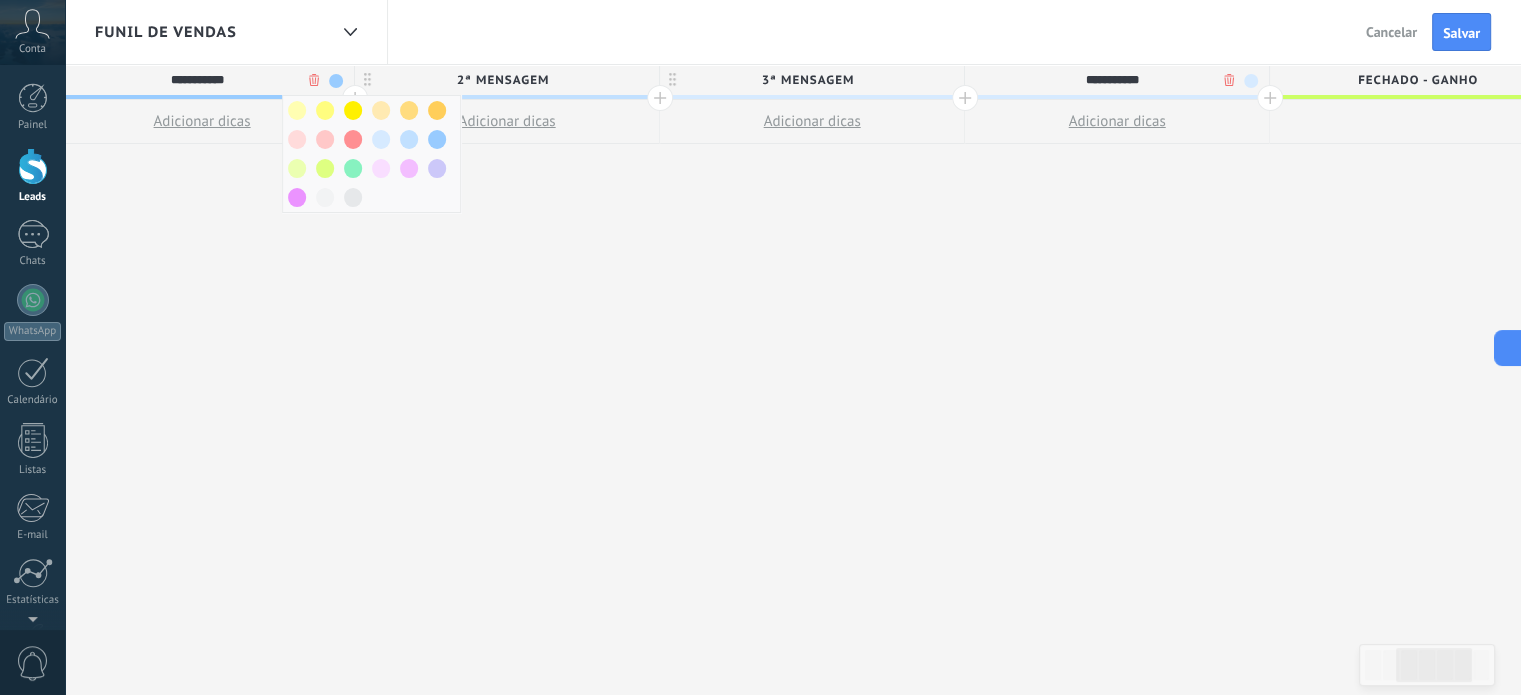 click on "**********" at bounding box center [812, 380] 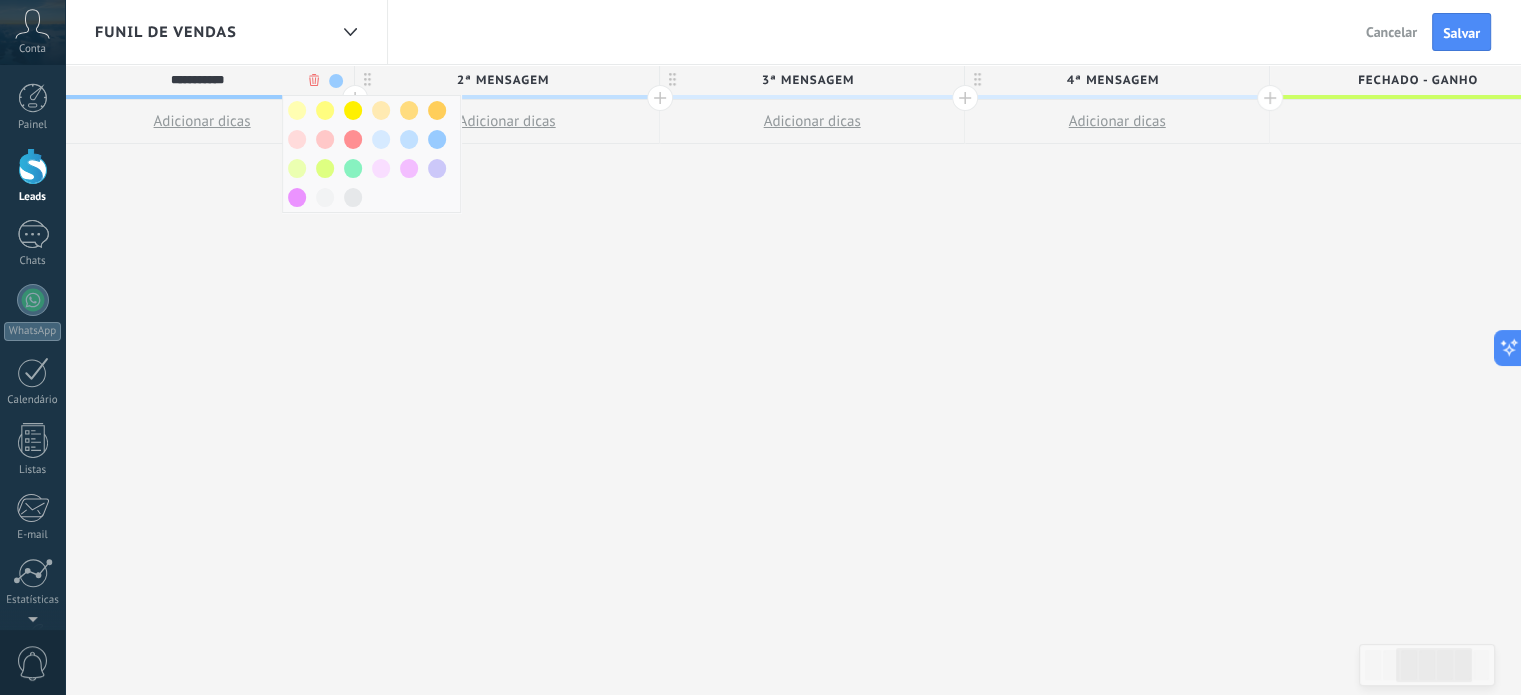 click on "**********" at bounding box center [812, 380] 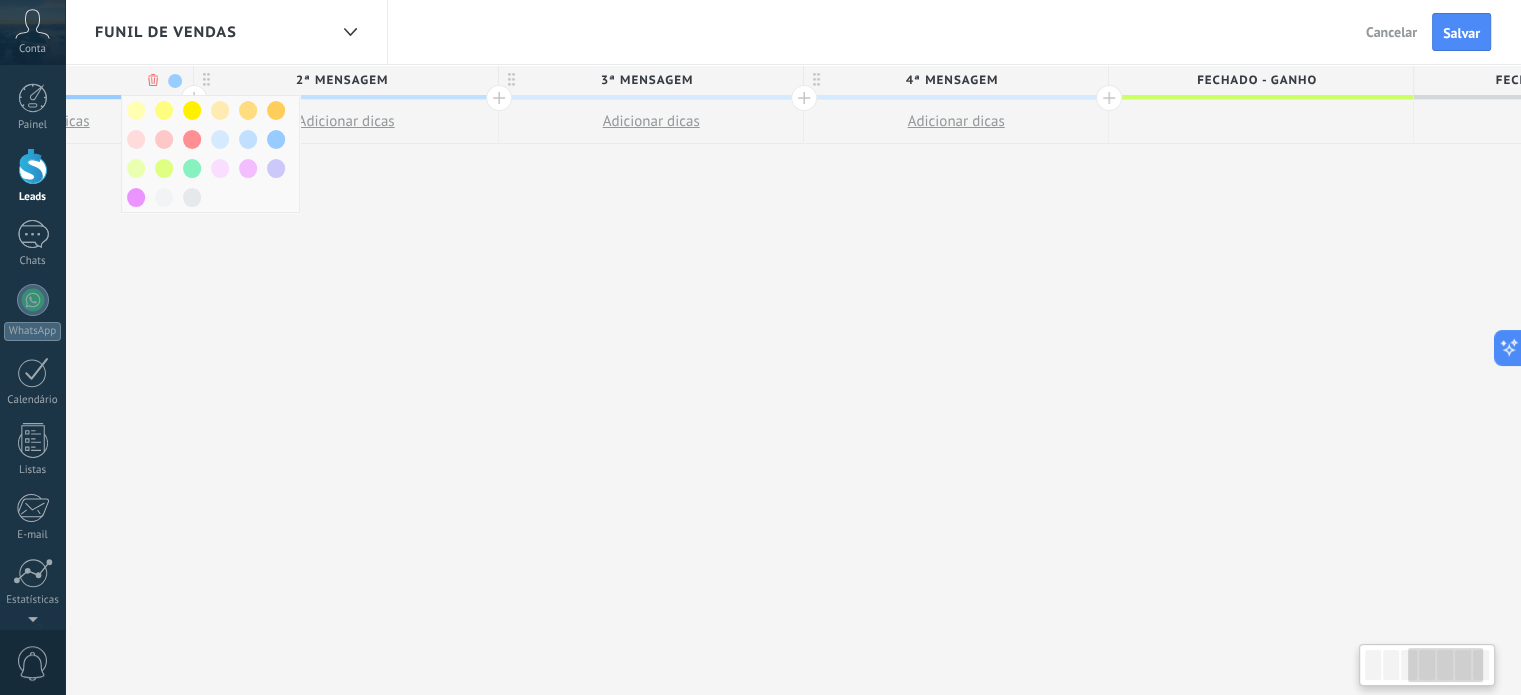 scroll, scrollTop: 0, scrollLeft: 781, axis: horizontal 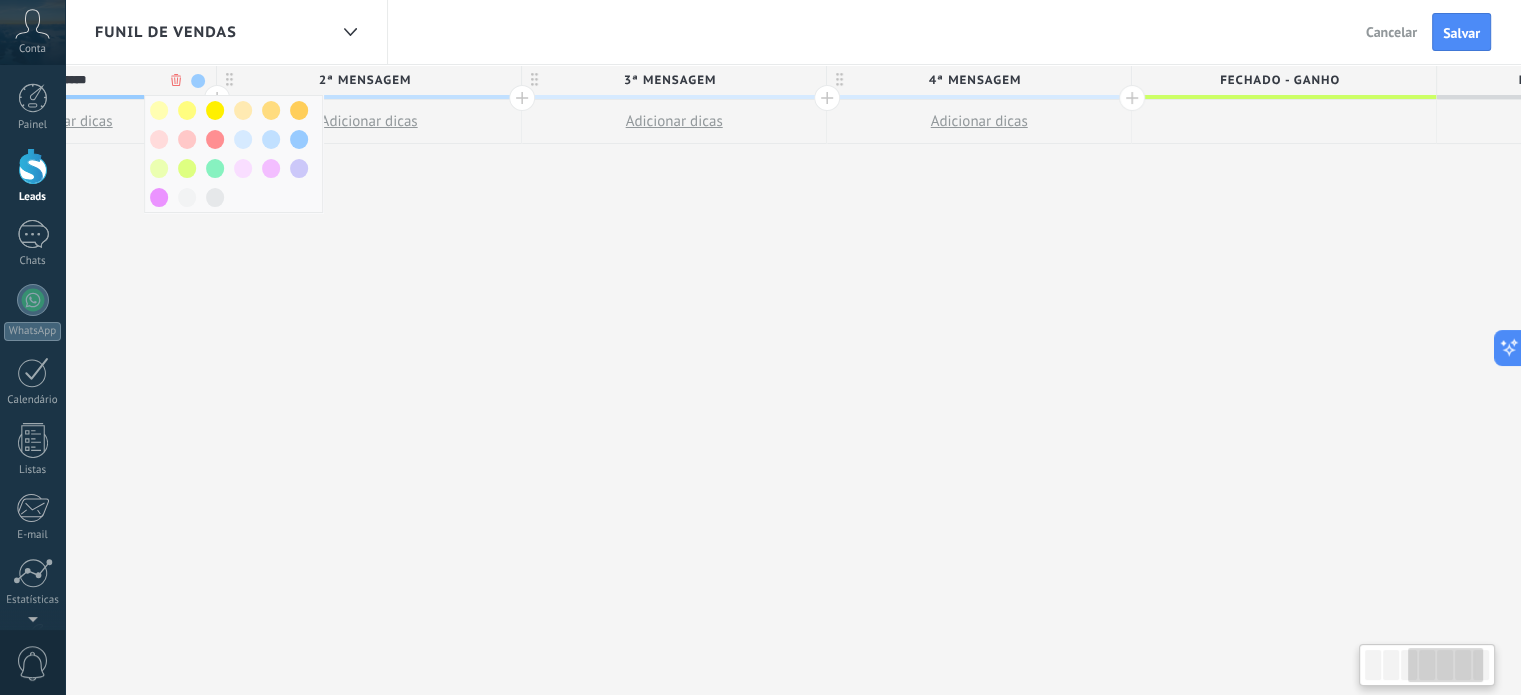 drag, startPoint x: 1235, startPoint y: 256, endPoint x: 1034, endPoint y: 263, distance: 201.12186 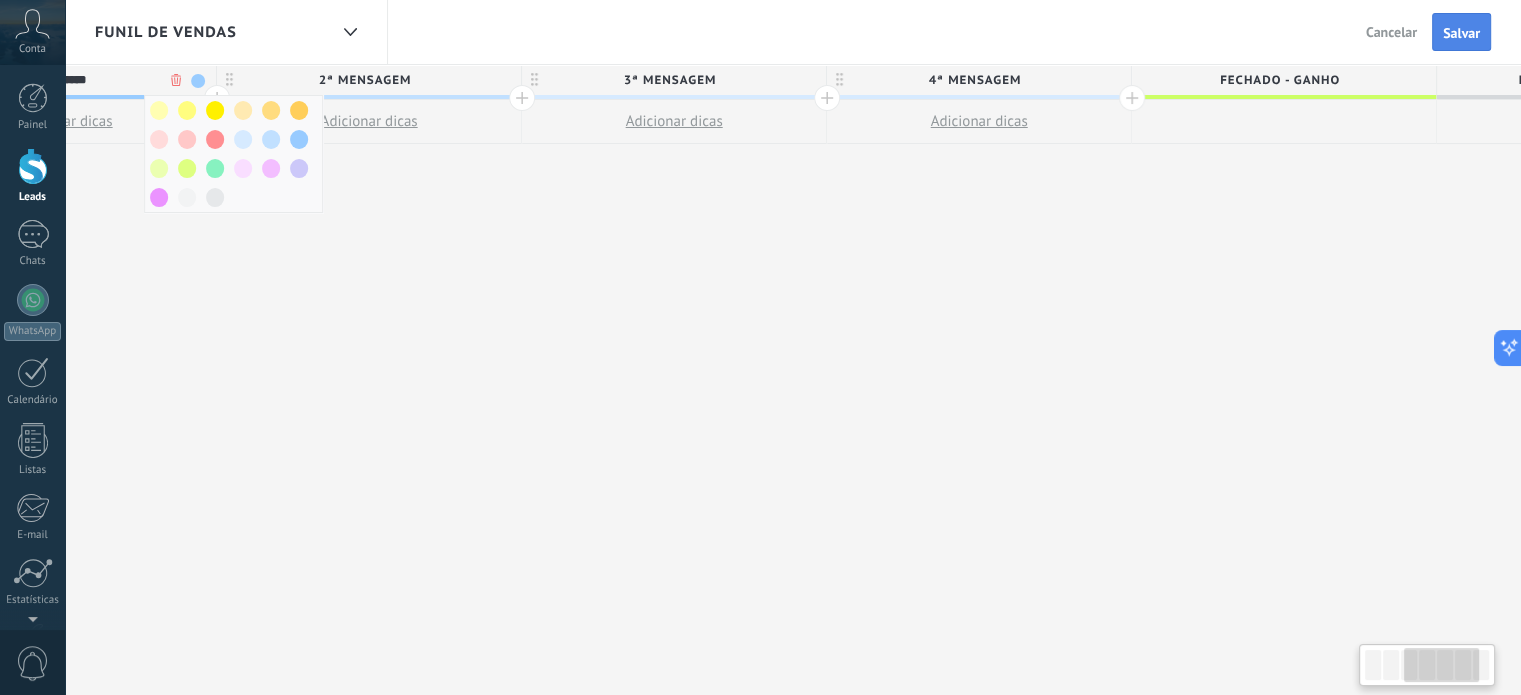 click on "Salvar" at bounding box center [1461, 33] 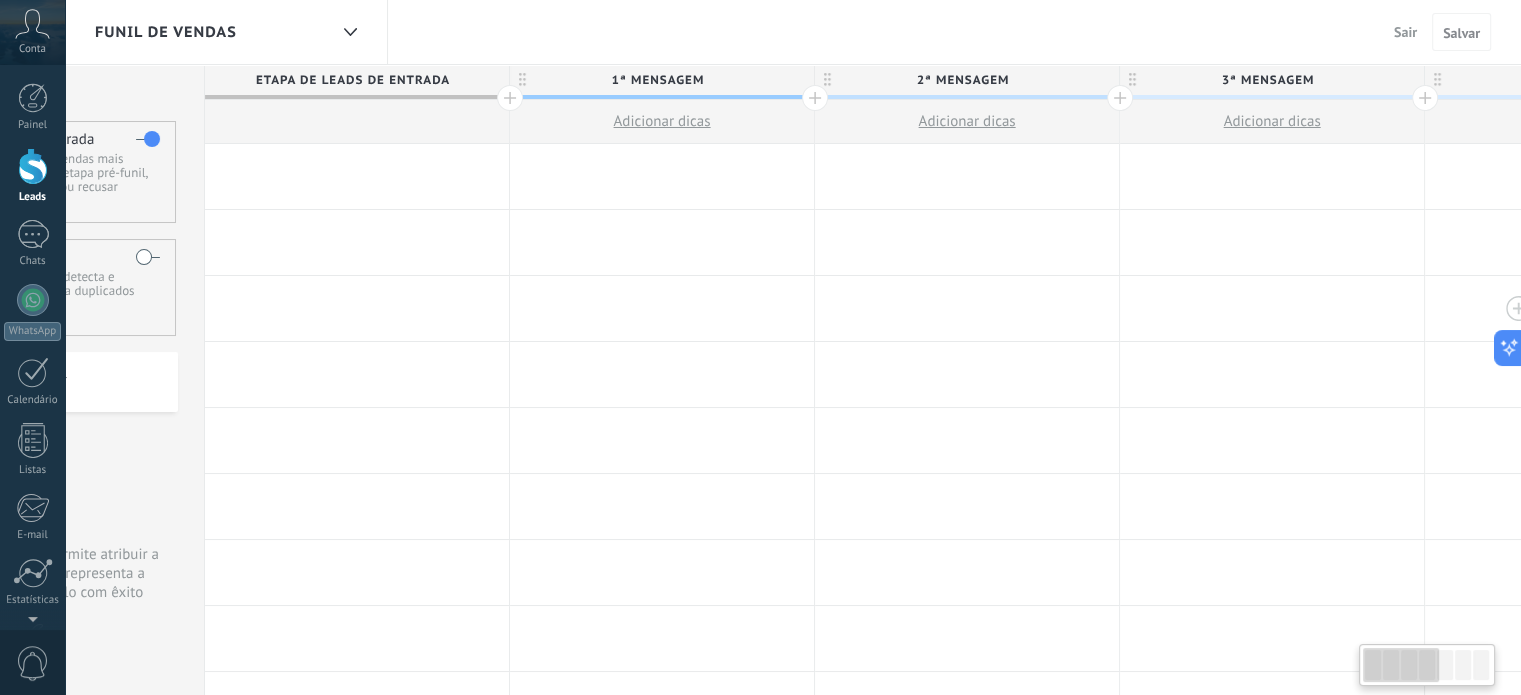 scroll, scrollTop: 0, scrollLeft: 0, axis: both 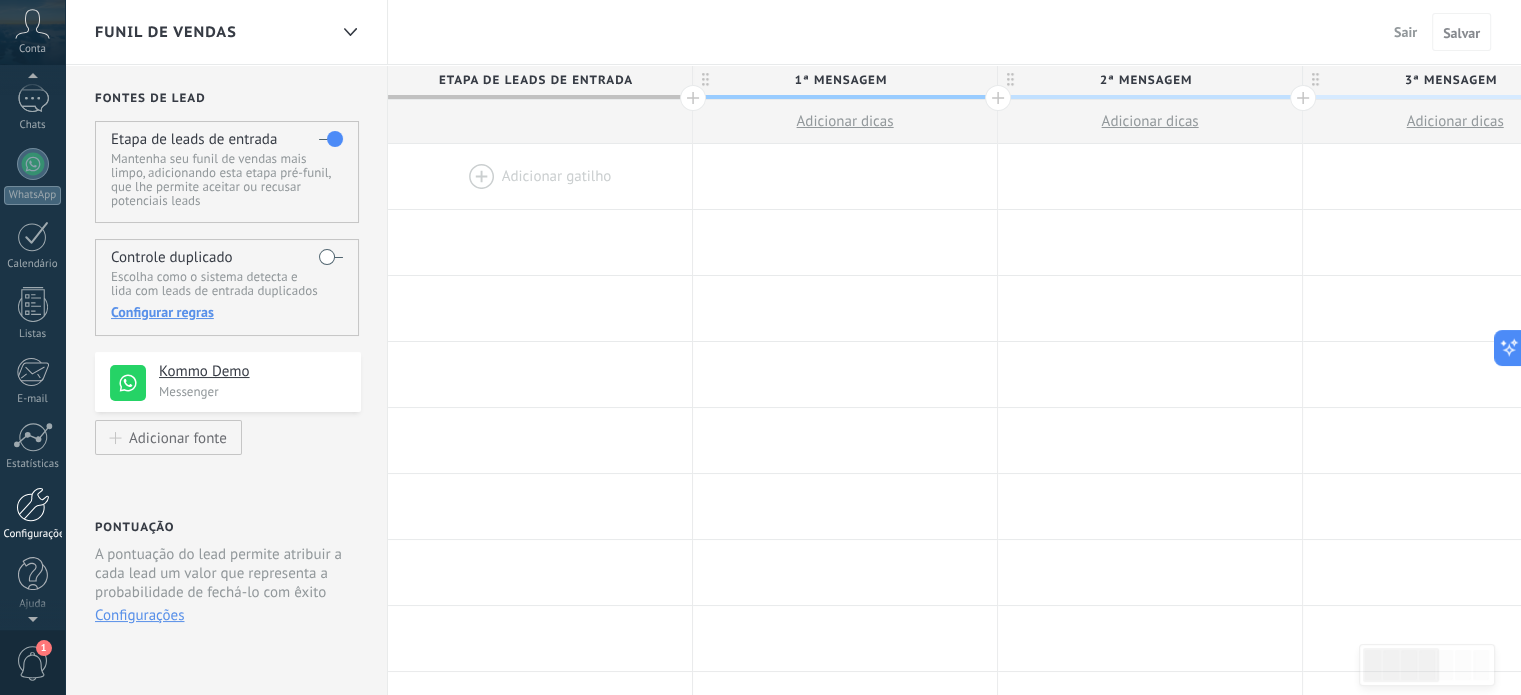 click at bounding box center (33, 504) 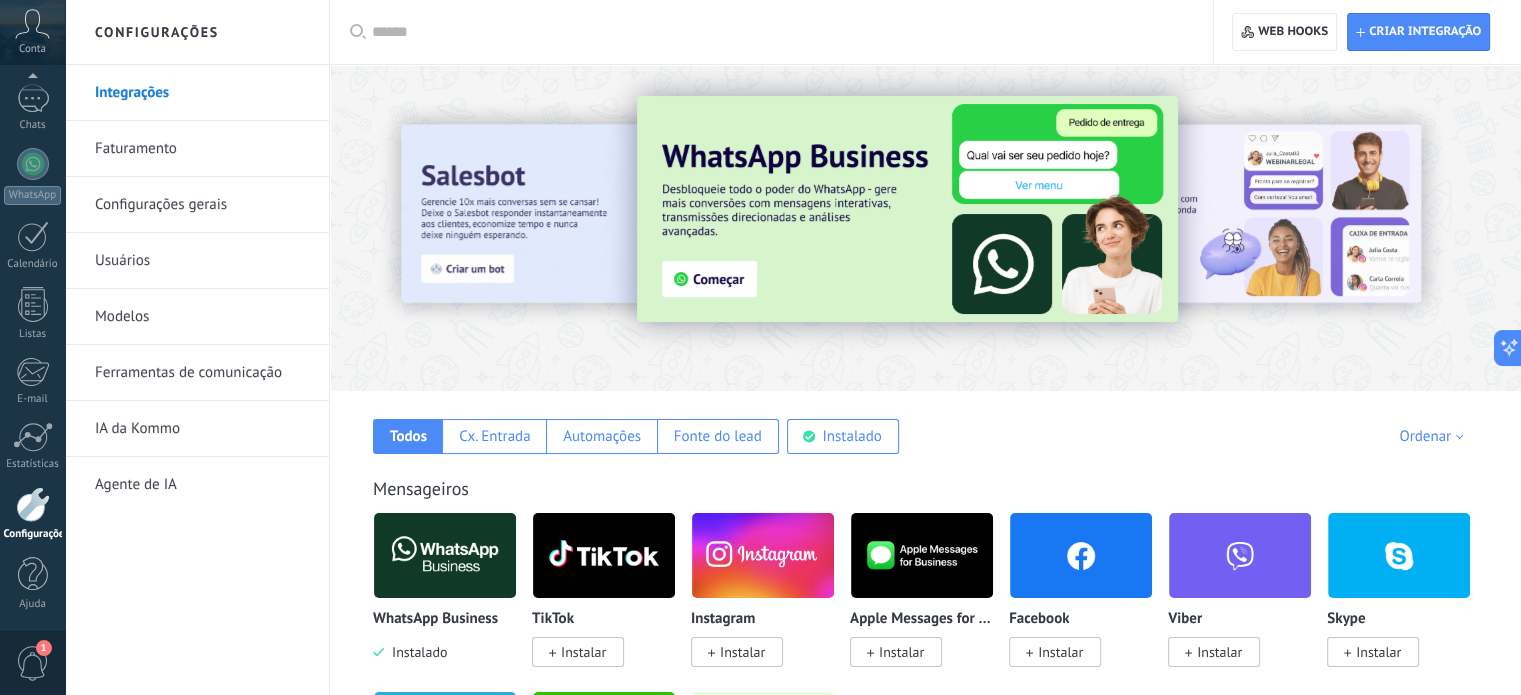 click on "Modelos" at bounding box center [202, 317] 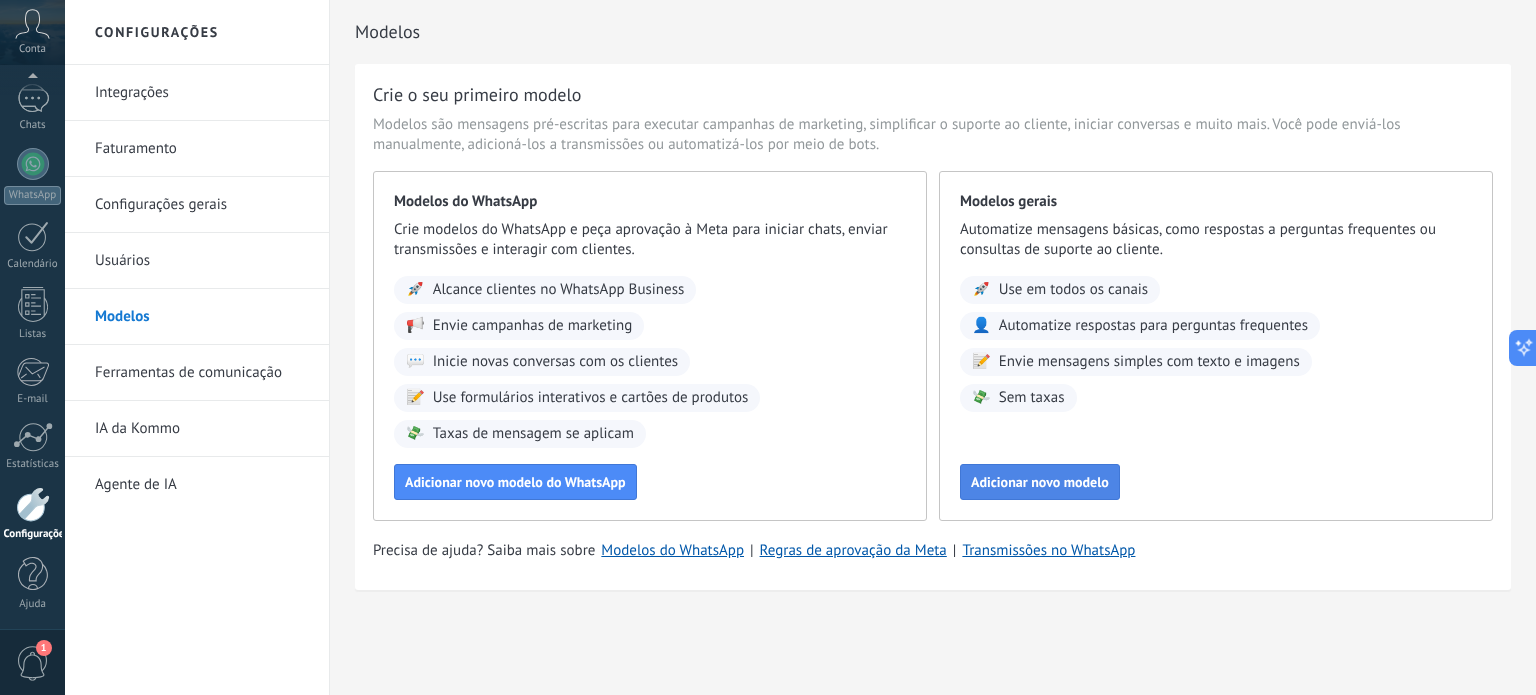 click on "Adicionar novo modelo" at bounding box center (1040, 482) 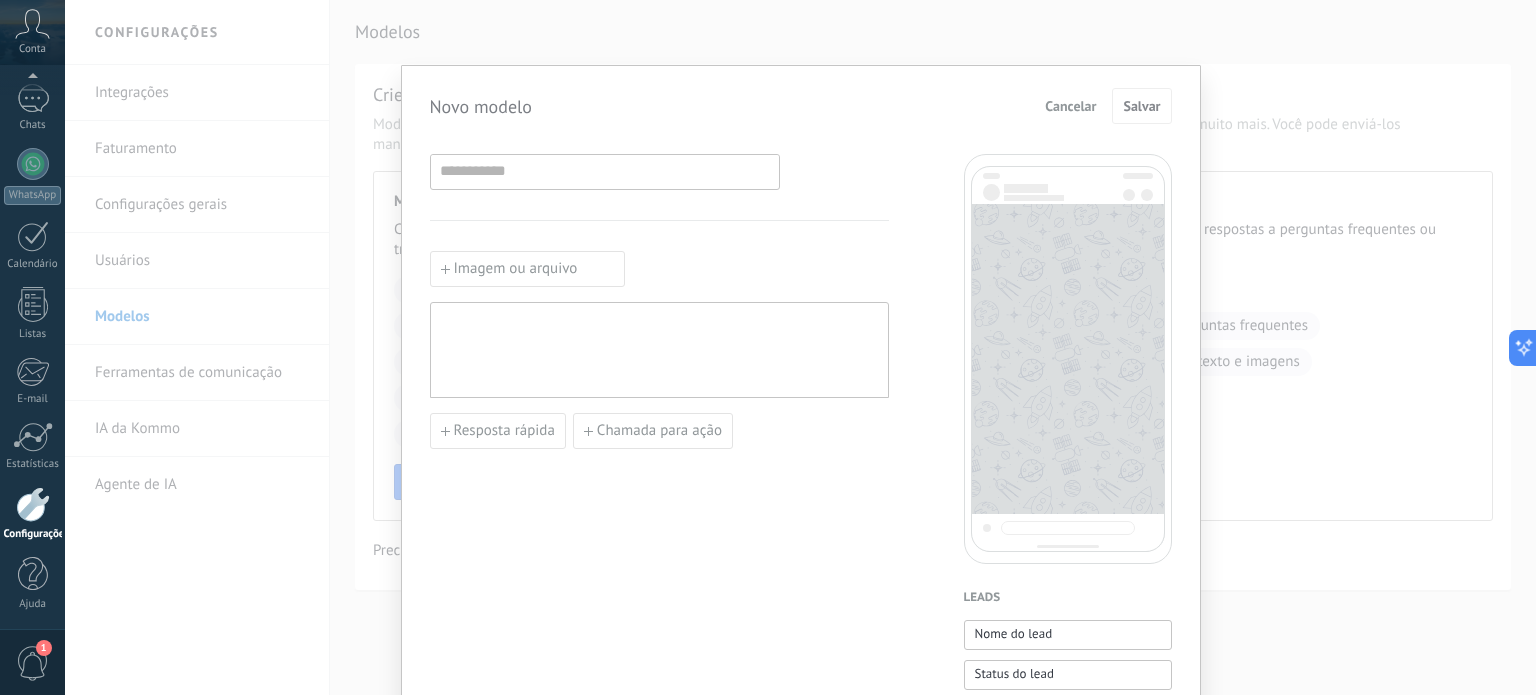 click on "Imagem ou arquivo Resposta rápida Chamada para ação" at bounding box center (659, 829) 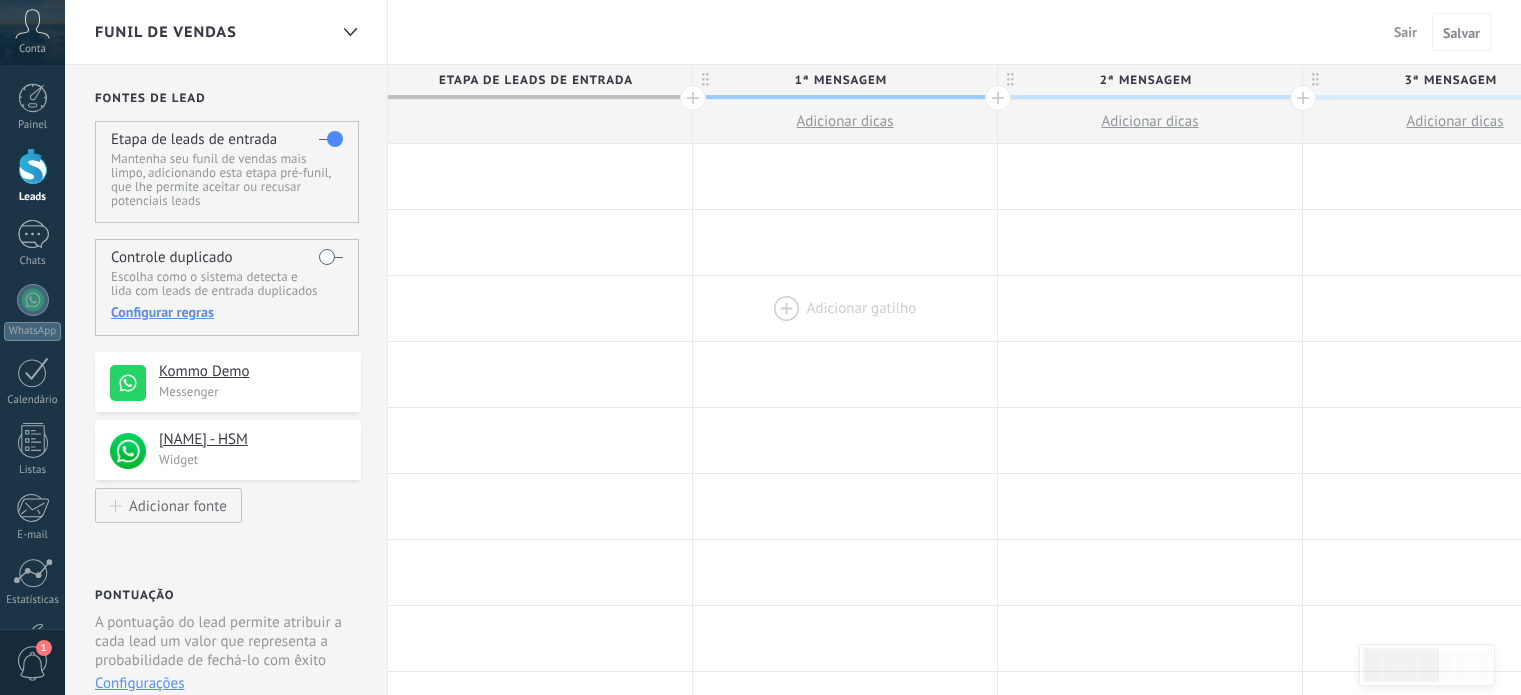 scroll, scrollTop: 0, scrollLeft: 0, axis: both 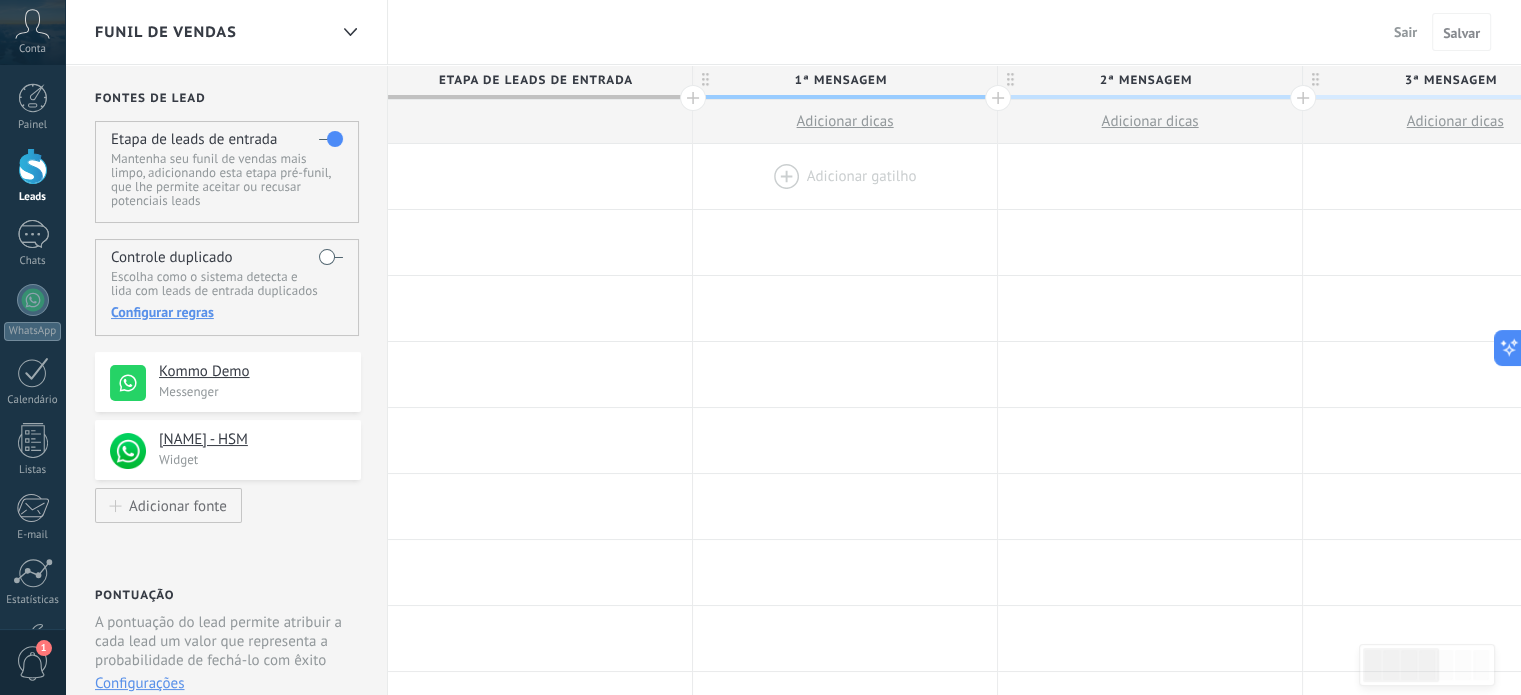 click at bounding box center [845, 176] 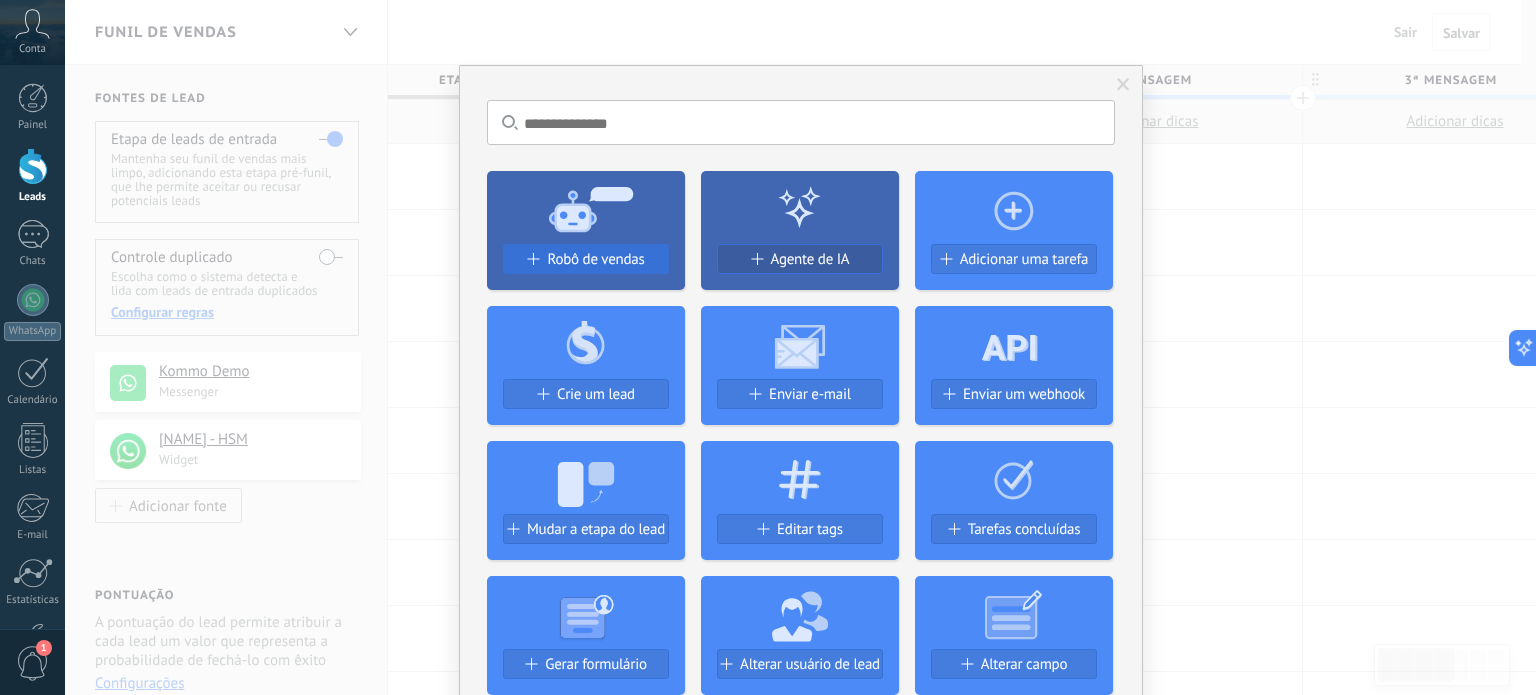 click on "Robô de vendas" at bounding box center [595, 259] 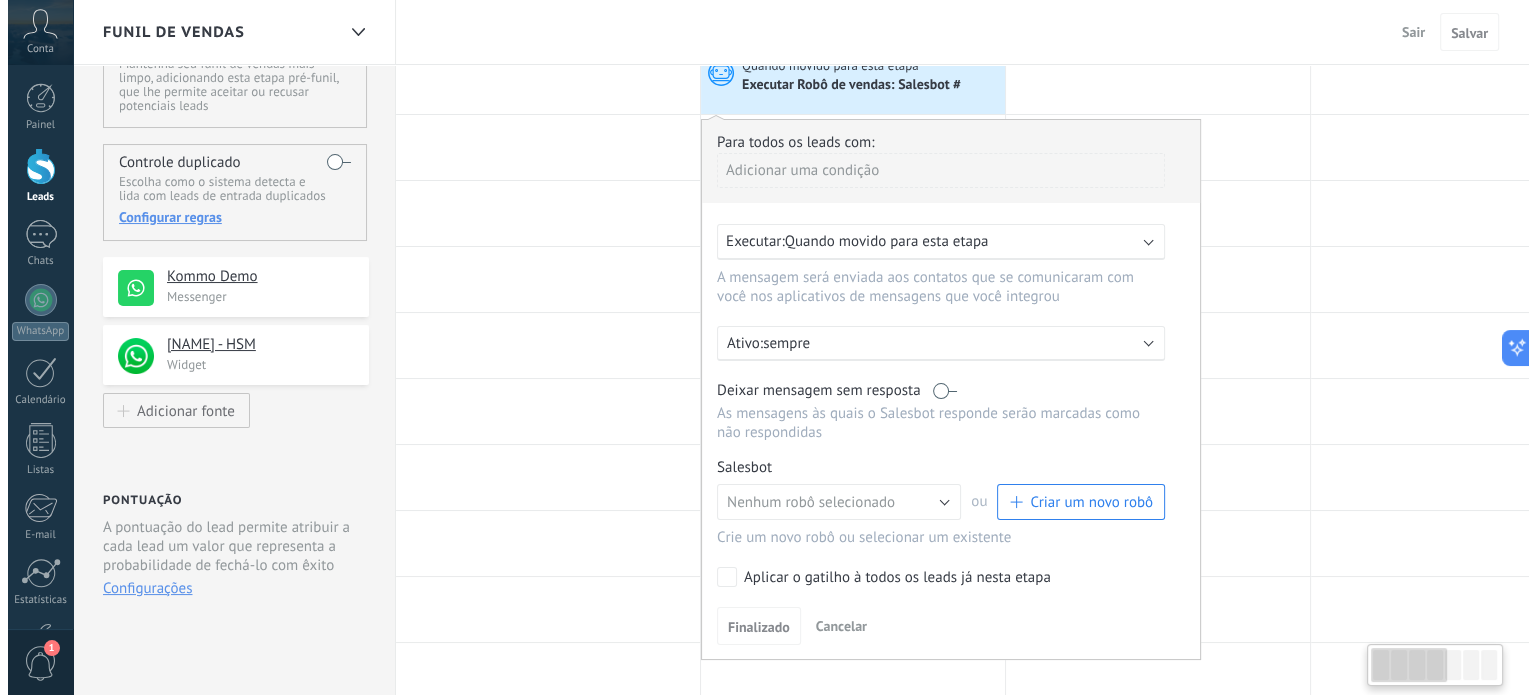 scroll, scrollTop: 200, scrollLeft: 0, axis: vertical 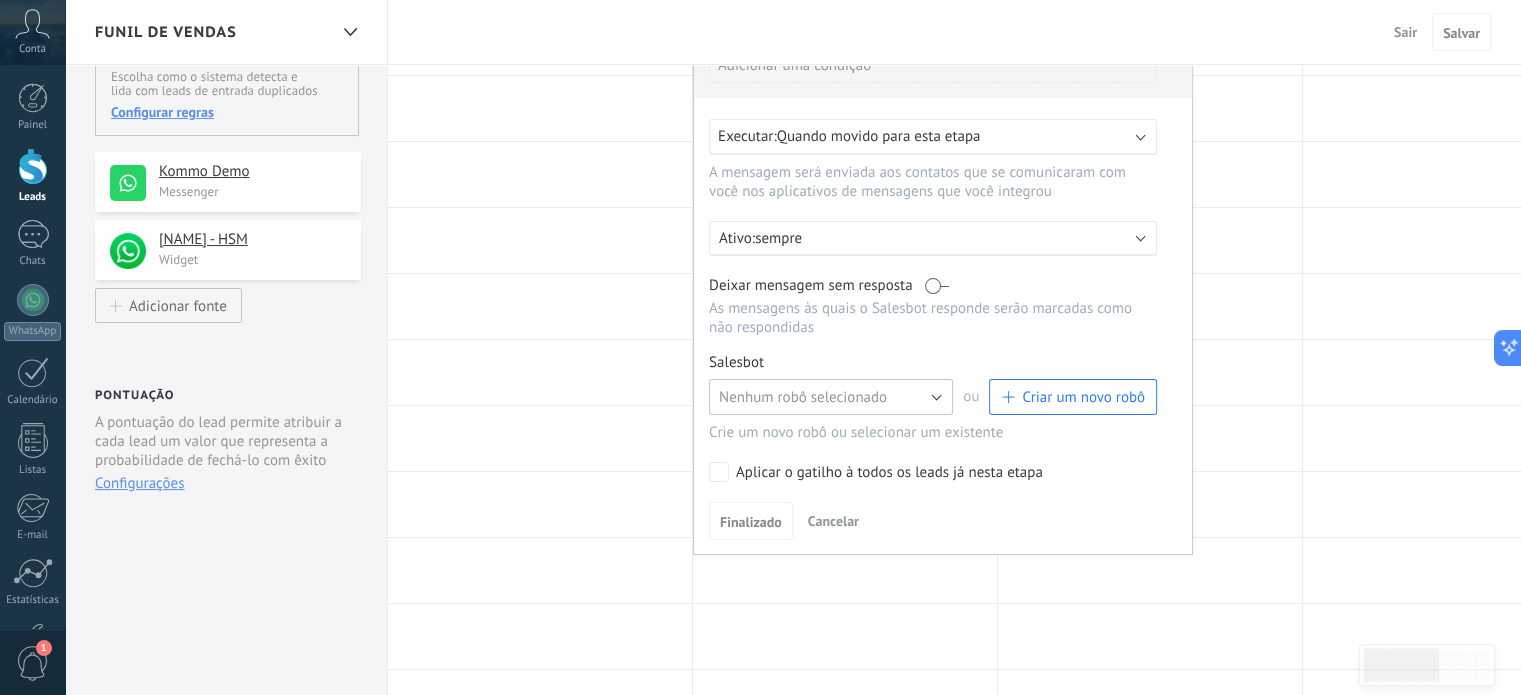 click on "Nenhum robô selecionado" at bounding box center [803, 397] 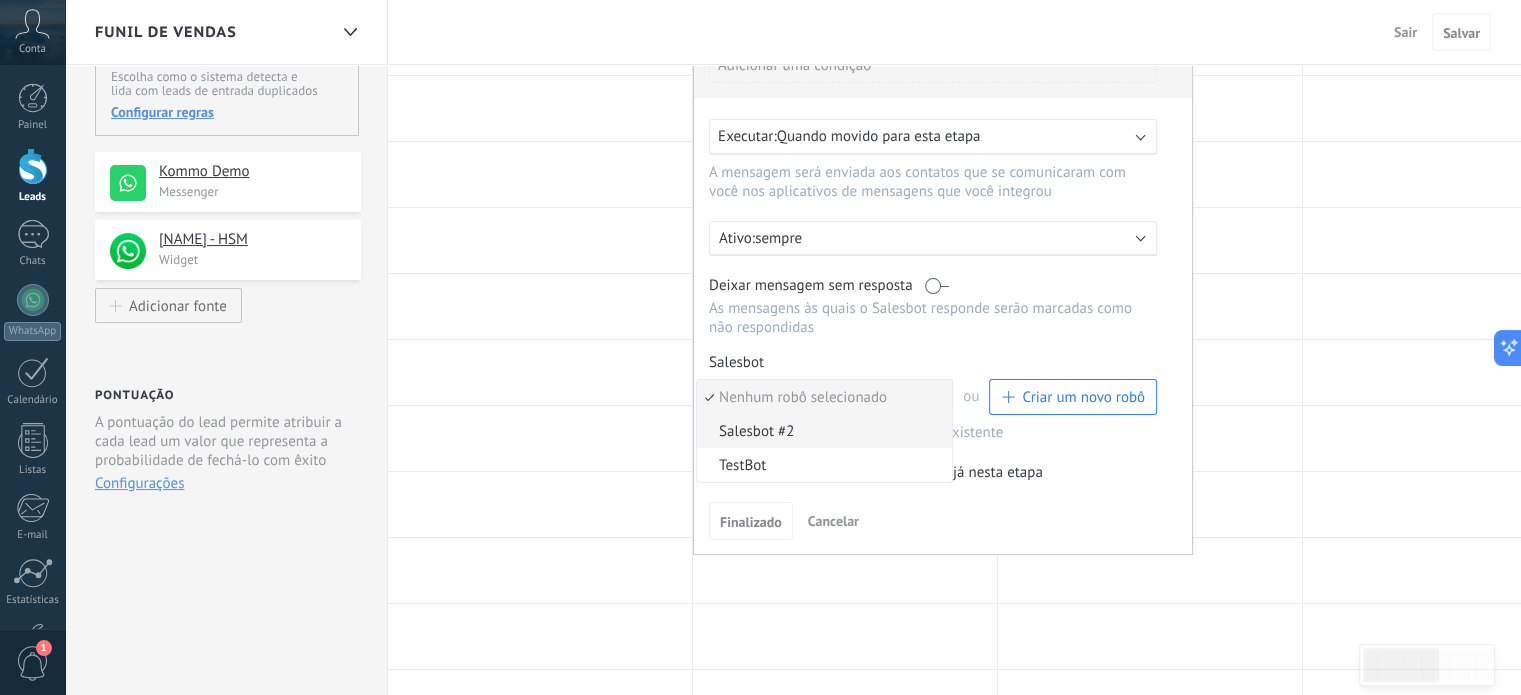 click on "Salesbot #2" at bounding box center [821, 431] 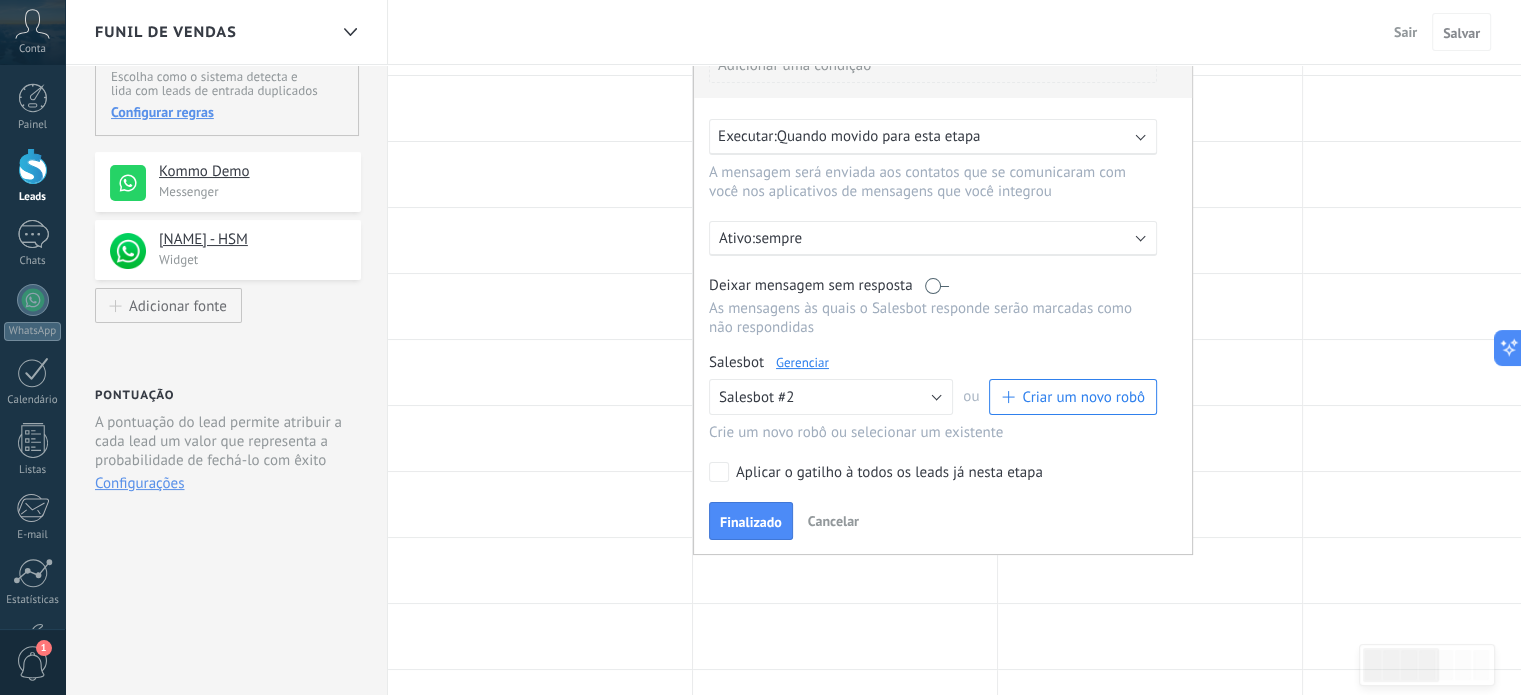 click on "Gerenciar" at bounding box center [802, 362] 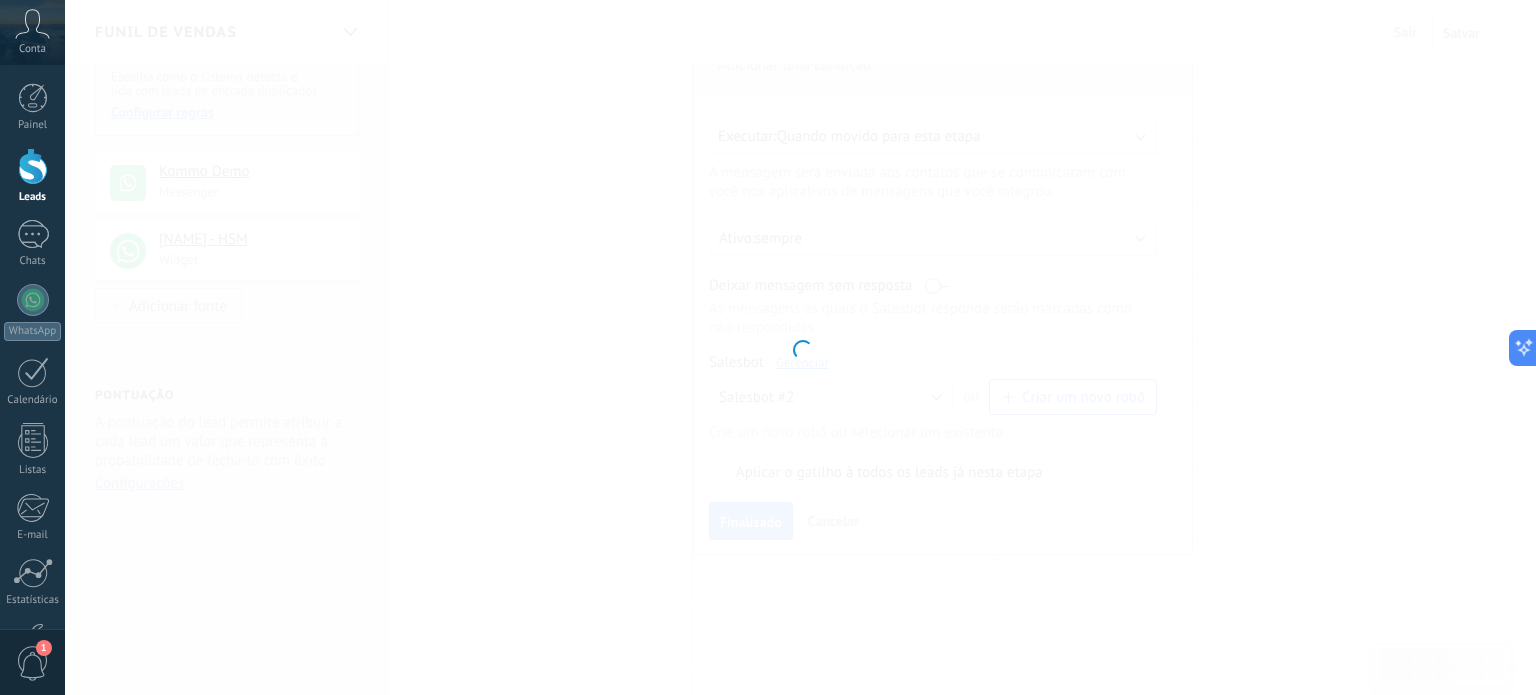 type on "**********" 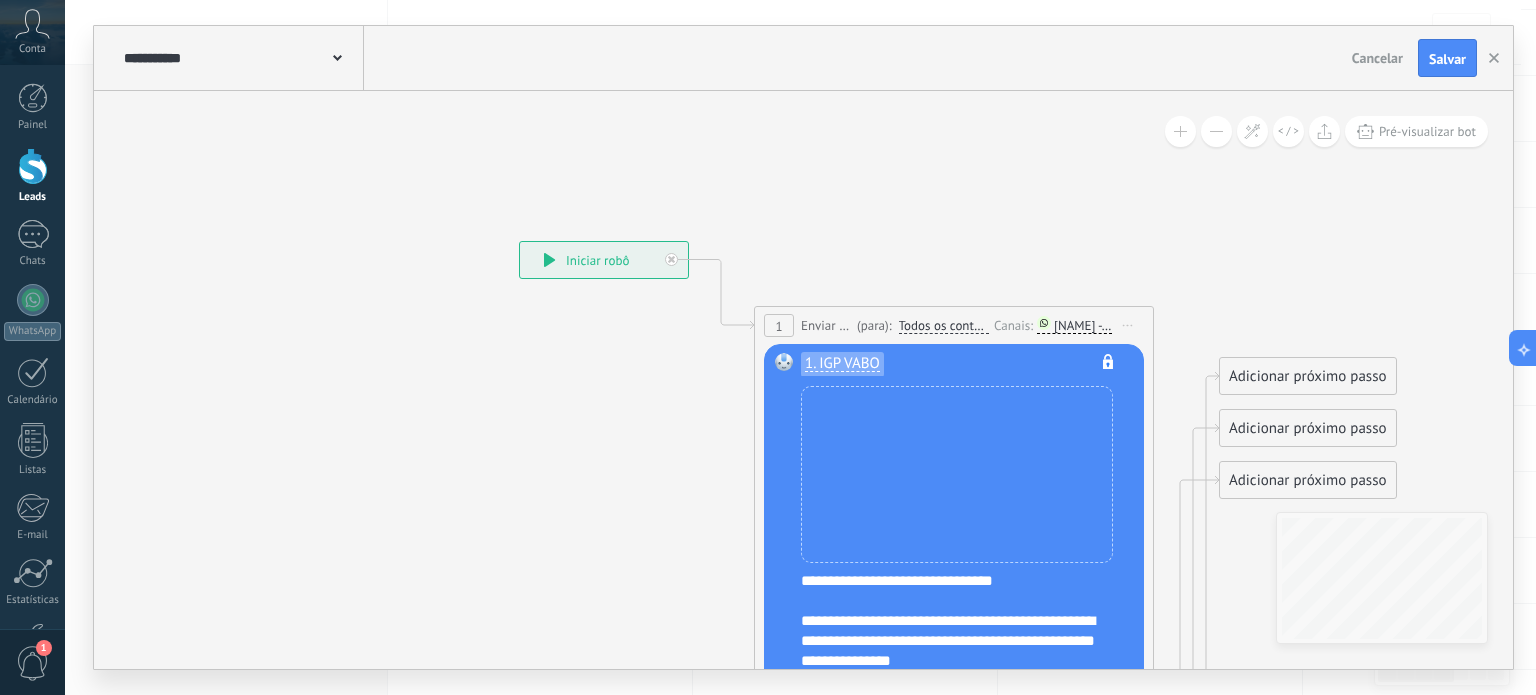 click at bounding box center [337, 56] 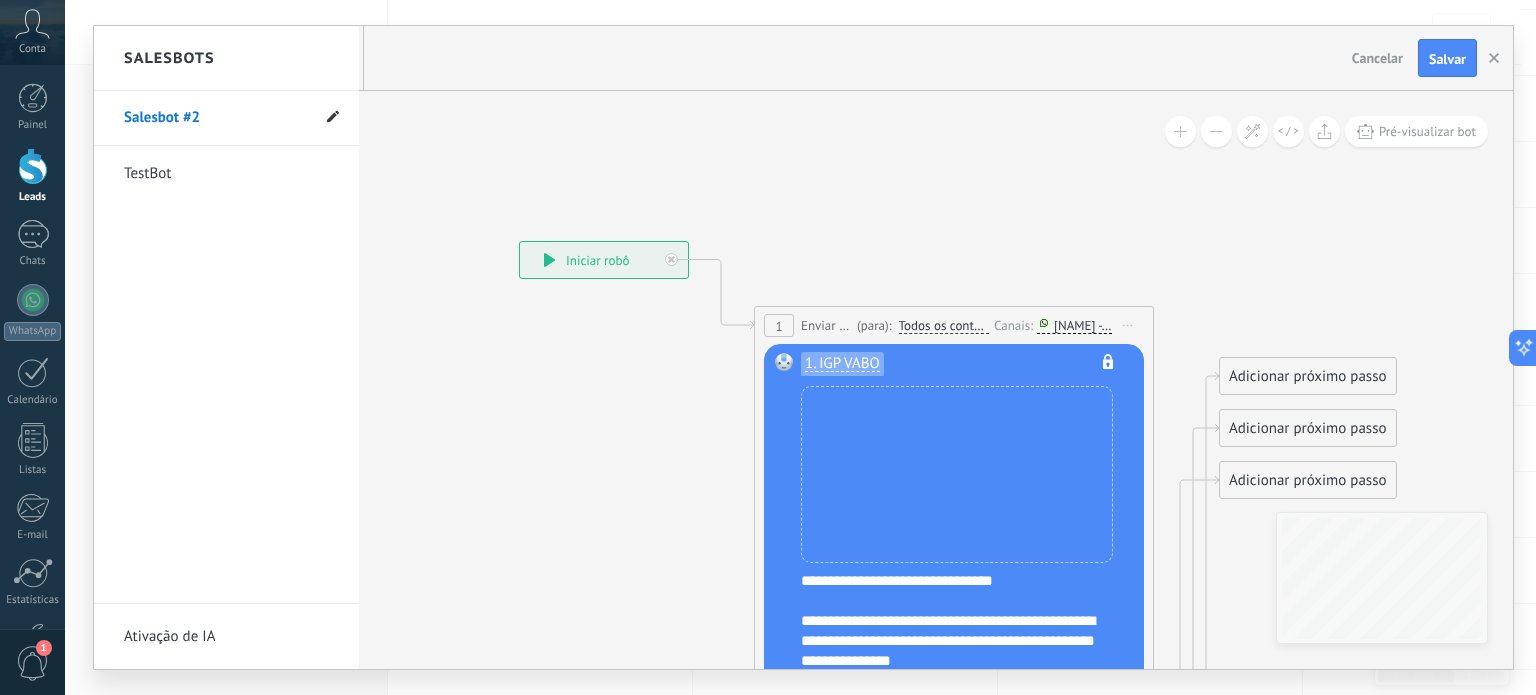 click 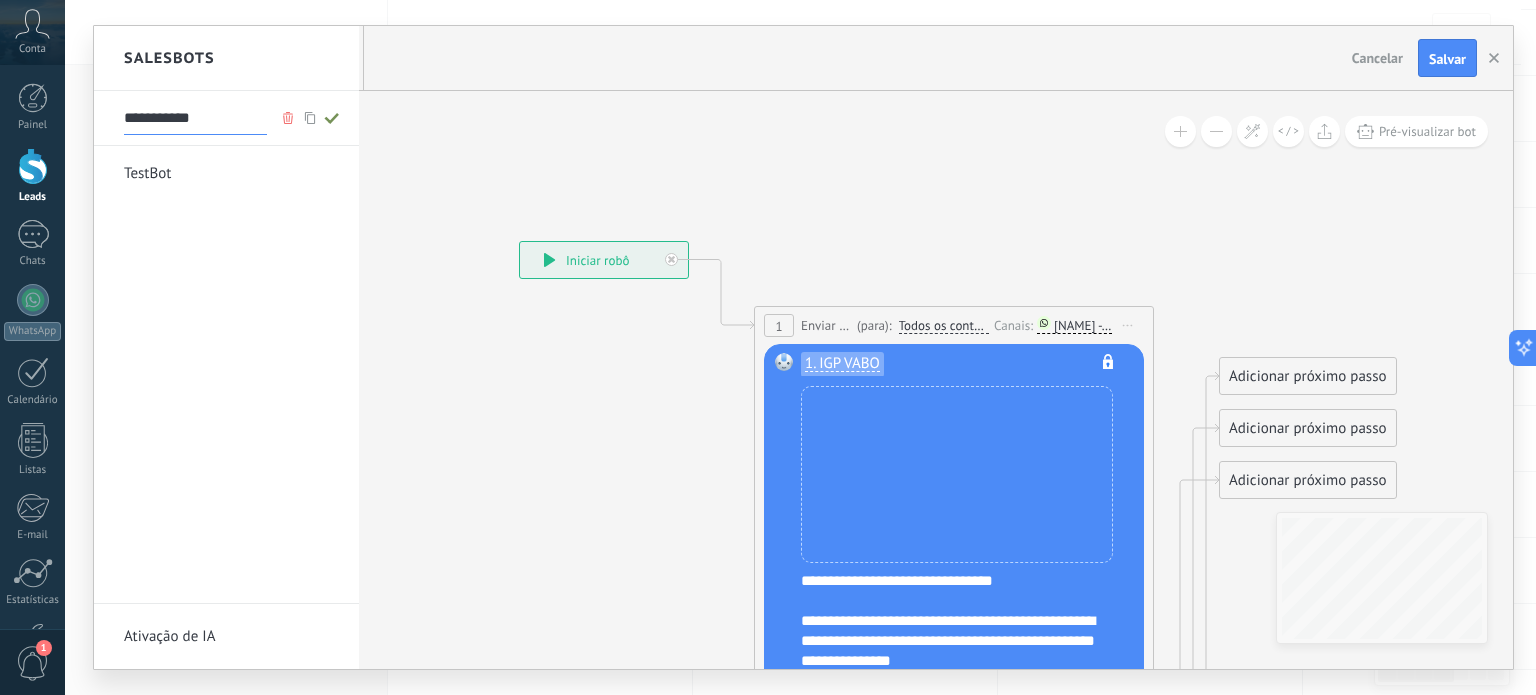 click on "**********" at bounding box center [195, 119] 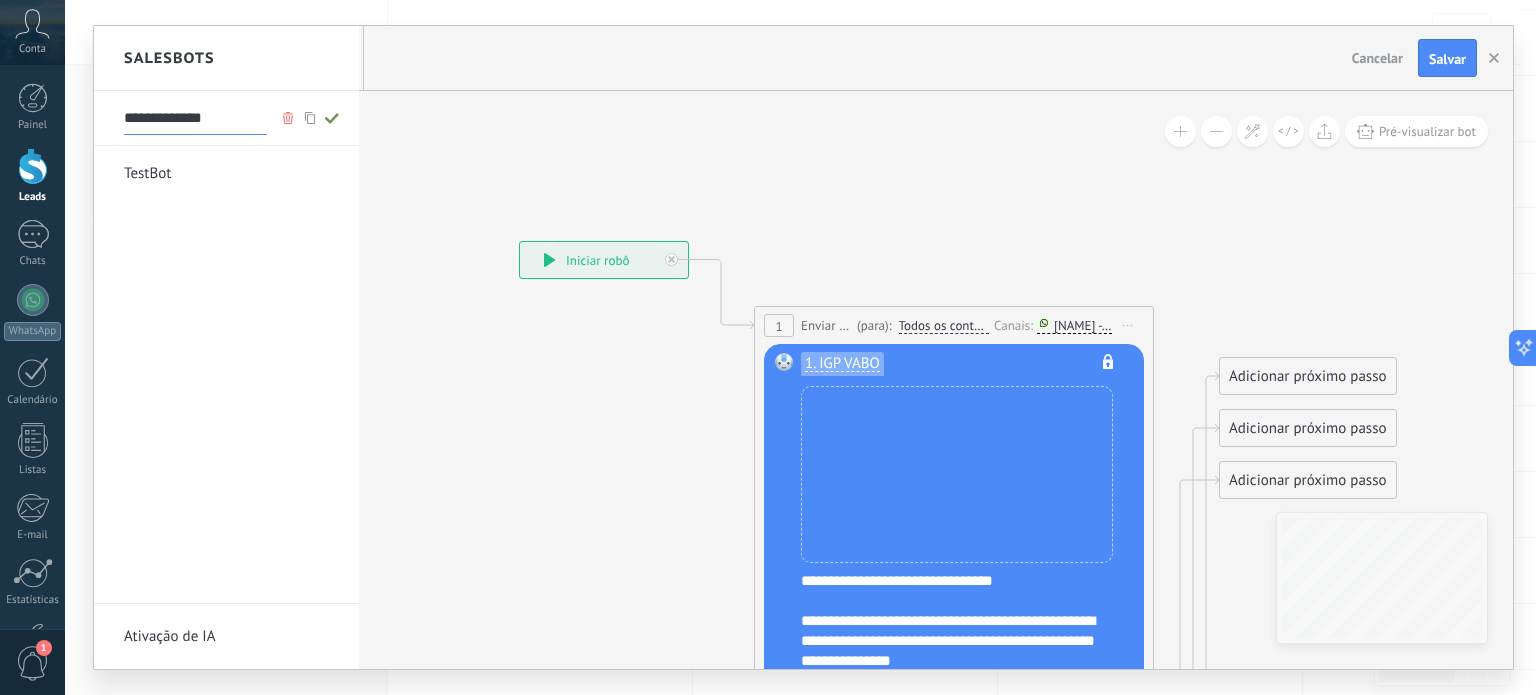 type on "**********" 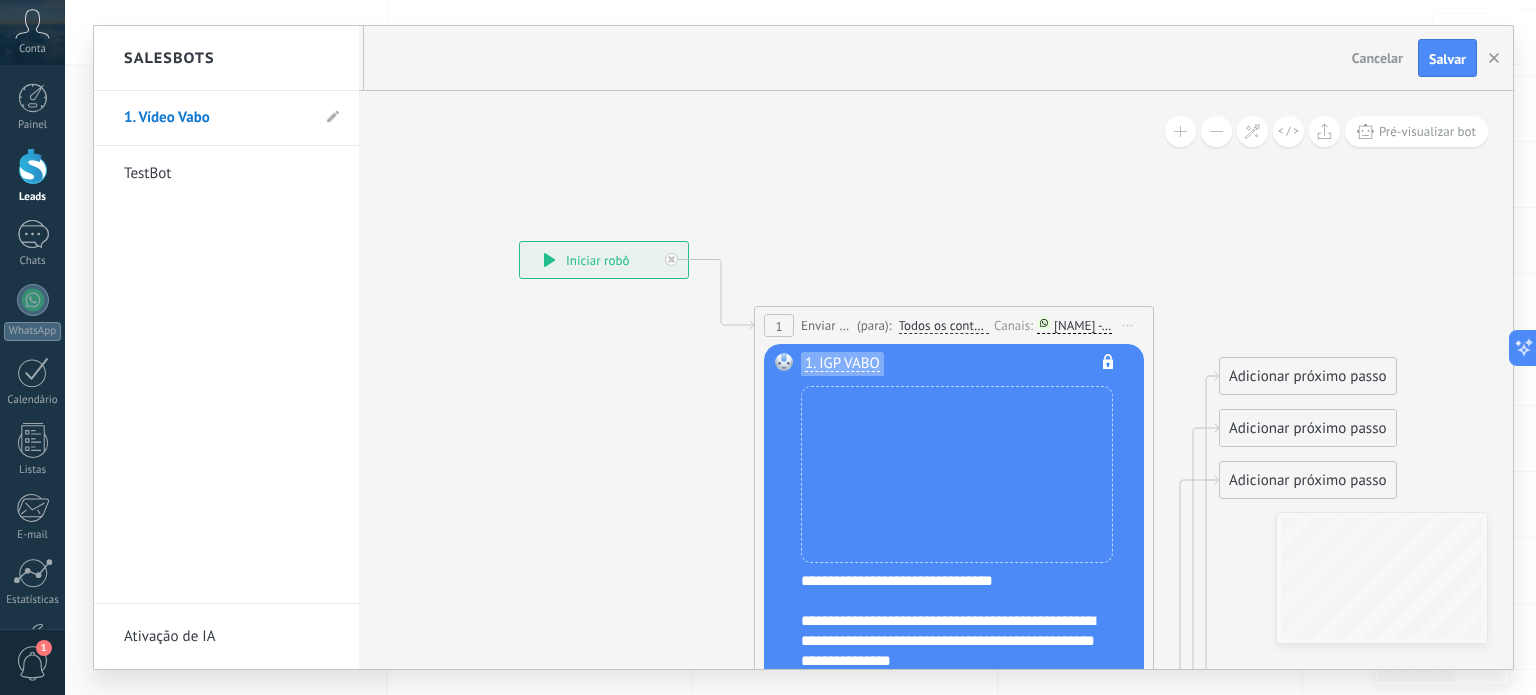 drag, startPoint x: 1188, startPoint y: 239, endPoint x: 901, endPoint y: 121, distance: 310.31113 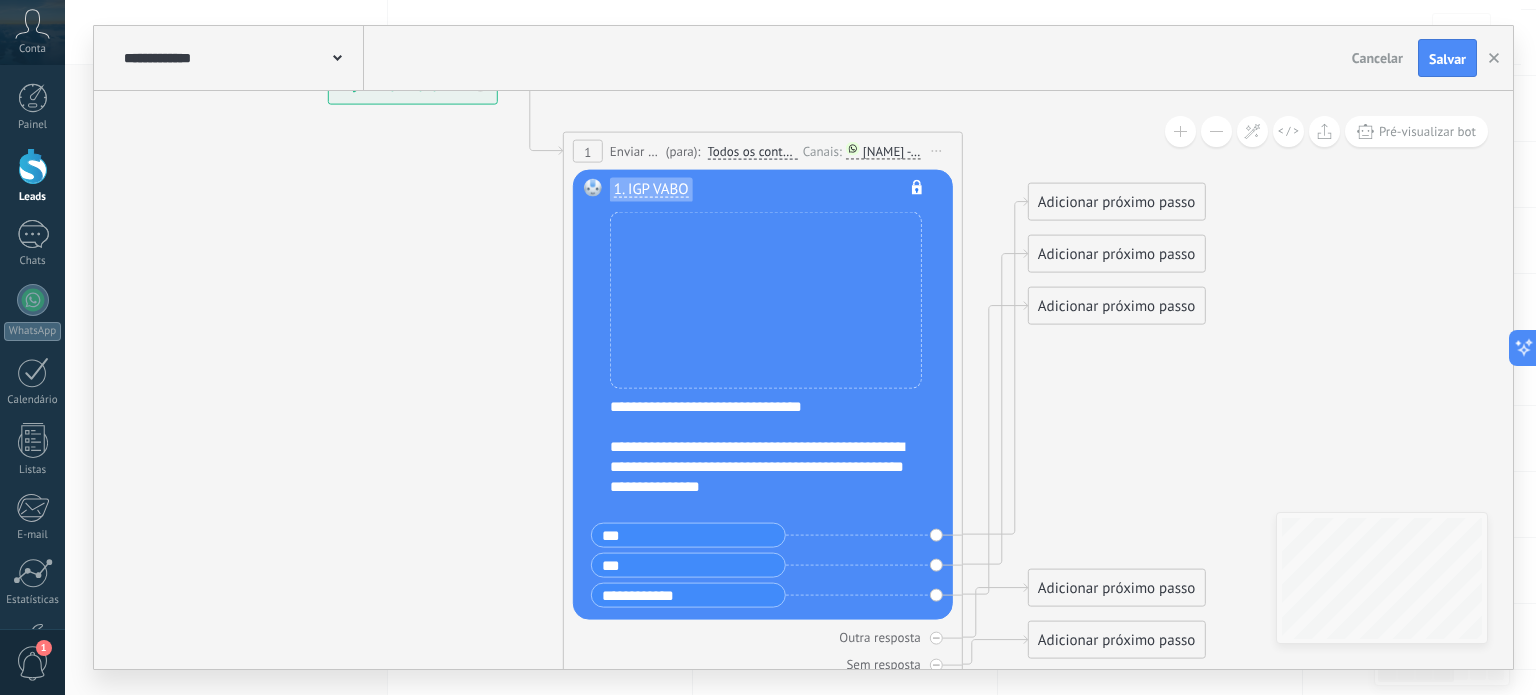 drag, startPoint x: 1220, startPoint y: 327, endPoint x: 1023, endPoint y: 147, distance: 266.85016 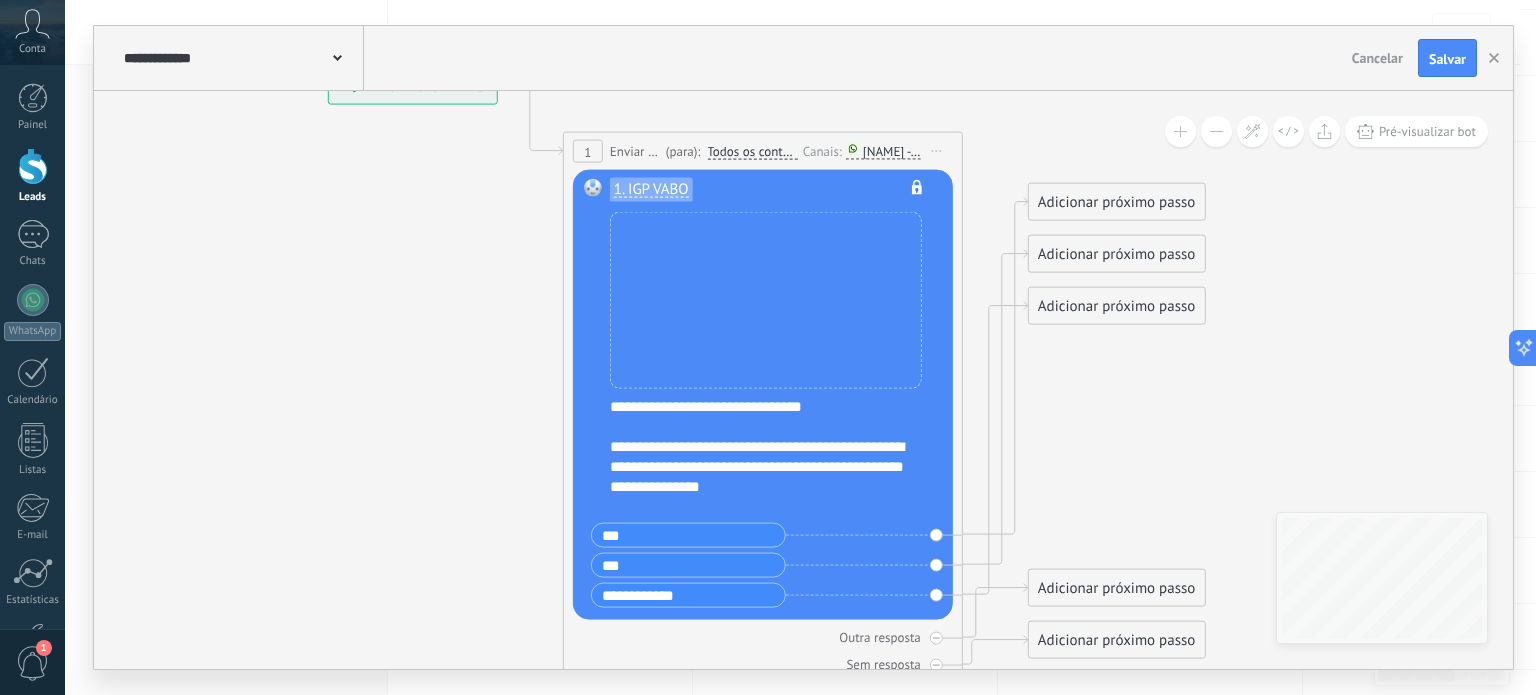 click 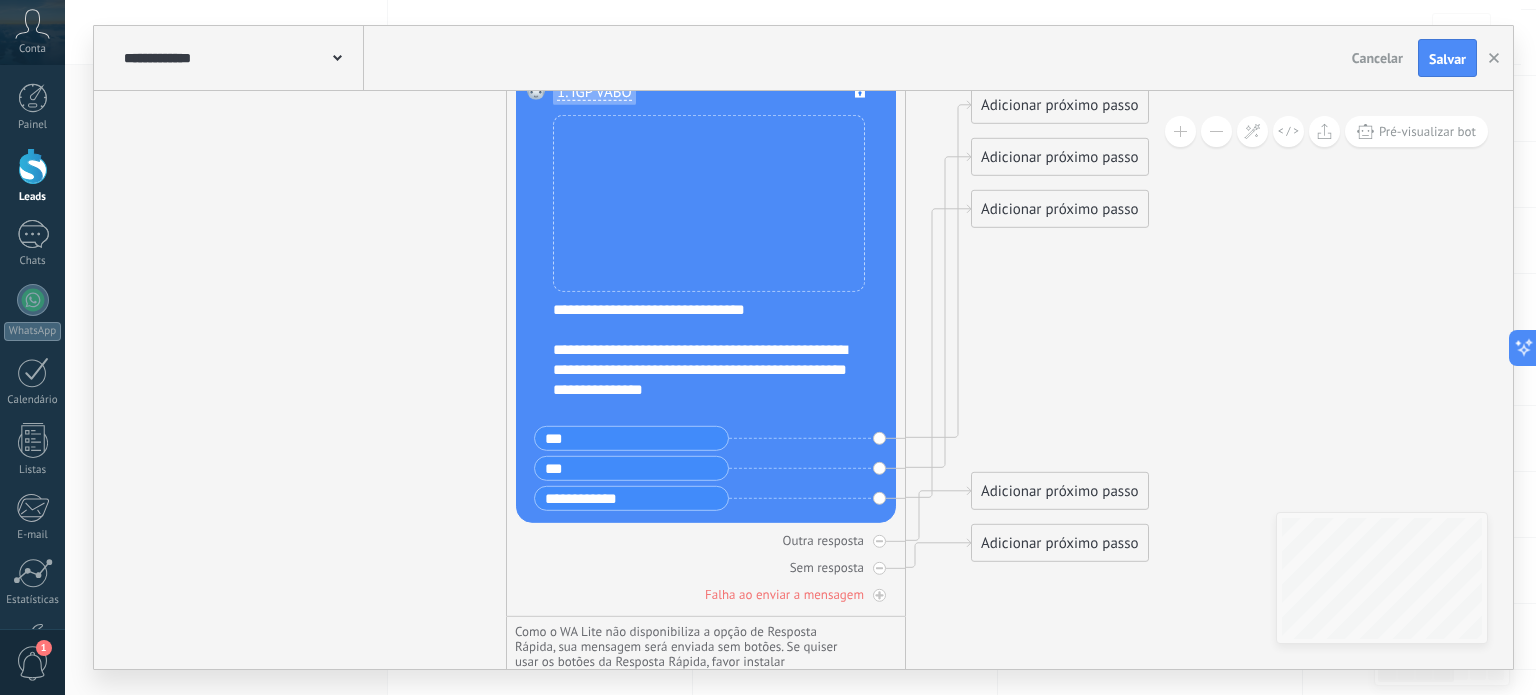 drag, startPoint x: 1140, startPoint y: 363, endPoint x: 1112, endPoint y: 363, distance: 28 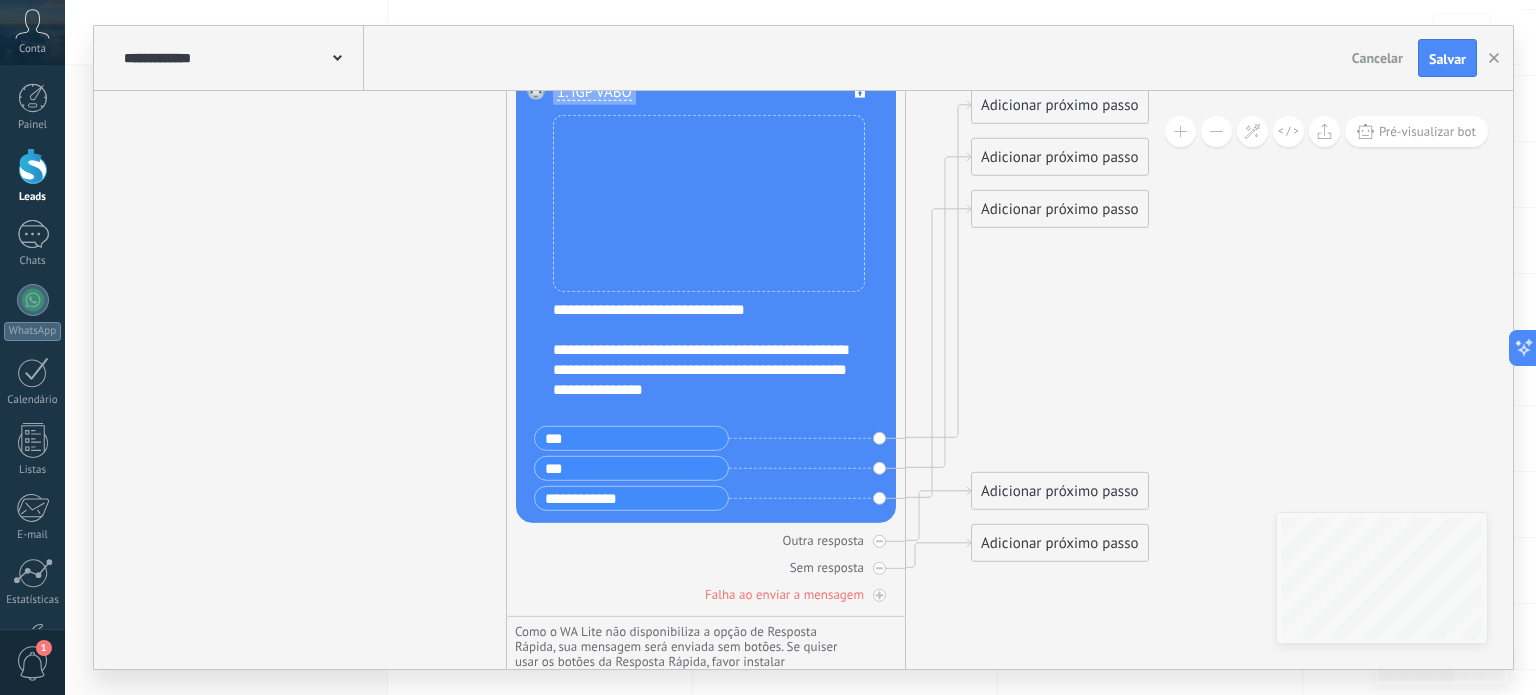 click 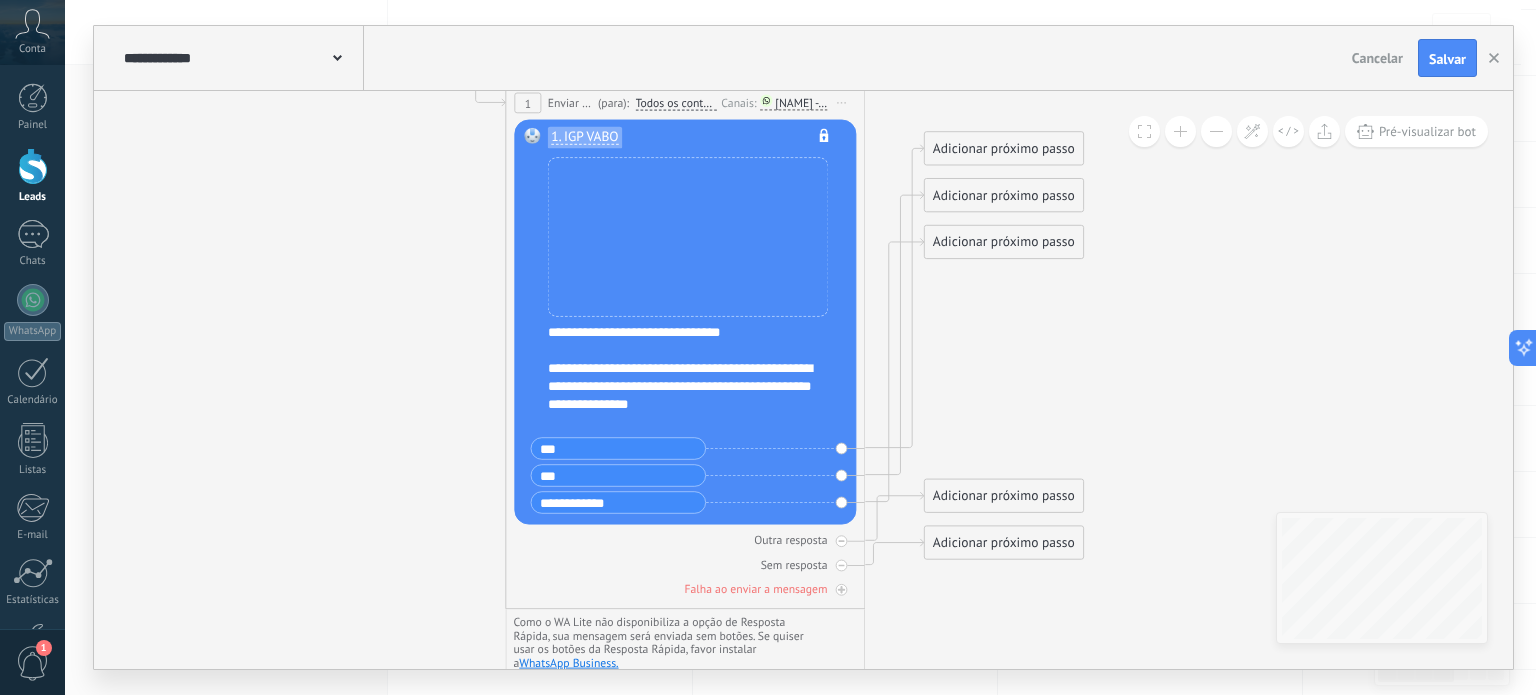 drag, startPoint x: 1247, startPoint y: 271, endPoint x: 1216, endPoint y: 287, distance: 34.88553 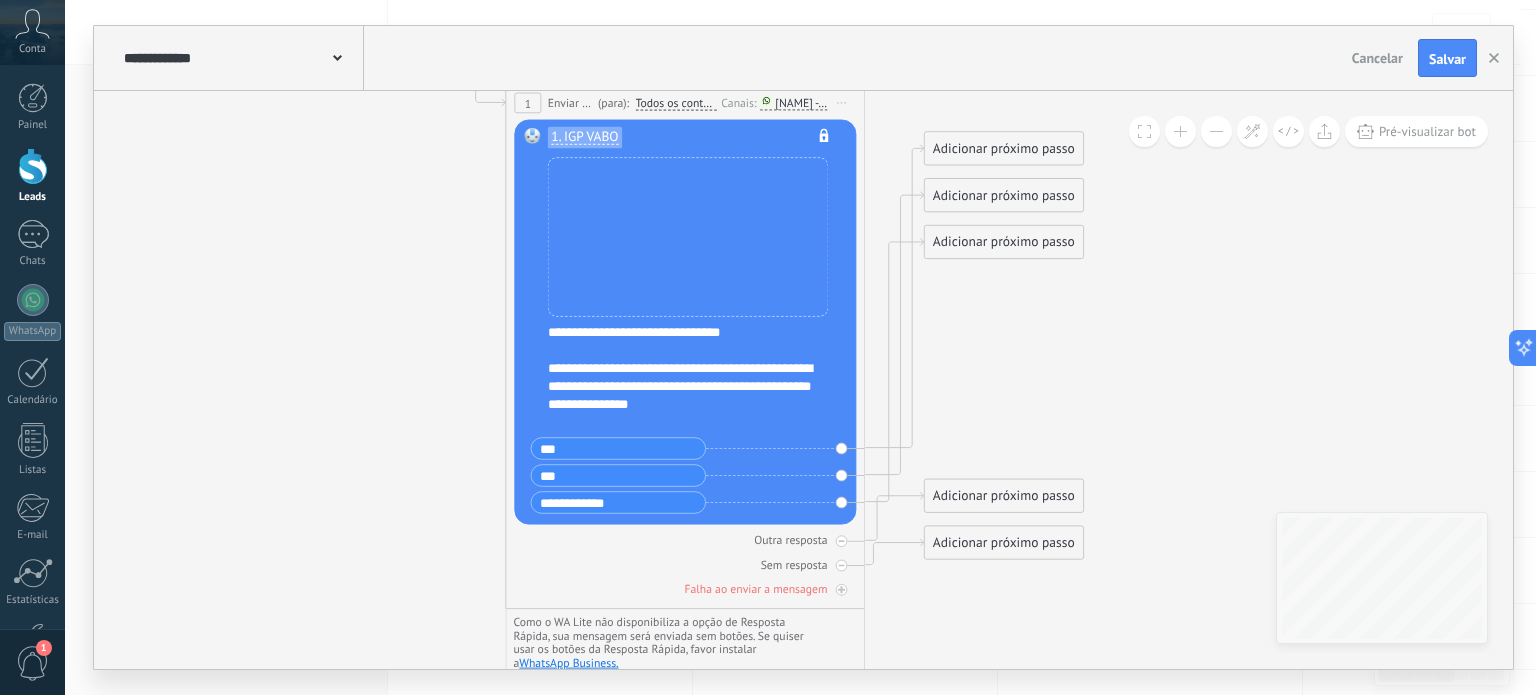 click 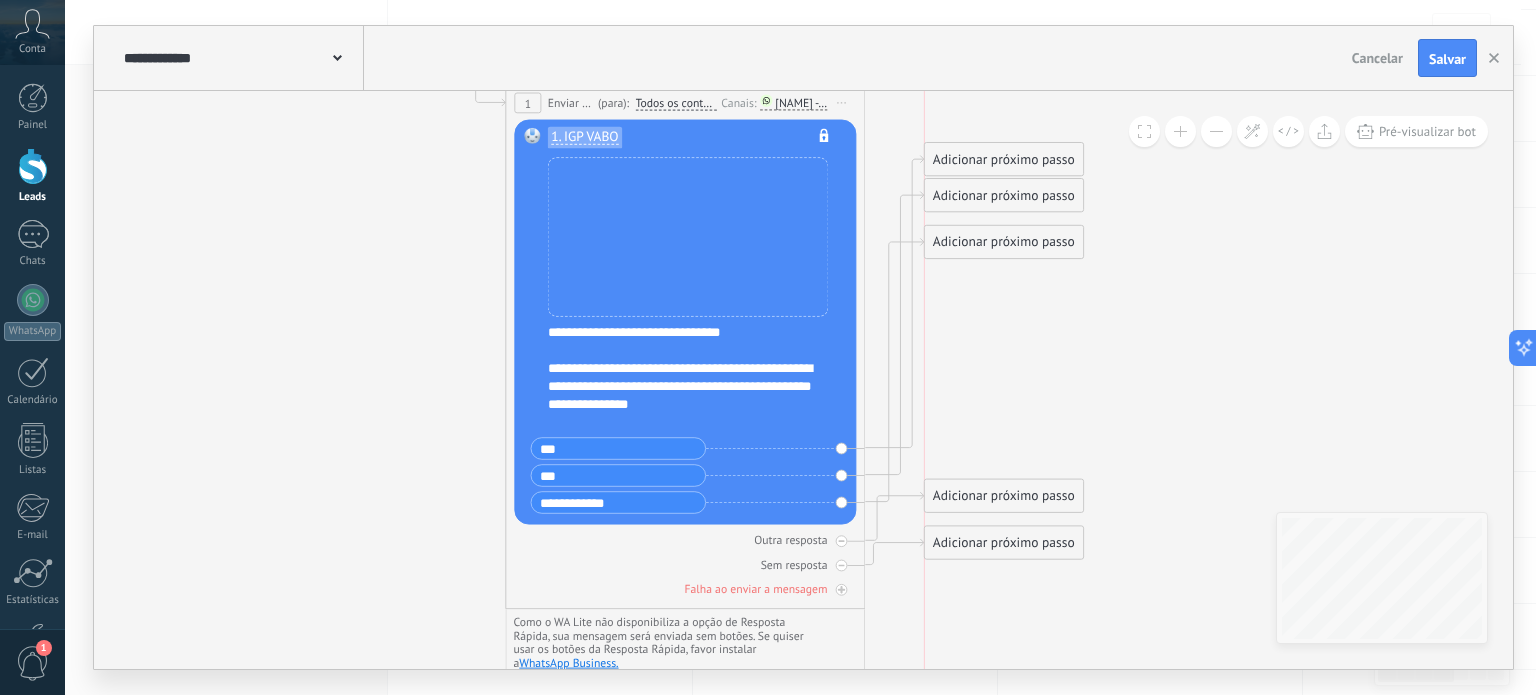 drag, startPoint x: 1000, startPoint y: 150, endPoint x: 1008, endPoint y: 159, distance: 12.0415945 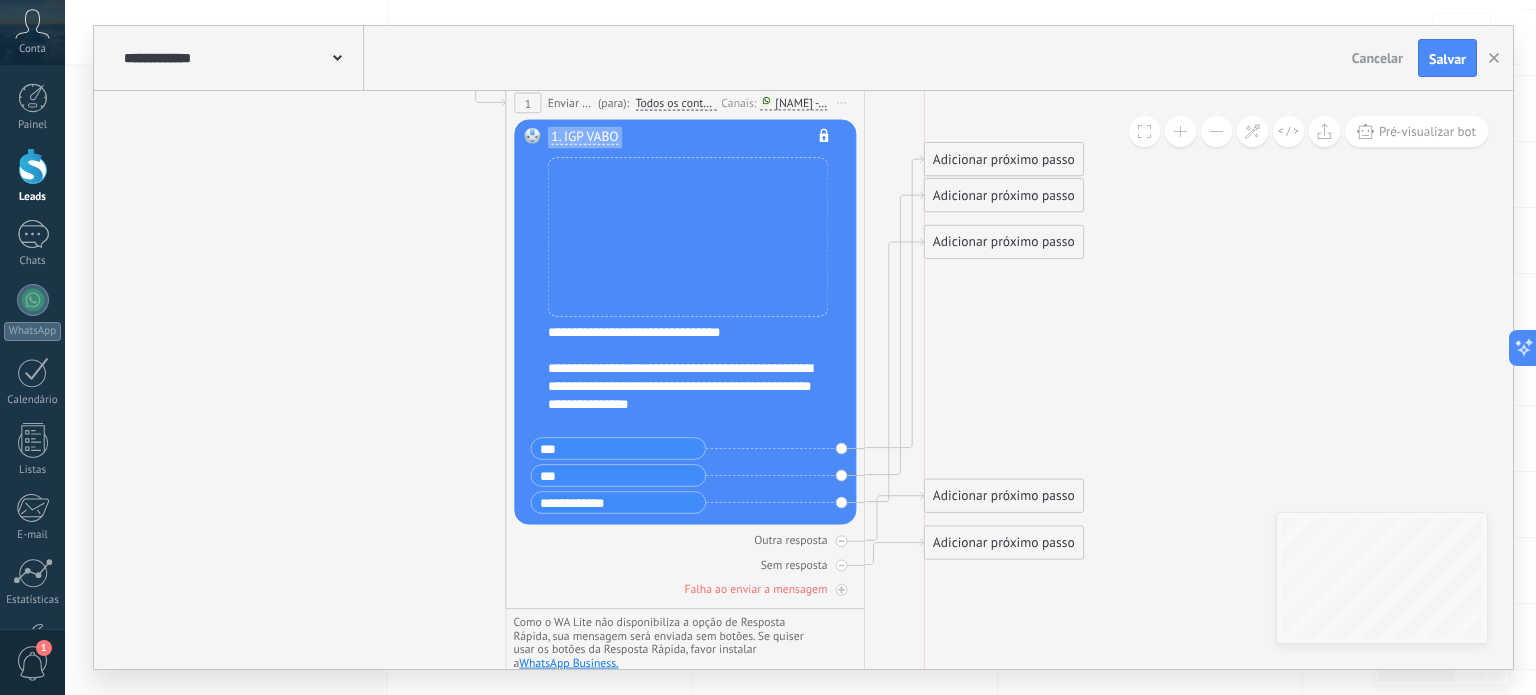 click on "Adicionar próximo passo" at bounding box center [1004, 160] 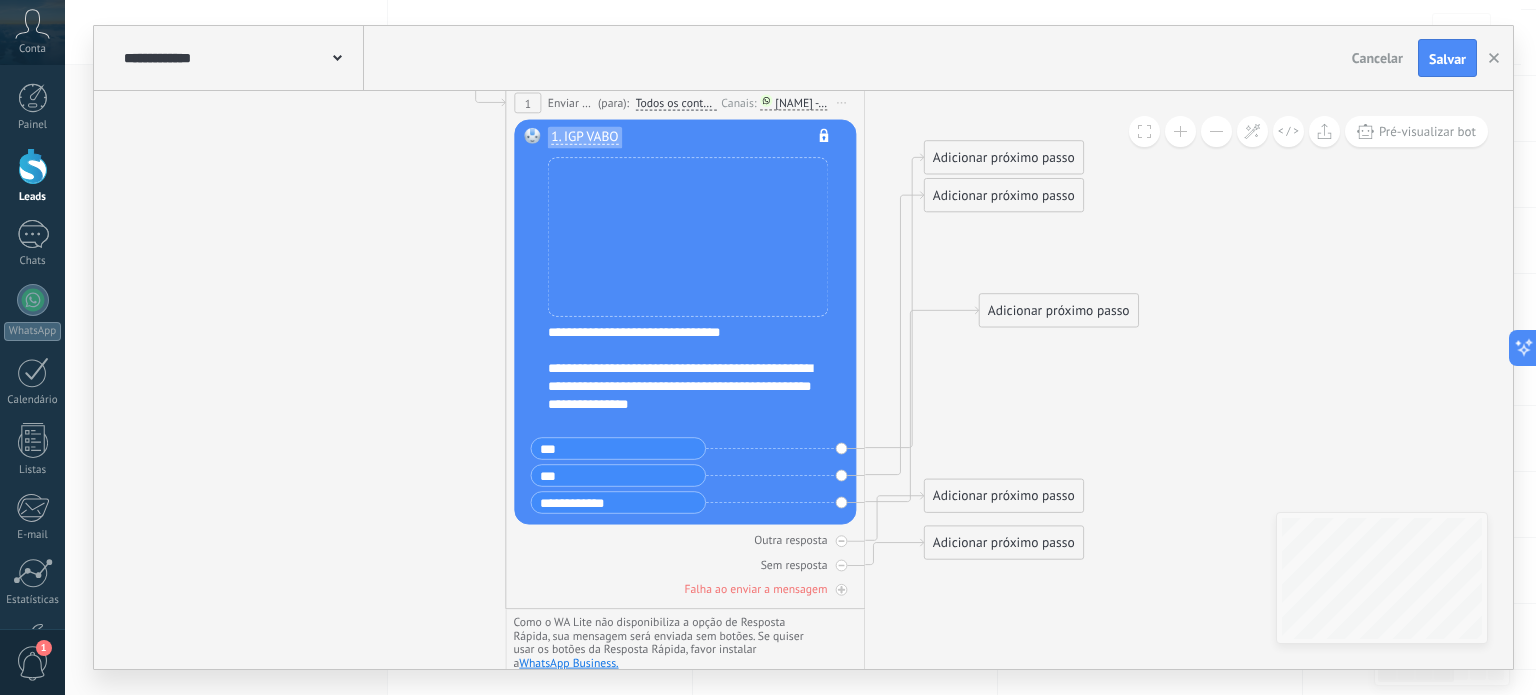 drag, startPoint x: 993, startPoint y: 249, endPoint x: 1067, endPoint y: 323, distance: 104.6518 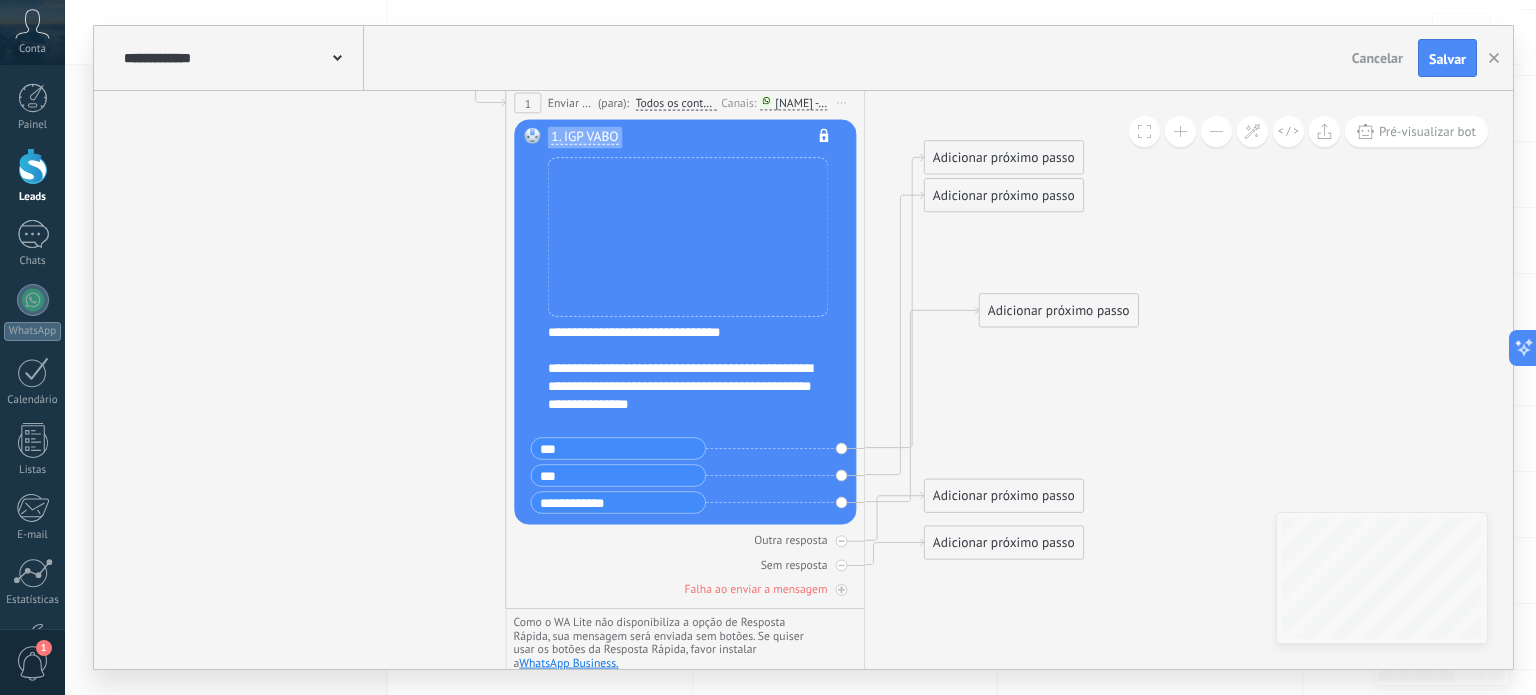click on "Adicionar próximo passo" at bounding box center [1059, 311] 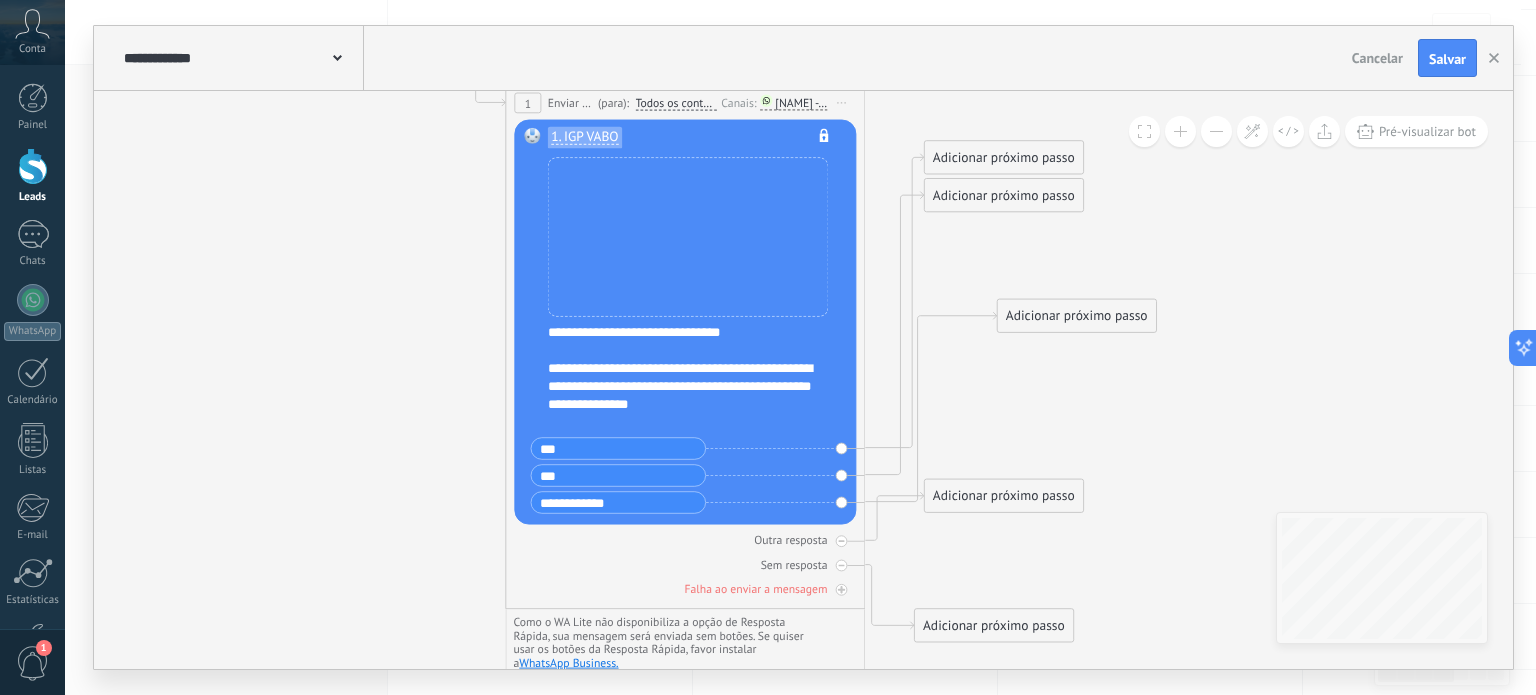 drag, startPoint x: 1021, startPoint y: 594, endPoint x: 1013, endPoint y: 620, distance: 27.202942 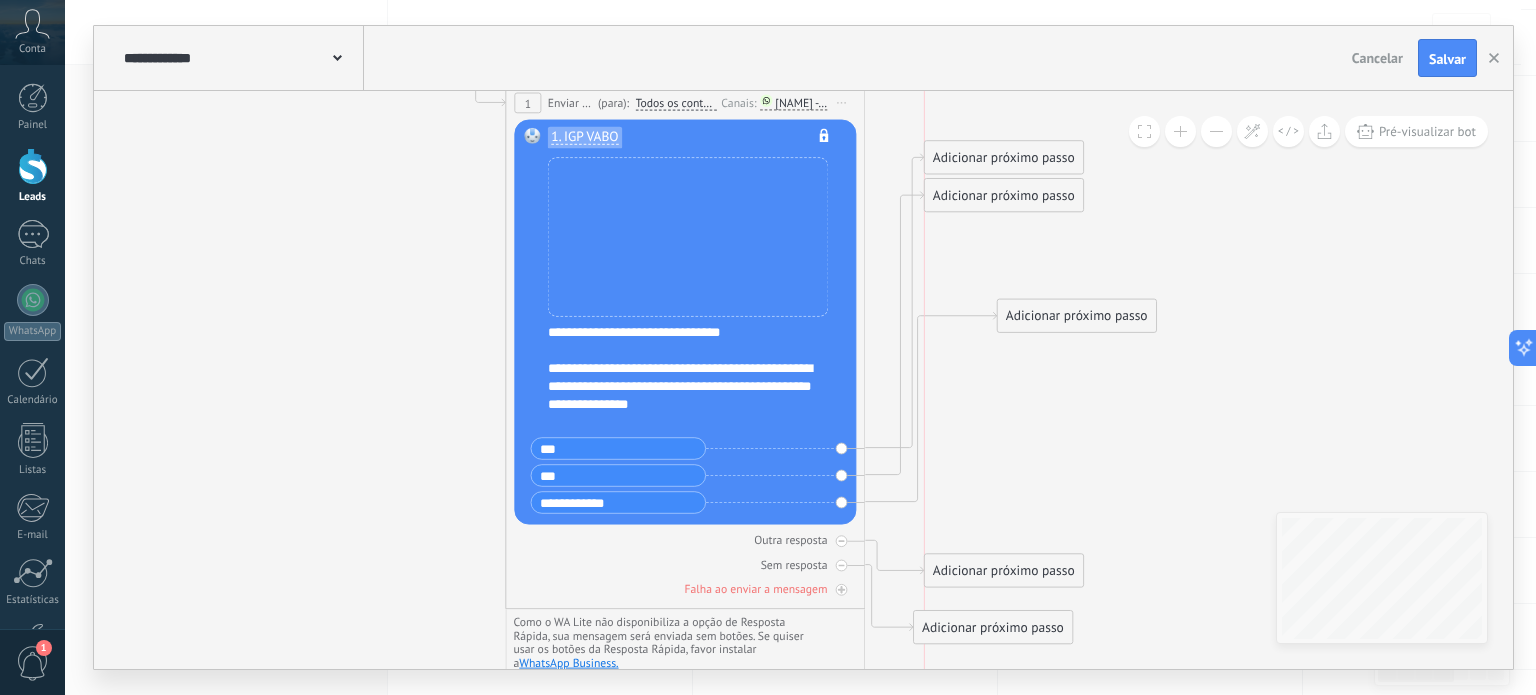 drag, startPoint x: 1011, startPoint y: 499, endPoint x: 1019, endPoint y: 575, distance: 76.41989 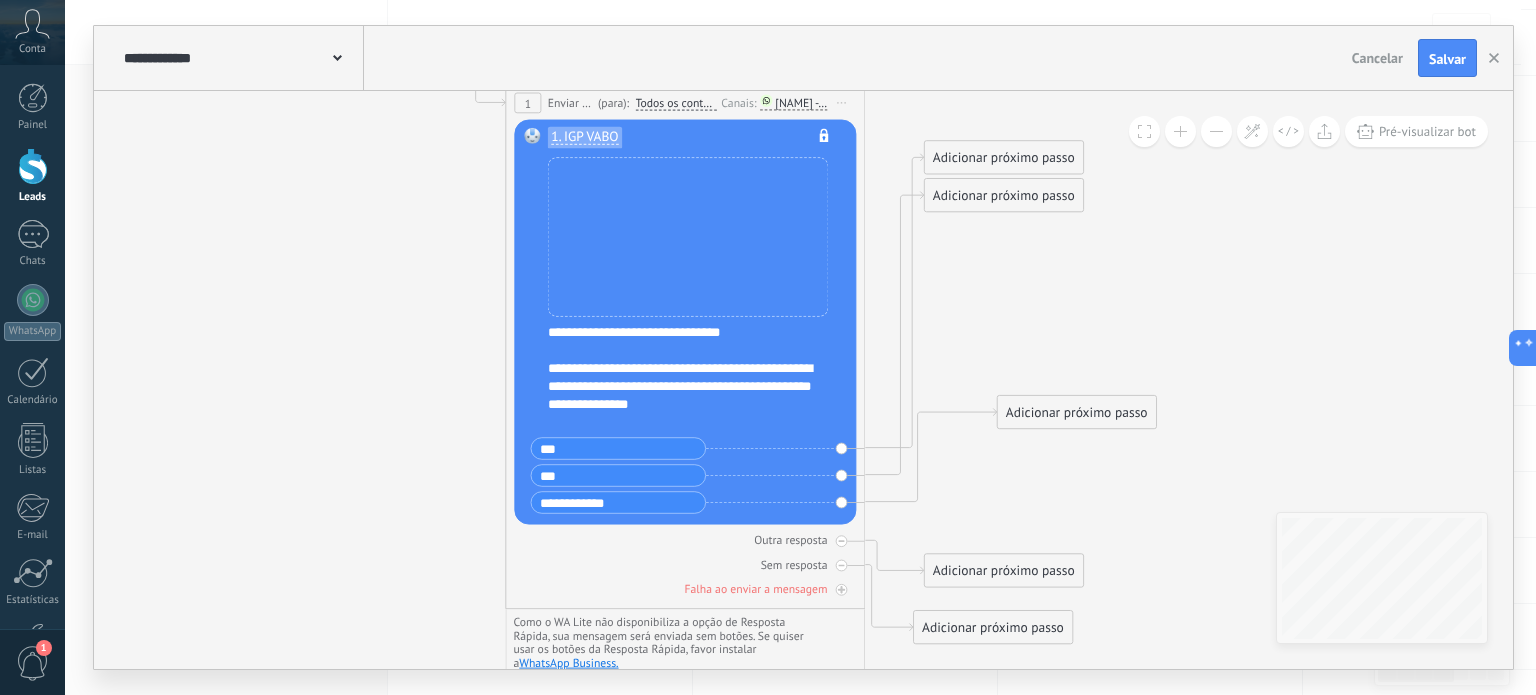 drag, startPoint x: 1064, startPoint y: 316, endPoint x: 1065, endPoint y: 415, distance: 99.00505 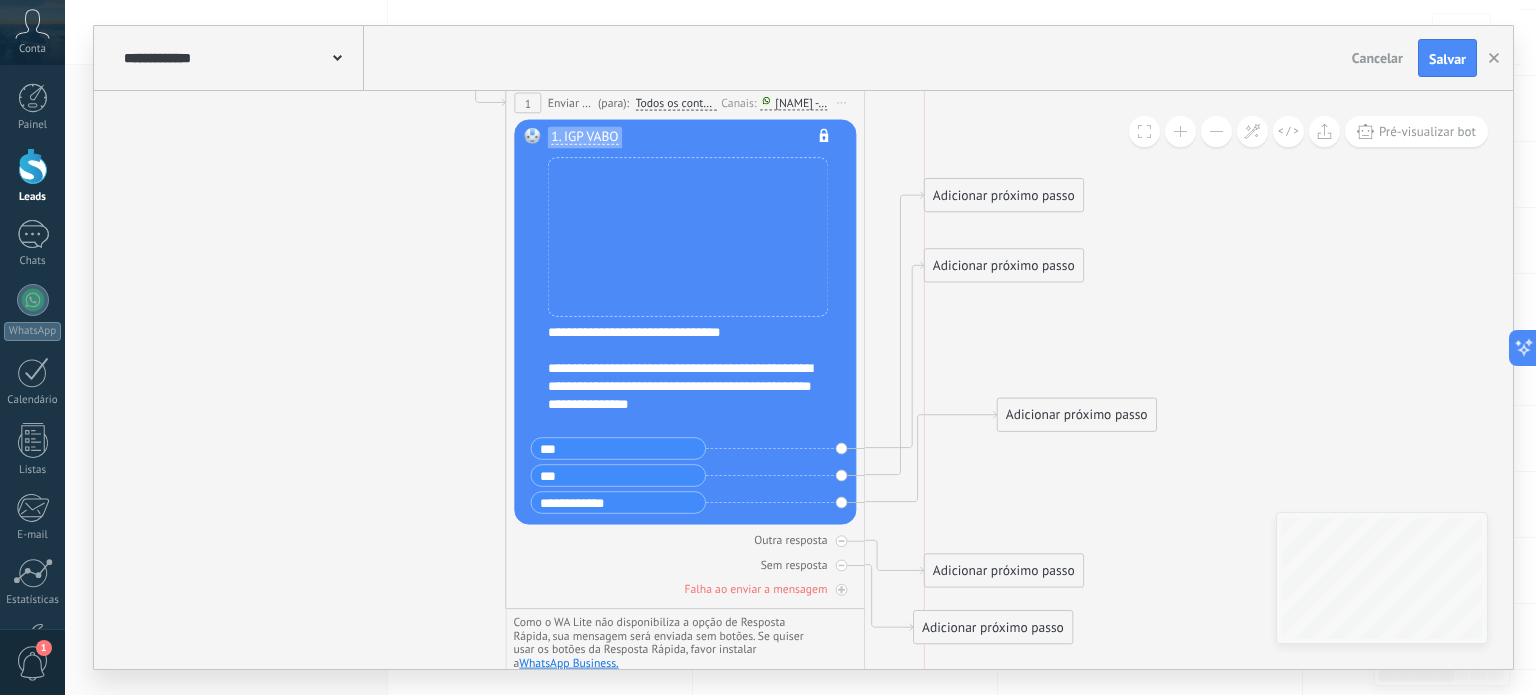 drag, startPoint x: 1016, startPoint y: 152, endPoint x: 1015, endPoint y: 260, distance: 108.00463 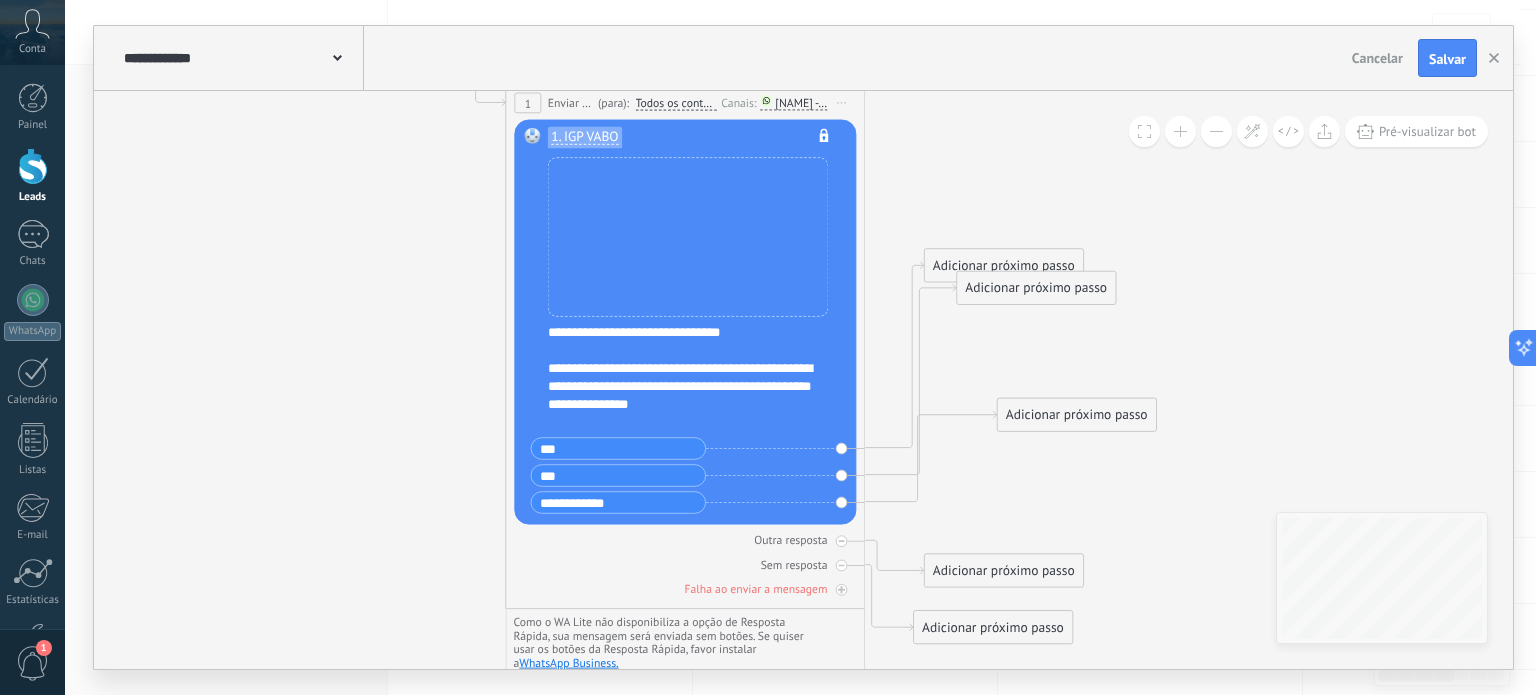 drag, startPoint x: 960, startPoint y: 228, endPoint x: 988, endPoint y: 287, distance: 65.30697 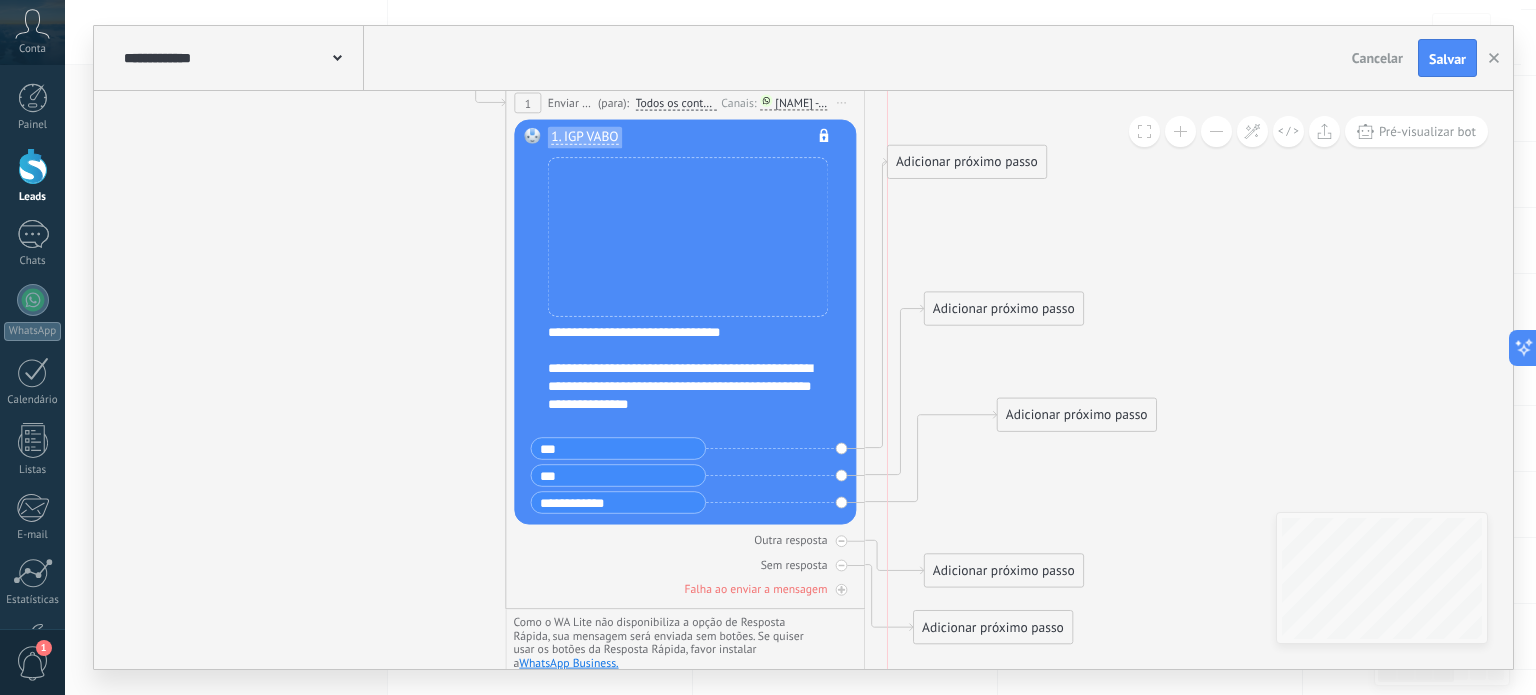 drag, startPoint x: 973, startPoint y: 261, endPoint x: 944, endPoint y: 158, distance: 107.00467 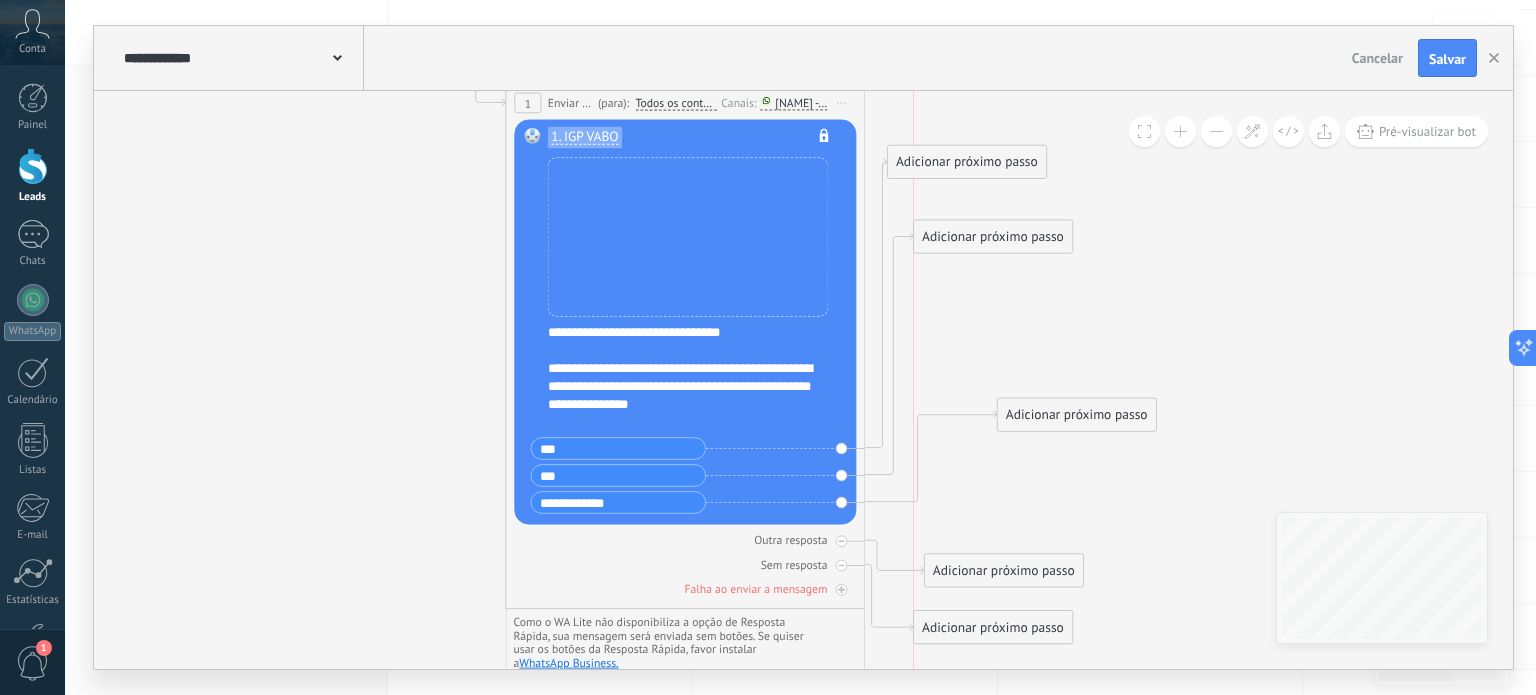 drag, startPoint x: 987, startPoint y: 295, endPoint x: 984, endPoint y: 223, distance: 72.06247 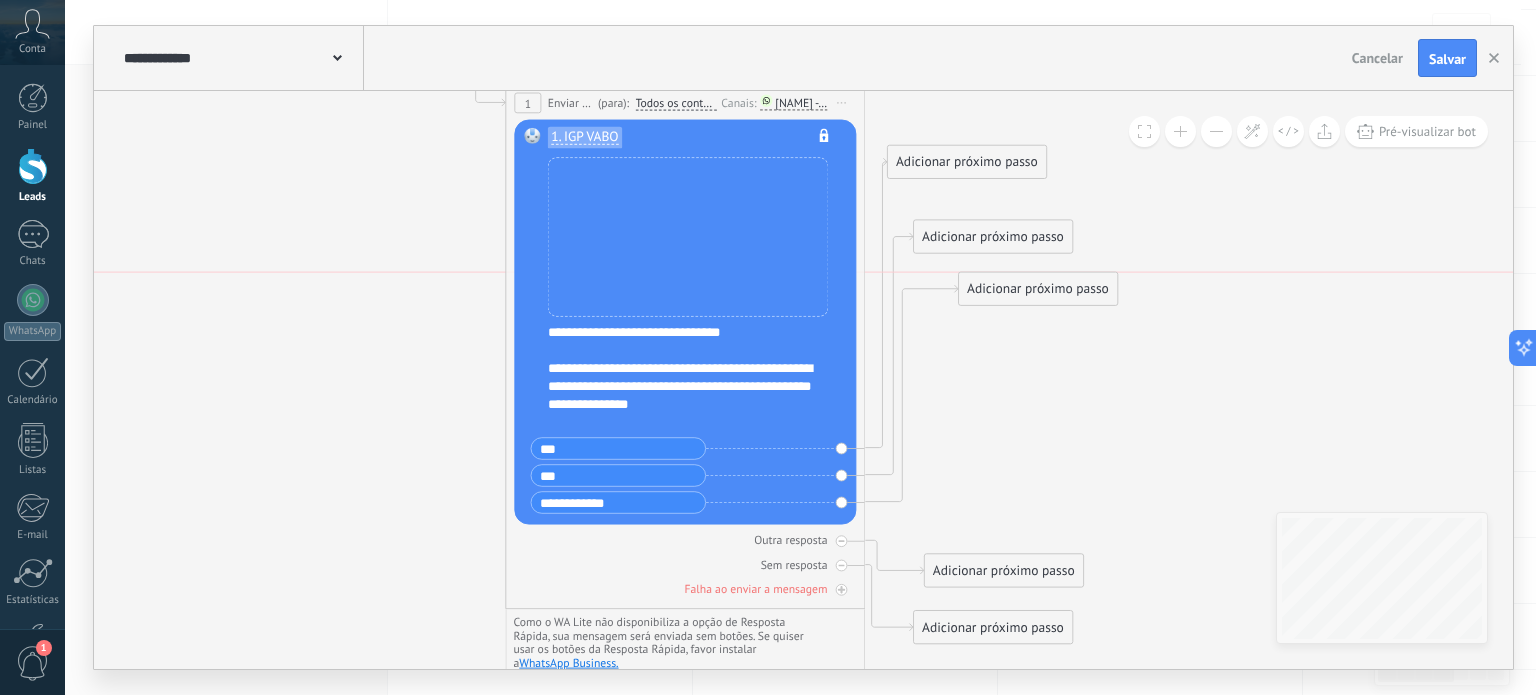 drag, startPoint x: 1015, startPoint y: 411, endPoint x: 976, endPoint y: 282, distance: 134.76646 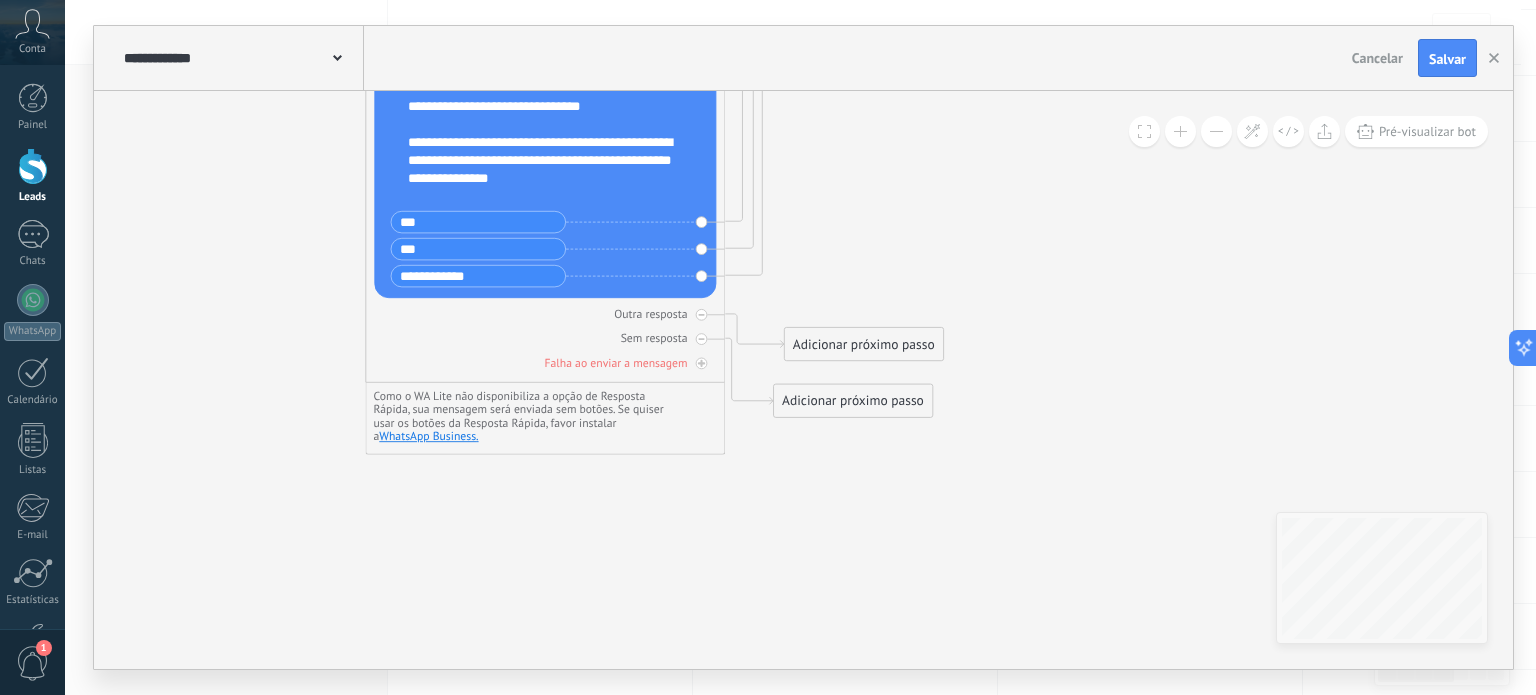 drag, startPoint x: 1047, startPoint y: 505, endPoint x: 907, endPoint y: 279, distance: 265.84958 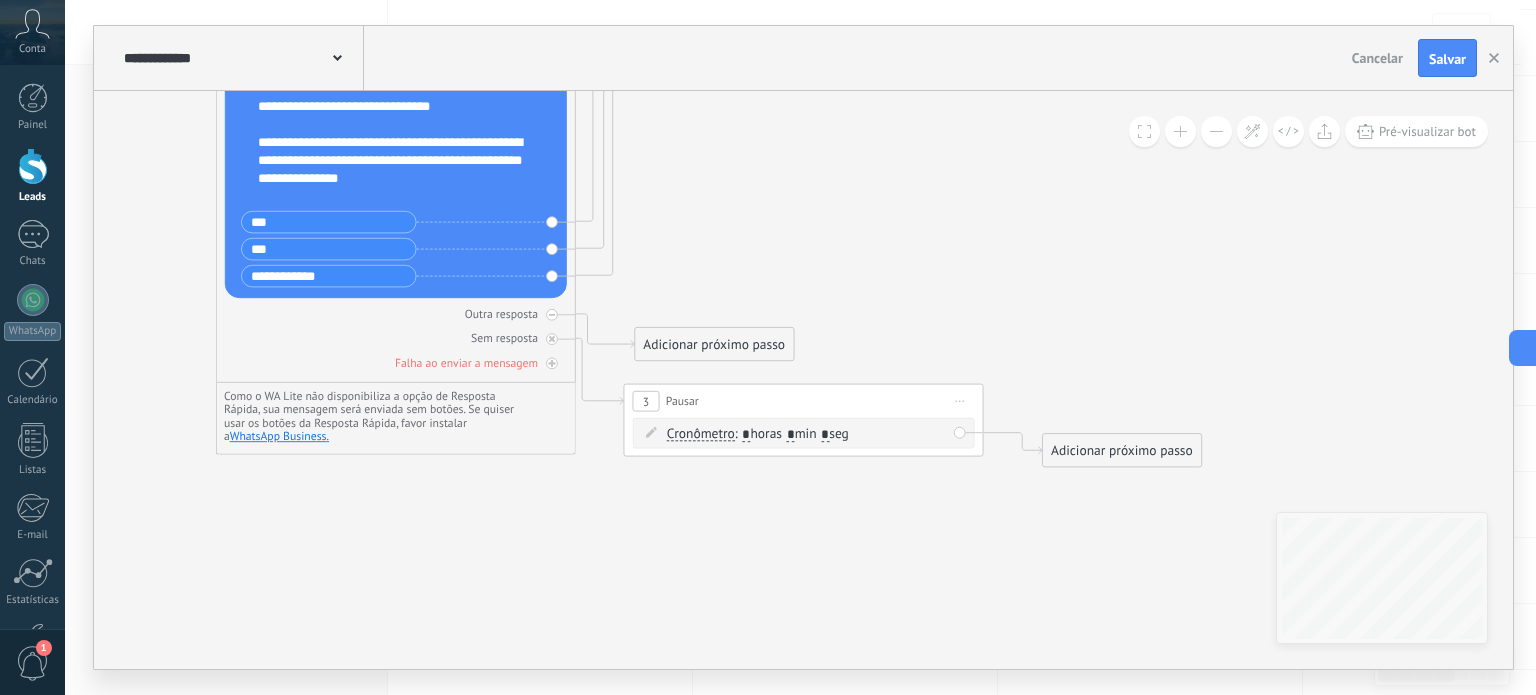 click on ":
*  horas
*  min  *  seg" at bounding box center [792, 433] 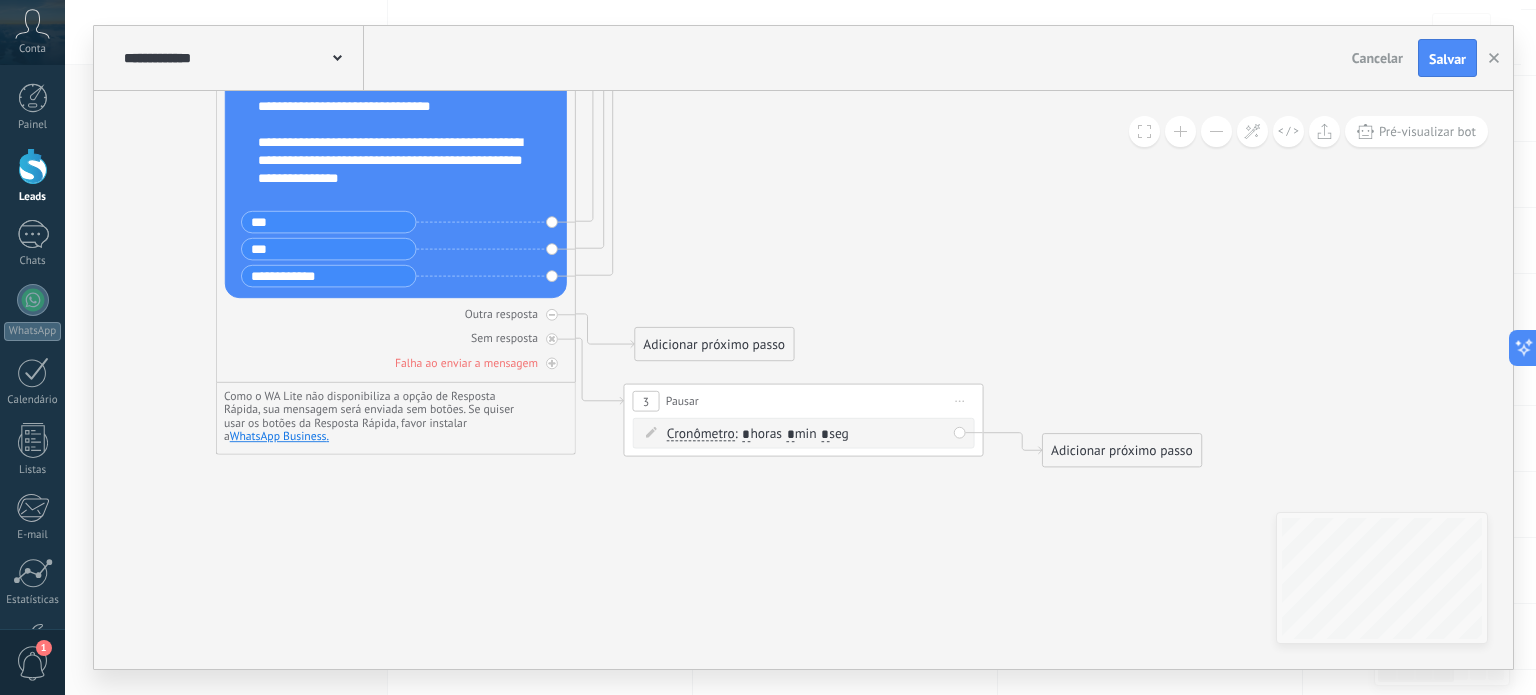 click on ":
*  horas
*  min  *  seg" at bounding box center (792, 433) 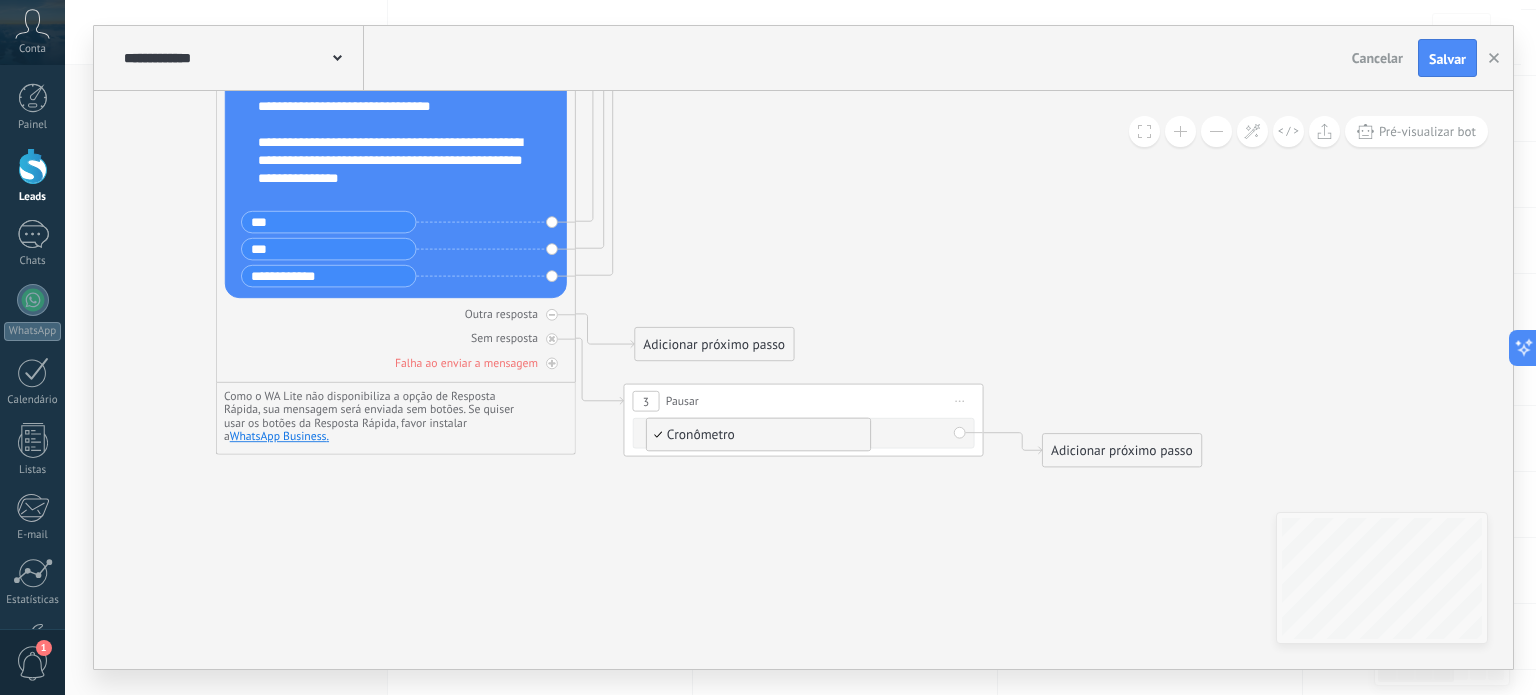 click on "Cronômetro" at bounding box center (756, 435) 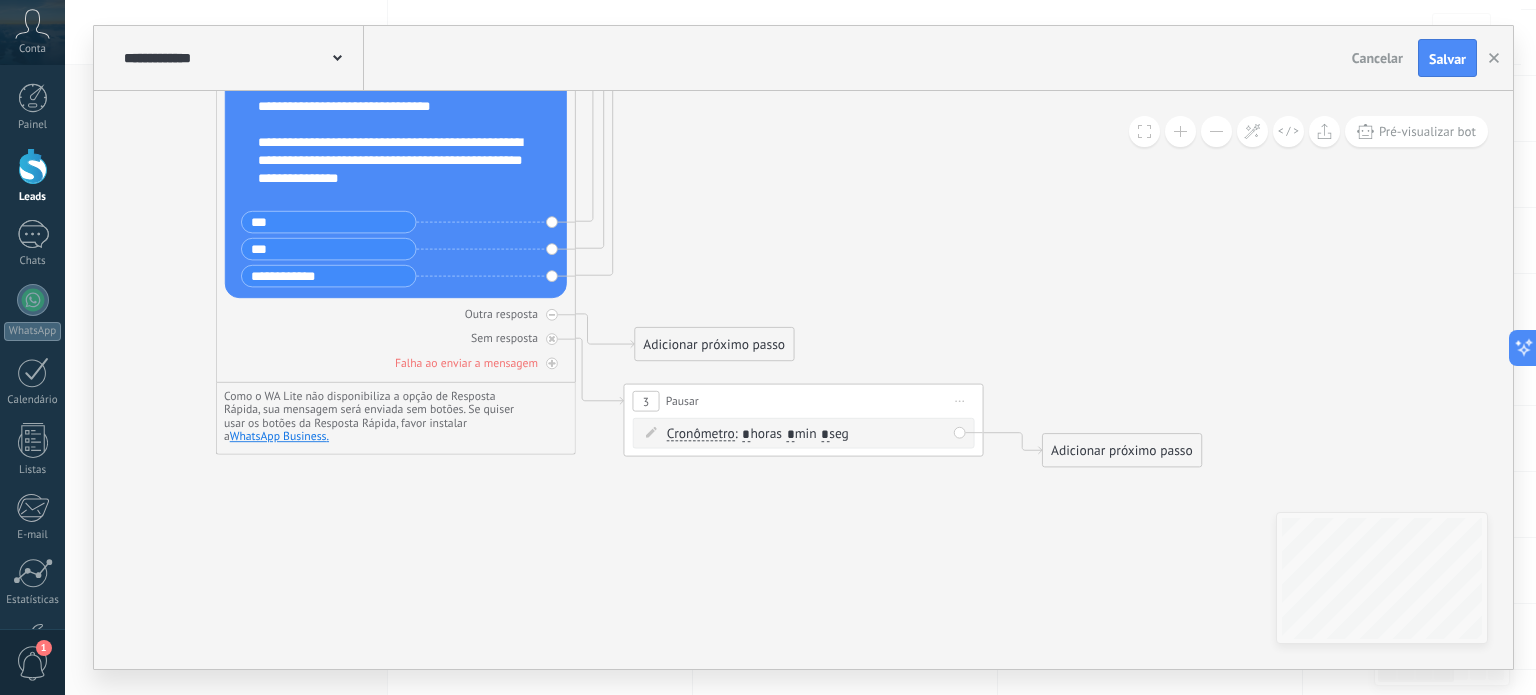 click on "*" at bounding box center (746, 435) 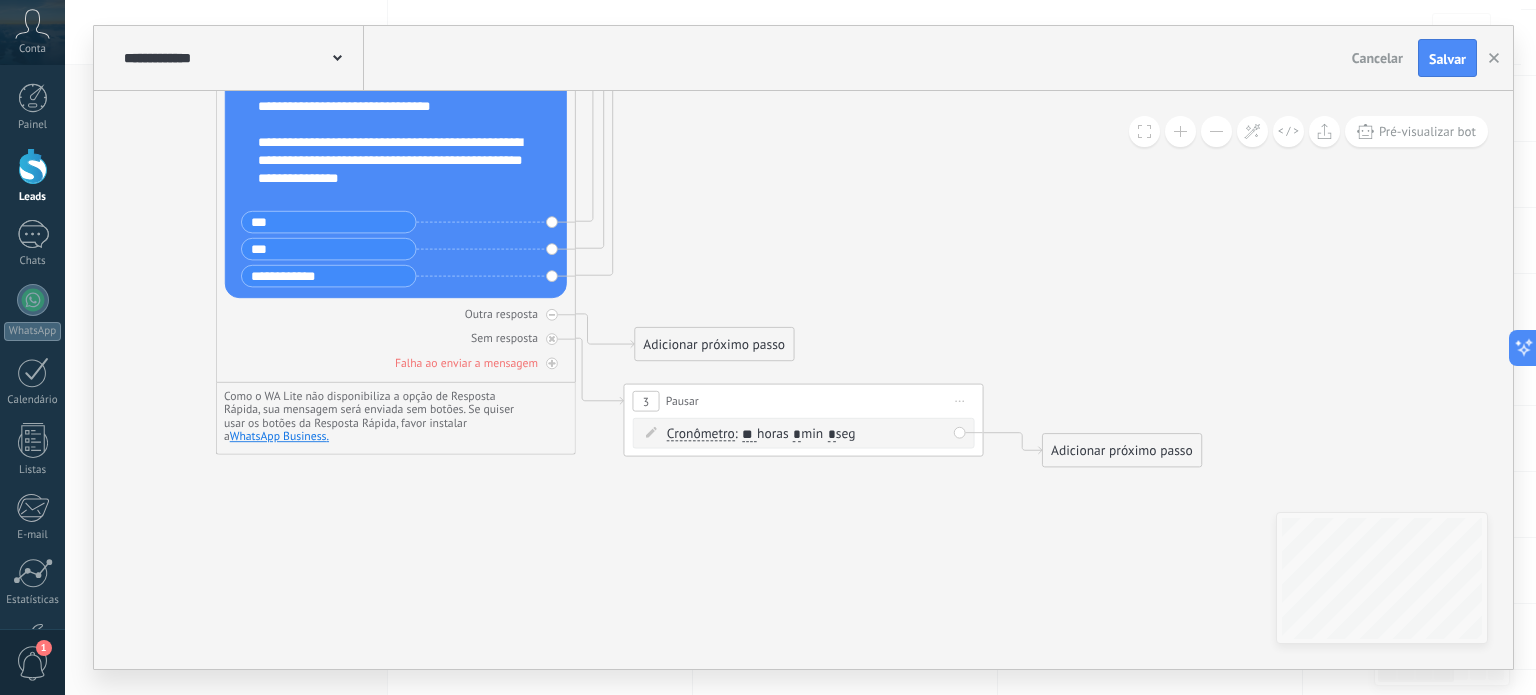 type on "**" 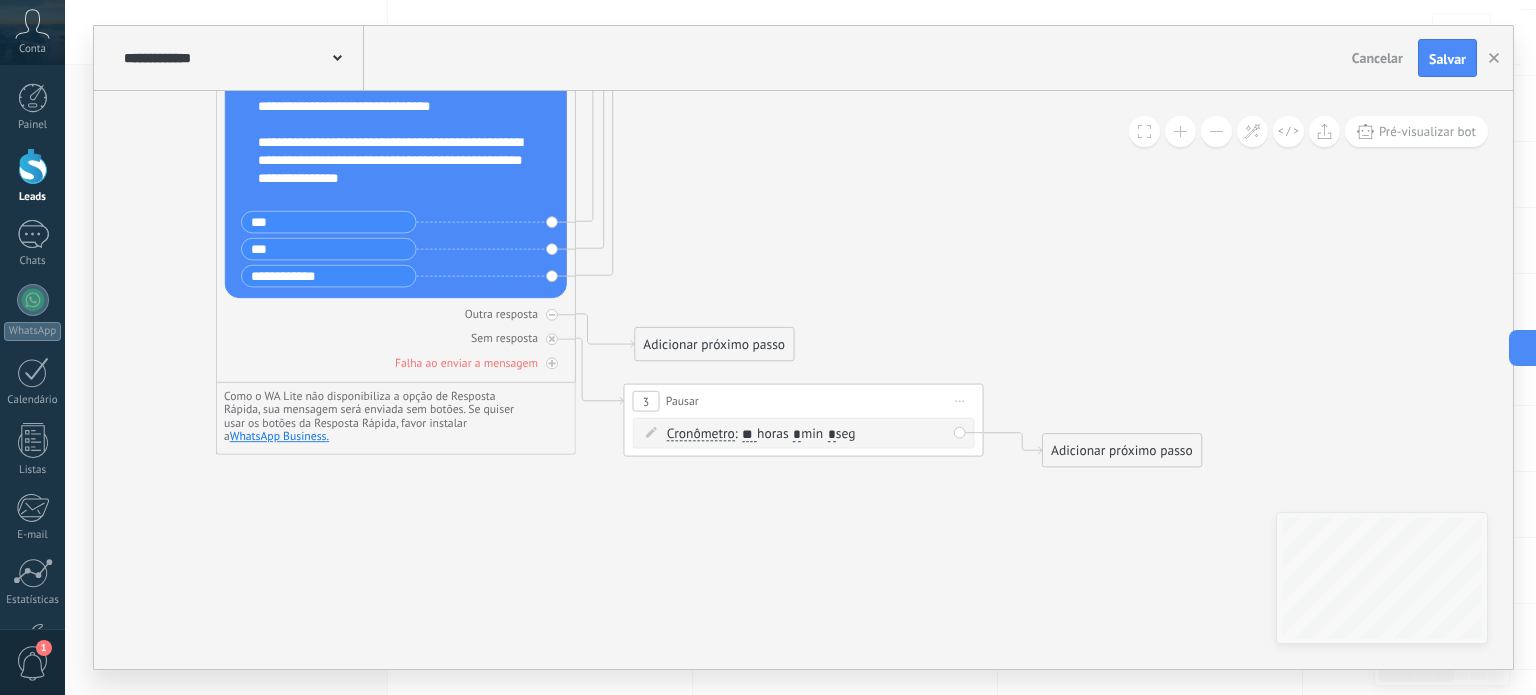 type on "*" 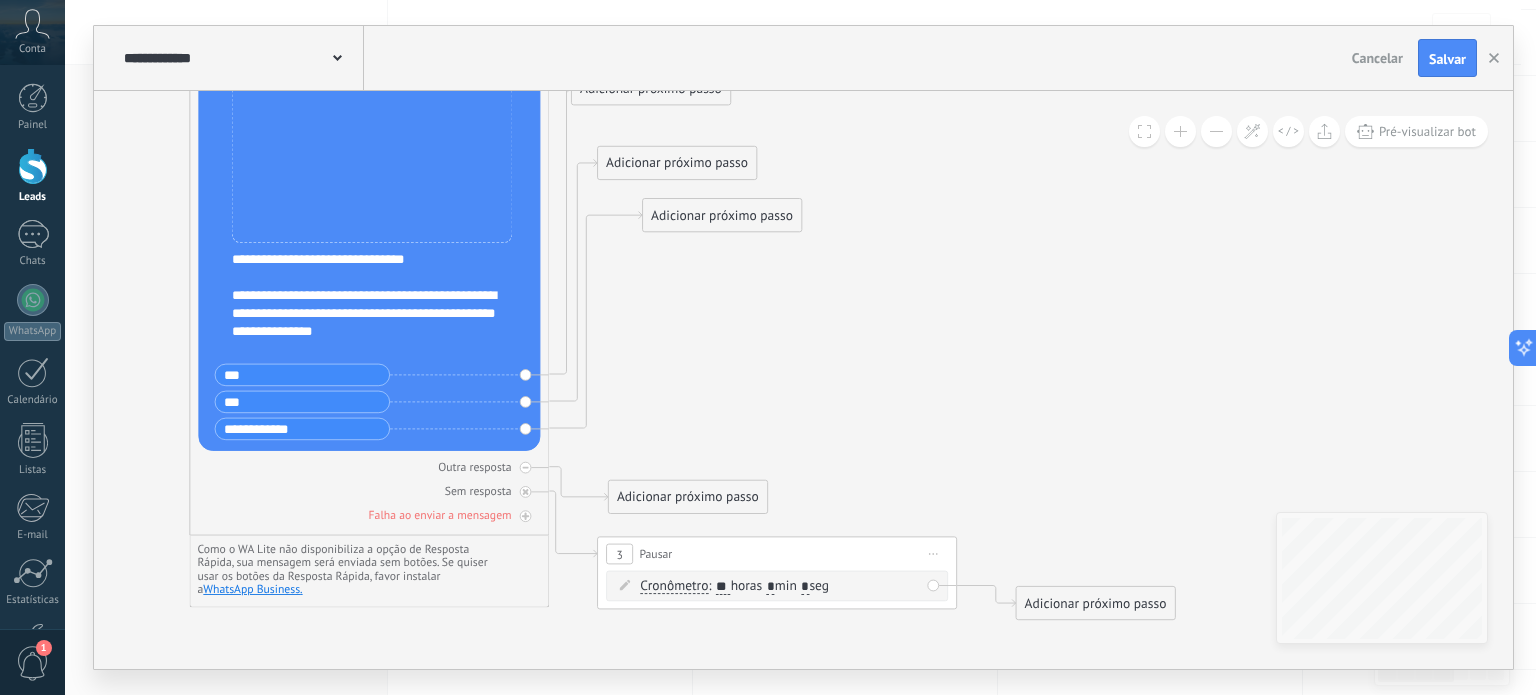 drag, startPoint x: 876, startPoint y: 269, endPoint x: 850, endPoint y: 422, distance: 155.19342 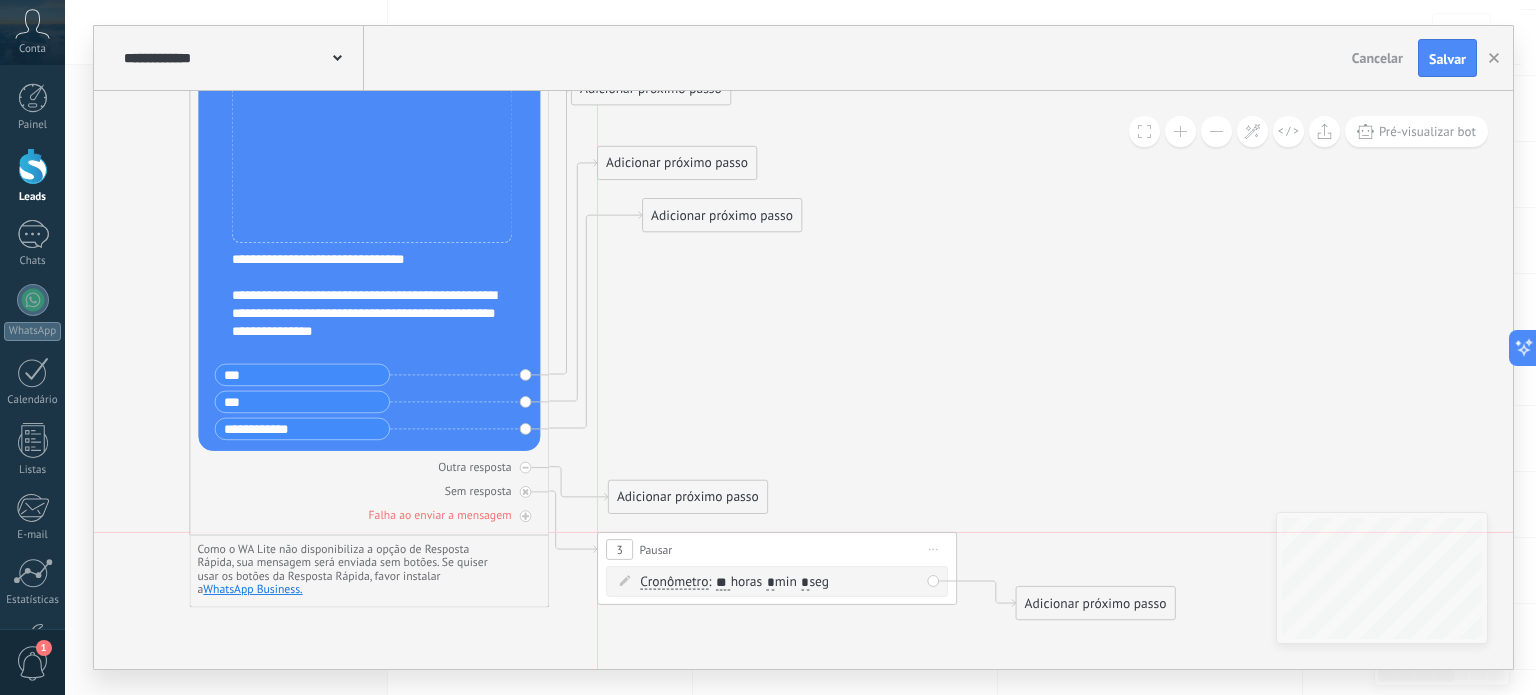click on "3
Pausar
******
Iniciar pré-visualização aqui
Renomear
Duplicar
Excluir" at bounding box center [777, 549] 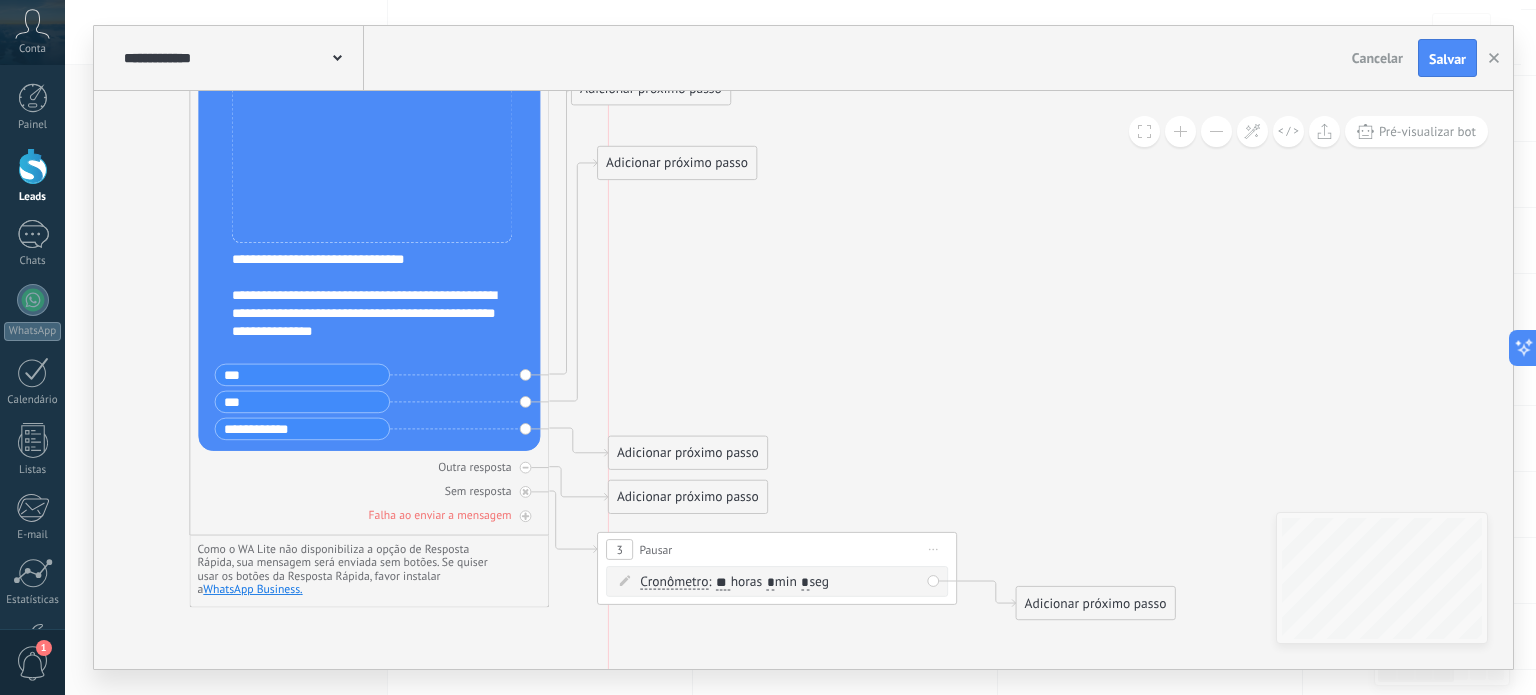 drag, startPoint x: 737, startPoint y: 212, endPoint x: 704, endPoint y: 451, distance: 241.26749 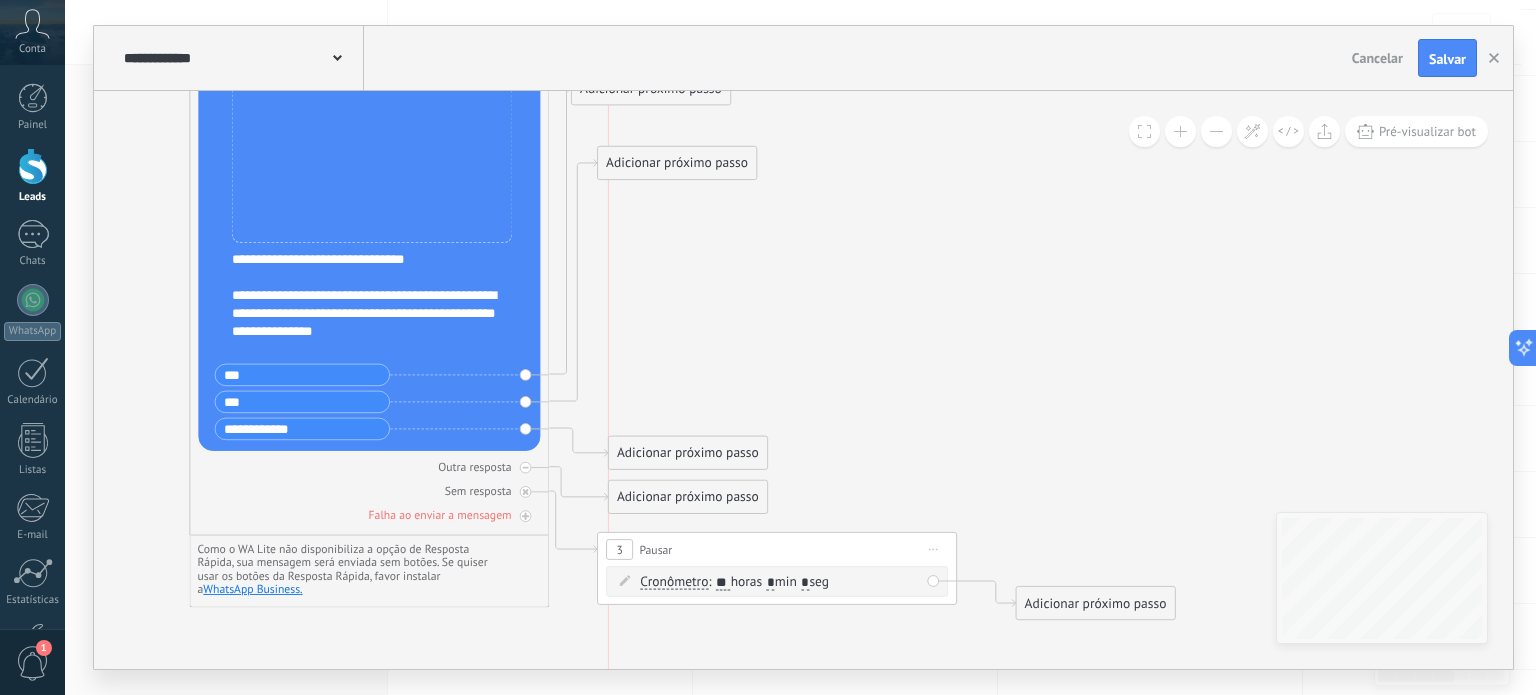 click on "Adicionar próximo passo" at bounding box center (688, 454) 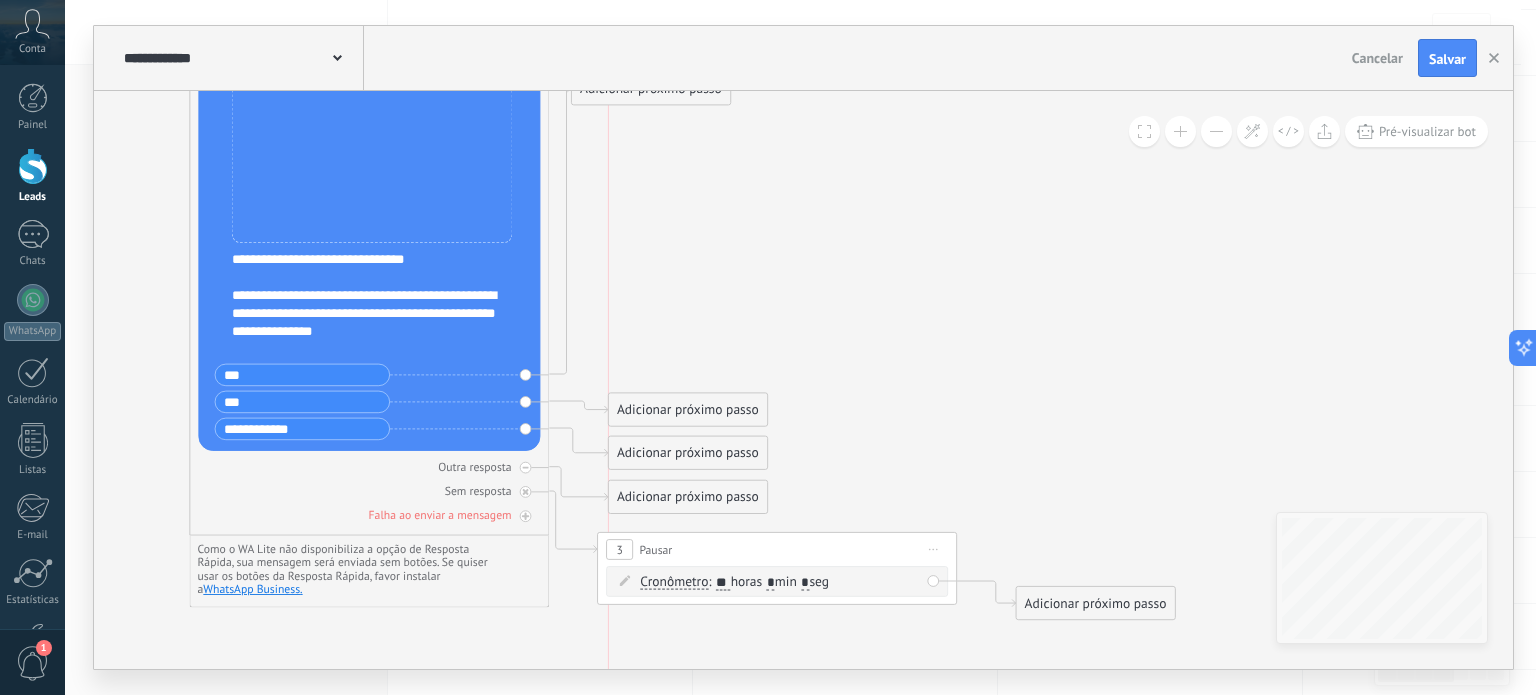 drag, startPoint x: 703, startPoint y: 169, endPoint x: 719, endPoint y: 416, distance: 247.51767 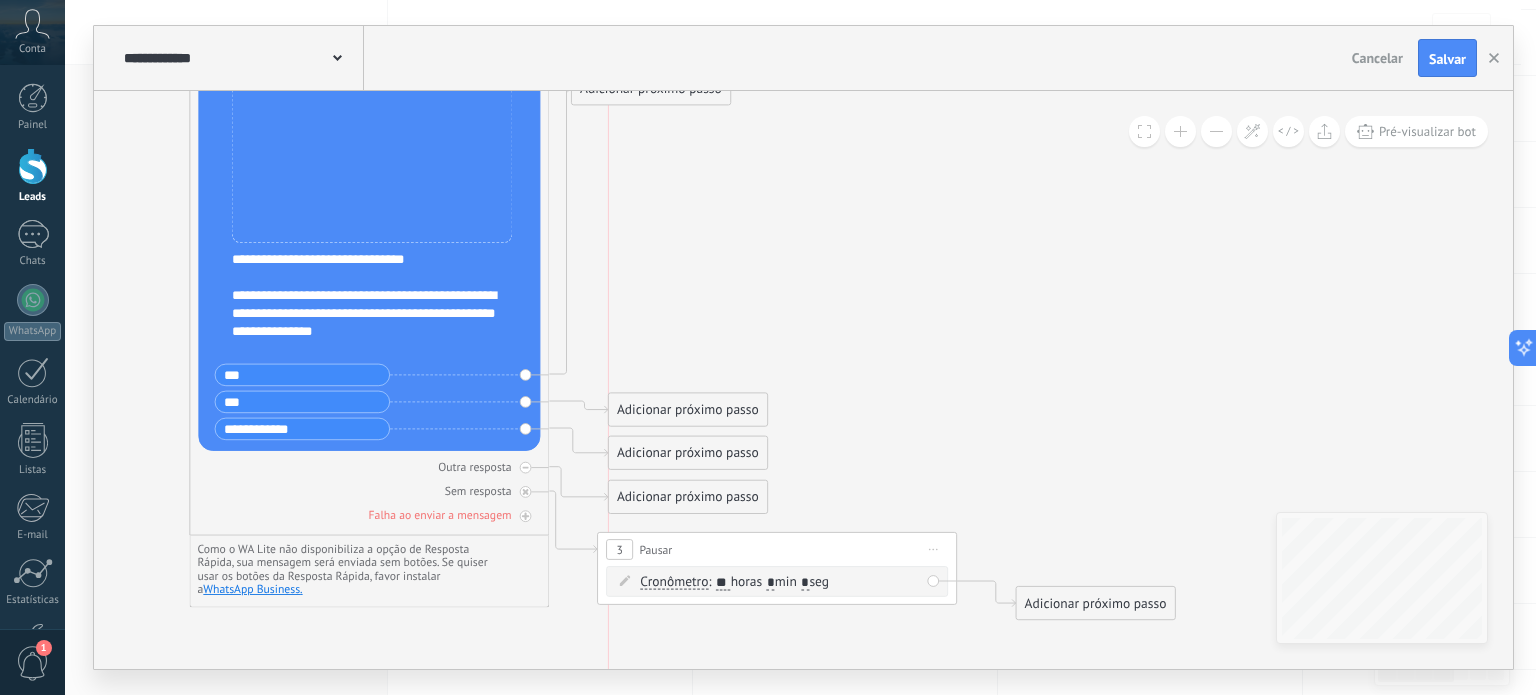 click on "Adicionar próximo passo" at bounding box center (688, 410) 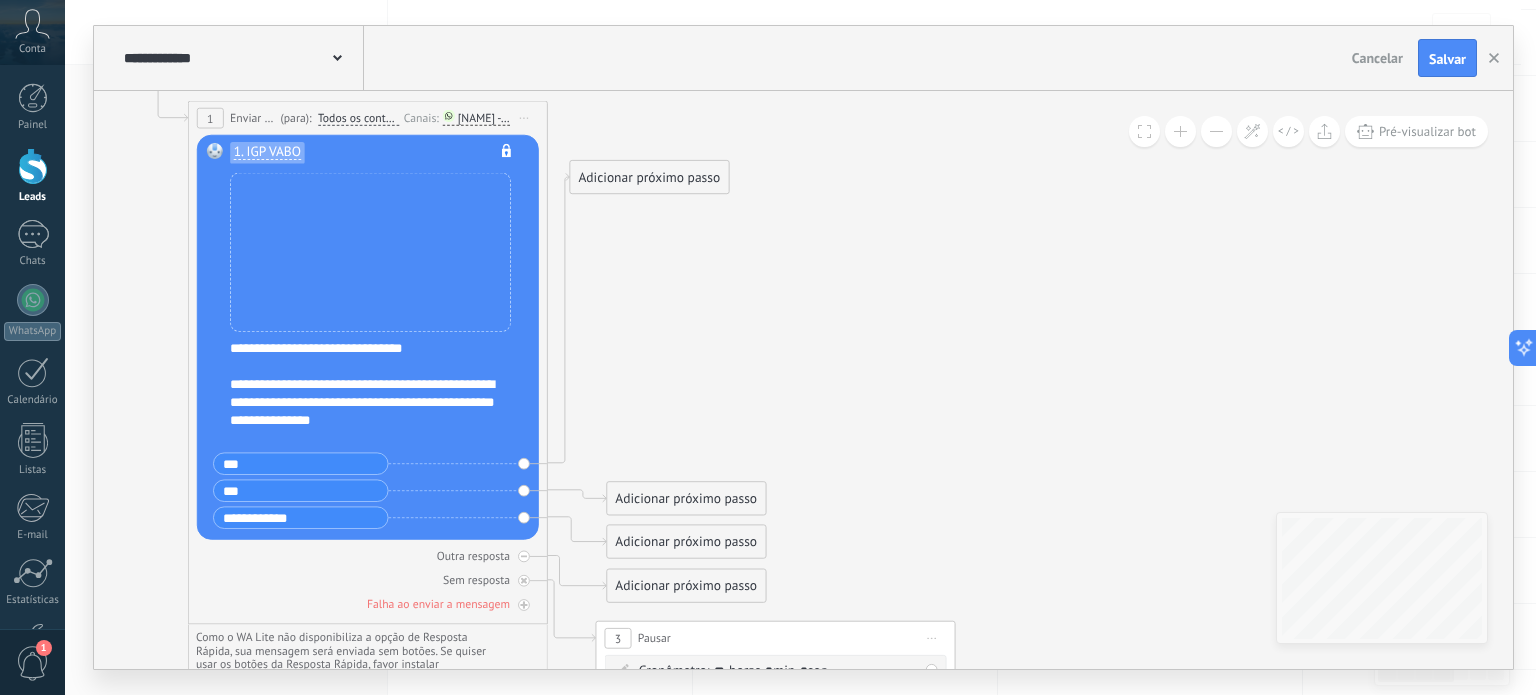 drag, startPoint x: 723, startPoint y: 241, endPoint x: 698, endPoint y: 279, distance: 45.486263 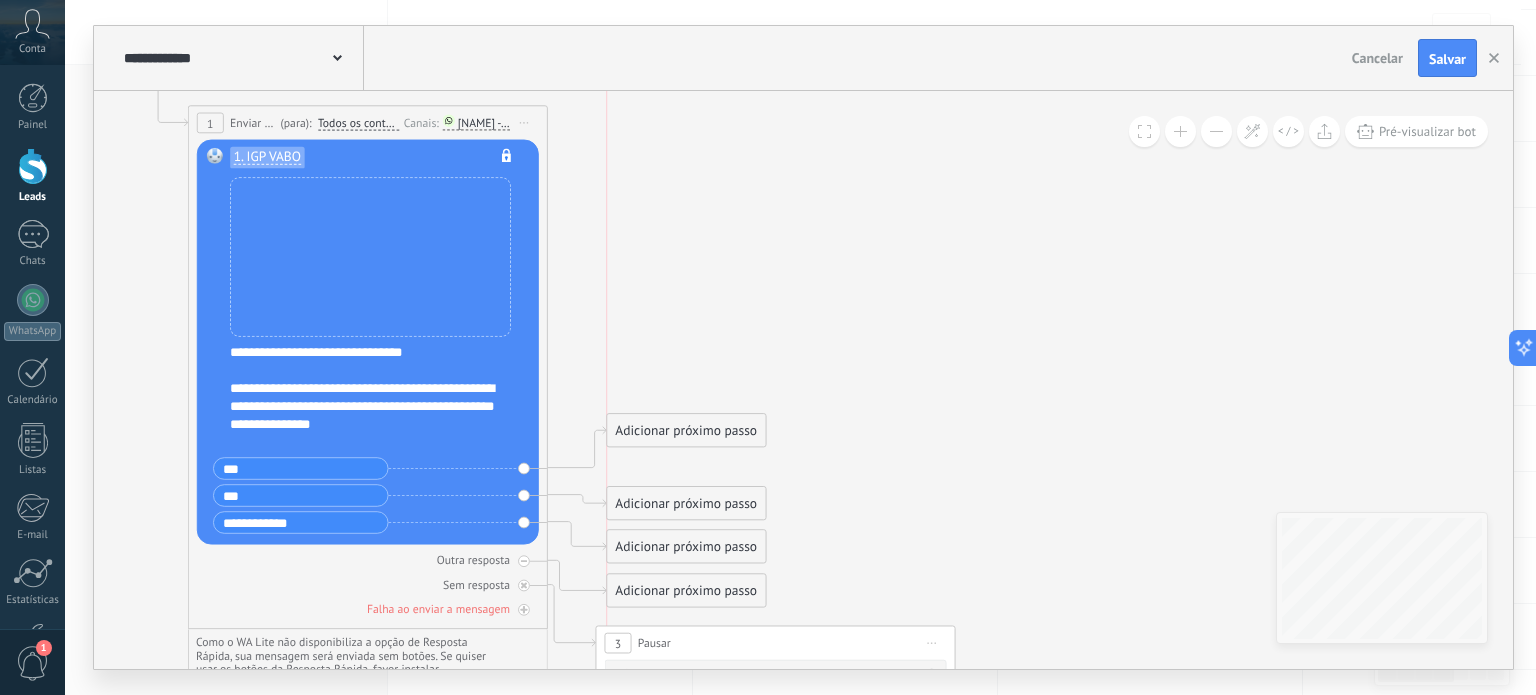 drag, startPoint x: 660, startPoint y: 183, endPoint x: 698, endPoint y: 432, distance: 251.8829 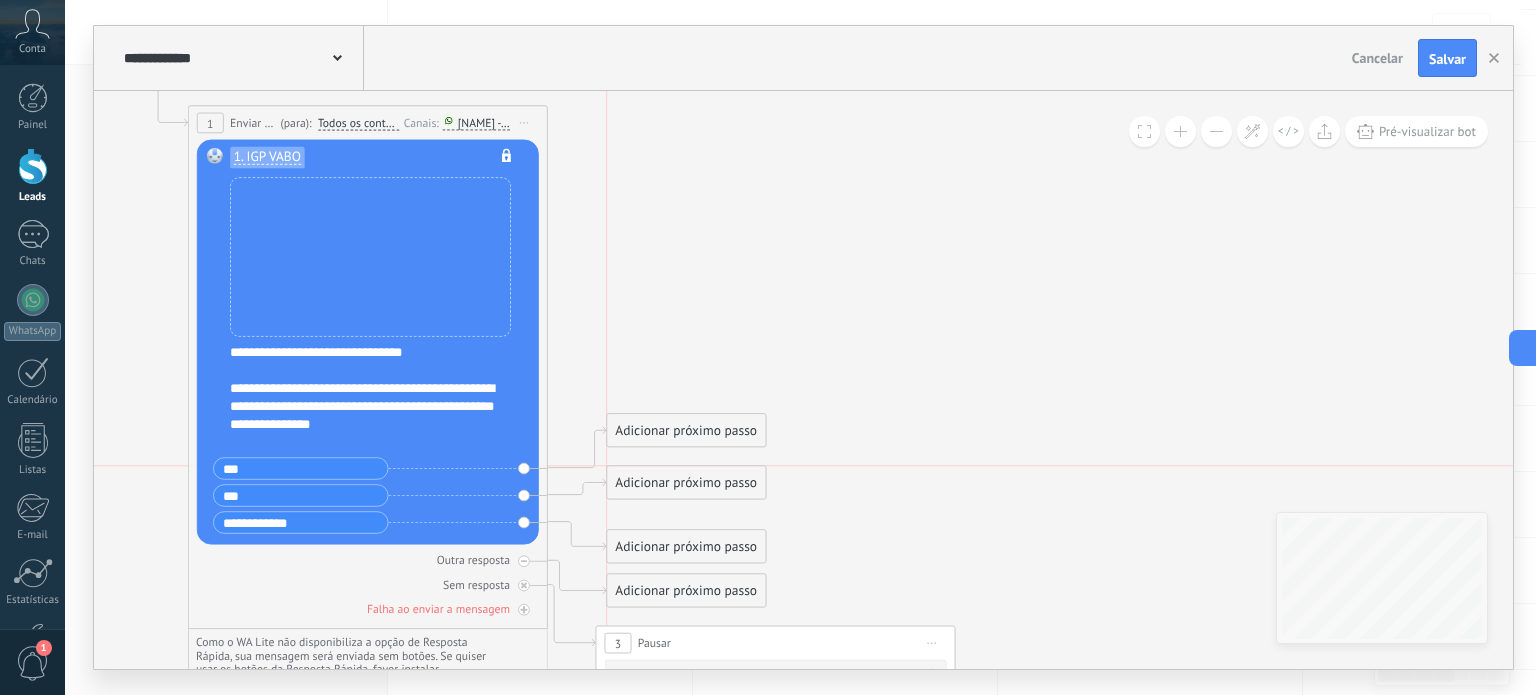 drag, startPoint x: 674, startPoint y: 502, endPoint x: 674, endPoint y: 484, distance: 18 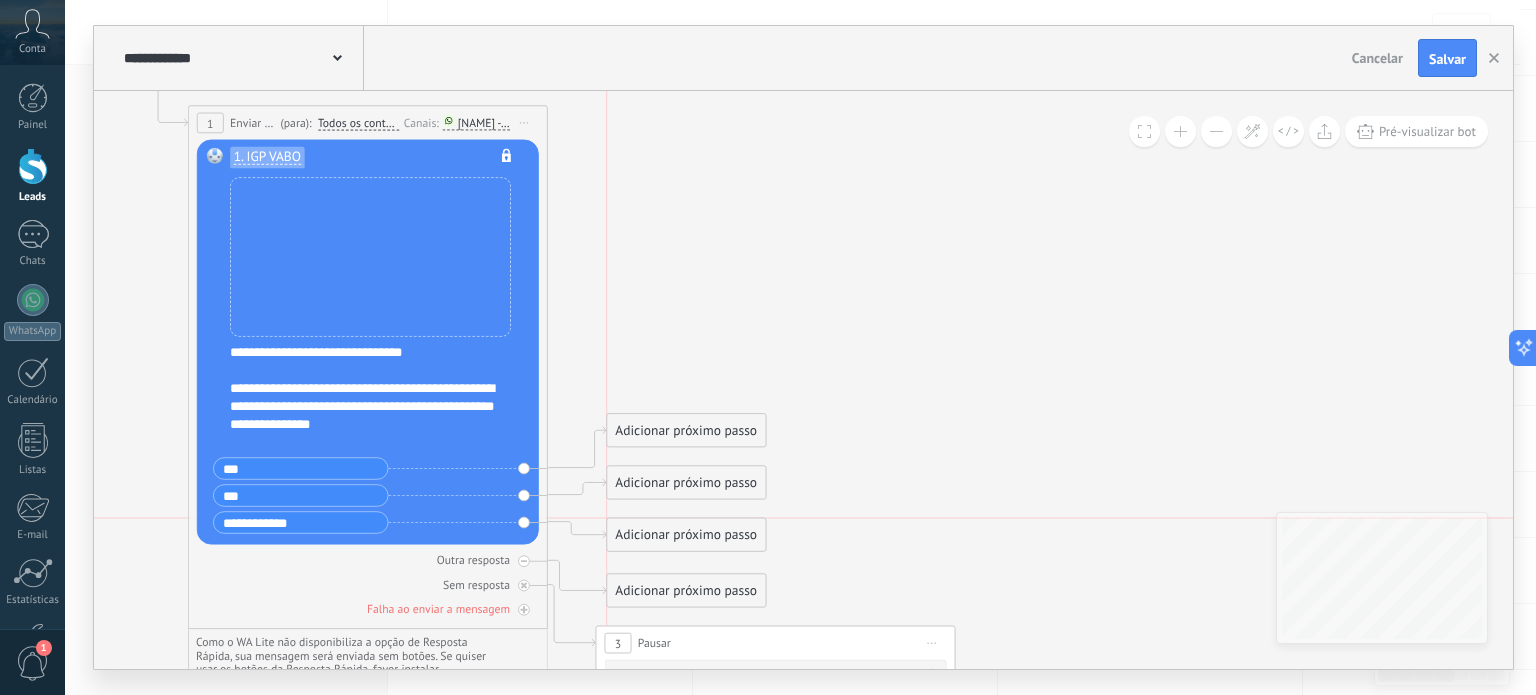 click on "Adicionar próximo passo" at bounding box center [686, 535] 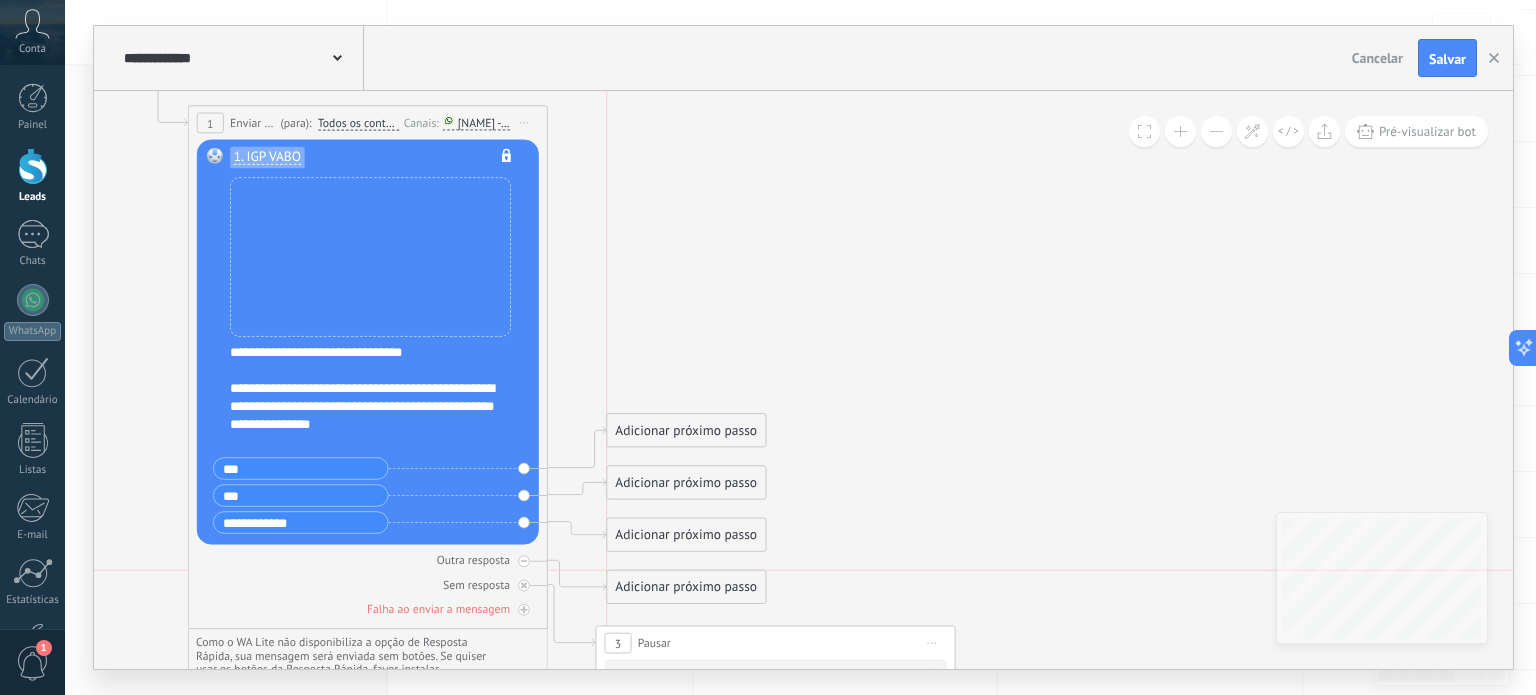 drag, startPoint x: 668, startPoint y: 587, endPoint x: 669, endPoint y: 575, distance: 12.0415945 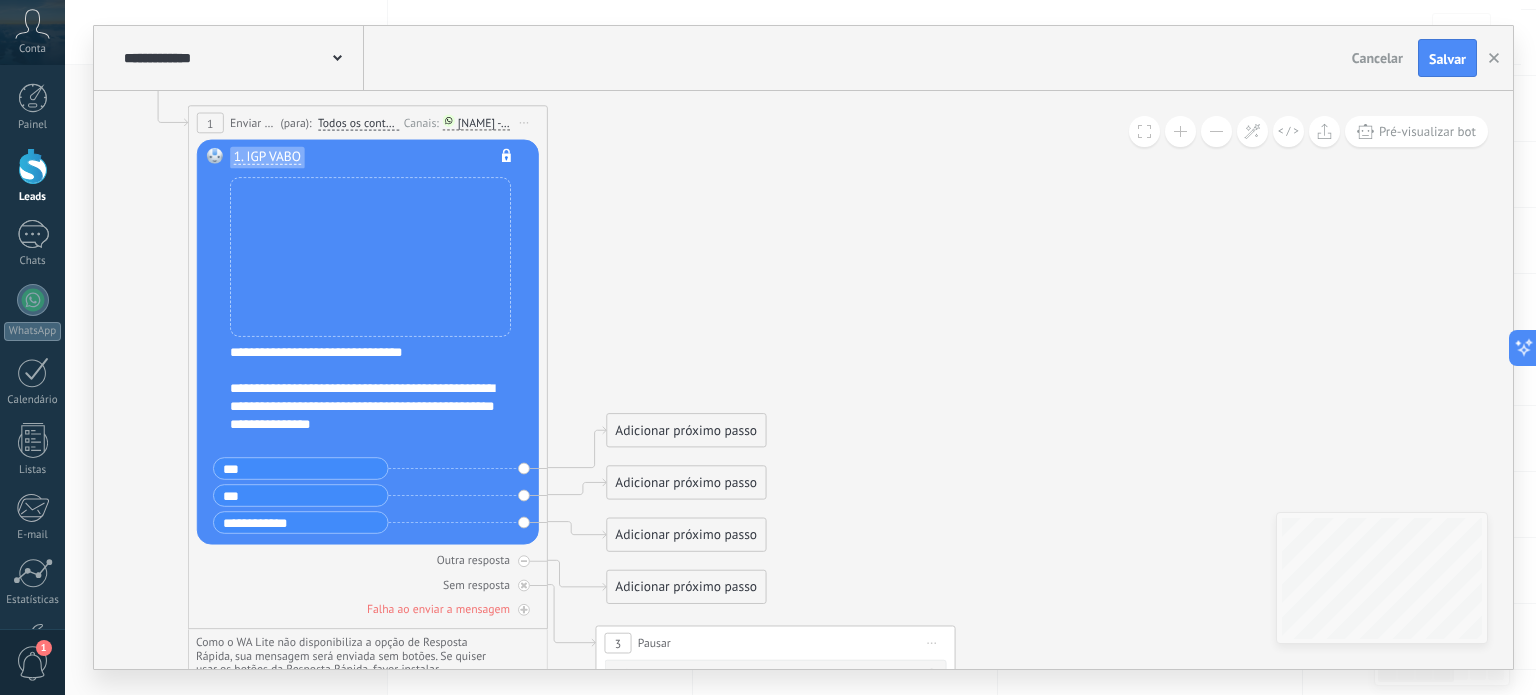 click 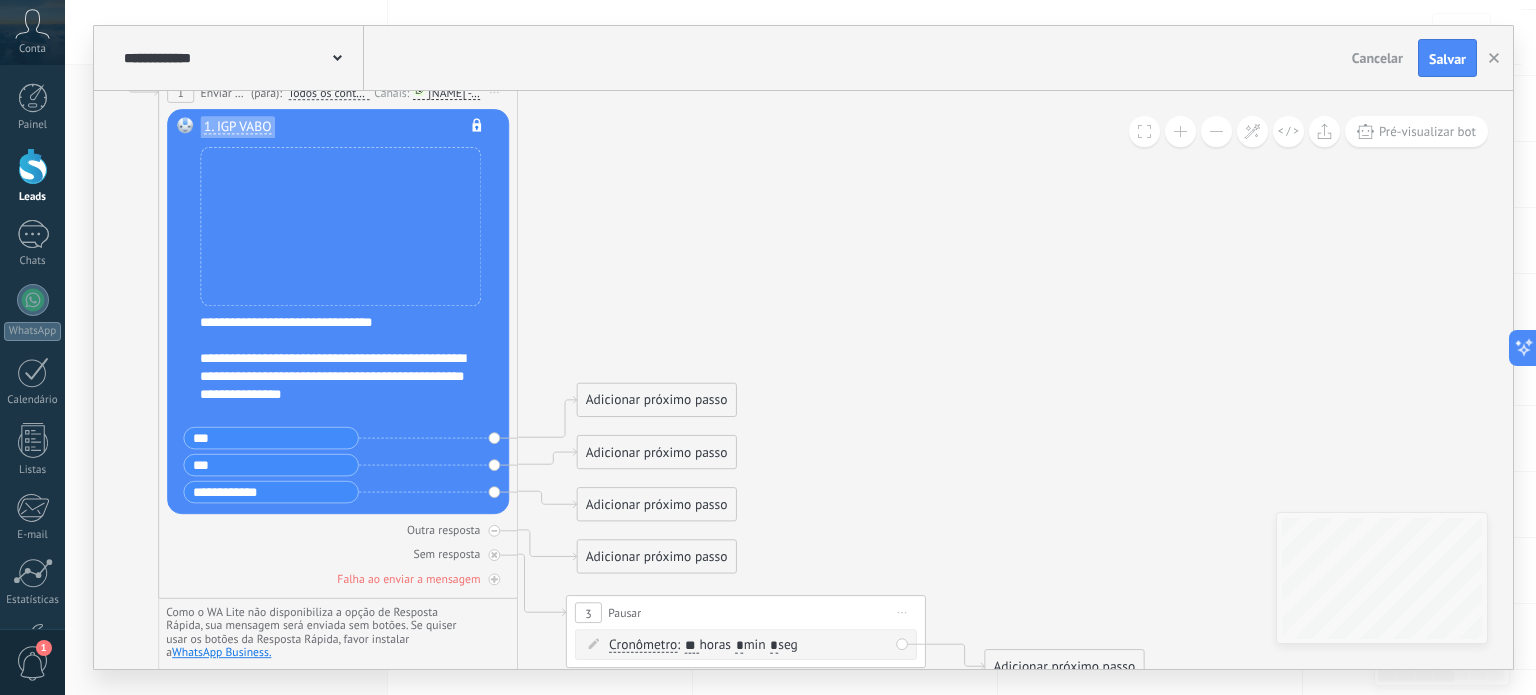 drag, startPoint x: 856, startPoint y: 423, endPoint x: 827, endPoint y: 393, distance: 41.725292 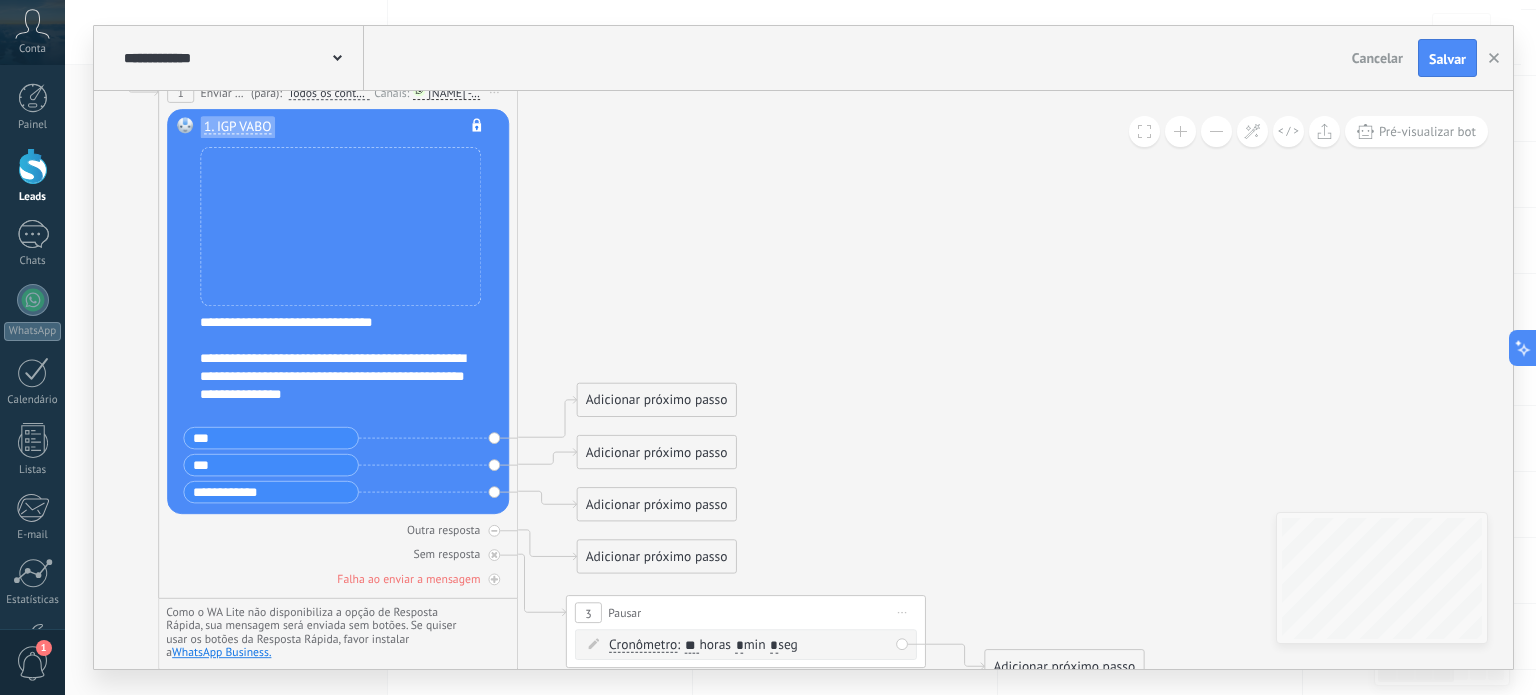 click on "Adicionar próximo passo" at bounding box center (657, 401) 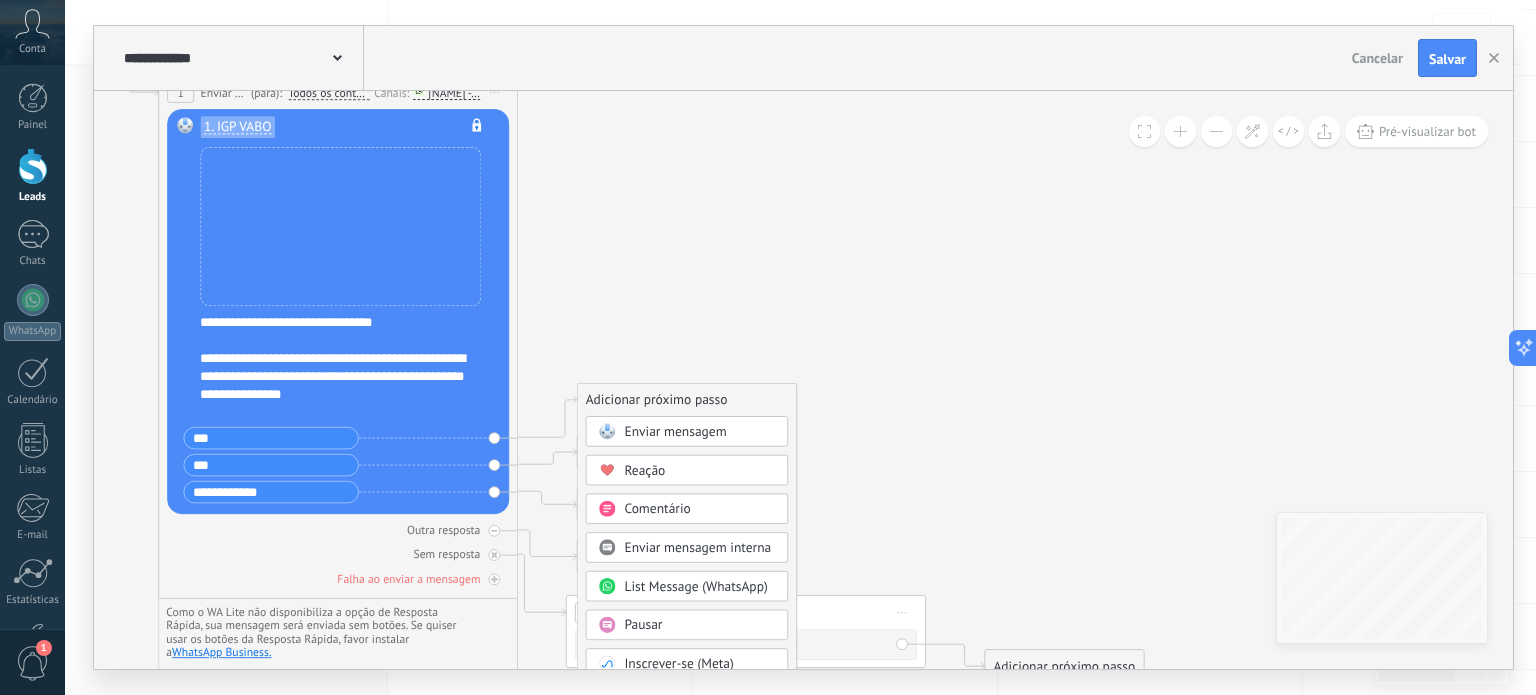 scroll, scrollTop: 220, scrollLeft: 0, axis: vertical 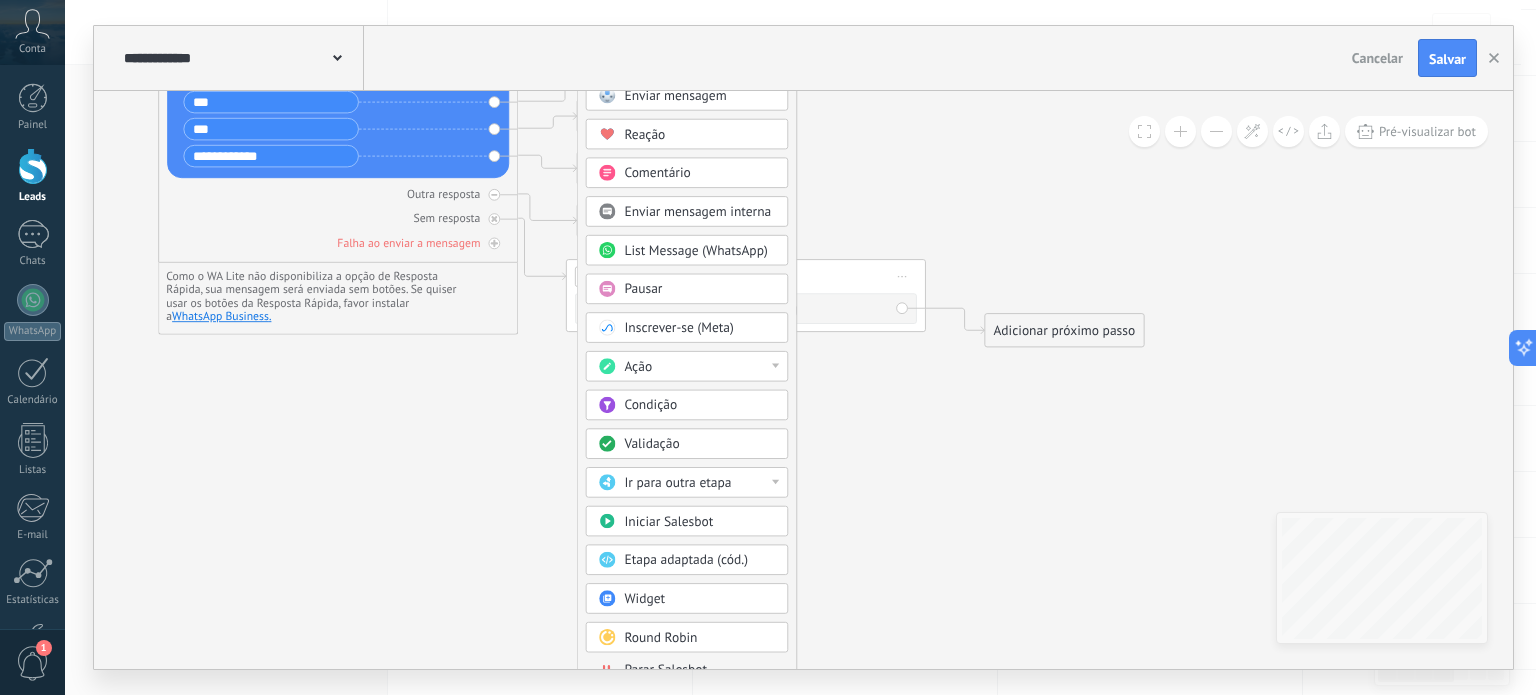 click on "Ação" at bounding box center (699, 367) 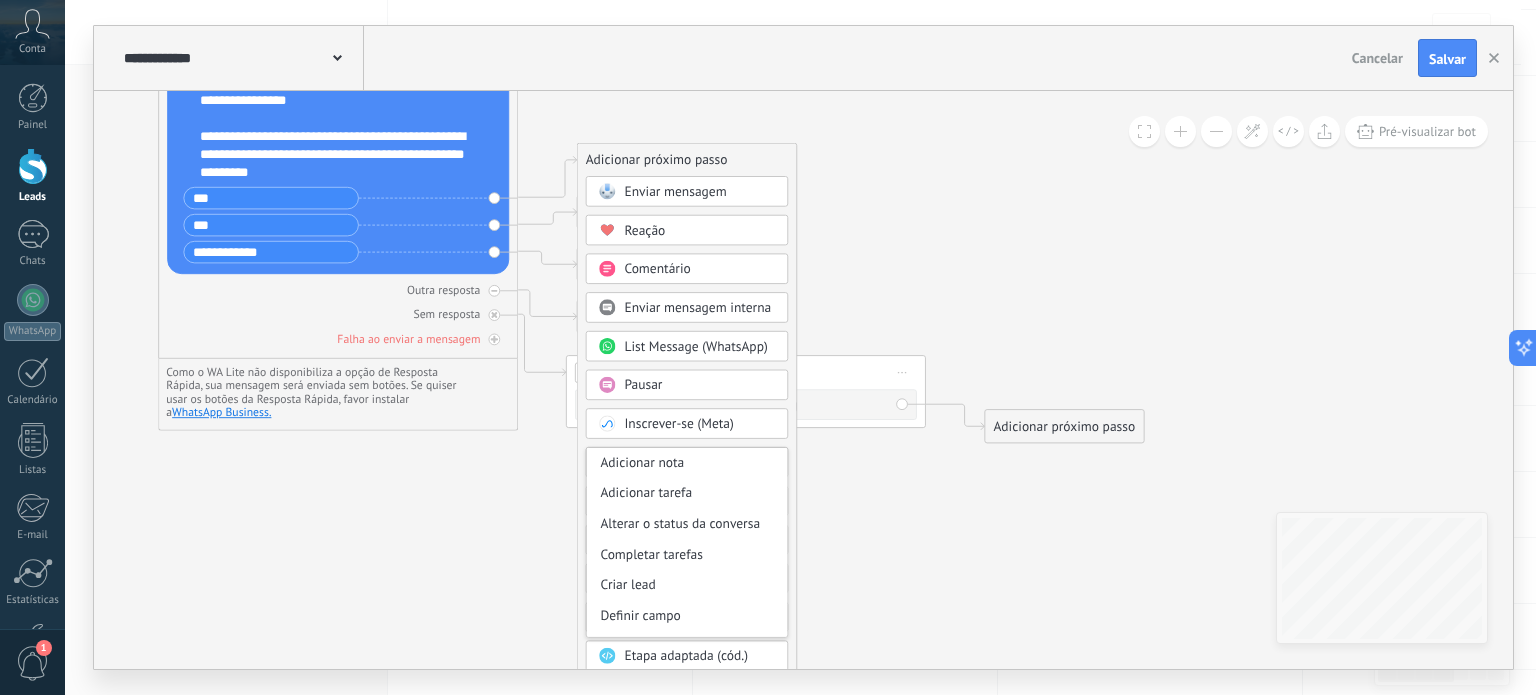 click on "Adicionar próximo passo" at bounding box center [687, 161] 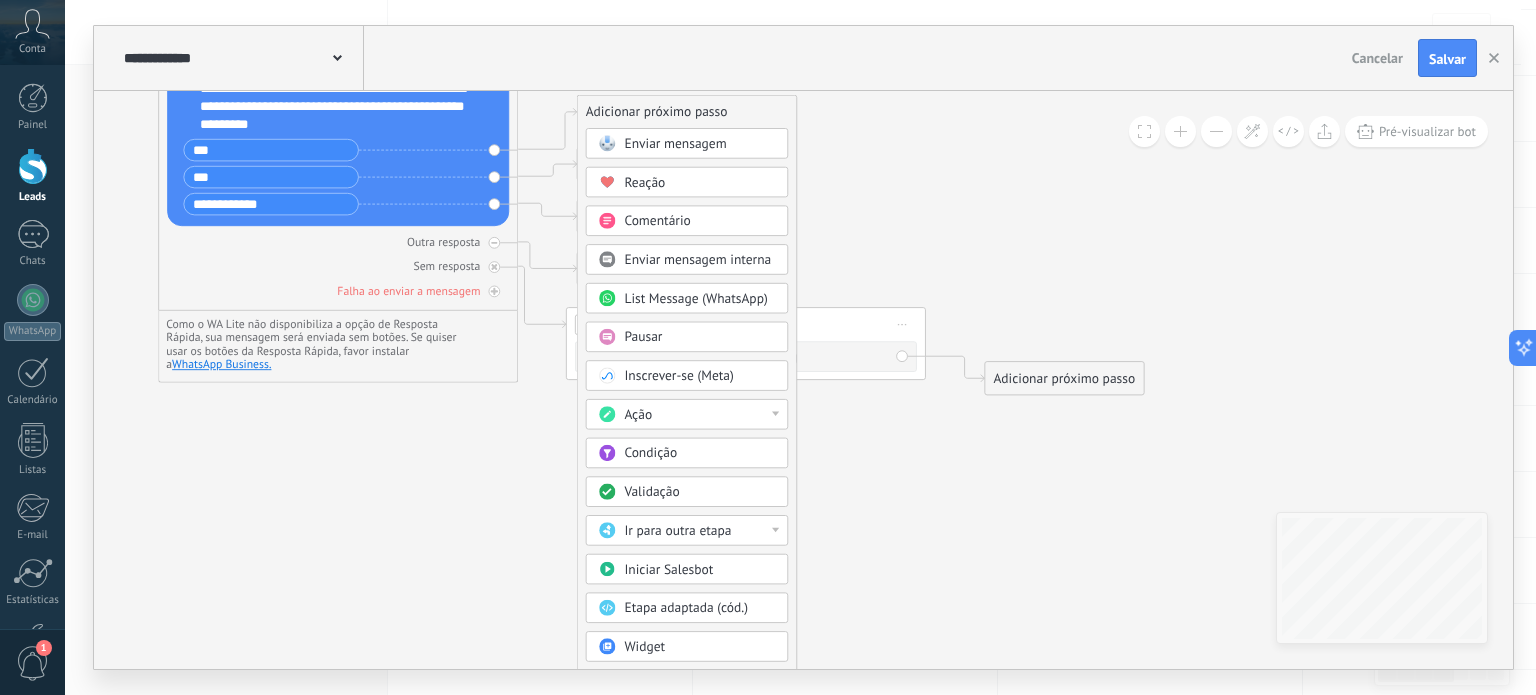 click on "Ação" at bounding box center [699, 415] 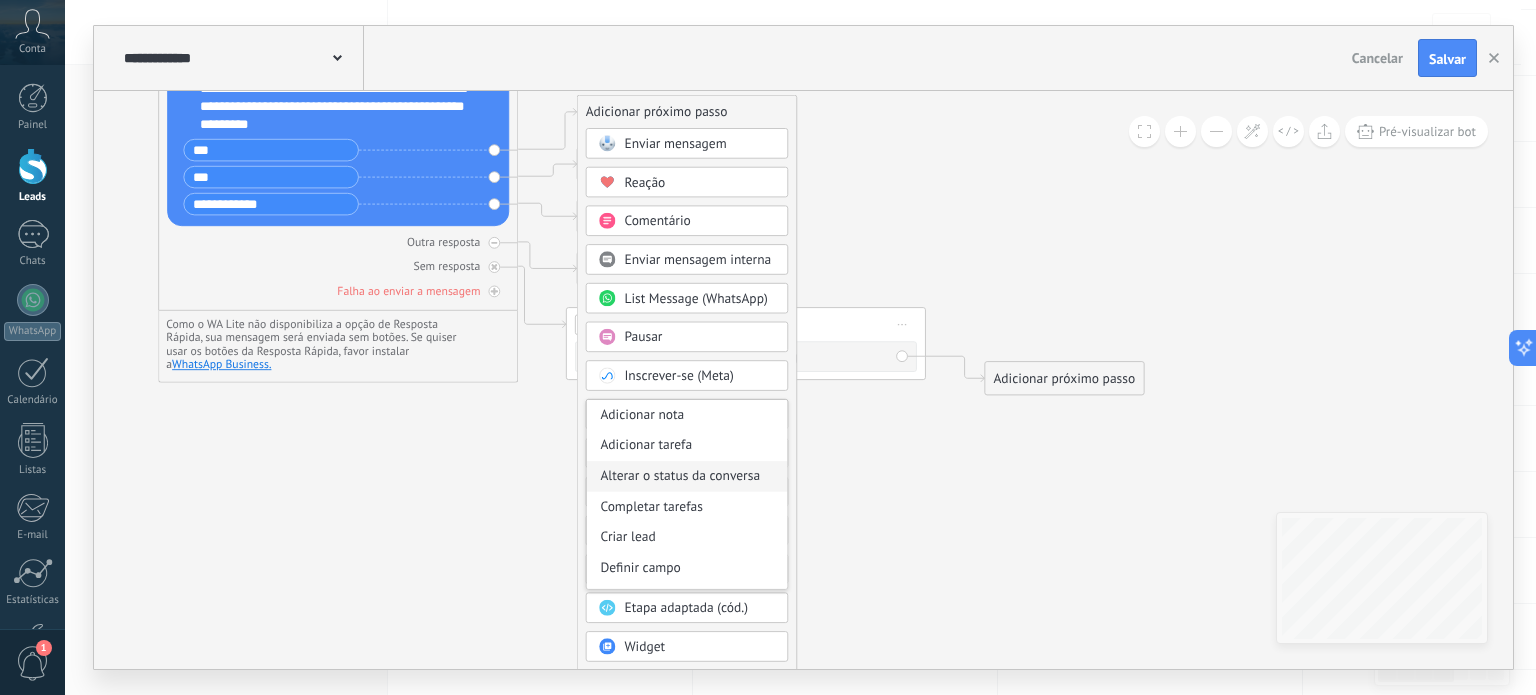 click on "Alterar o status da conversa" at bounding box center [687, 476] 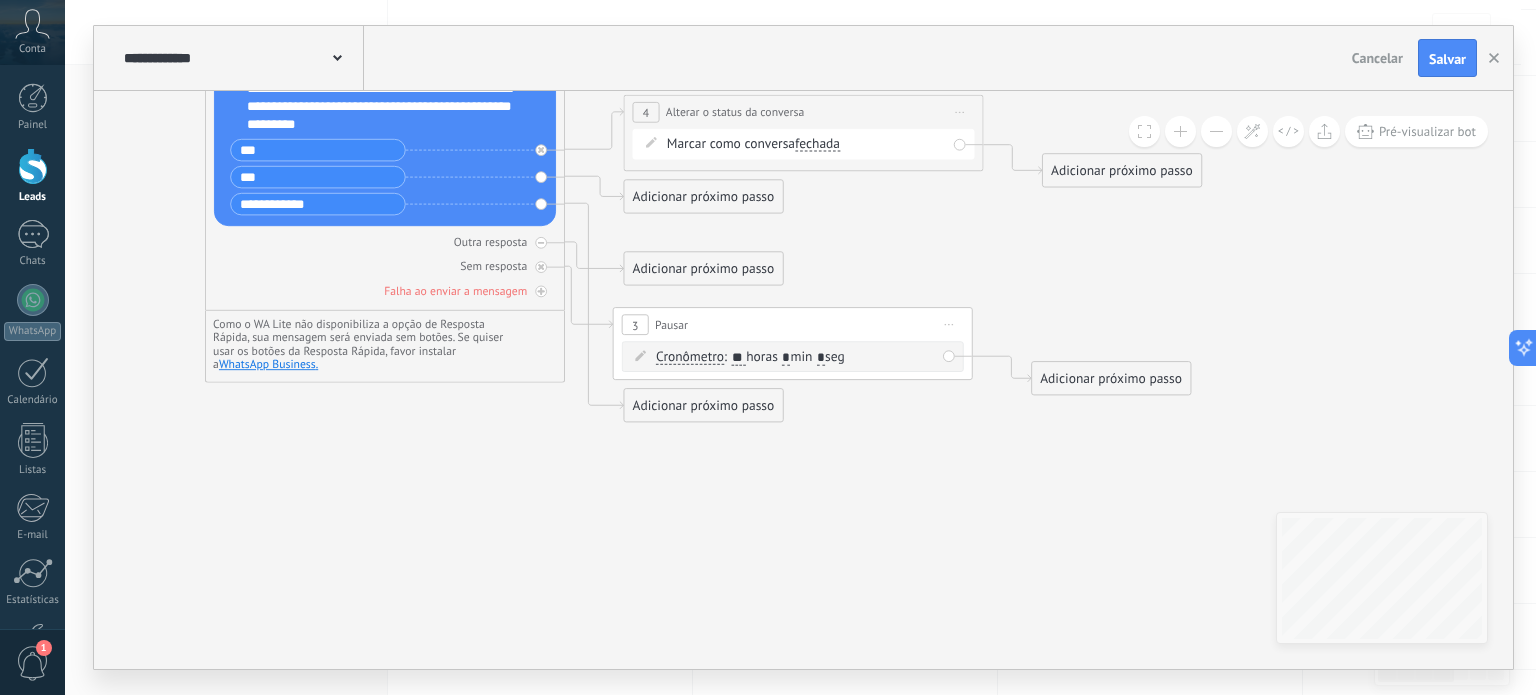 click on "fechada" at bounding box center (817, 144) 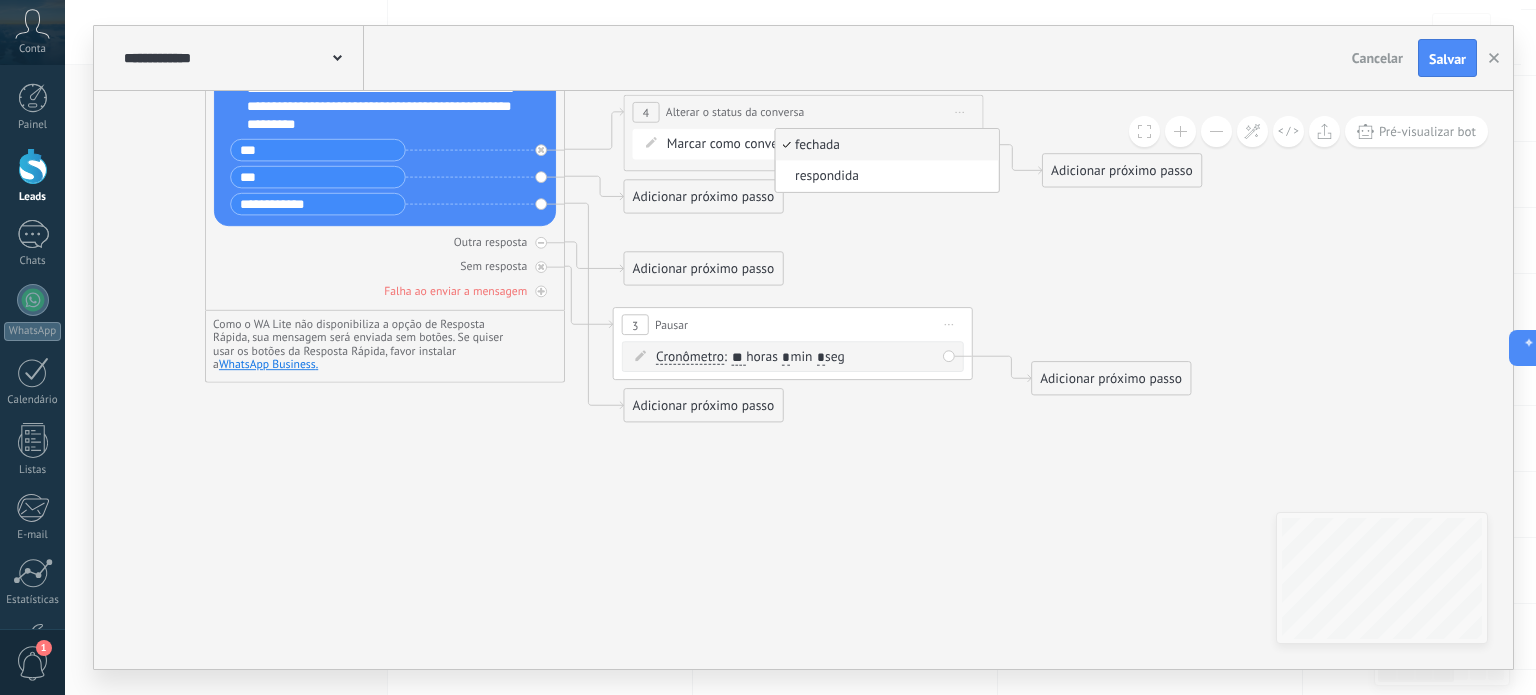 click 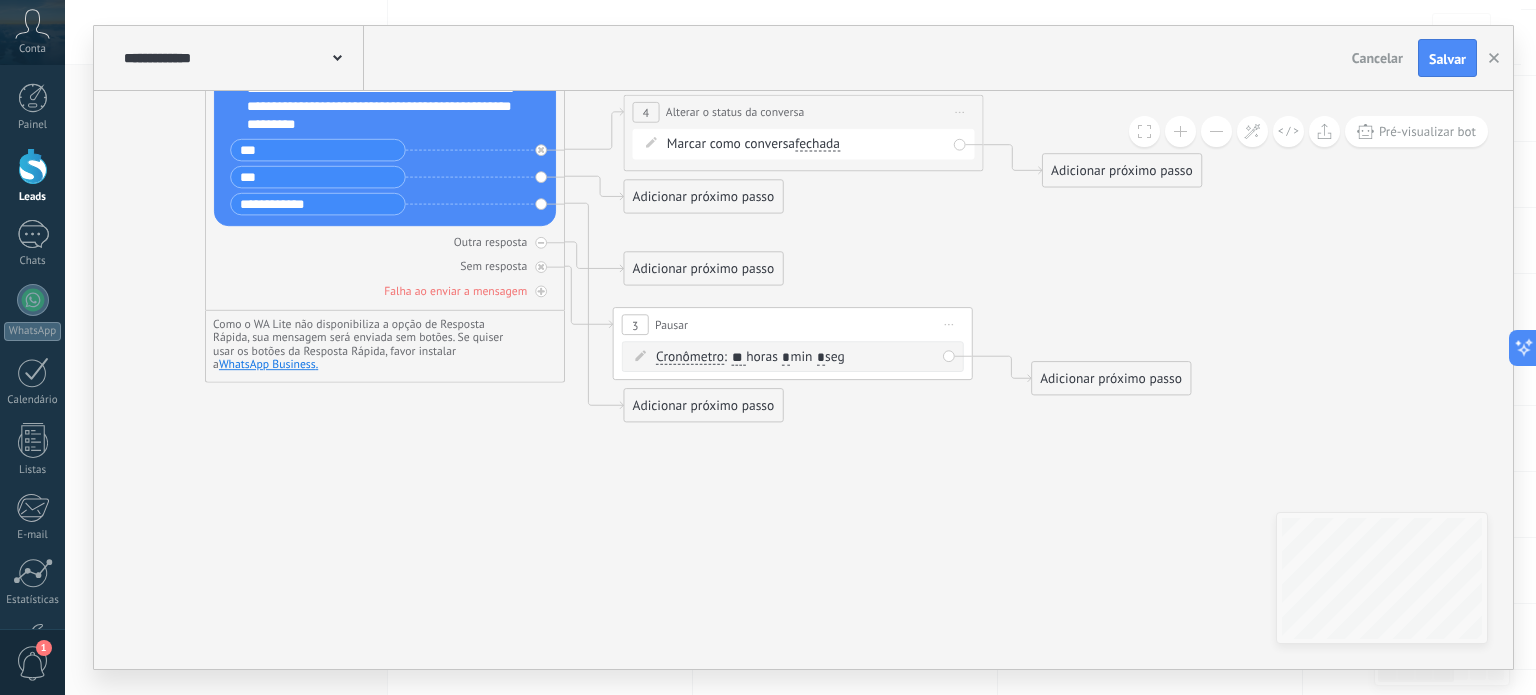 click on "fechada" at bounding box center (817, 144) 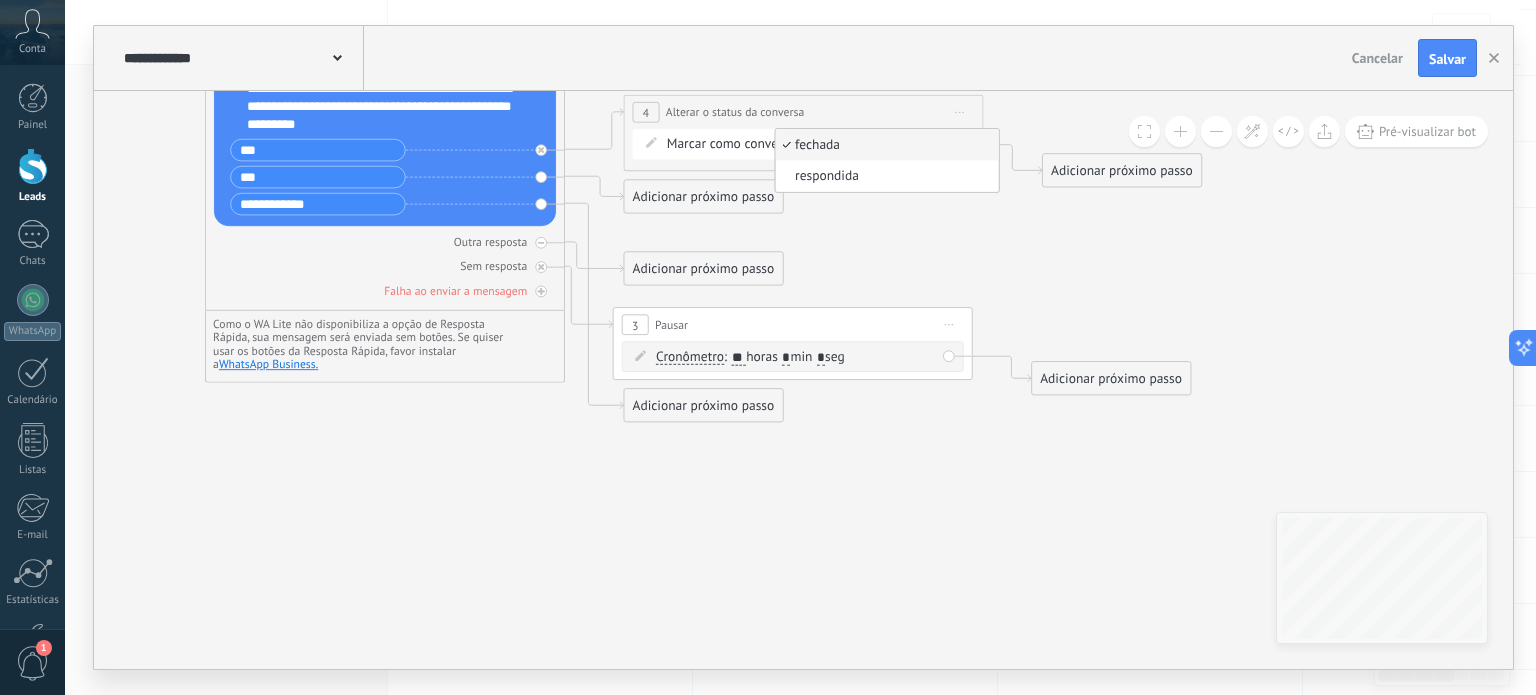 click on "Iniciar pré-visualização aqui
Renomear
Duplicar
Excluir" at bounding box center (960, 112) 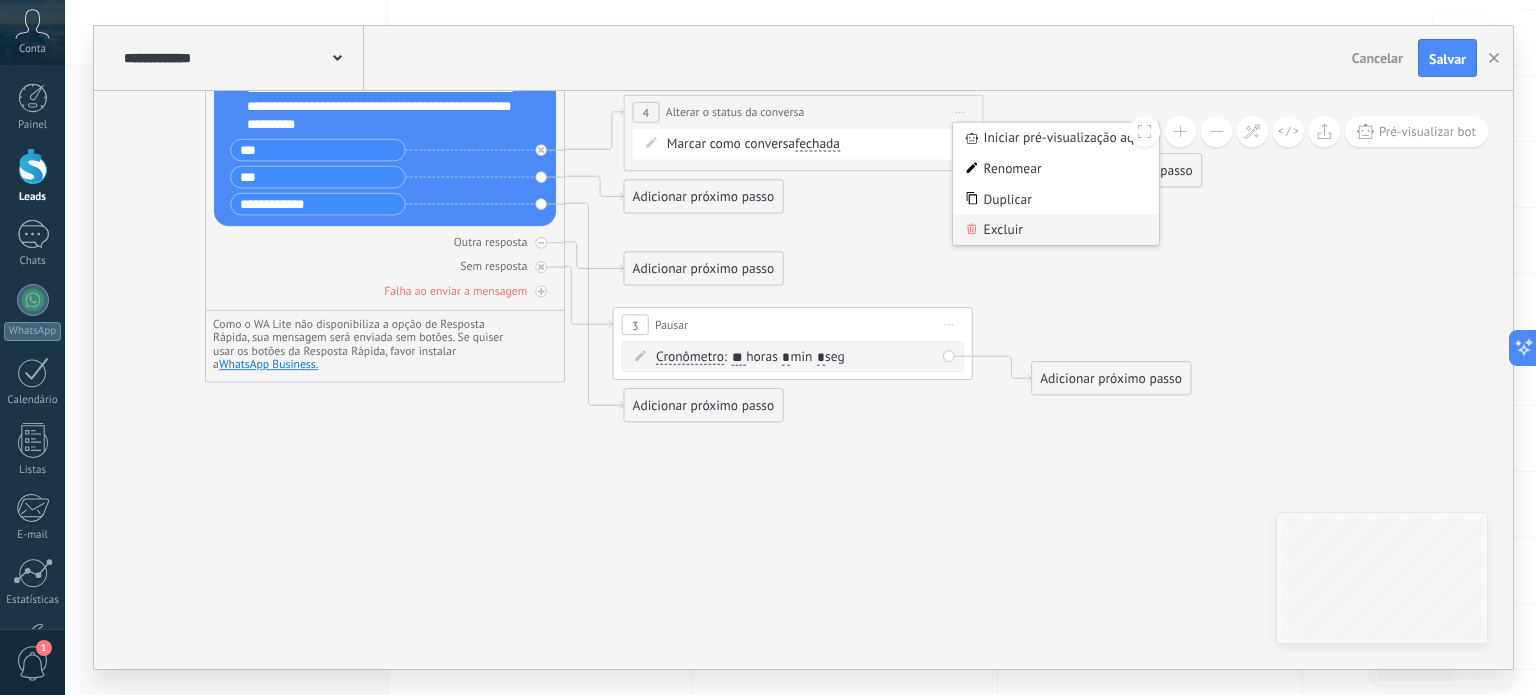 click on "Excluir" at bounding box center [1056, 230] 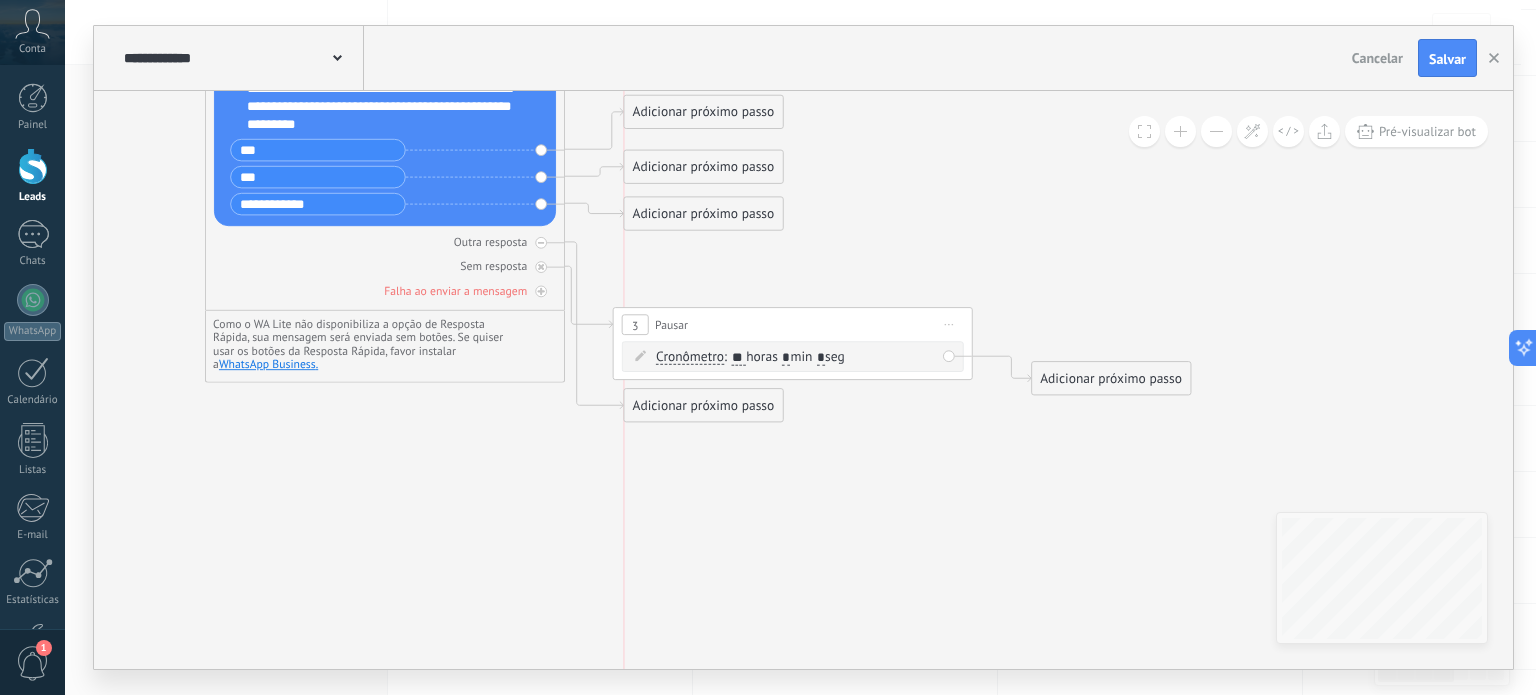 drag, startPoint x: 662, startPoint y: 262, endPoint x: 660, endPoint y: 114, distance: 148.01352 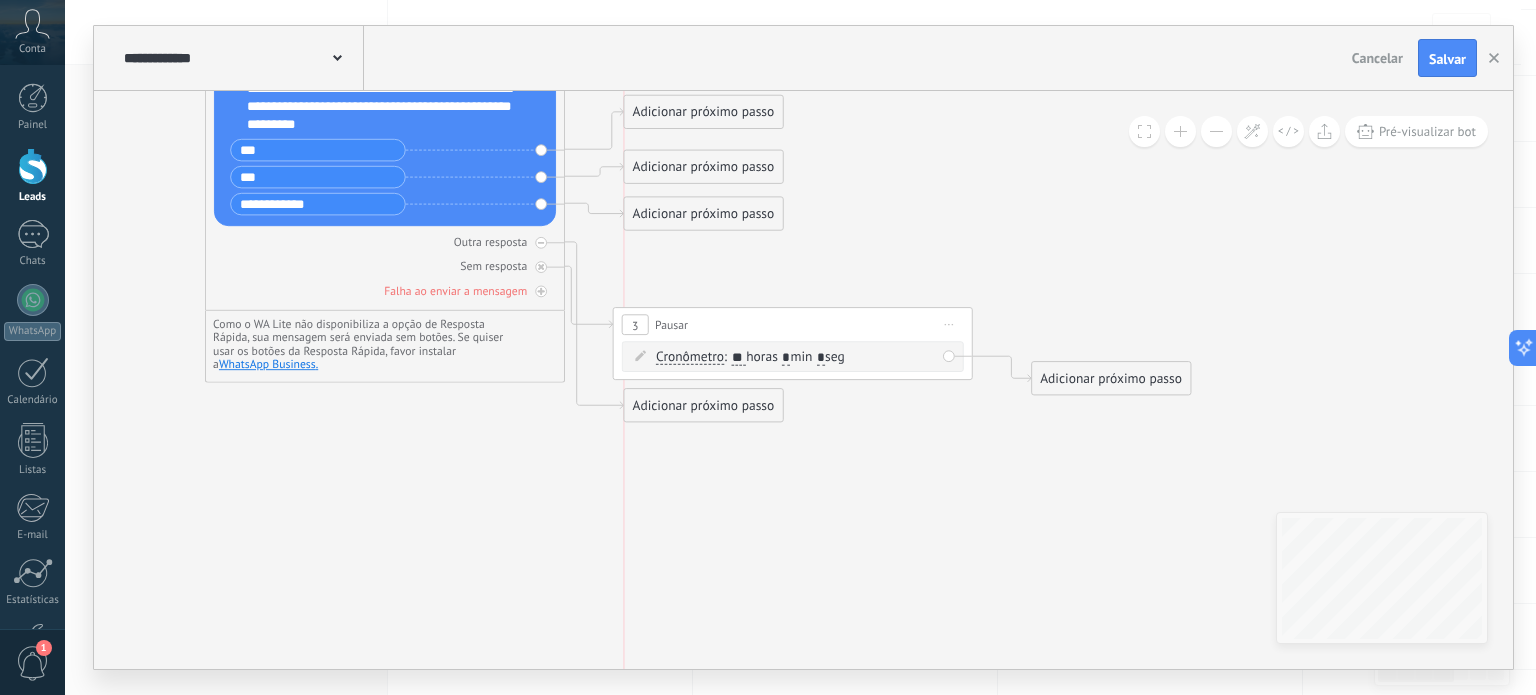 click on "Adicionar próximo passo" at bounding box center [703, 113] 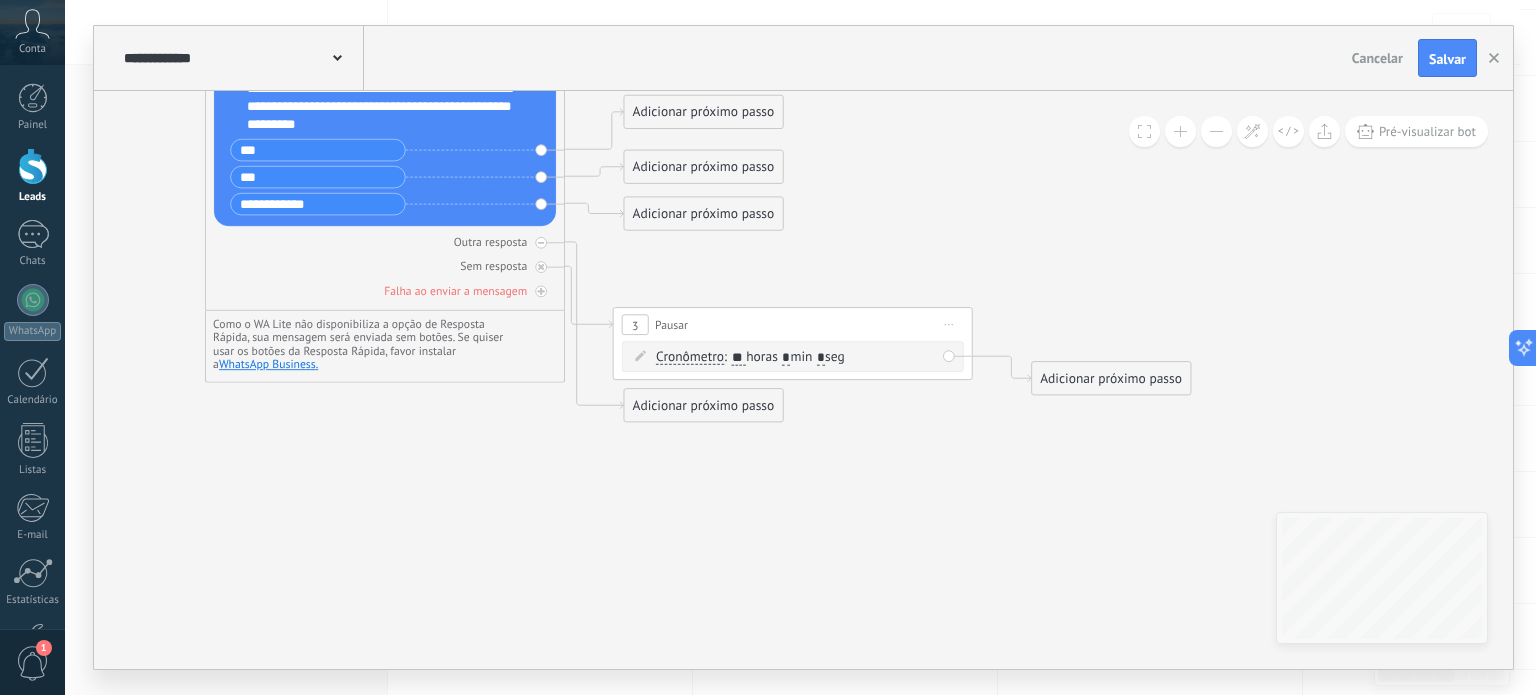click on "Adicionar próximo passo" at bounding box center (703, 113) 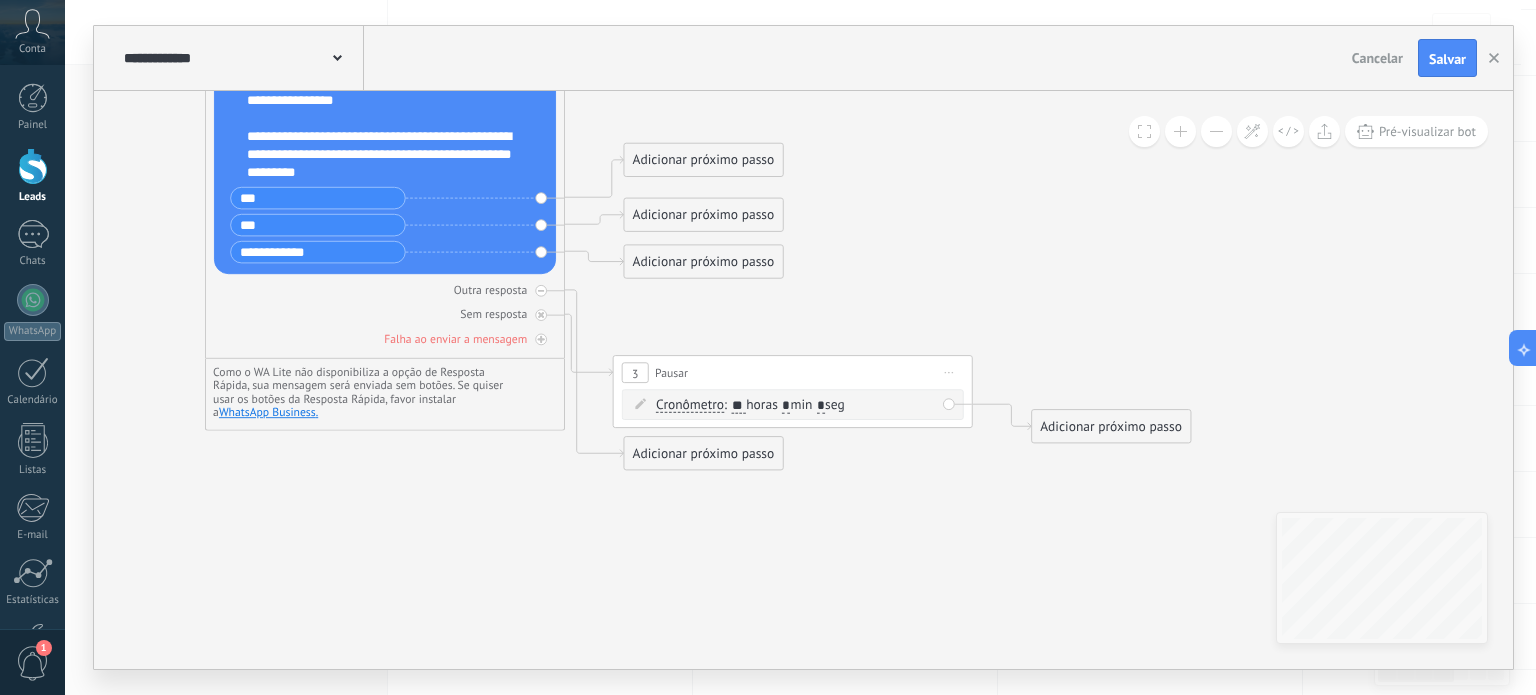 click on "Adicionar próximo passo" at bounding box center [703, 161] 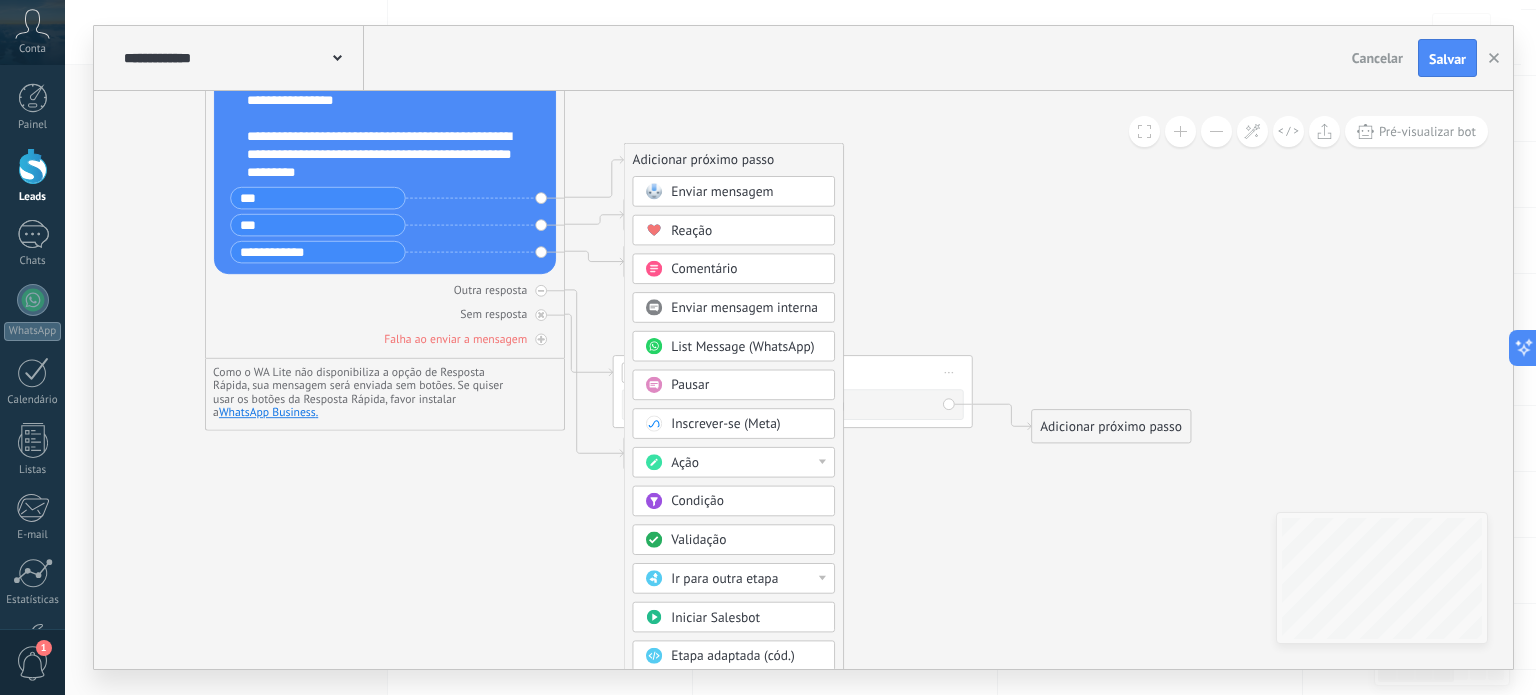 click on "Ação" at bounding box center [746, 463] 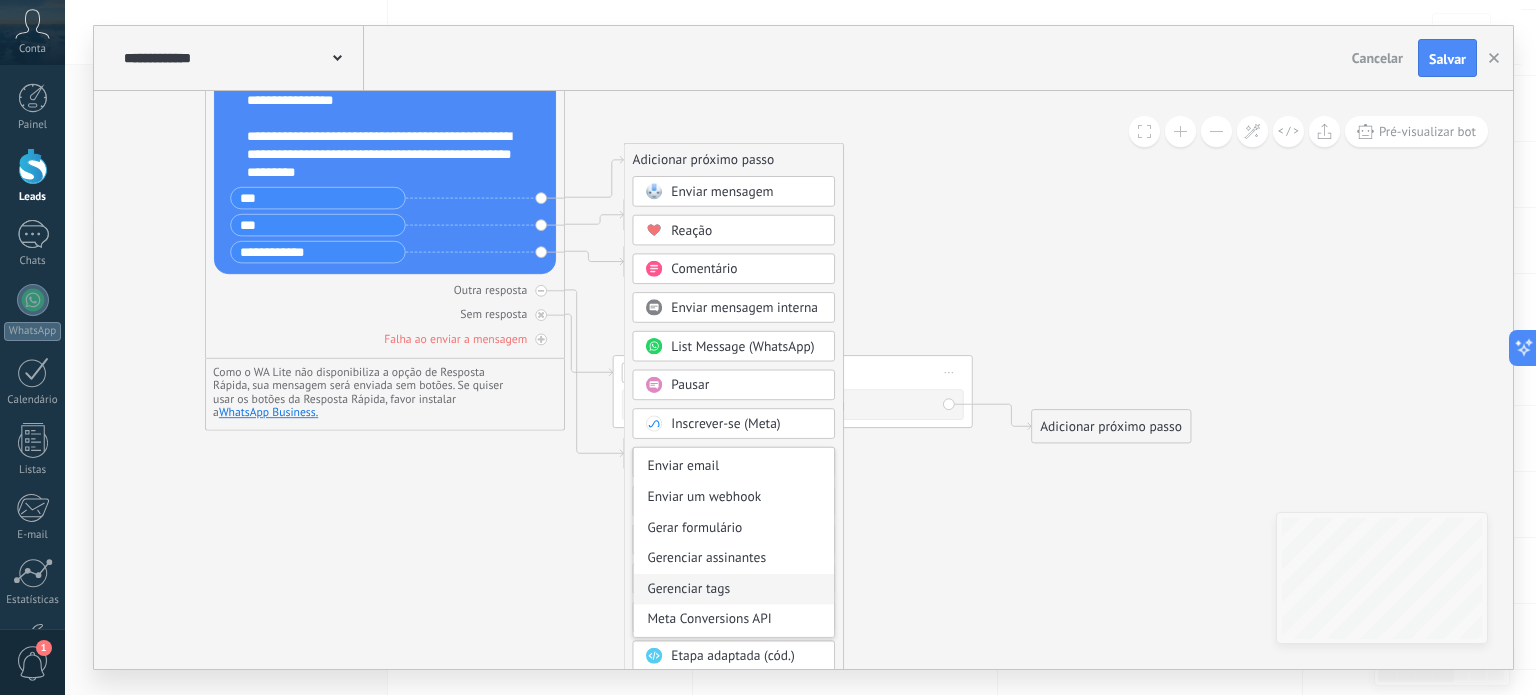 scroll, scrollTop: 265, scrollLeft: 0, axis: vertical 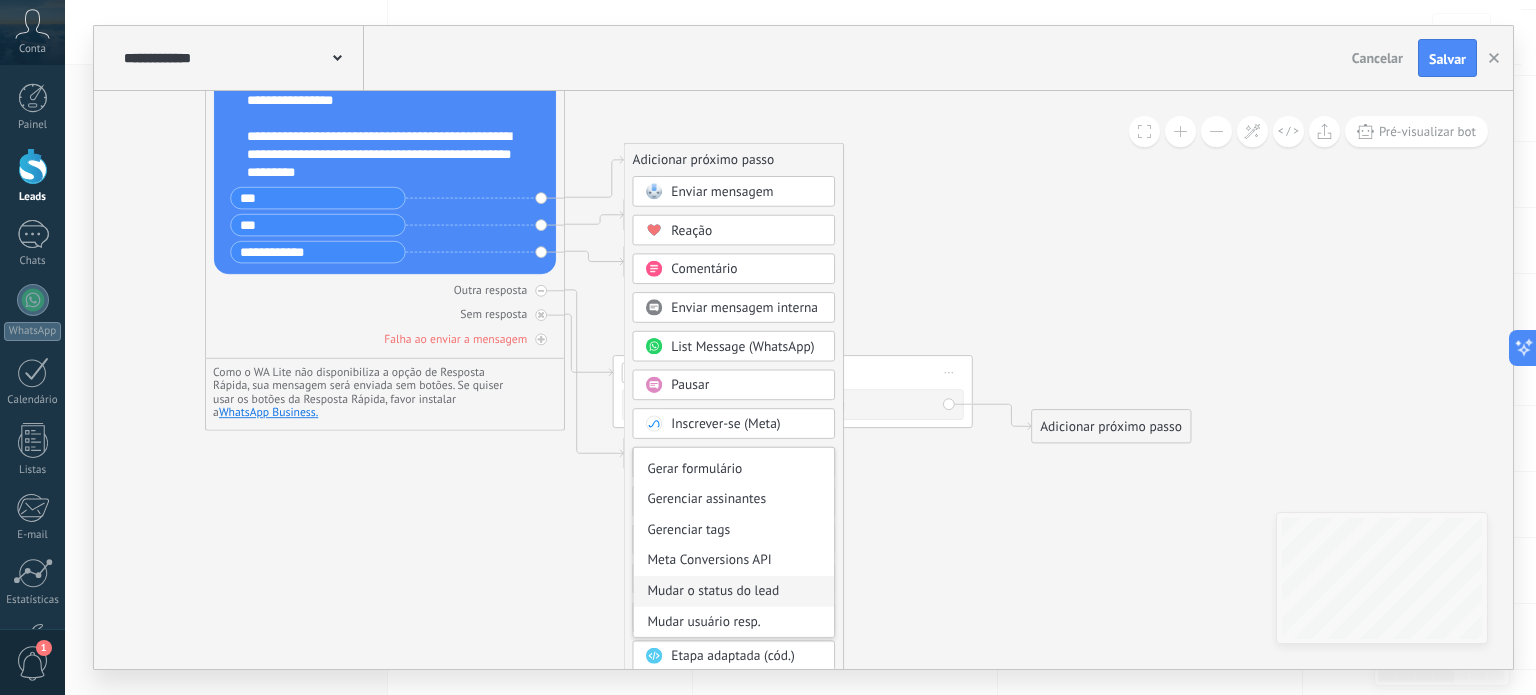 click on "Mudar o status do lead" at bounding box center [733, 592] 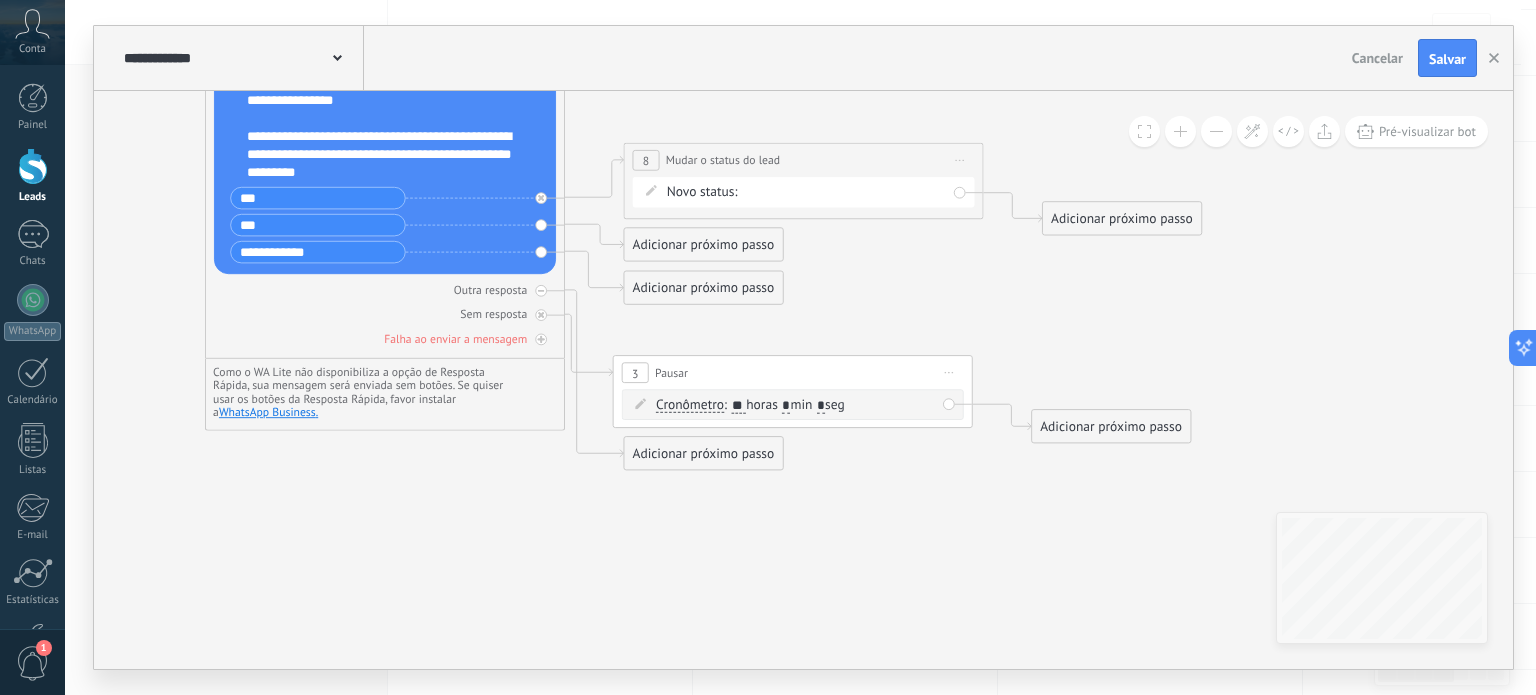 click on "1ª Mensagem 2ª Mensagem 3ª Mensagem 4ª Mensagem Fechado - ganho Fechado - perdido" at bounding box center (0, 0) 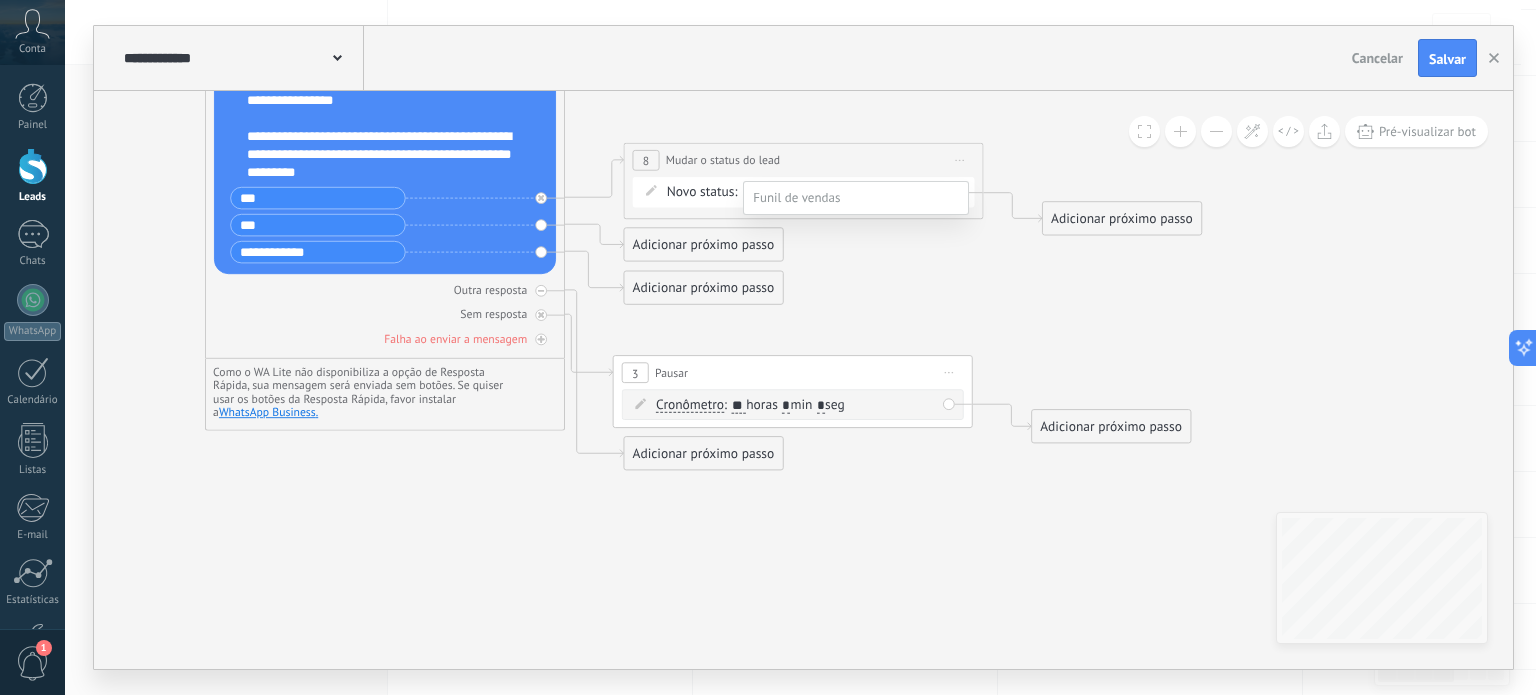 click on "4ª Mensagem" at bounding box center (0, 0) 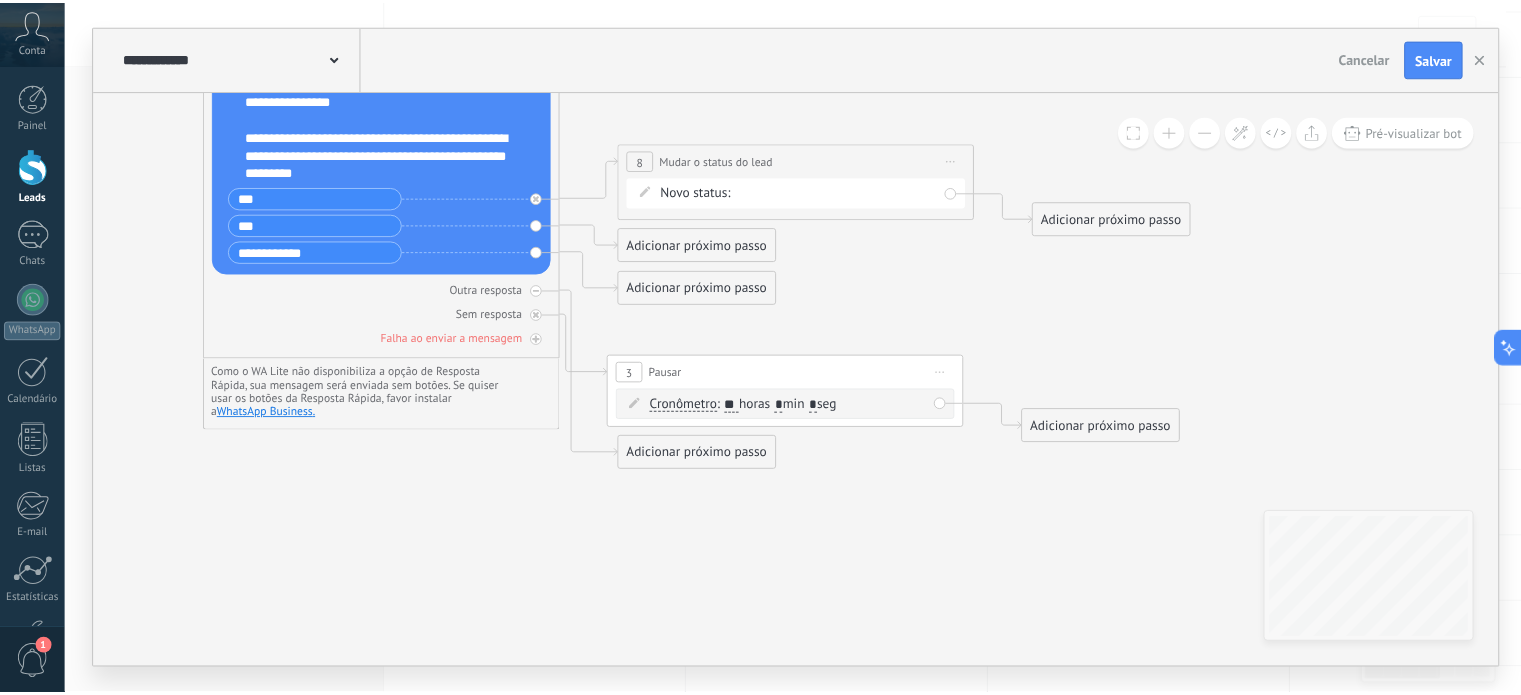 scroll, scrollTop: 0, scrollLeft: 0, axis: both 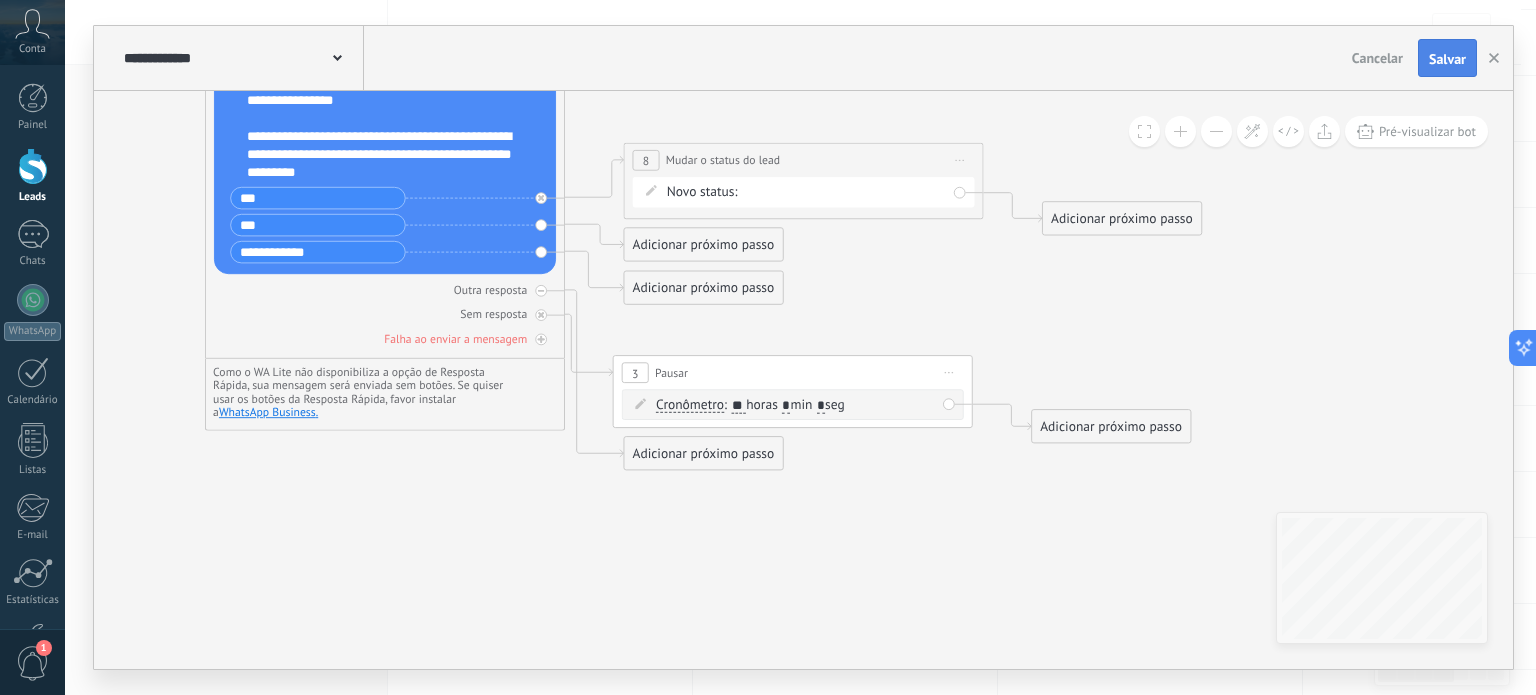 click on "Salvar" at bounding box center [1447, 58] 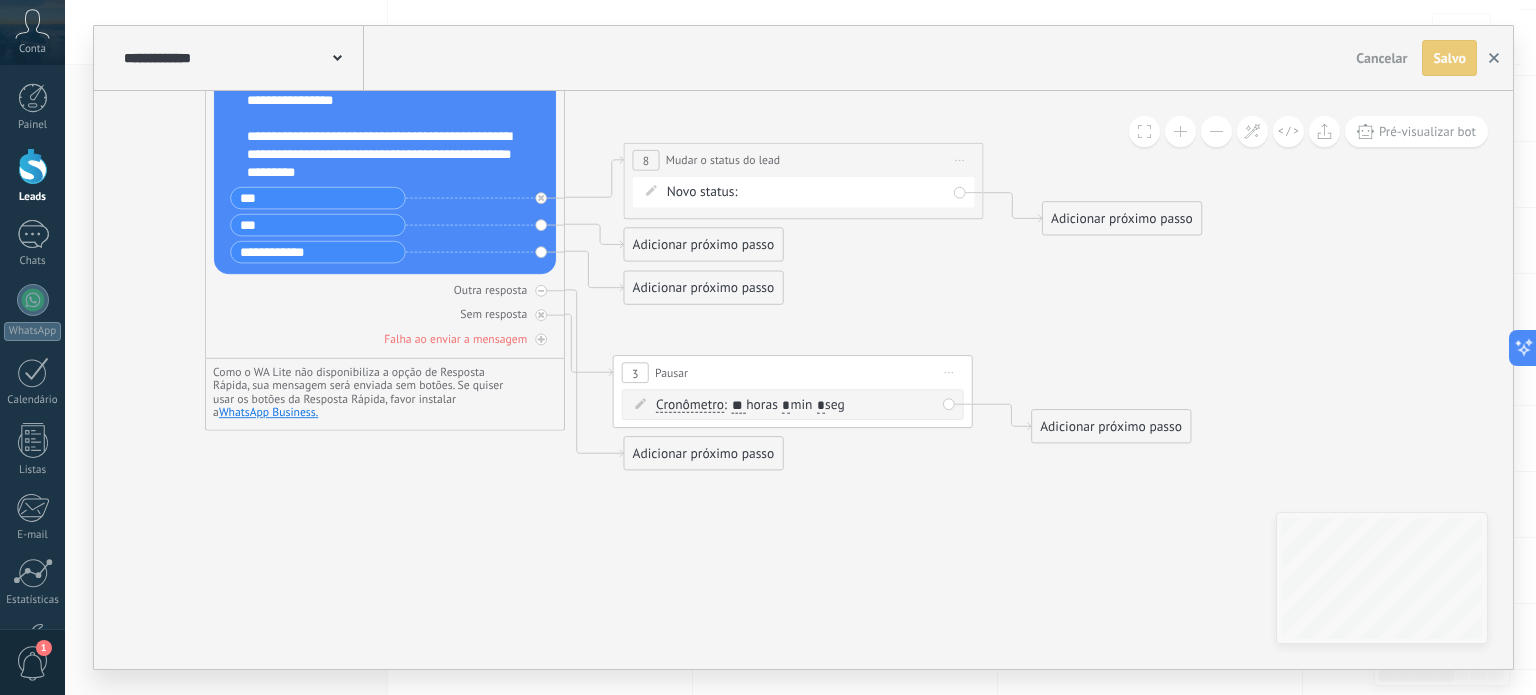 click at bounding box center [1494, 58] 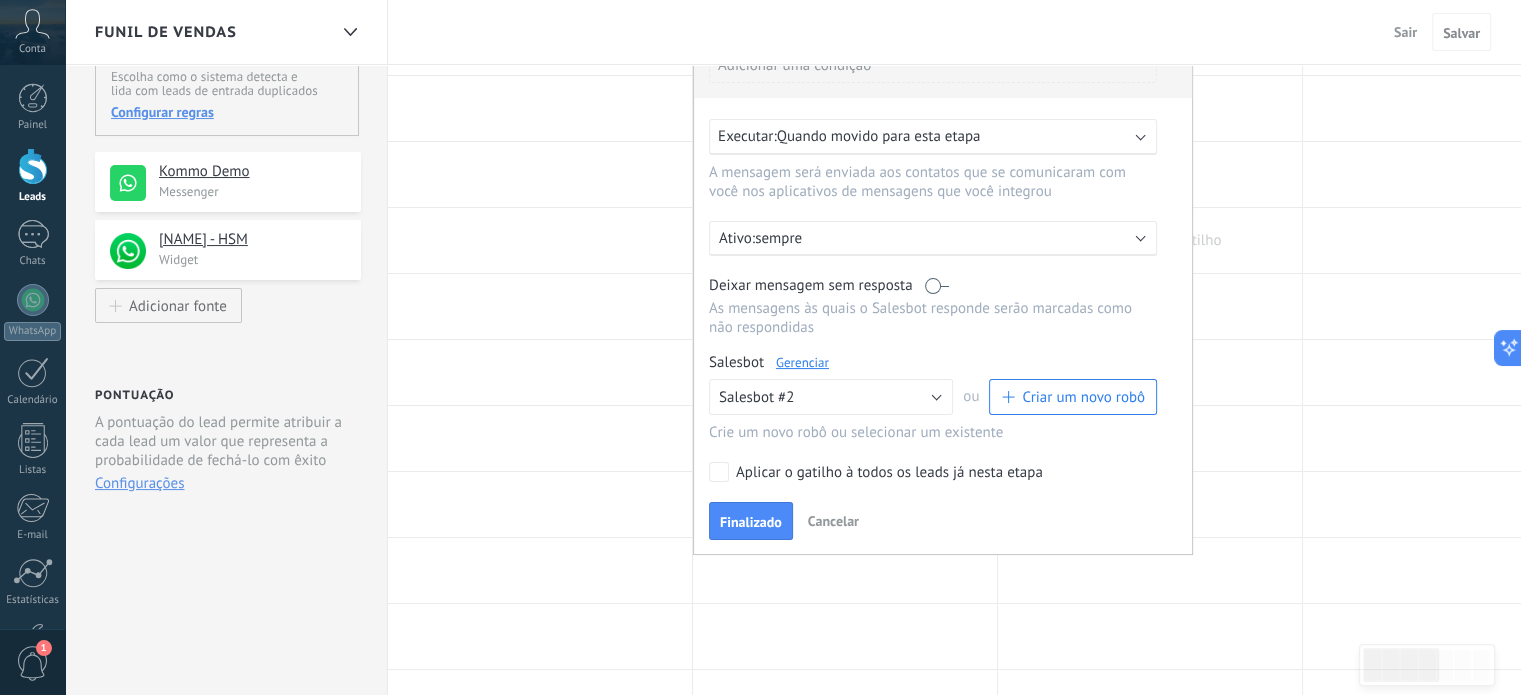 click at bounding box center [1150, 240] 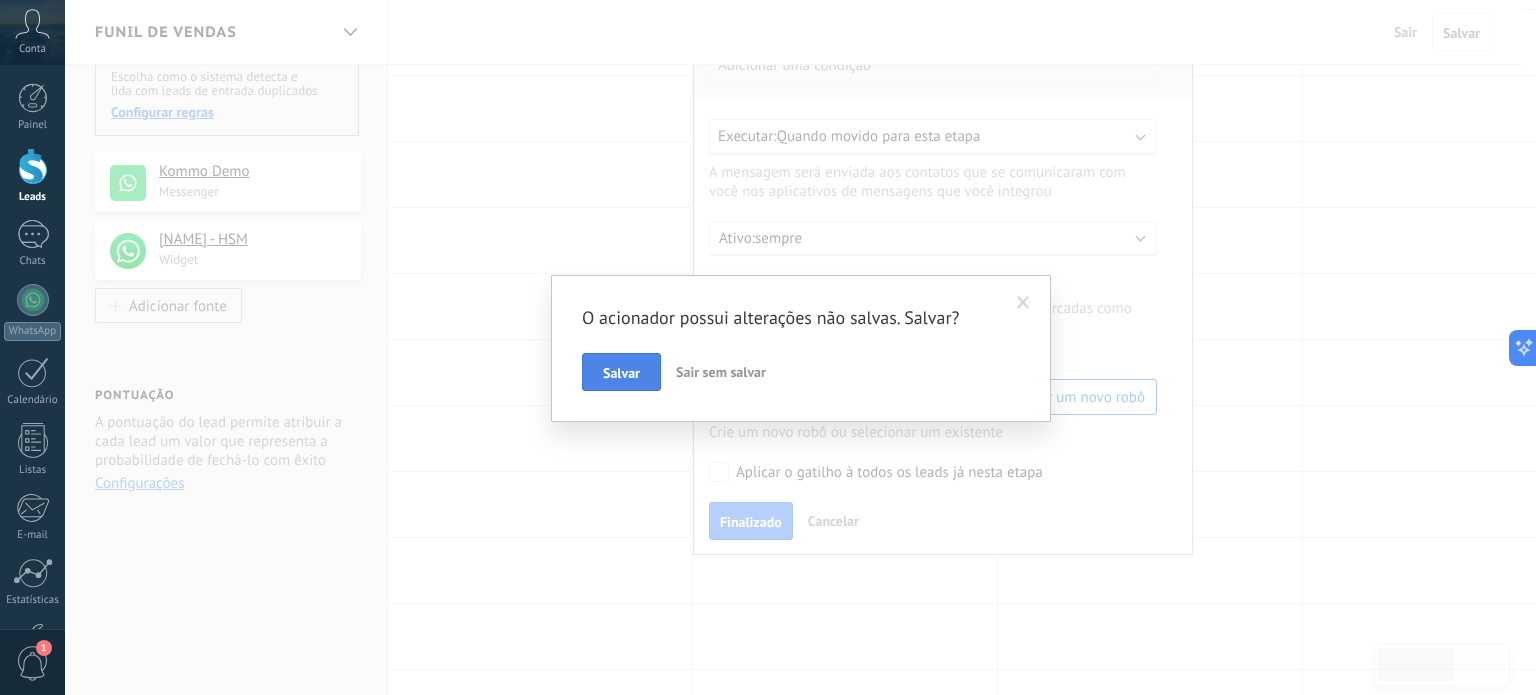 click on "Salvar" at bounding box center [621, 373] 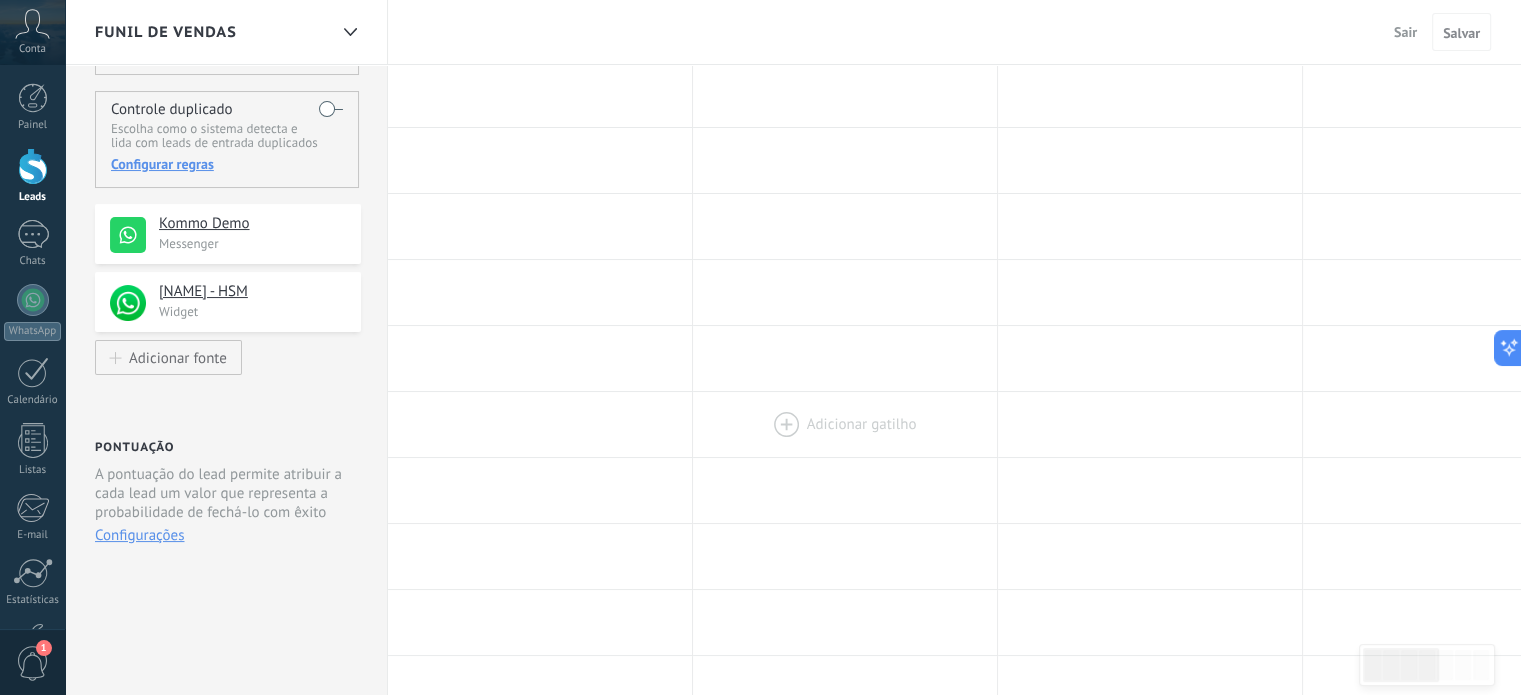 scroll, scrollTop: 0, scrollLeft: 0, axis: both 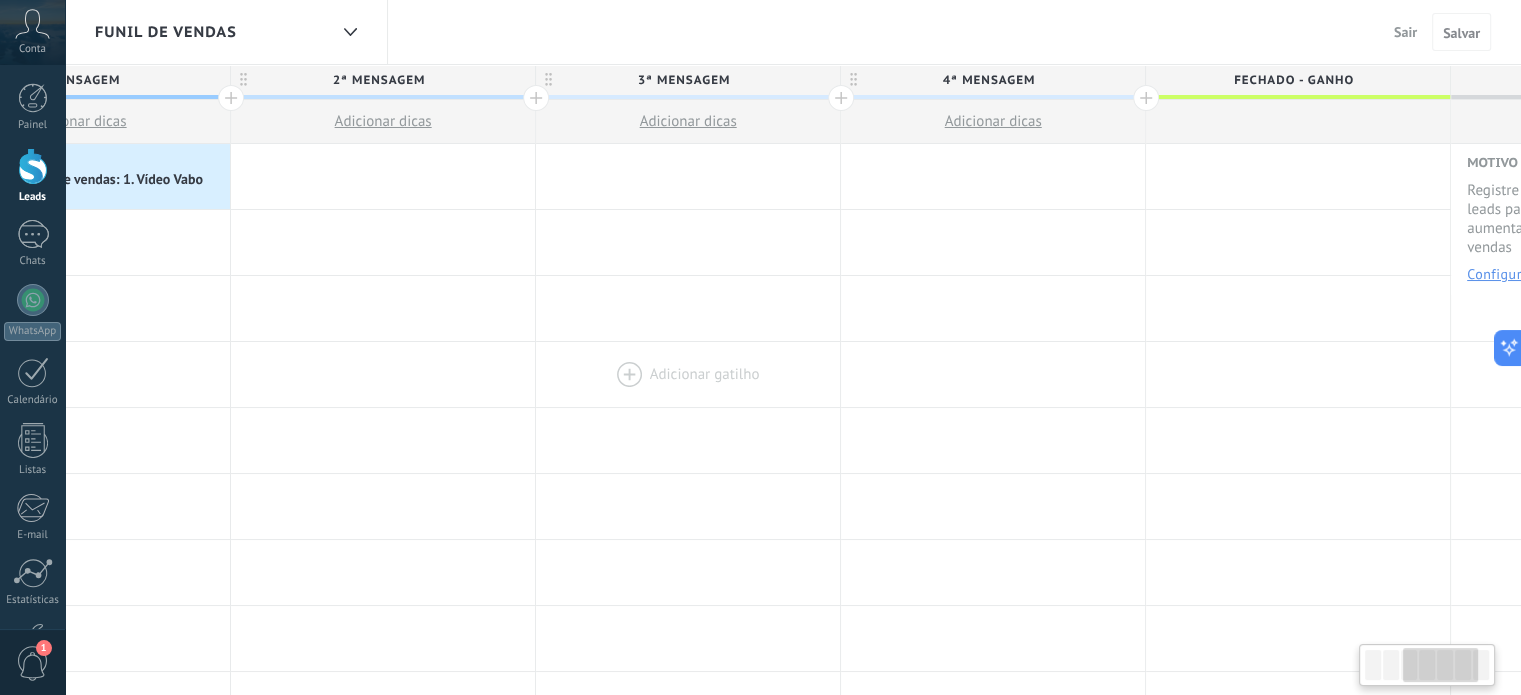 drag, startPoint x: 1307, startPoint y: 333, endPoint x: 539, endPoint y: 362, distance: 768.5473 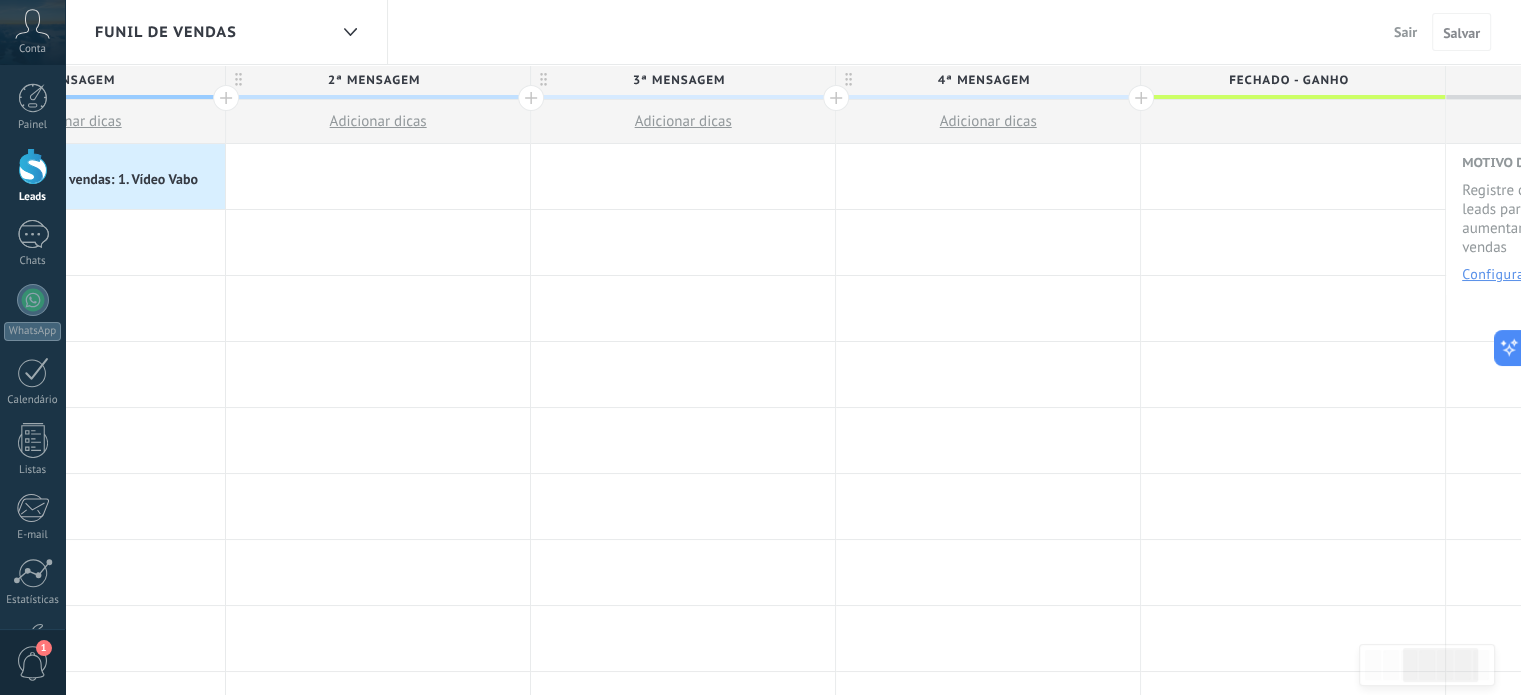 click at bounding box center [1141, 98] 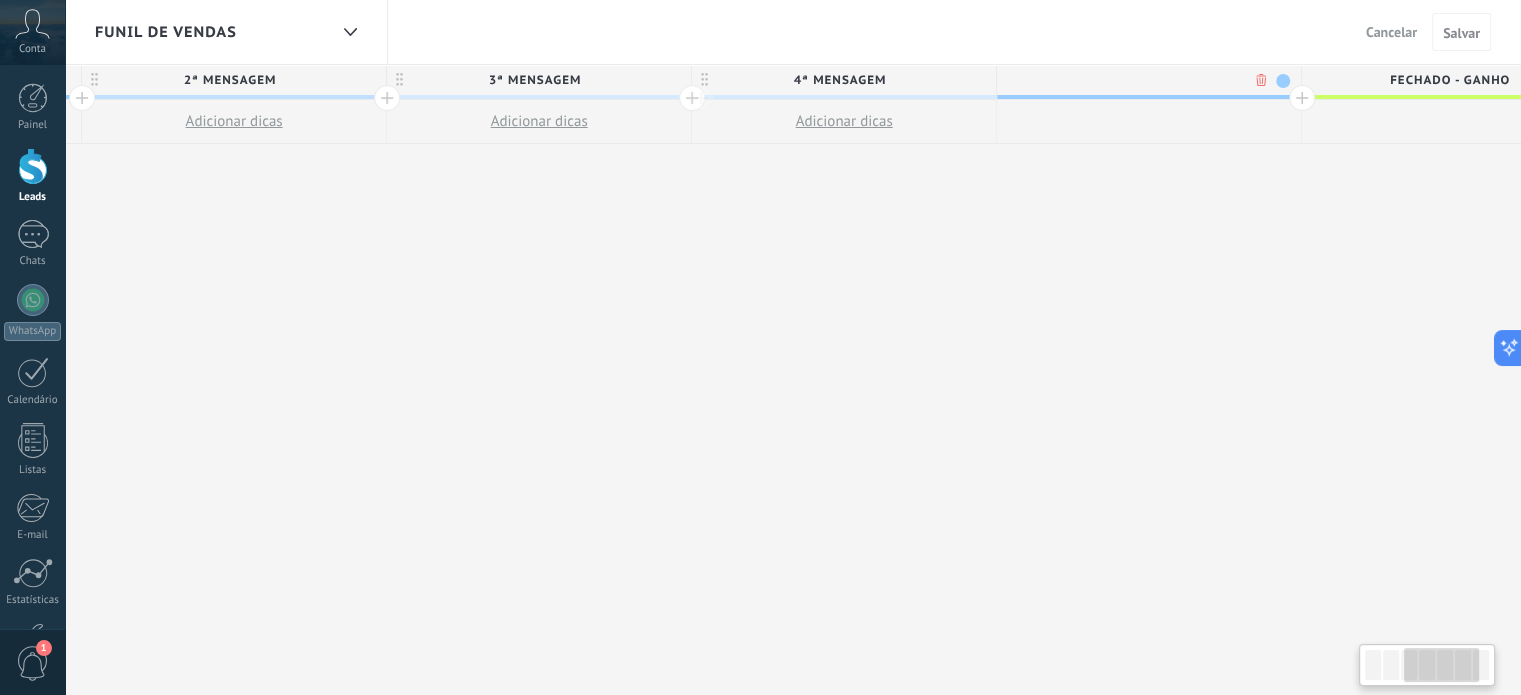 scroll, scrollTop: 0, scrollLeft: 920, axis: horizontal 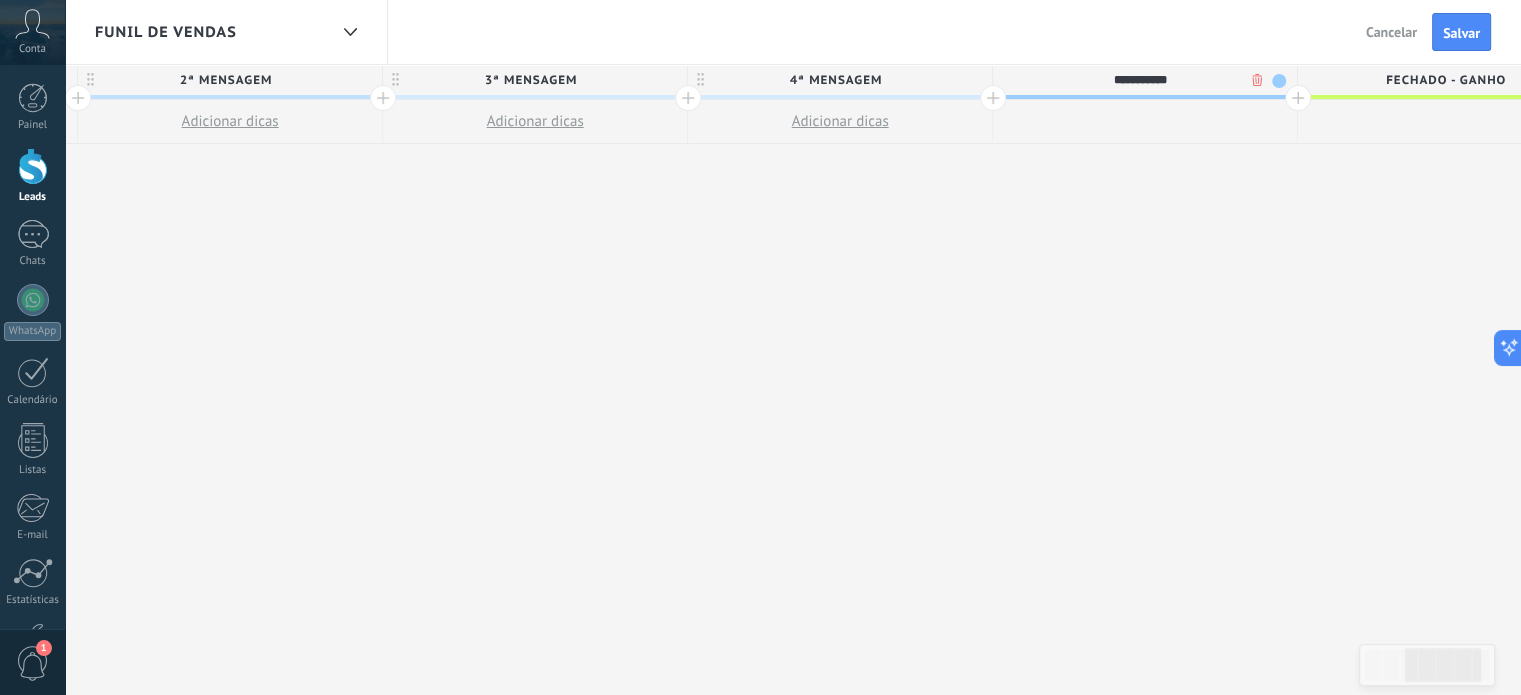 type on "**********" 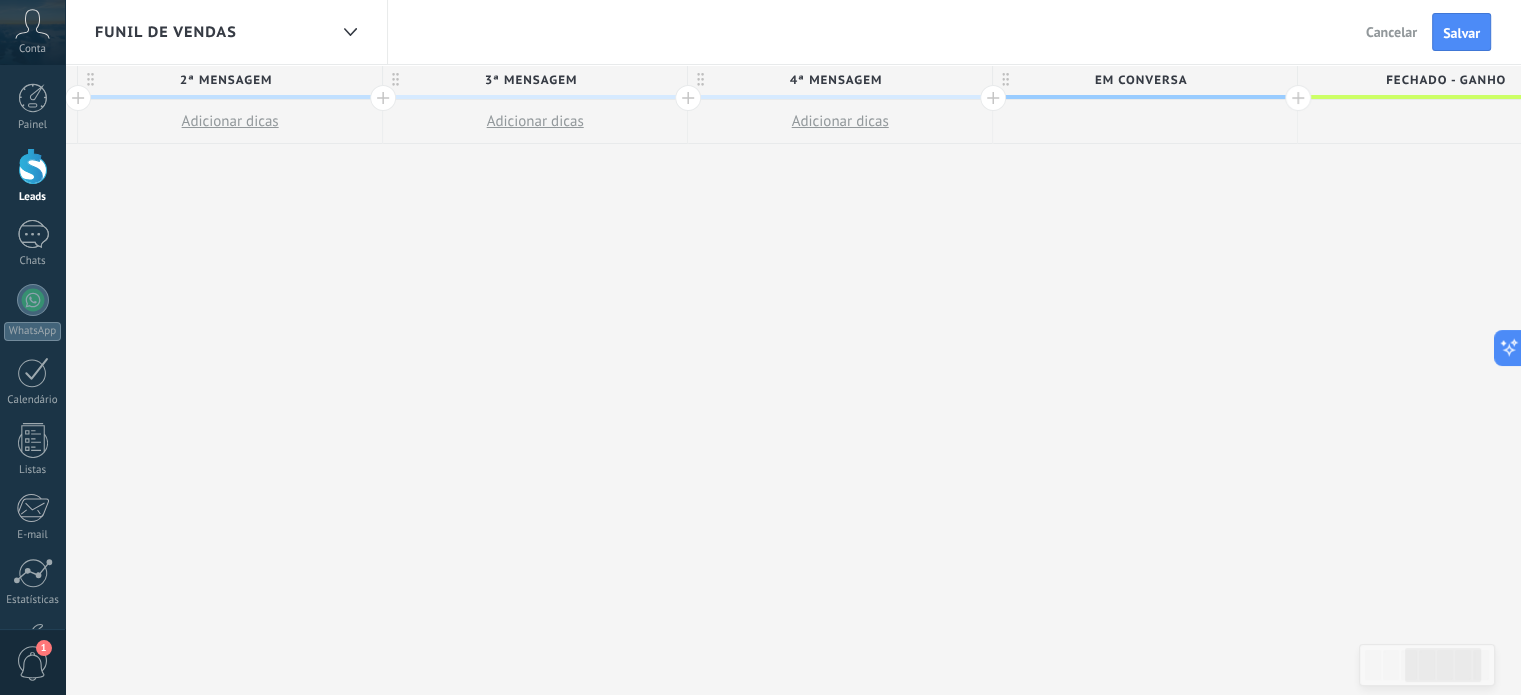 click on "Em Conversa" at bounding box center (1140, 80) 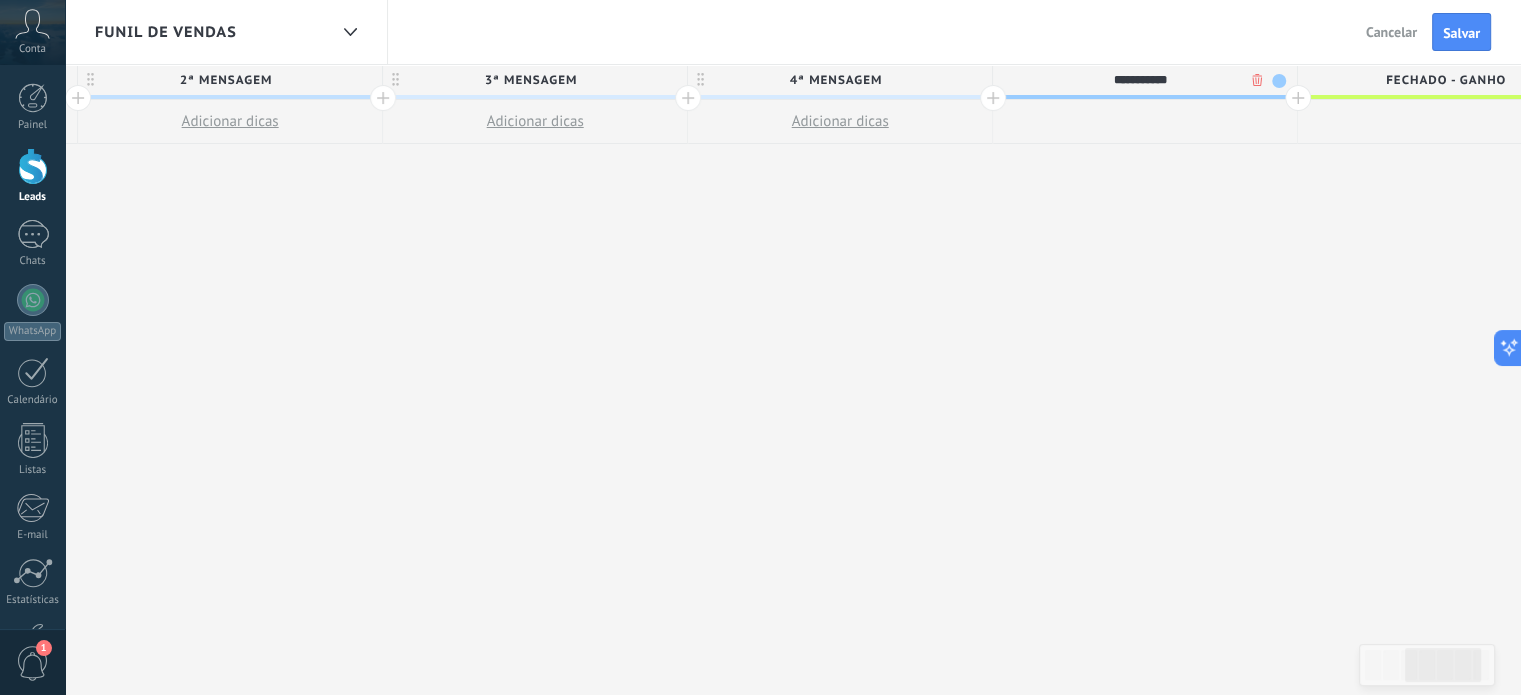 click at bounding box center [1279, 81] 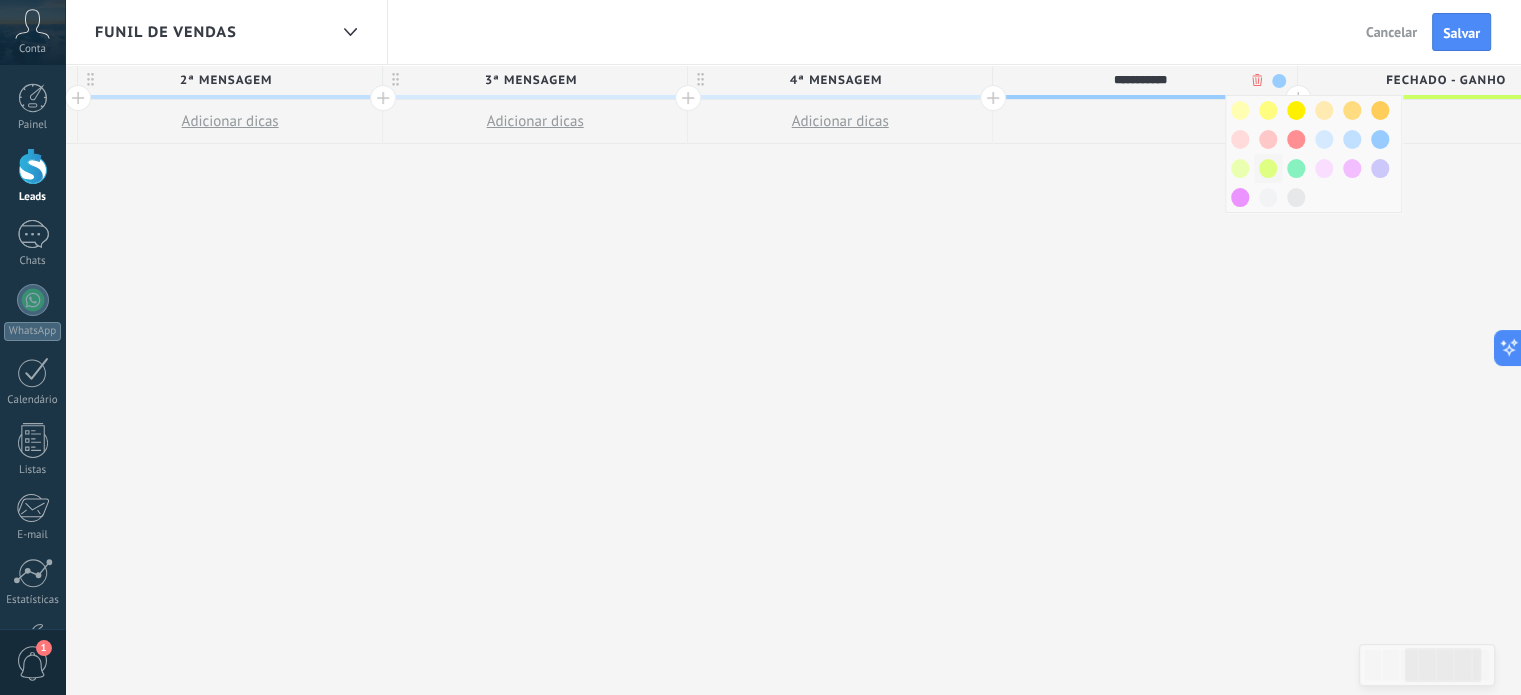 click at bounding box center [1268, 168] 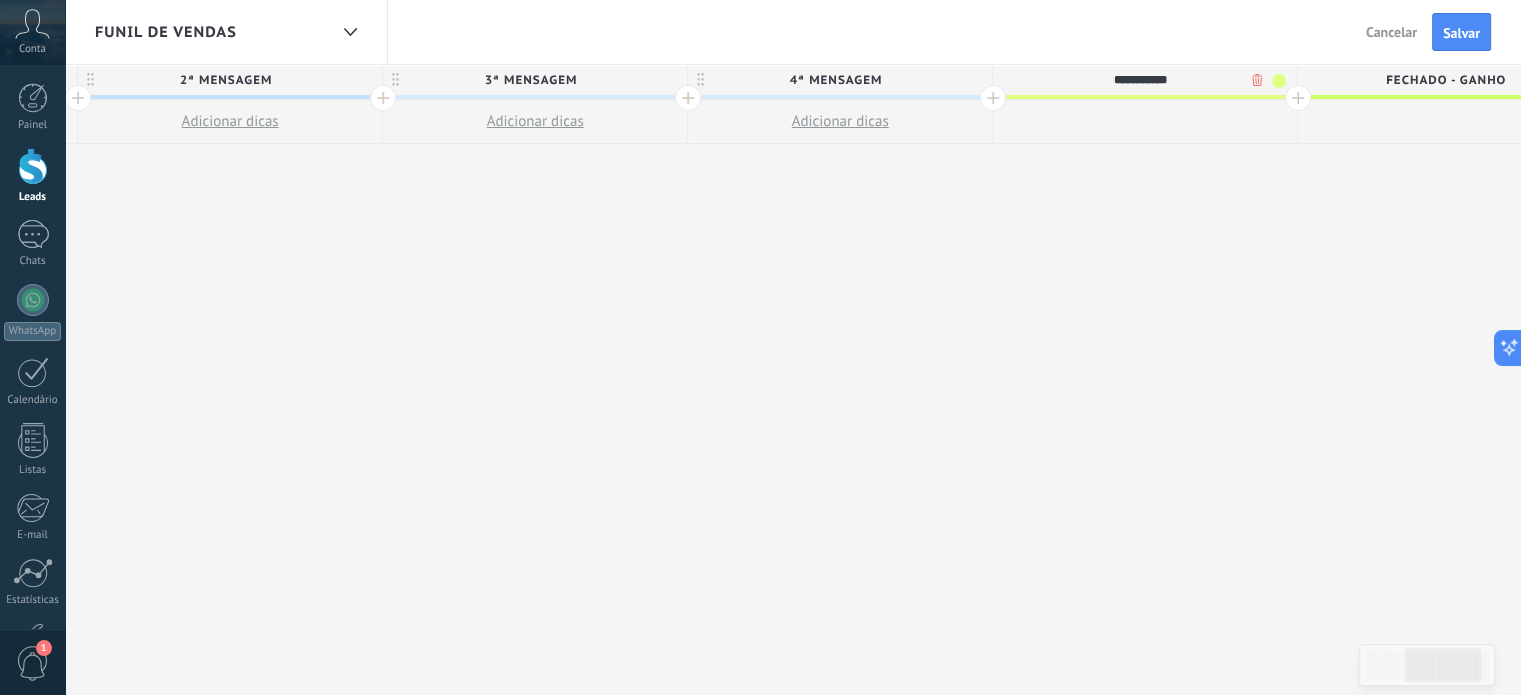 click at bounding box center [1279, 81] 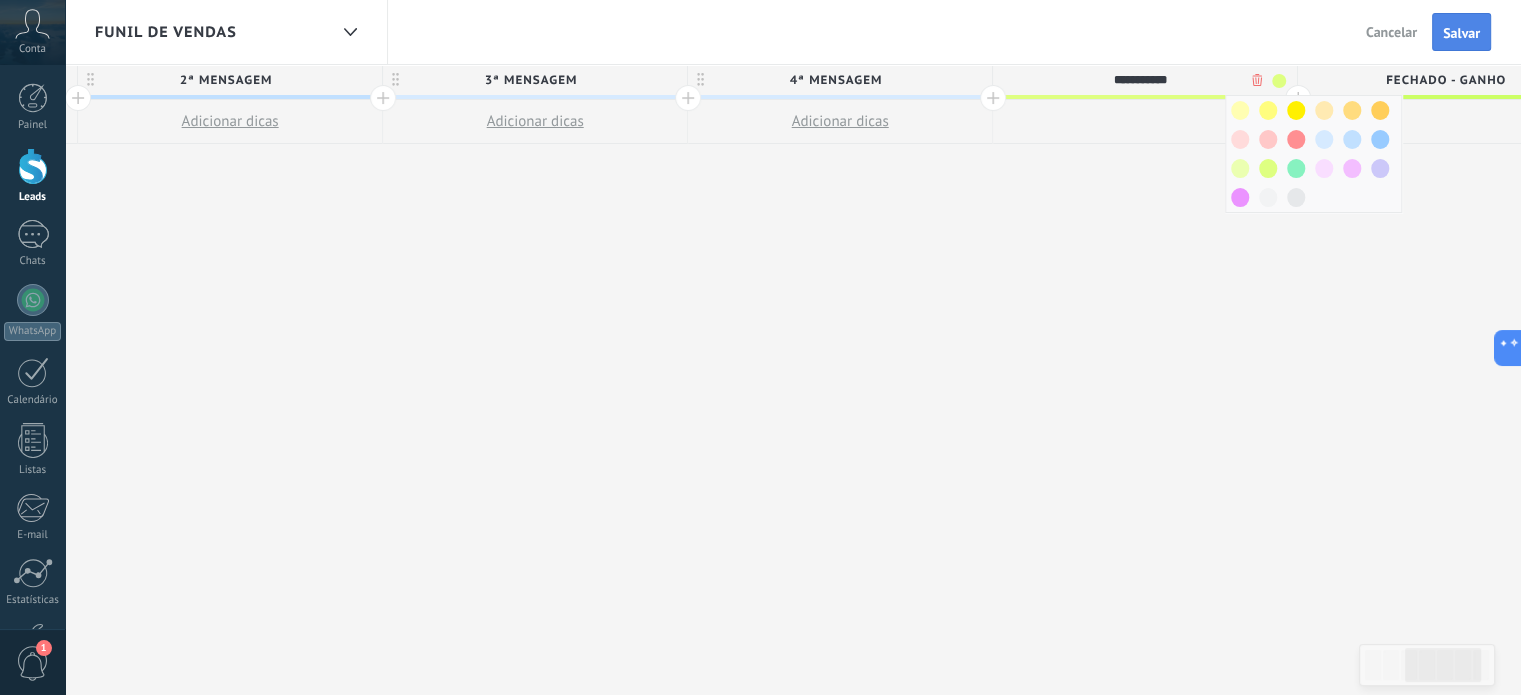 click on "Salvar" at bounding box center (1461, 33) 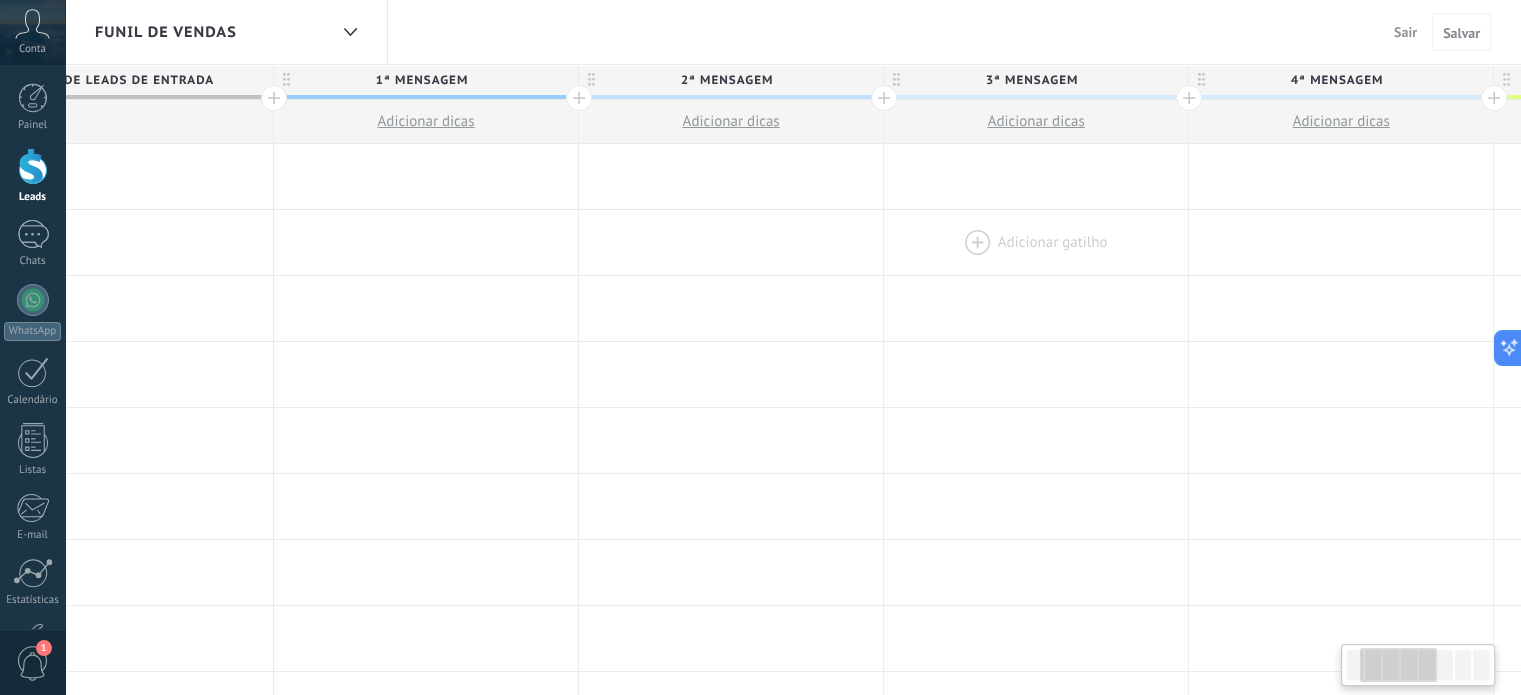 scroll, scrollTop: 0, scrollLeft: 218, axis: horizontal 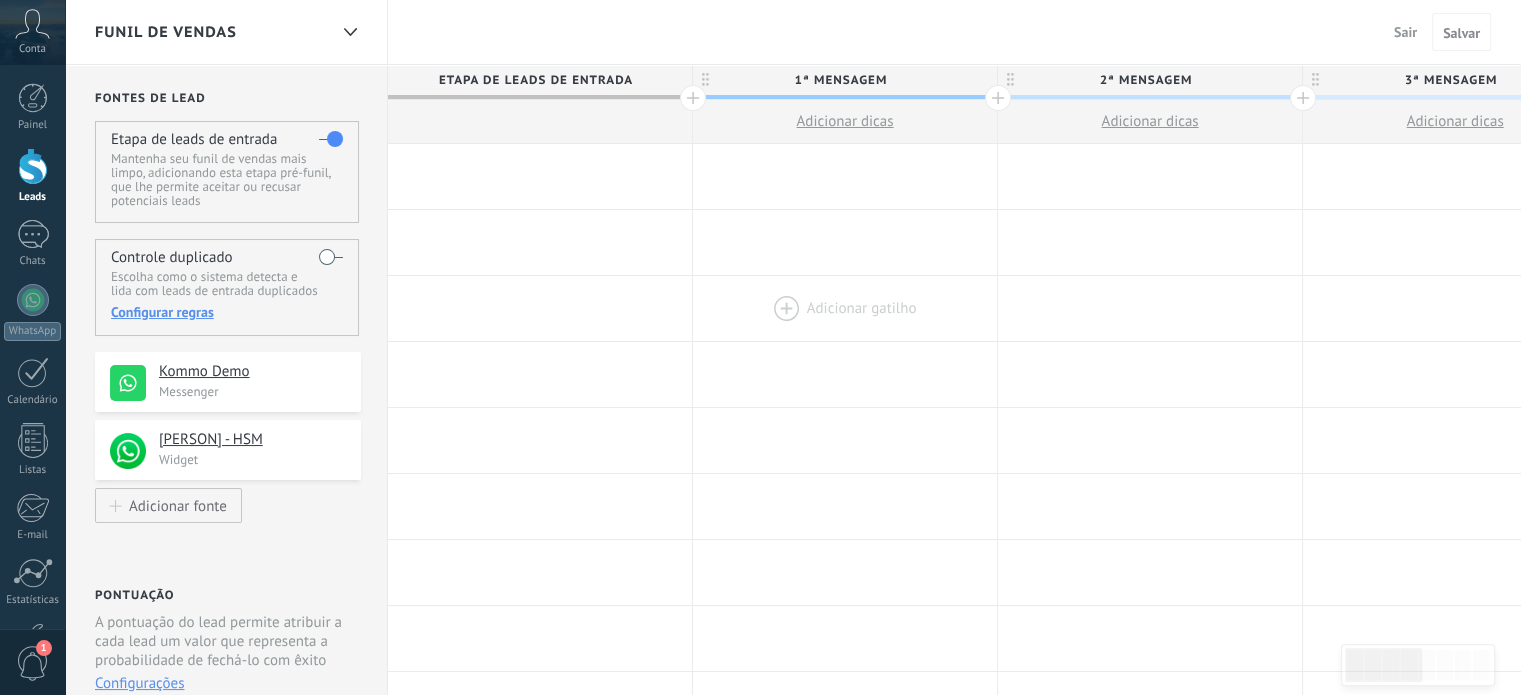 click at bounding box center (845, 308) 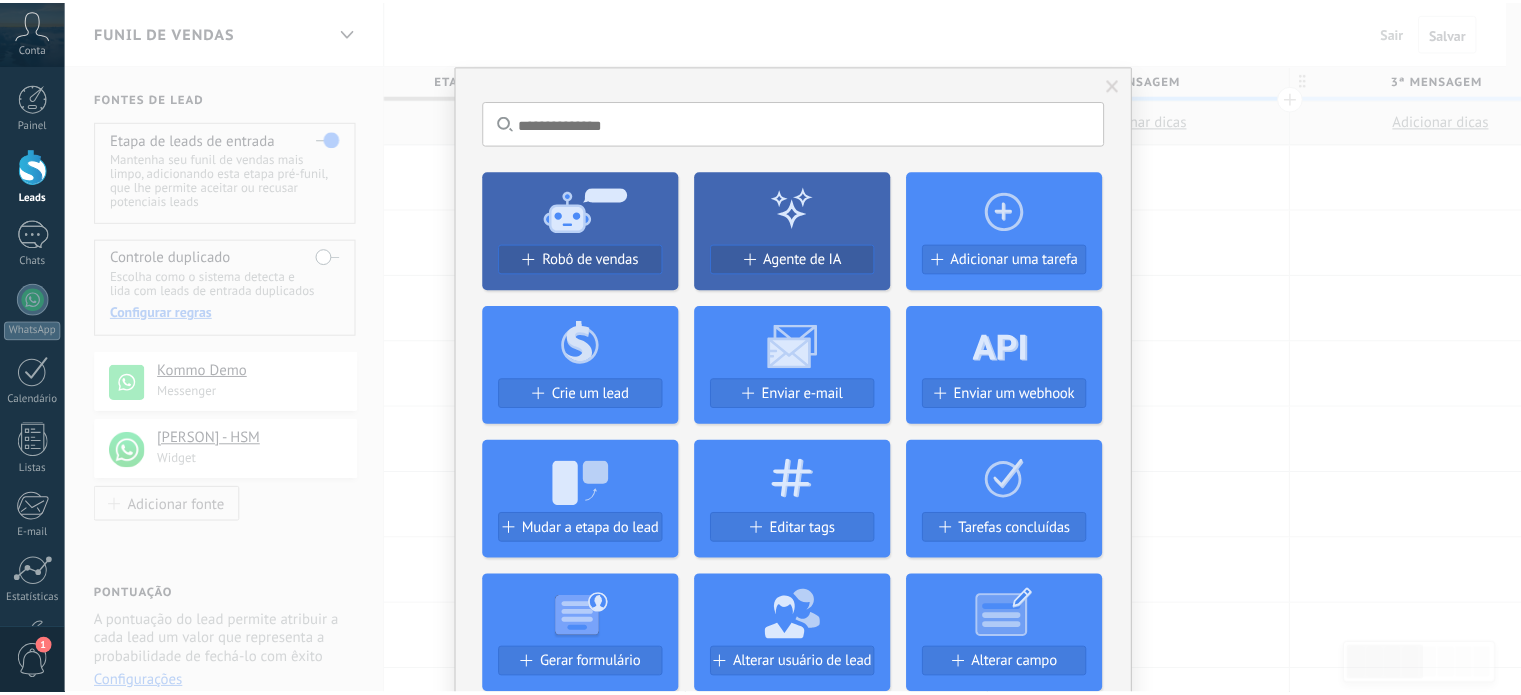 scroll, scrollTop: 0, scrollLeft: 0, axis: both 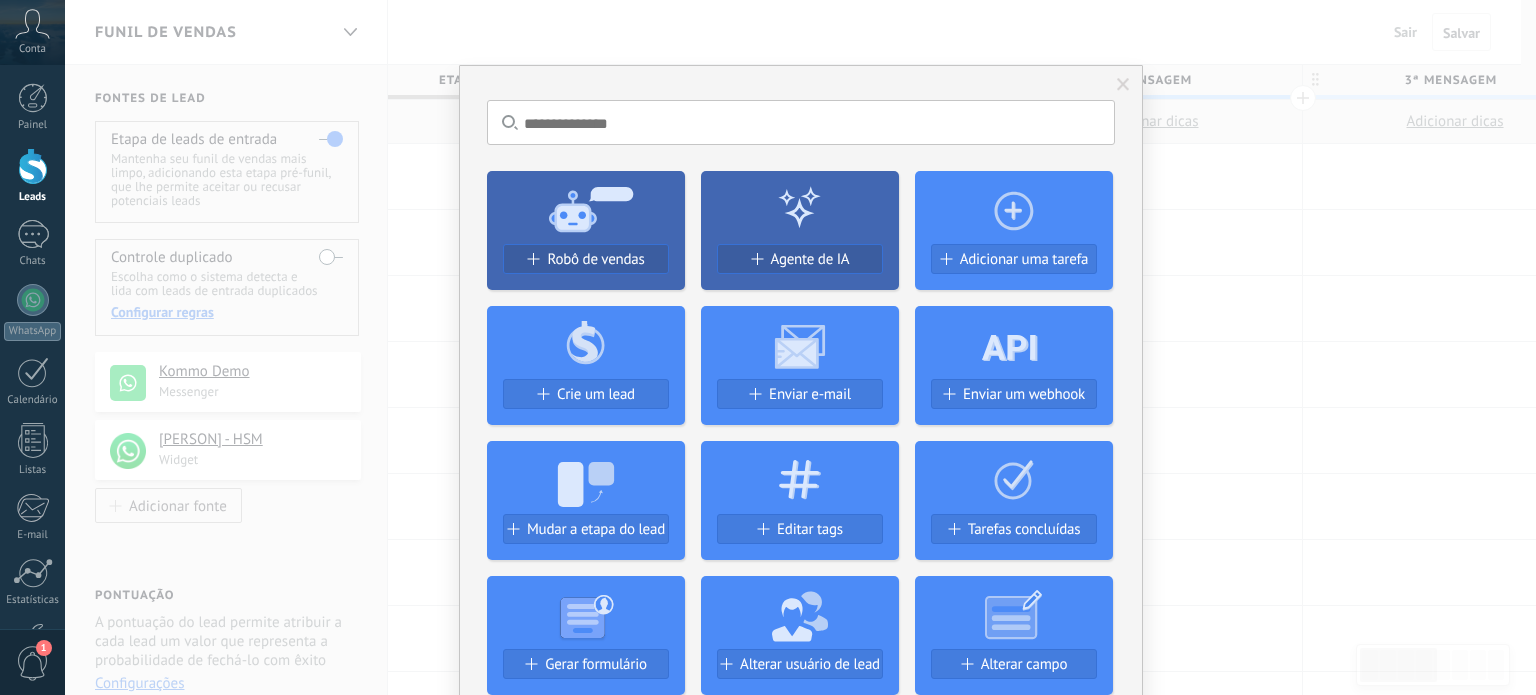 click on "Sem resultados. Robô de vendas Agente de IA Adicionar uma tarefa Crie um lead Enviar e-mail Enviar um webhook Mudar a etapa do lead Editar tags Tarefas concluídas Gerar formulário Alterar usuário de lead Alterar campo Deletar arquivos Widgets" at bounding box center [800, 347] 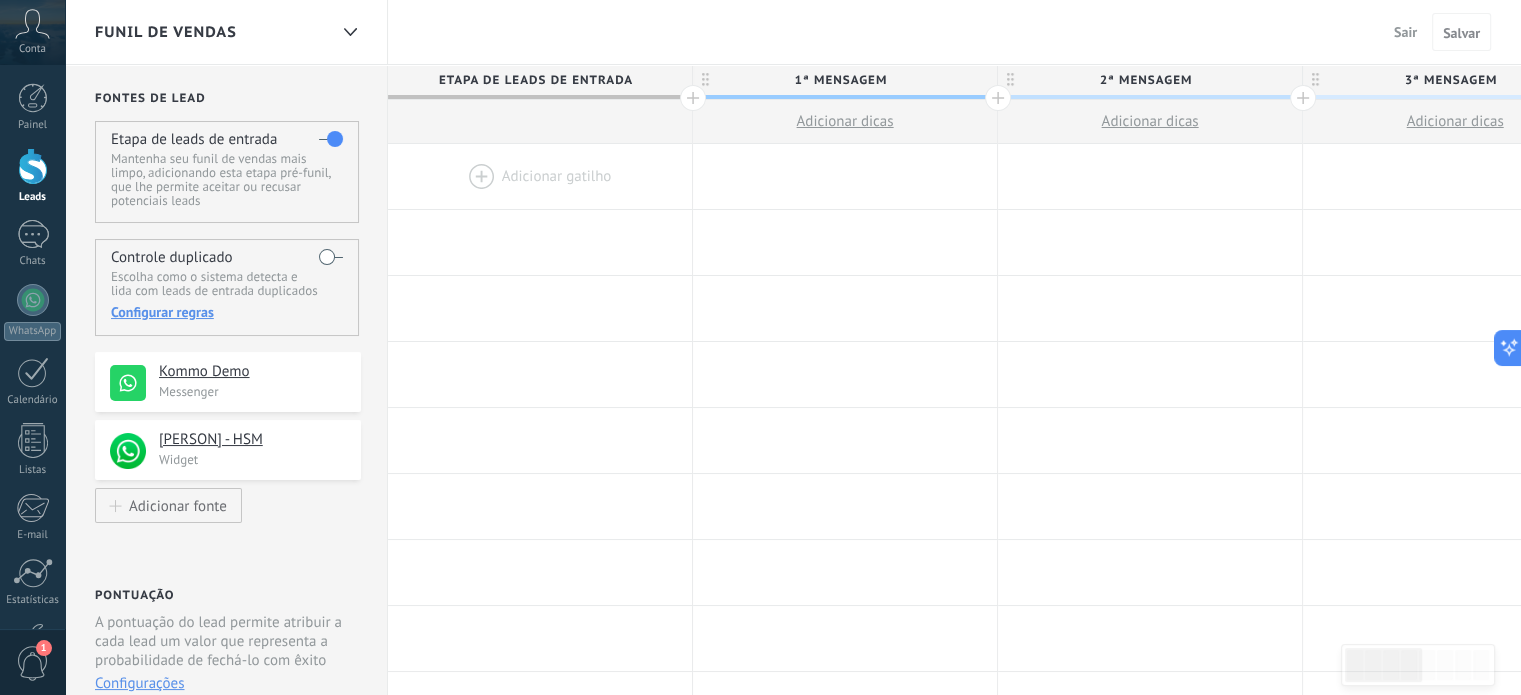 click on "Sair" at bounding box center [1405, 32] 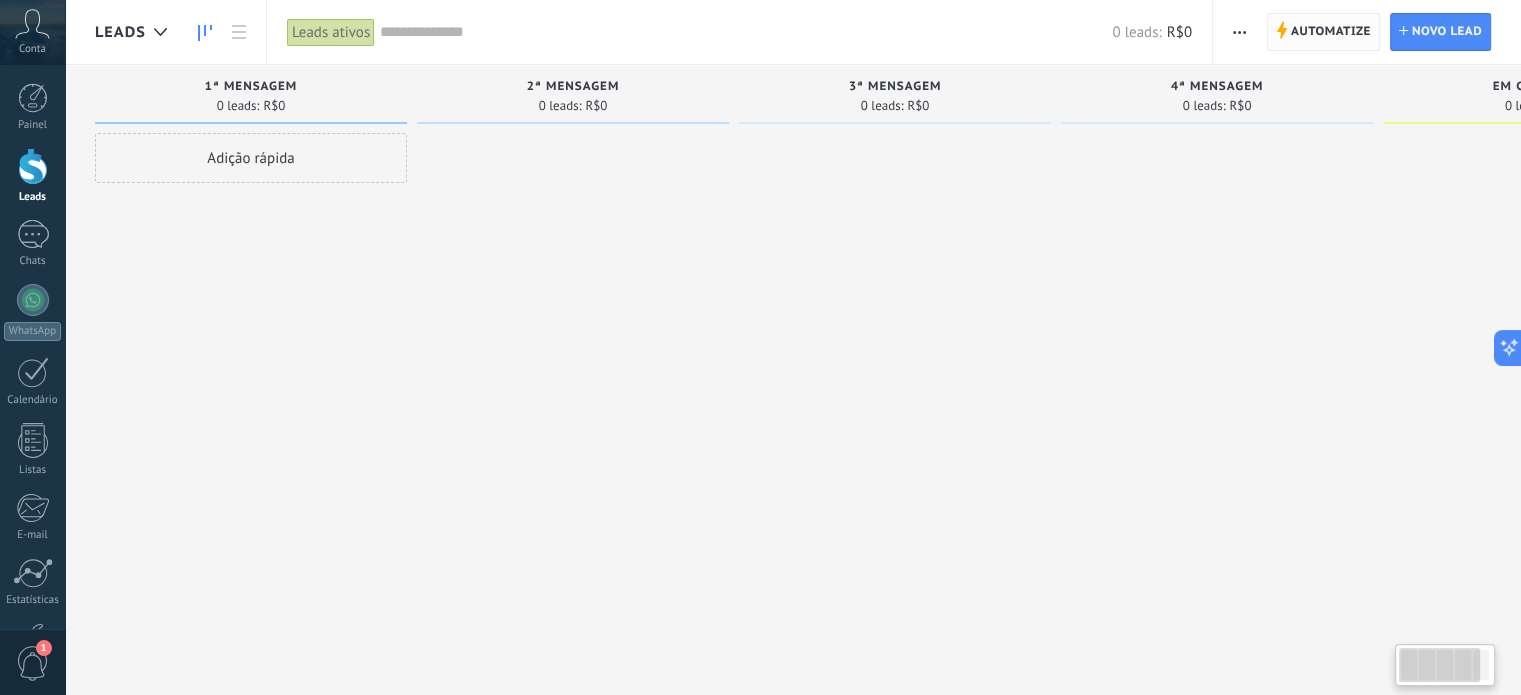 click on "Automatize" at bounding box center [1331, 32] 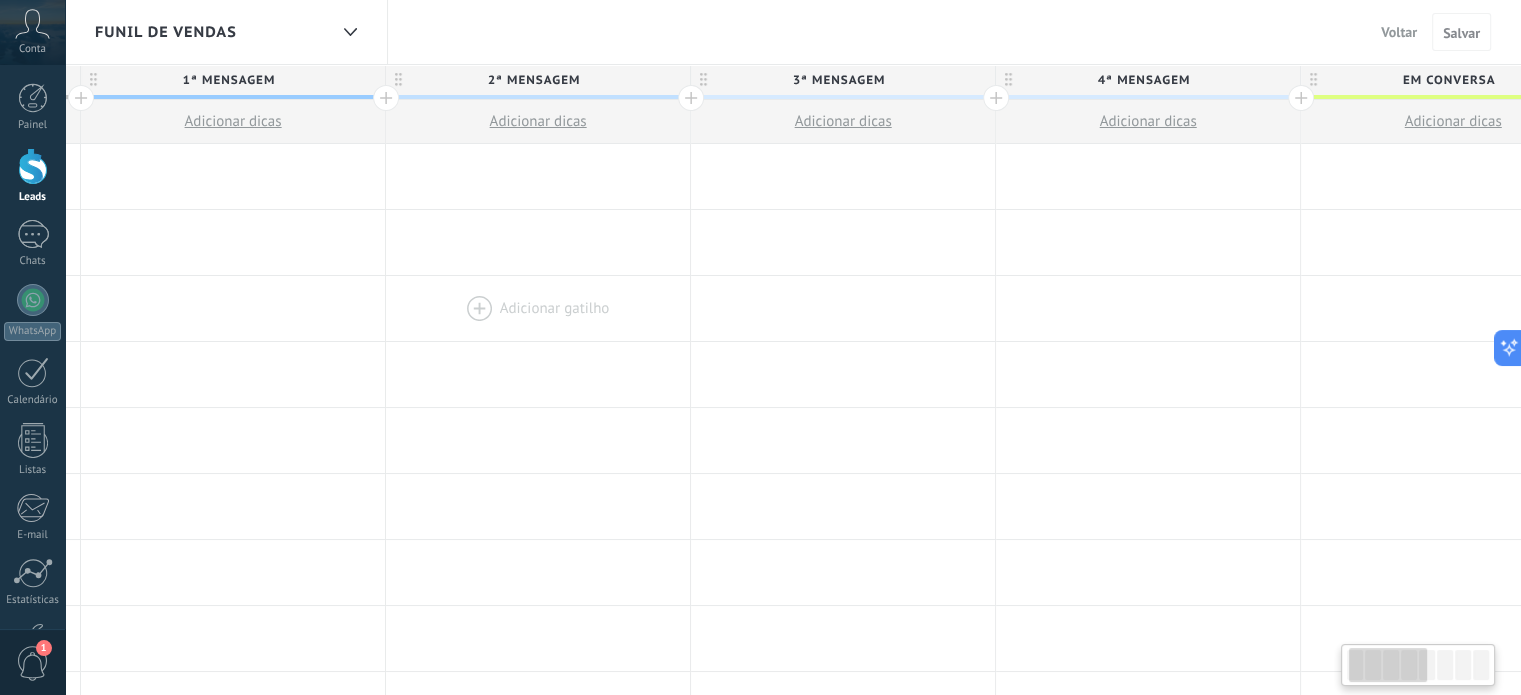 scroll, scrollTop: 0, scrollLeft: 0, axis: both 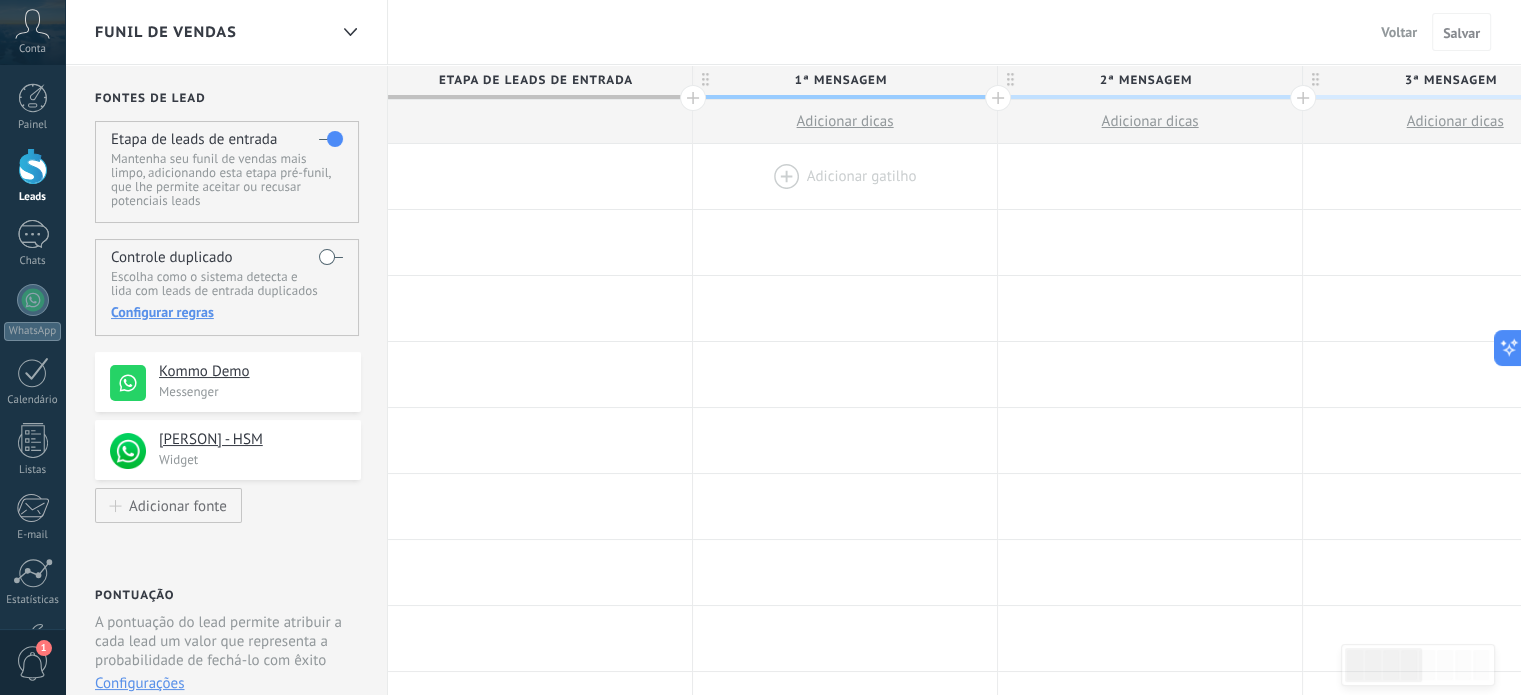 click at bounding box center [845, 176] 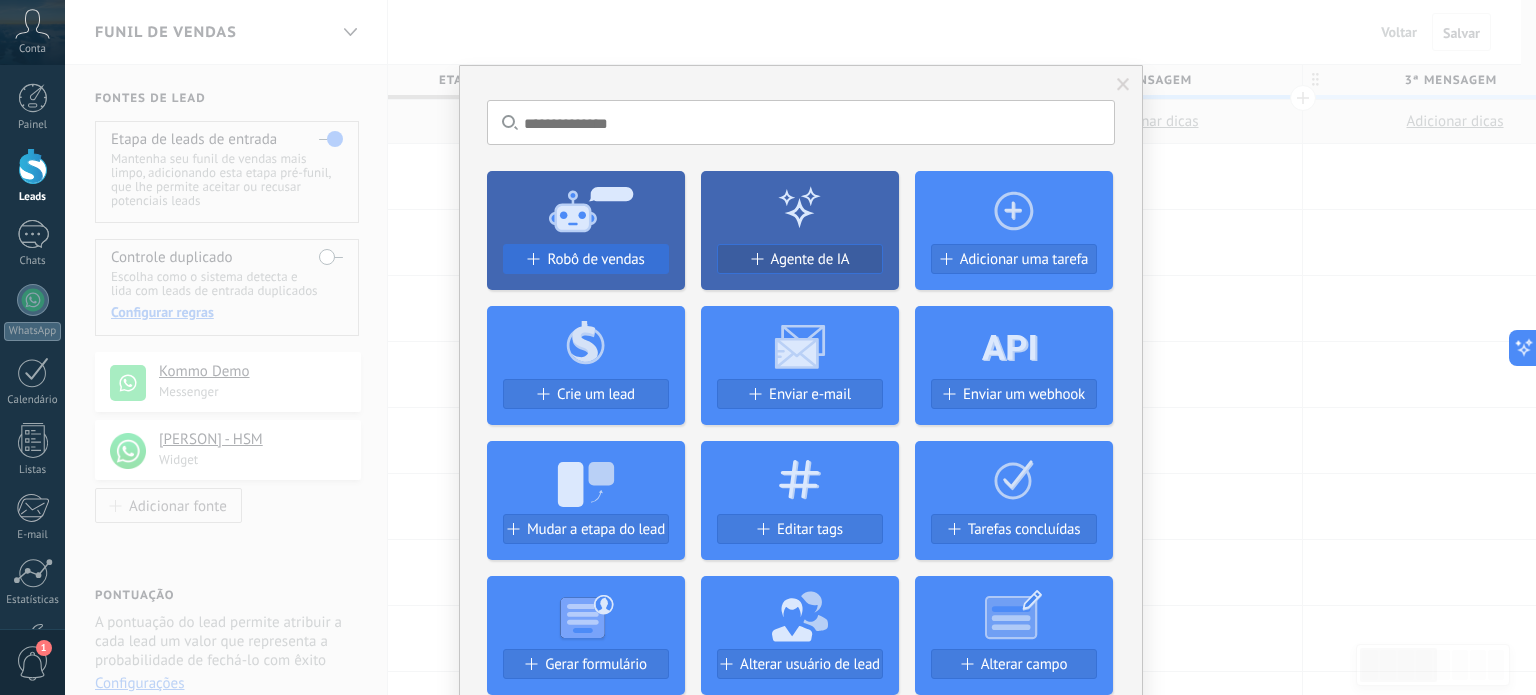 click on "Robô de vendas" at bounding box center [595, 259] 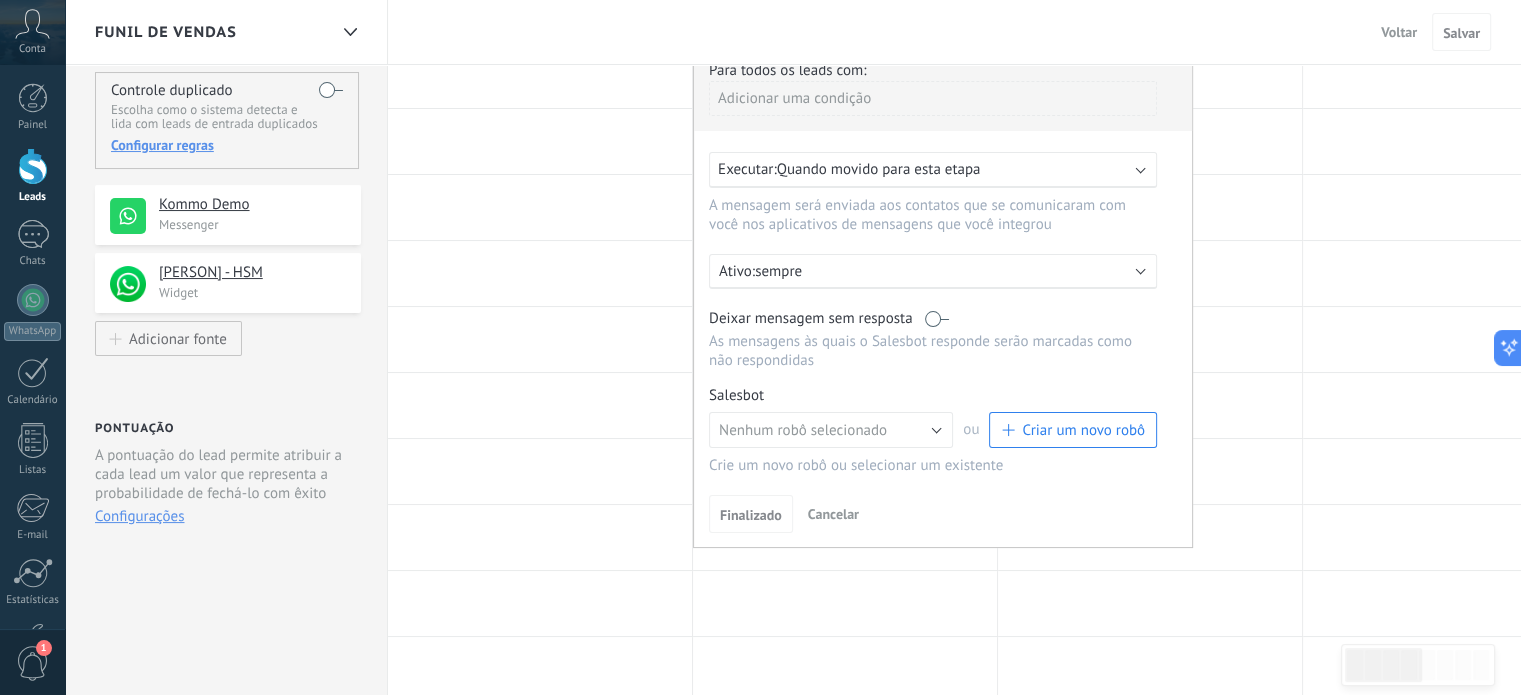 scroll, scrollTop: 200, scrollLeft: 0, axis: vertical 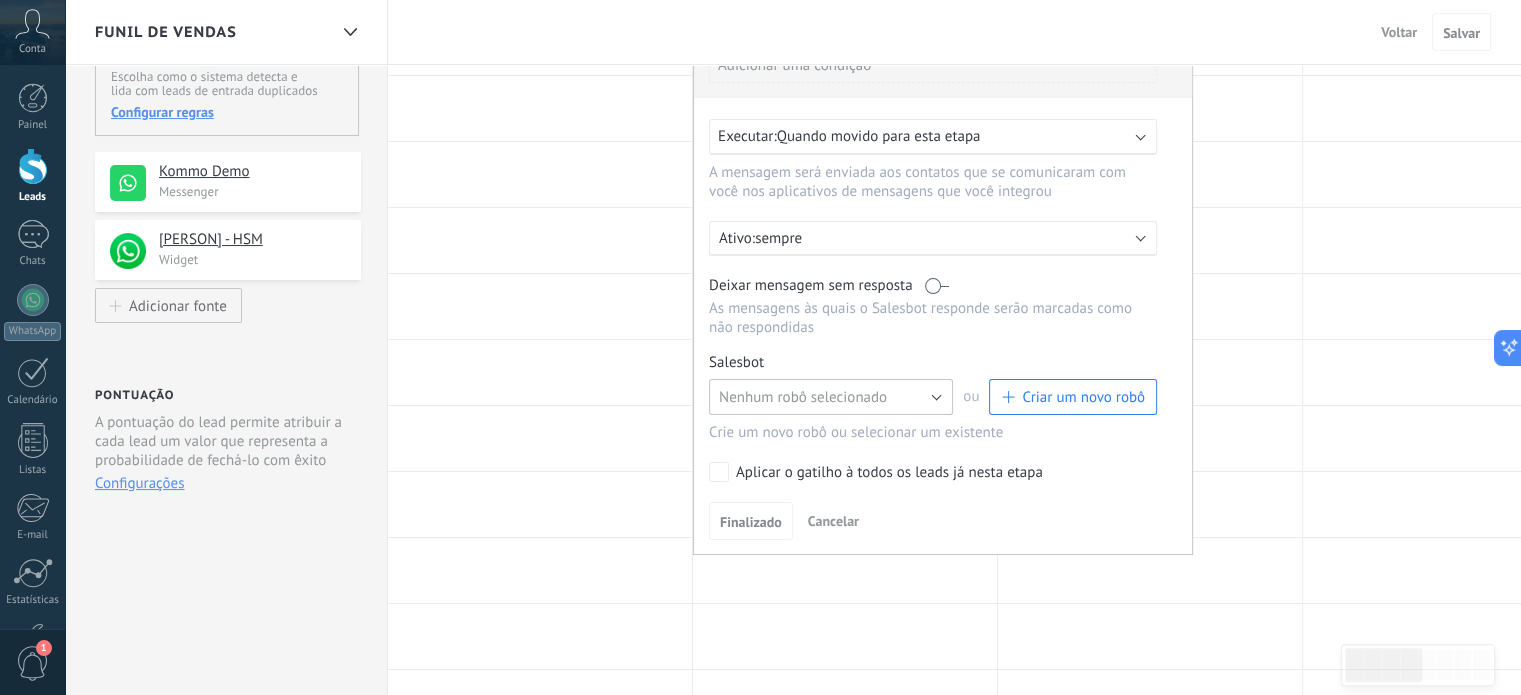 click on "Nenhum robô selecionado" at bounding box center [803, 397] 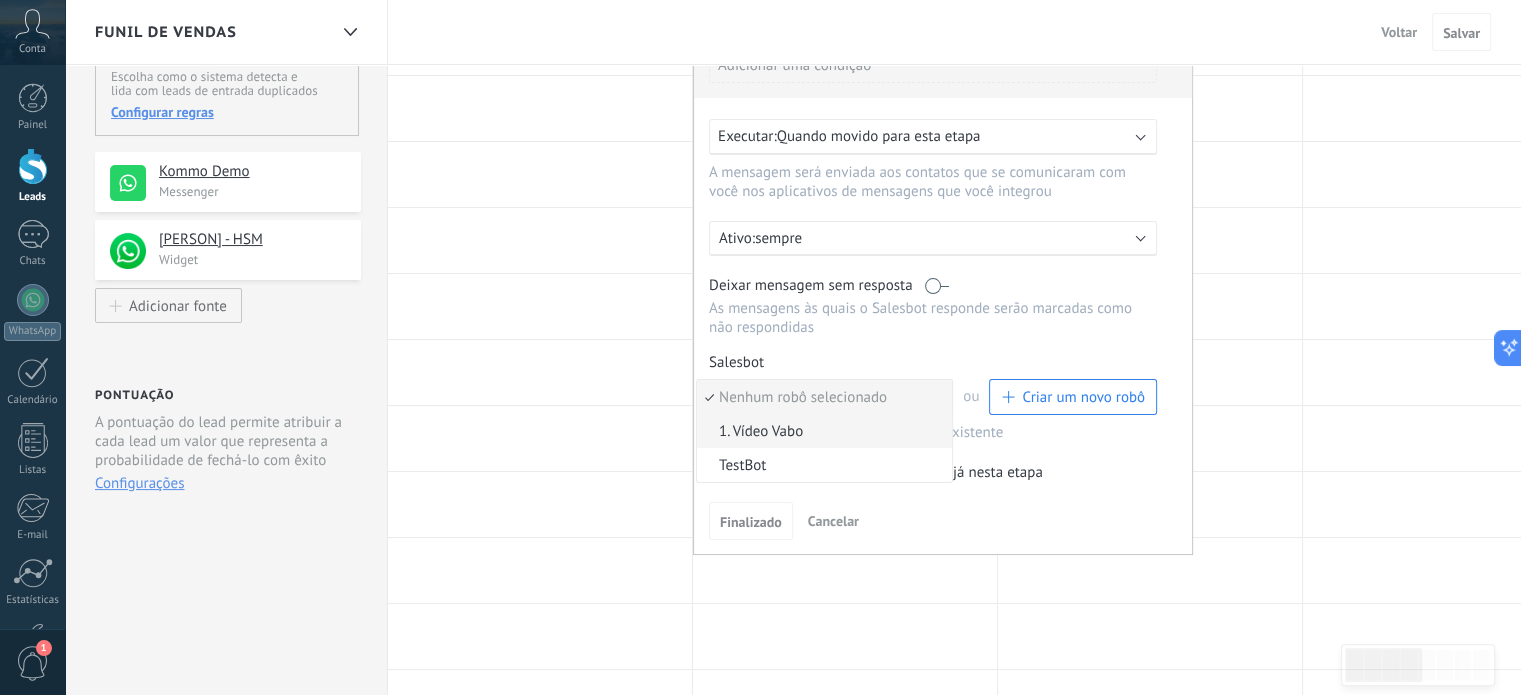 click on "1. Vídeo Vabo" at bounding box center (821, 431) 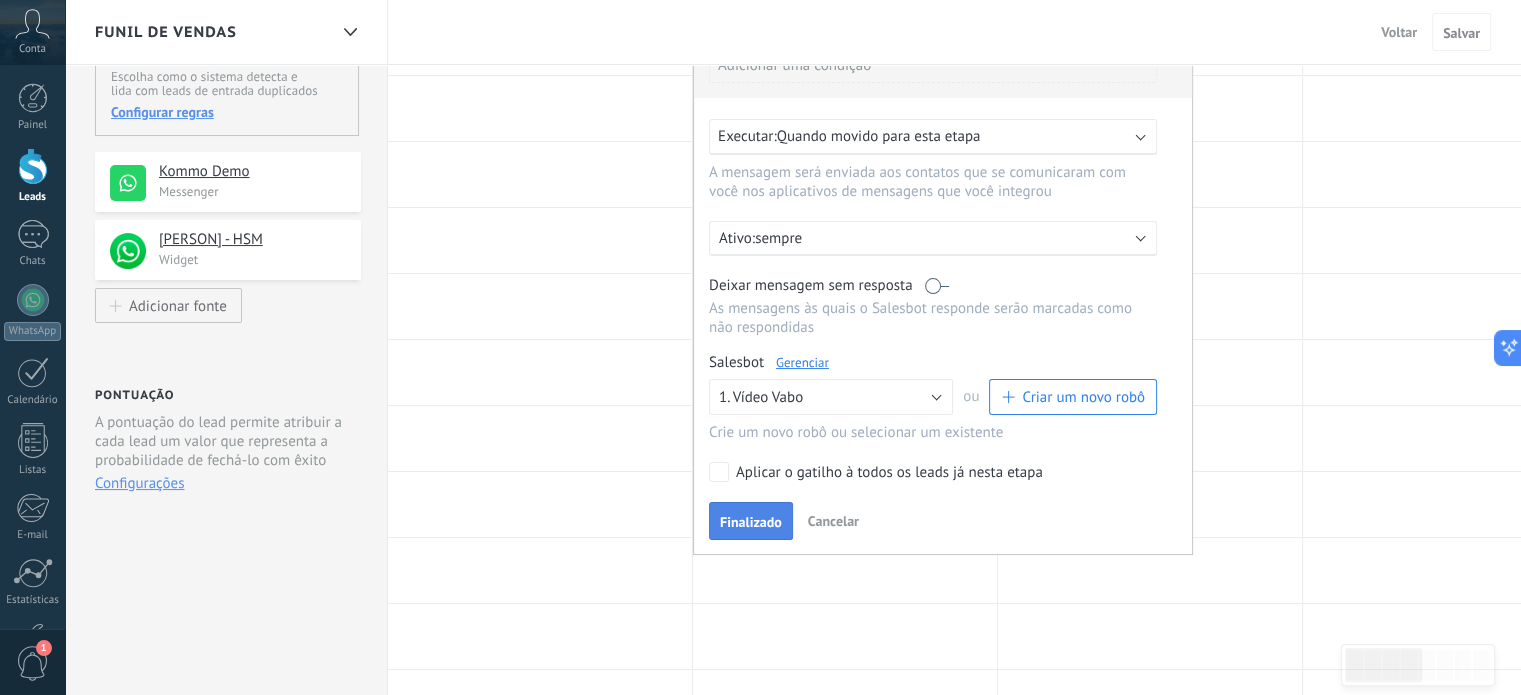 click on "Finalizado" at bounding box center (751, 522) 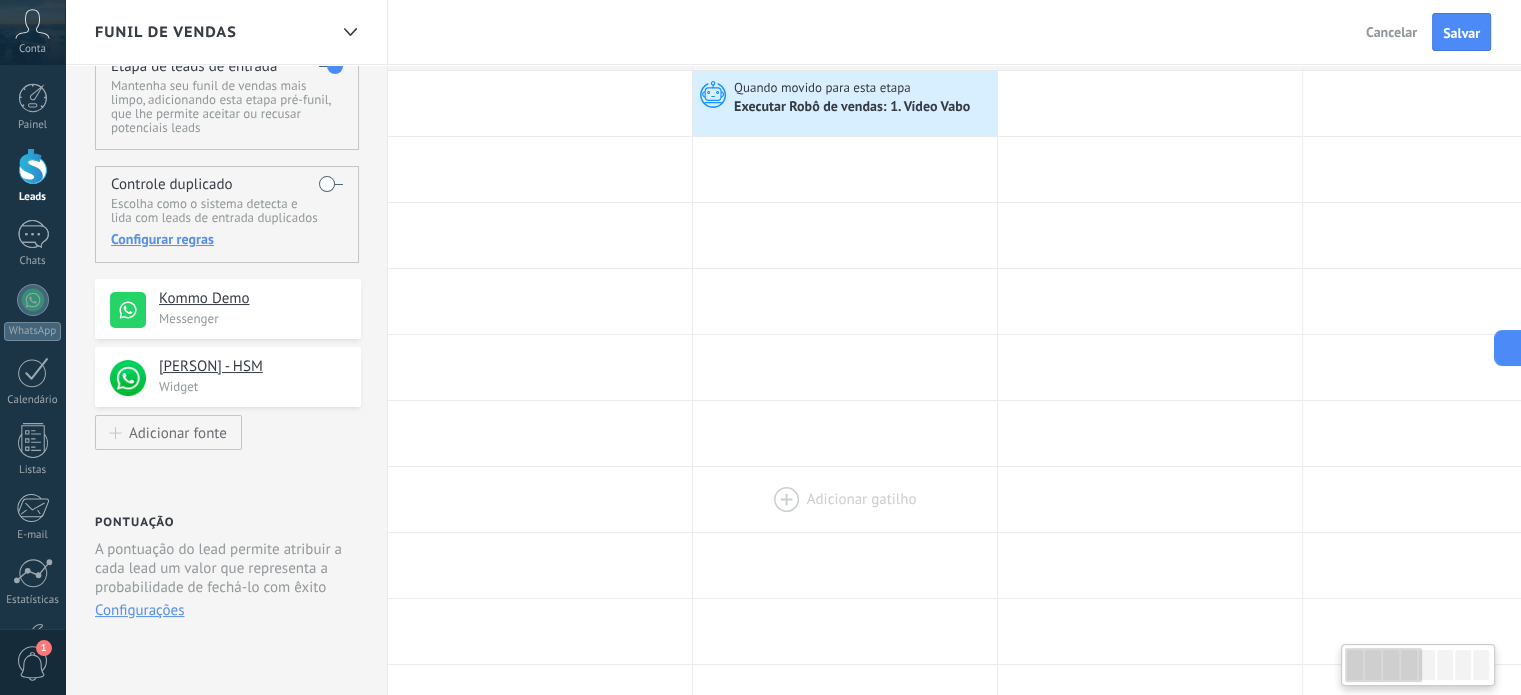 scroll, scrollTop: 0, scrollLeft: 0, axis: both 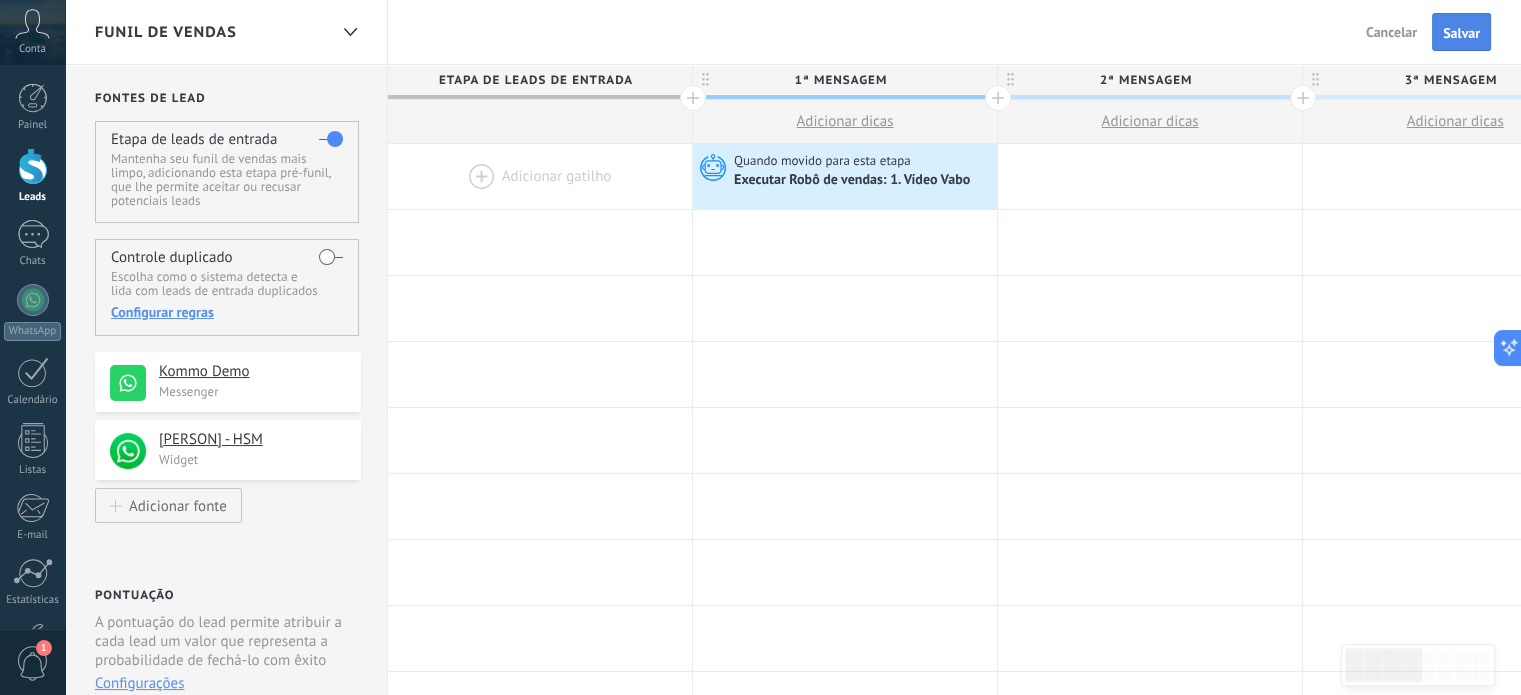 click on "Salvar" at bounding box center (1461, 33) 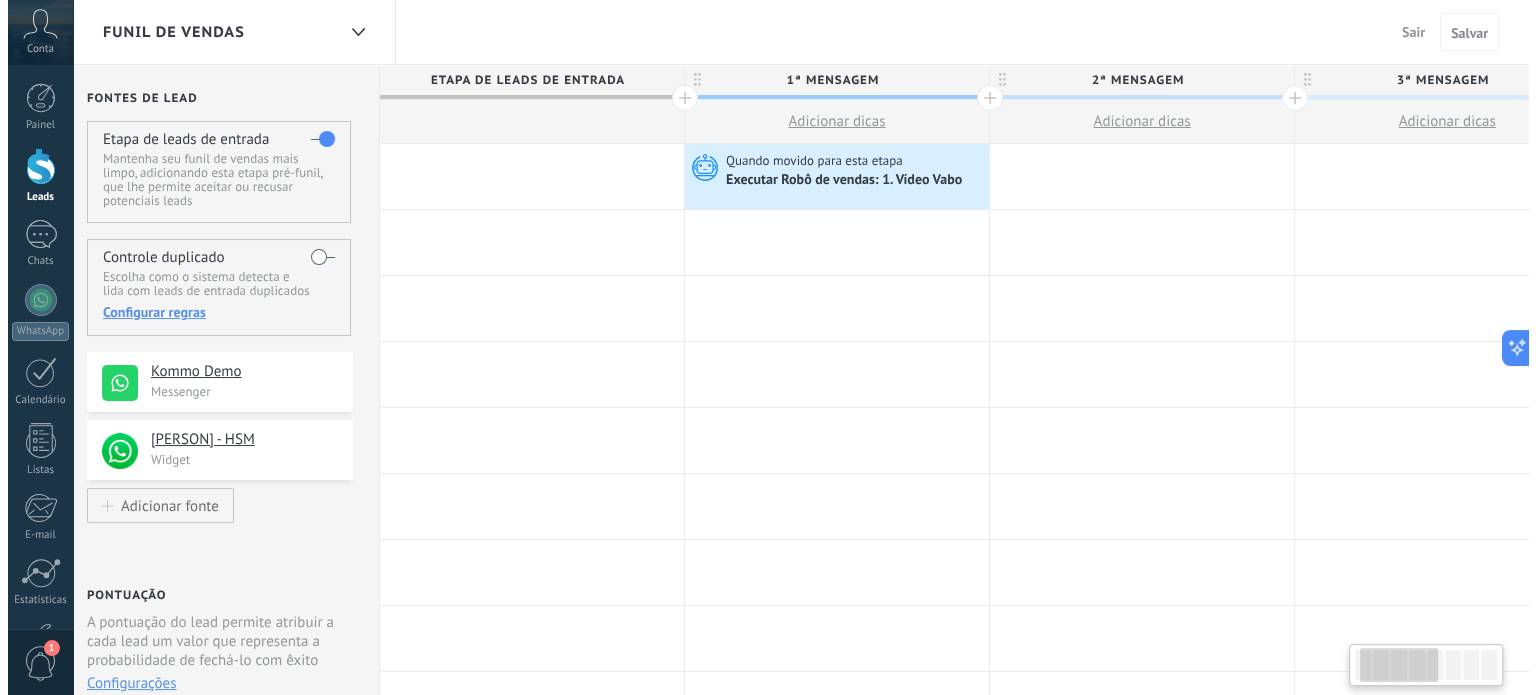 scroll, scrollTop: 0, scrollLeft: 0, axis: both 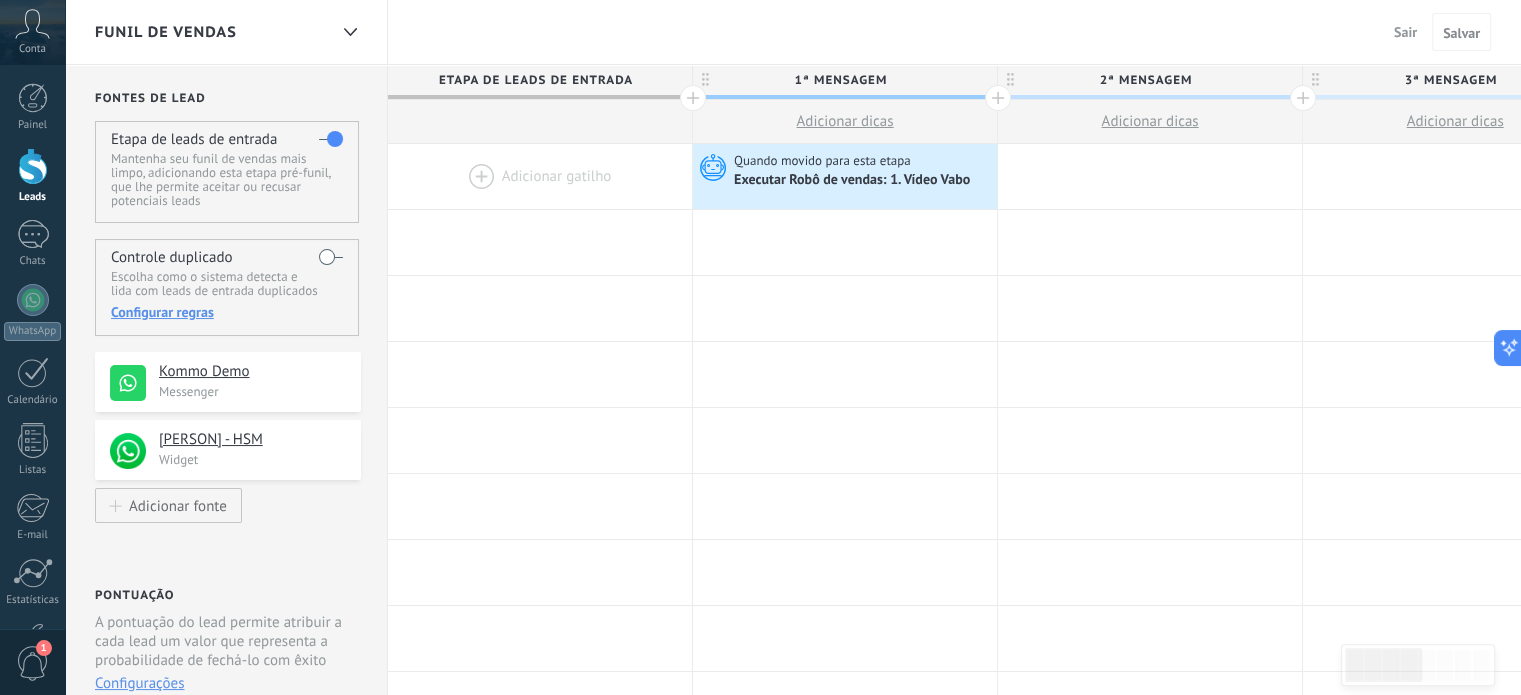 click on "Sair" at bounding box center (1405, 32) 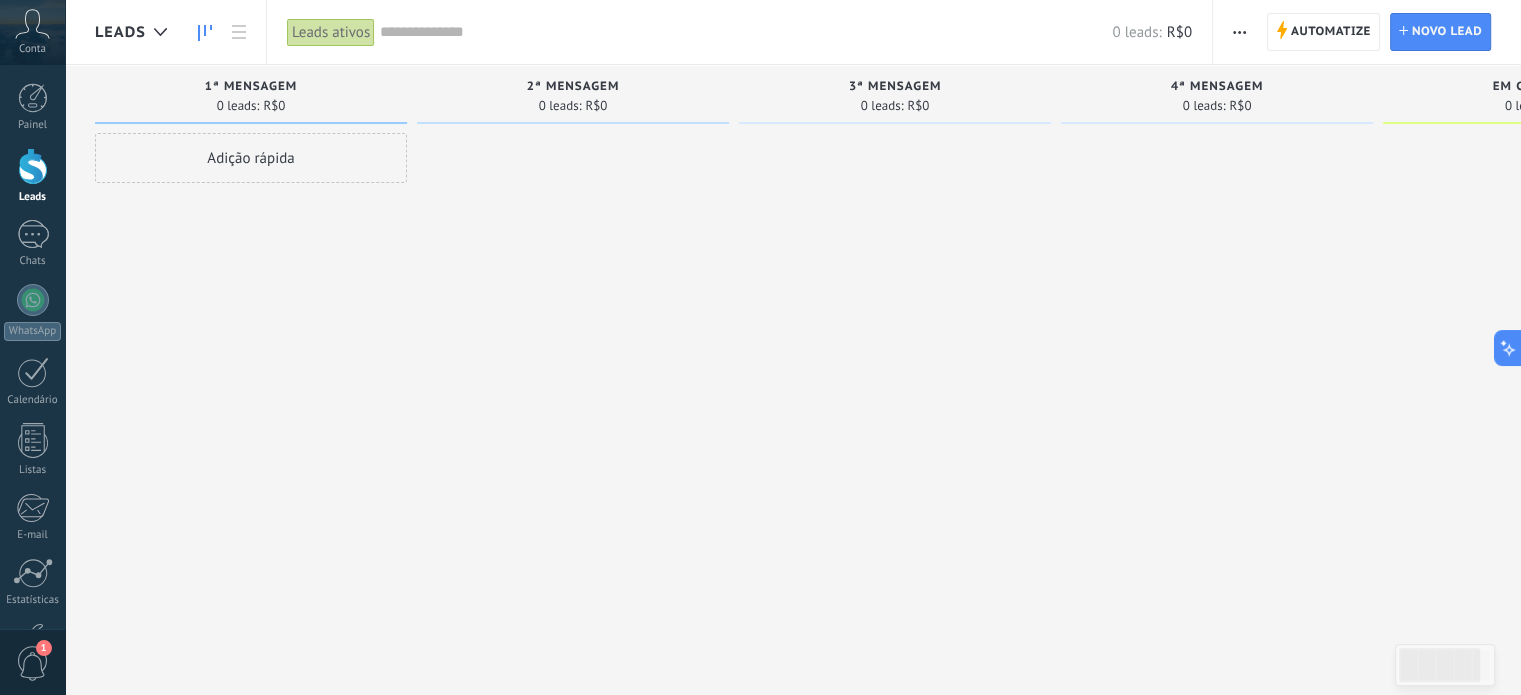 click on "Adição rápida" at bounding box center [251, 158] 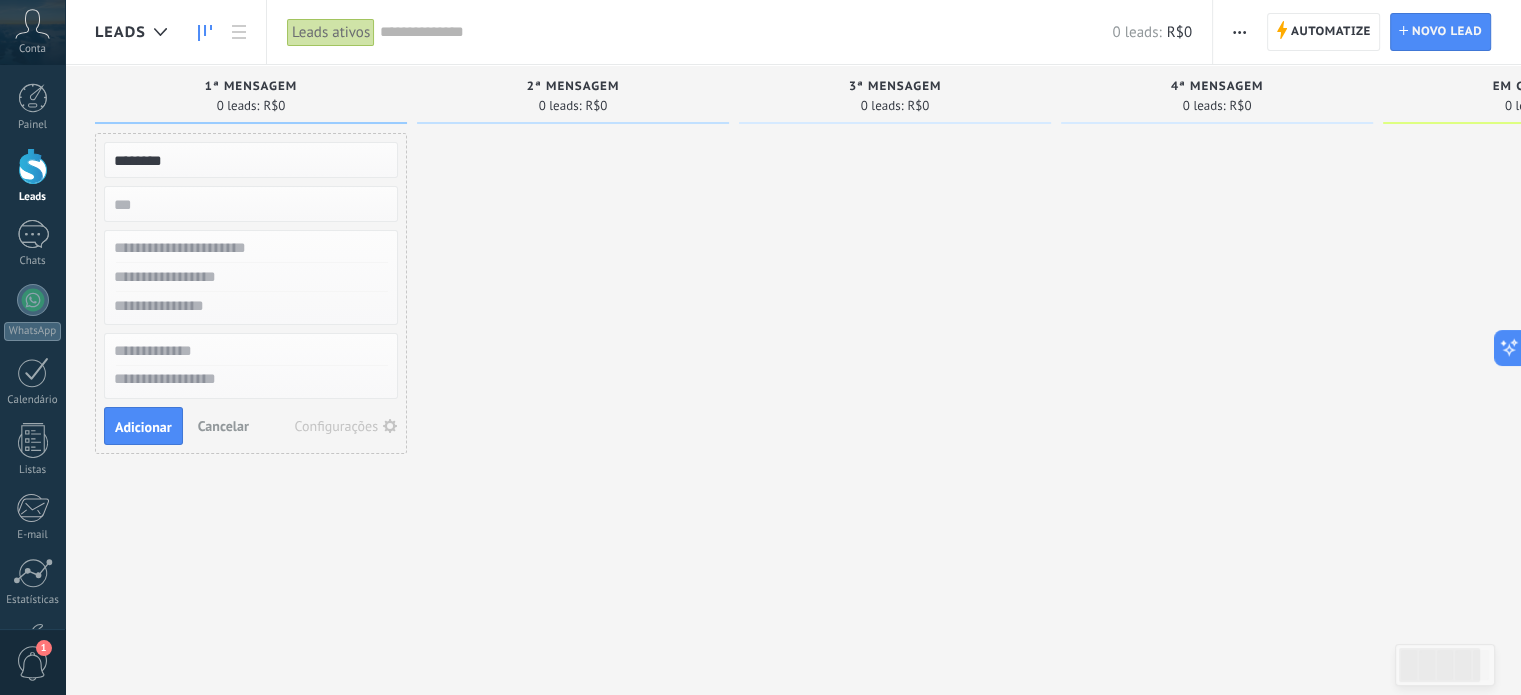 type on "********" 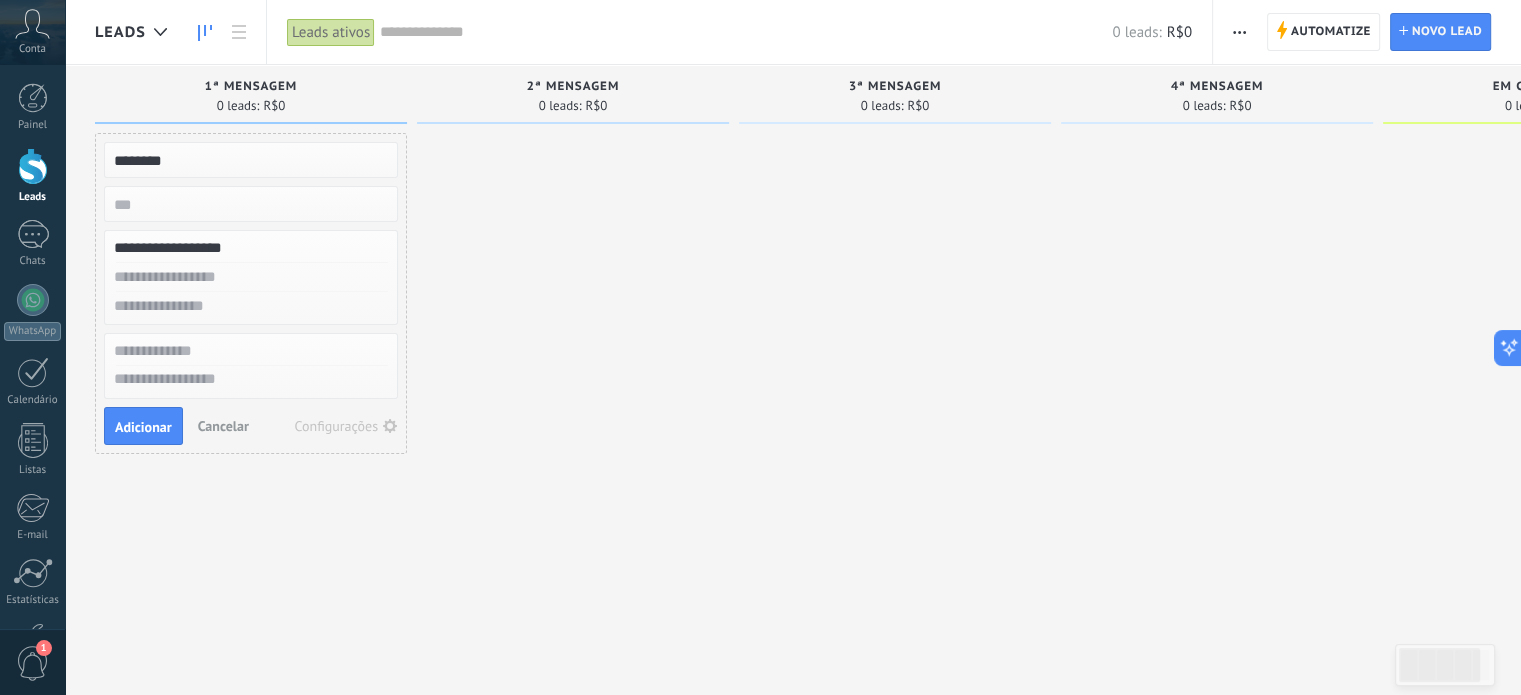 type on "**********" 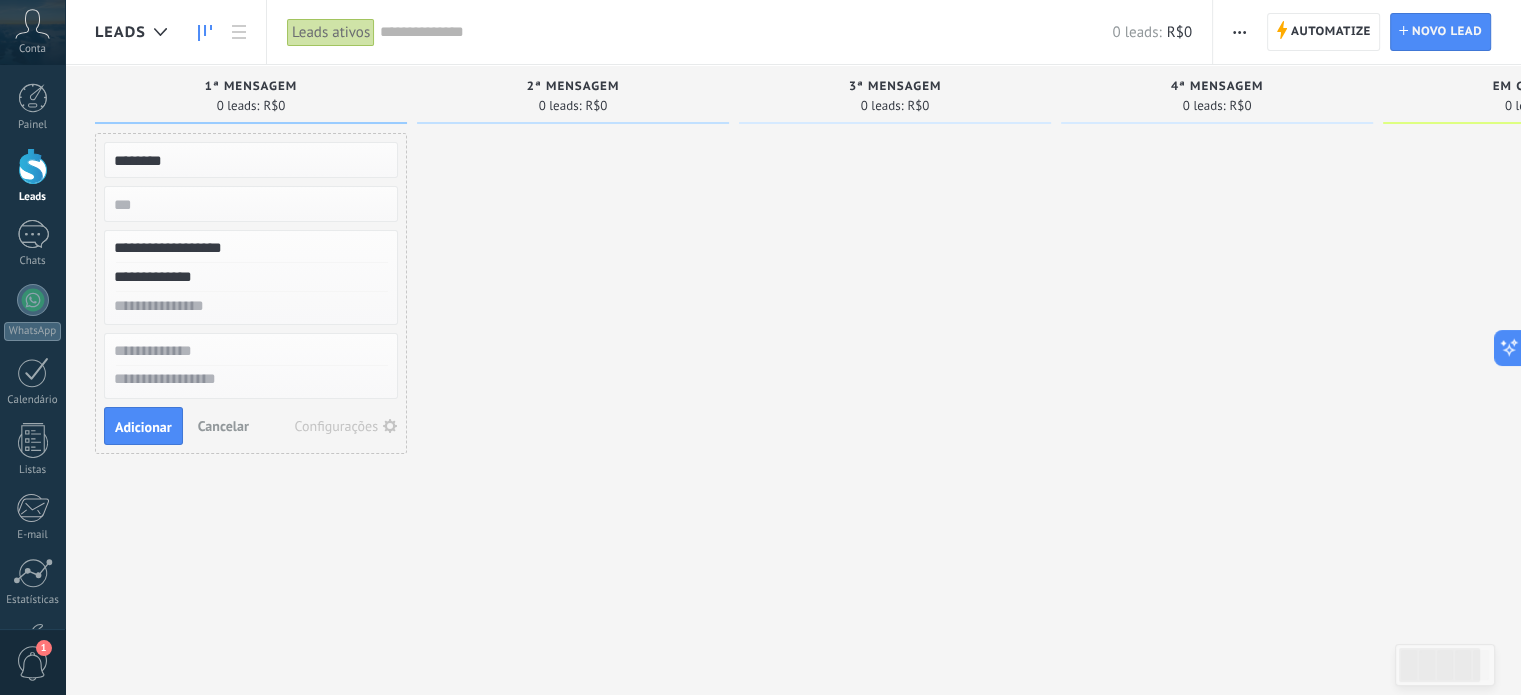 type on "**********" 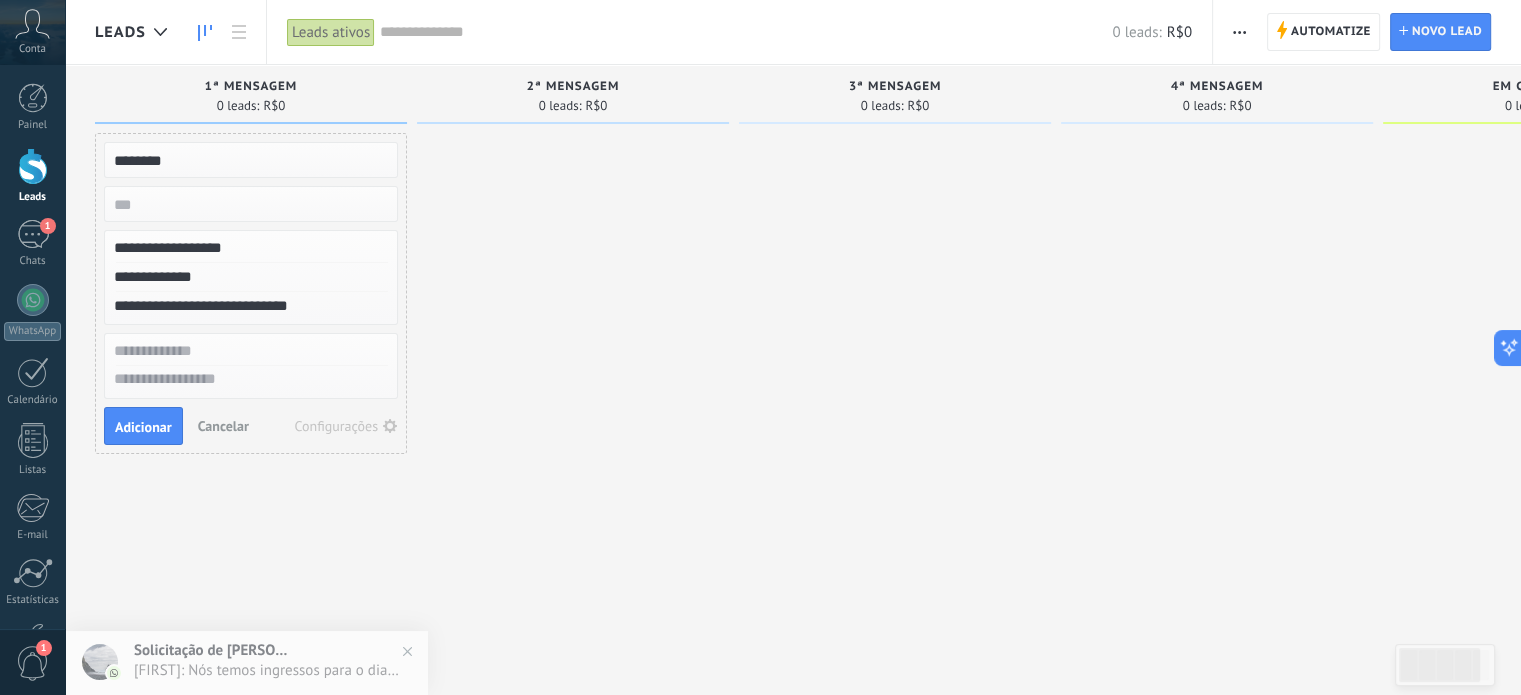 type on "**********" 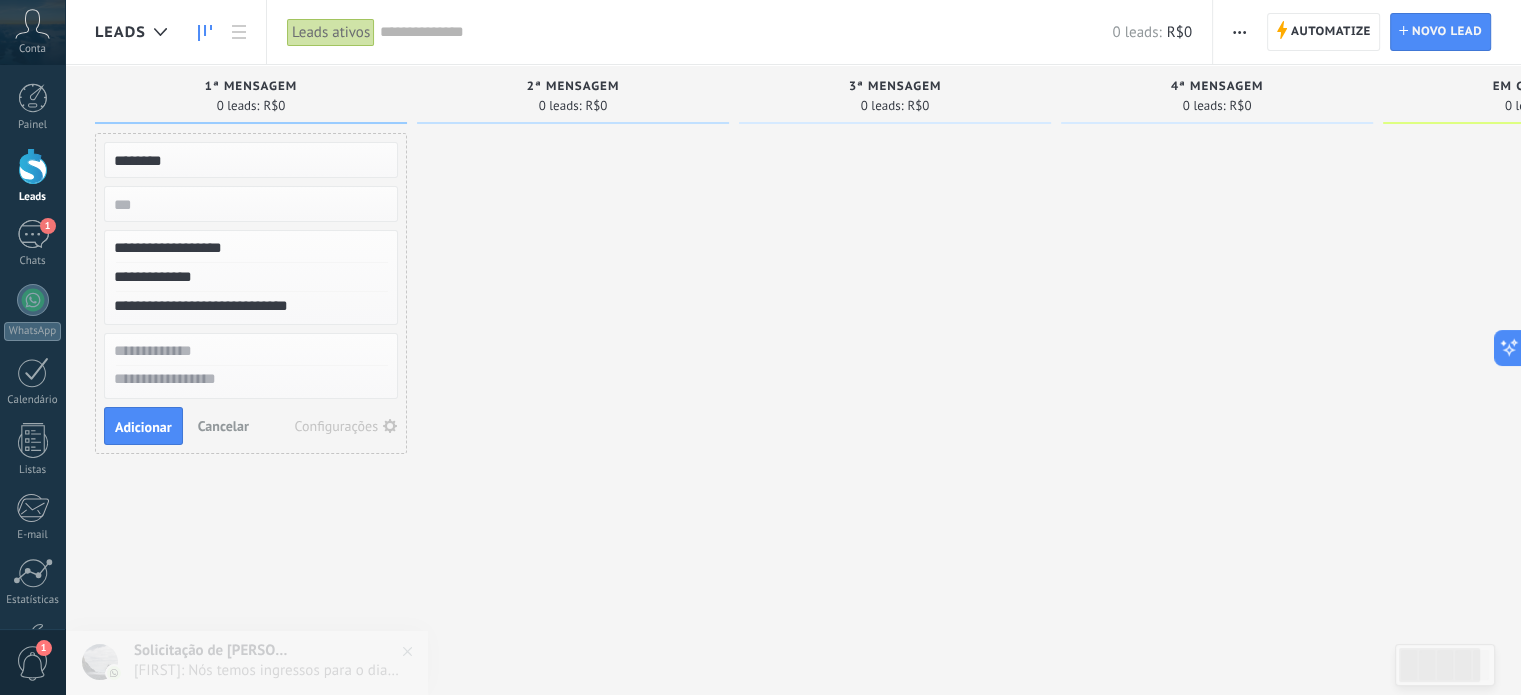 click at bounding box center (249, 351) 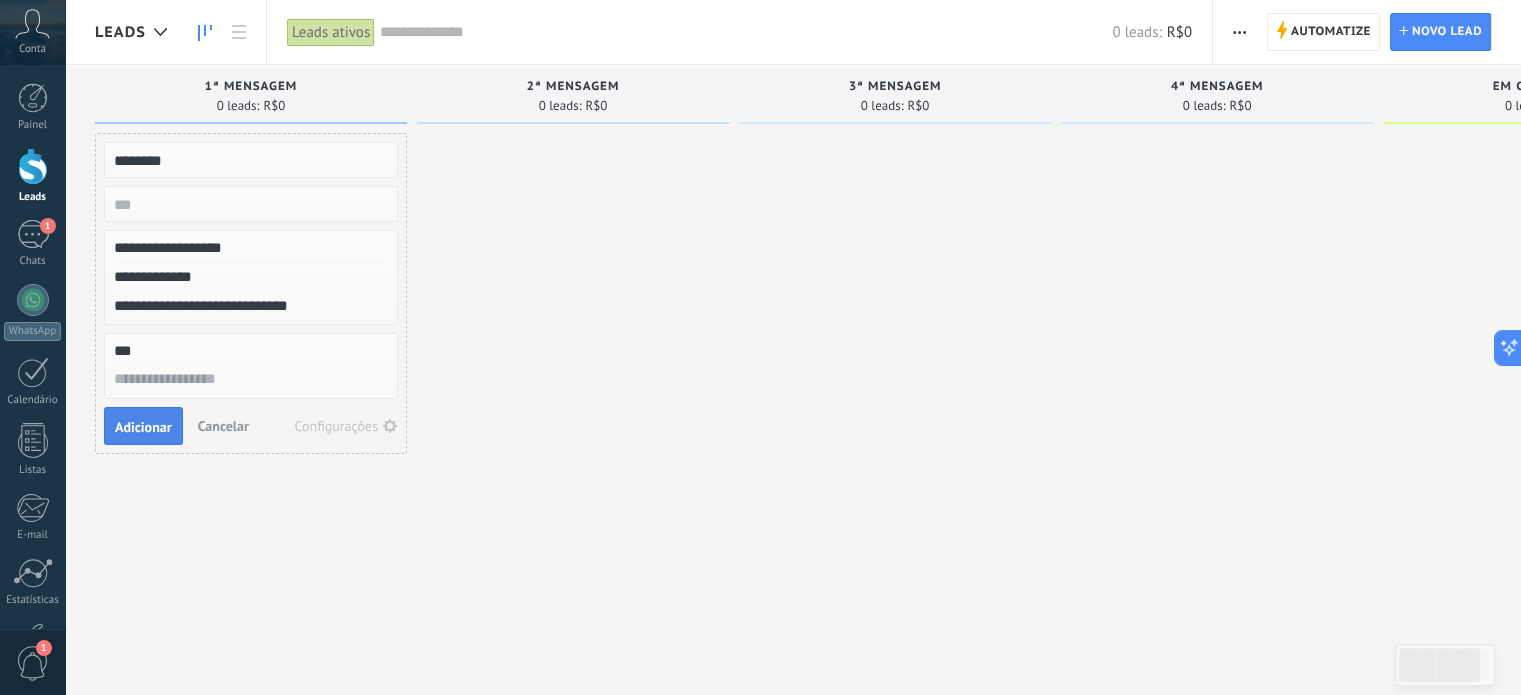 type on "***" 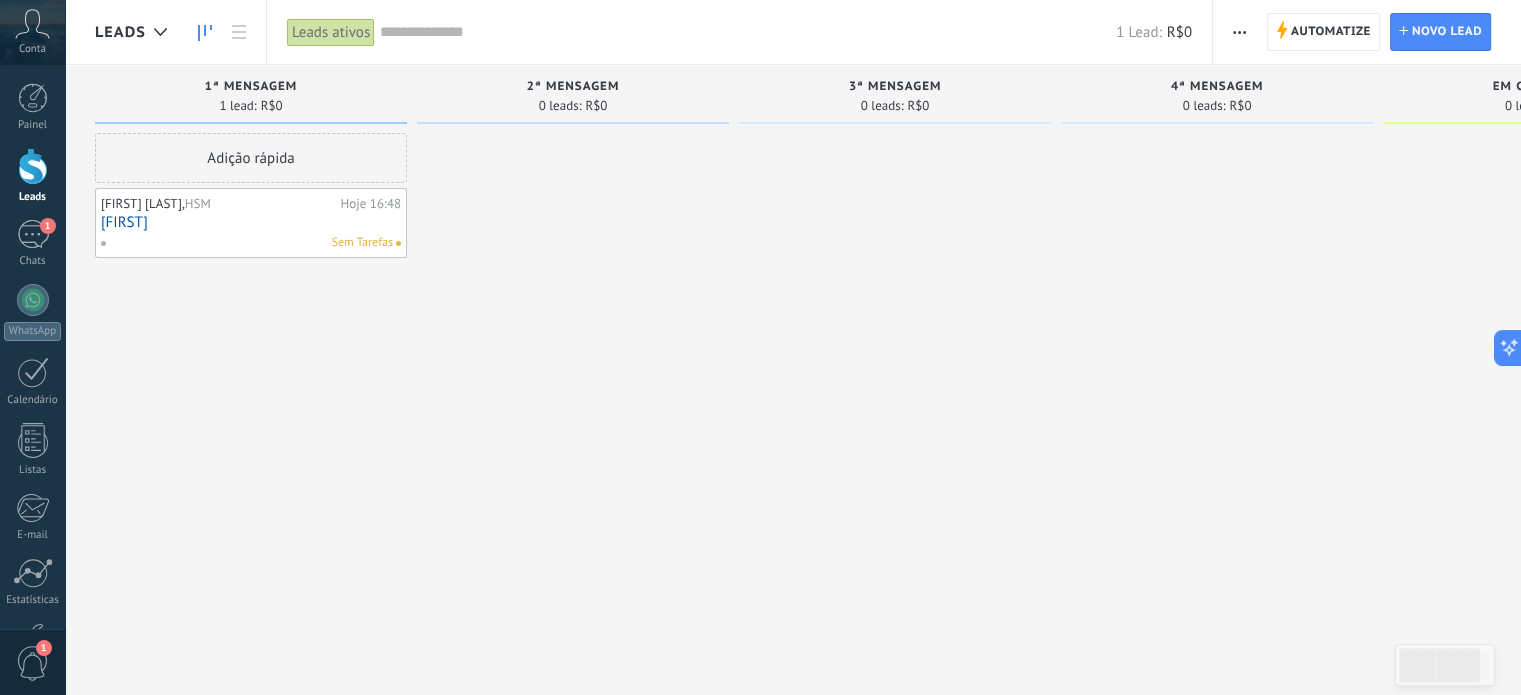 click on "Vinicius Rodriguez,  HSM" at bounding box center (218, 204) 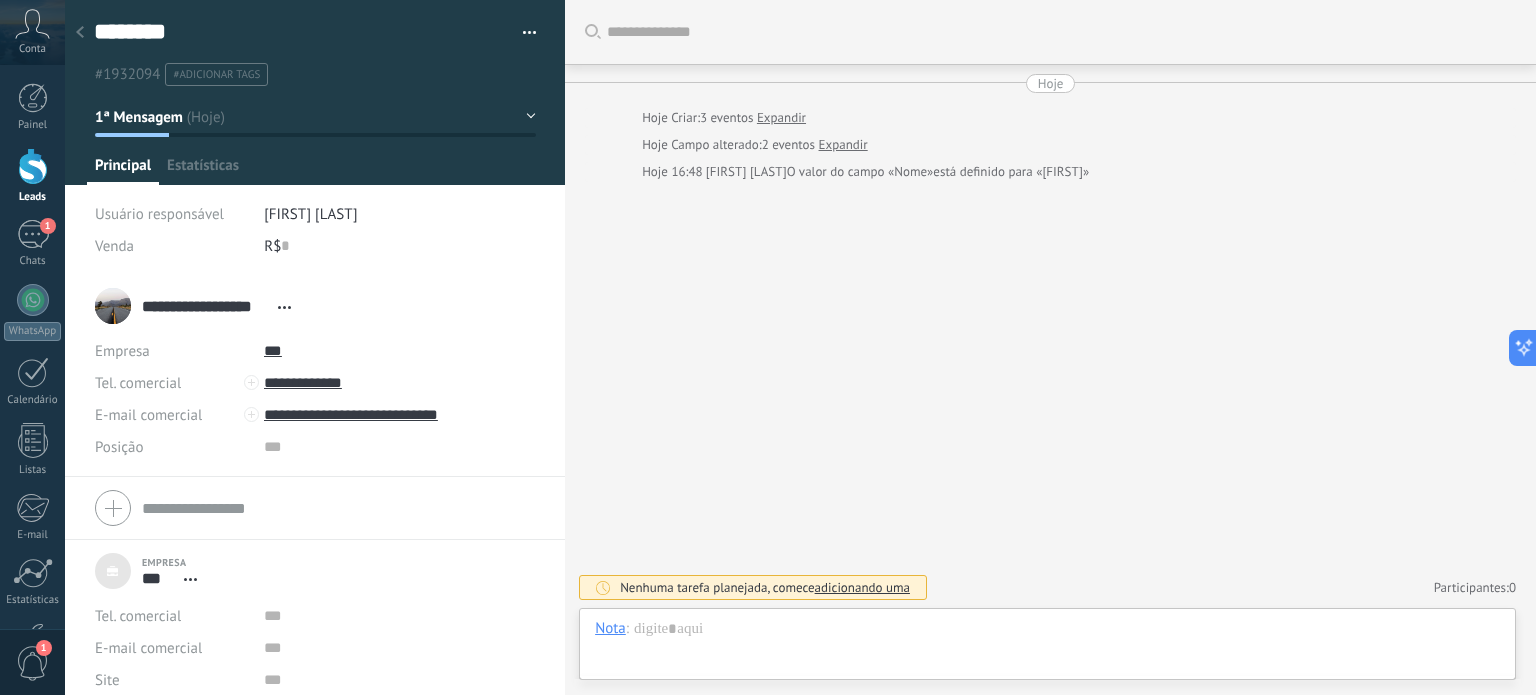 scroll, scrollTop: 20, scrollLeft: 0, axis: vertical 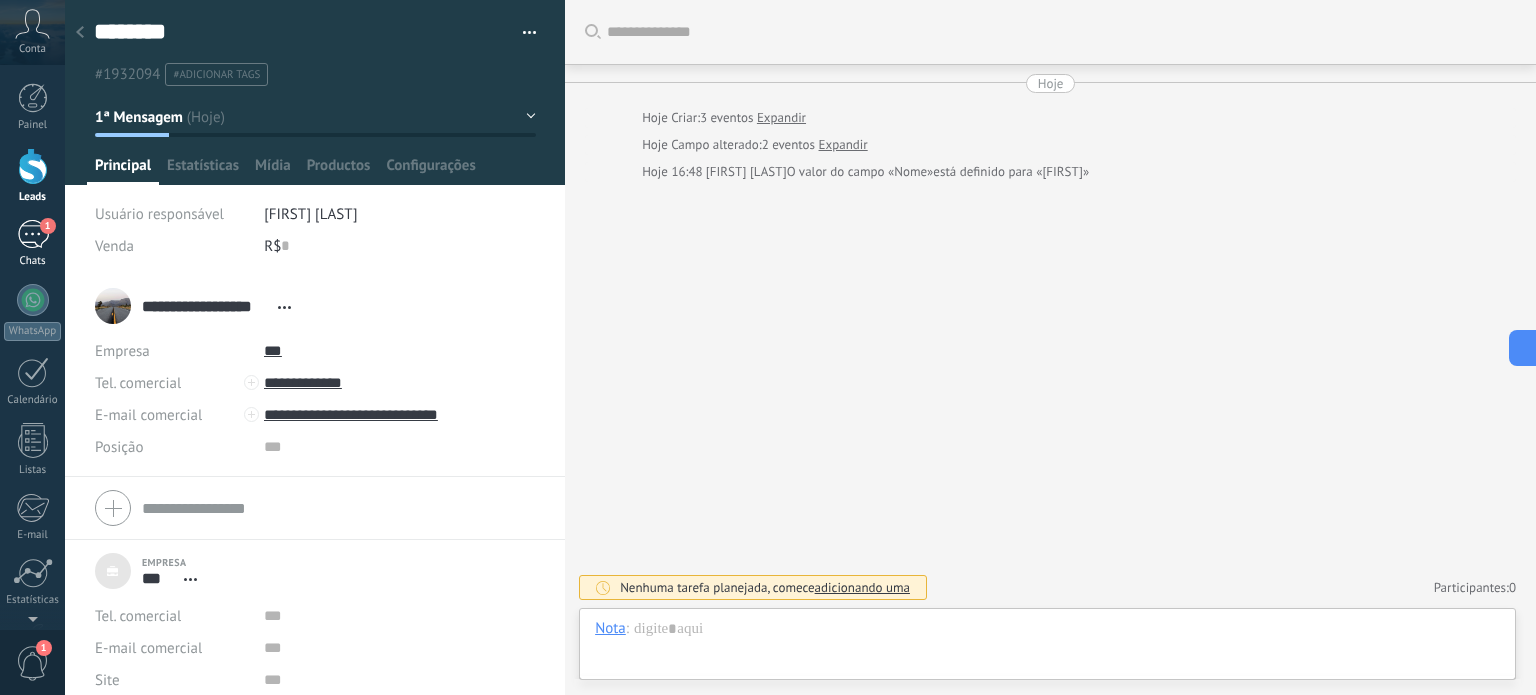 click on "1" at bounding box center [33, 234] 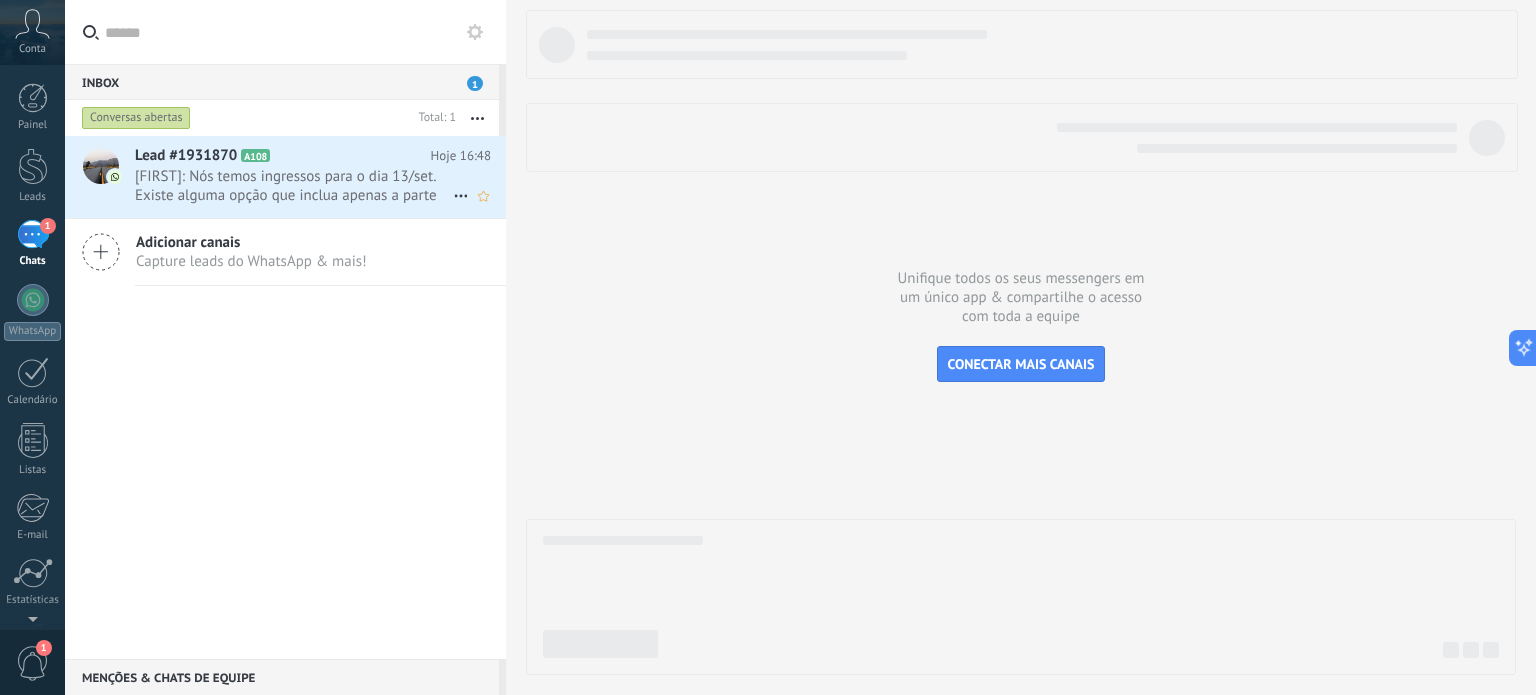 click on "Izabella: Nós temos ingressos para o dia 13/set. Existe alguma opção que inclua apenas a parte corporativa? Obrigada!" at bounding box center [294, 186] 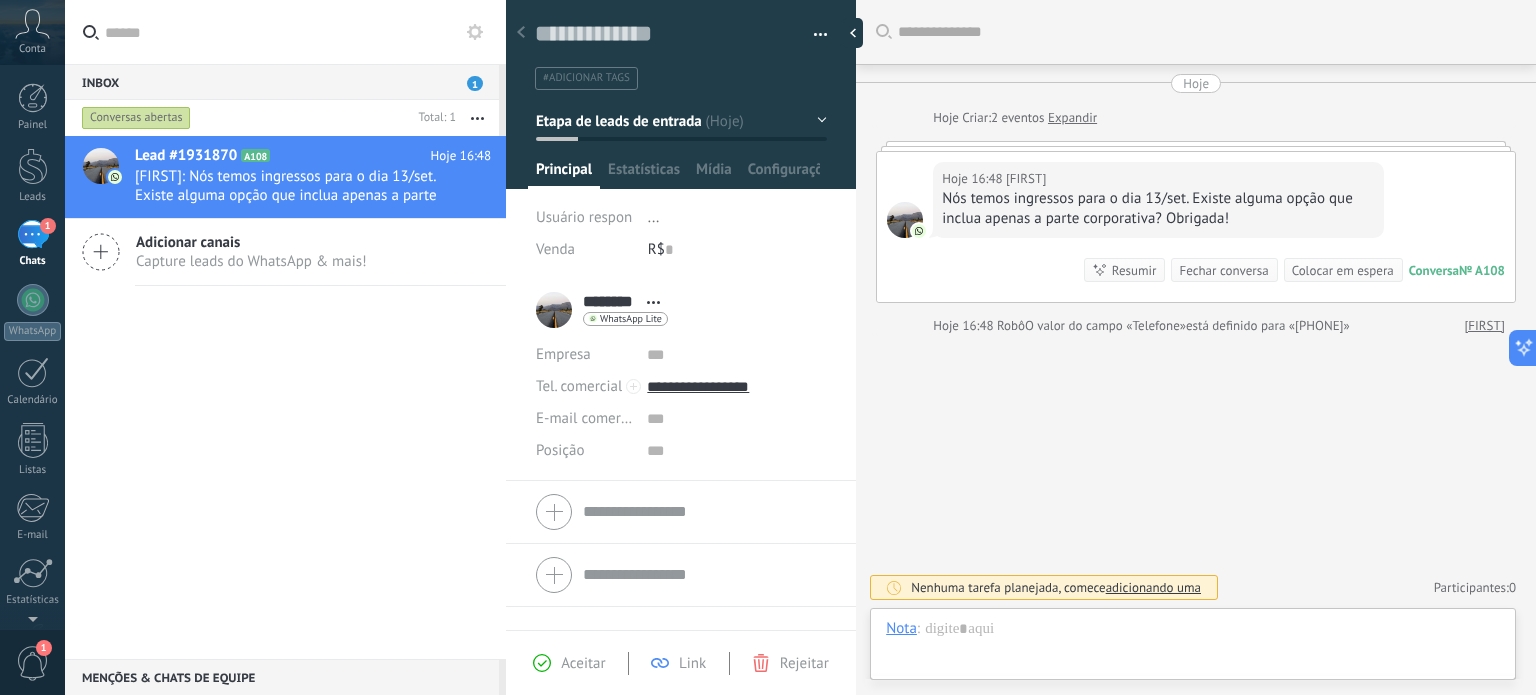 scroll, scrollTop: 29, scrollLeft: 0, axis: vertical 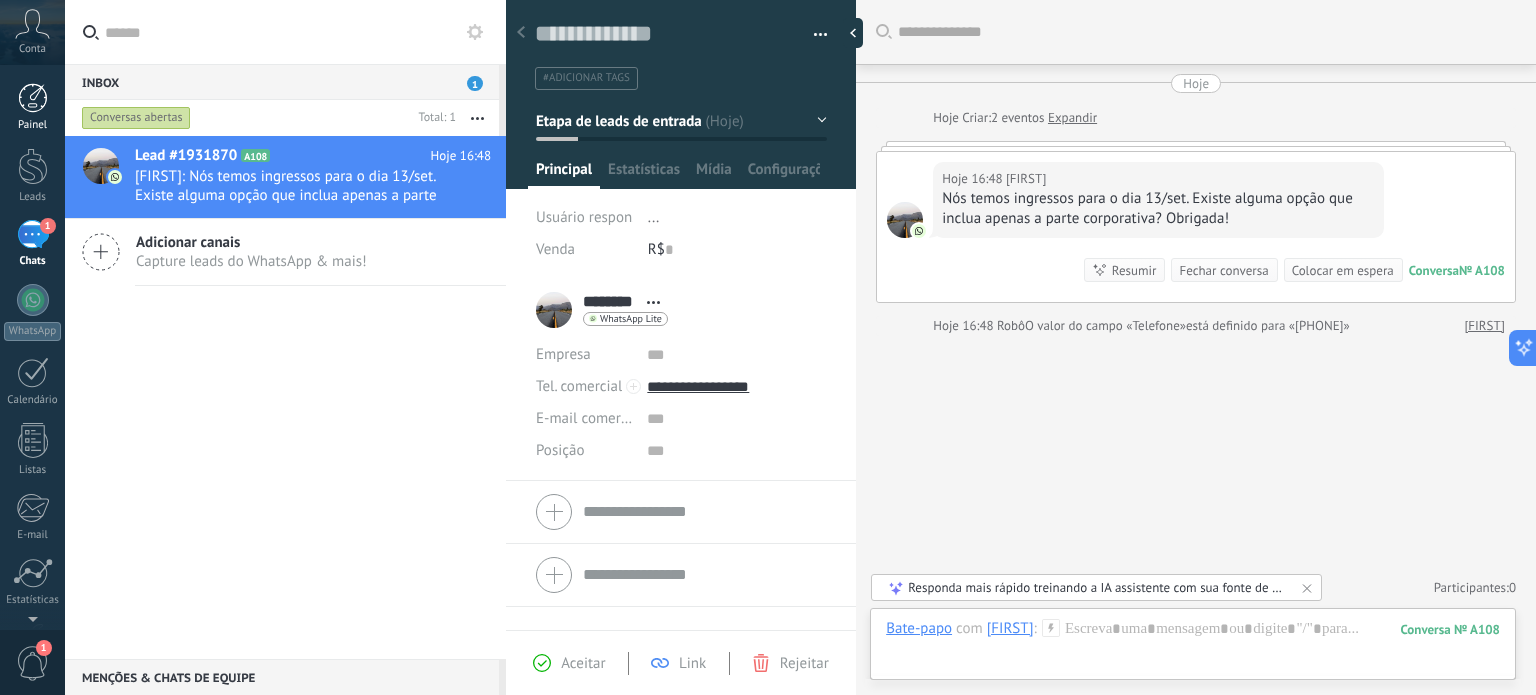 click at bounding box center (33, 98) 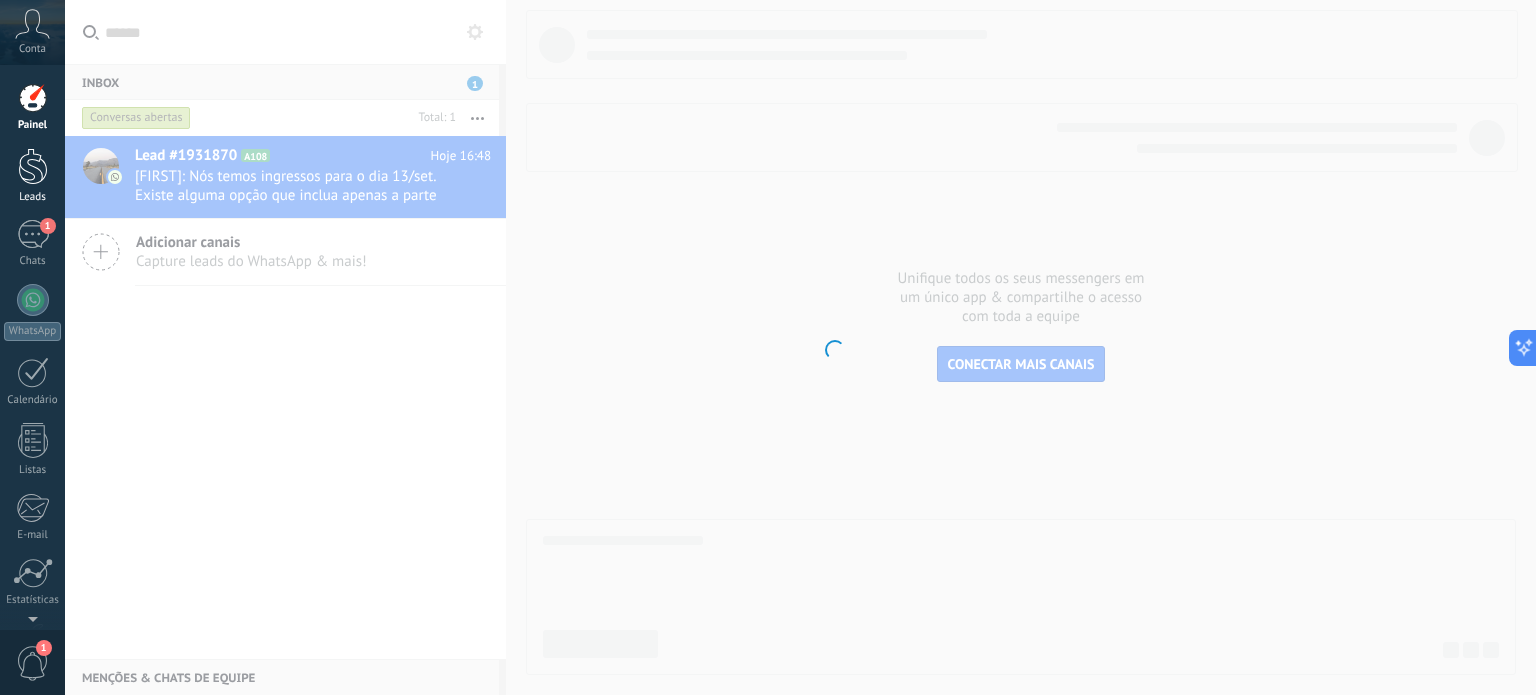 click on "Leads" at bounding box center [32, 176] 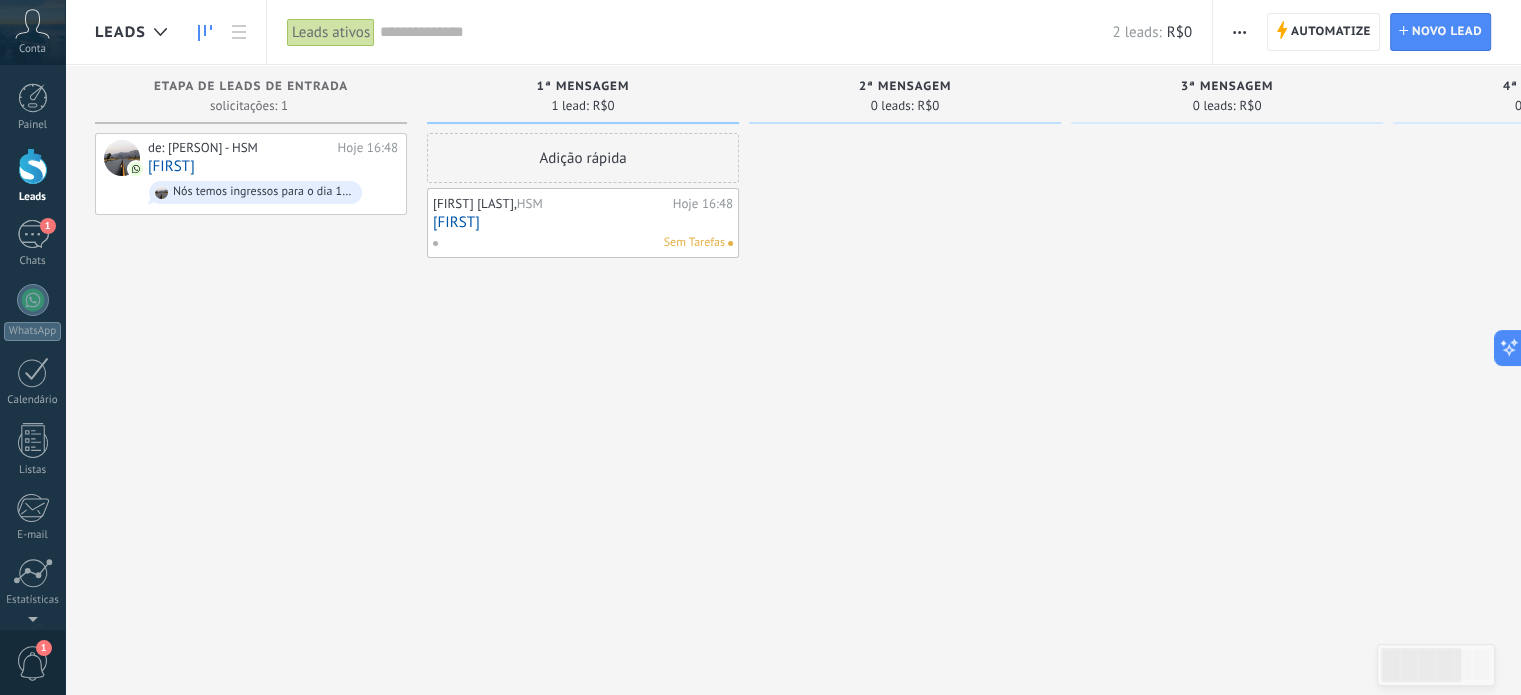 click on "[FIRST]" at bounding box center [583, 222] 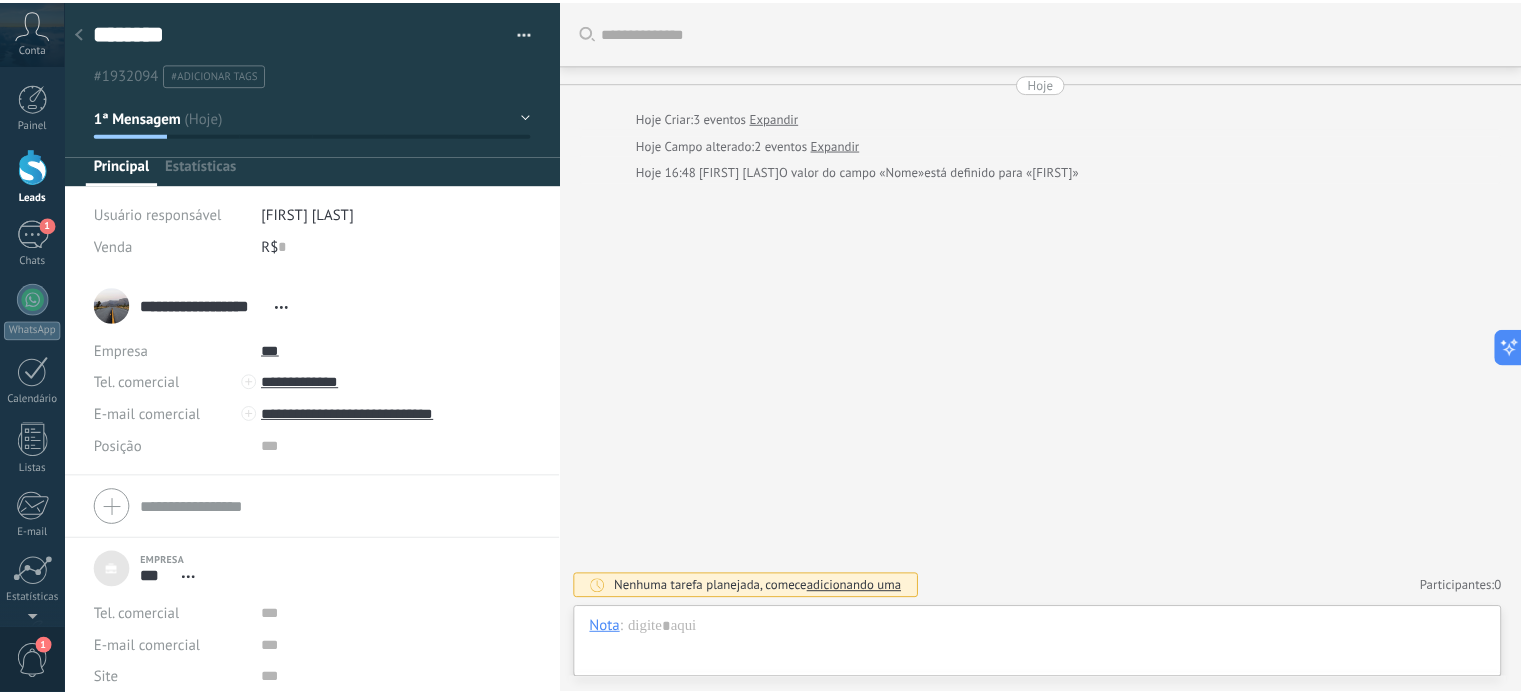 scroll, scrollTop: 20, scrollLeft: 0, axis: vertical 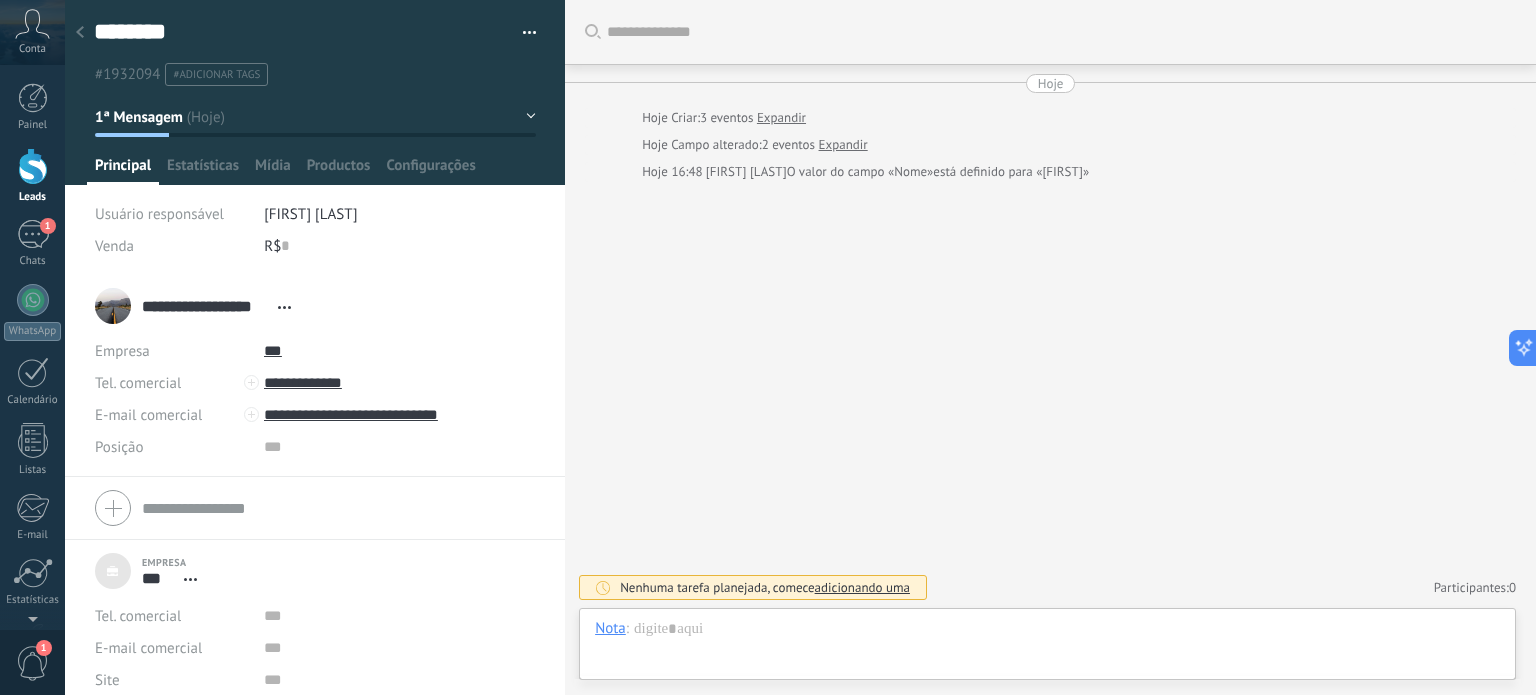 click at bounding box center [33, 166] 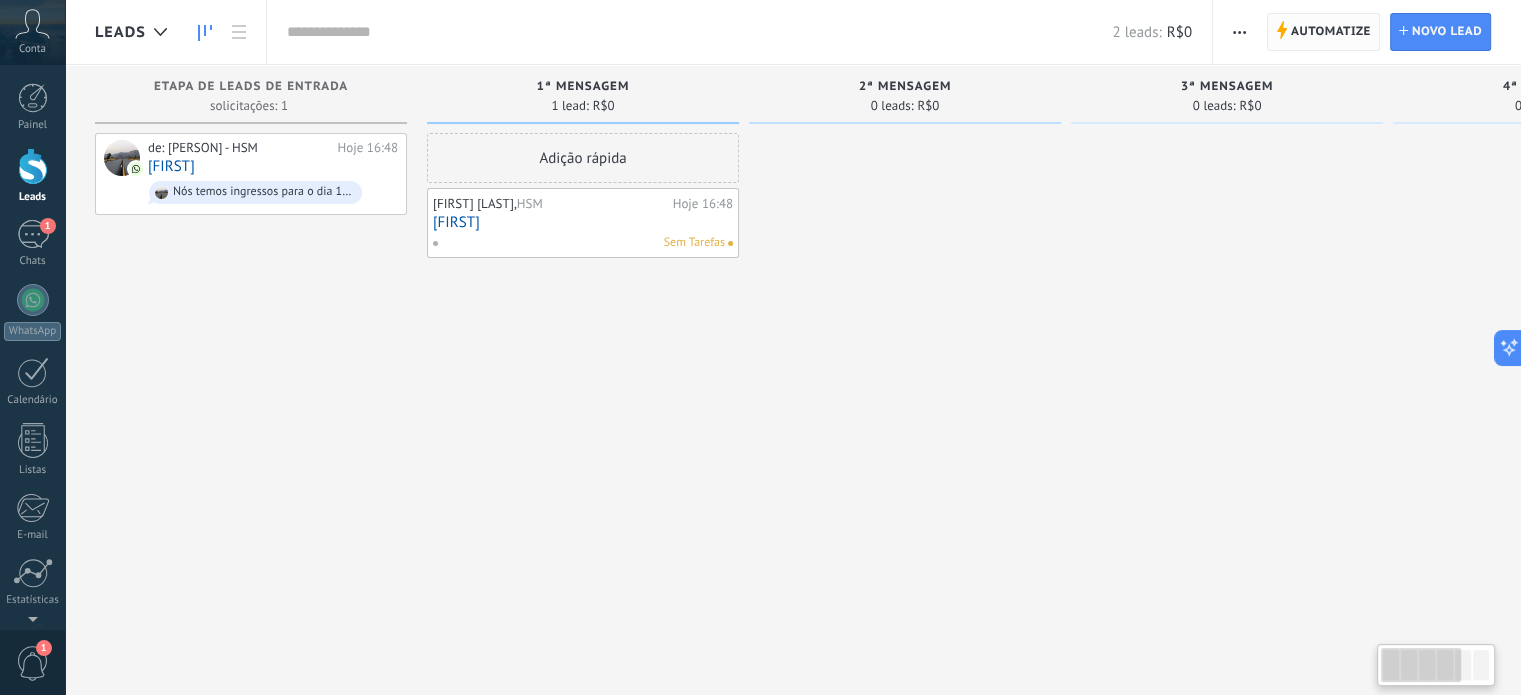 click on "Automatize" at bounding box center [1331, 32] 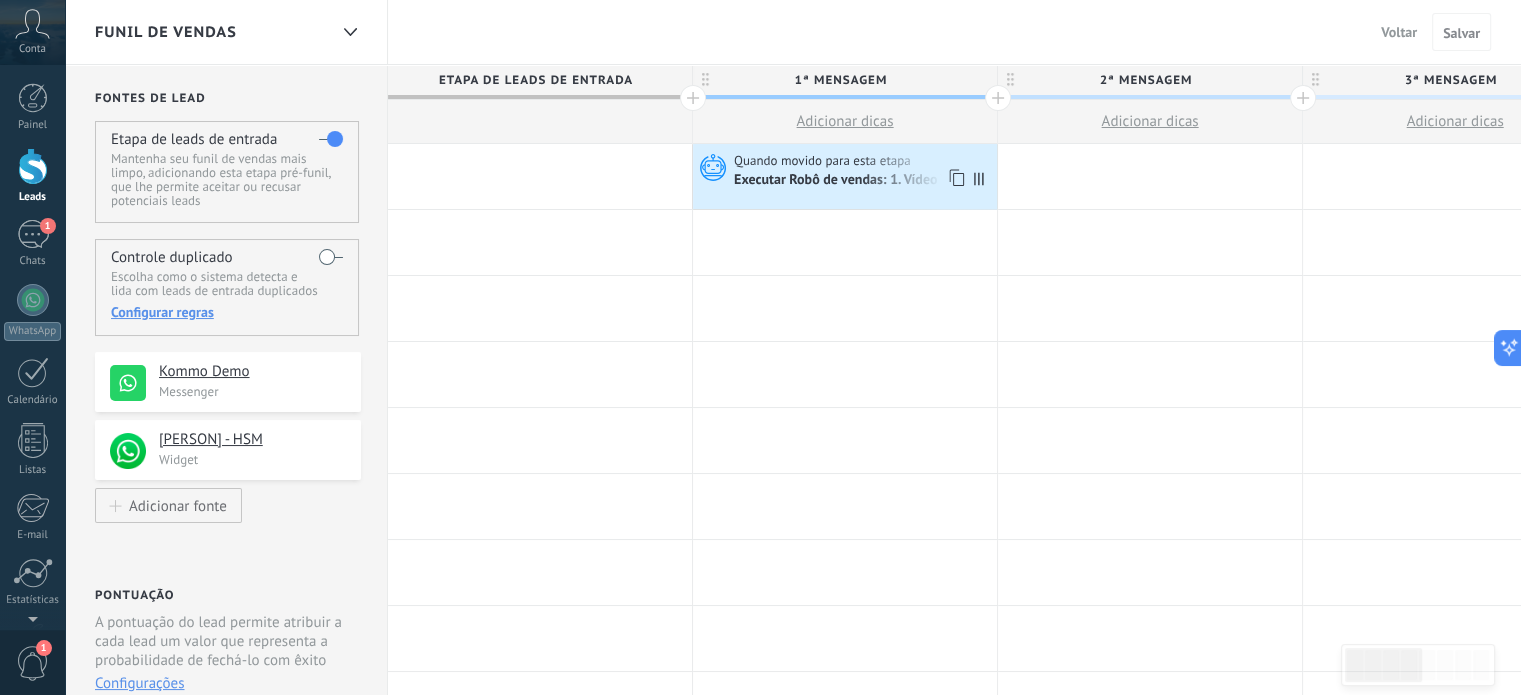 click on "Executar Robô de vendas: 1. Vídeo Vabo" at bounding box center [853, 181] 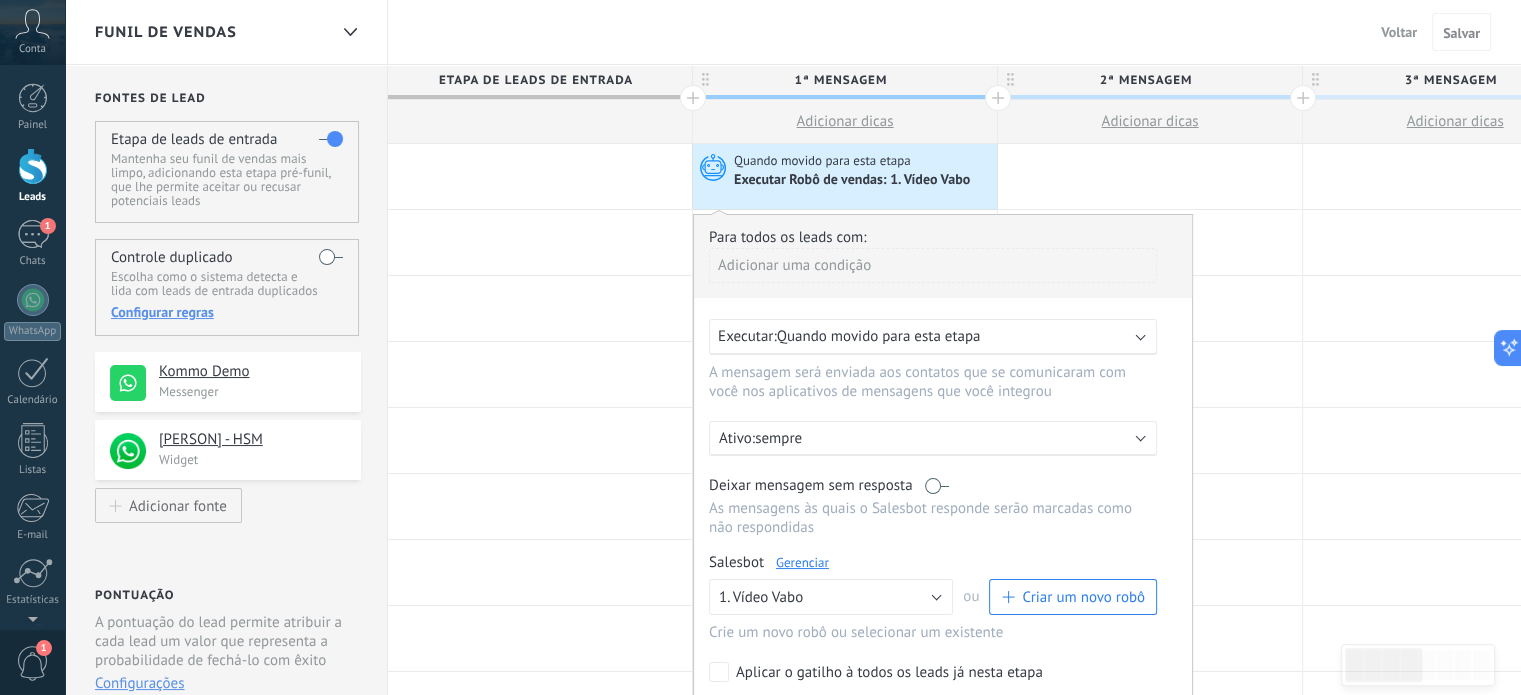 click on "Executar:  Quando movido para esta etapa" at bounding box center [925, 336] 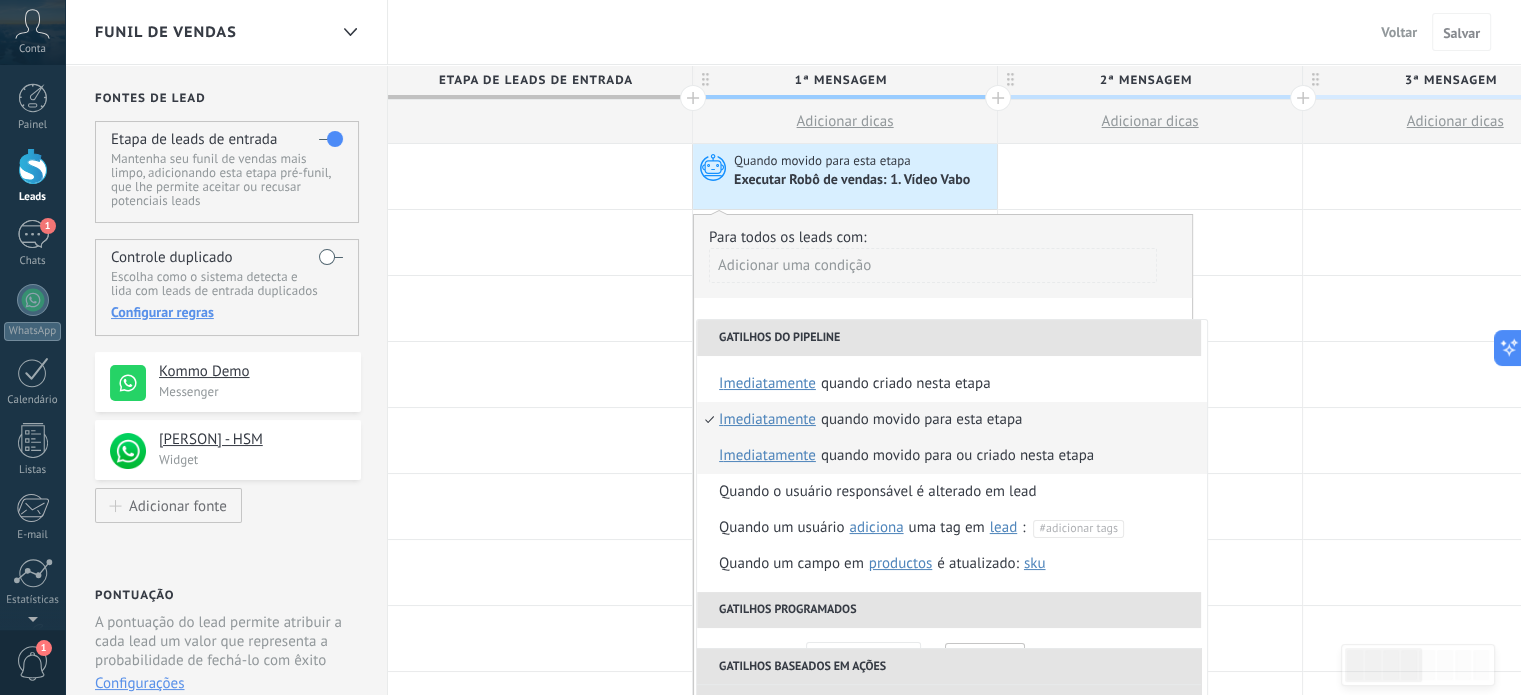 click on "imediatamente" at bounding box center (767, 456) 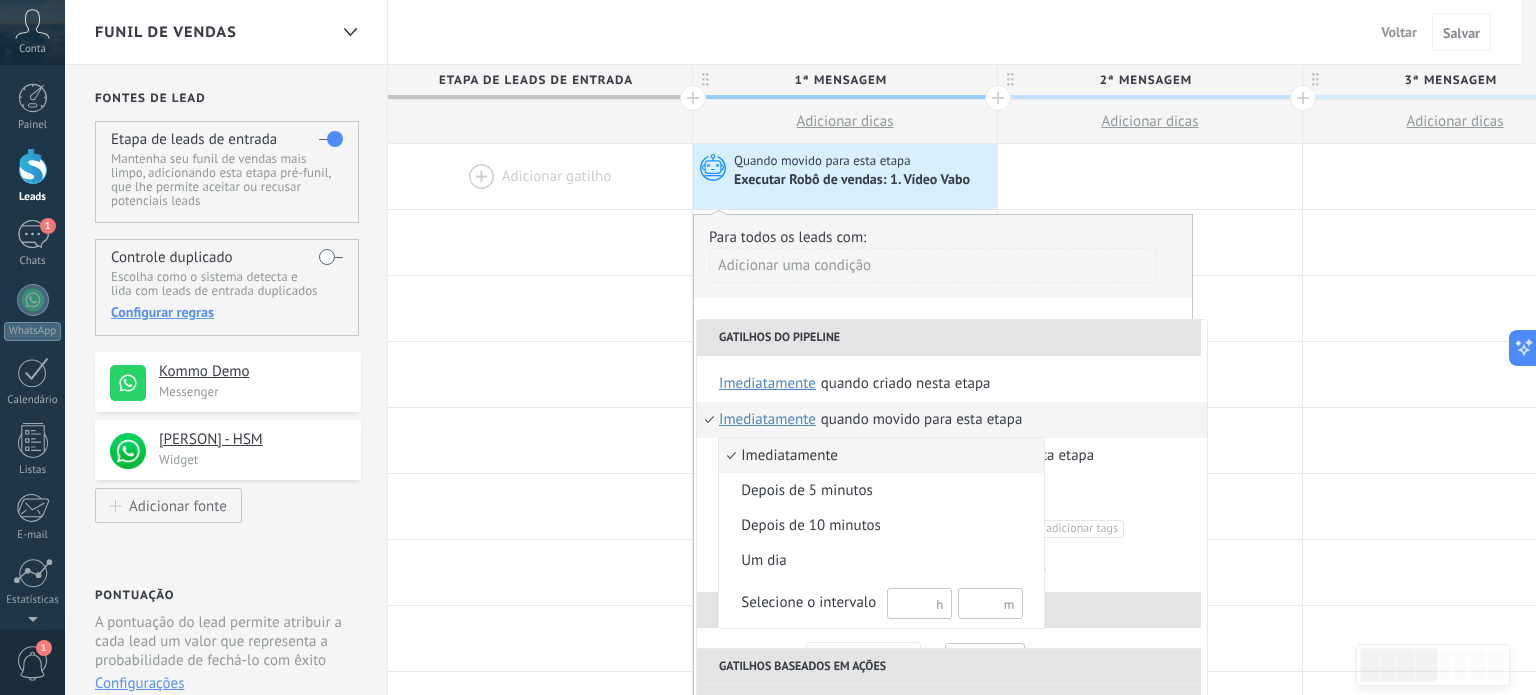click on "imediatamente" at bounding box center (871, 456) 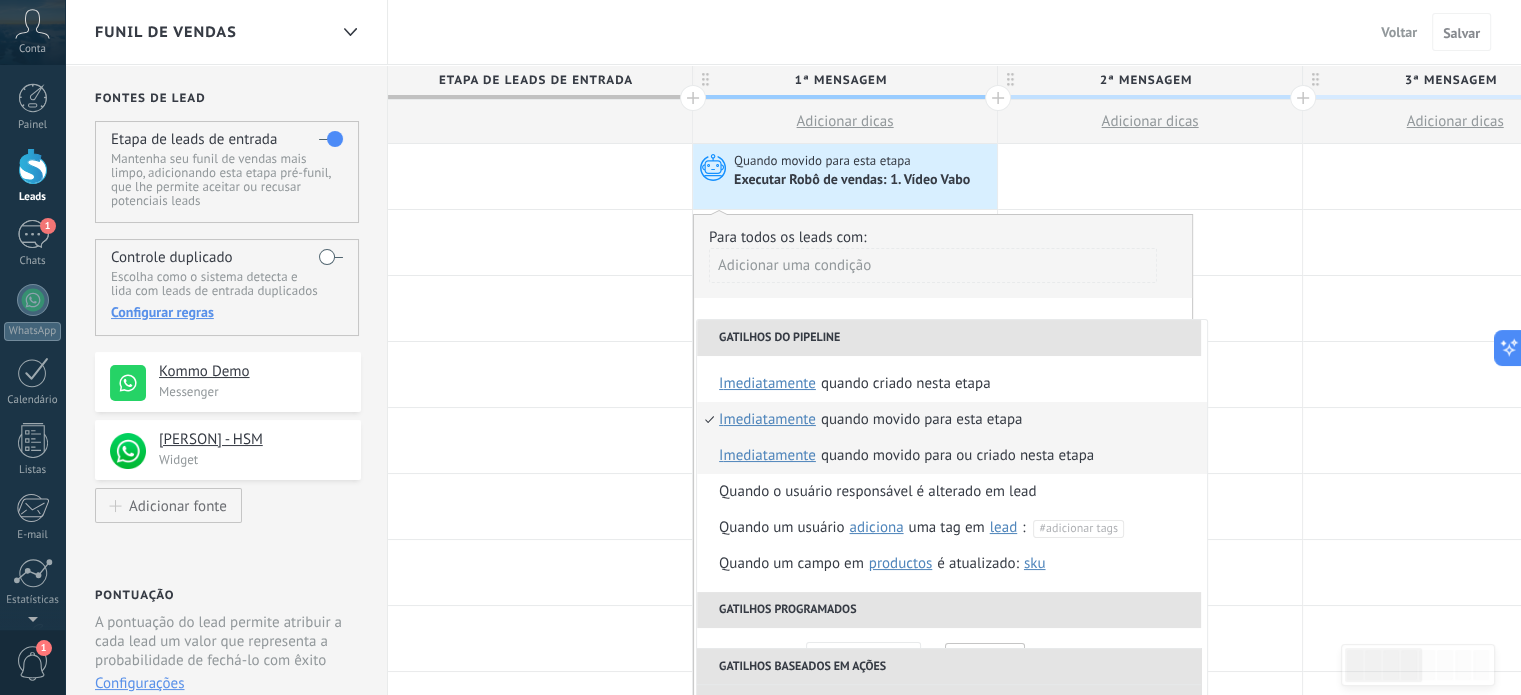 click on "Quando movido para ou criado nesta etapa" at bounding box center (957, 456) 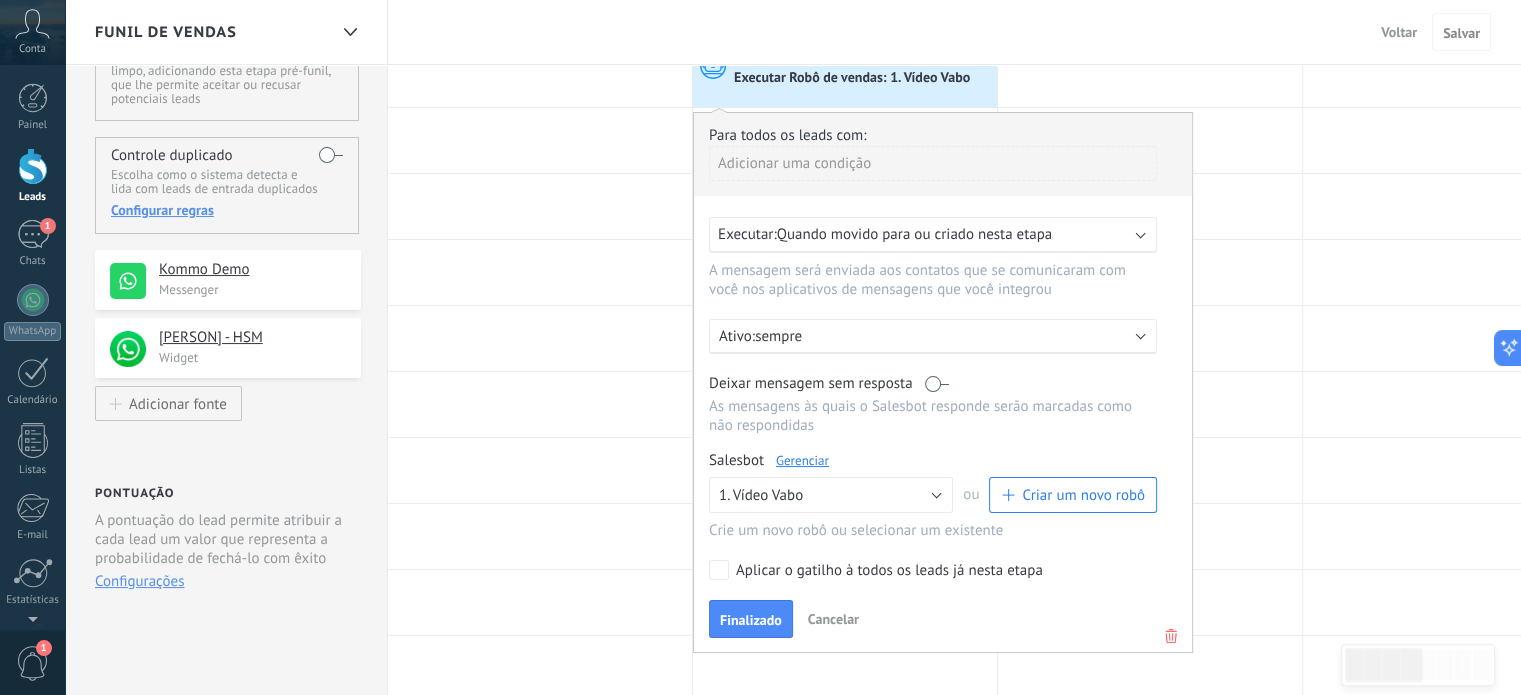 scroll, scrollTop: 200, scrollLeft: 0, axis: vertical 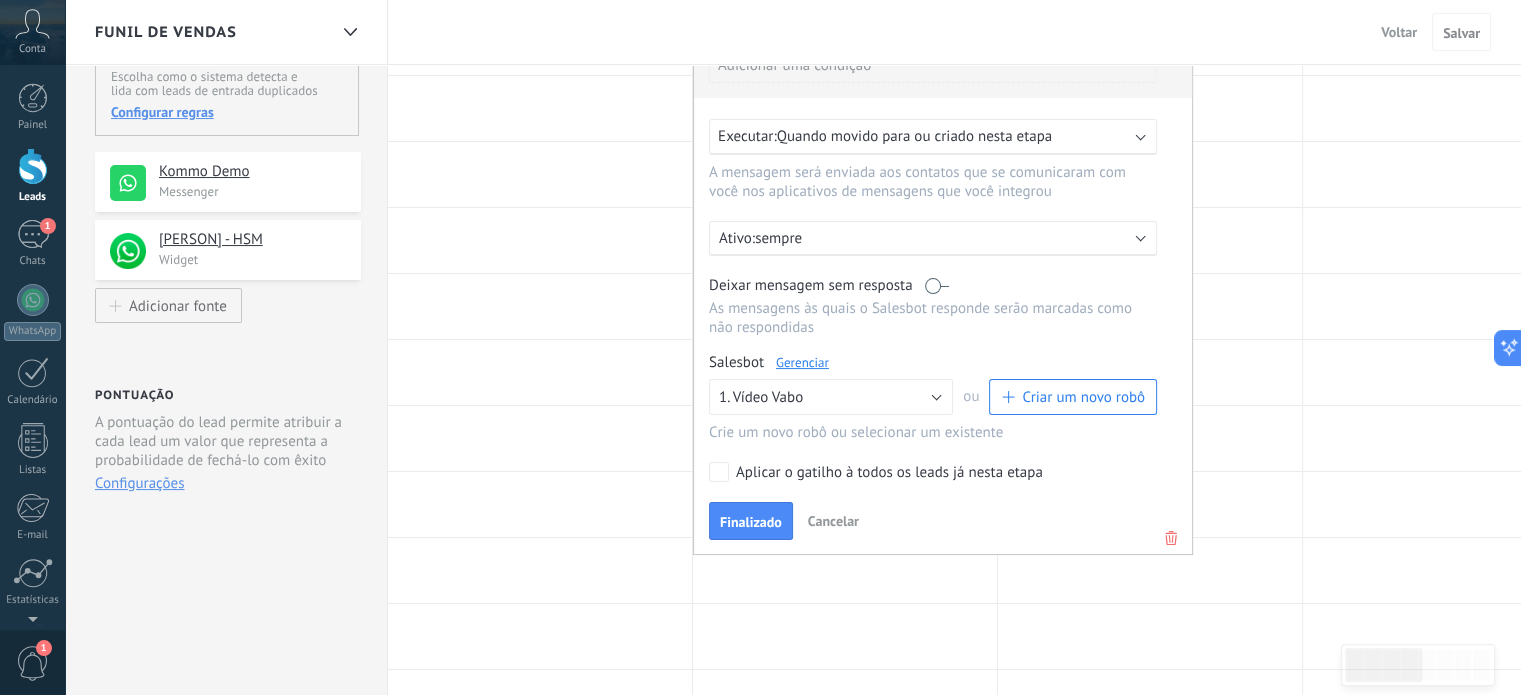 drag, startPoint x: 758, startPoint y: 511, endPoint x: 791, endPoint y: 488, distance: 40.22437 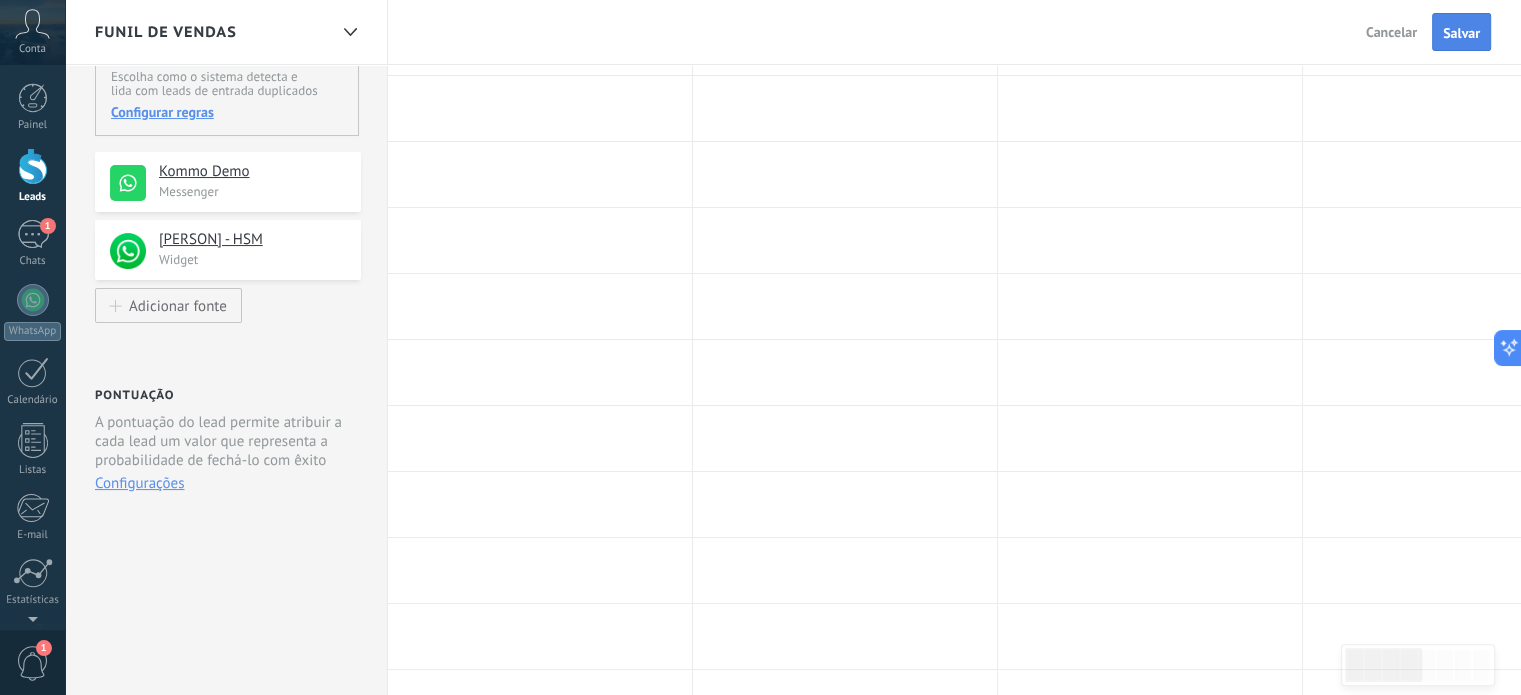click on "Salvar" at bounding box center [1461, 32] 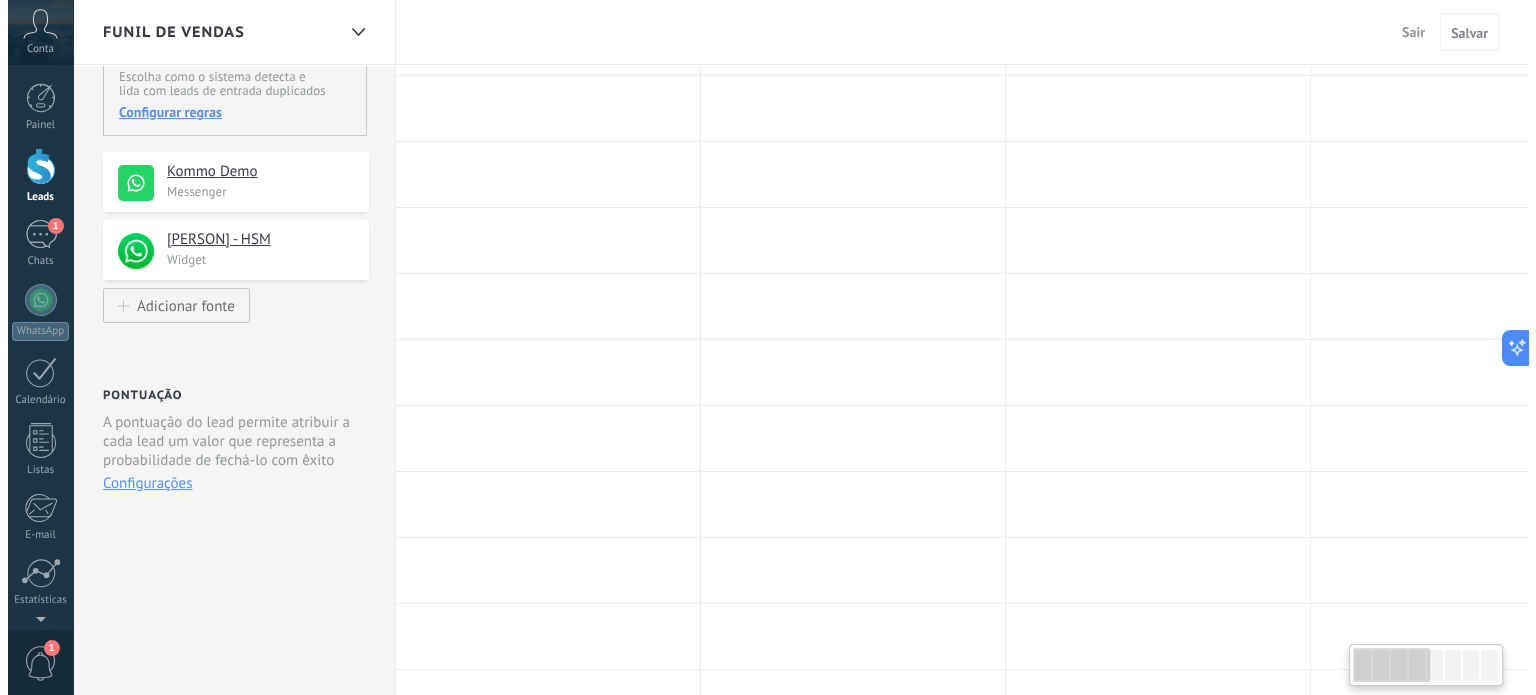 scroll, scrollTop: 0, scrollLeft: 0, axis: both 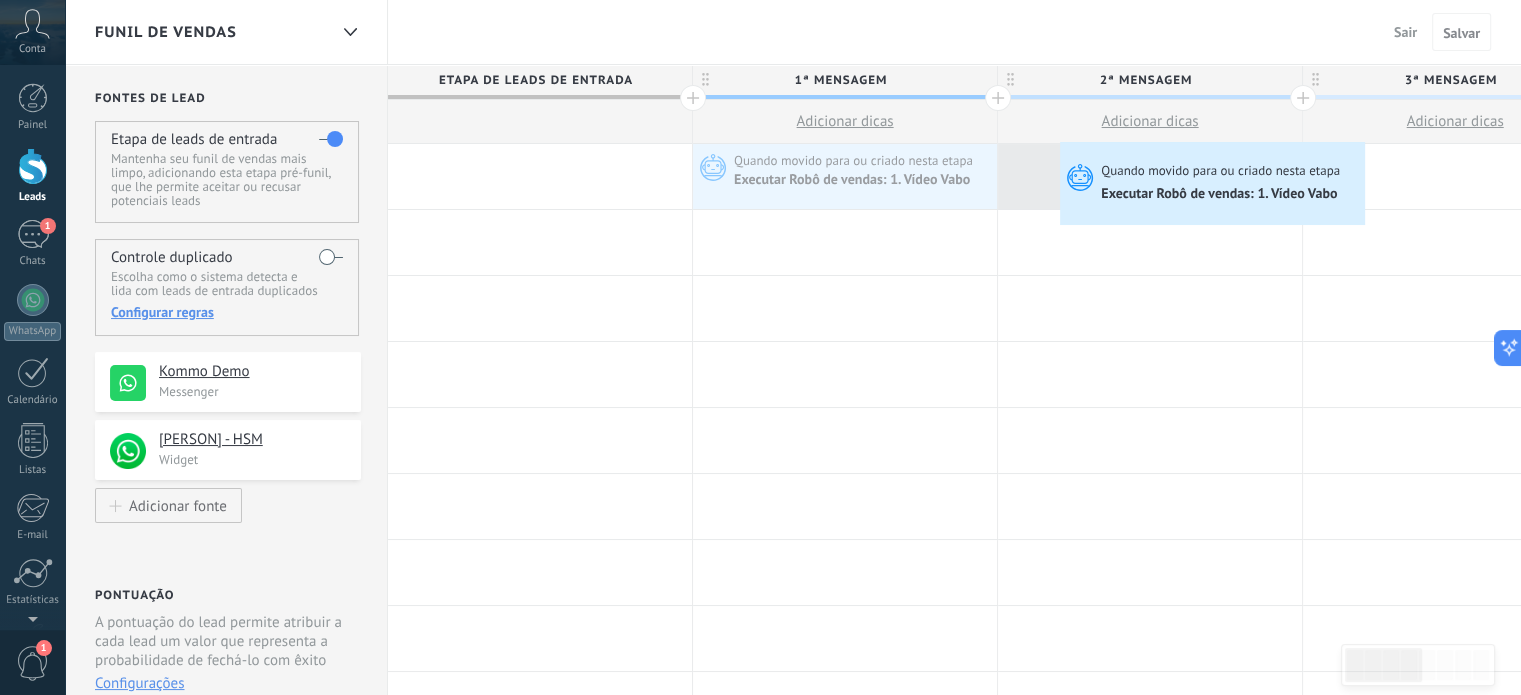 drag, startPoint x: 867, startPoint y: 166, endPoint x: 1064, endPoint y: 145, distance: 198.11613 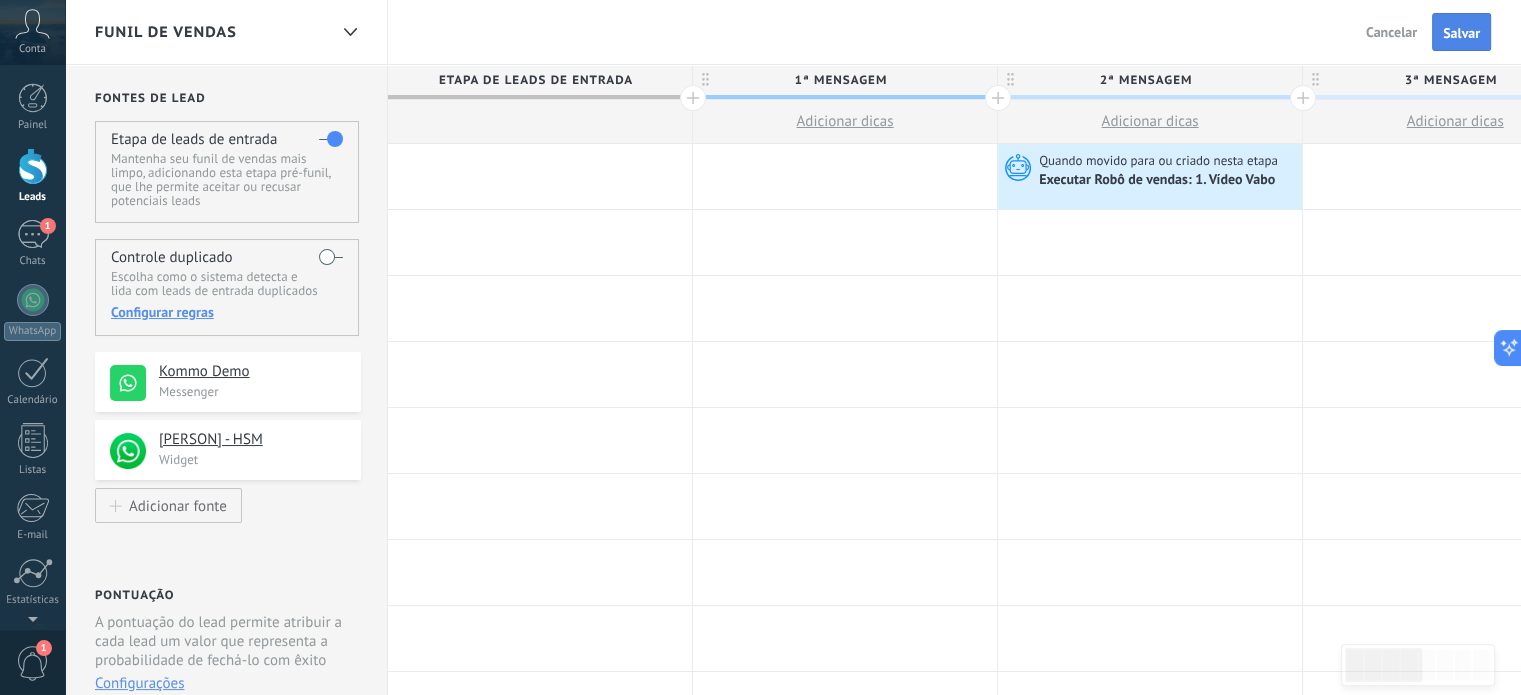 click on "Salvar" at bounding box center [1461, 32] 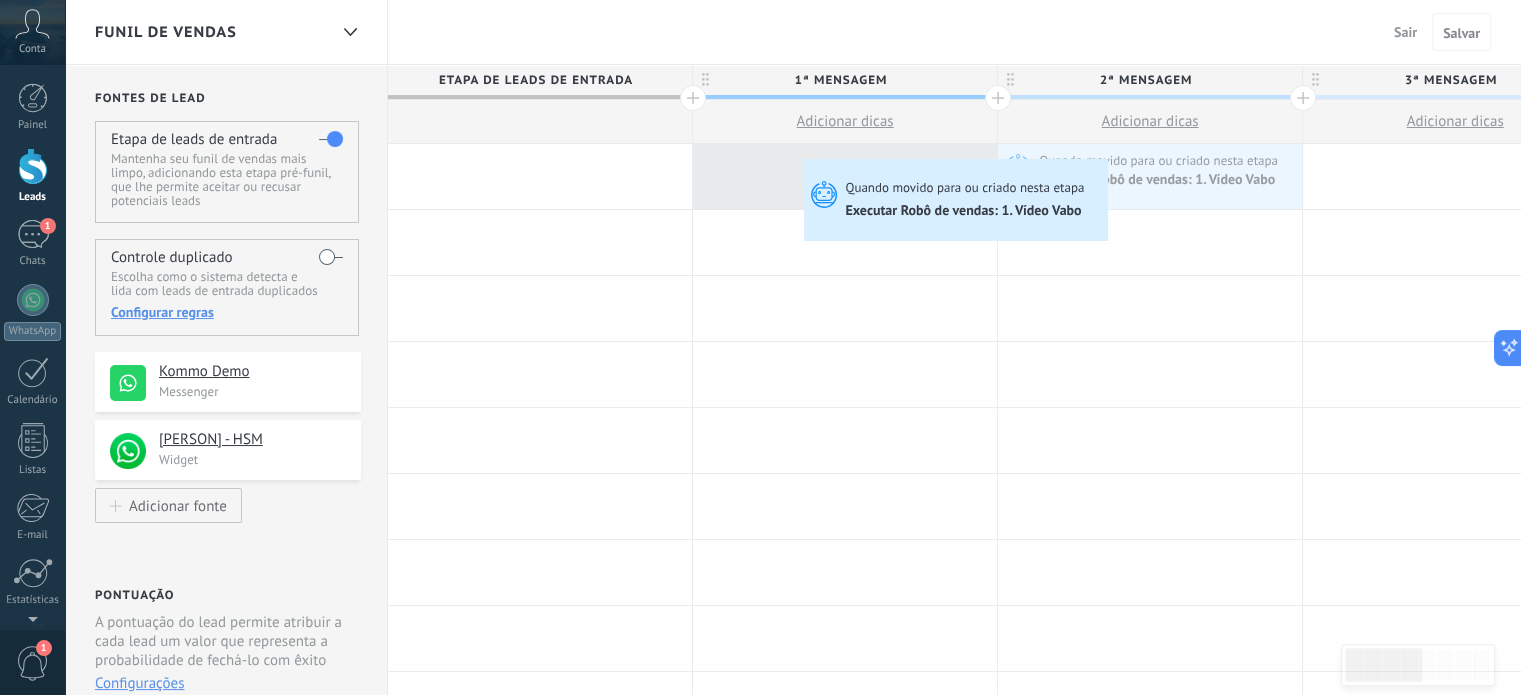 drag, startPoint x: 1140, startPoint y: 187, endPoint x: 810, endPoint y: 162, distance: 330.94562 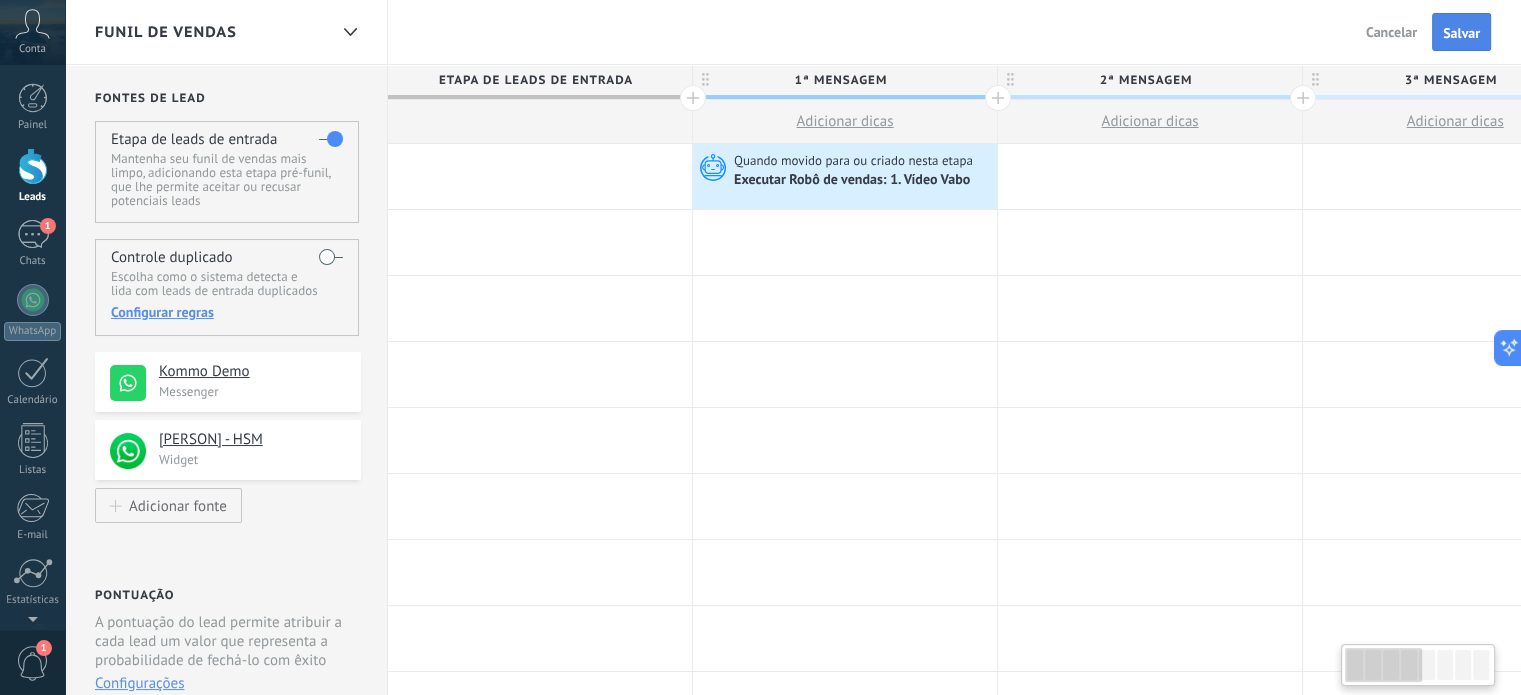 click on "Salvar" at bounding box center [1461, 32] 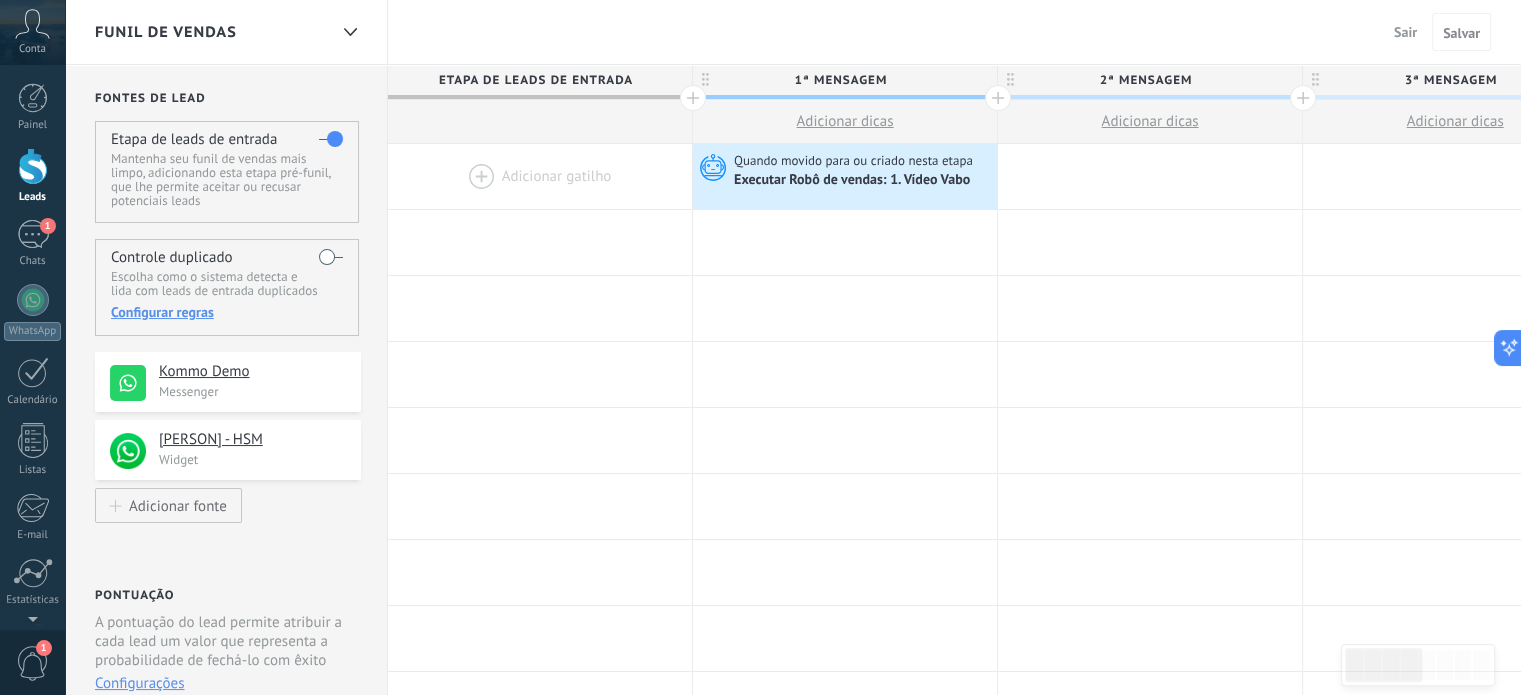 click on "Sair" at bounding box center [1405, 32] 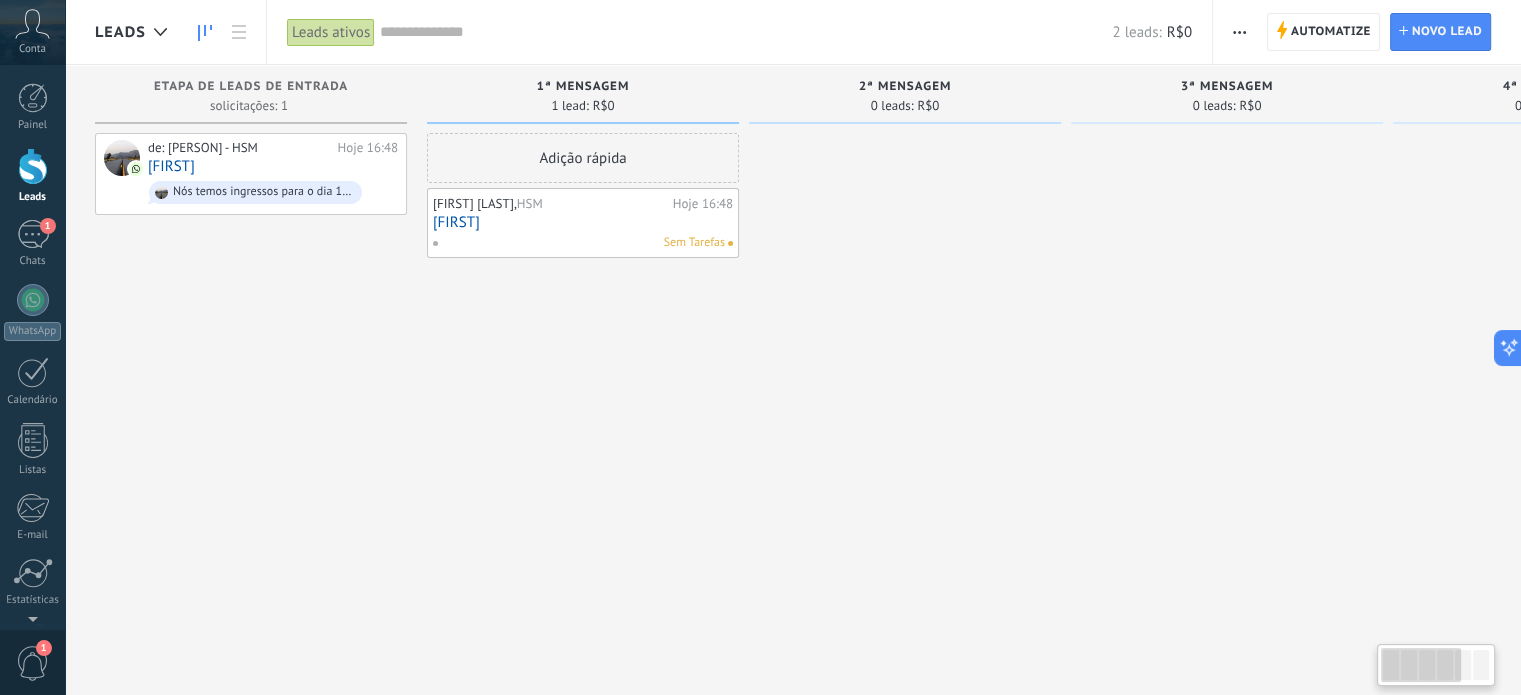 click on "Vinicius Rodriguez,  HSM Hoje 16:48 Vinicius Sem Tarefas" at bounding box center [583, 223] 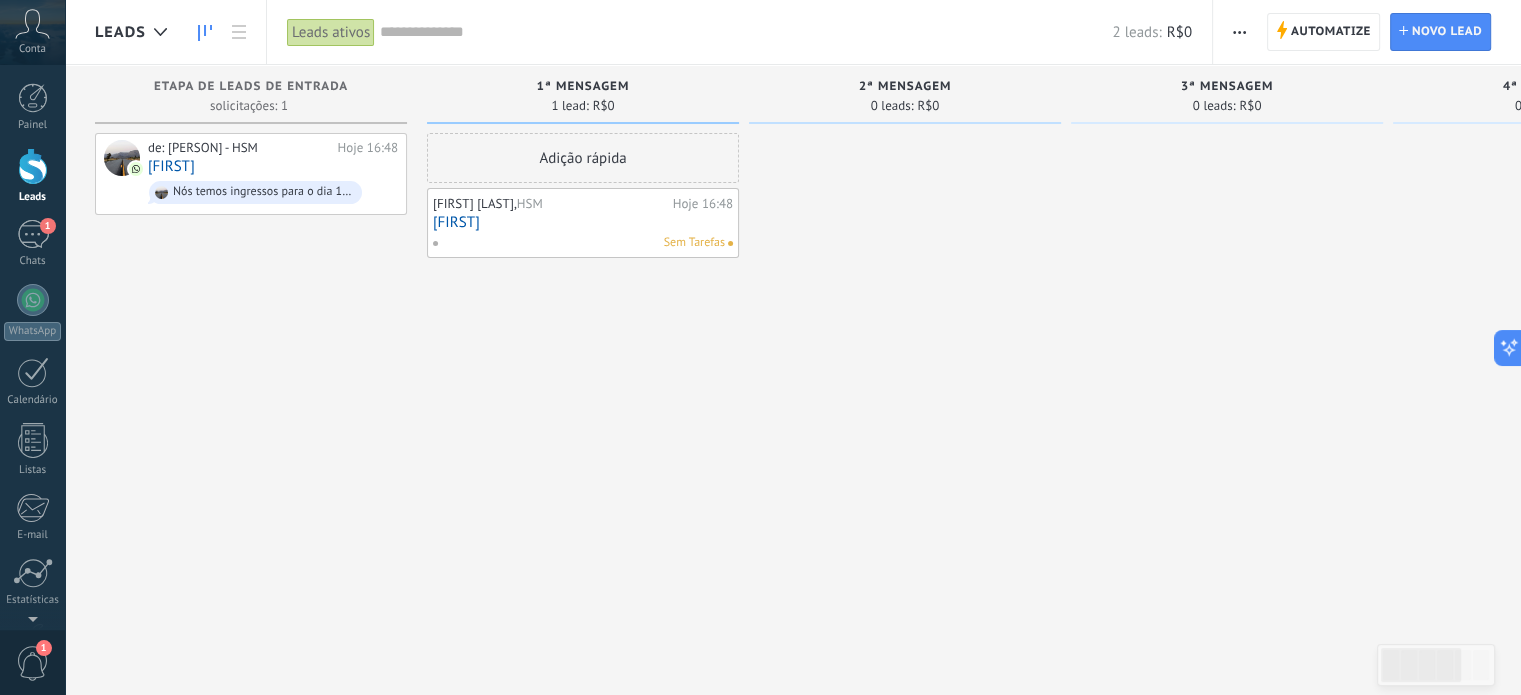 click on "[FIRST]" at bounding box center [583, 222] 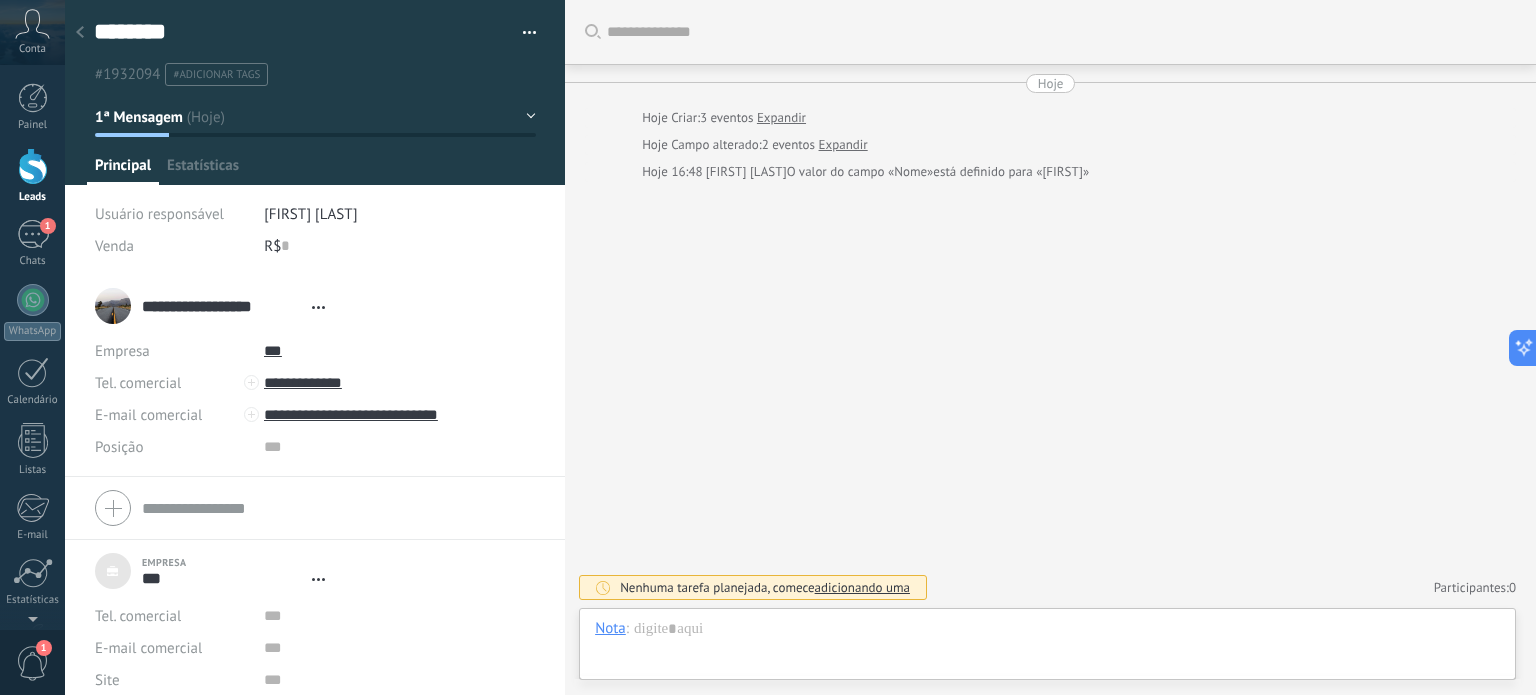 type on "***" 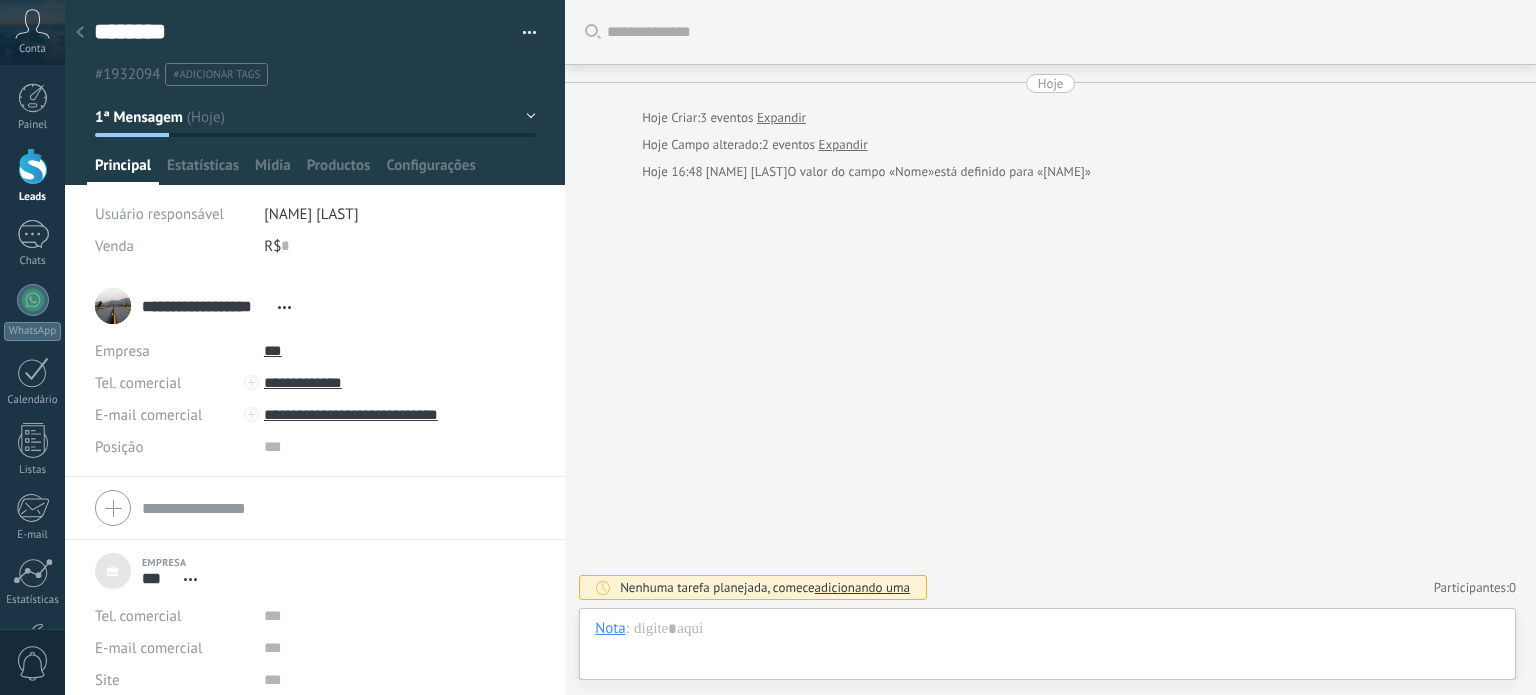 scroll, scrollTop: 0, scrollLeft: 0, axis: both 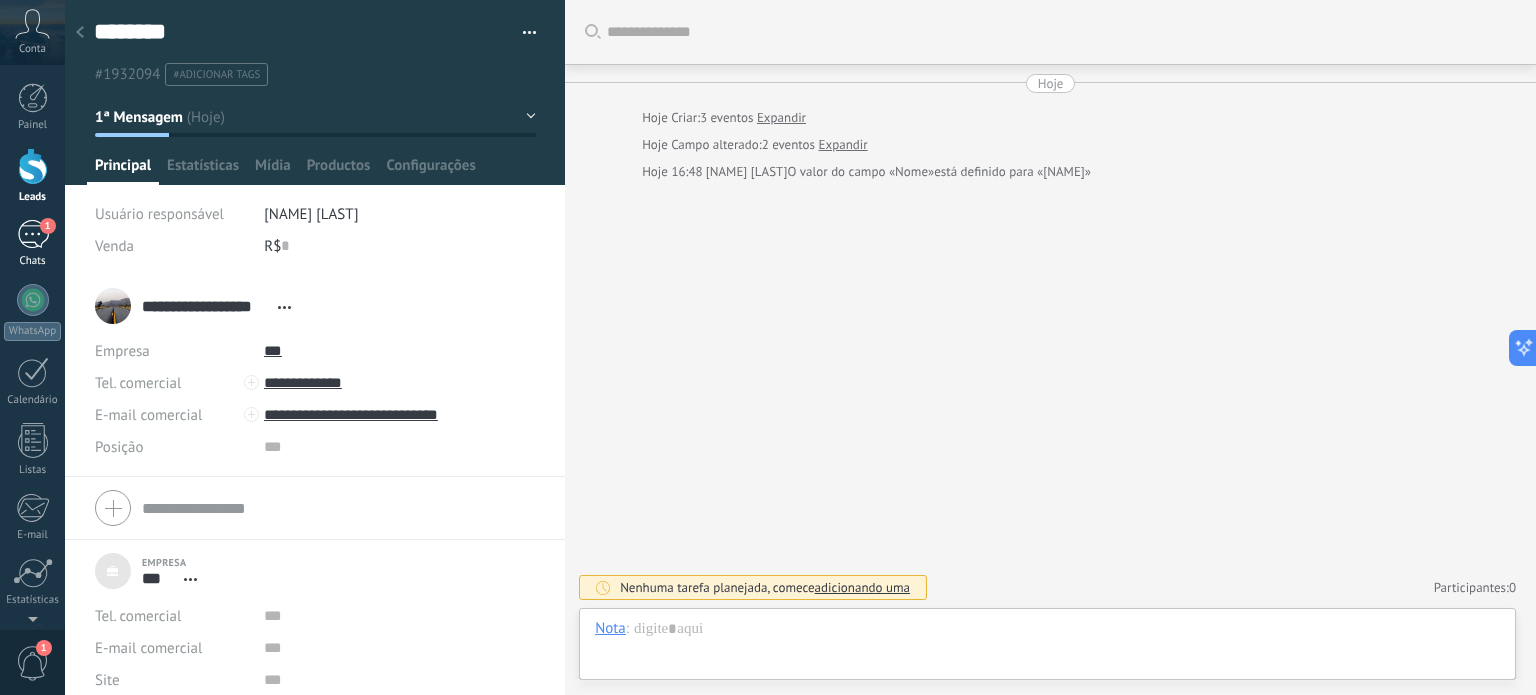 click on "1" at bounding box center [33, 234] 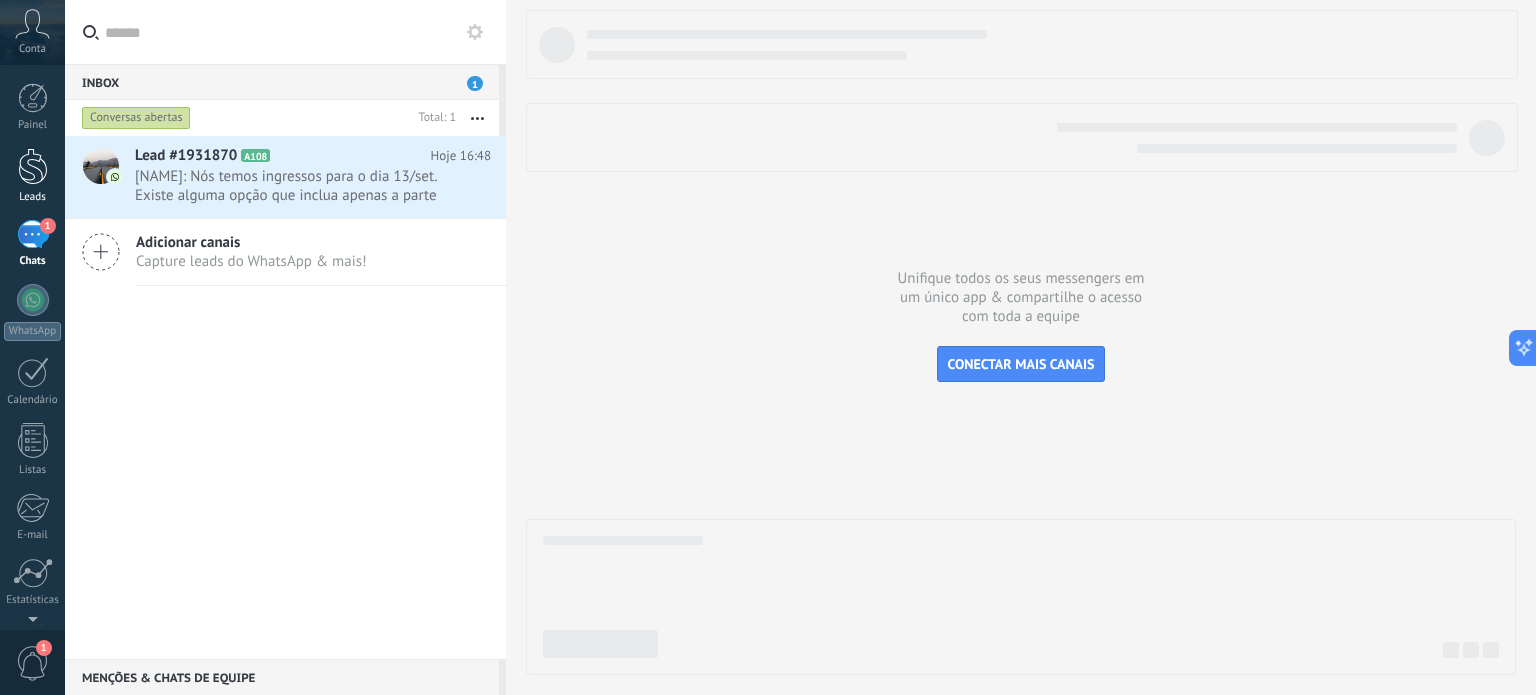 click at bounding box center [33, 166] 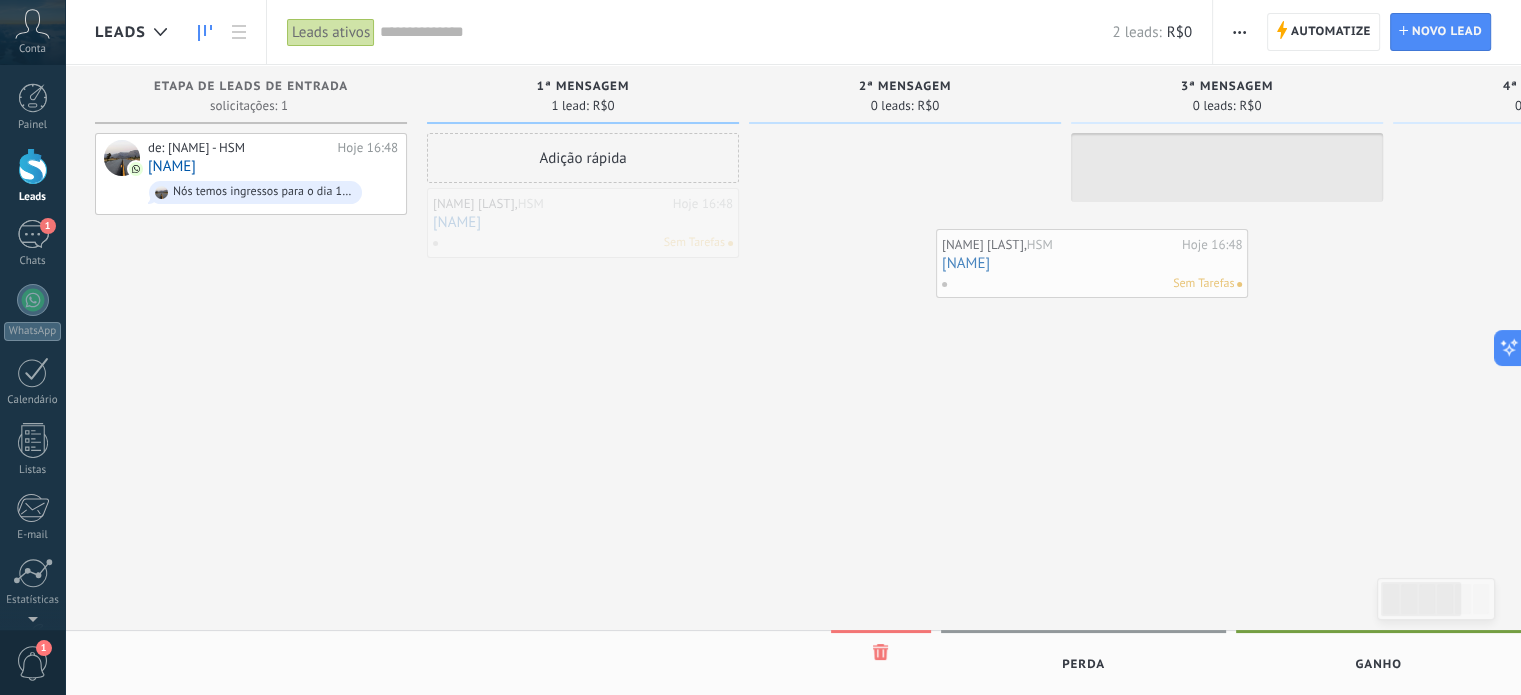 drag, startPoint x: 572, startPoint y: 236, endPoint x: 1232, endPoint y: 251, distance: 660.1704 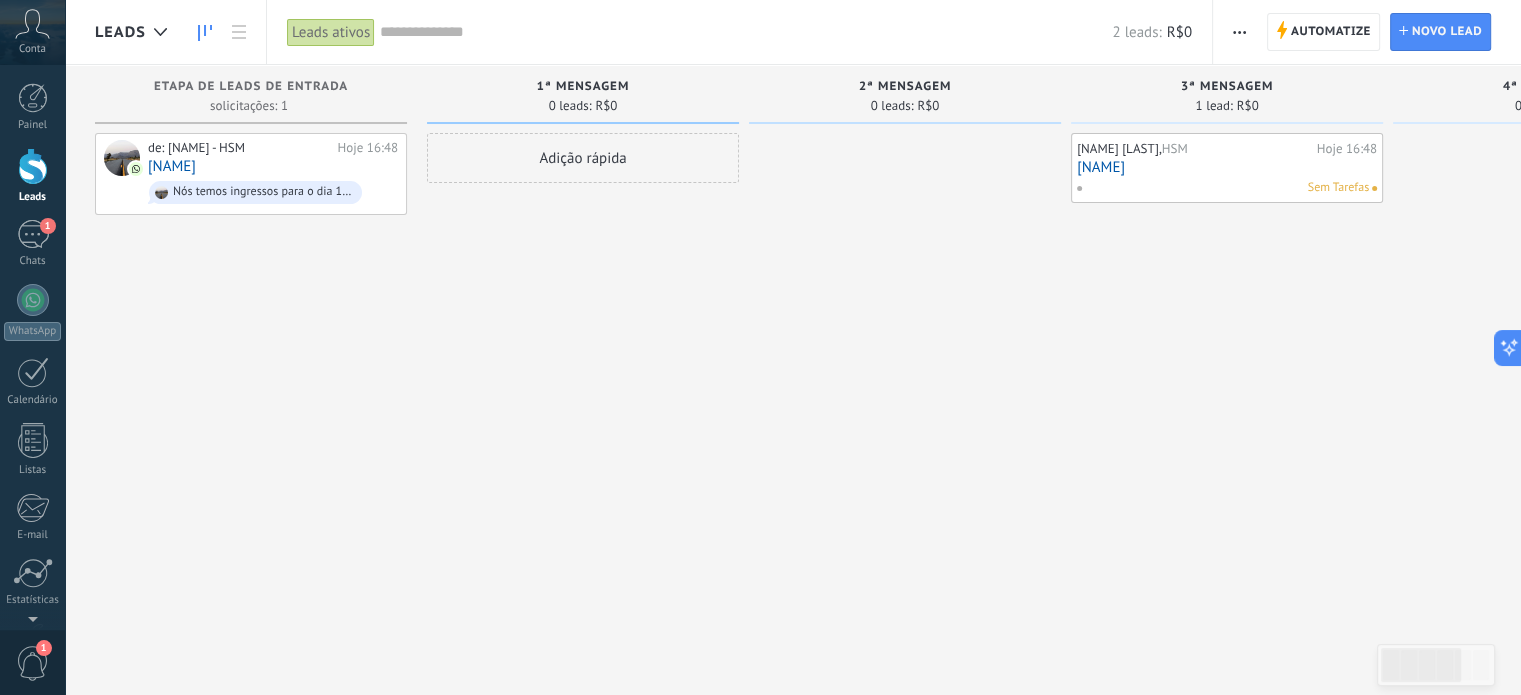 click on "Vinicius Rodriguez,  HSM Hoje 16:48 Vinicius Sem Tarefas" at bounding box center [1227, 350] 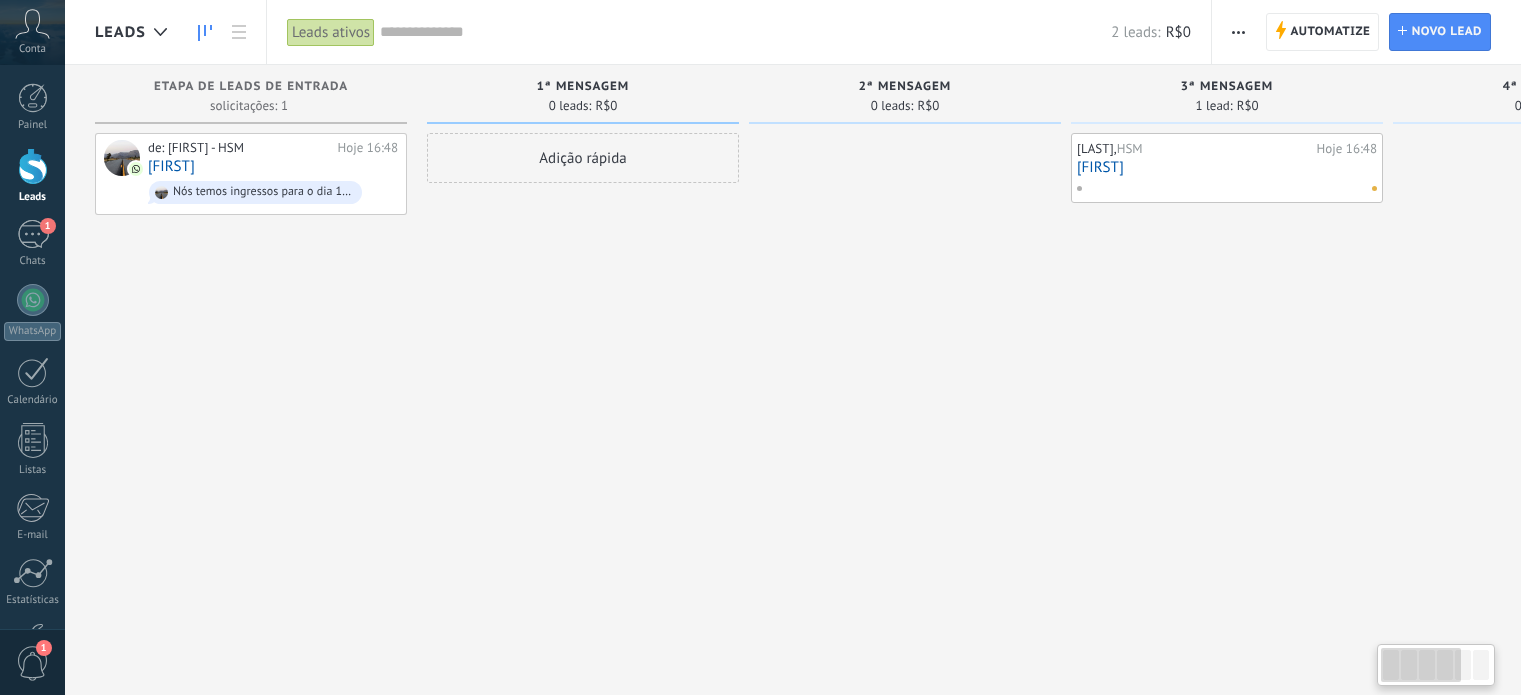 scroll, scrollTop: 0, scrollLeft: 0, axis: both 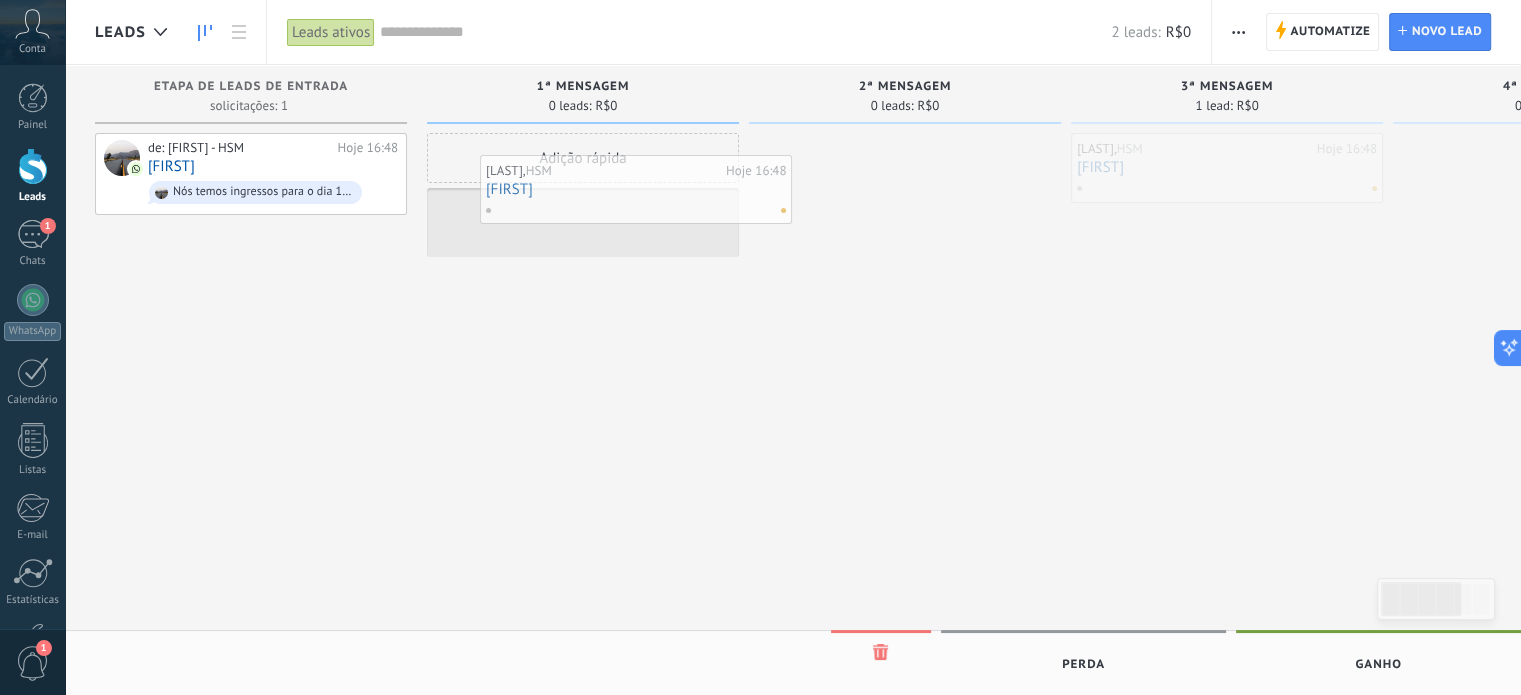drag, startPoint x: 1176, startPoint y: 156, endPoint x: 592, endPoint y: 173, distance: 584.2474 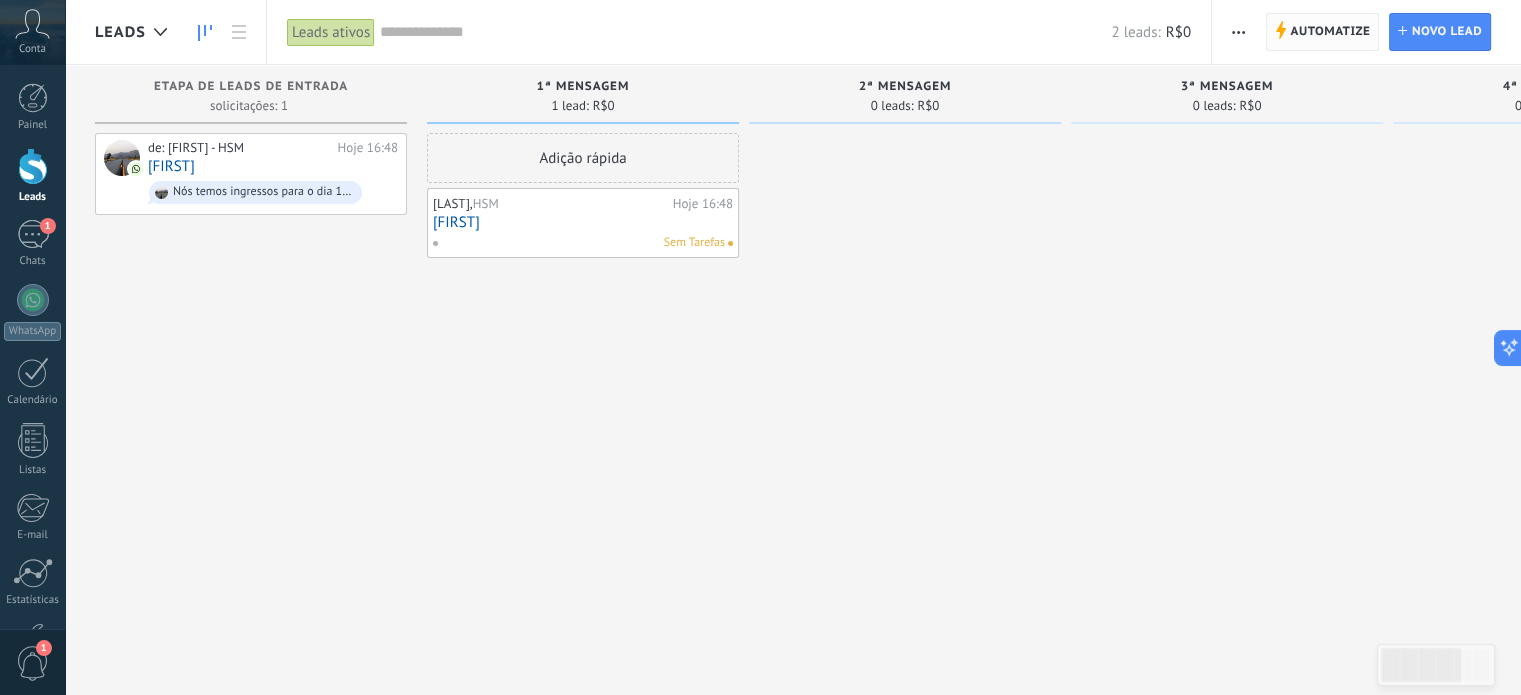 click on "Automatize" at bounding box center (1330, 32) 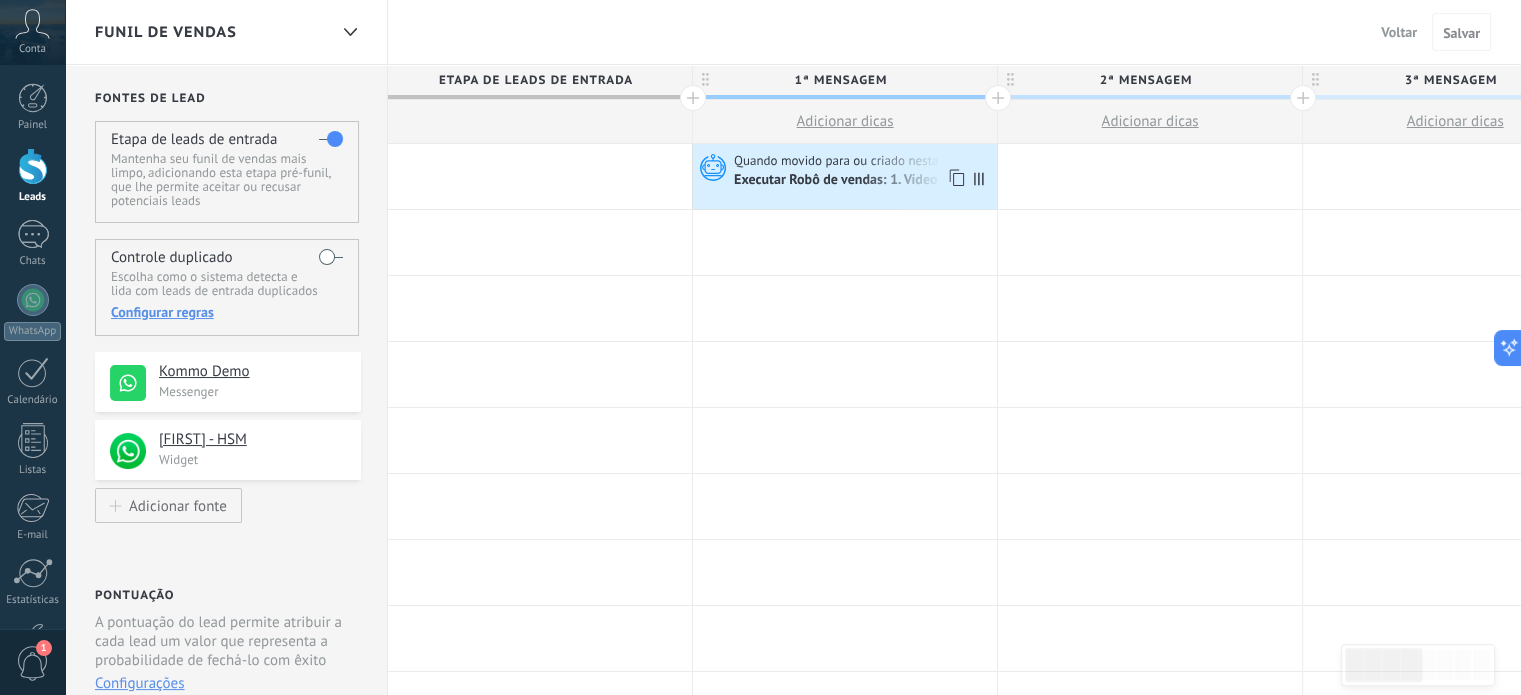 click on "Quando movido para ou criado nesta etapa" at bounding box center [855, 161] 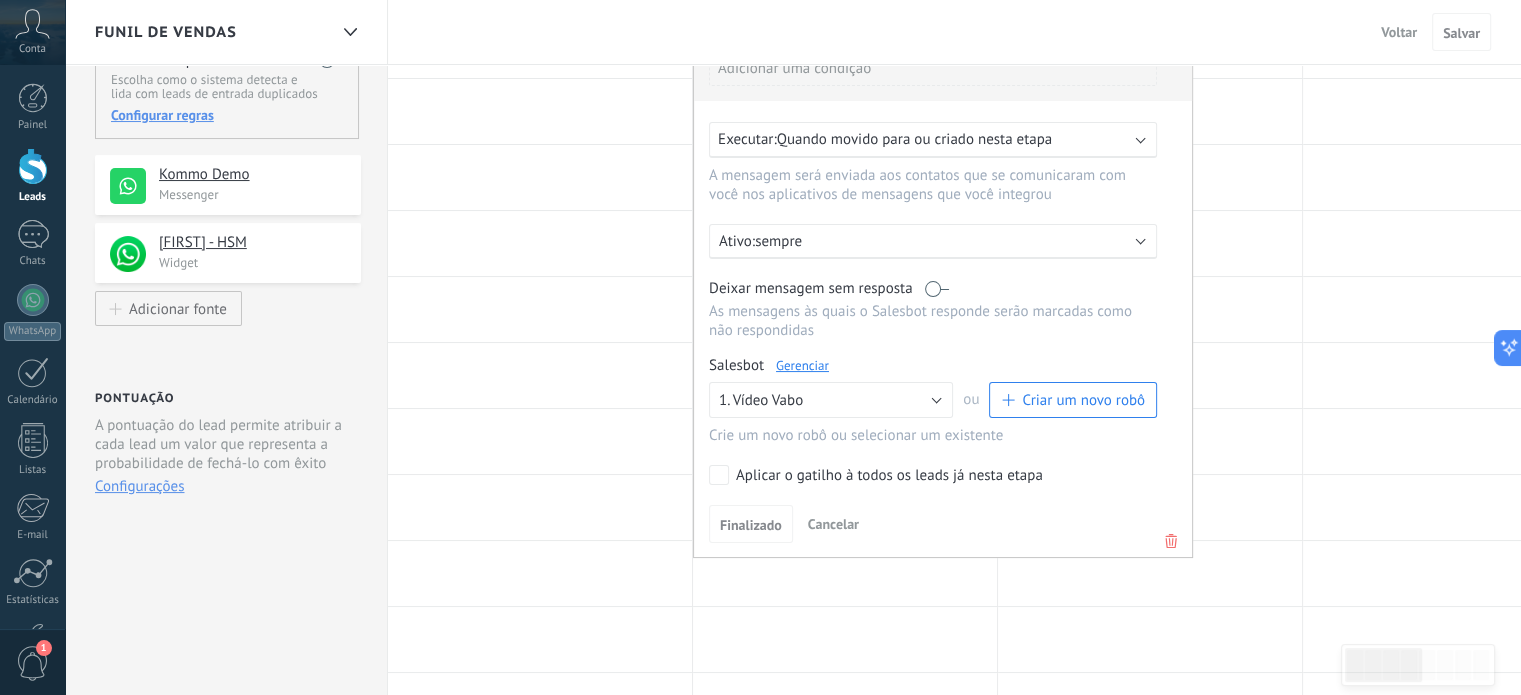 scroll, scrollTop: 200, scrollLeft: 0, axis: vertical 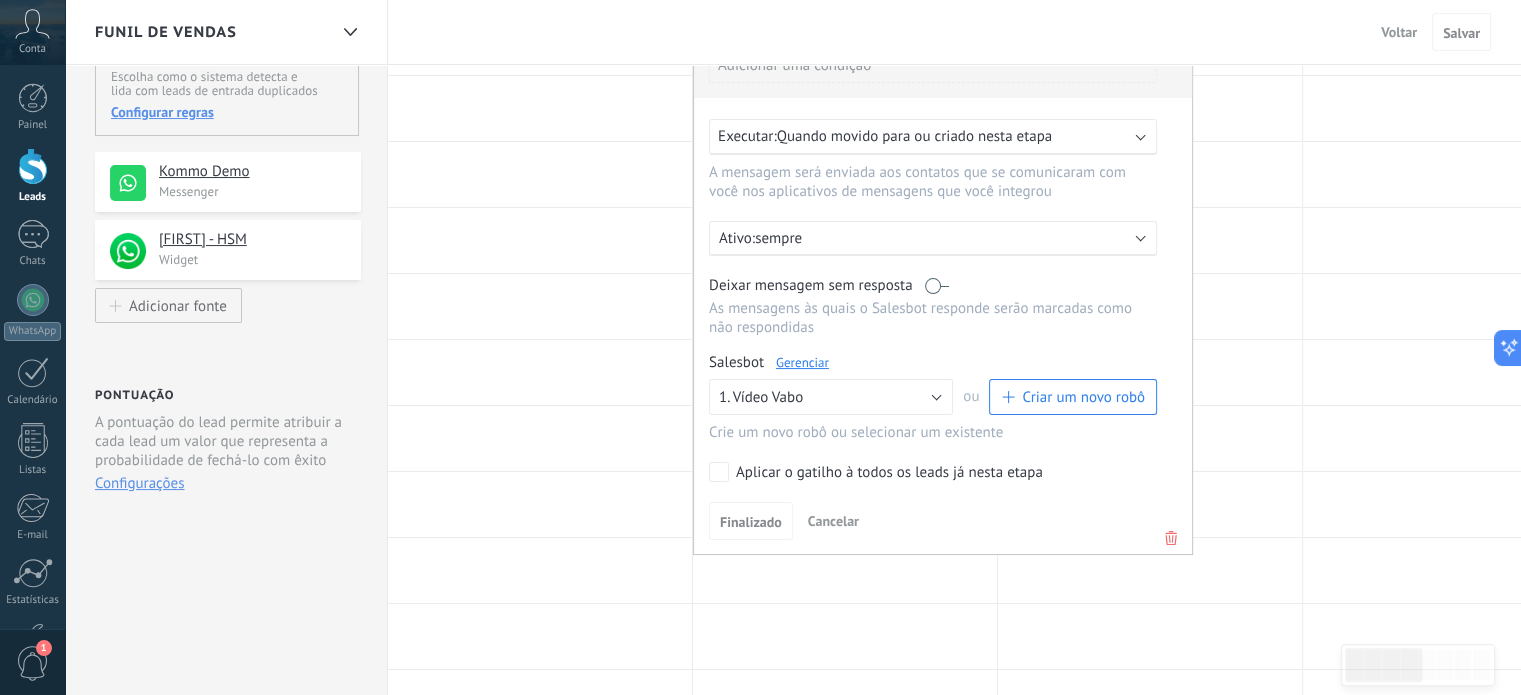 click on "Voltar" at bounding box center [1399, 32] 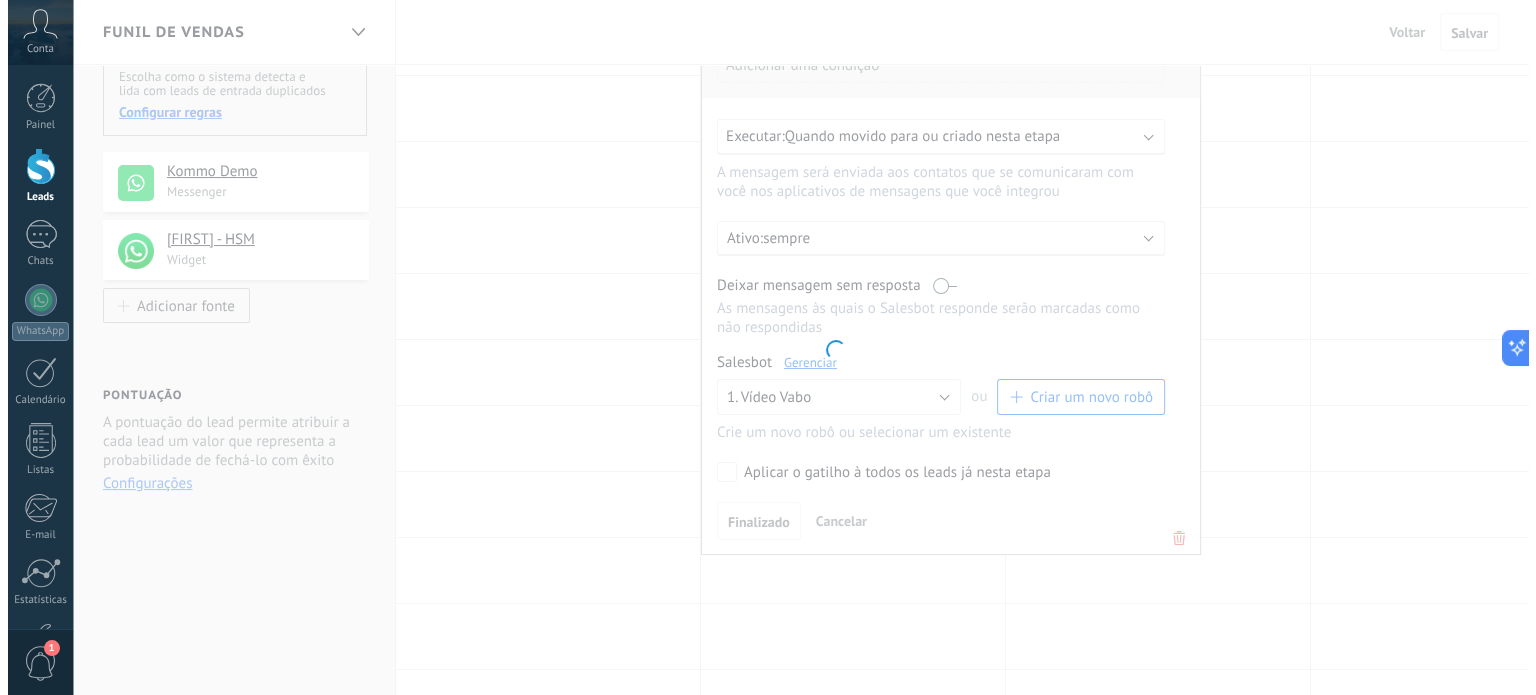 scroll, scrollTop: 0, scrollLeft: 0, axis: both 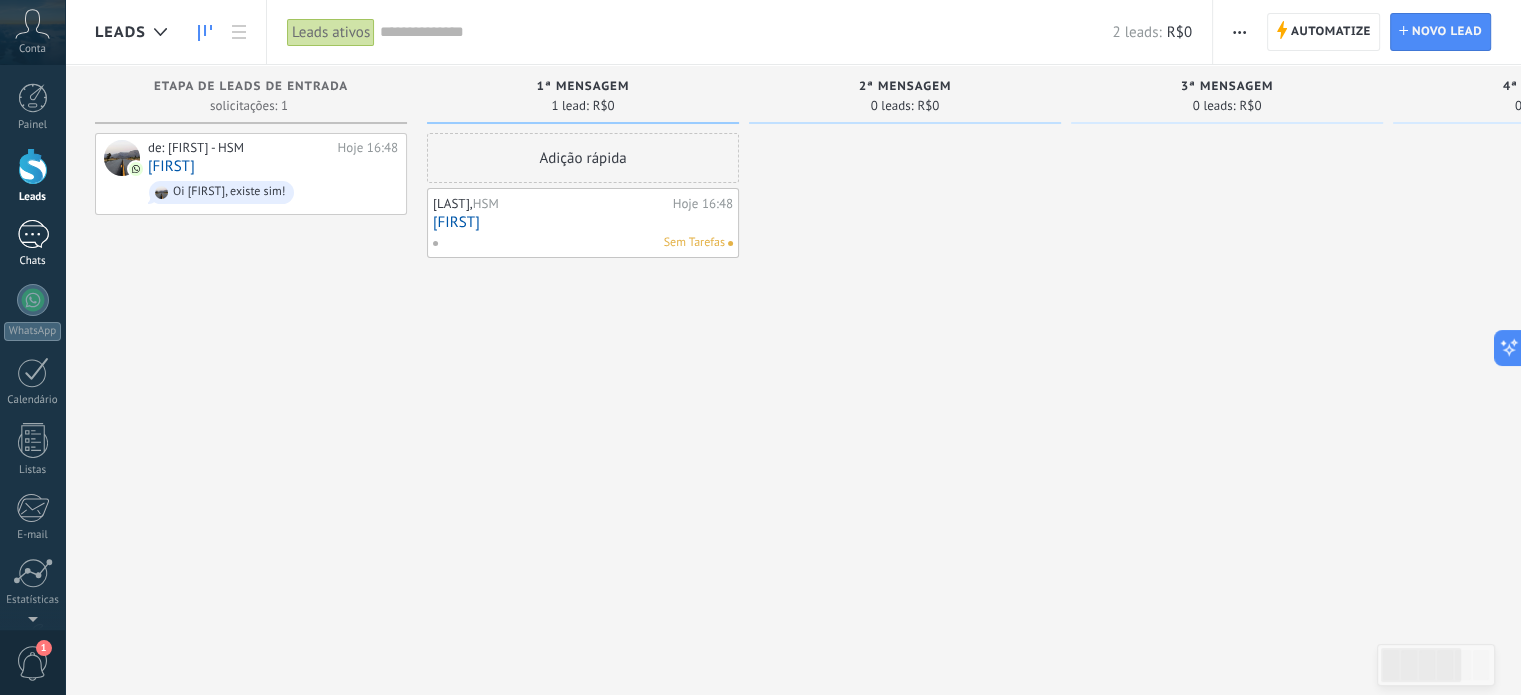 click on "1" at bounding box center (33, 234) 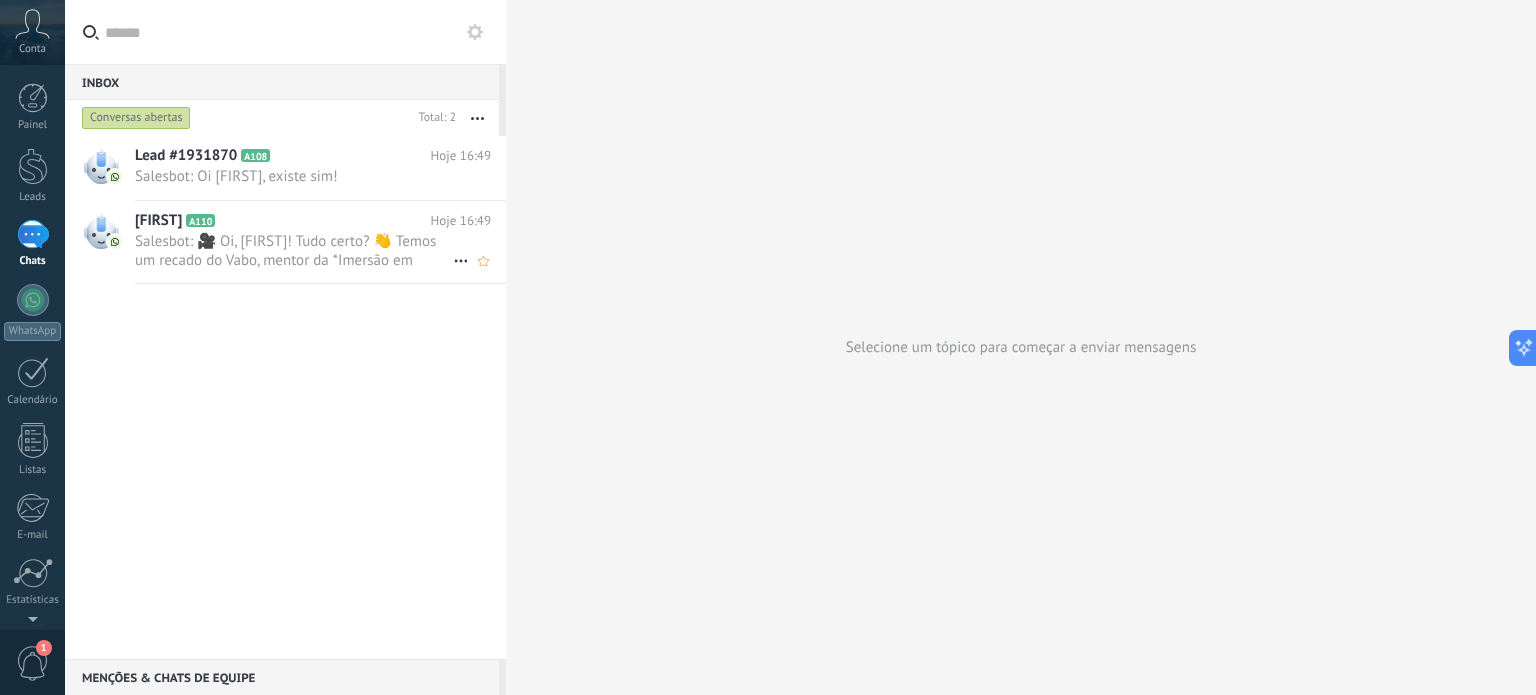 click on "Salesbot: 🎥 Oi, [FIRST]! Tudo certo? 👋
Temos um recado do Vabo, mentor da *Imersão em Gestão de Pessoas da HSM* e acho..." at bounding box center [294, 251] 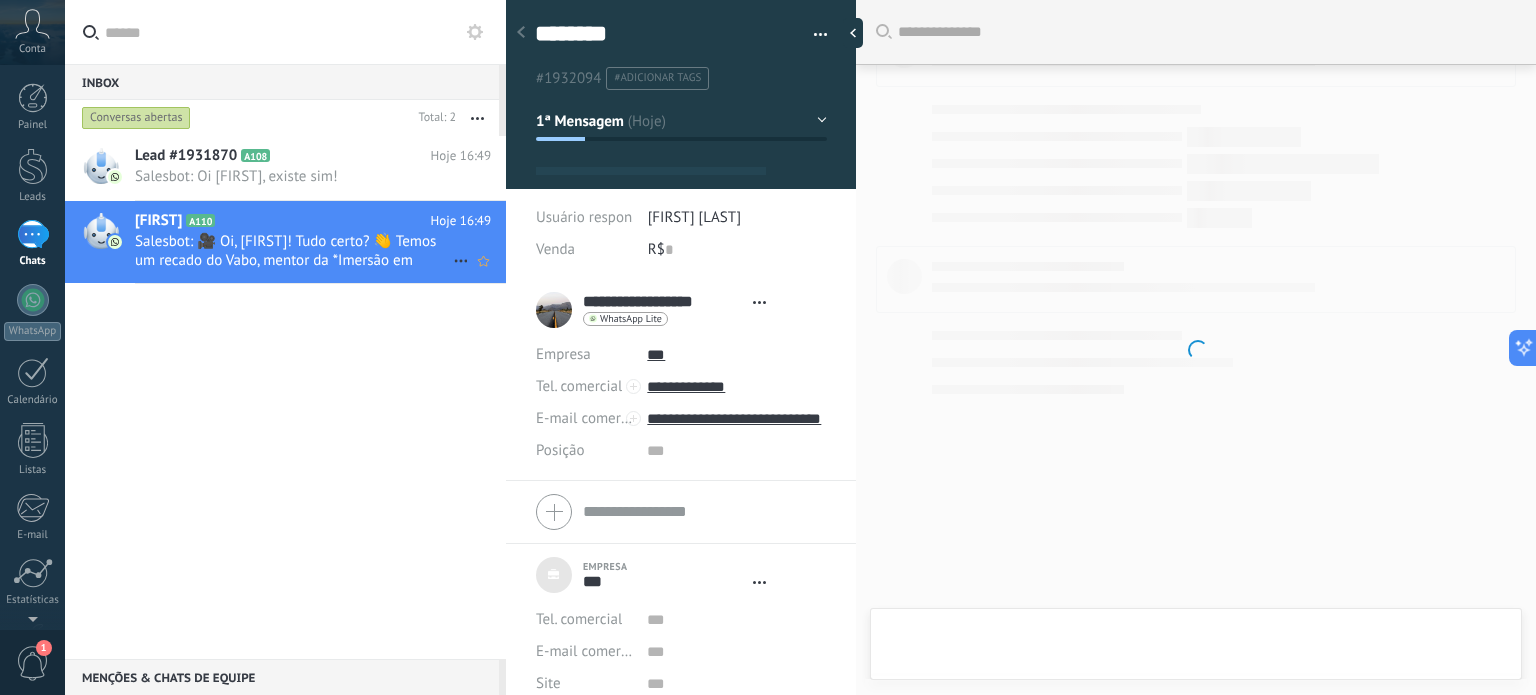 scroll, scrollTop: 180, scrollLeft: 0, axis: vertical 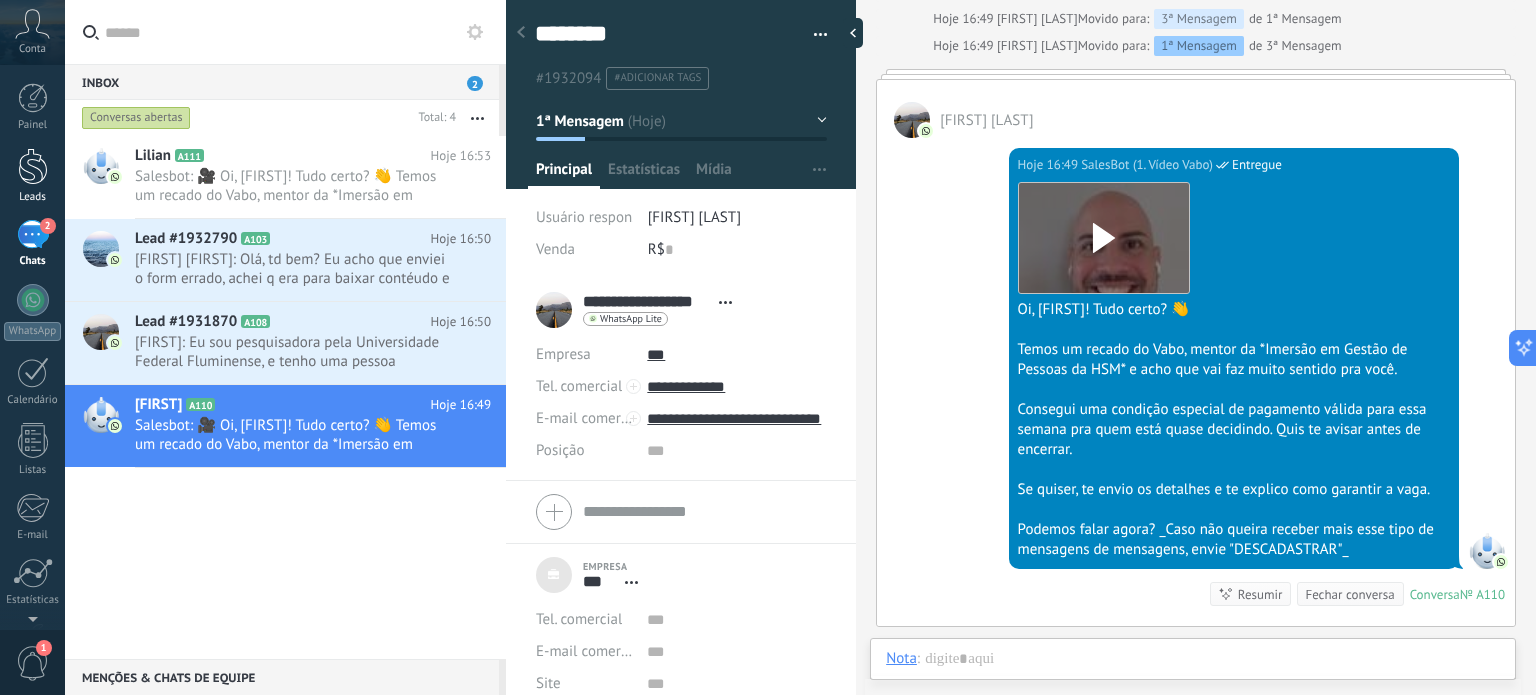 click at bounding box center (33, 166) 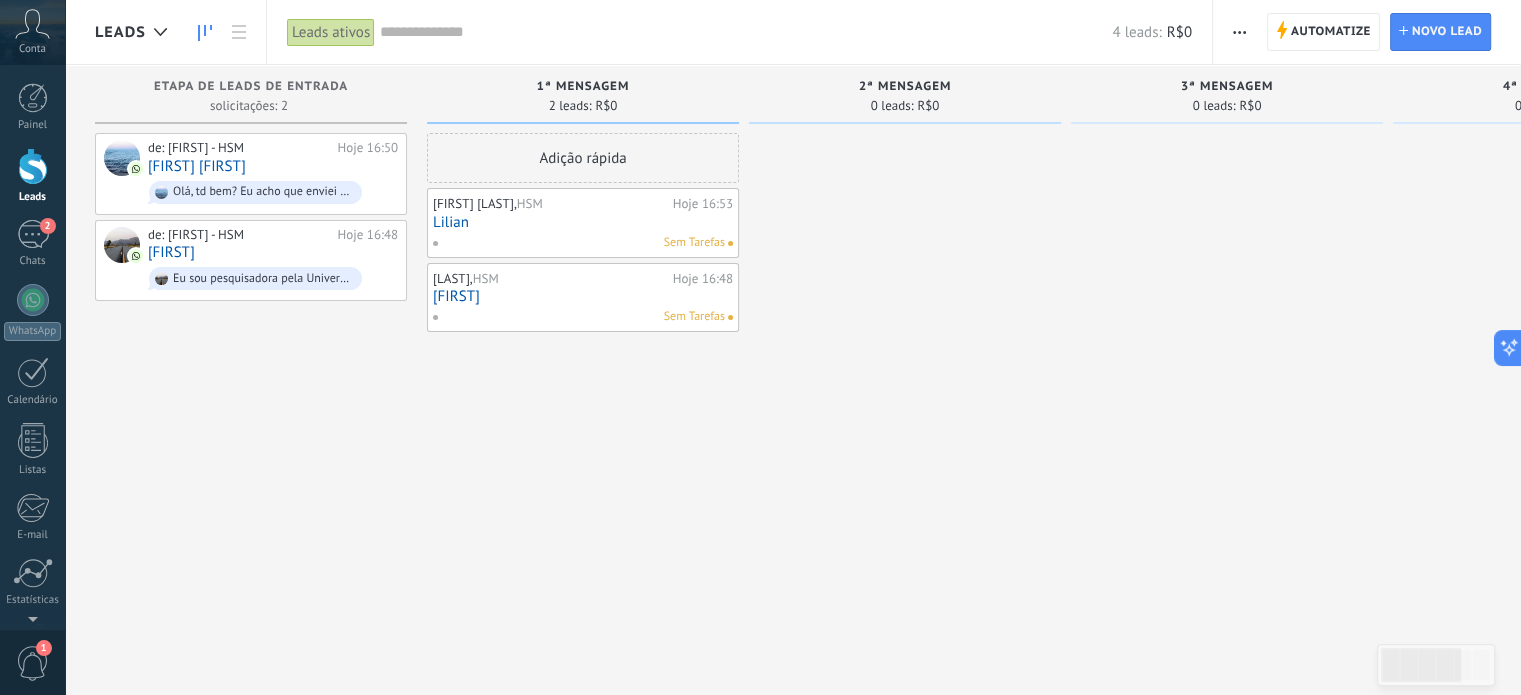 click on "Automatize" at bounding box center (1331, 32) 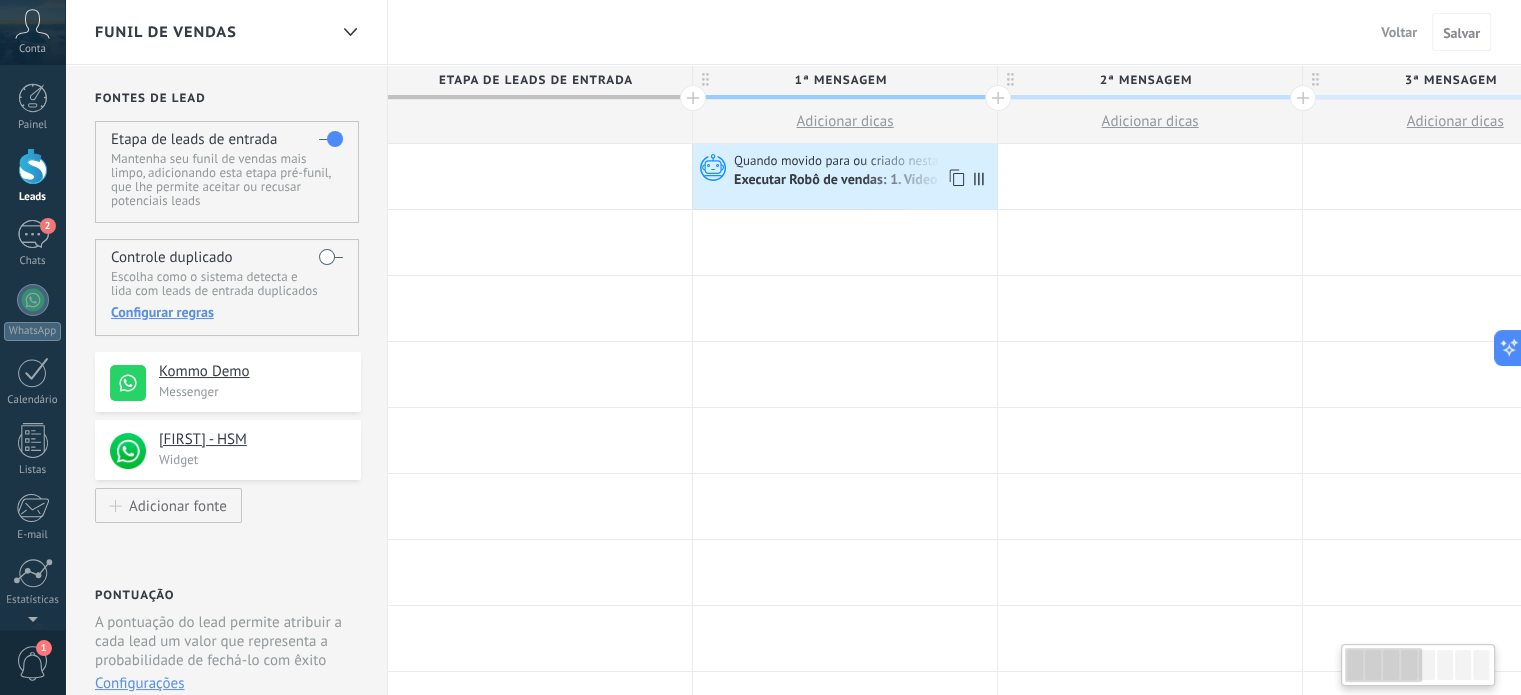 click on "Executar Robô de vendas: 1. Vídeo Vabo" at bounding box center [863, 180] 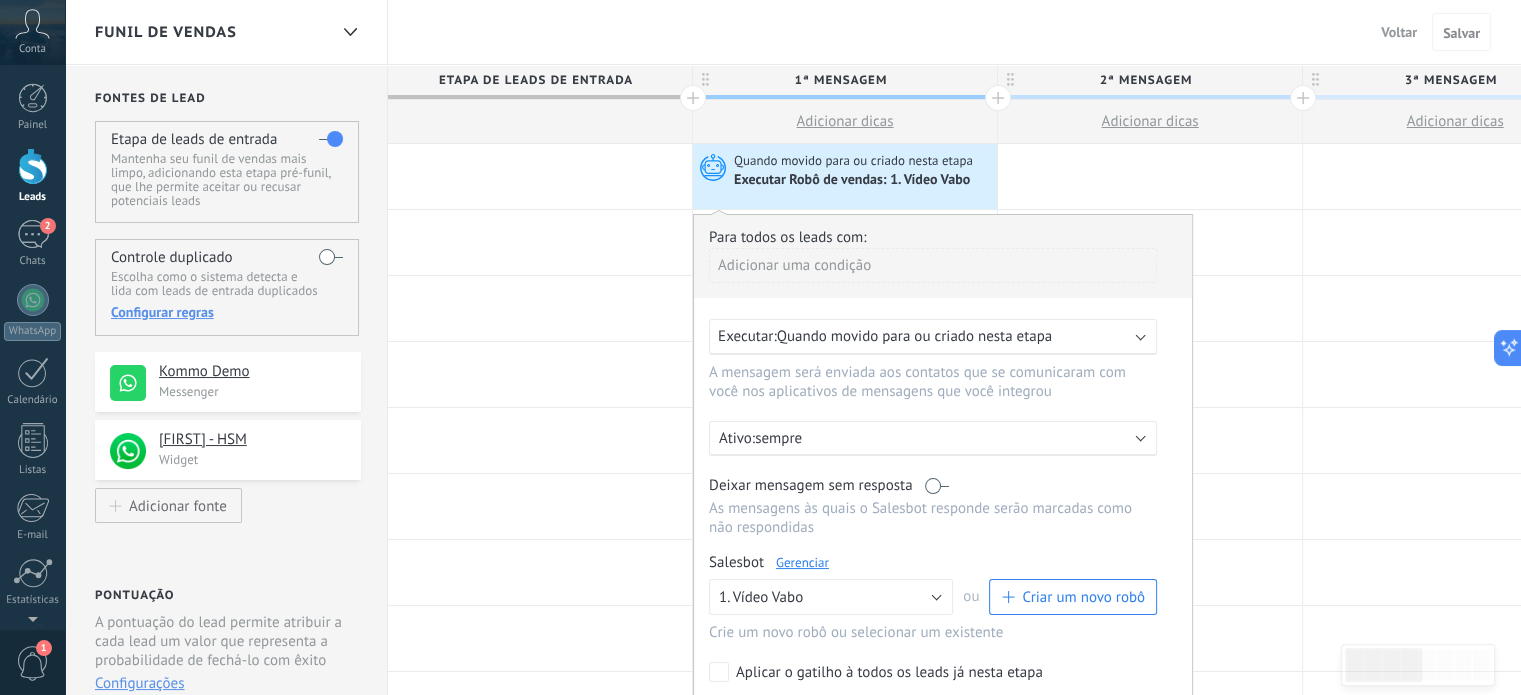 click on "Gerenciar" at bounding box center (802, 562) 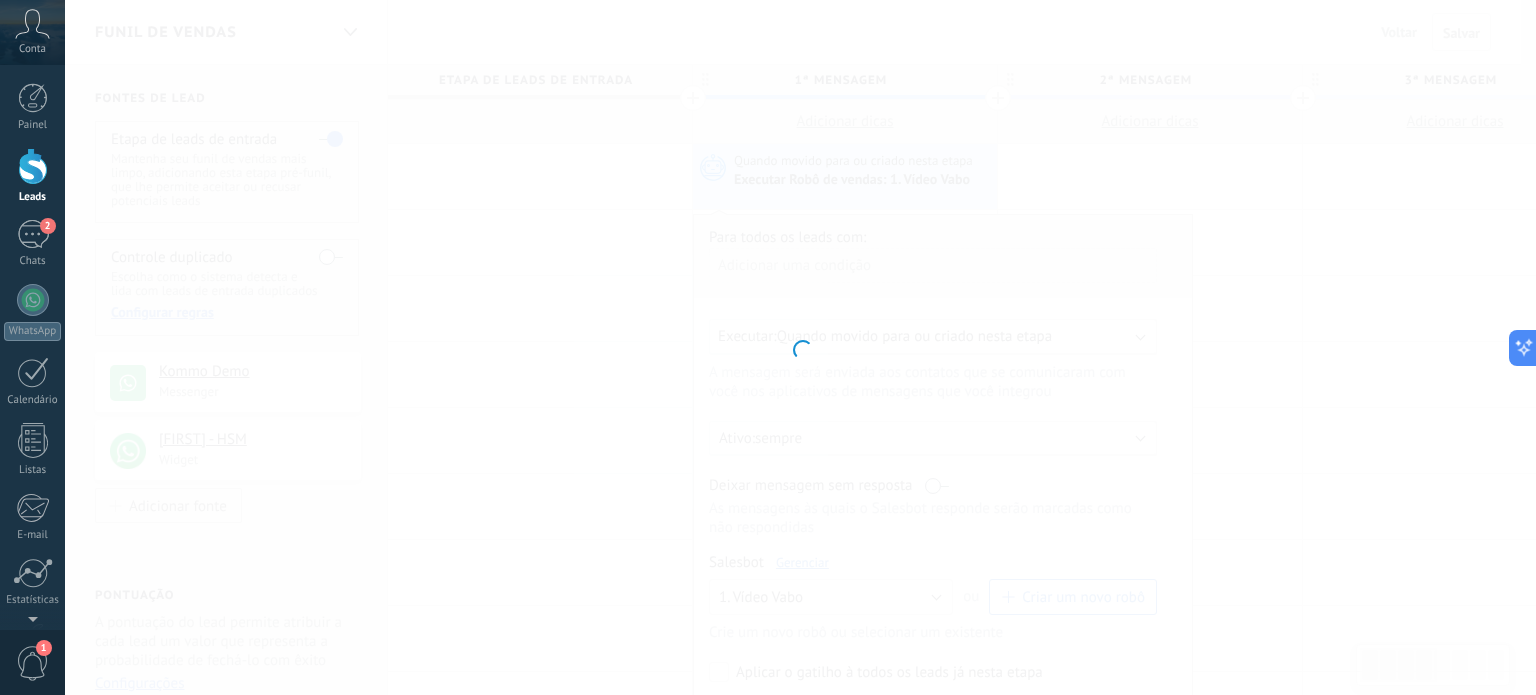 type on "**********" 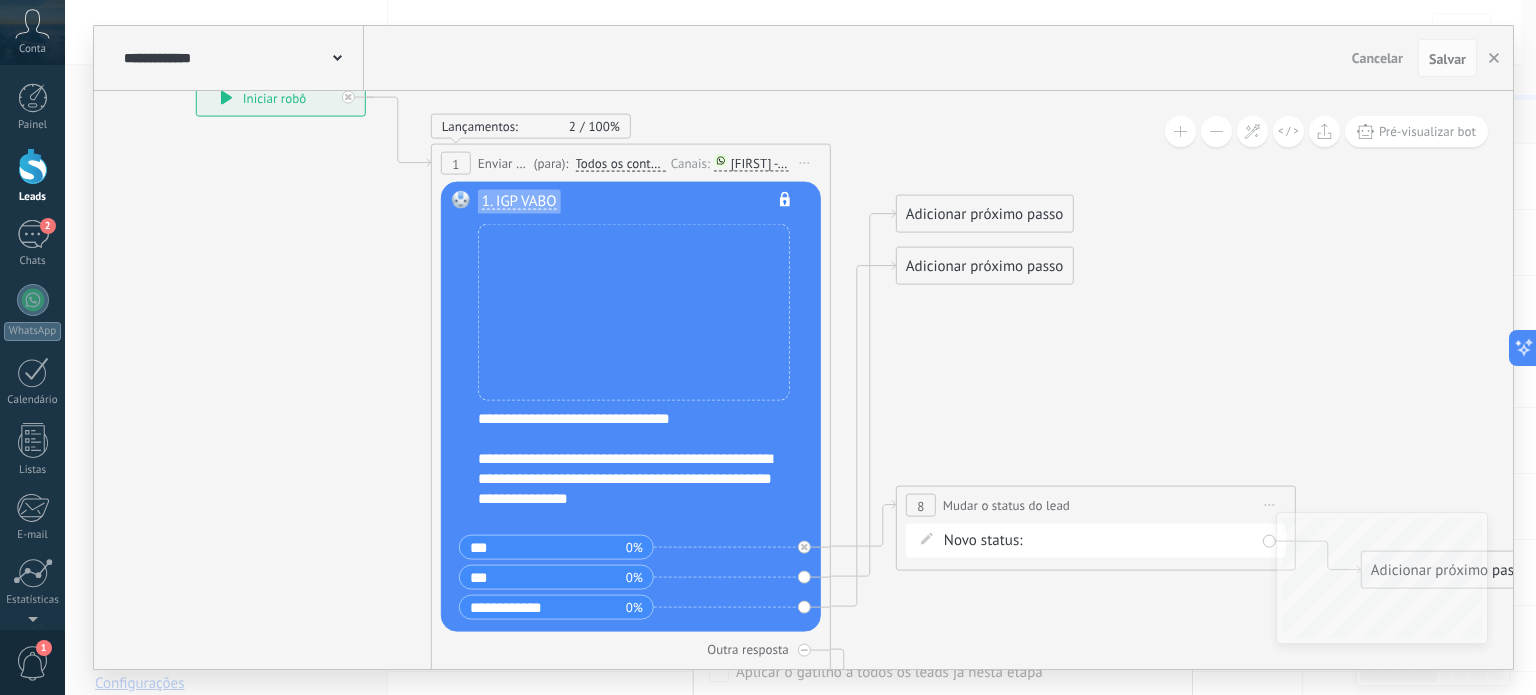 drag, startPoint x: 1352, startPoint y: 262, endPoint x: 1028, endPoint y: 98, distance: 363.14185 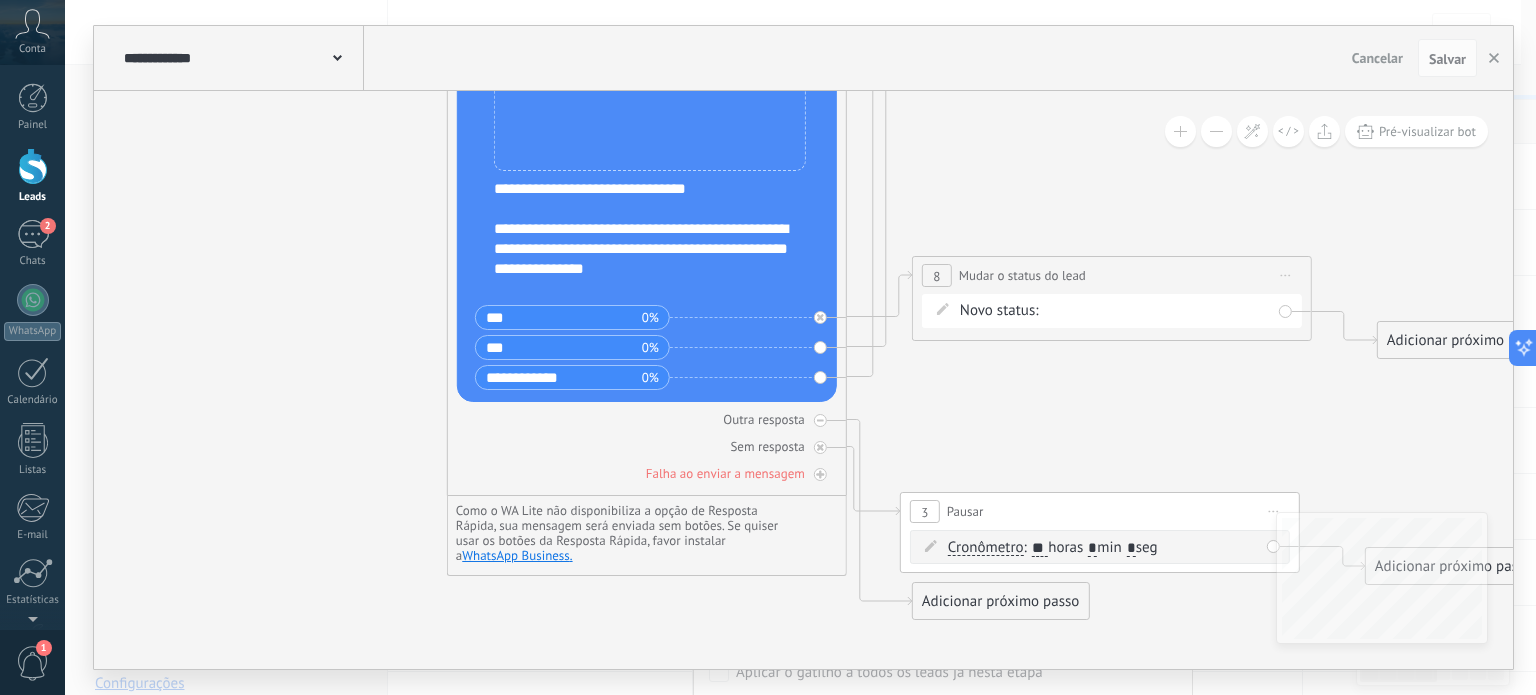 drag, startPoint x: 984, startPoint y: 427, endPoint x: 1001, endPoint y: 198, distance: 229.63014 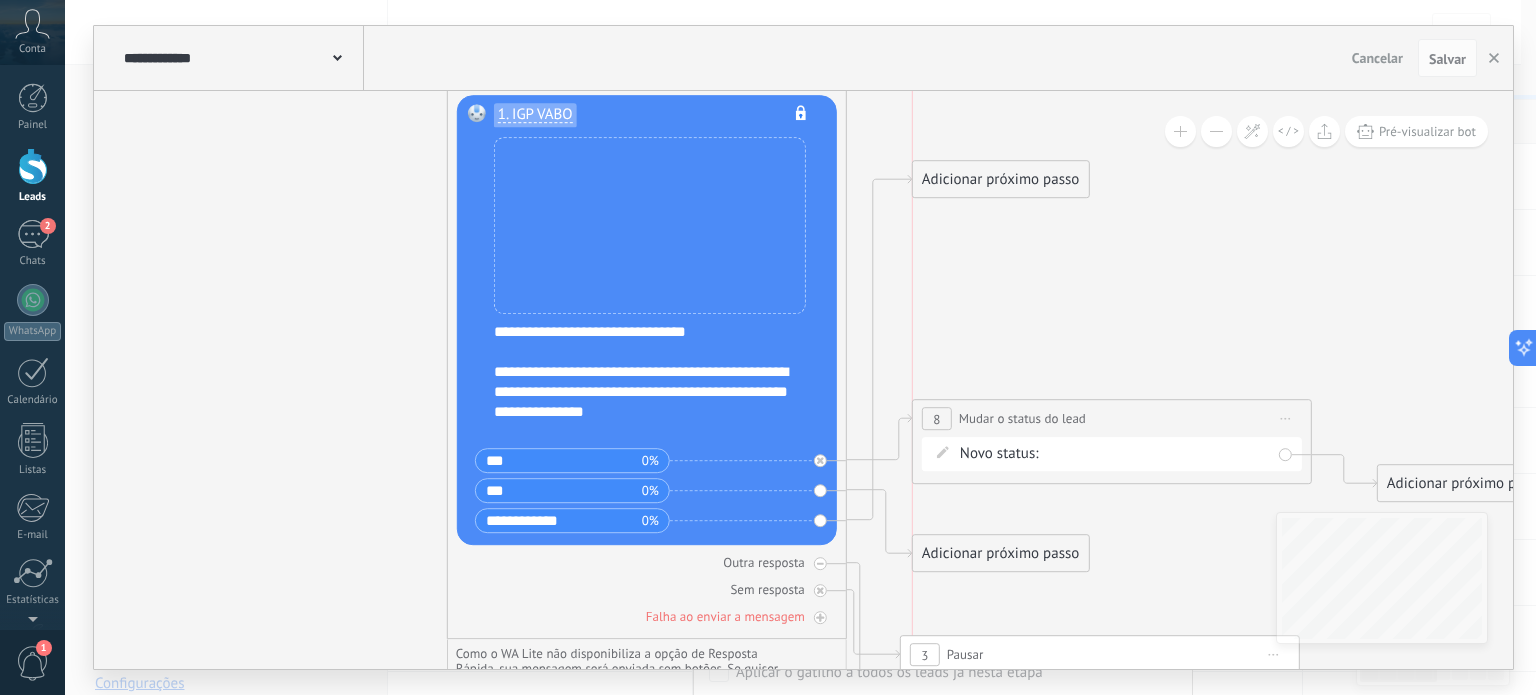 drag, startPoint x: 964, startPoint y: 133, endPoint x: 997, endPoint y: 409, distance: 277.96582 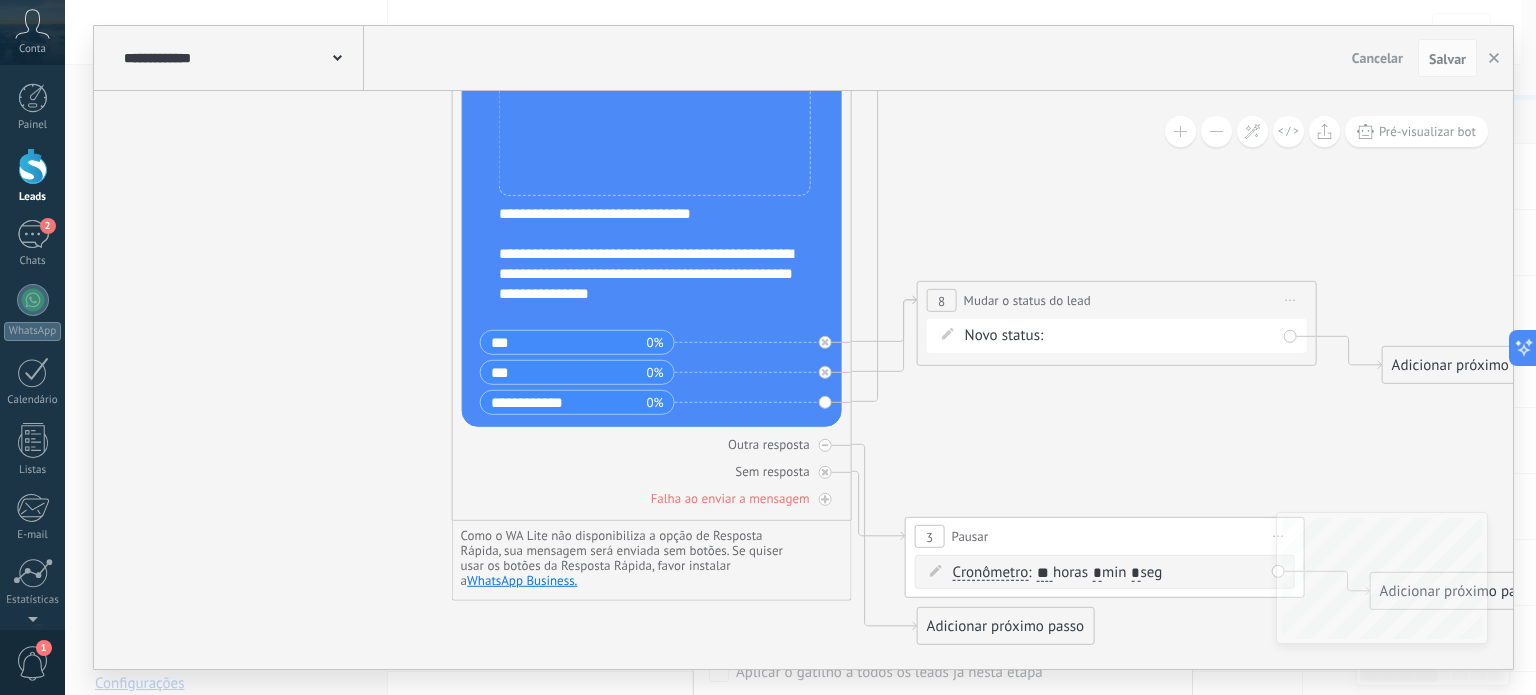 drag, startPoint x: 1008, startPoint y: 315, endPoint x: 1004, endPoint y: 275, distance: 40.1995 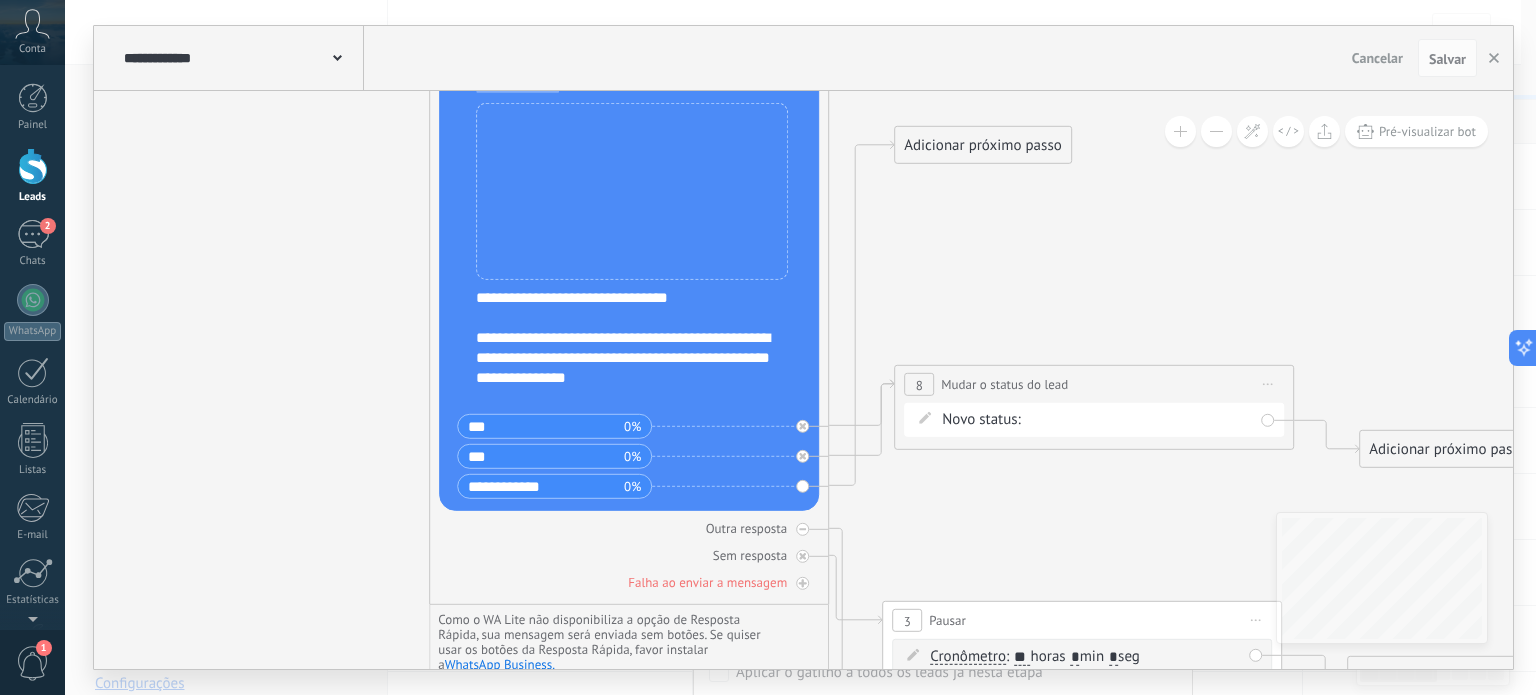drag, startPoint x: 1010, startPoint y: 244, endPoint x: 980, endPoint y: 360, distance: 119.81653 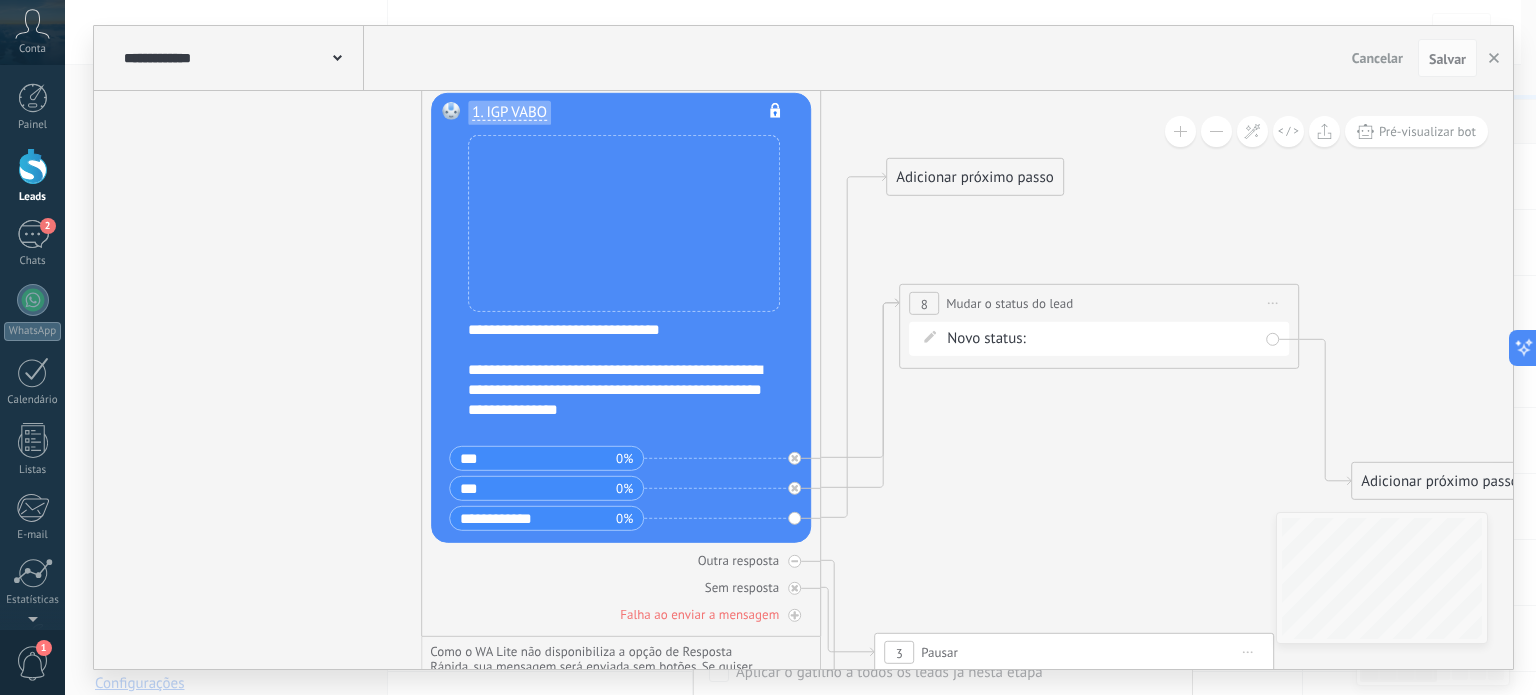 drag, startPoint x: 978, startPoint y: 412, endPoint x: 992, endPoint y: 299, distance: 113.86395 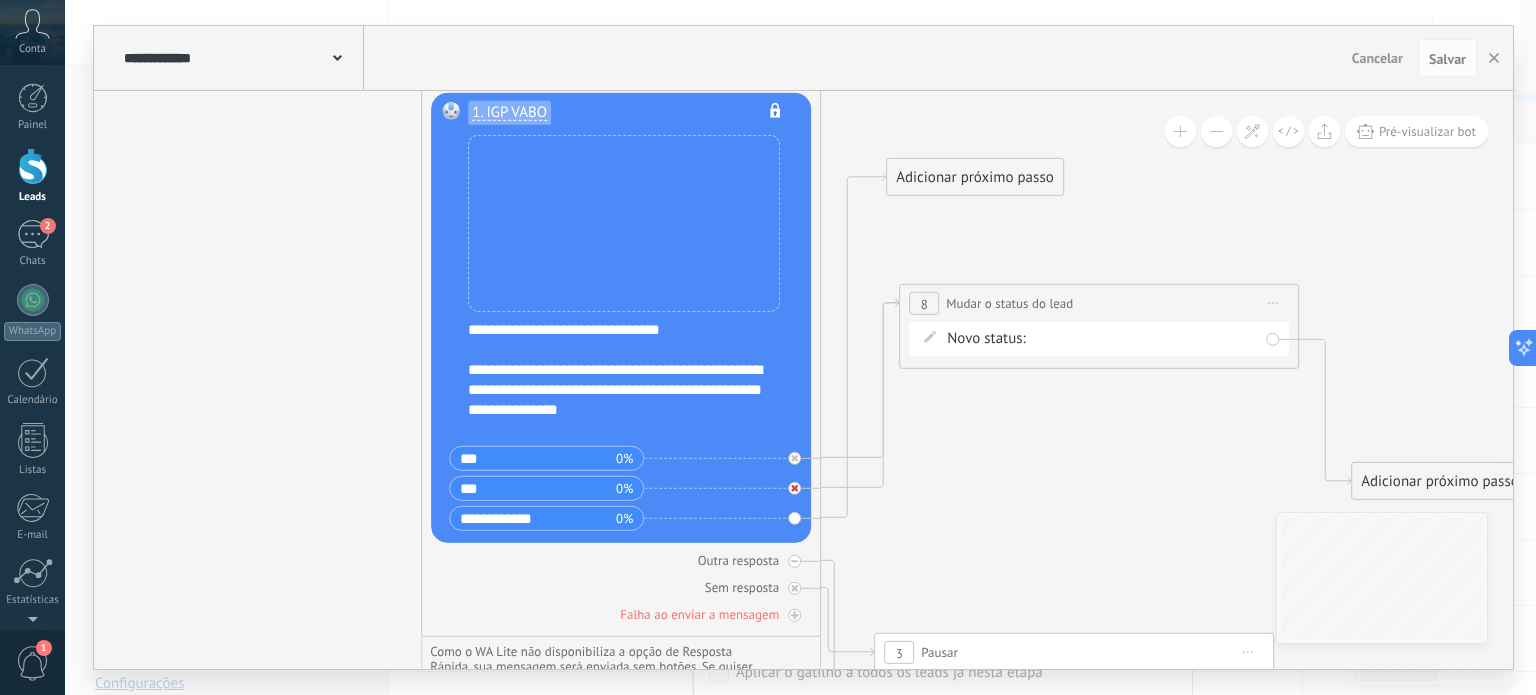 click at bounding box center [794, 488] 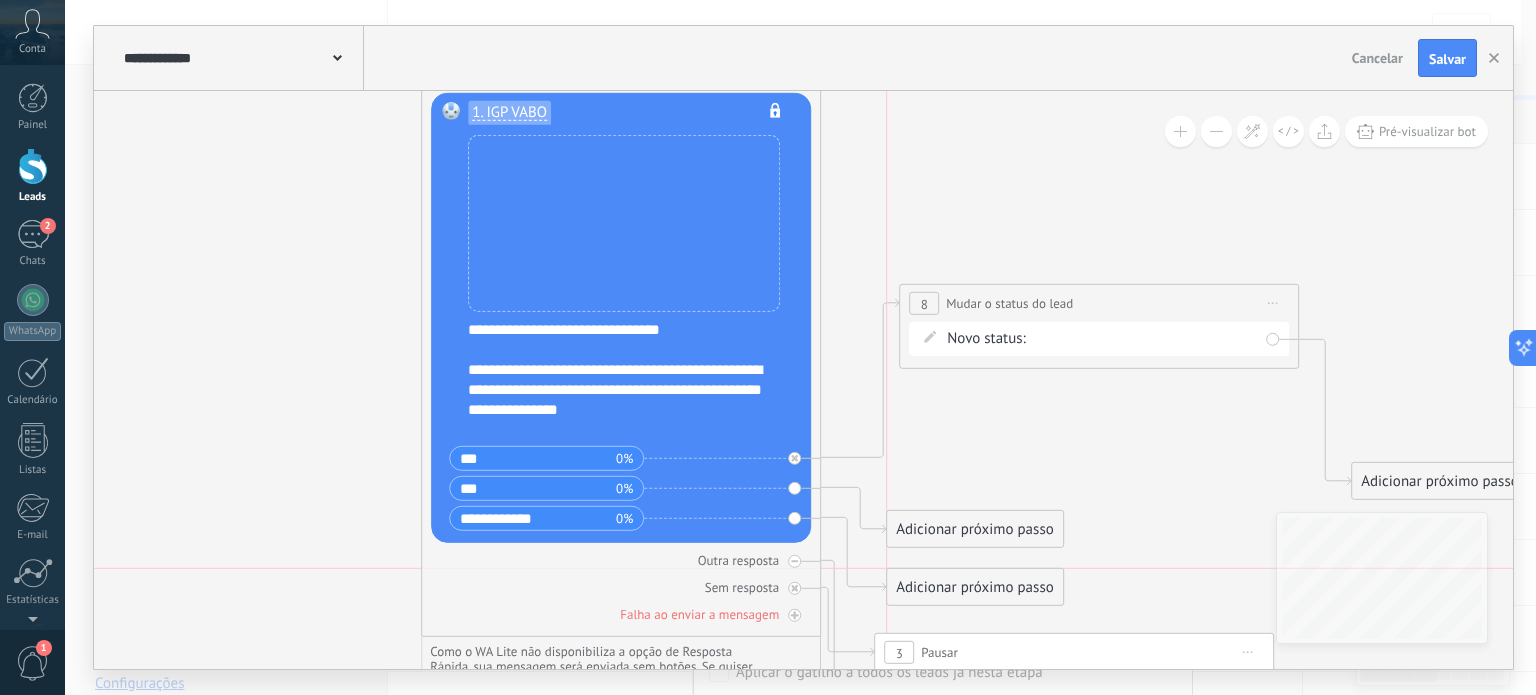 drag, startPoint x: 964, startPoint y: 481, endPoint x: 970, endPoint y: 591, distance: 110.16351 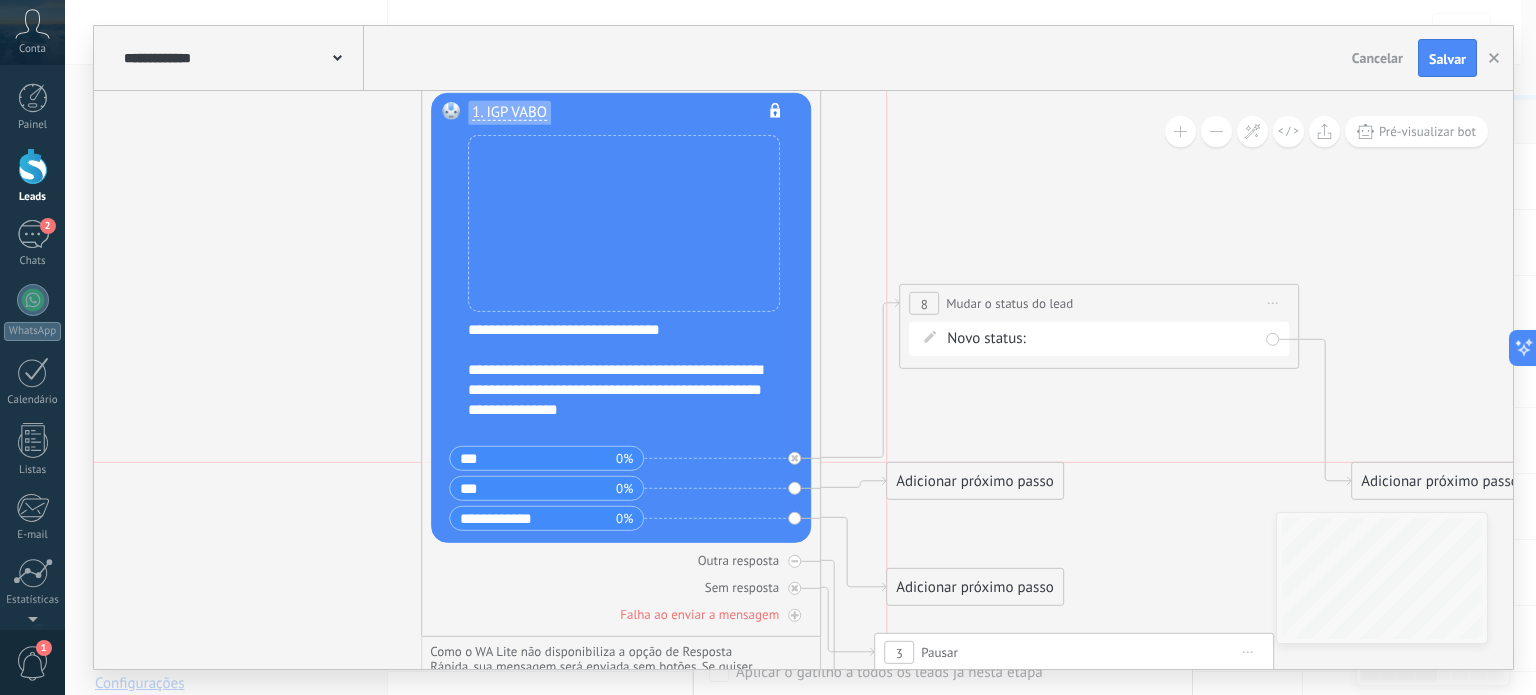 drag, startPoint x: 968, startPoint y: 531, endPoint x: 998, endPoint y: 296, distance: 236.90715 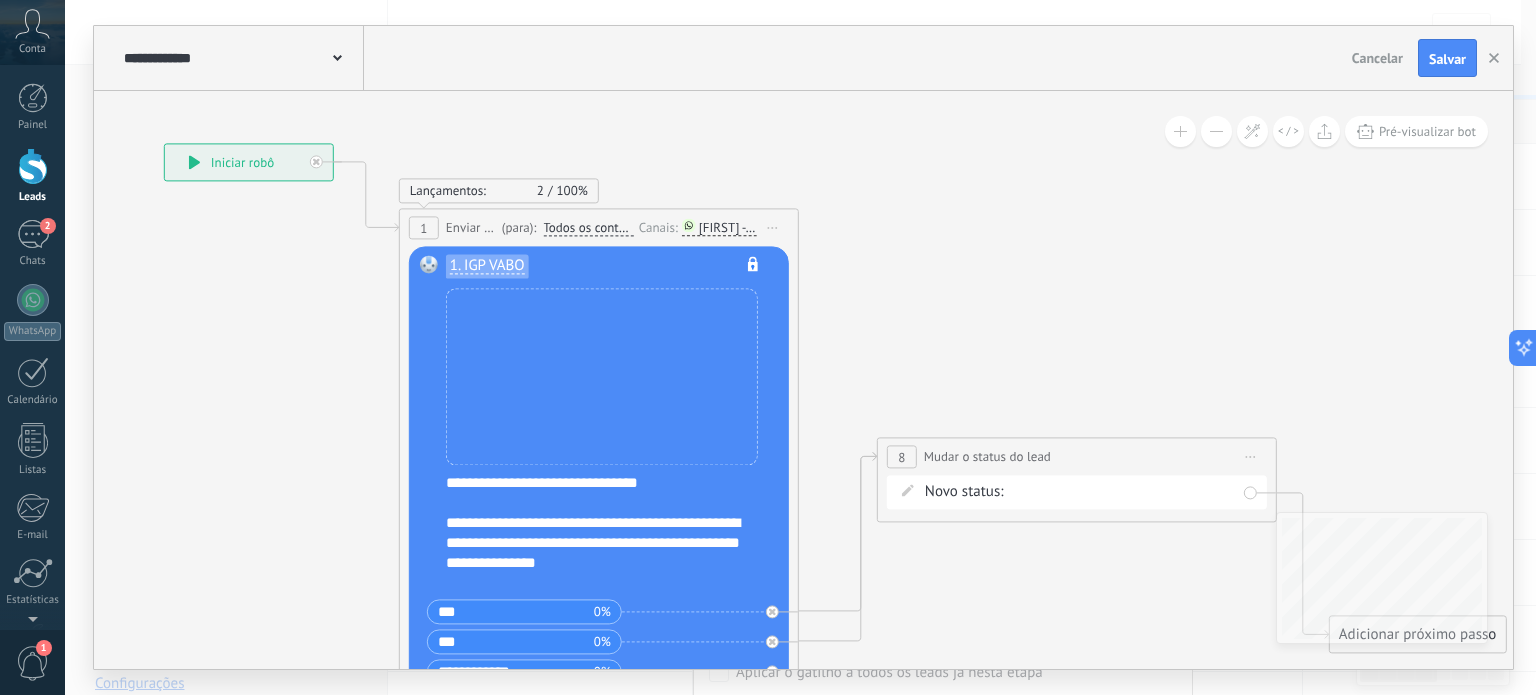 drag, startPoint x: 1006, startPoint y: 247, endPoint x: 836, endPoint y: 499, distance: 303.98026 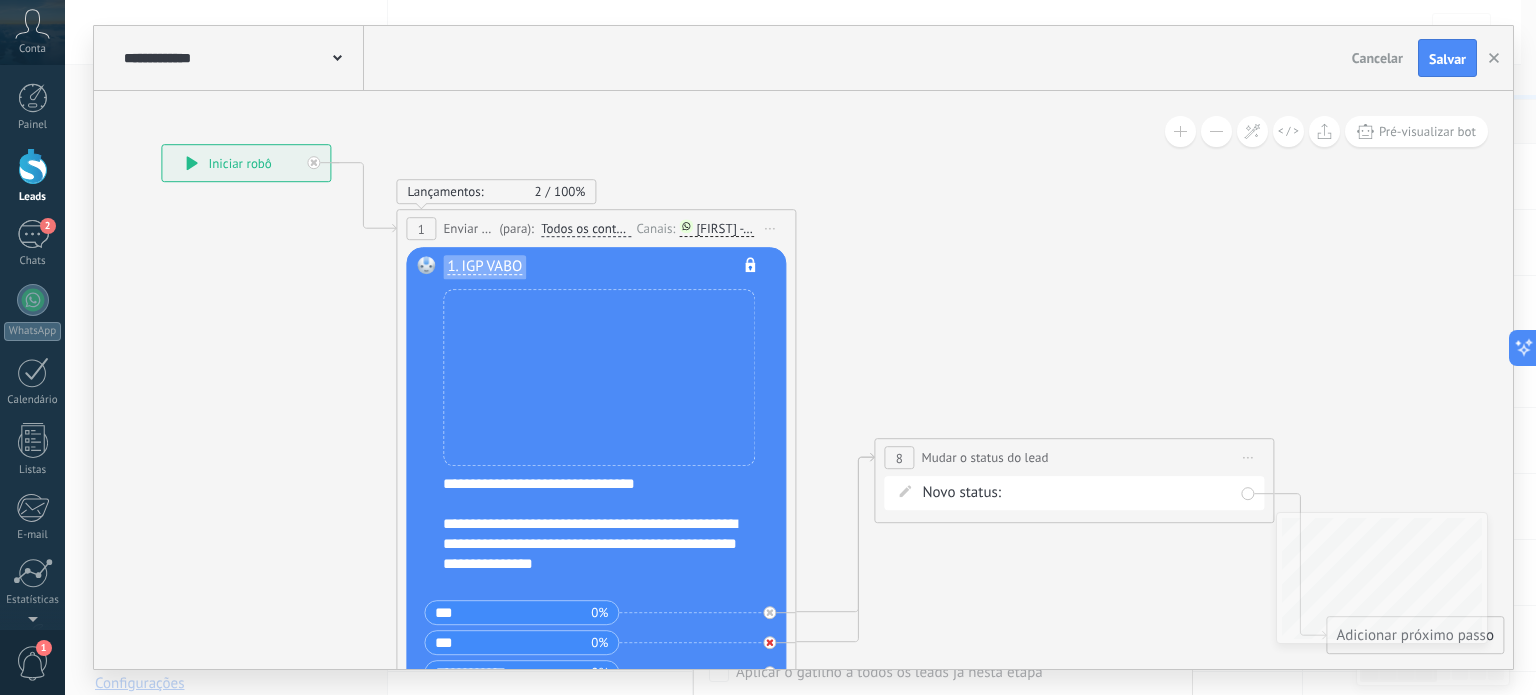 click at bounding box center (774, 637) 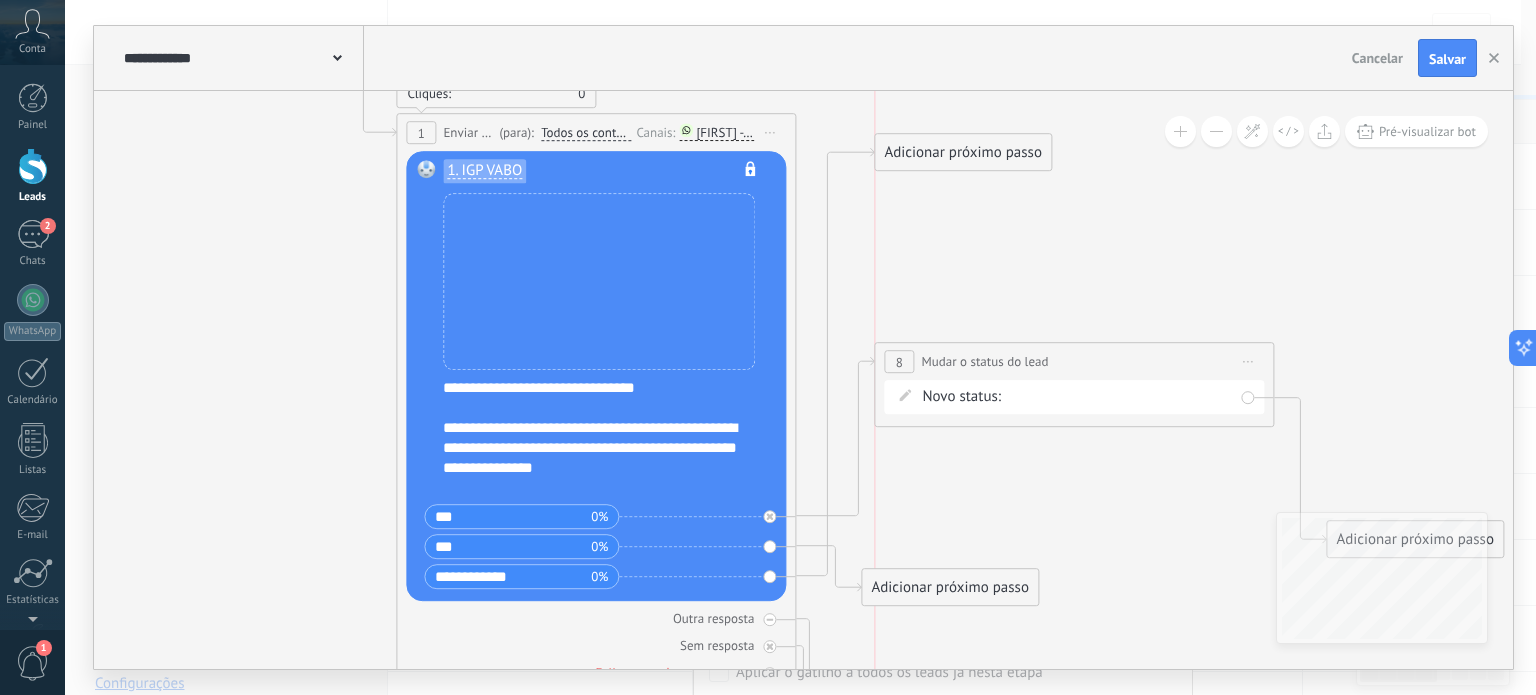 drag, startPoint x: 898, startPoint y: 445, endPoint x: 916, endPoint y: 148, distance: 297.54495 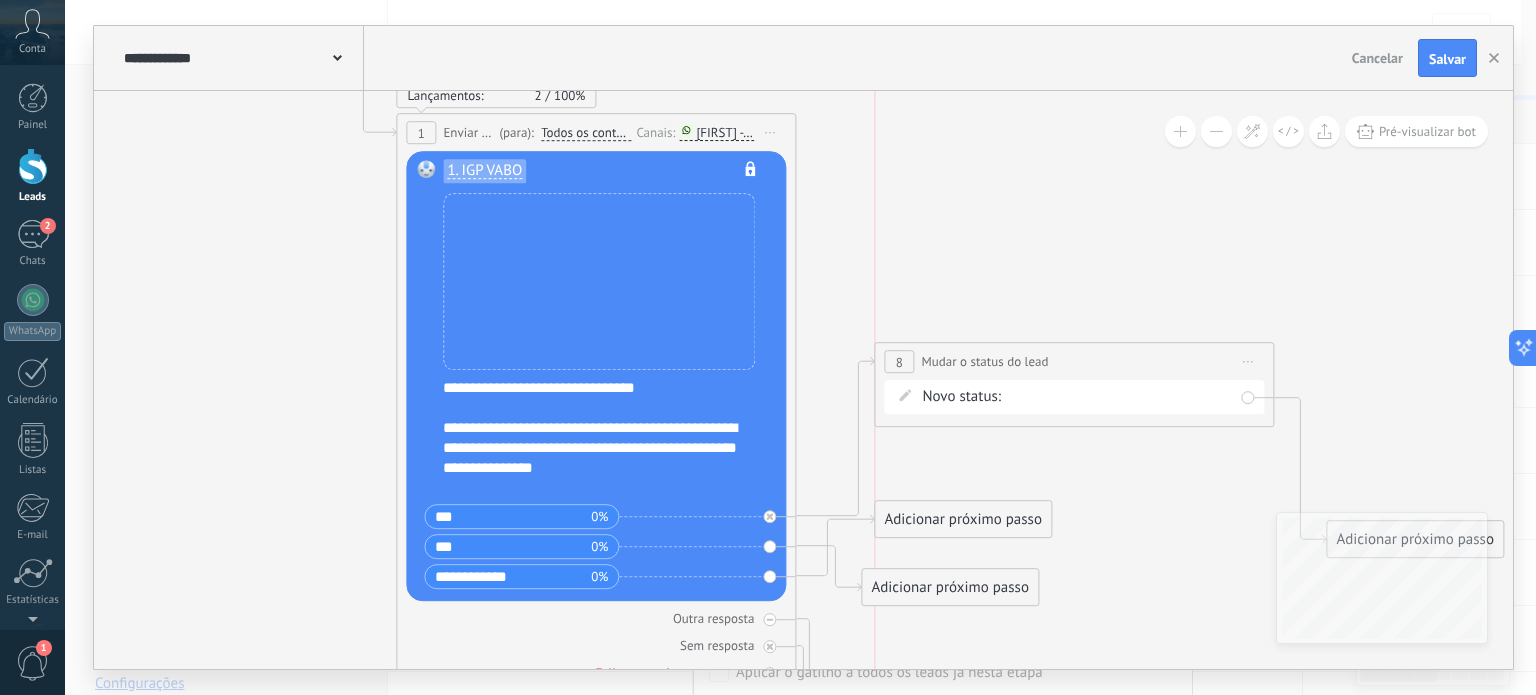 drag, startPoint x: 930, startPoint y: 147, endPoint x: 930, endPoint y: 515, distance: 368 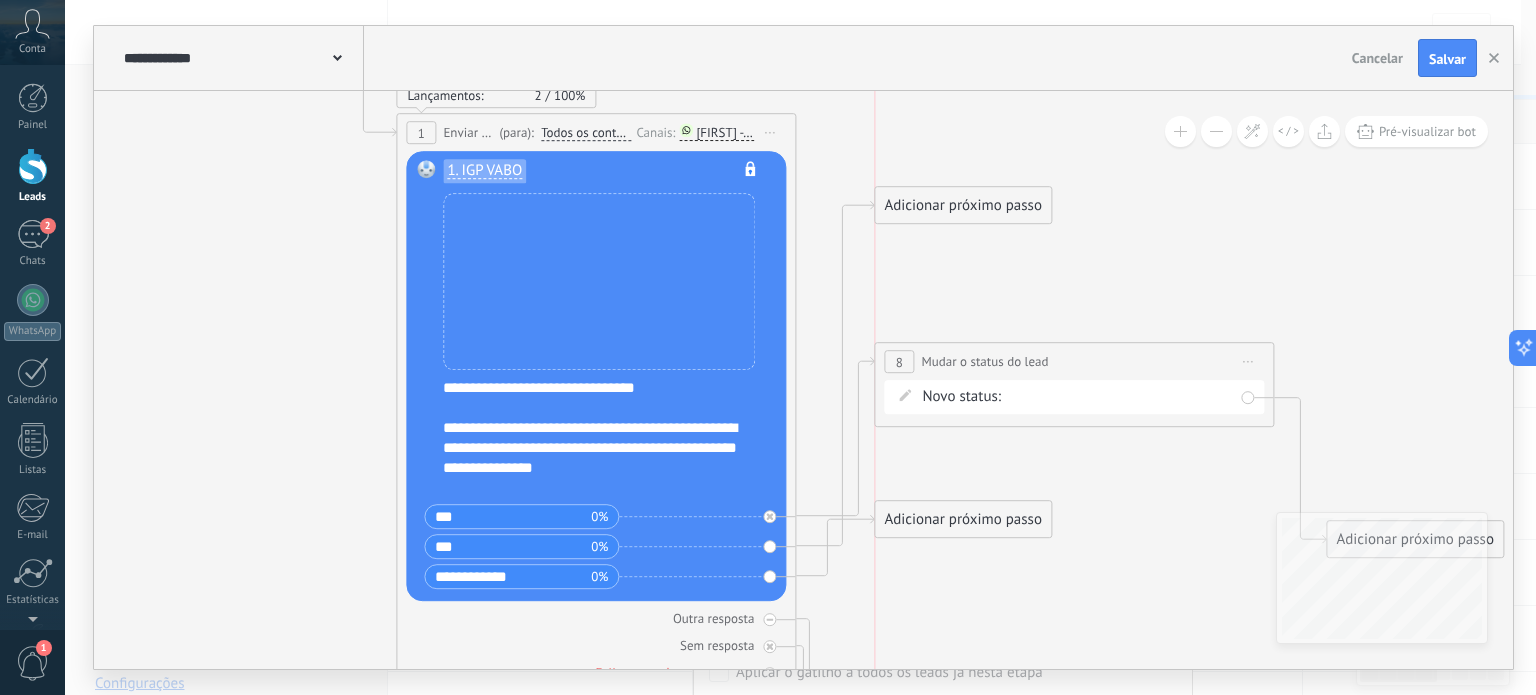 drag, startPoint x: 930, startPoint y: 592, endPoint x: 939, endPoint y: 211, distance: 381.1063 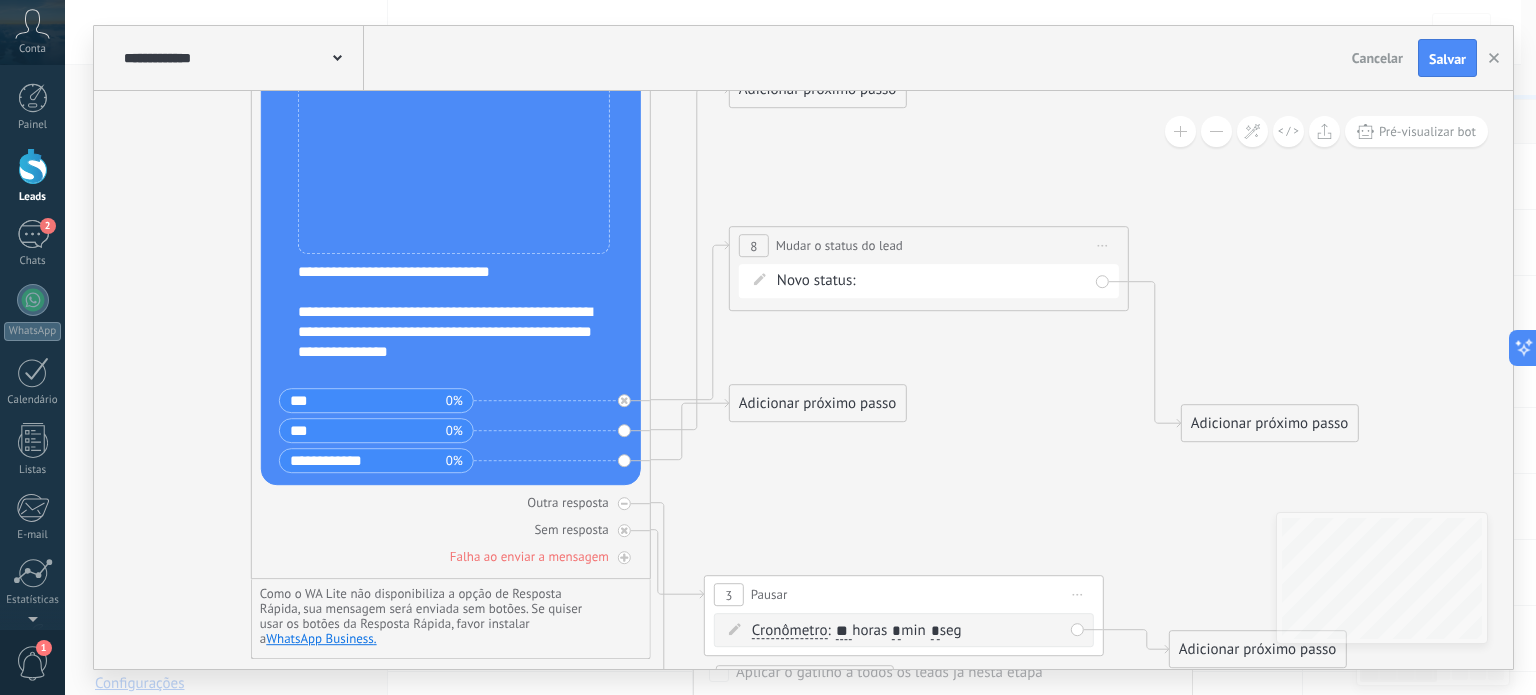 drag, startPoint x: 1172, startPoint y: 245, endPoint x: 1036, endPoint y: 136, distance: 174.29 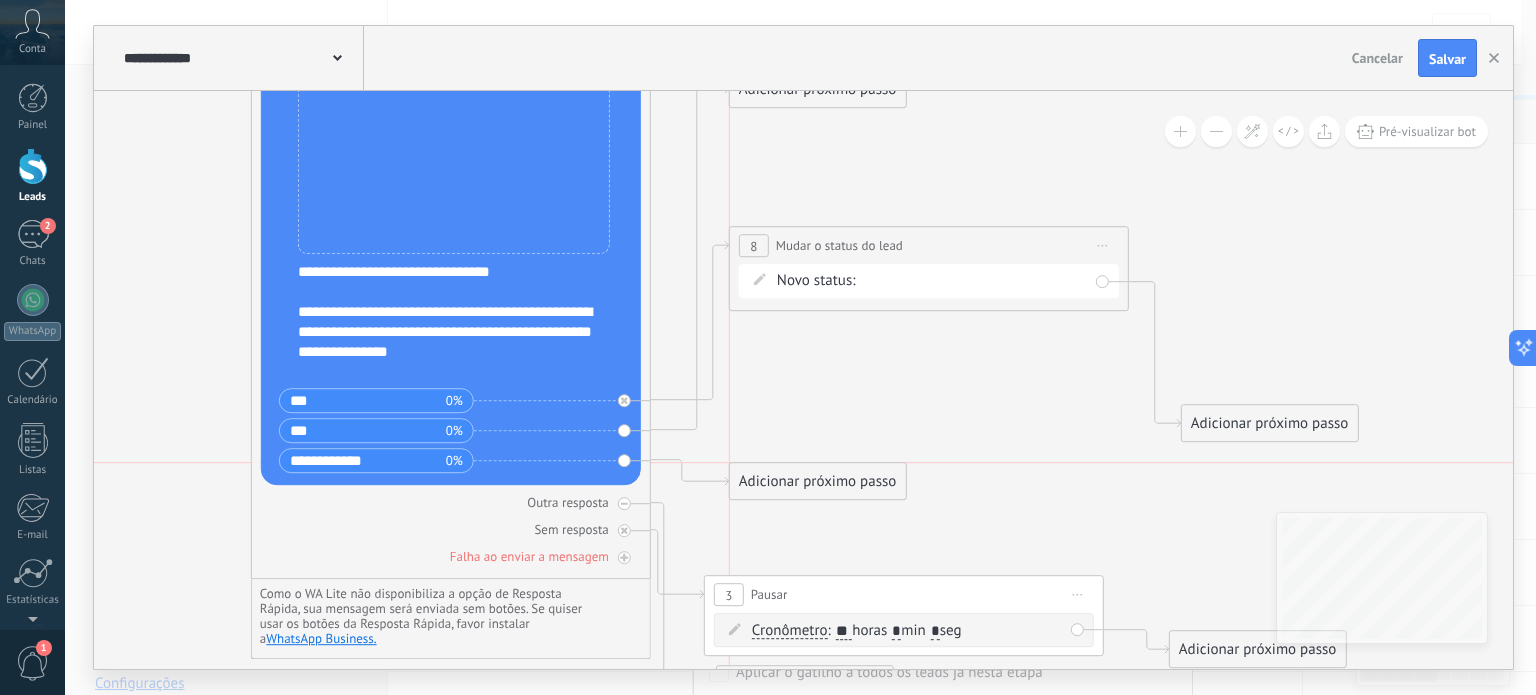 drag, startPoint x: 796, startPoint y: 409, endPoint x: 795, endPoint y: 486, distance: 77.00649 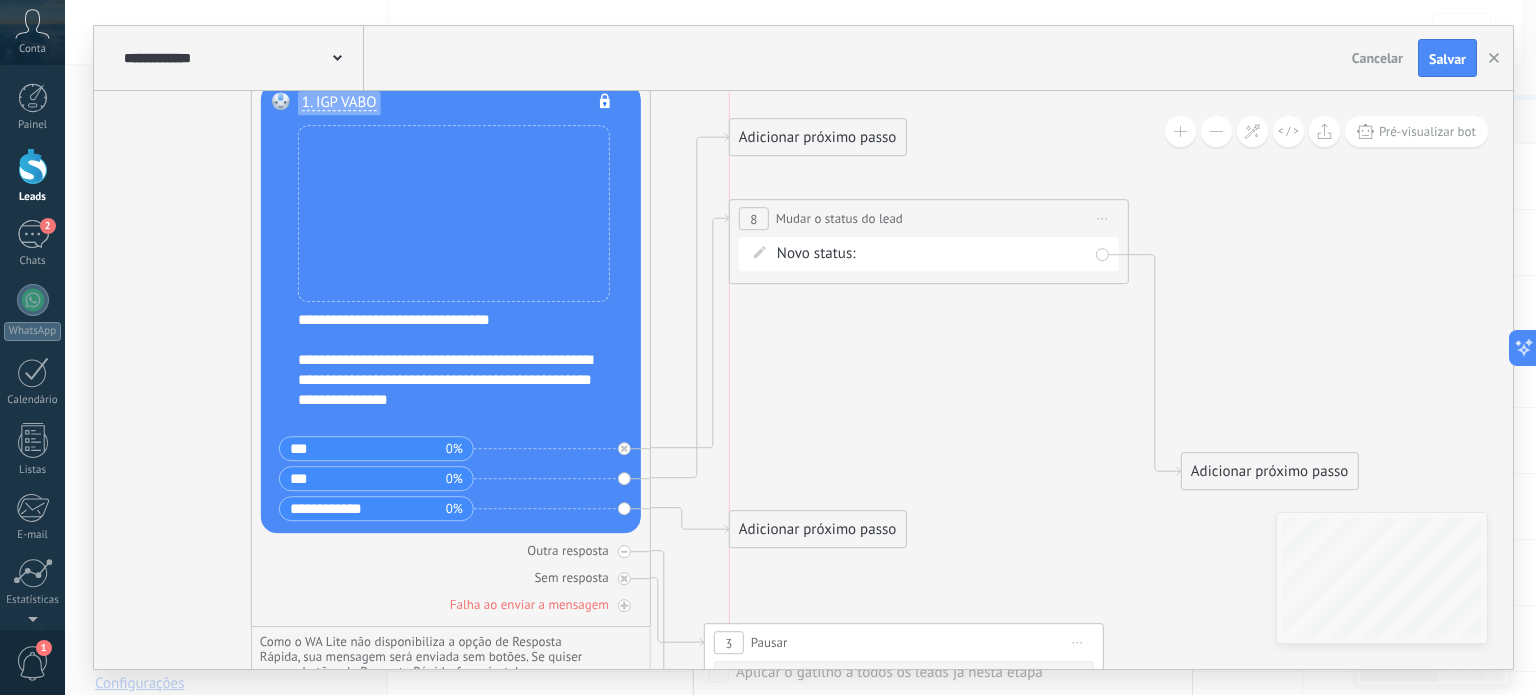 drag, startPoint x: 851, startPoint y: 293, endPoint x: 848, endPoint y: 219, distance: 74.06078 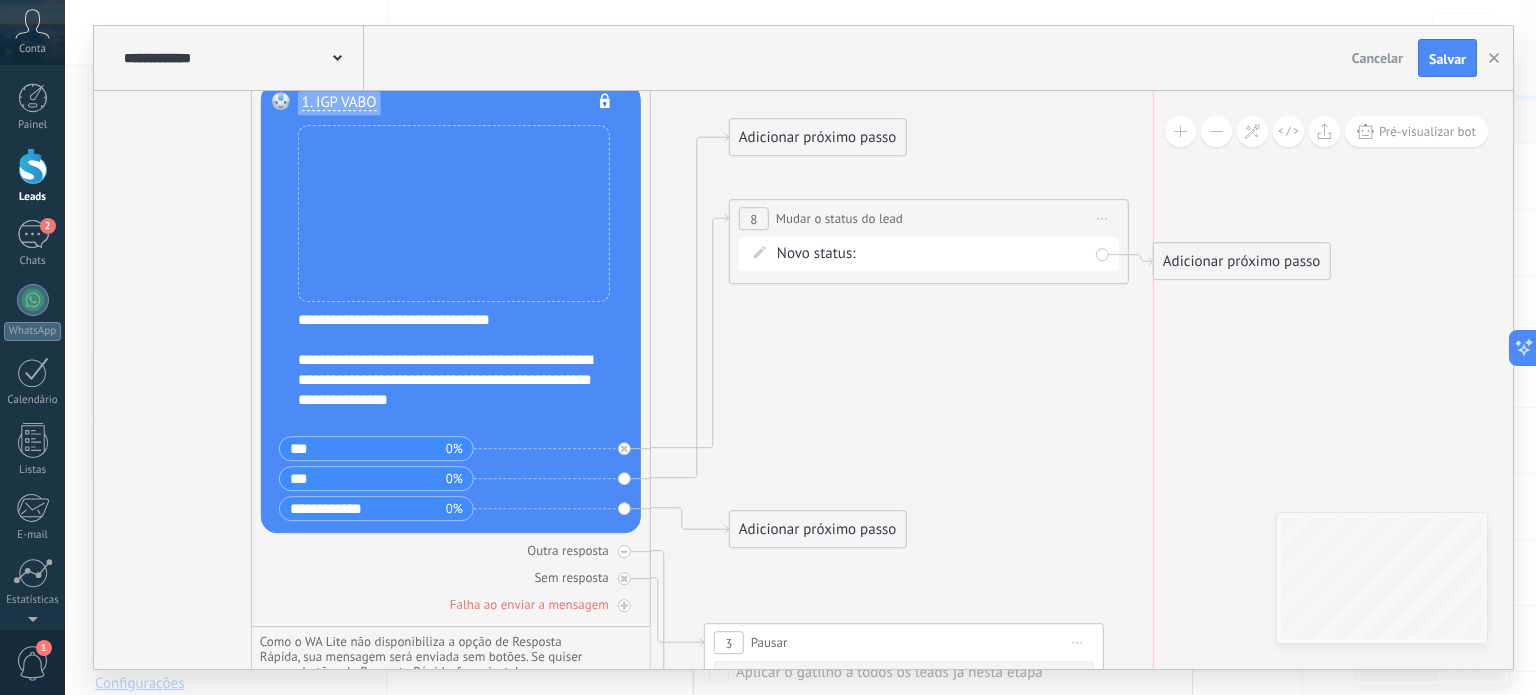 drag, startPoint x: 1279, startPoint y: 471, endPoint x: 1251, endPoint y: 261, distance: 211.85844 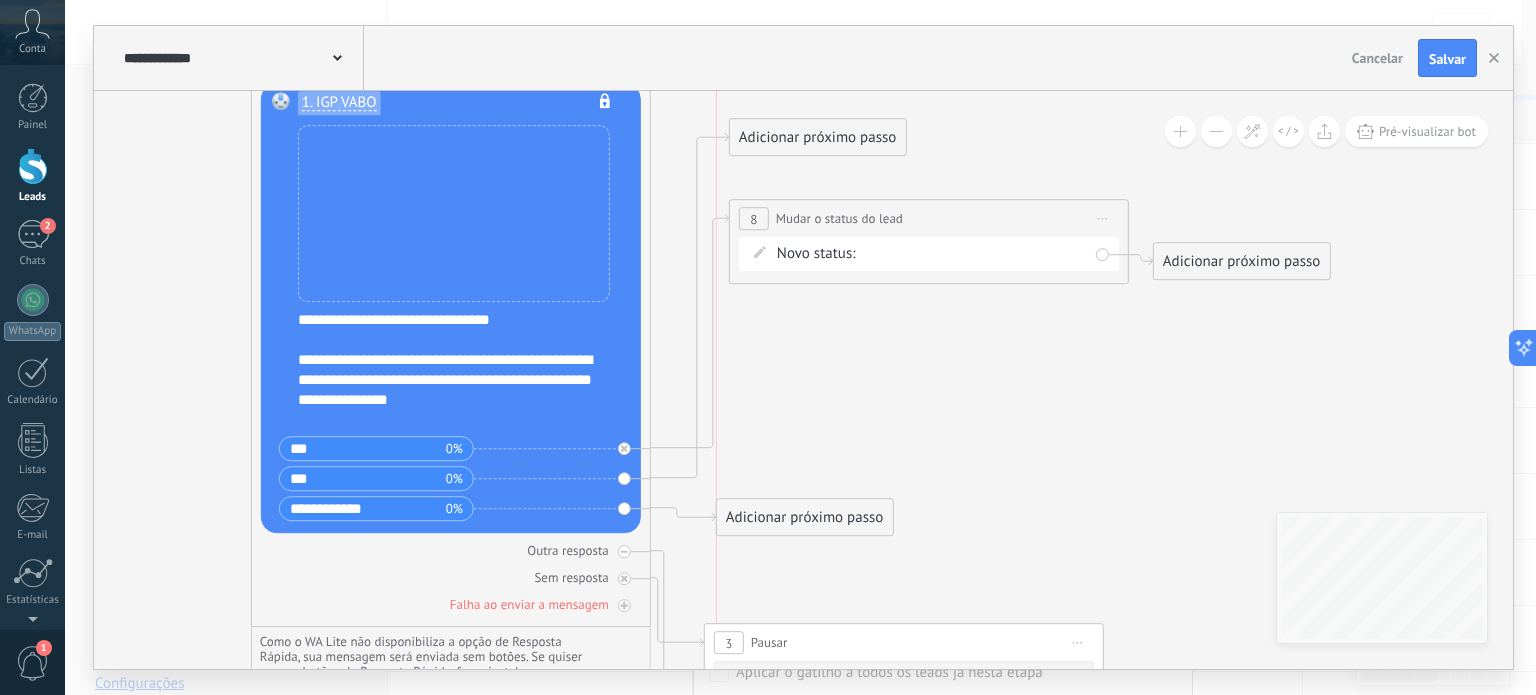 drag, startPoint x: 864, startPoint y: 522, endPoint x: 849, endPoint y: 510, distance: 19.209373 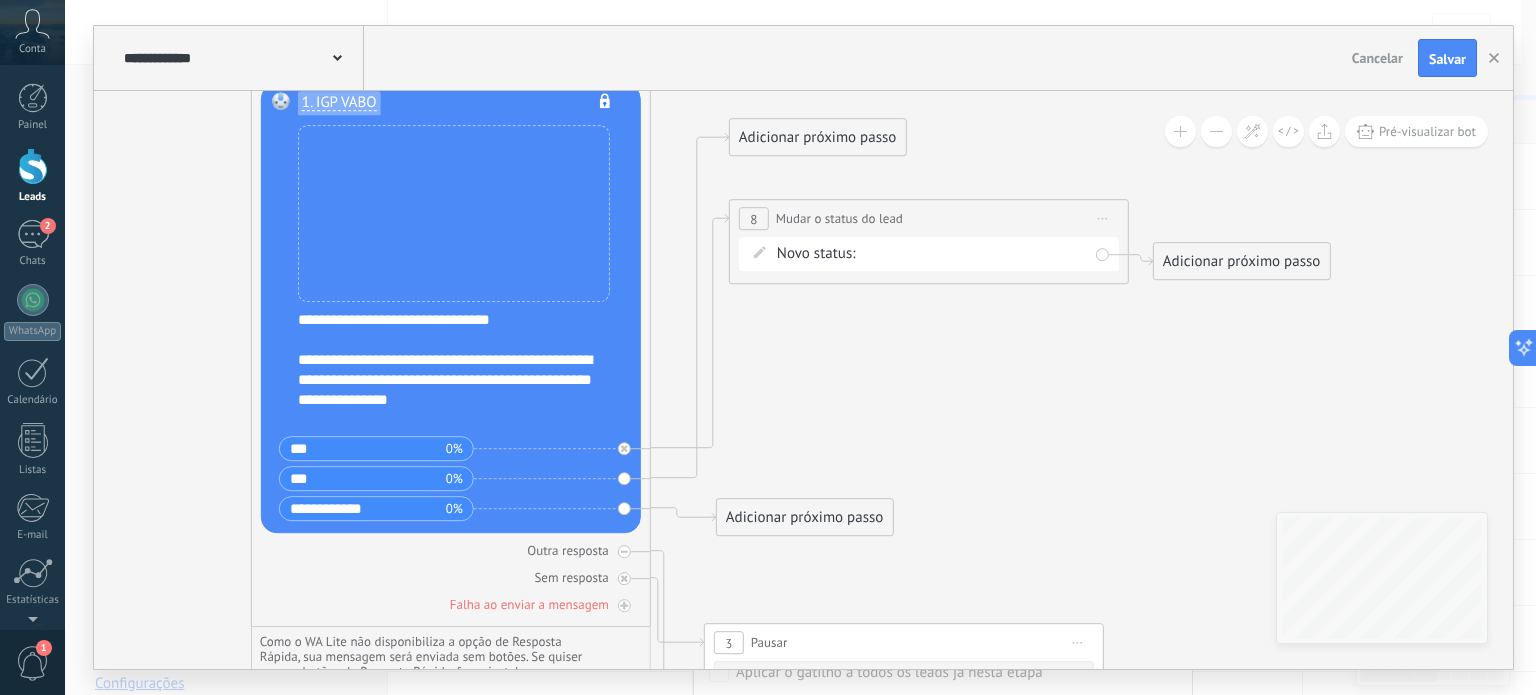 click on "Adicionar próximo passo" at bounding box center [805, 517] 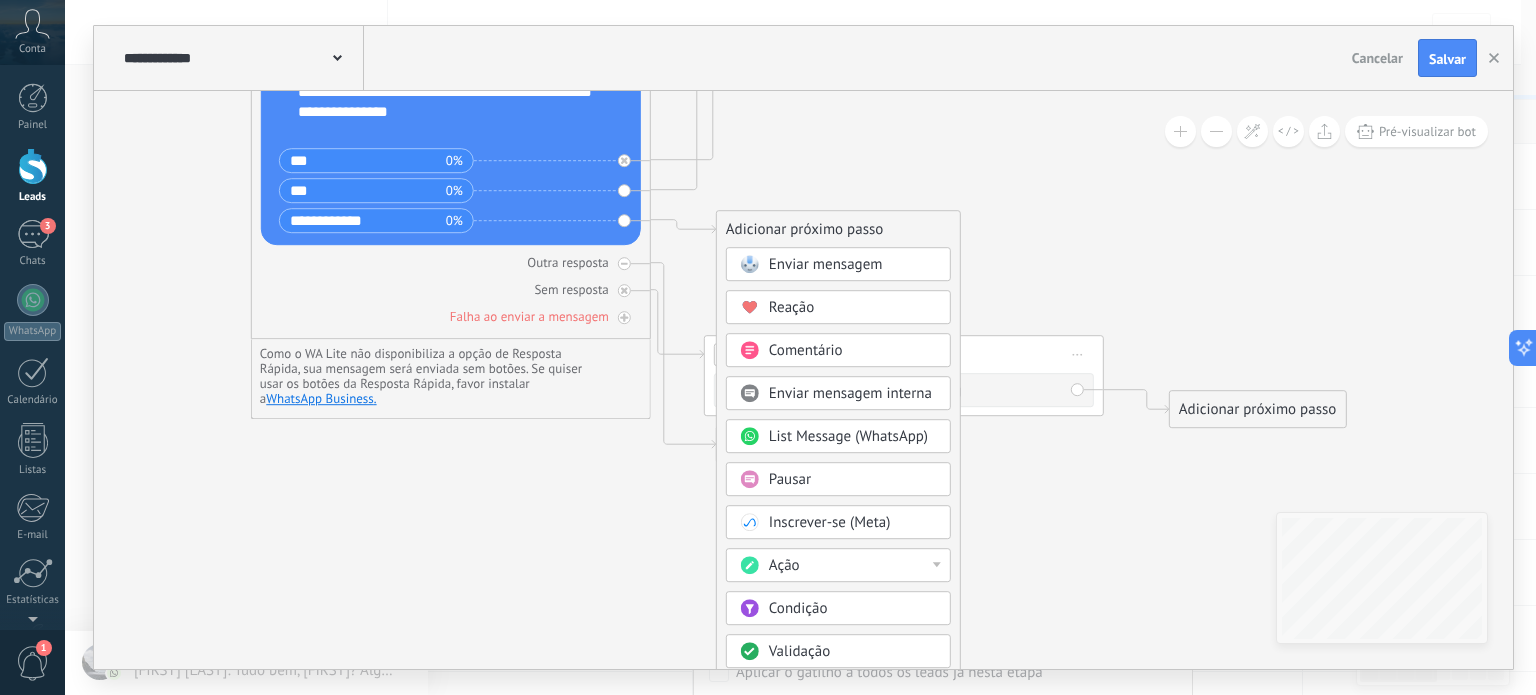 click on "Ação" at bounding box center [853, 566] 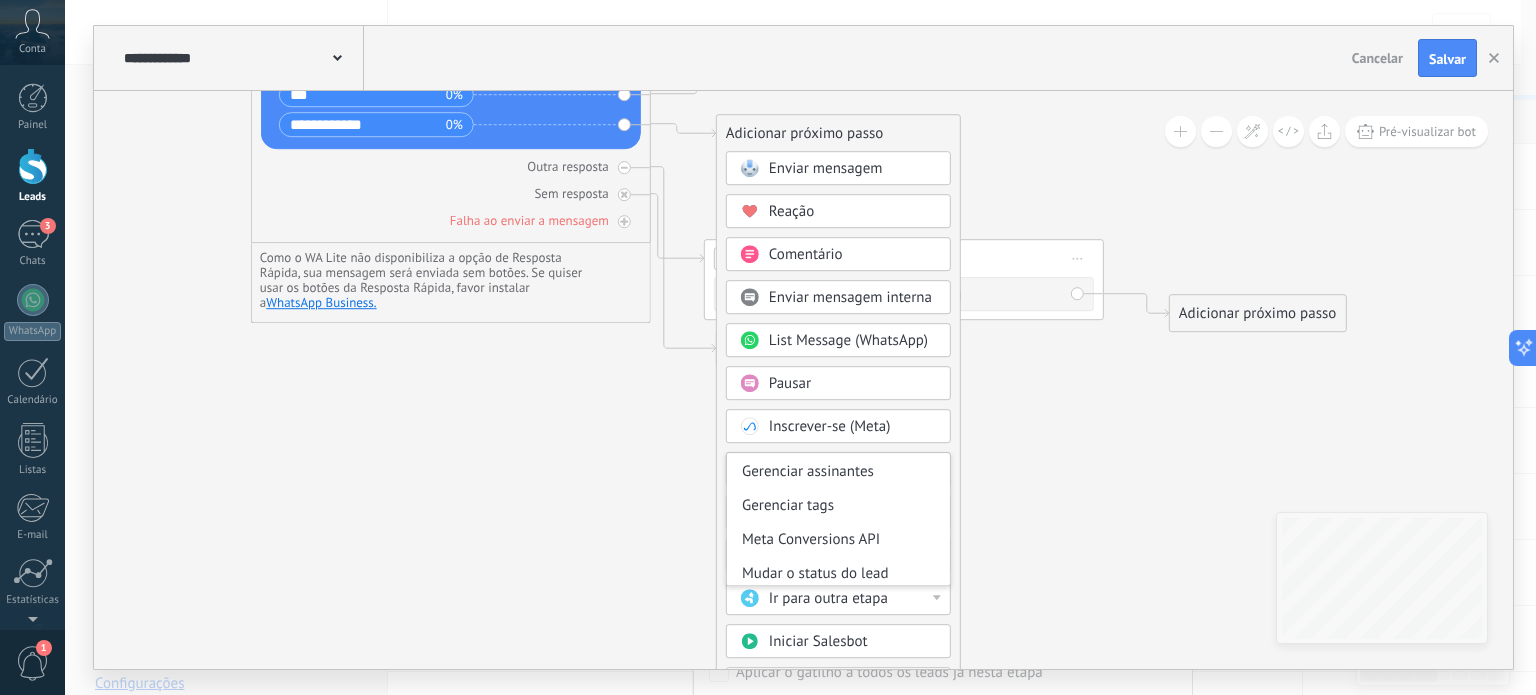 scroll, scrollTop: 344, scrollLeft: 0, axis: vertical 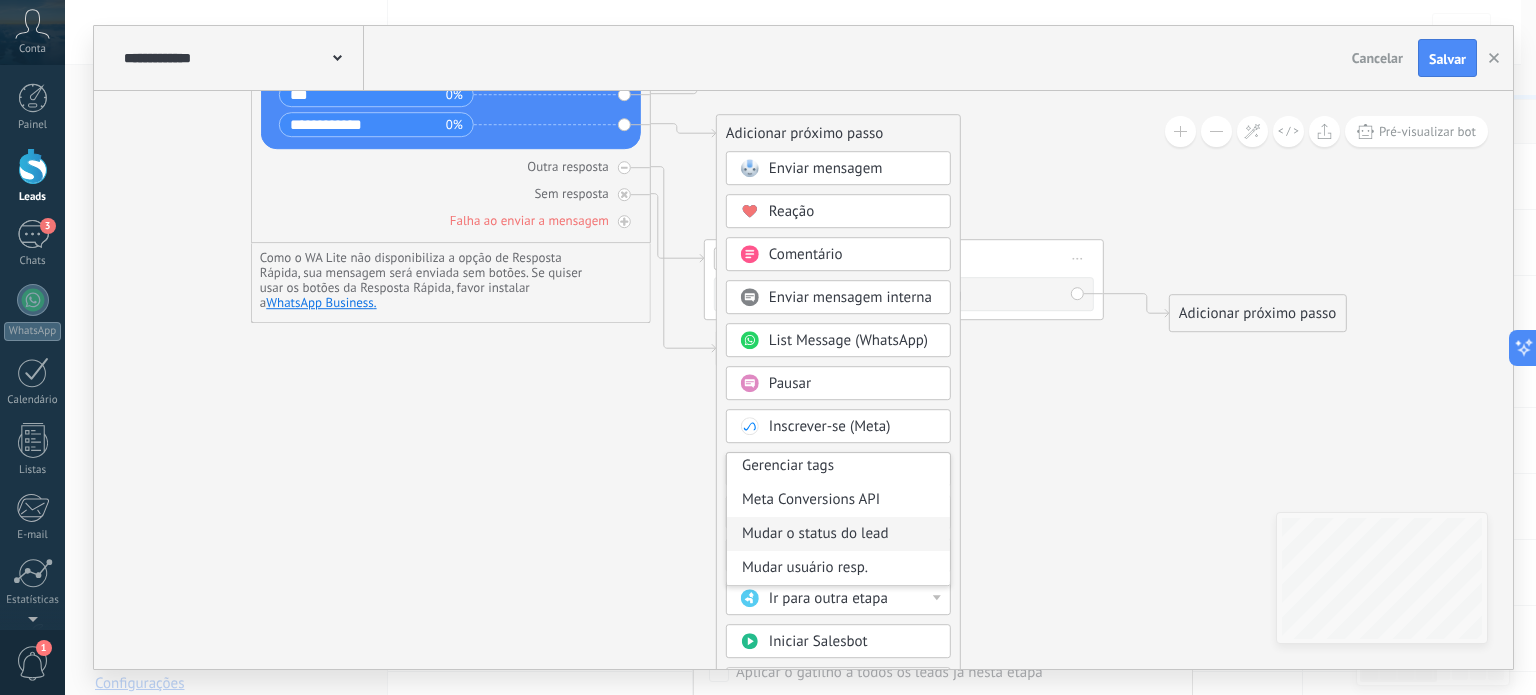 click on "Mudar o status do lead" at bounding box center (838, 534) 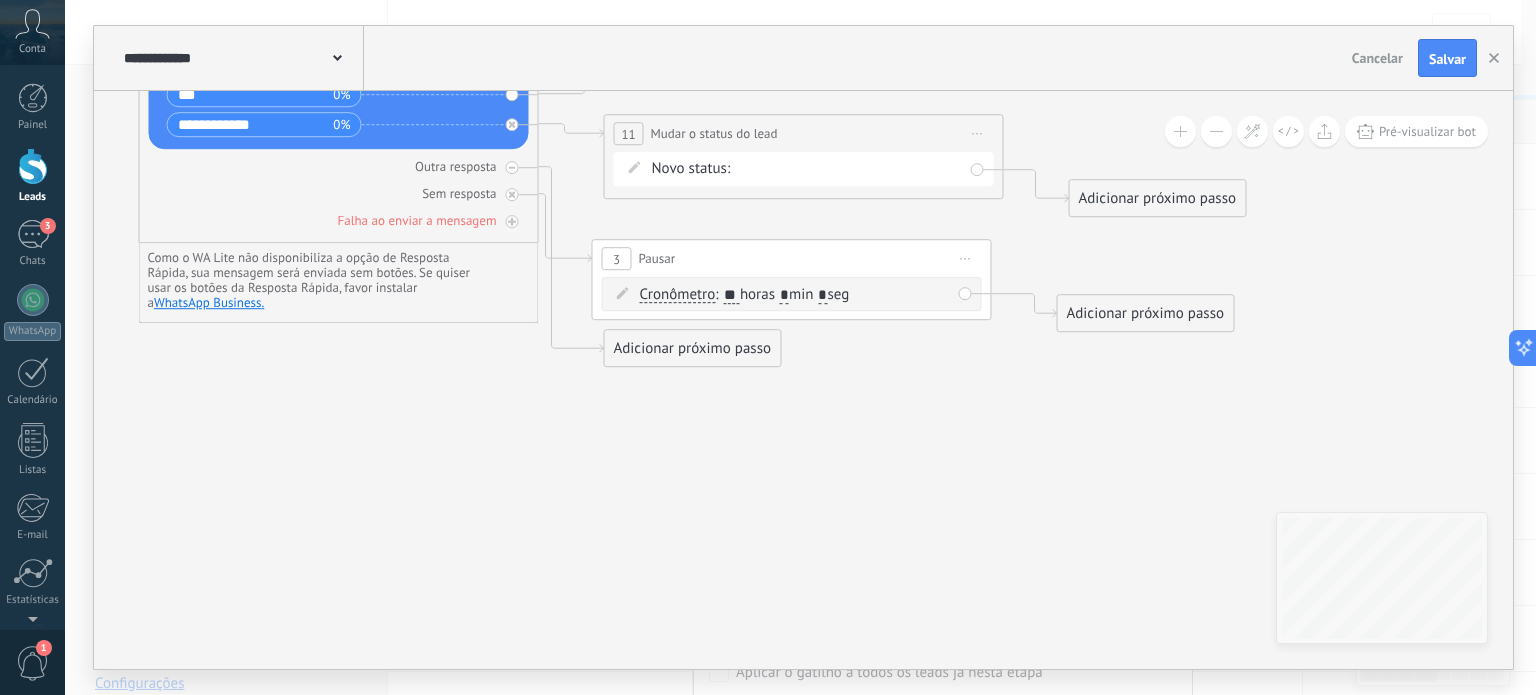 click on "1ª Mensagem 2ª Mensagem 3ª Mensagem 4ª Mensagem Em Conversa Fechado - ganho Fechado - perdido" at bounding box center (0, 0) 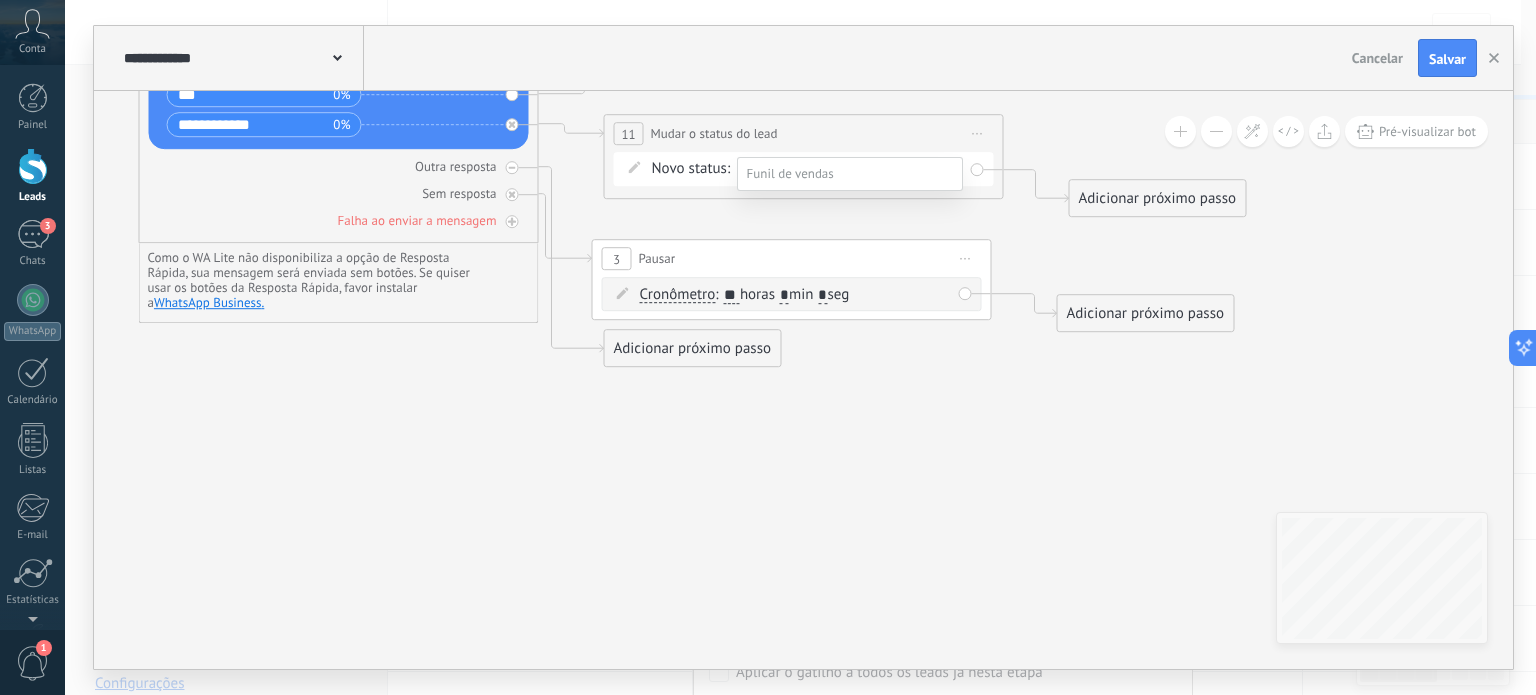 click on "Fechado - perdido" at bounding box center (0, 0) 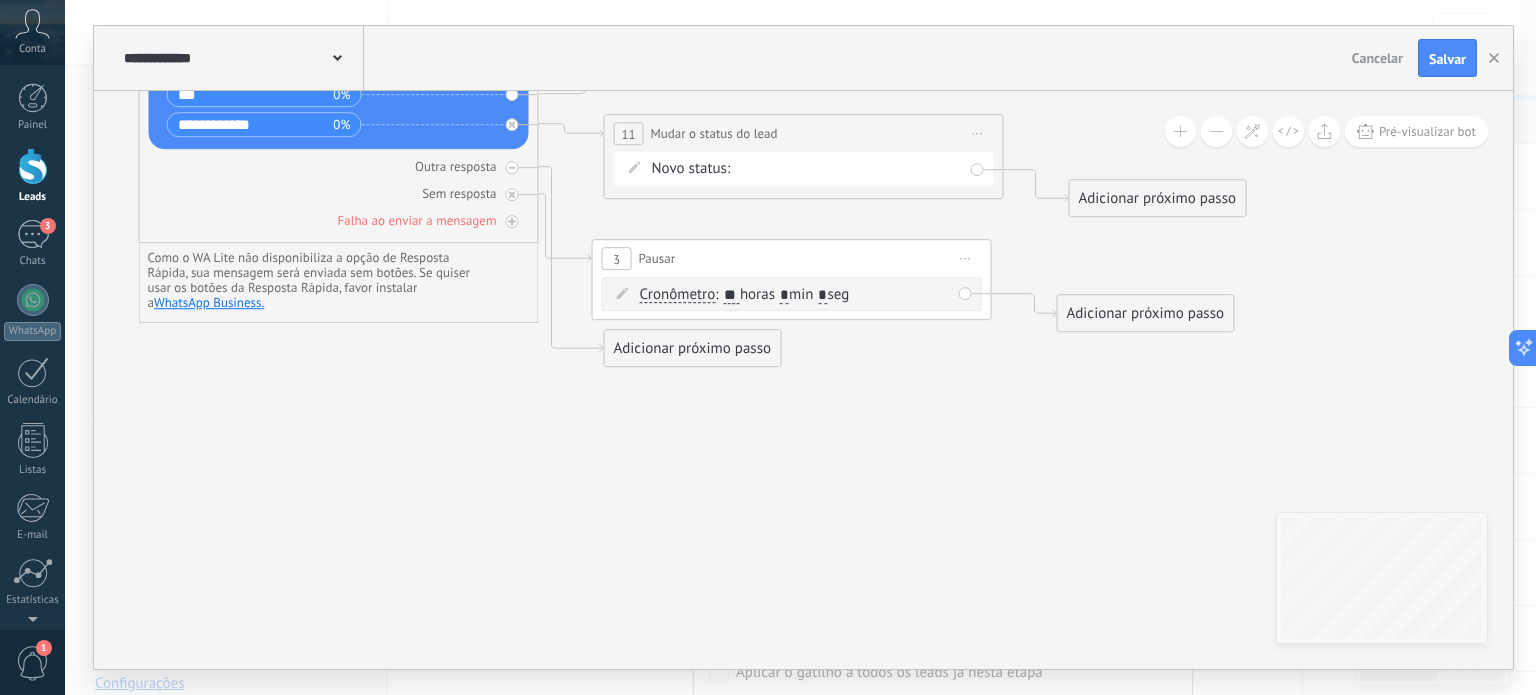 scroll, scrollTop: 0, scrollLeft: 0, axis: both 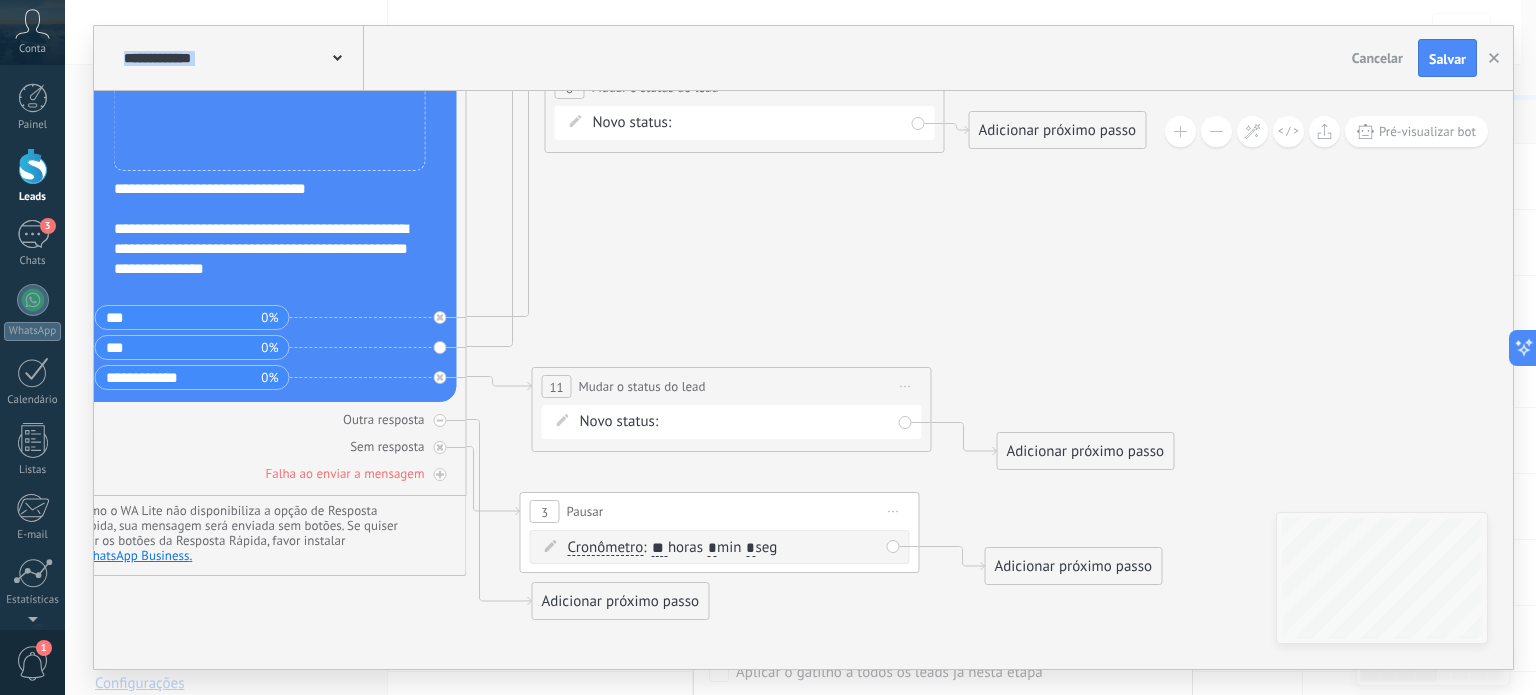 drag, startPoint x: 944, startPoint y: 427, endPoint x: 865, endPoint y: 709, distance: 292.85663 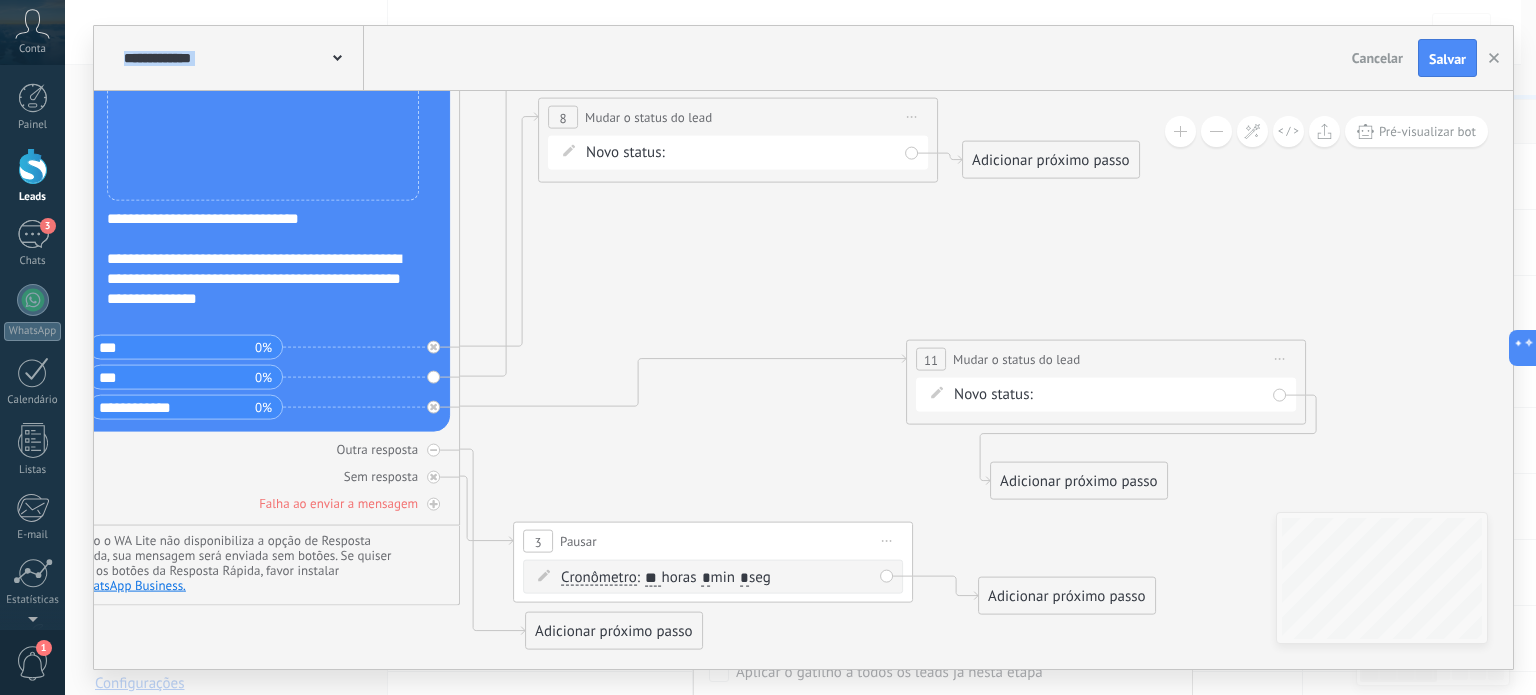 drag, startPoint x: 733, startPoint y: 408, endPoint x: 1120, endPoint y: 351, distance: 391.17514 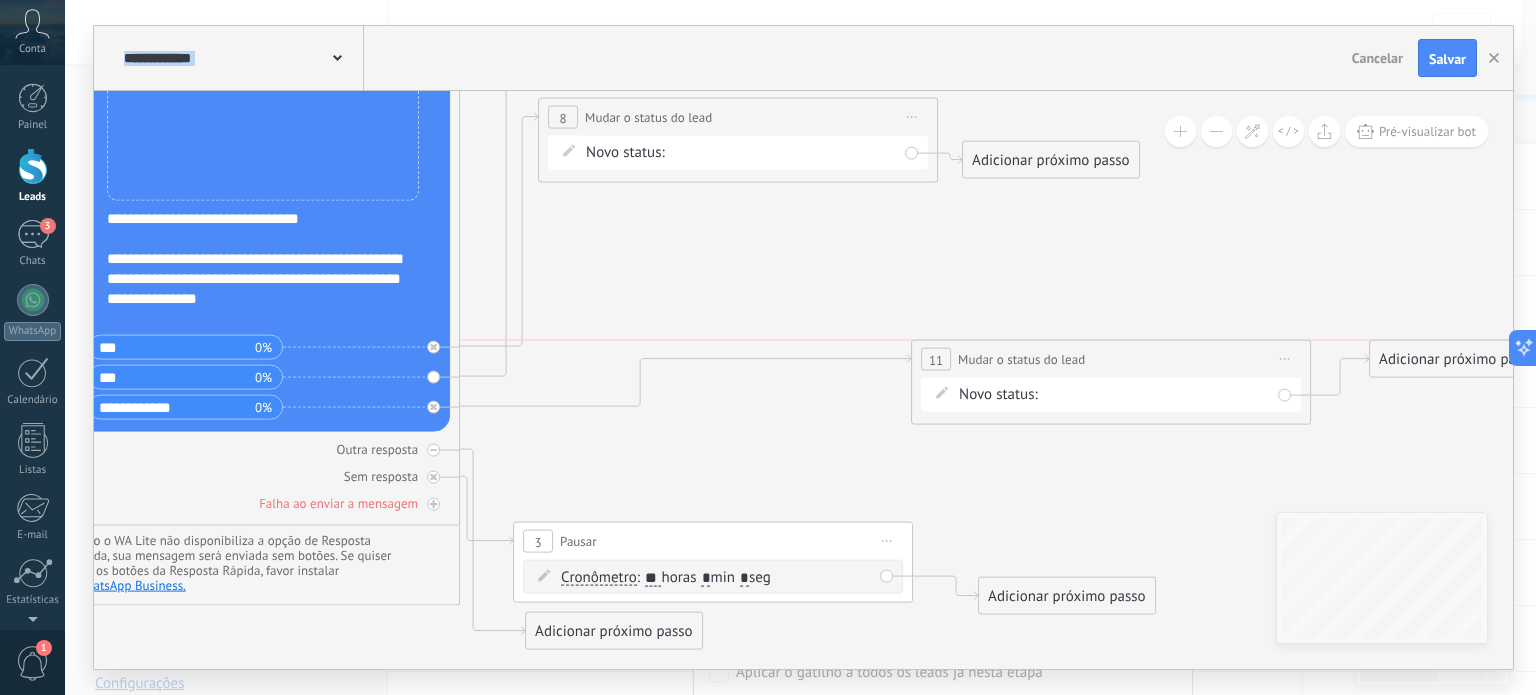 drag, startPoint x: 1088, startPoint y: 488, endPoint x: 1468, endPoint y: 360, distance: 400.9788 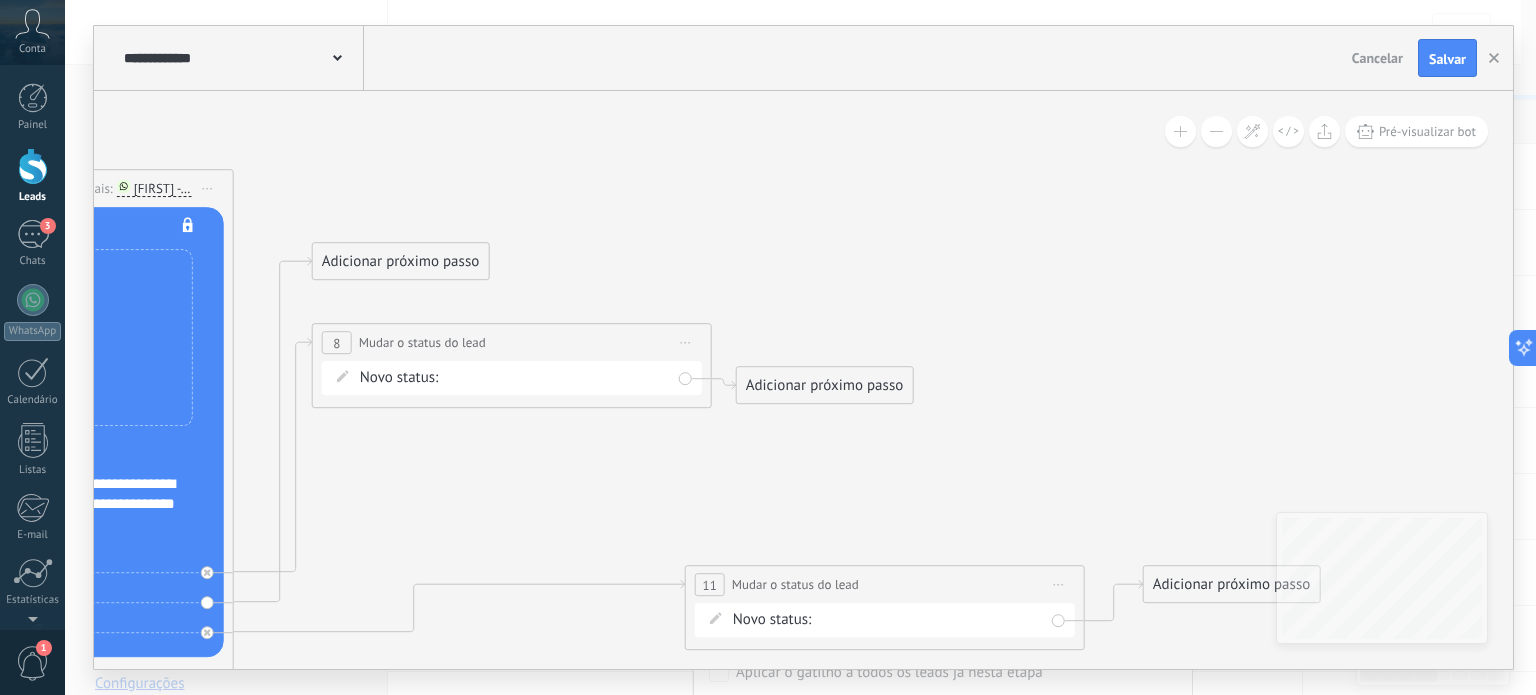 drag, startPoint x: 1344, startPoint y: 228, endPoint x: 1117, endPoint y: 454, distance: 320.32016 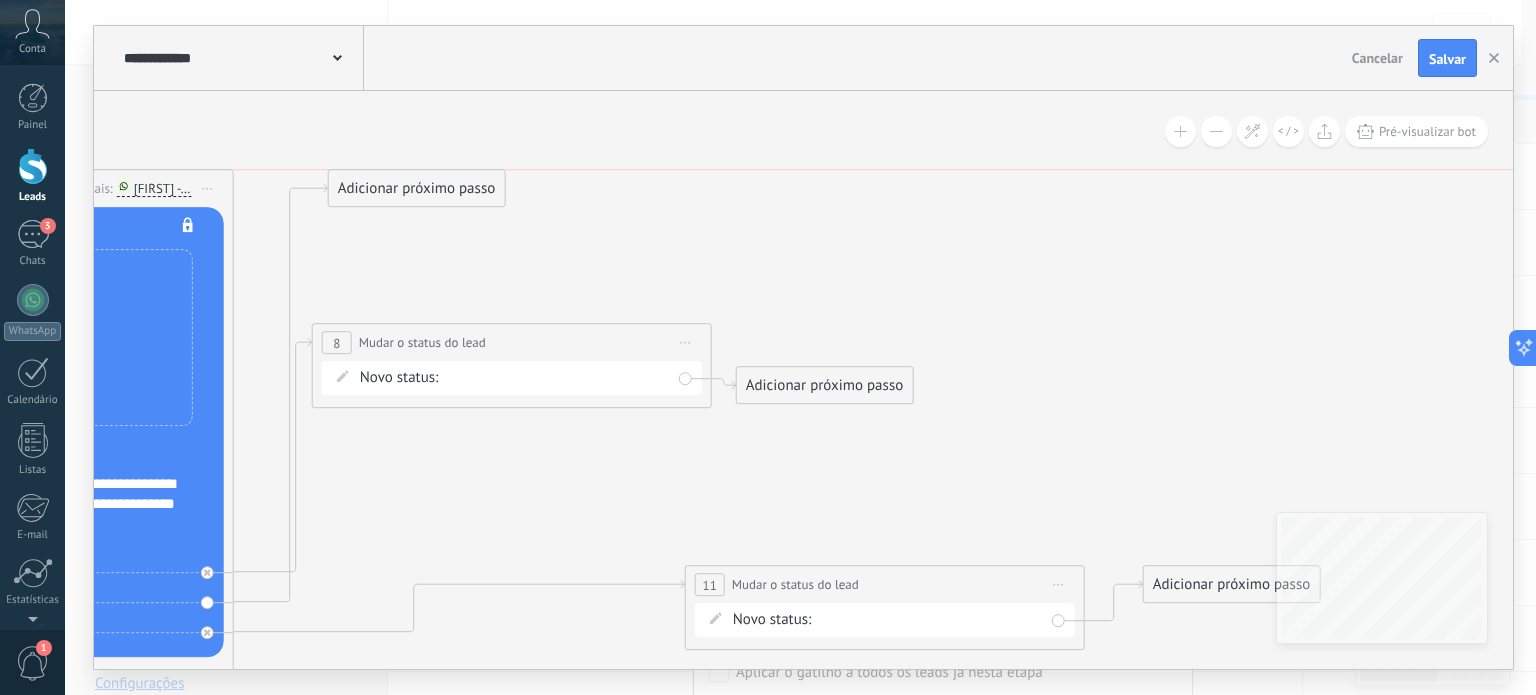 drag, startPoint x: 405, startPoint y: 246, endPoint x: 422, endPoint y: 172, distance: 75.9276 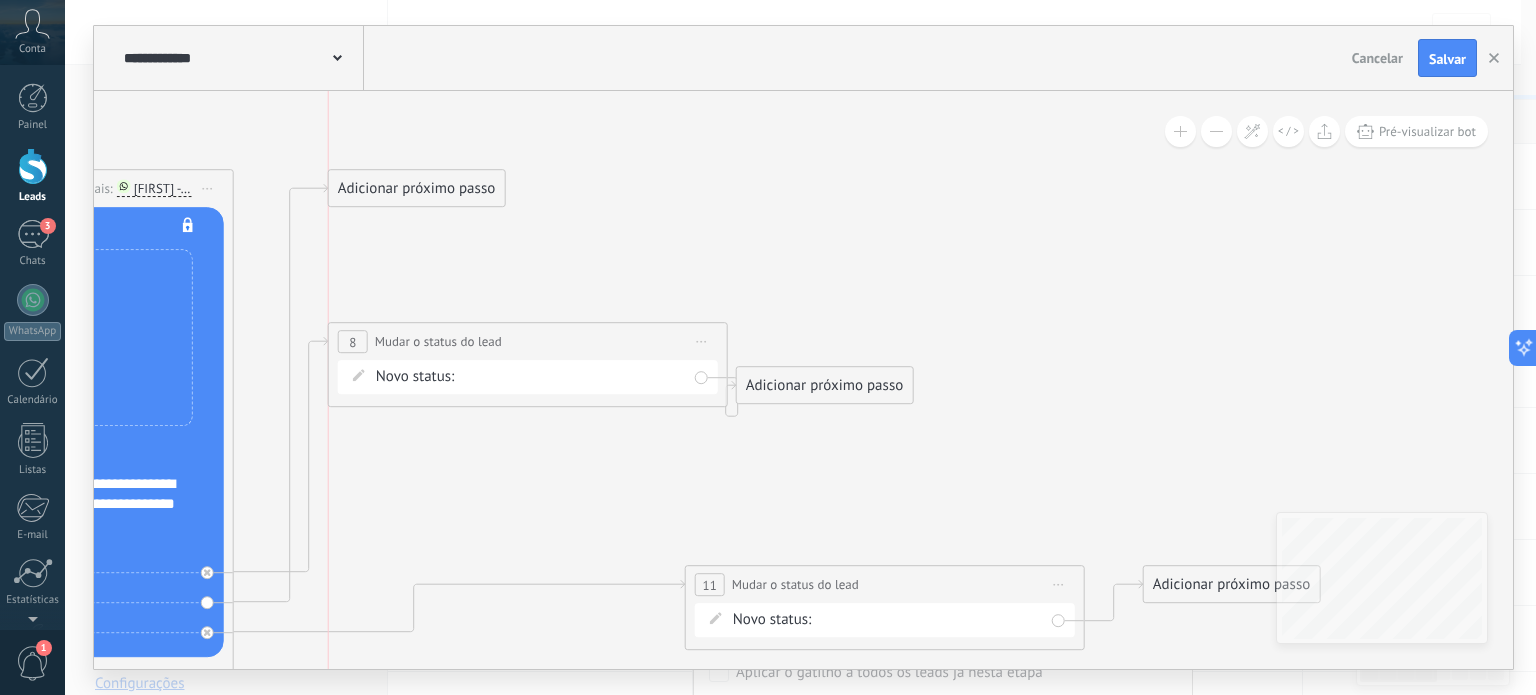 drag, startPoint x: 464, startPoint y: 341, endPoint x: 480, endPoint y: 340, distance: 16.03122 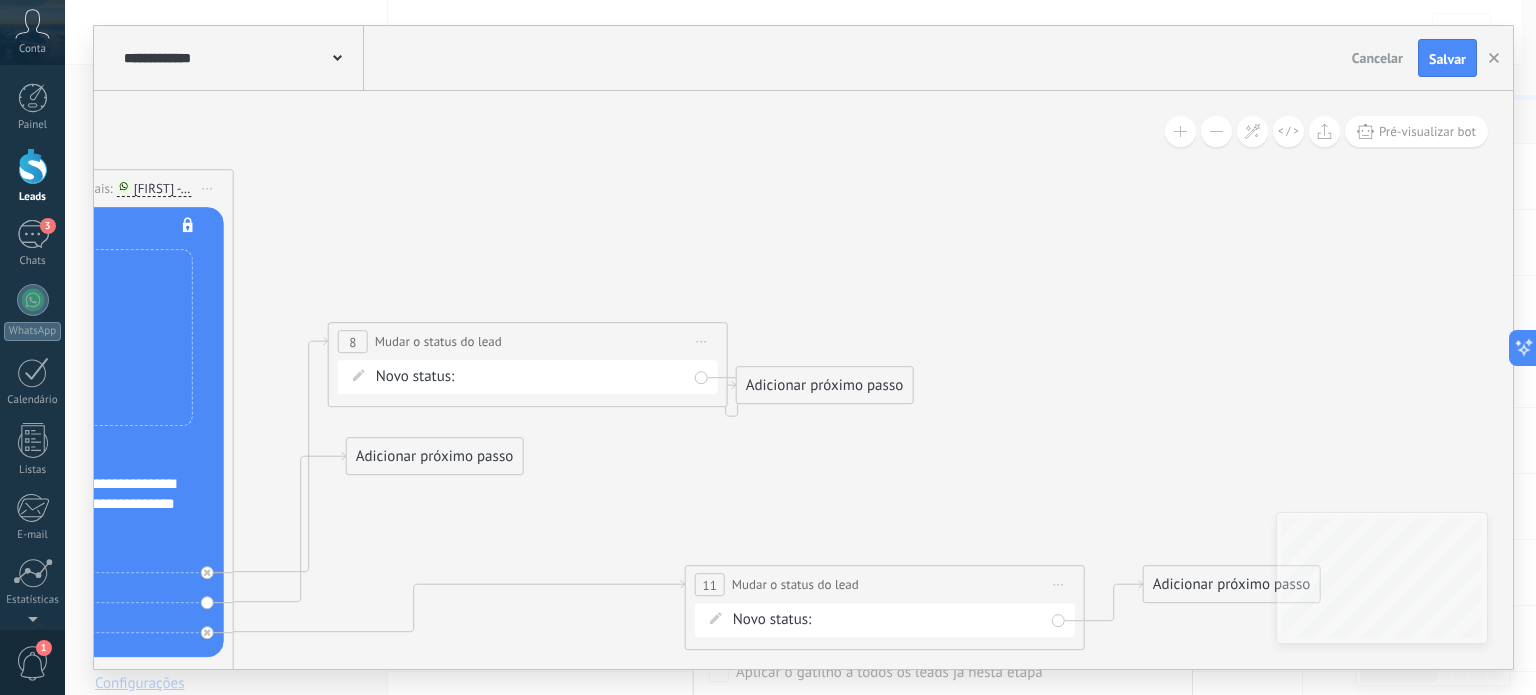 drag, startPoint x: 453, startPoint y: 186, endPoint x: 474, endPoint y: 456, distance: 270.81543 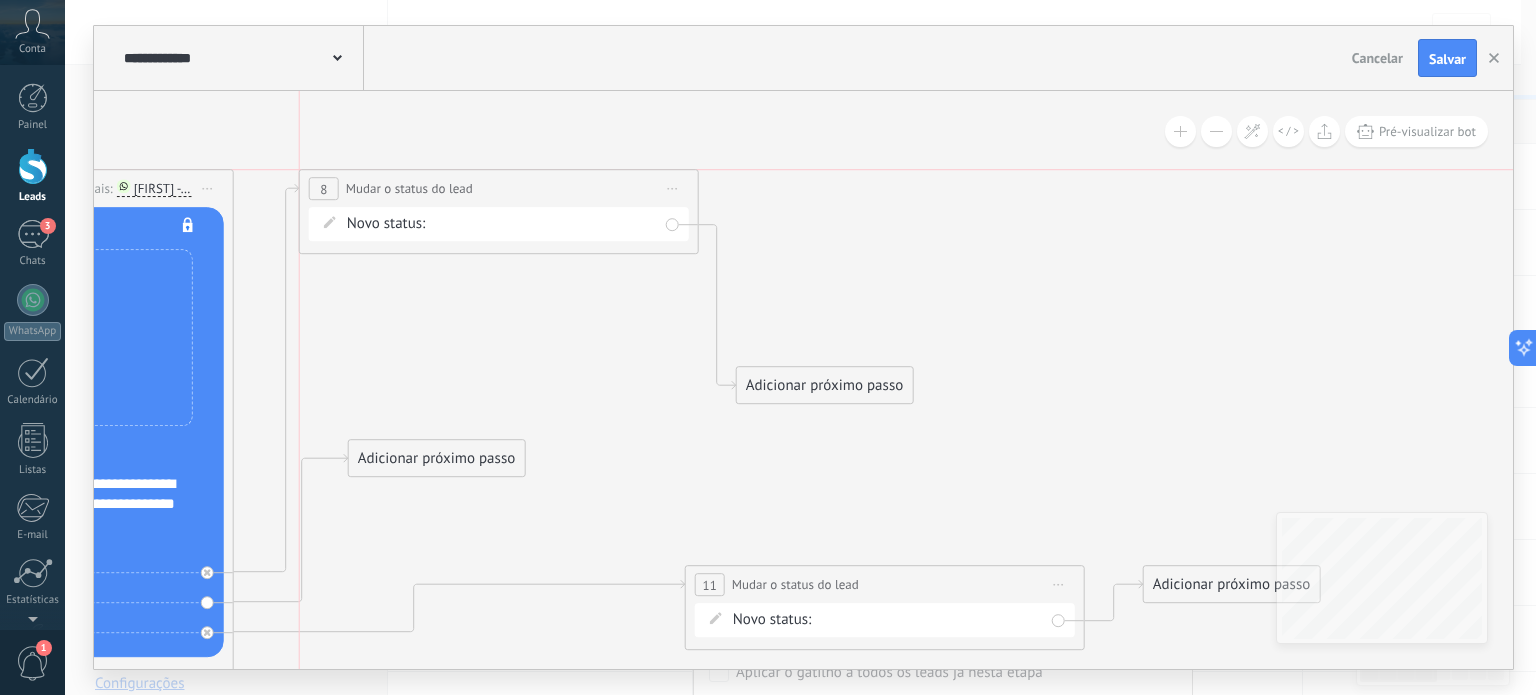 drag, startPoint x: 446, startPoint y: 339, endPoint x: 425, endPoint y: 187, distance: 153.4438 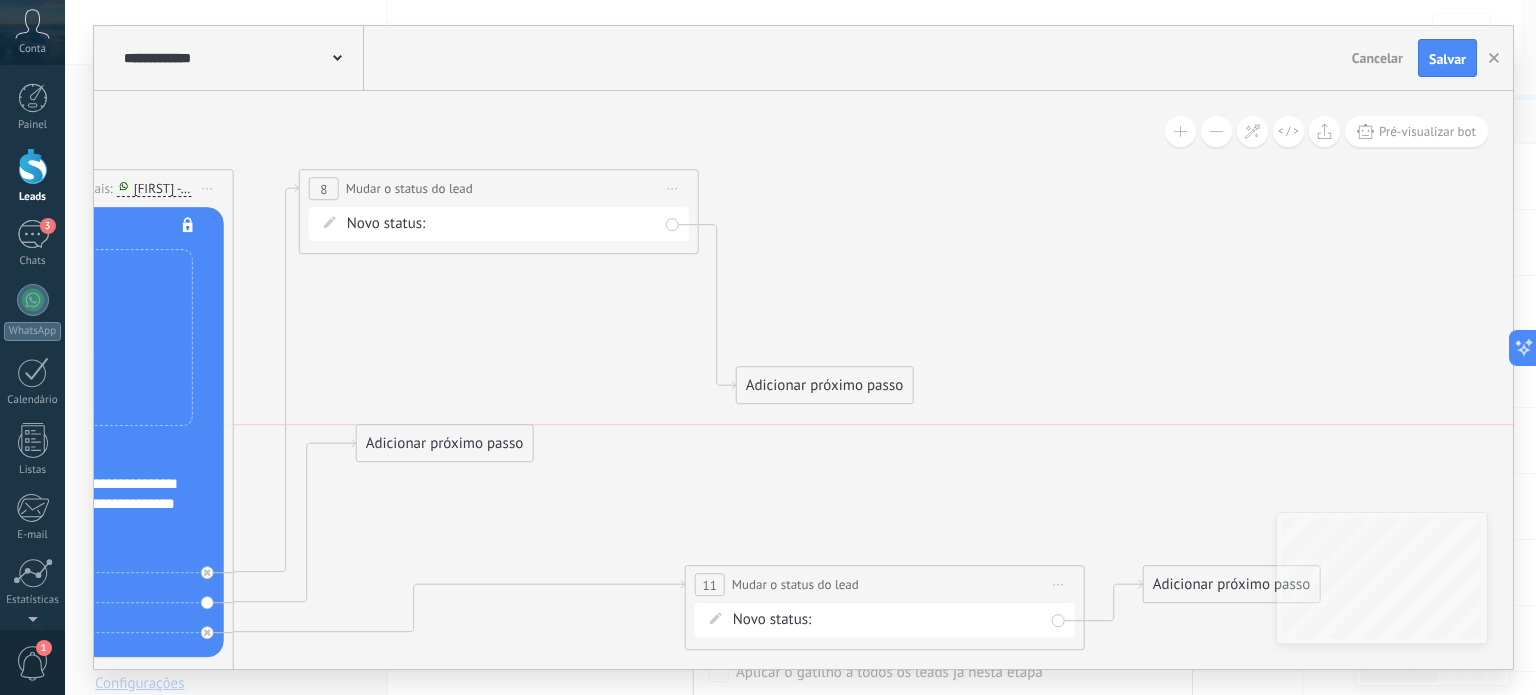 drag, startPoint x: 408, startPoint y: 449, endPoint x: 416, endPoint y: 427, distance: 23.409399 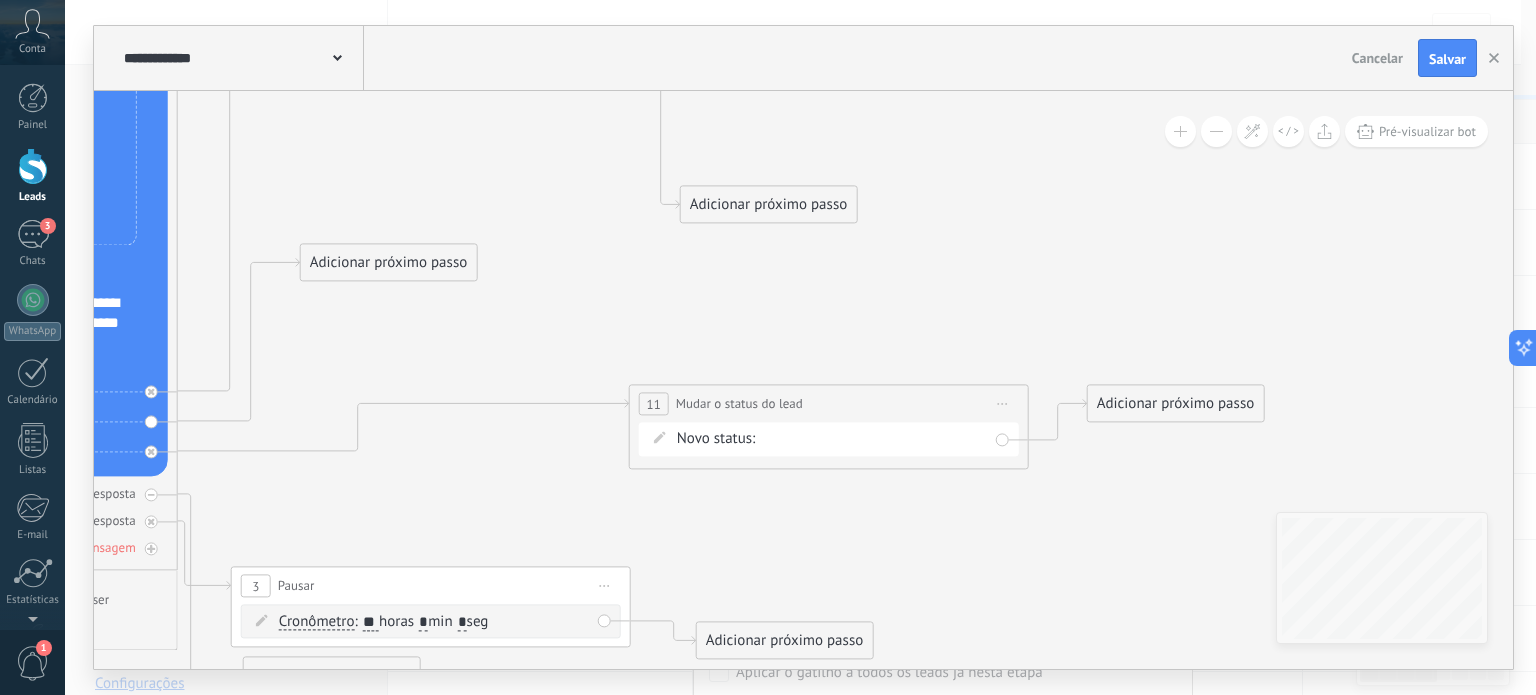 drag, startPoint x: 736, startPoint y: 515, endPoint x: 680, endPoint y: 335, distance: 188.50995 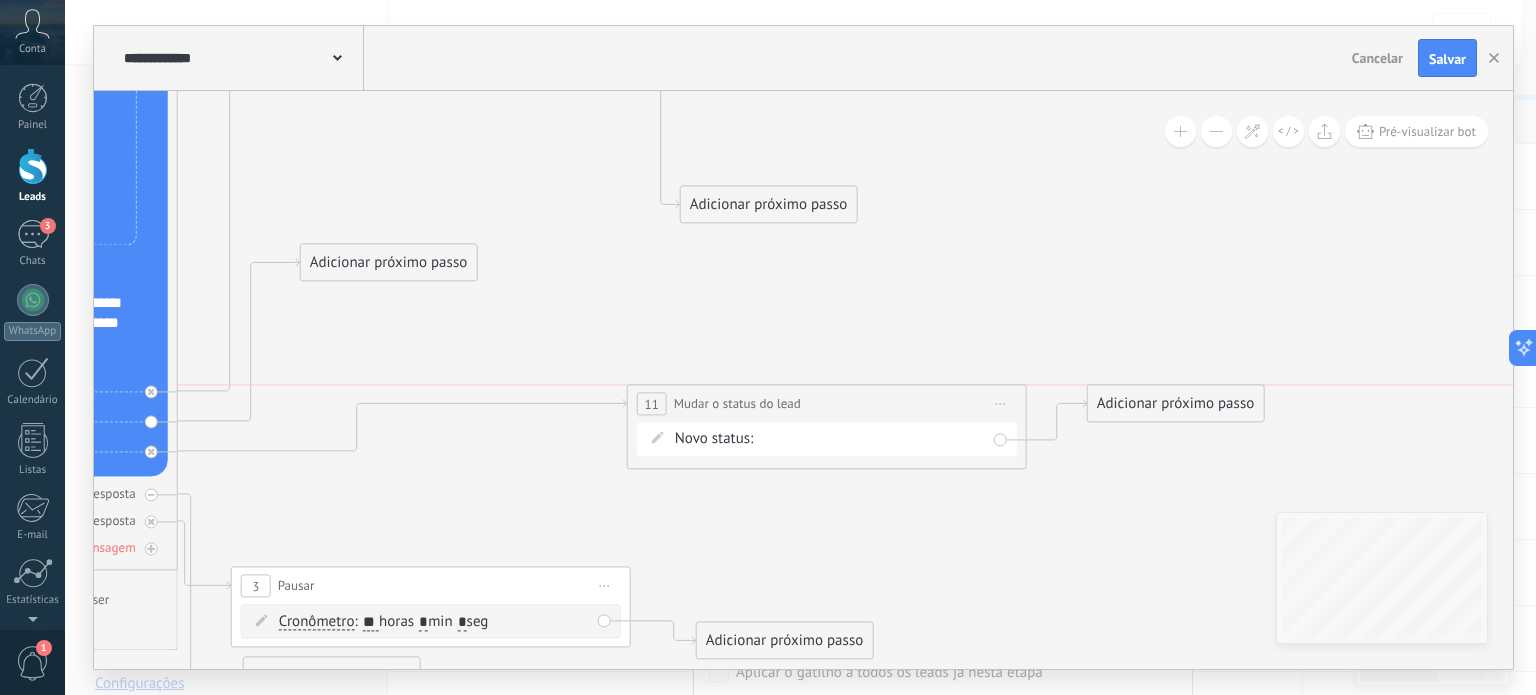 click on "**********" at bounding box center (827, 404) 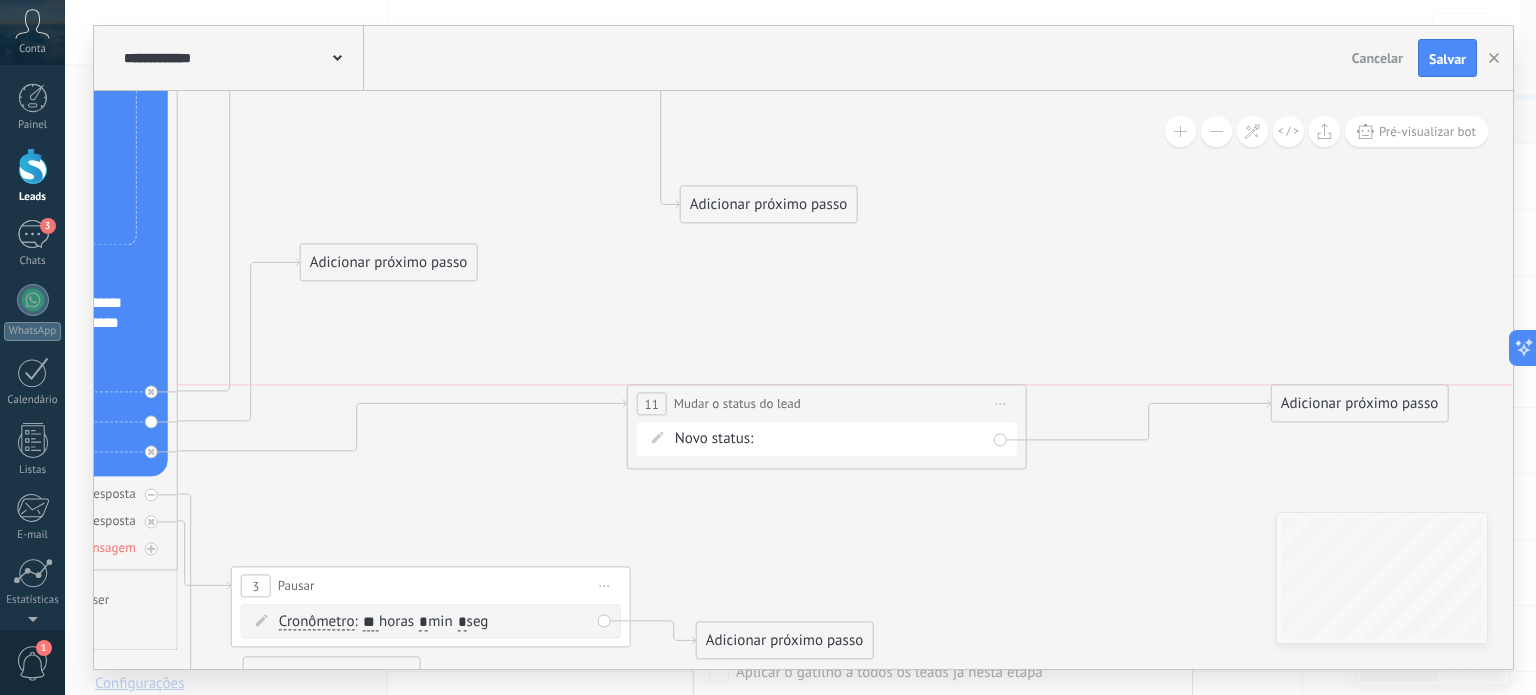 drag, startPoint x: 1195, startPoint y: 399, endPoint x: 1381, endPoint y: 391, distance: 186.17197 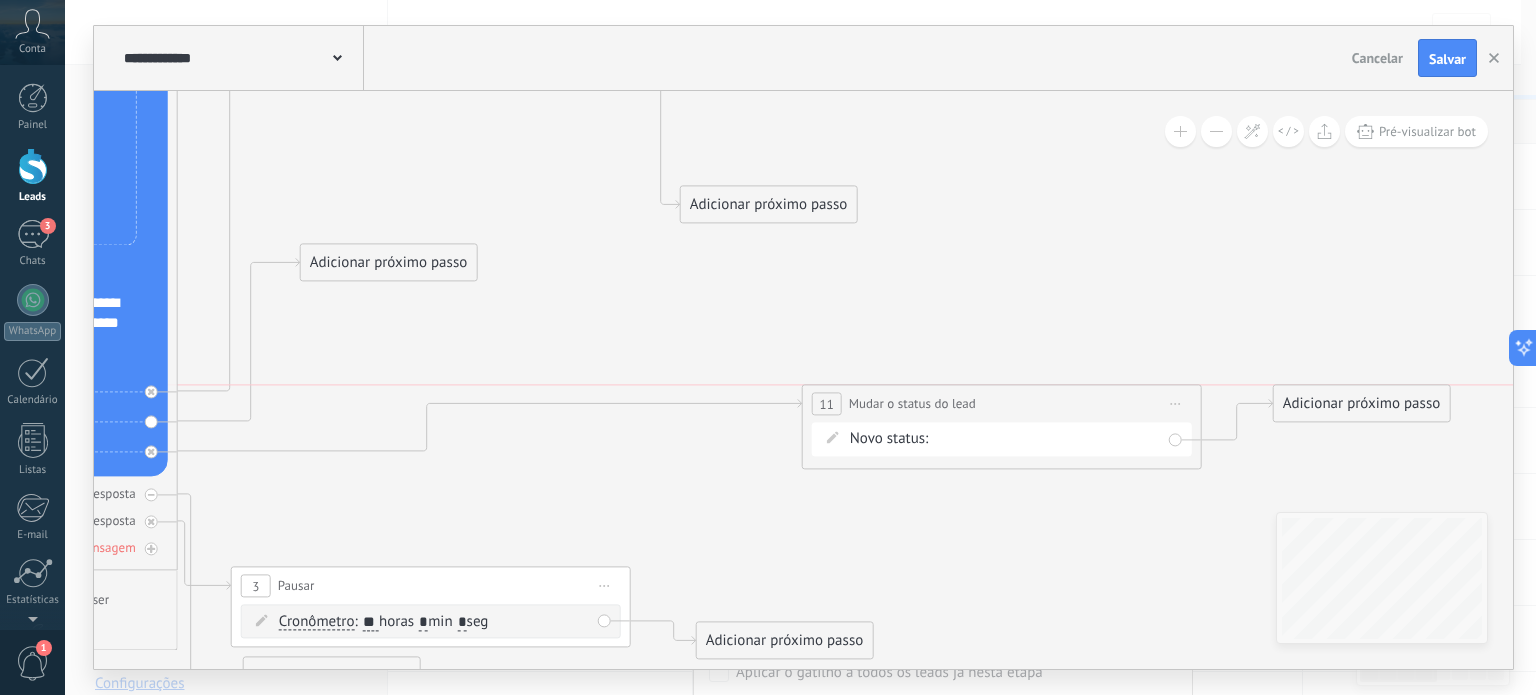 drag, startPoint x: 821, startPoint y: 391, endPoint x: 996, endPoint y: 395, distance: 175.04572 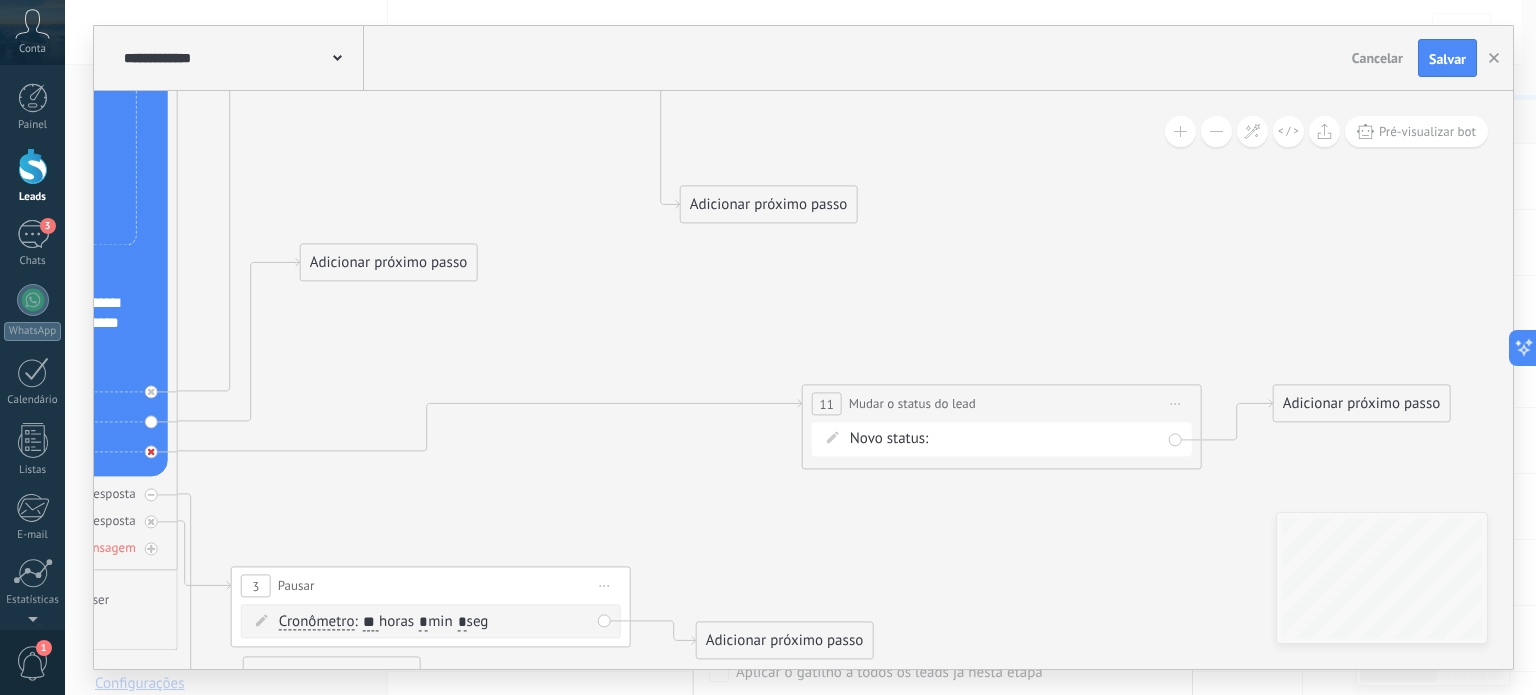 click at bounding box center (156, 447) 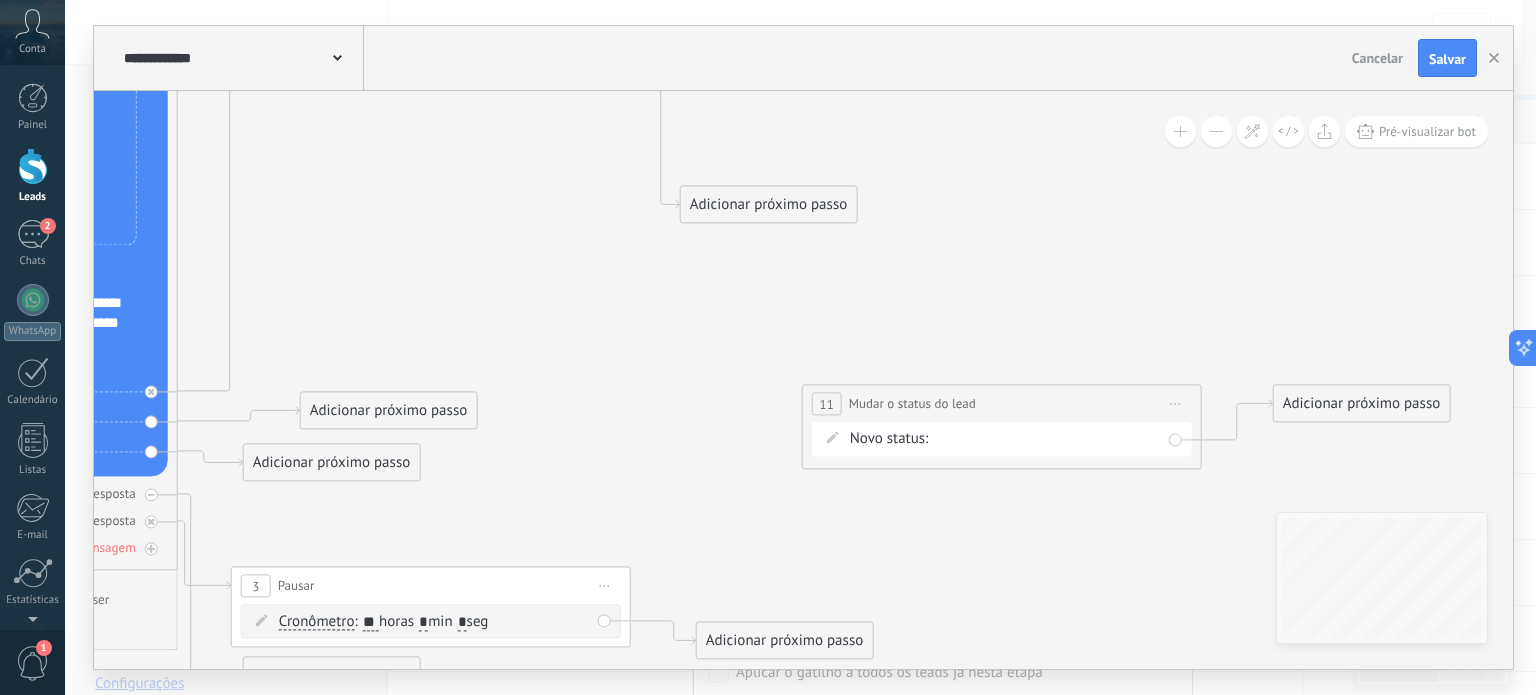 click on "Adicionar próximo passo" at bounding box center (332, 463) 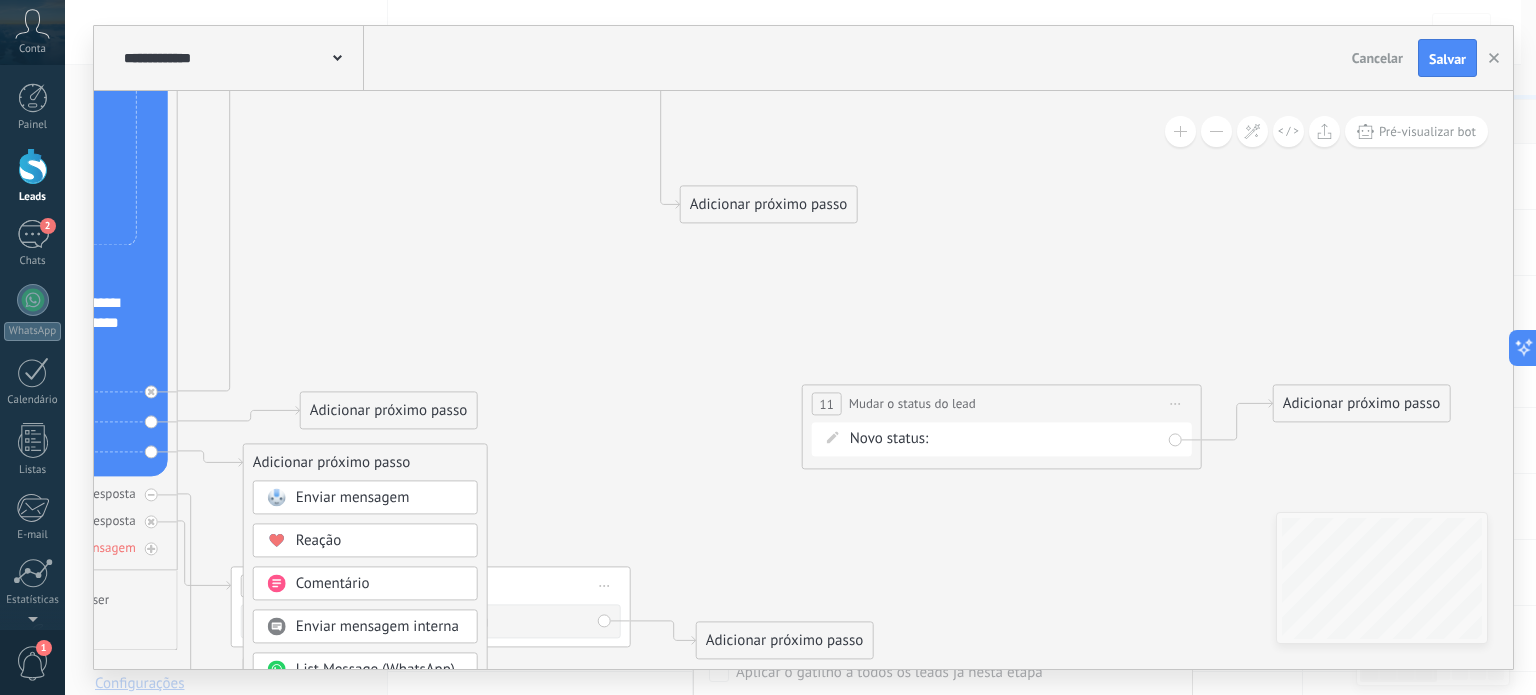 click on "Enviar mensagem" at bounding box center [365, 498] 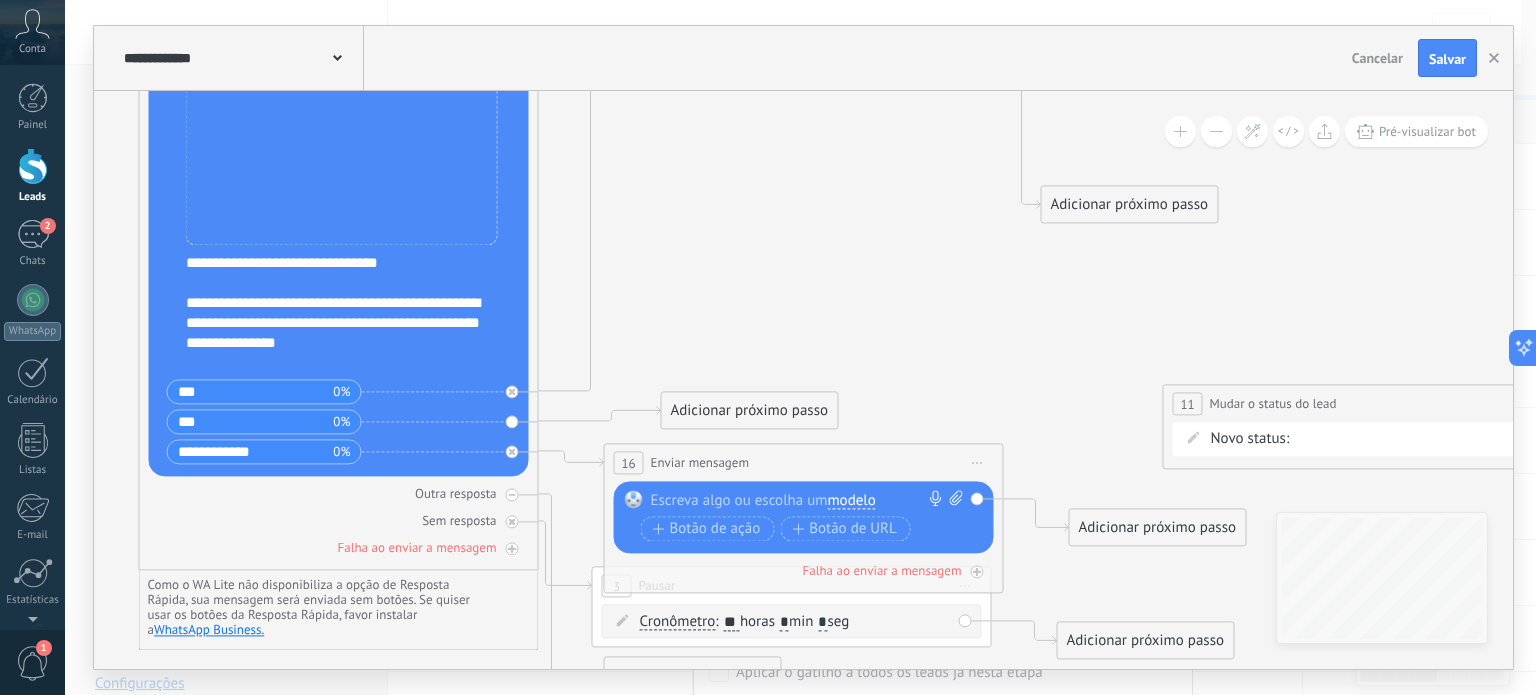click at bounding box center (799, 501) 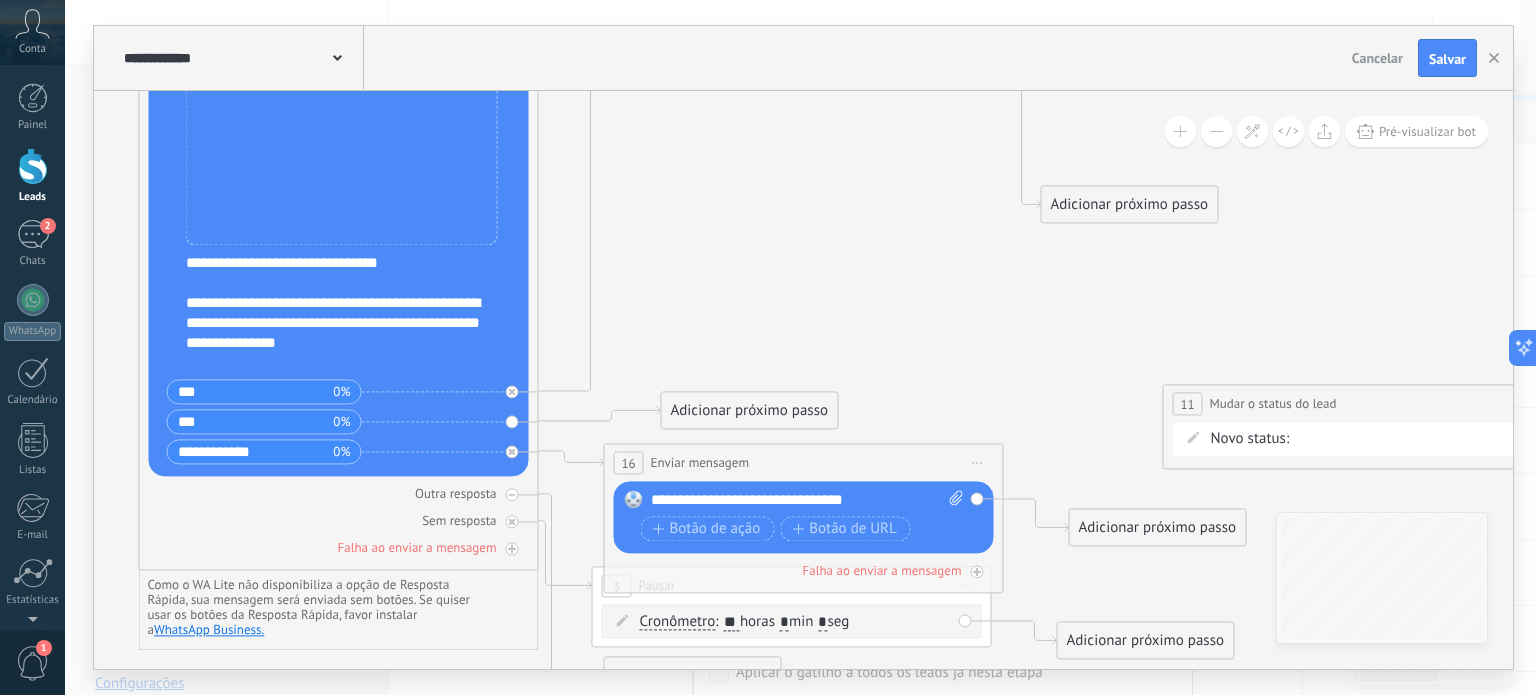 click 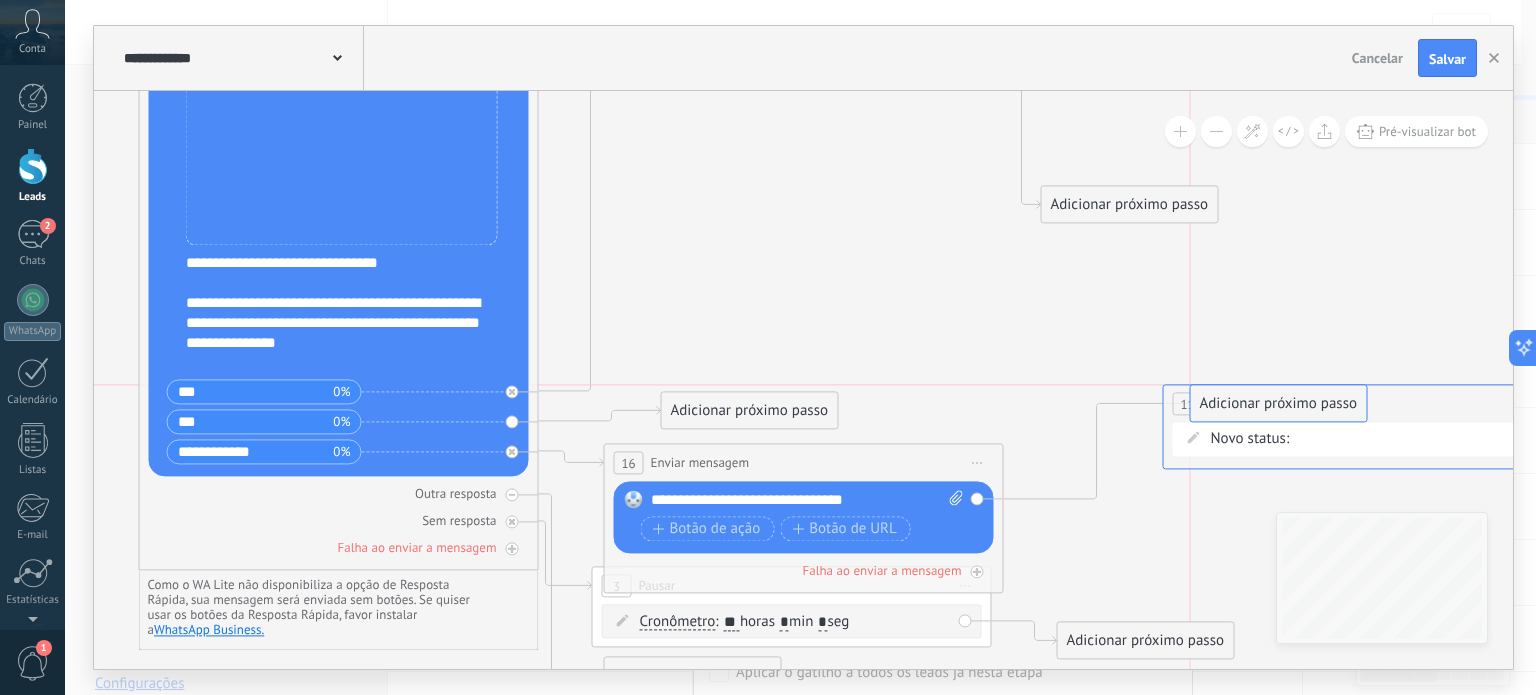 drag, startPoint x: 1117, startPoint y: 528, endPoint x: 1229, endPoint y: 403, distance: 167.83623 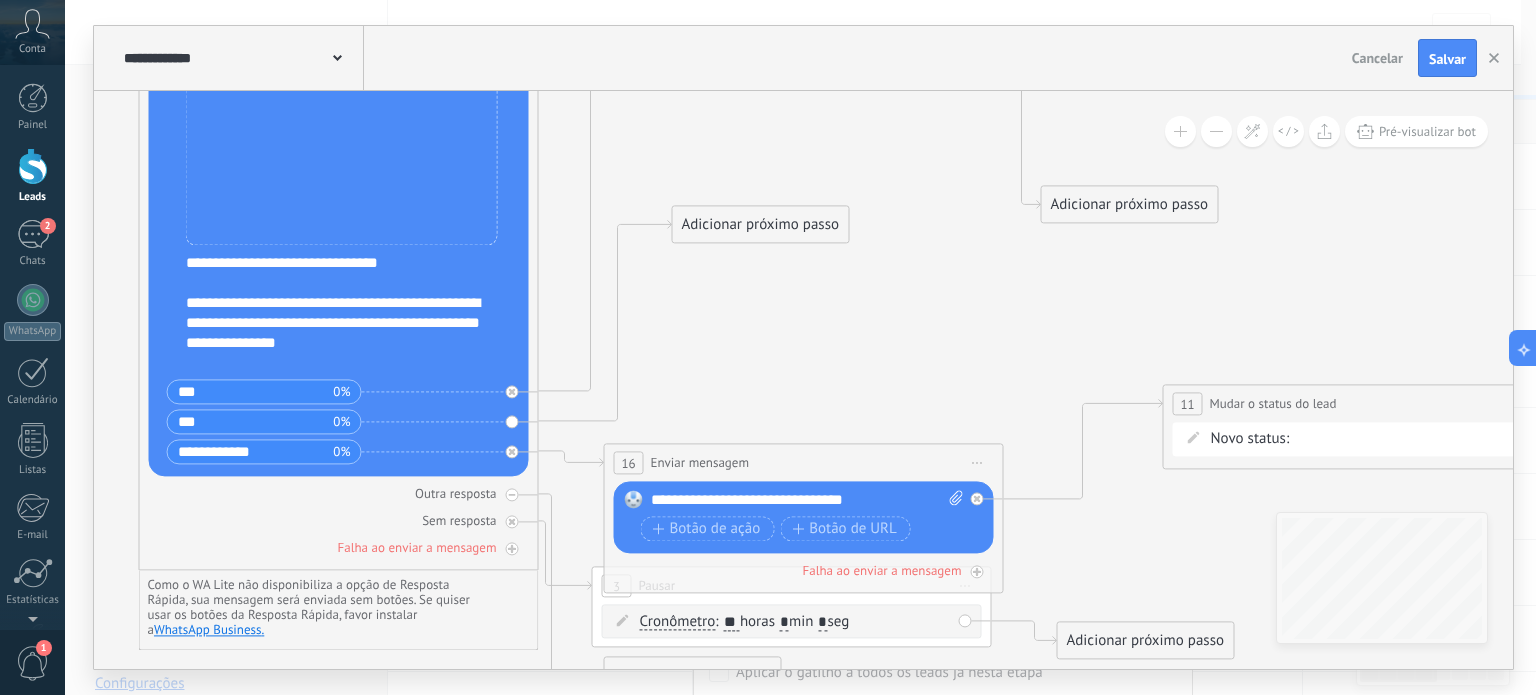drag, startPoint x: 732, startPoint y: 406, endPoint x: 744, endPoint y: 220, distance: 186.38669 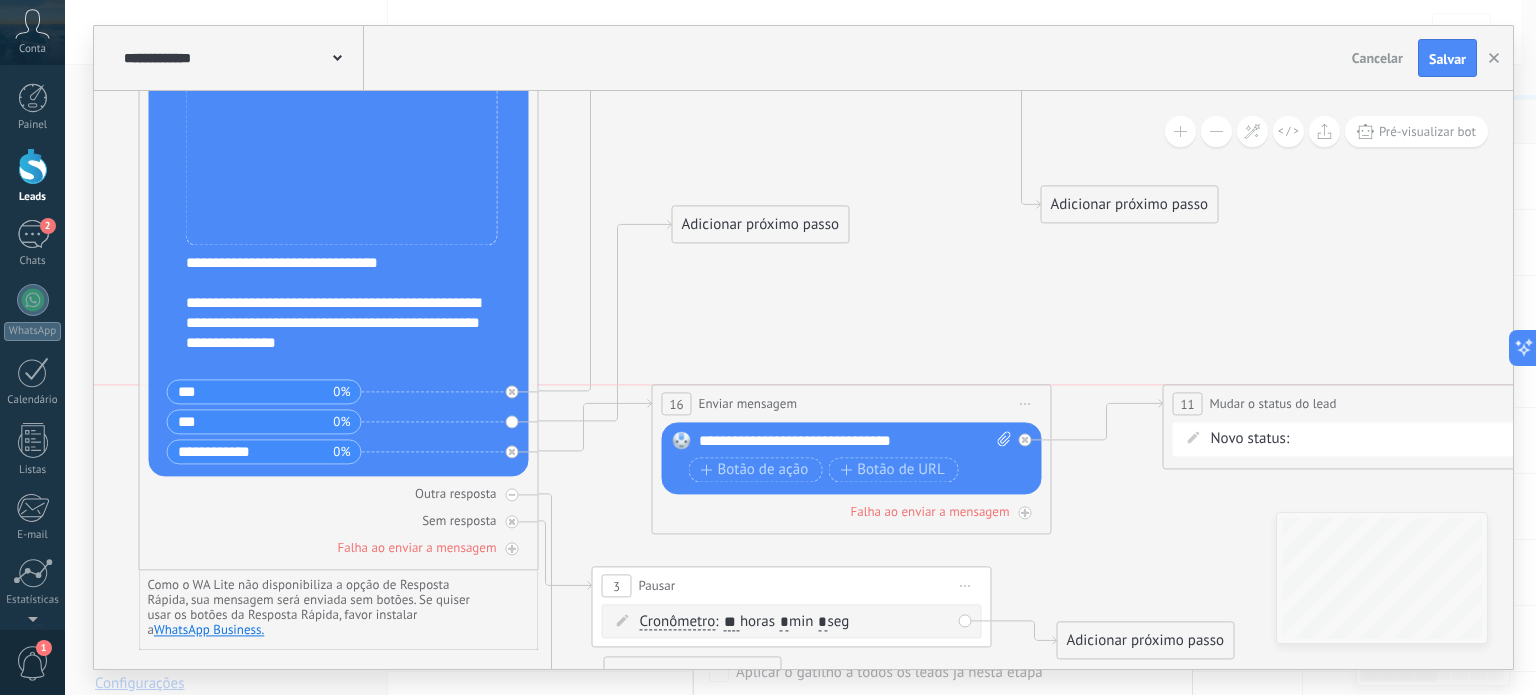 drag, startPoint x: 737, startPoint y: 457, endPoint x: 786, endPoint y: 395, distance: 79.025314 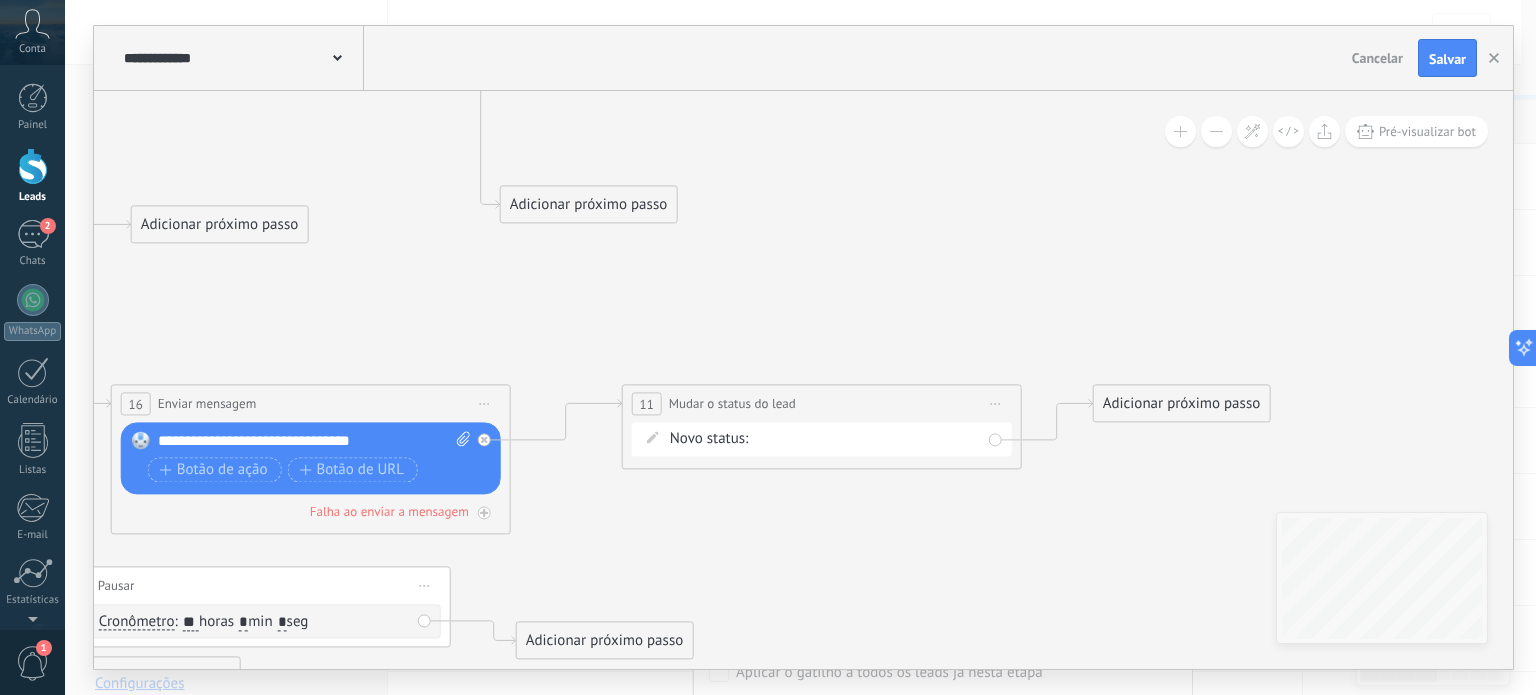 click on "Adicionar próximo passo" at bounding box center (1182, 404) 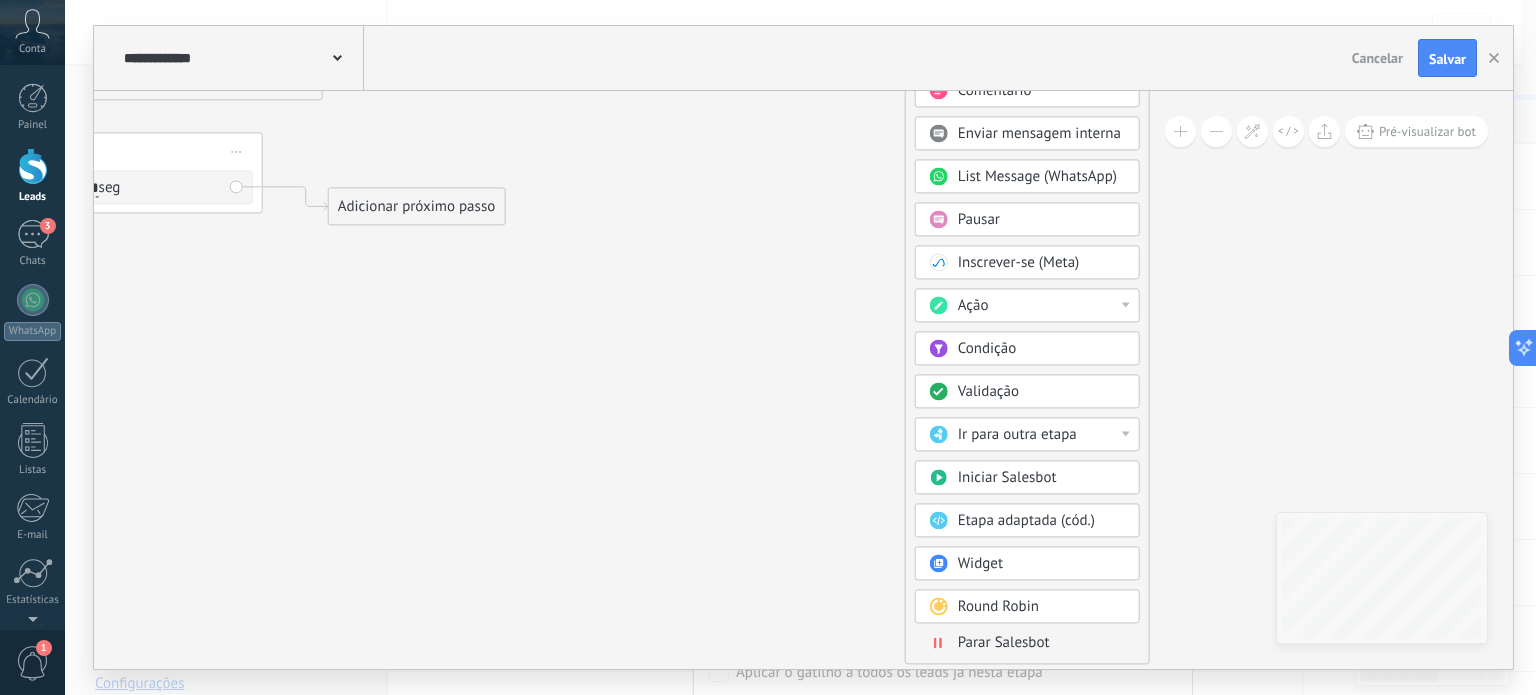 click on "Ação" at bounding box center [1042, 307] 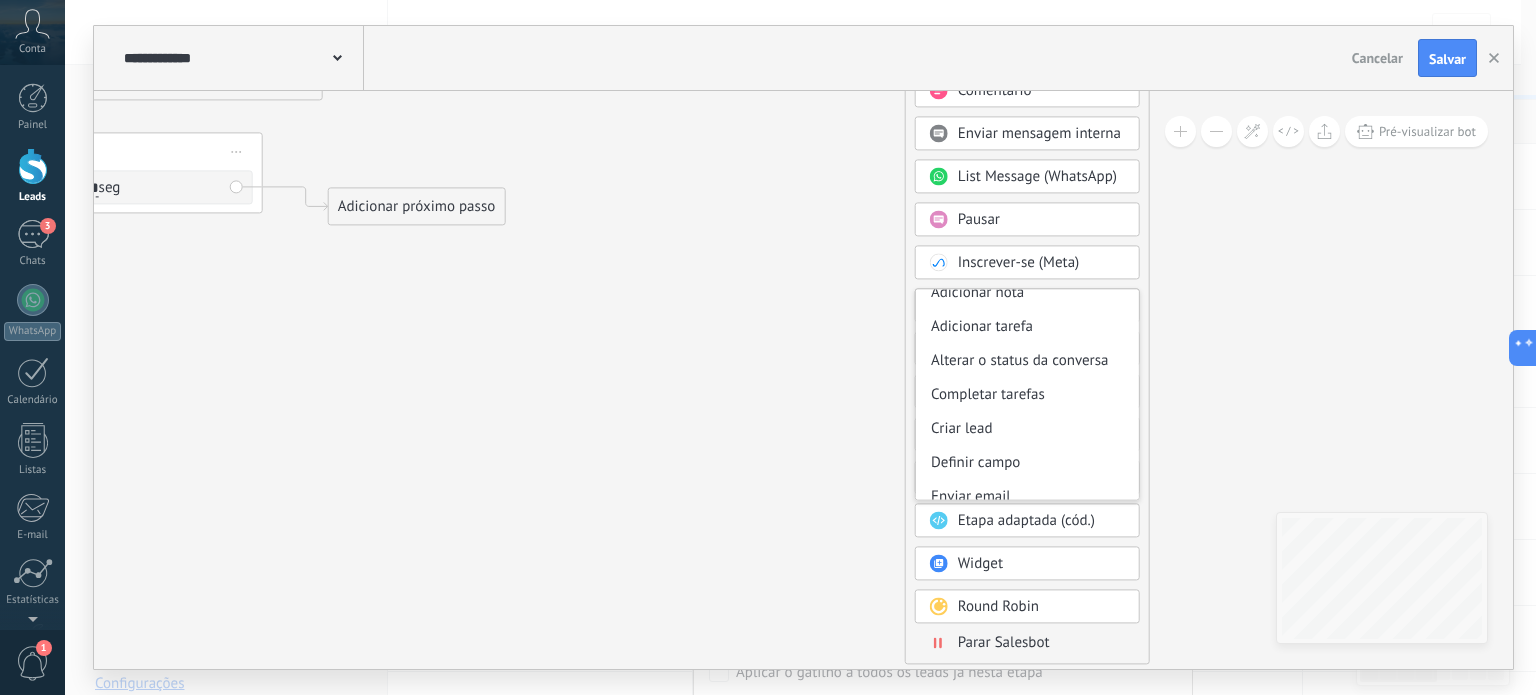 scroll, scrollTop: 0, scrollLeft: 0, axis: both 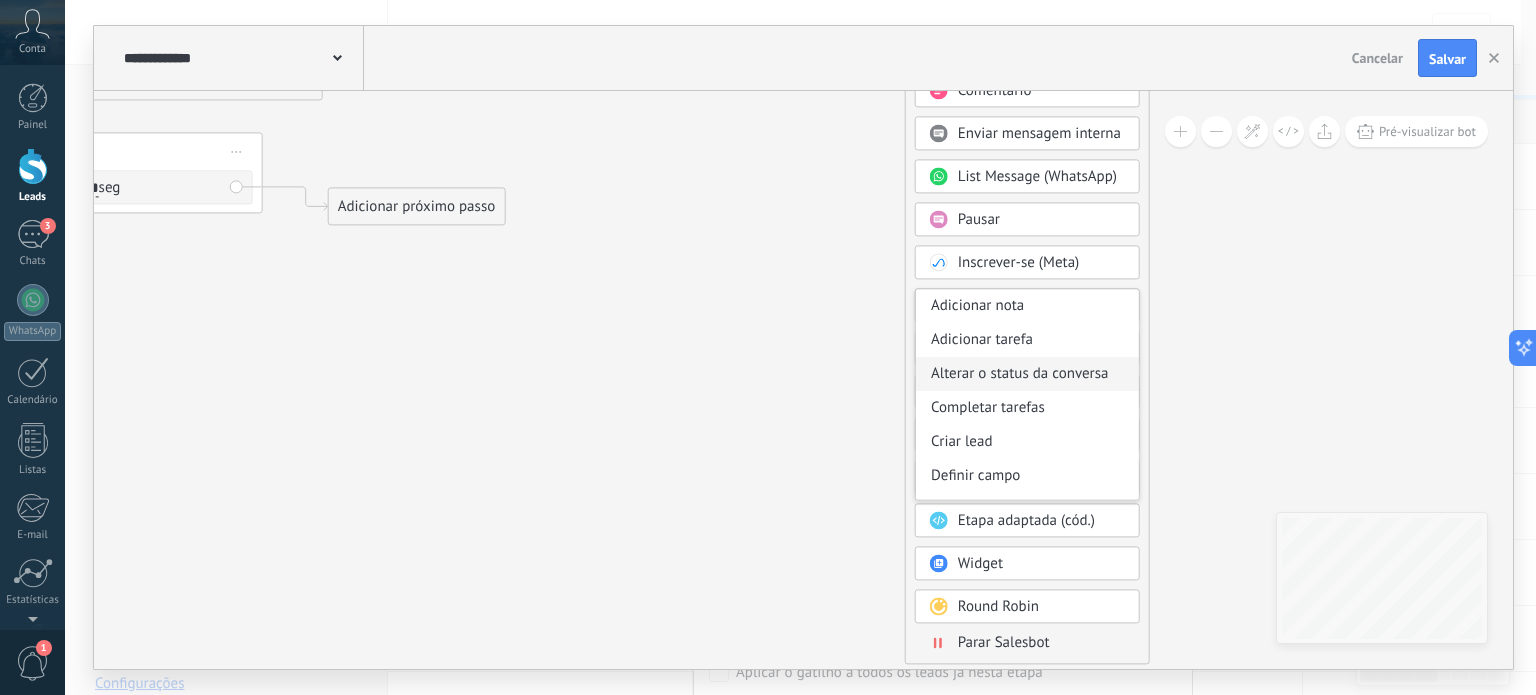 click on "Alterar o status da conversa" at bounding box center (1027, 375) 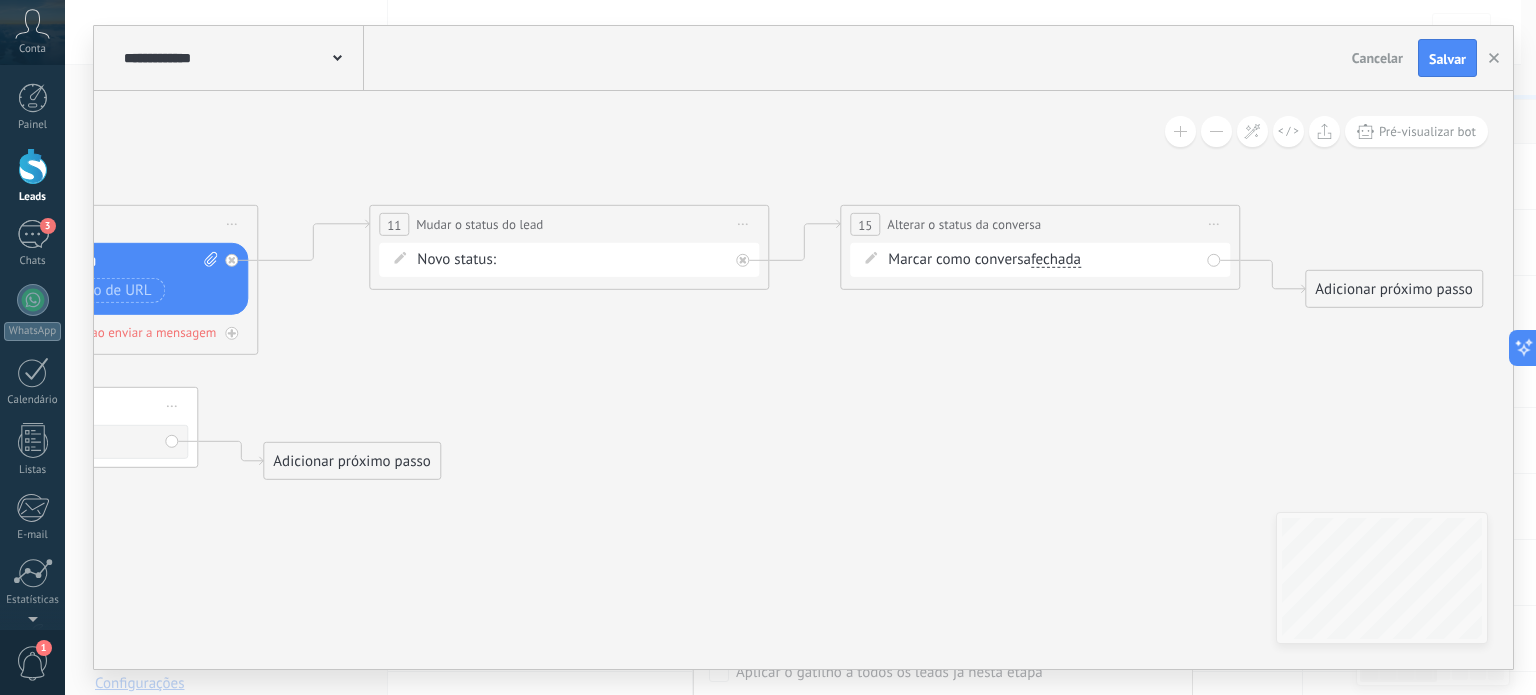 drag, startPoint x: 576, startPoint y: 267, endPoint x: 813, endPoint y: 521, distance: 347.39746 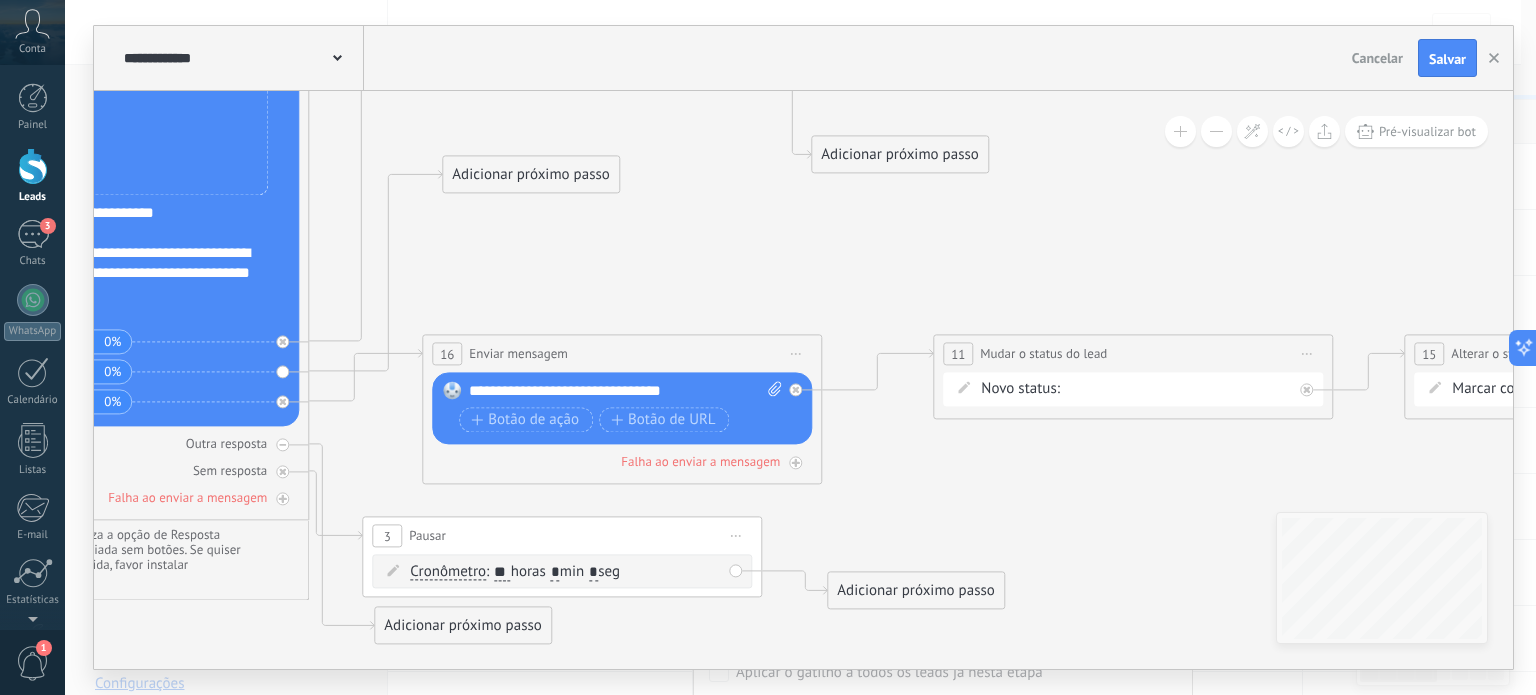 drag, startPoint x: 555, startPoint y: 386, endPoint x: 1119, endPoint y: 515, distance: 578.5646 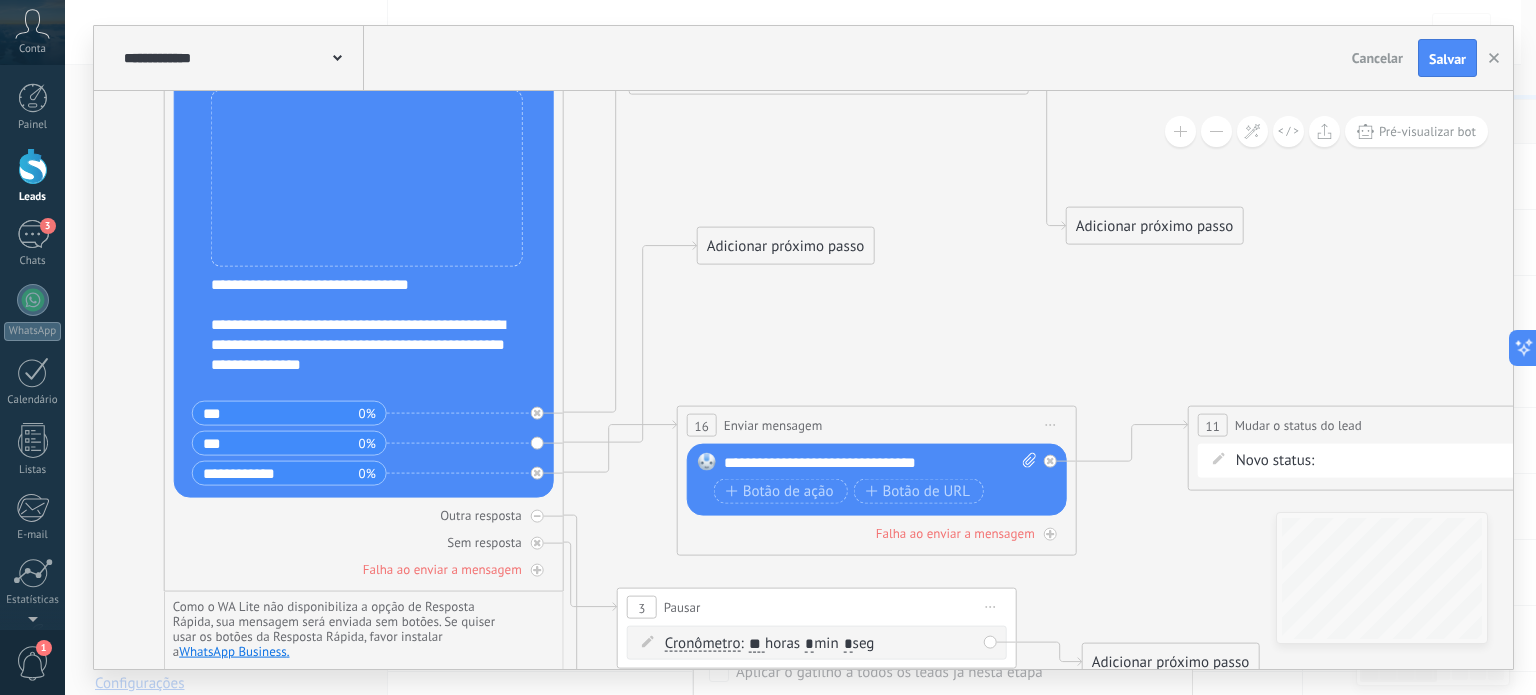 drag, startPoint x: 504, startPoint y: 257, endPoint x: 759, endPoint y: 328, distance: 264.69983 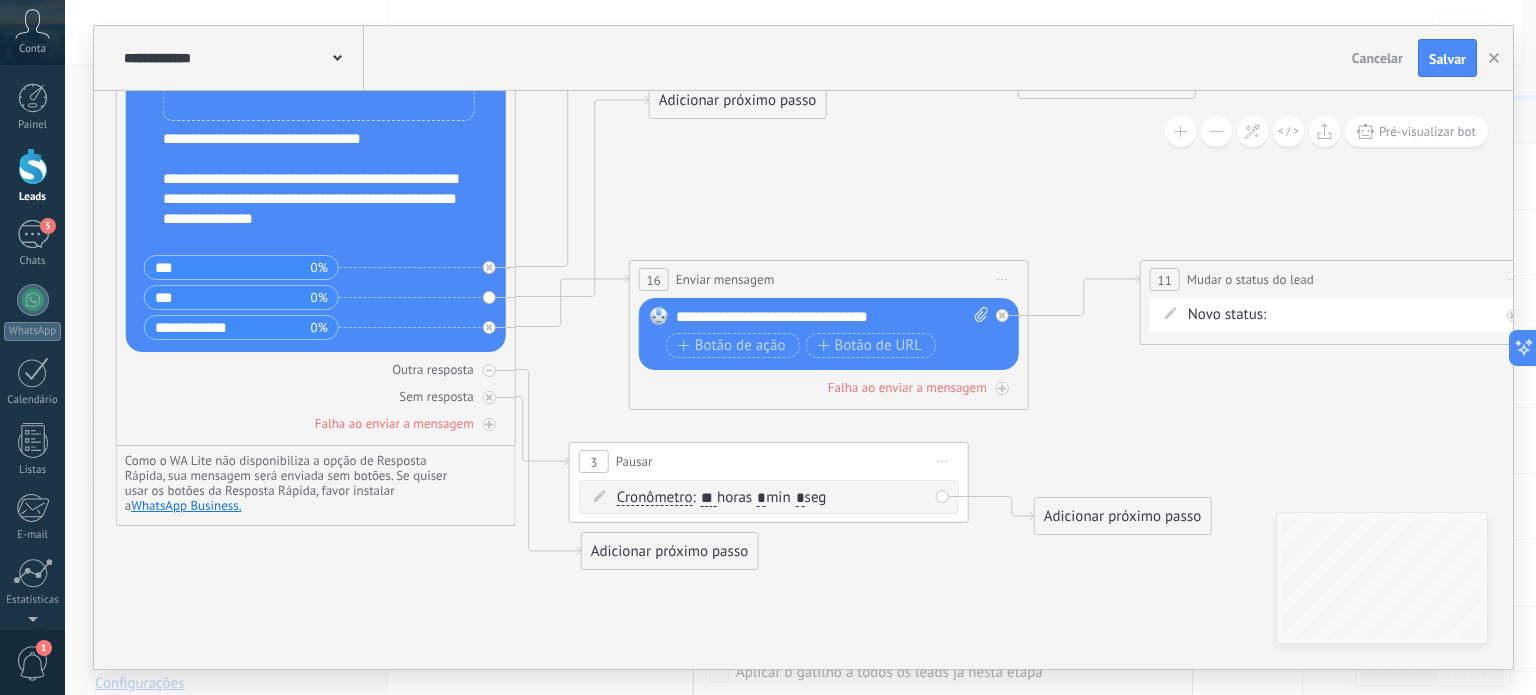 drag, startPoint x: 792, startPoint y: 347, endPoint x: 744, endPoint y: 201, distance: 153.68799 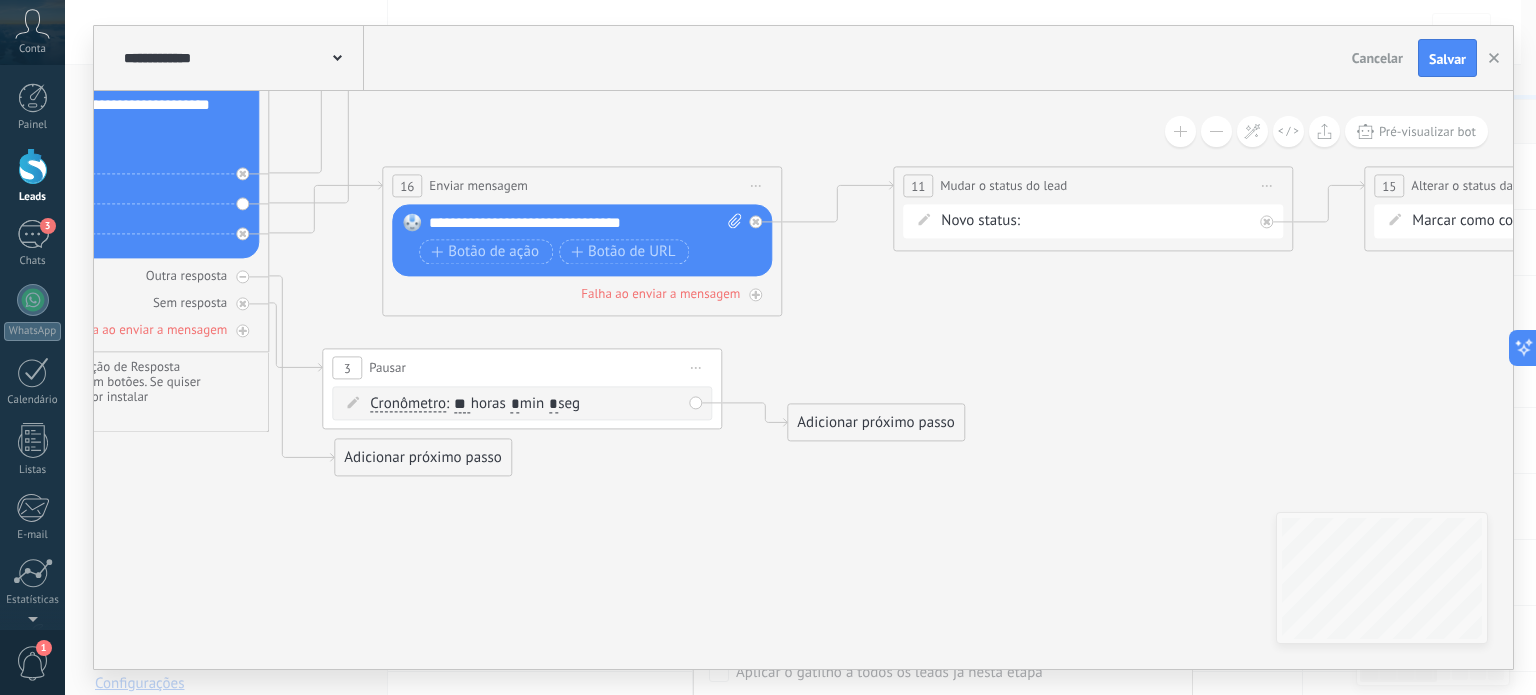 drag, startPoint x: 950, startPoint y: 577, endPoint x: 693, endPoint y: 490, distance: 271.3264 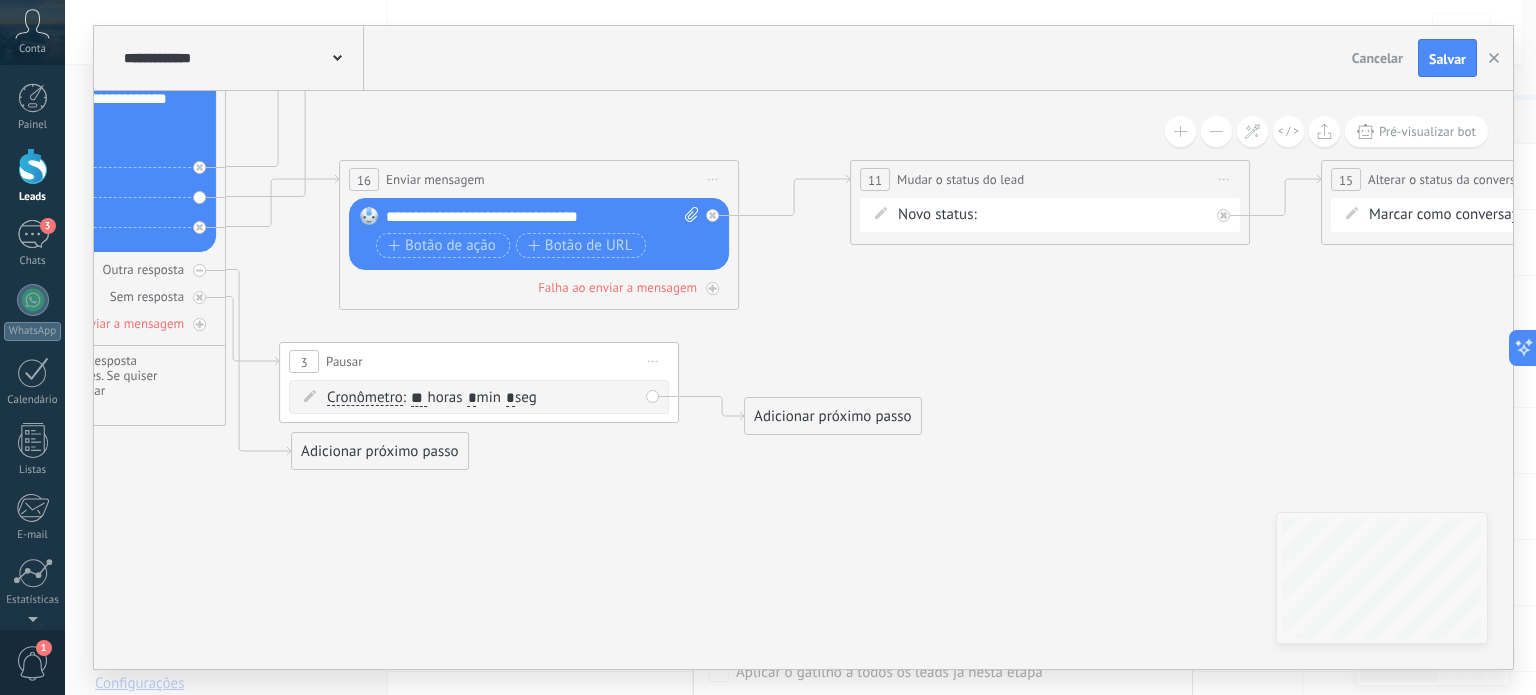 click on "Adicionar próximo passo" at bounding box center (833, 416) 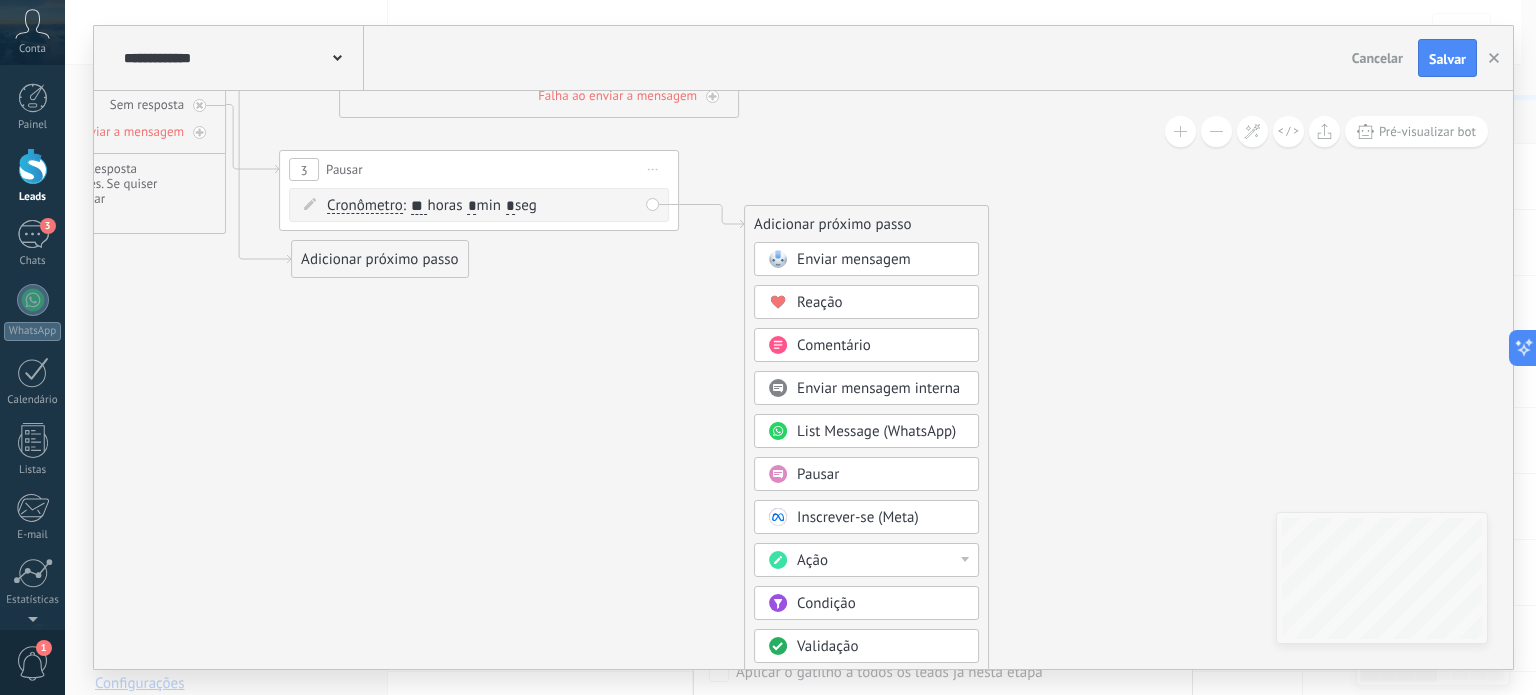 click on "Ação" at bounding box center [881, 561] 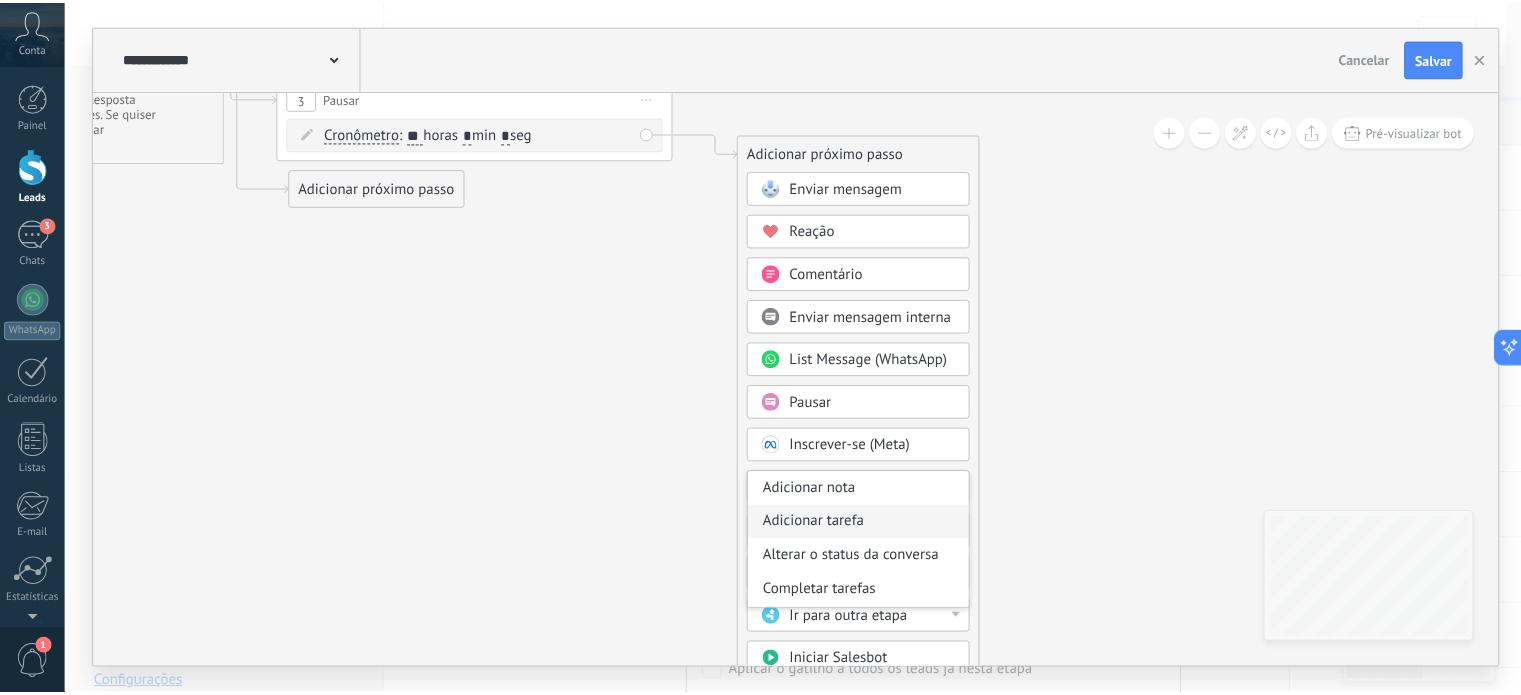 scroll, scrollTop: 339, scrollLeft: 0, axis: vertical 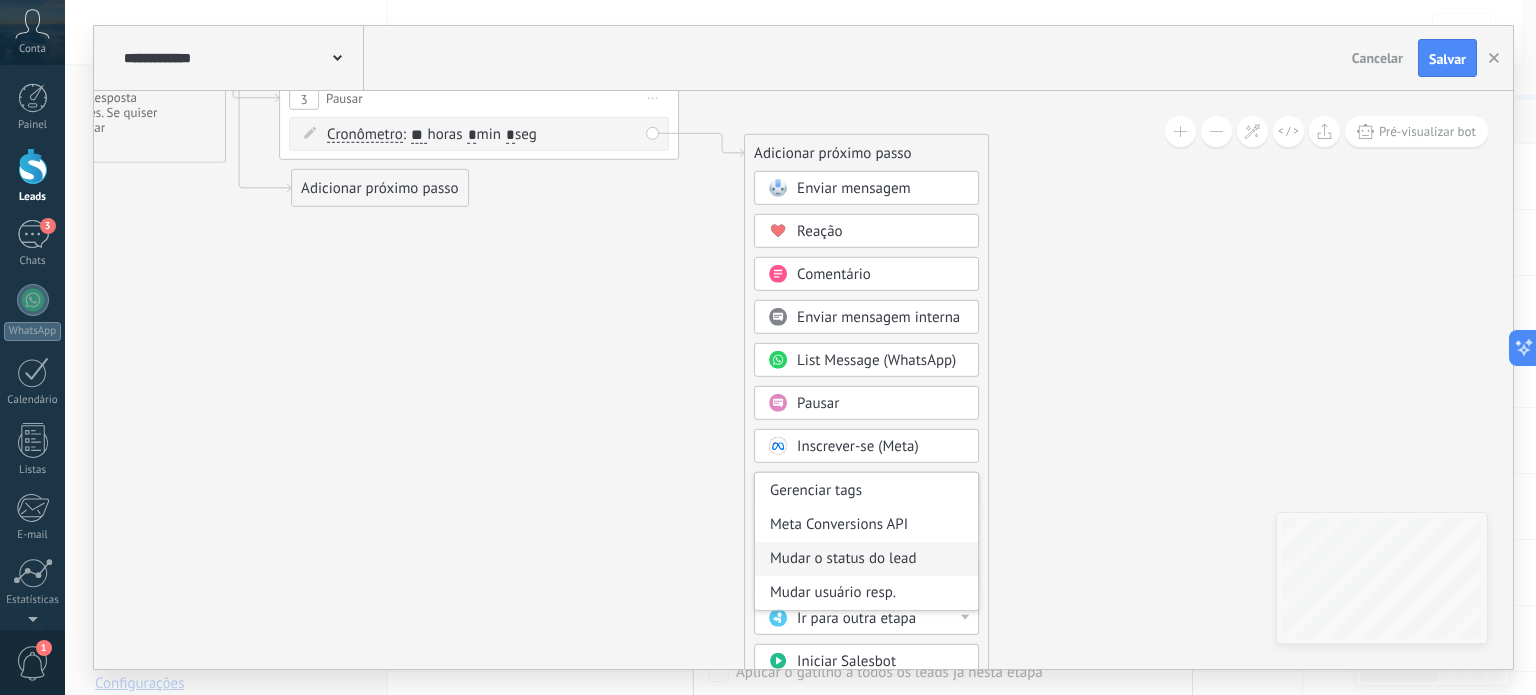 click on "Mudar o status do lead" at bounding box center [866, 559] 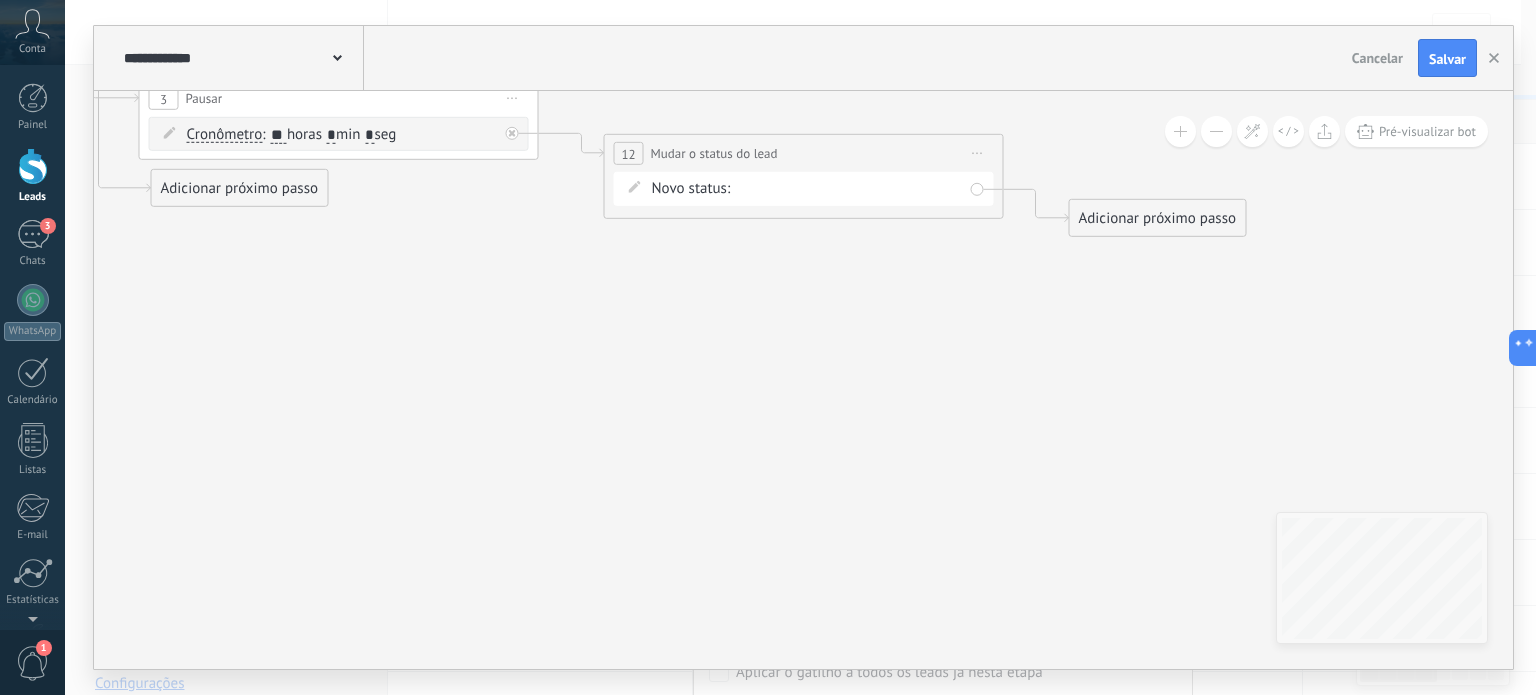 click on "1ª Mensagem 2ª Mensagem 3ª Mensagem 4ª Mensagem Em Conversa Fechado - ganho Fechado - perdido" at bounding box center (0, 0) 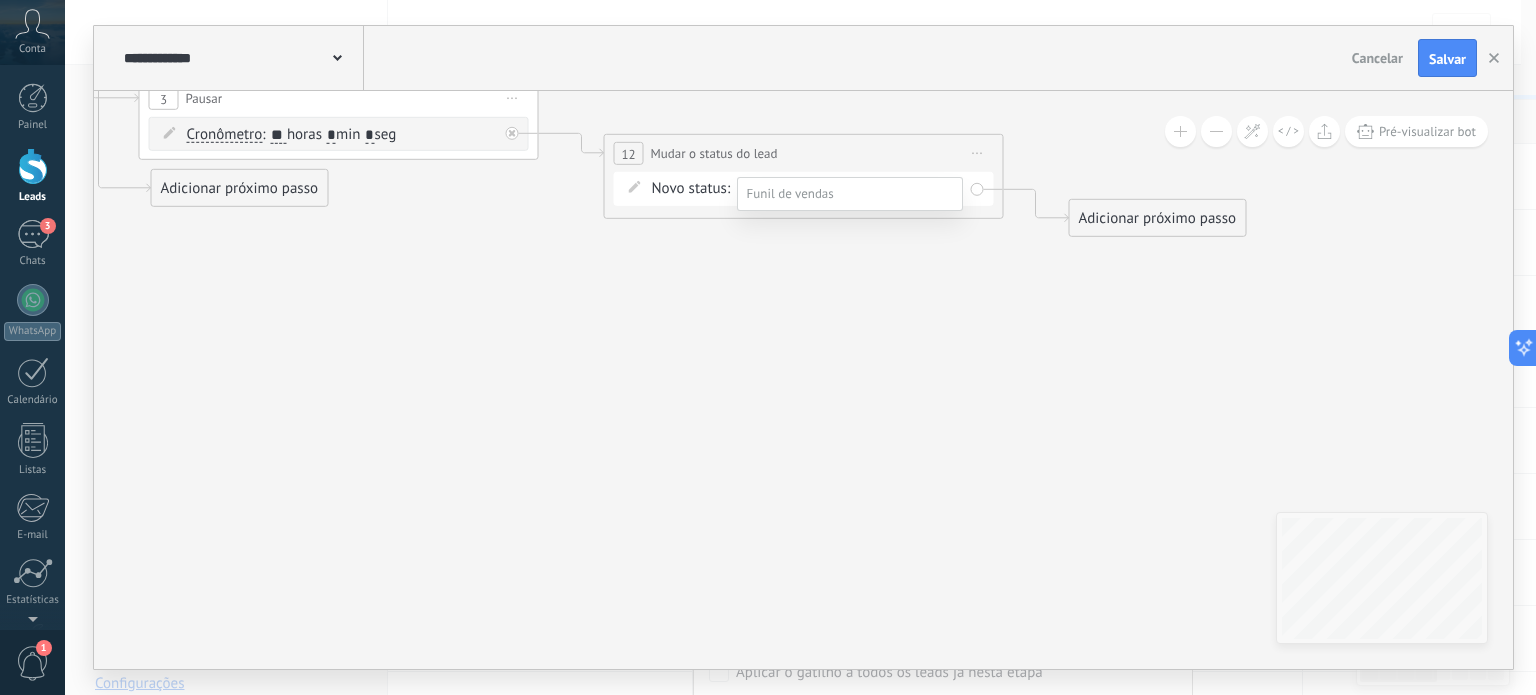 click on "2ª Mensagem" at bounding box center [0, 0] 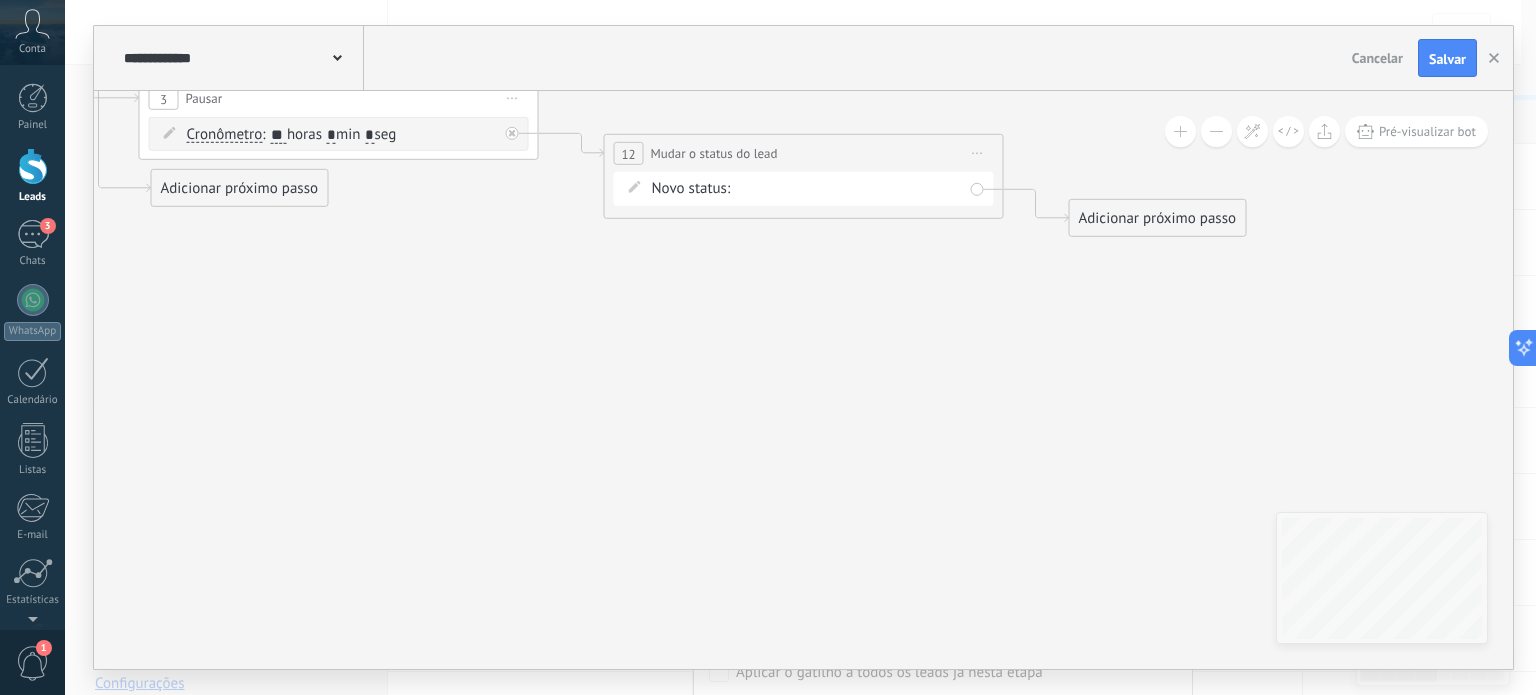 click 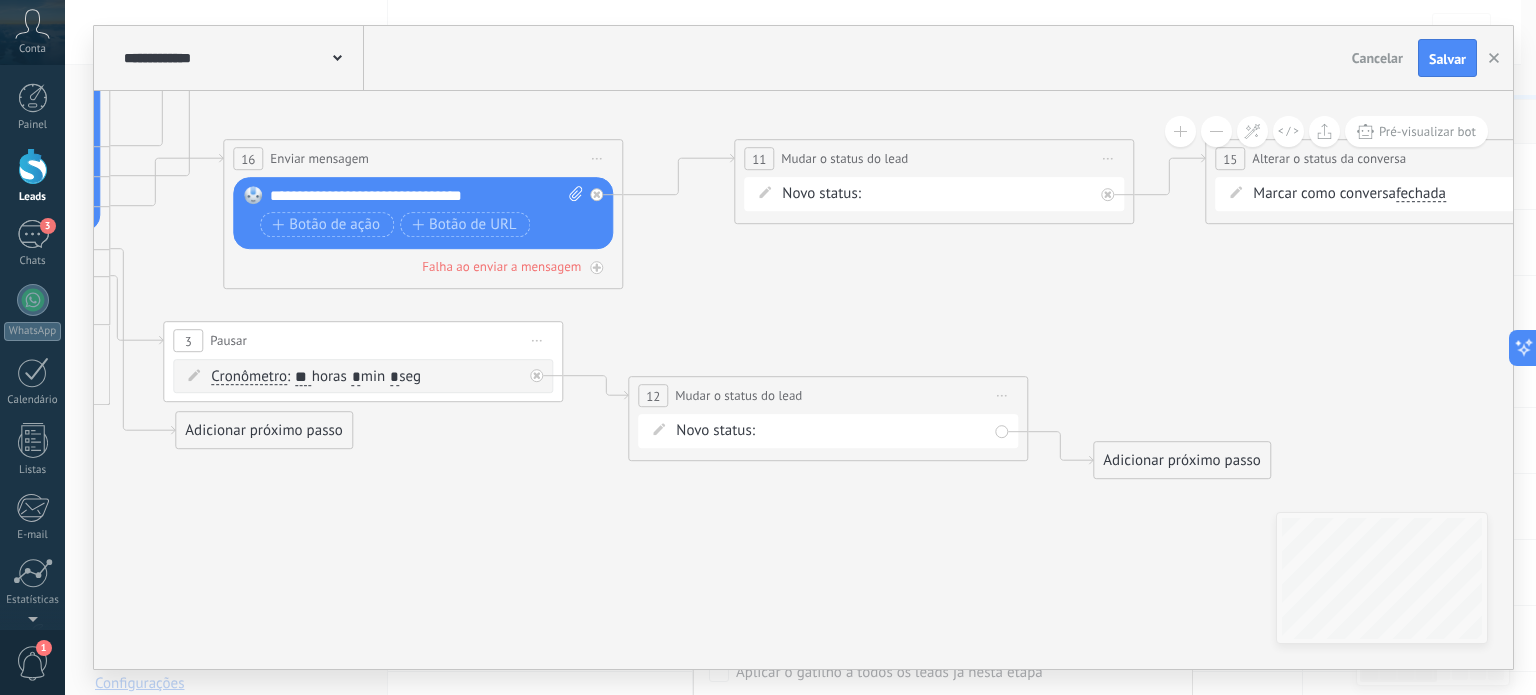 drag, startPoint x: 884, startPoint y: 606, endPoint x: 842, endPoint y: 580, distance: 49.396355 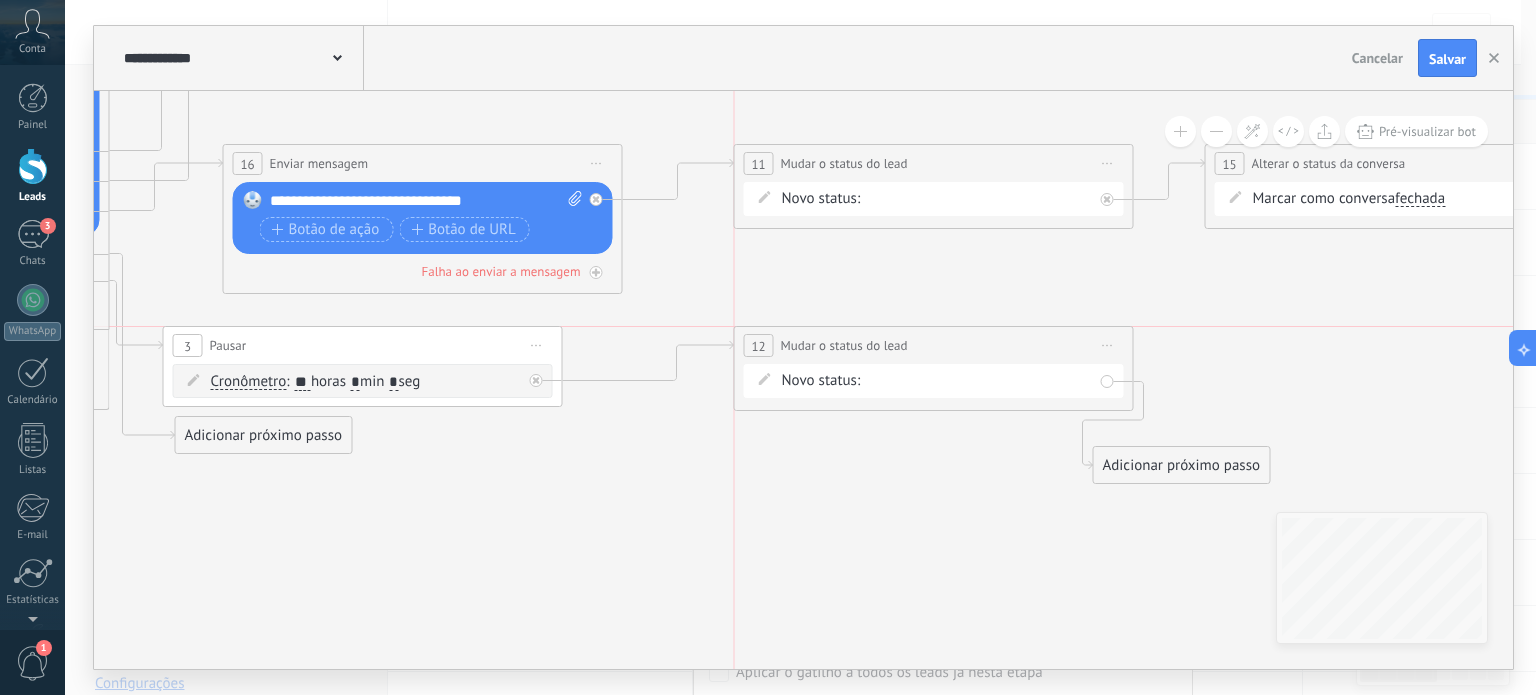drag, startPoint x: 784, startPoint y: 385, endPoint x: 890, endPoint y: 336, distance: 116.777565 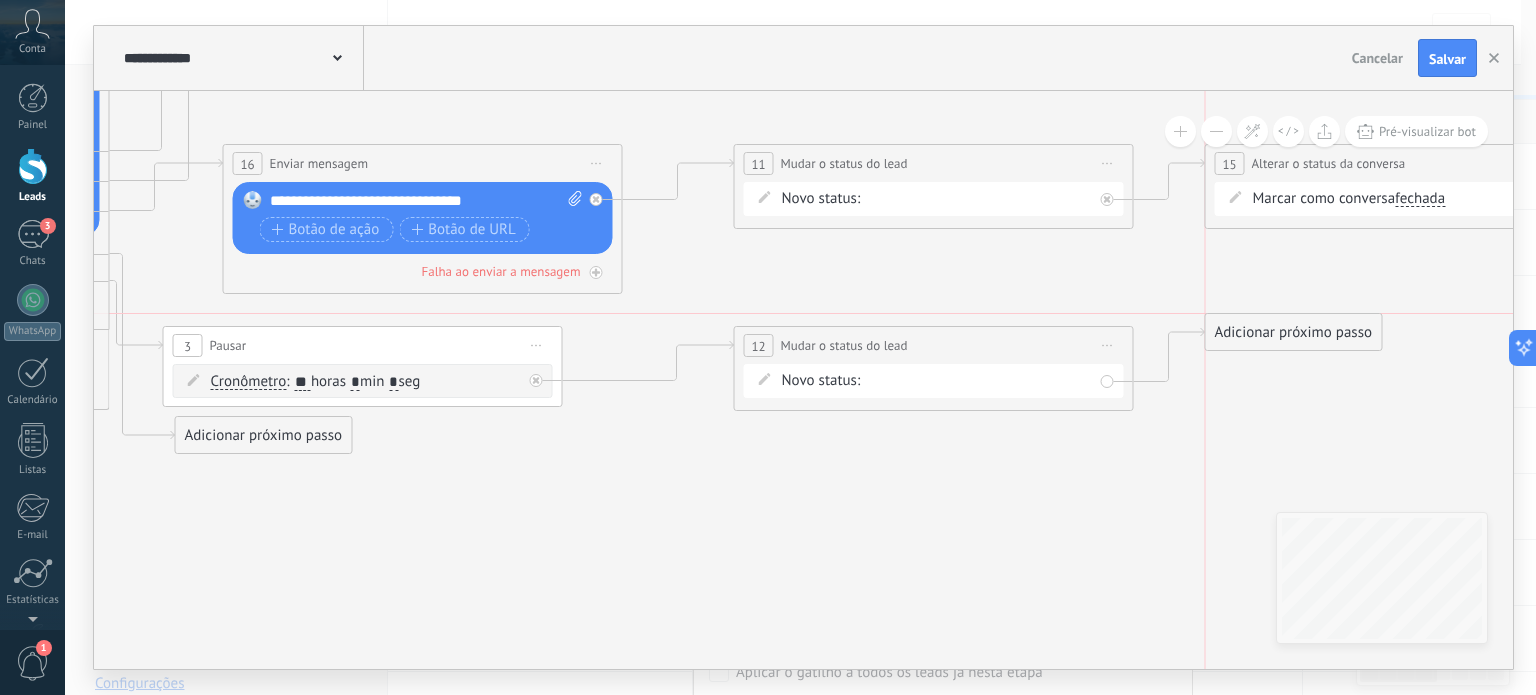 drag, startPoint x: 1185, startPoint y: 459, endPoint x: 1300, endPoint y: 330, distance: 172.81783 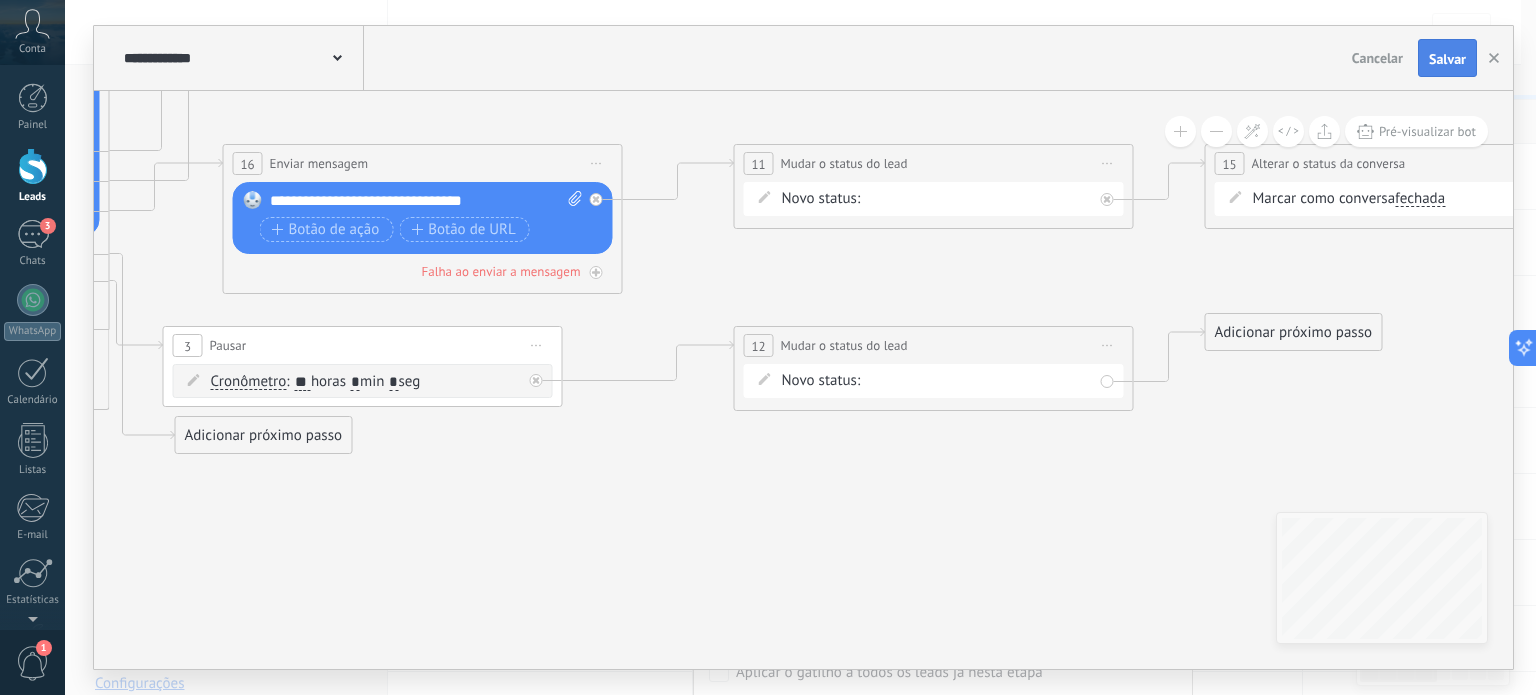 click on "Salvar" at bounding box center (1447, 59) 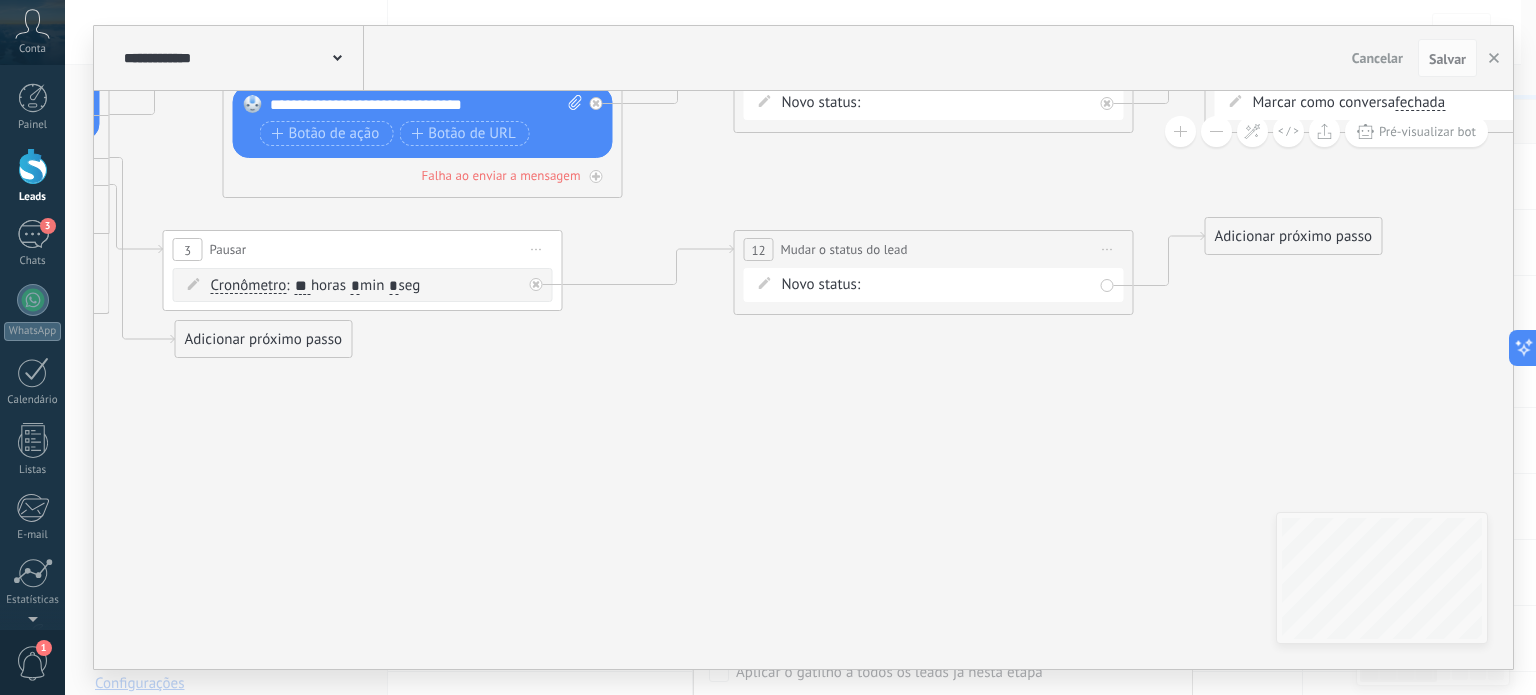 click at bounding box center (1216, 131) 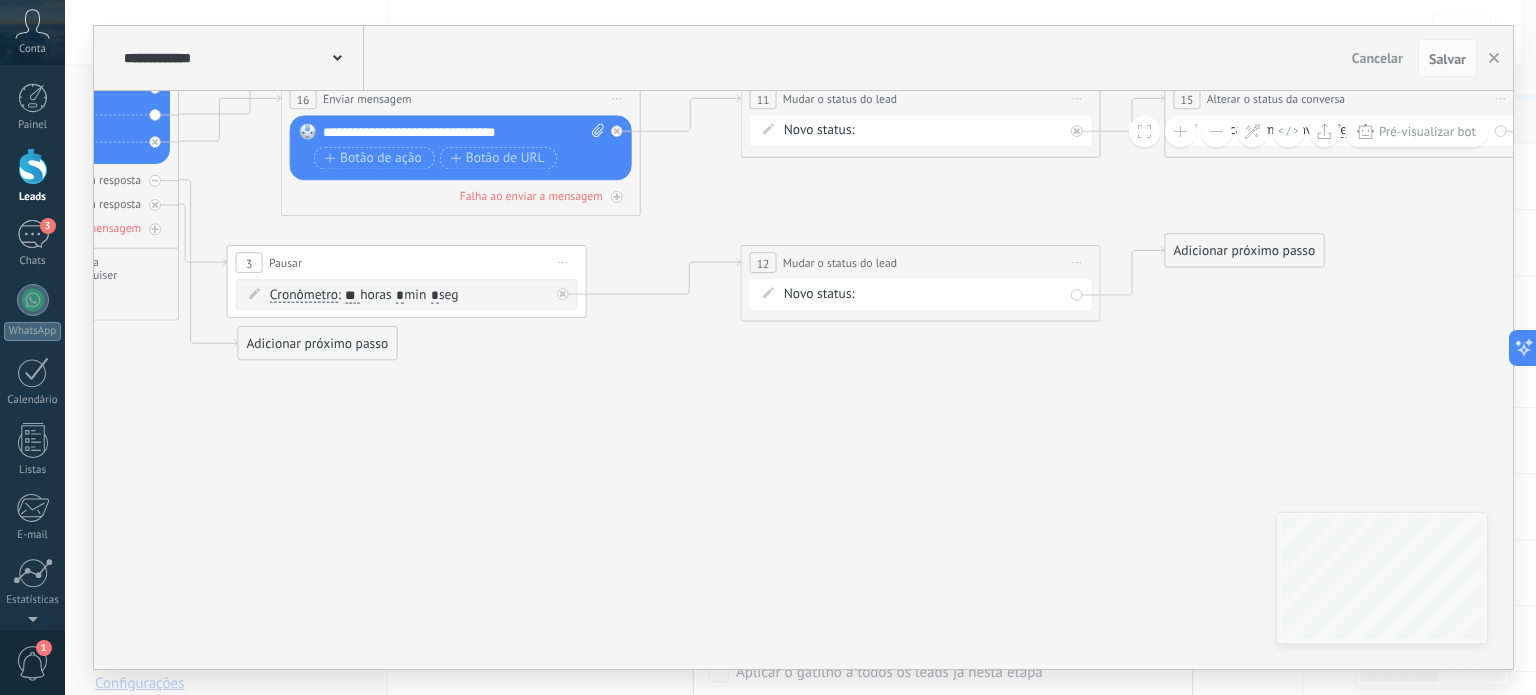 click at bounding box center [1216, 131] 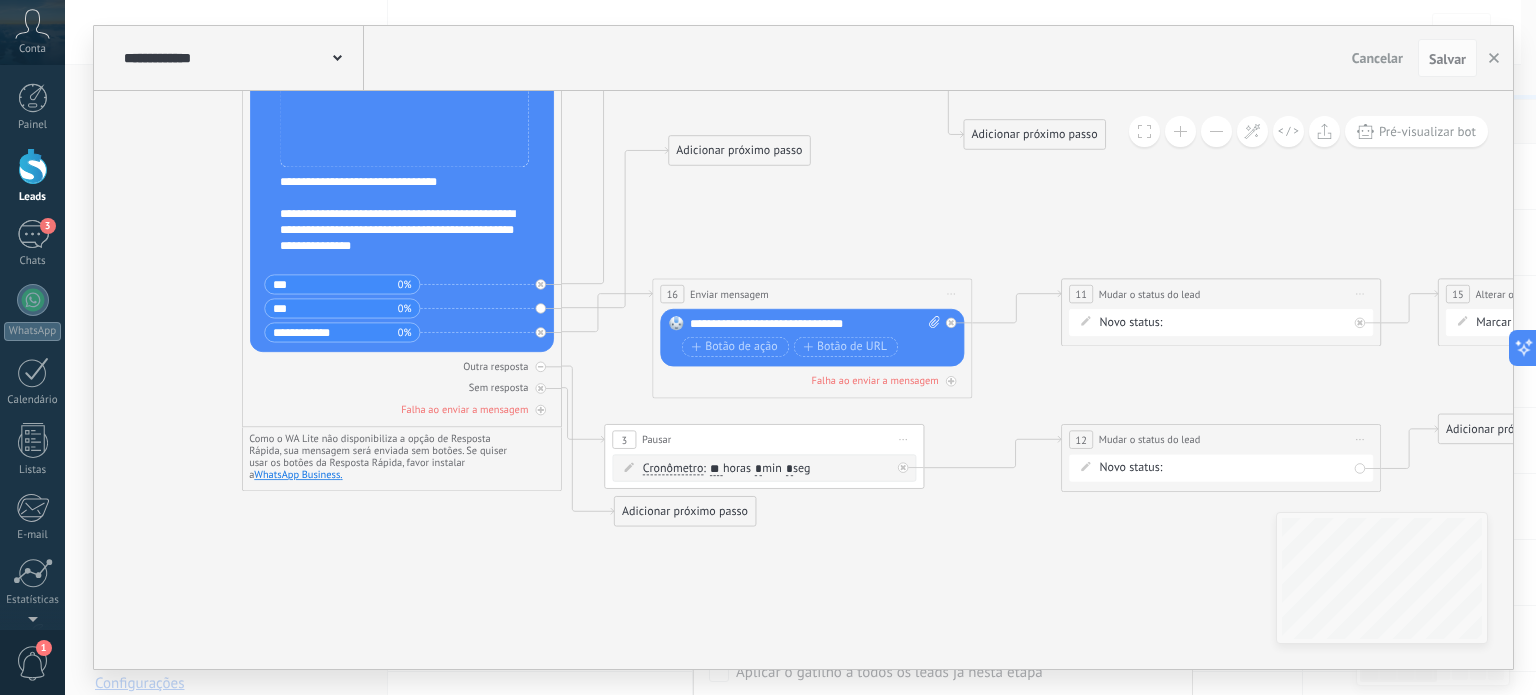 drag, startPoint x: 554, startPoint y: 401, endPoint x: 868, endPoint y: 565, distance: 354.2485 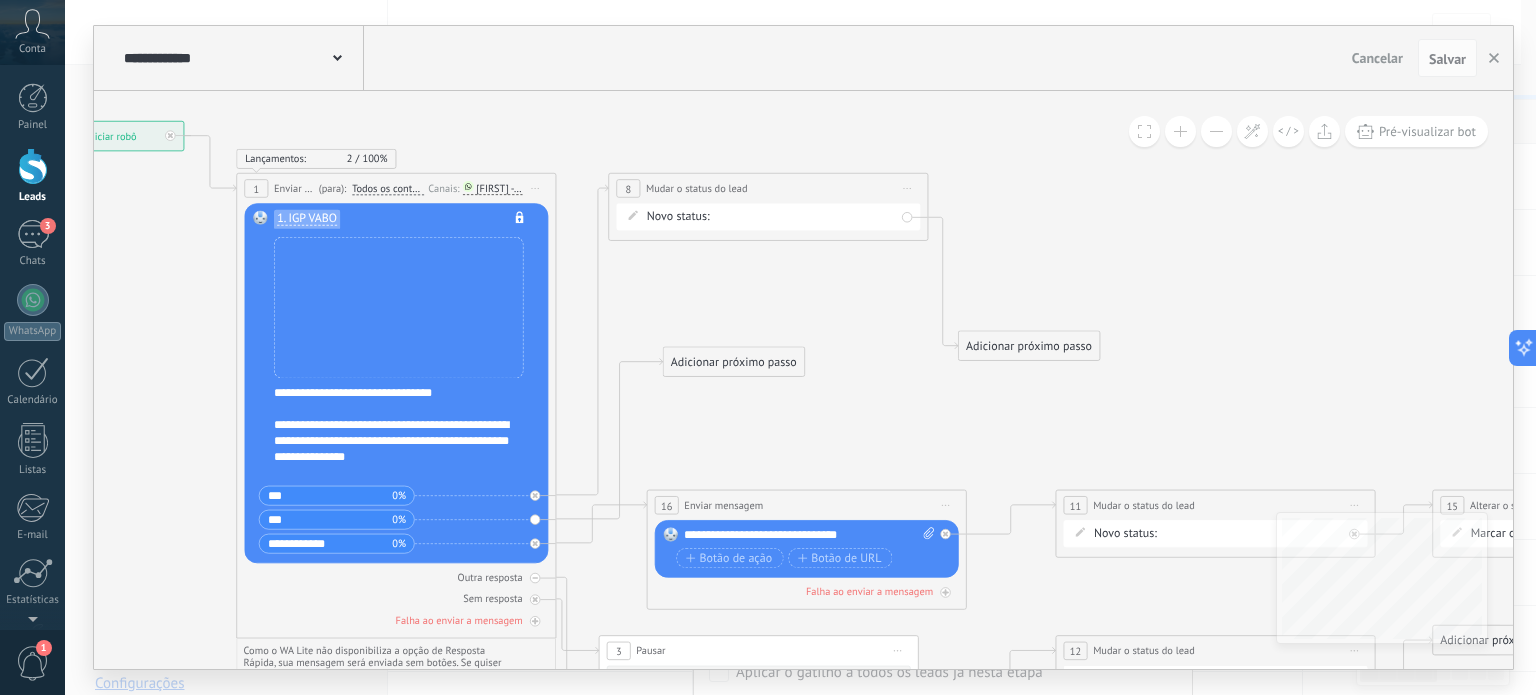 drag, startPoint x: 856, startPoint y: 210, endPoint x: 850, endPoint y: 421, distance: 211.0853 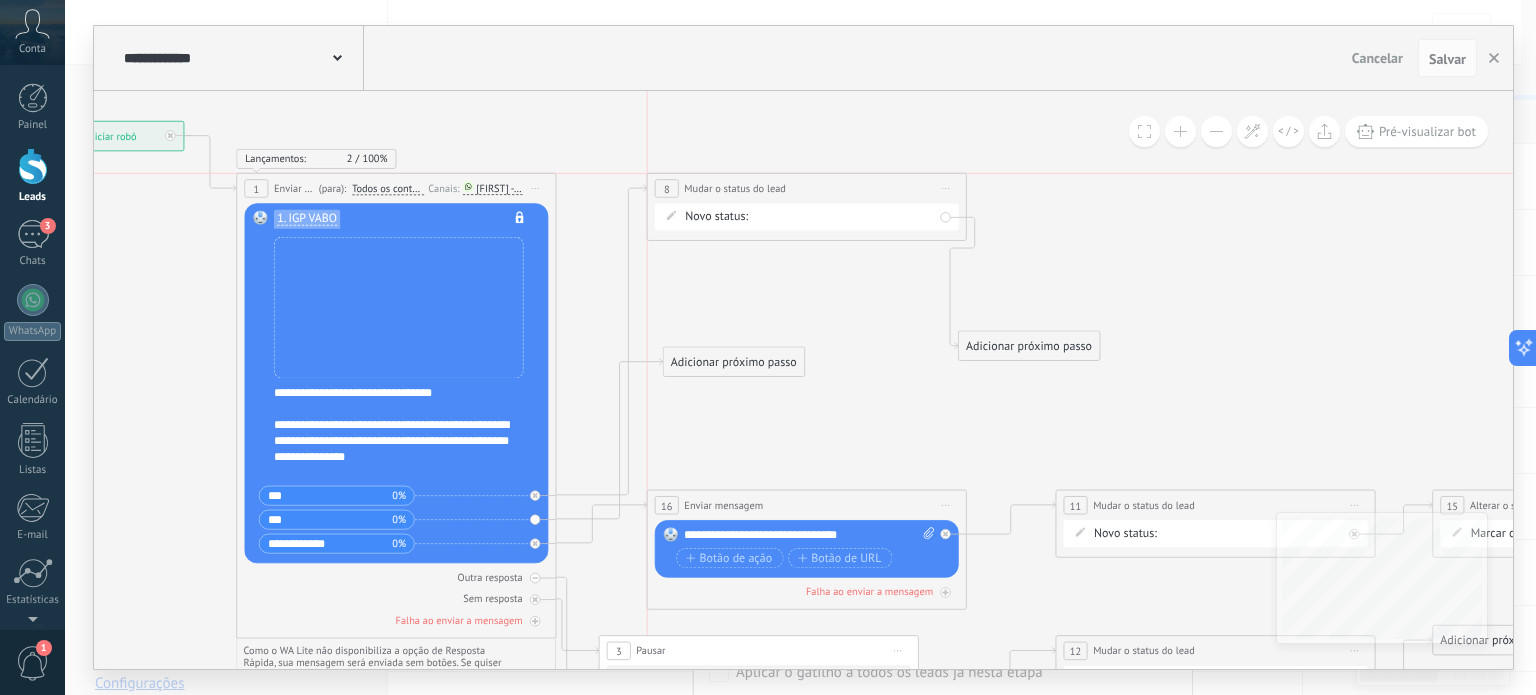 drag, startPoint x: 762, startPoint y: 191, endPoint x: 804, endPoint y: 190, distance: 42.0119 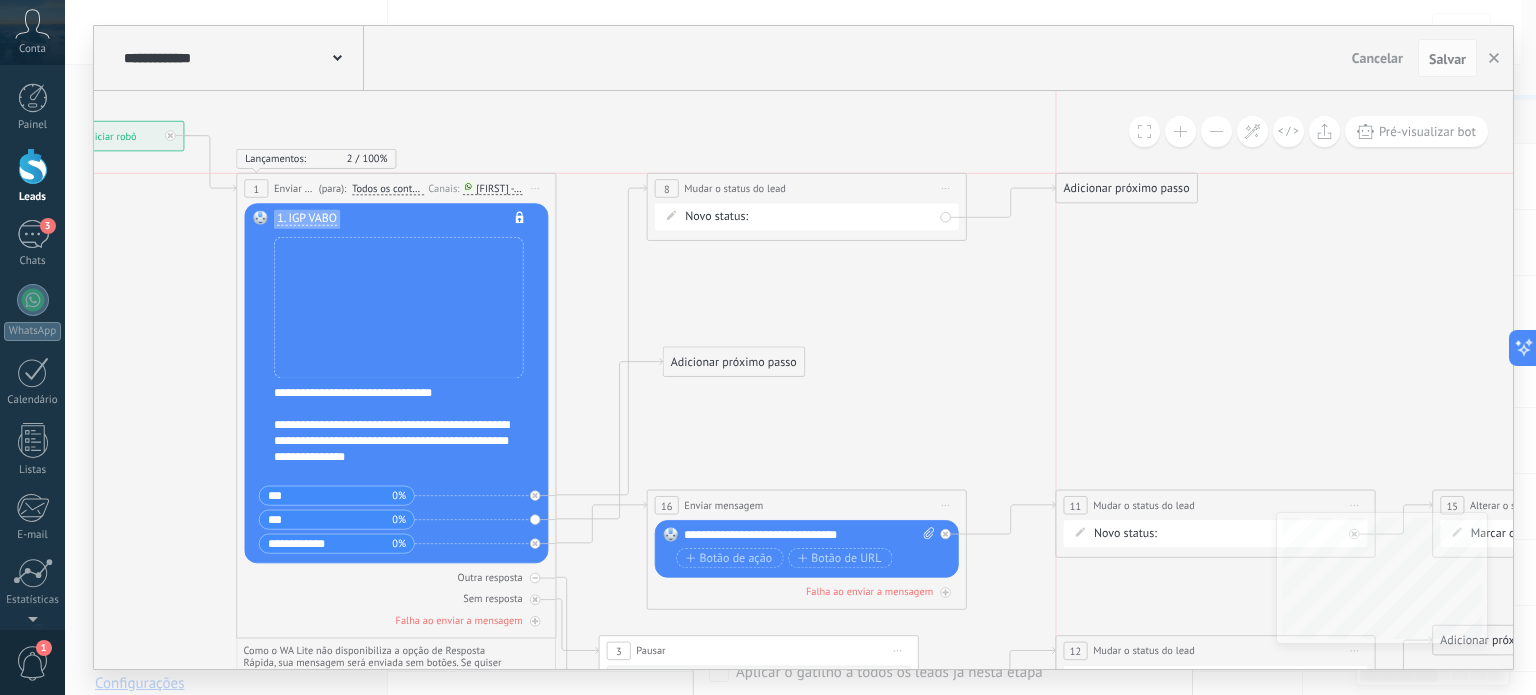 drag, startPoint x: 1018, startPoint y: 335, endPoint x: 1111, endPoint y: 178, distance: 182.4774 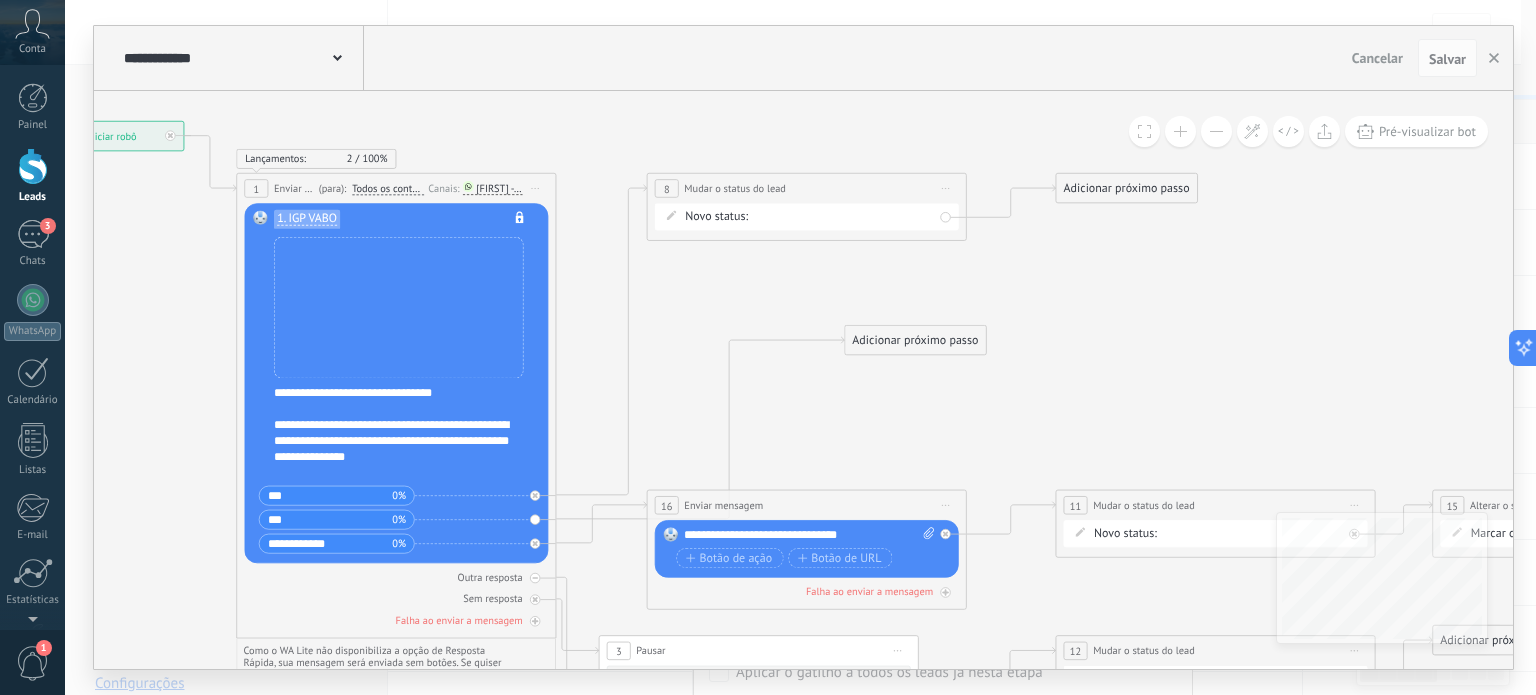drag, startPoint x: 753, startPoint y: 367, endPoint x: 936, endPoint y: 347, distance: 184.08965 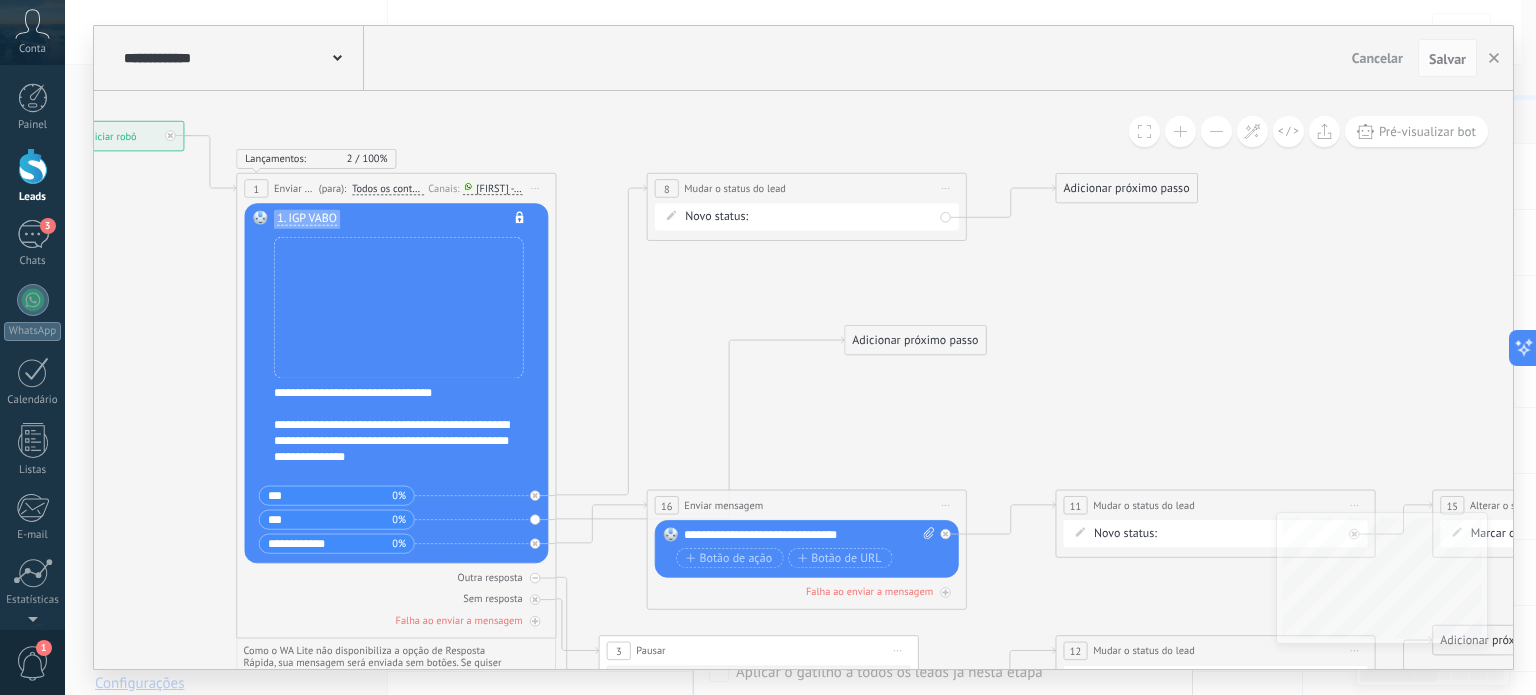 click on "1ª Mensagem 2ª Mensagem 3ª Mensagem 4ª Mensagem Em Conversa Fechado - ganho Fechado - perdido" at bounding box center (0, 0) 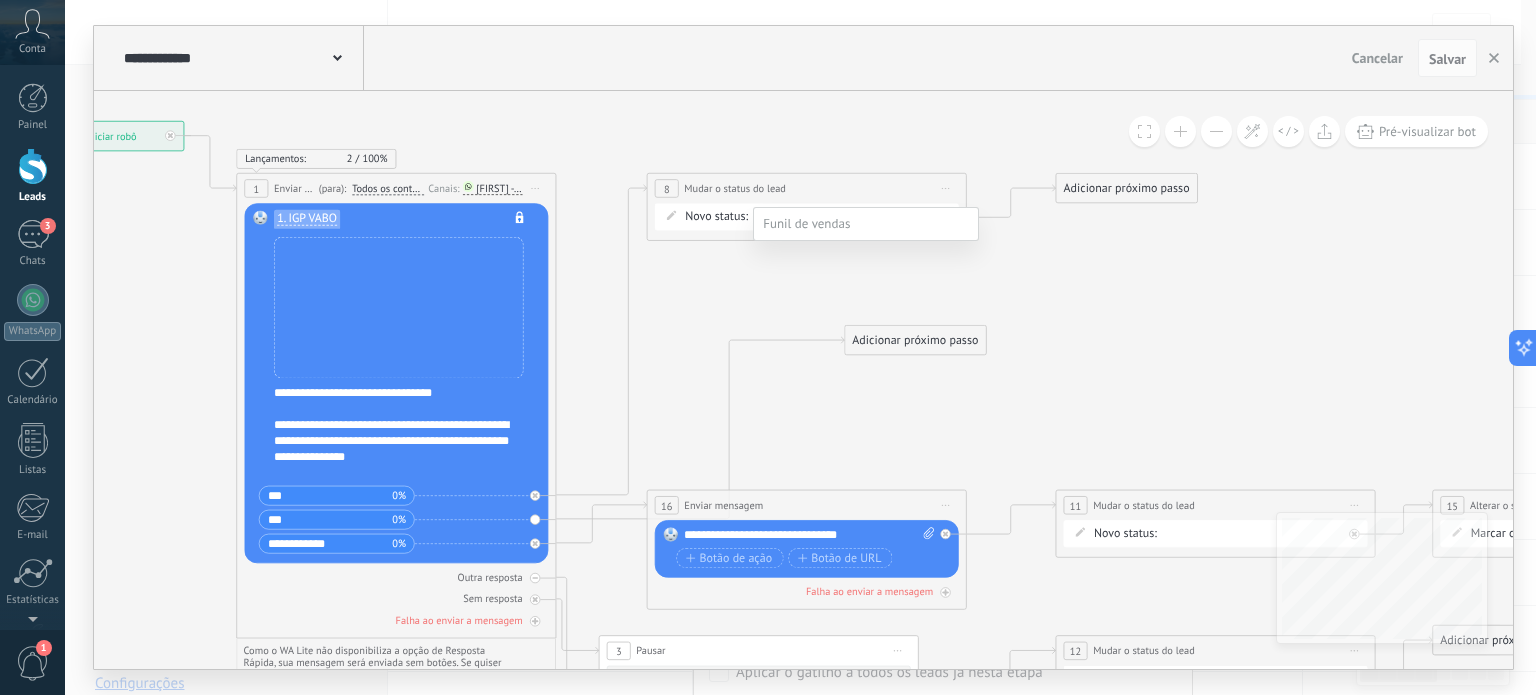 click on "Em Conversa" at bounding box center [0, 0] 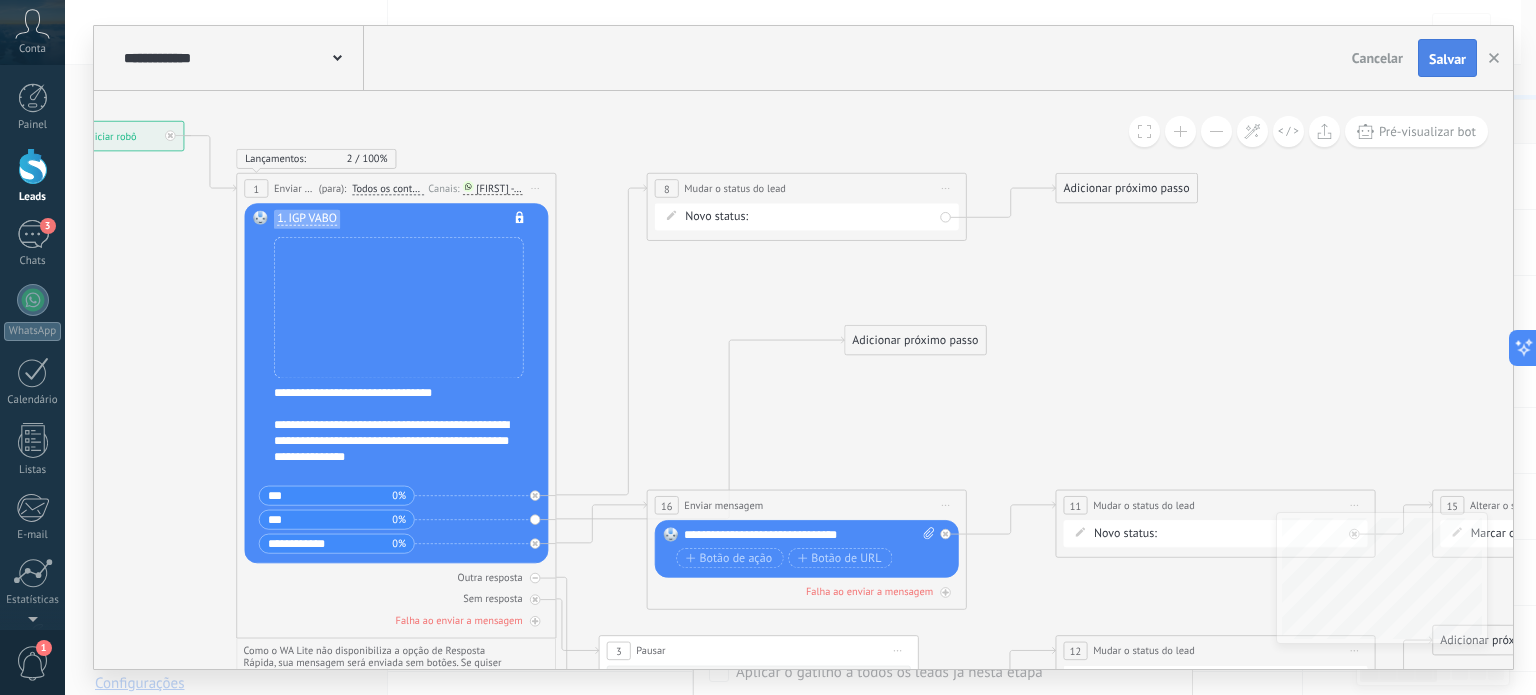 click on "Salvar" at bounding box center (1447, 58) 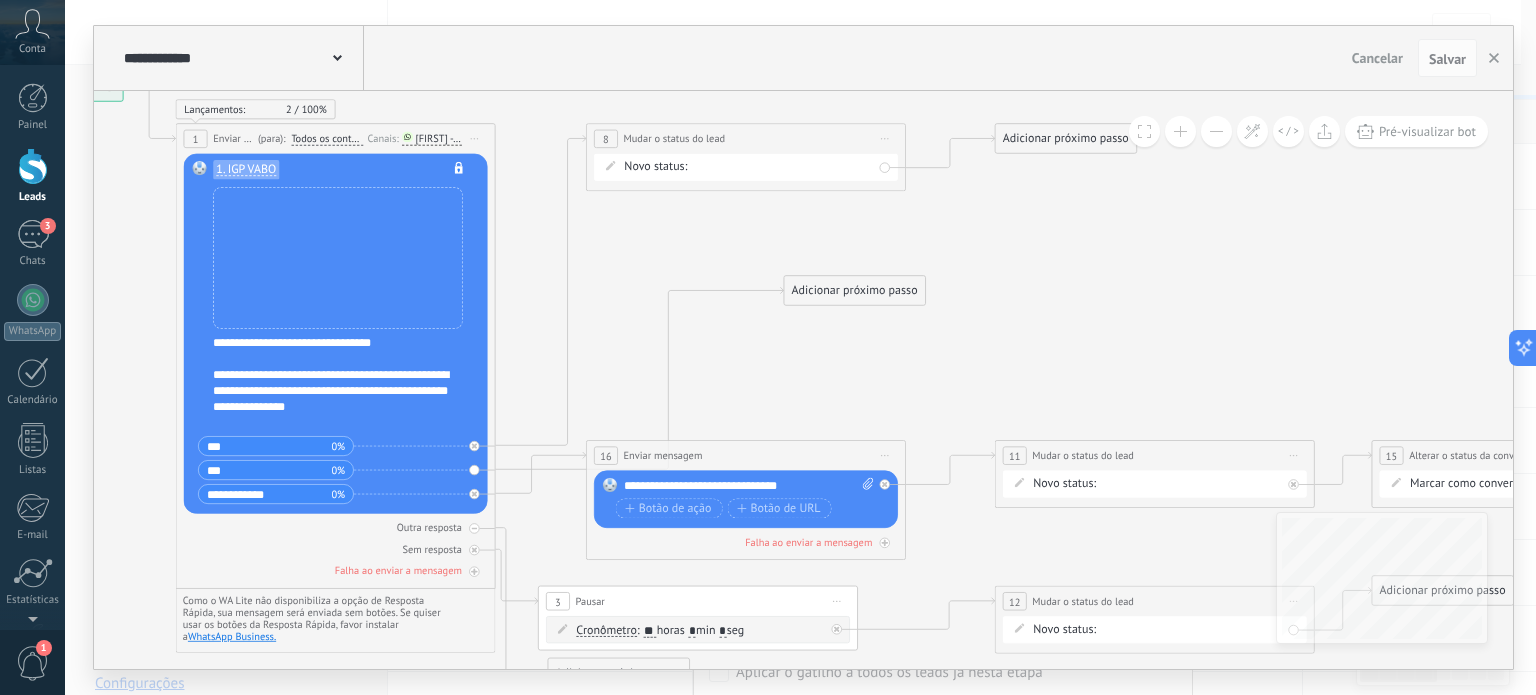 drag, startPoint x: 1150, startPoint y: 377, endPoint x: 1089, endPoint y: 327, distance: 78.873314 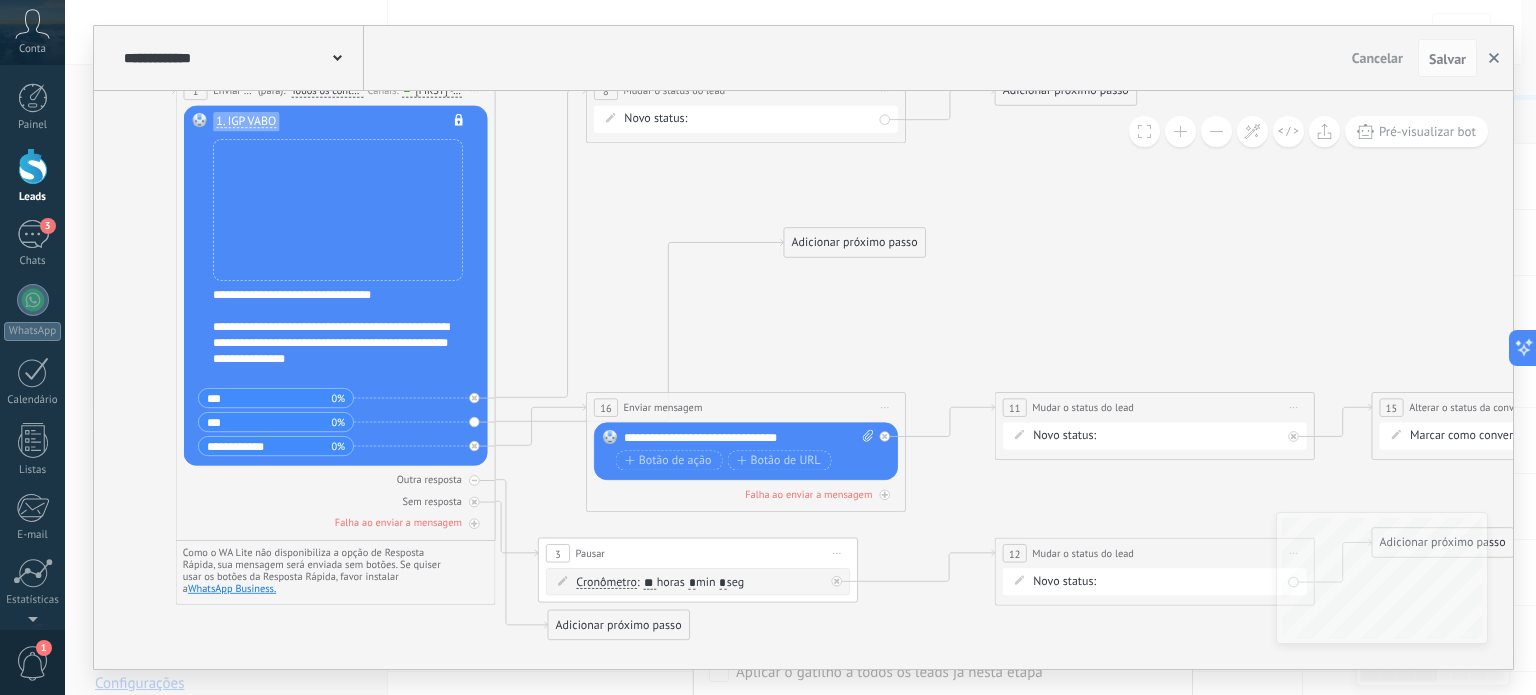 click 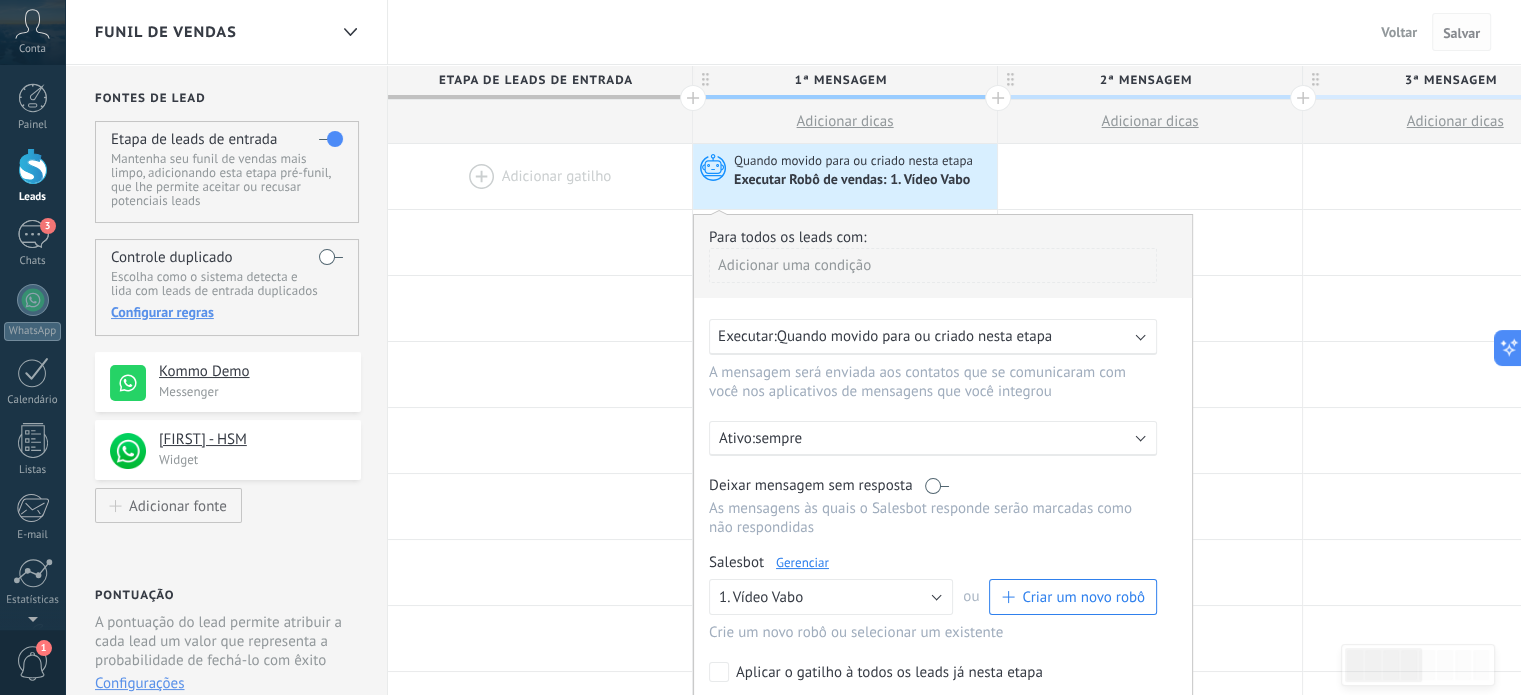 click on "Salvar" at bounding box center (1461, 33) 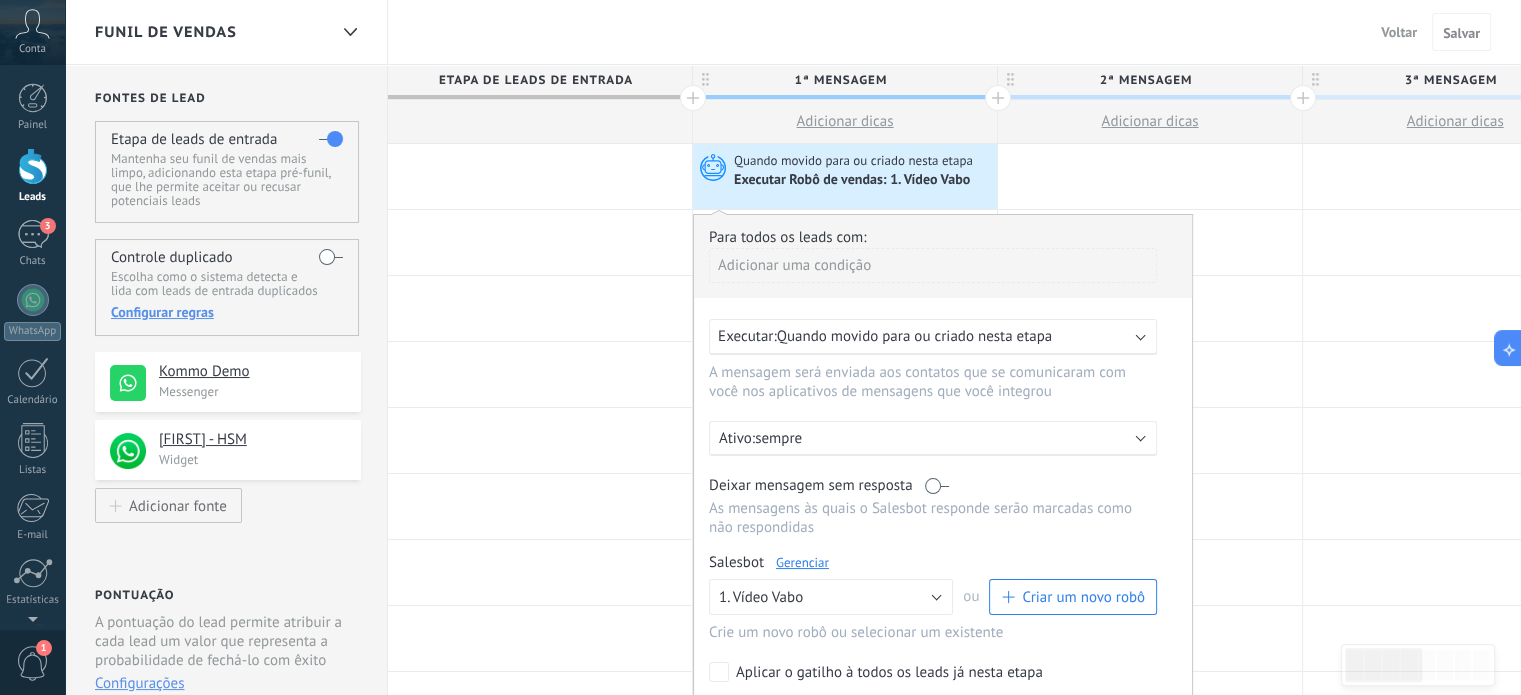 click on "Adicionar gatilho" at bounding box center (1150, 177) 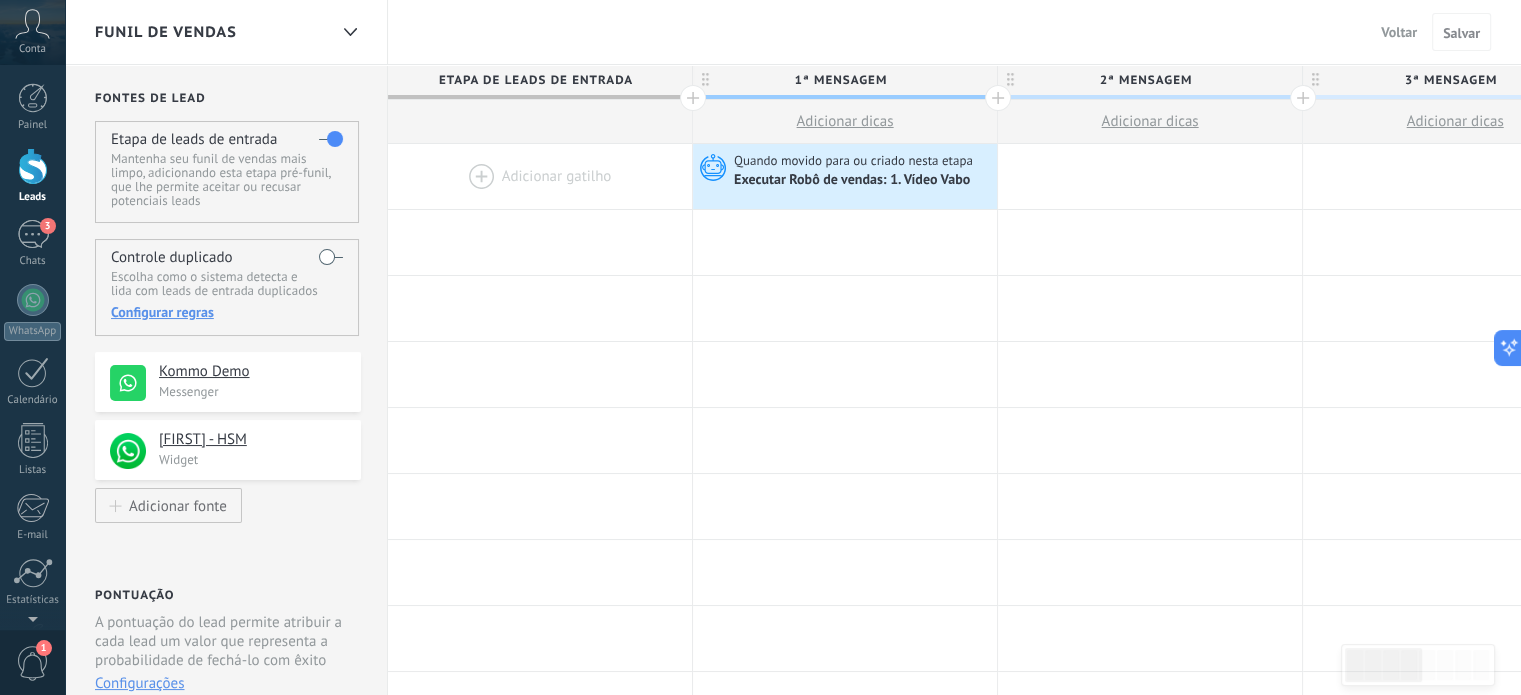 click on "Voltar" at bounding box center [1399, 32] 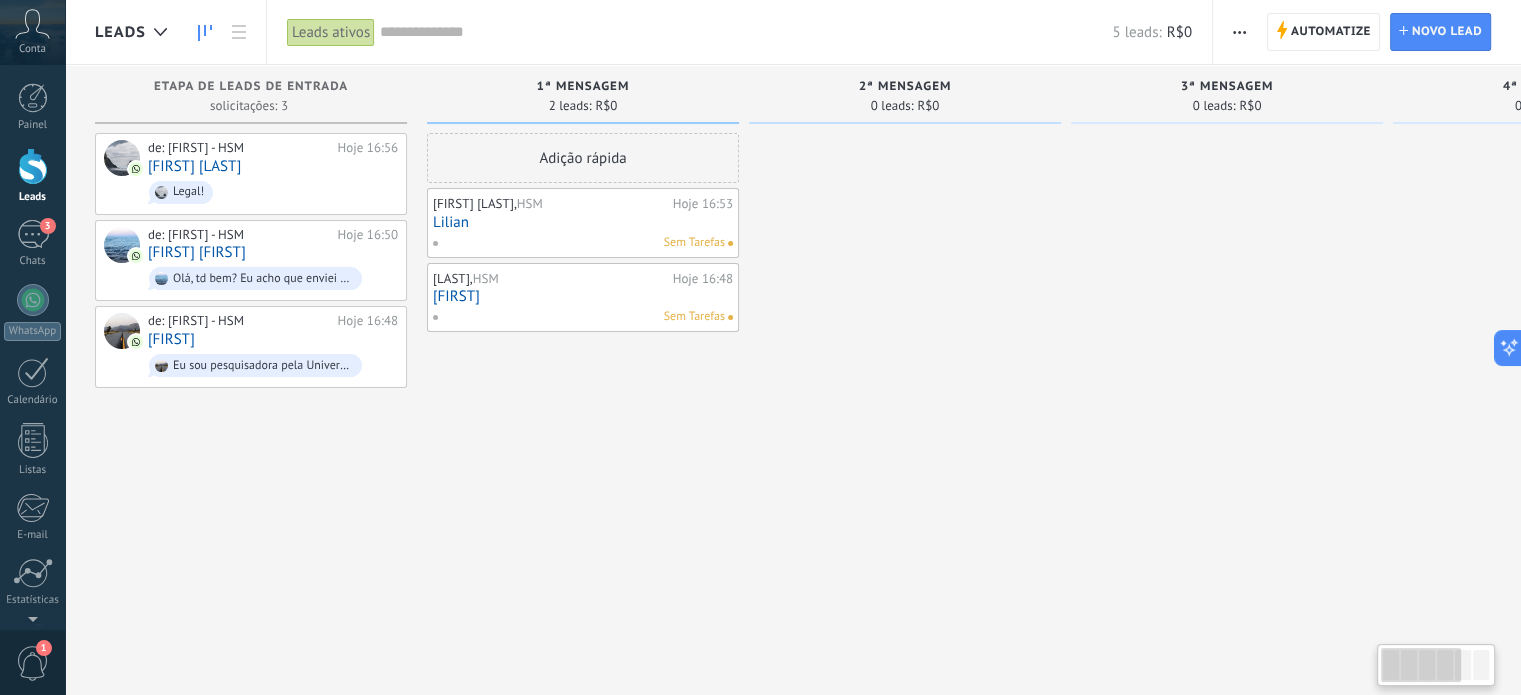 click on "Adição rápida" at bounding box center [583, 158] 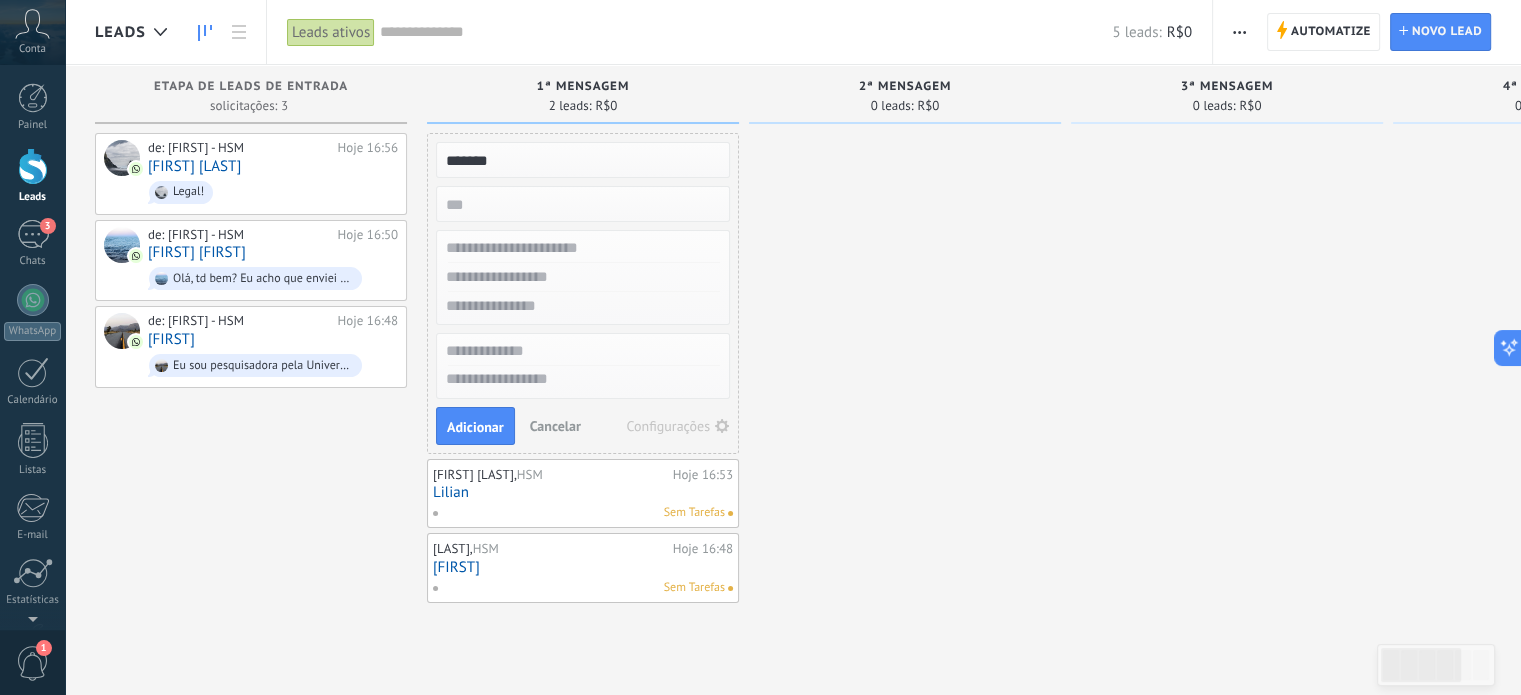 type on "*******" 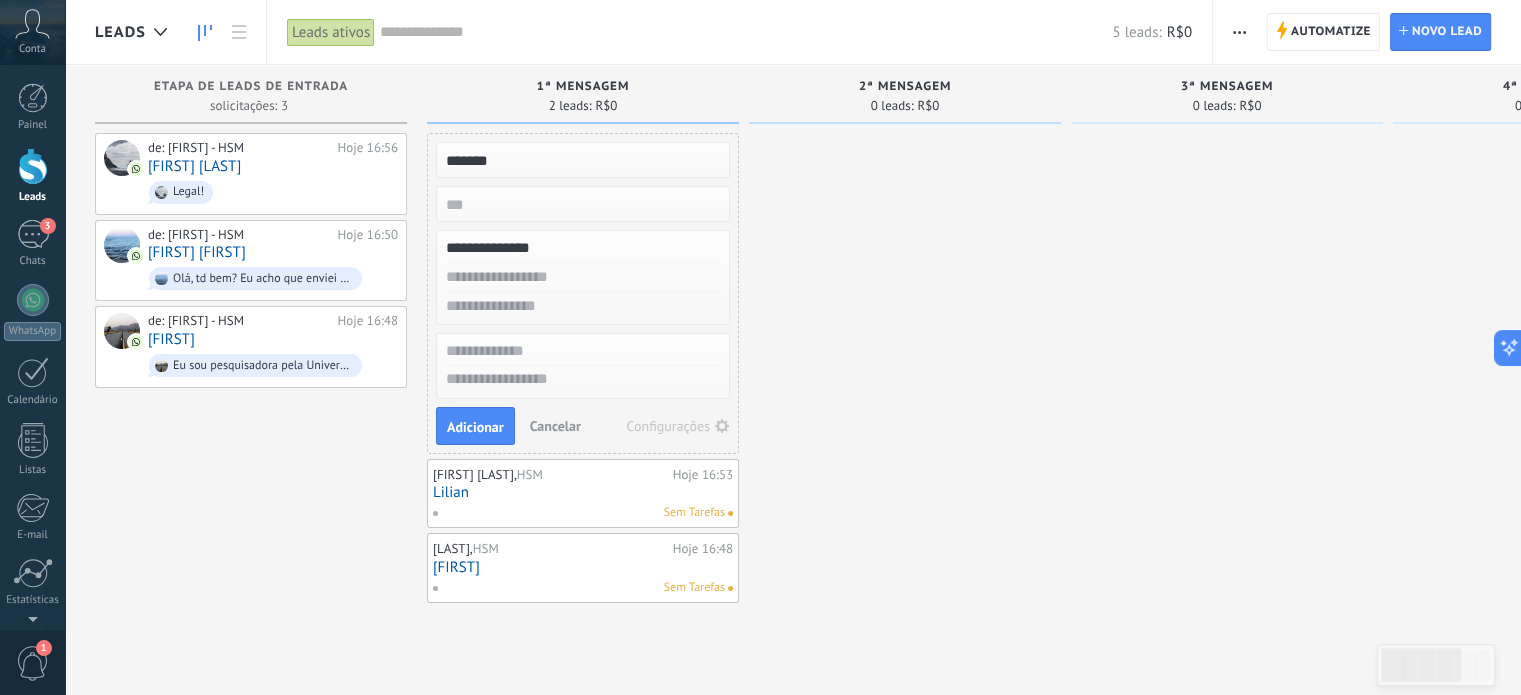 type on "**********" 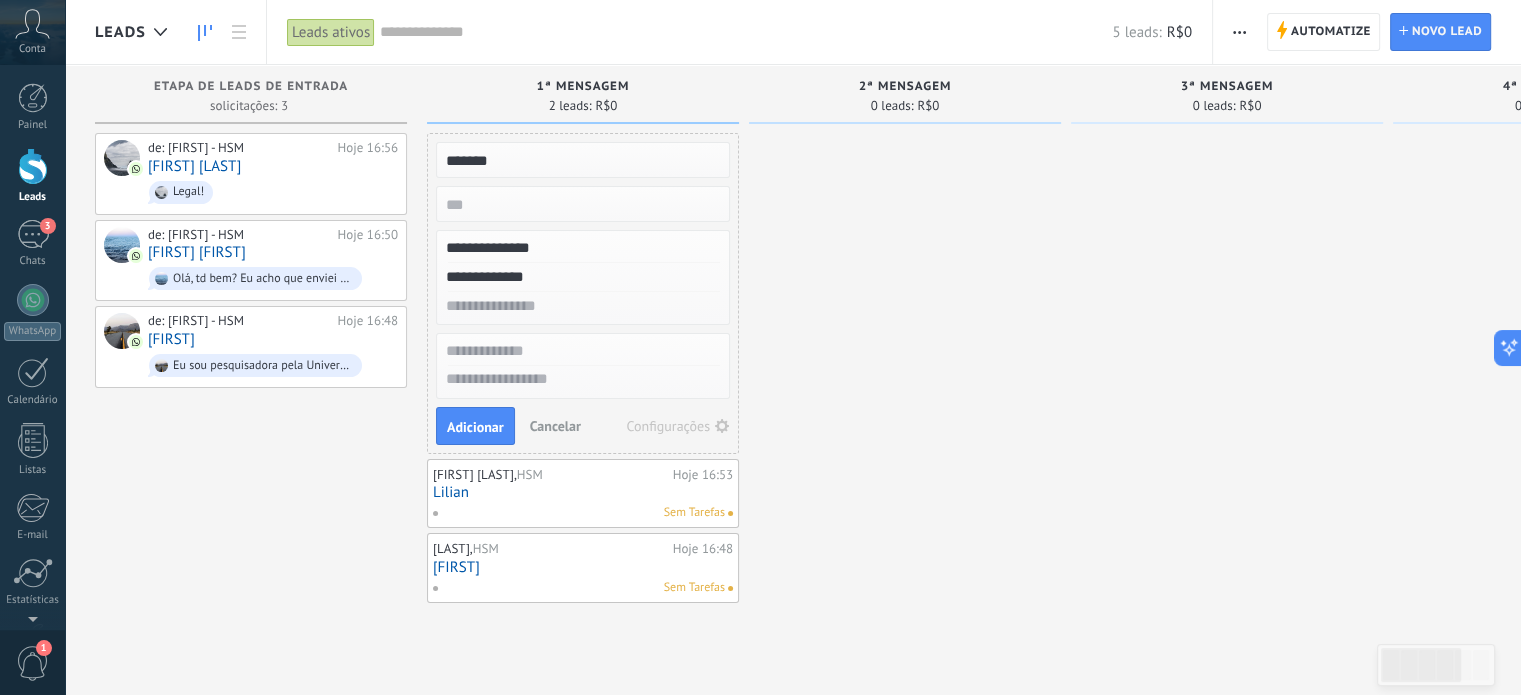 type on "**********" 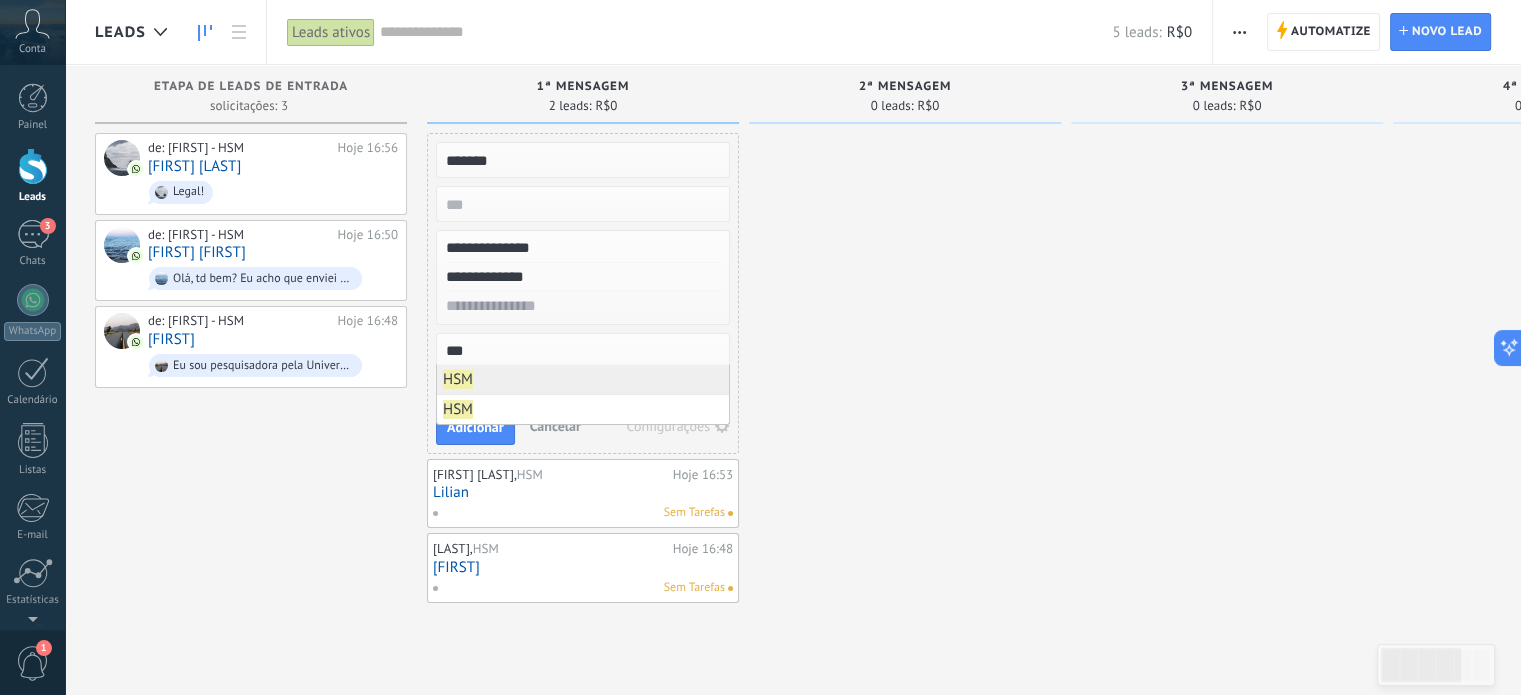 type on "***" 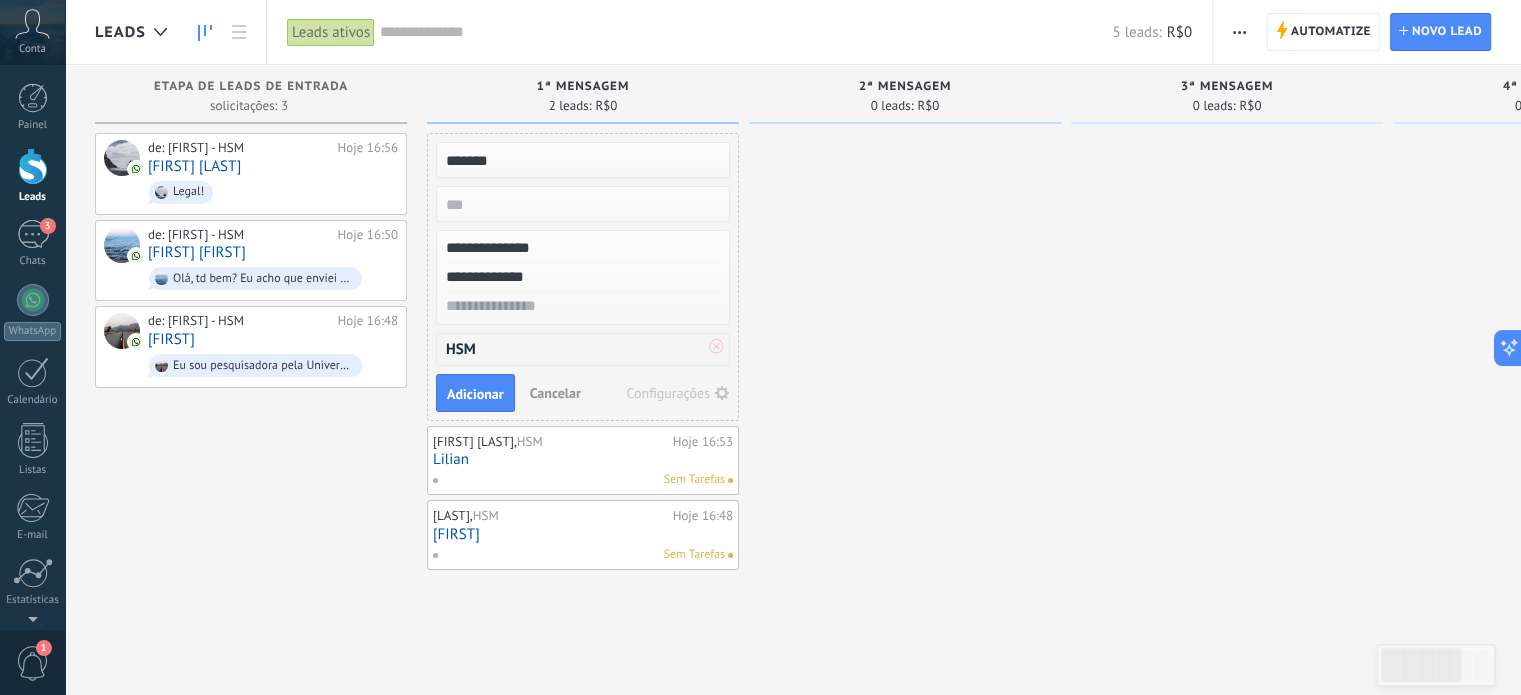 click on "Adicionar" at bounding box center (475, 393) 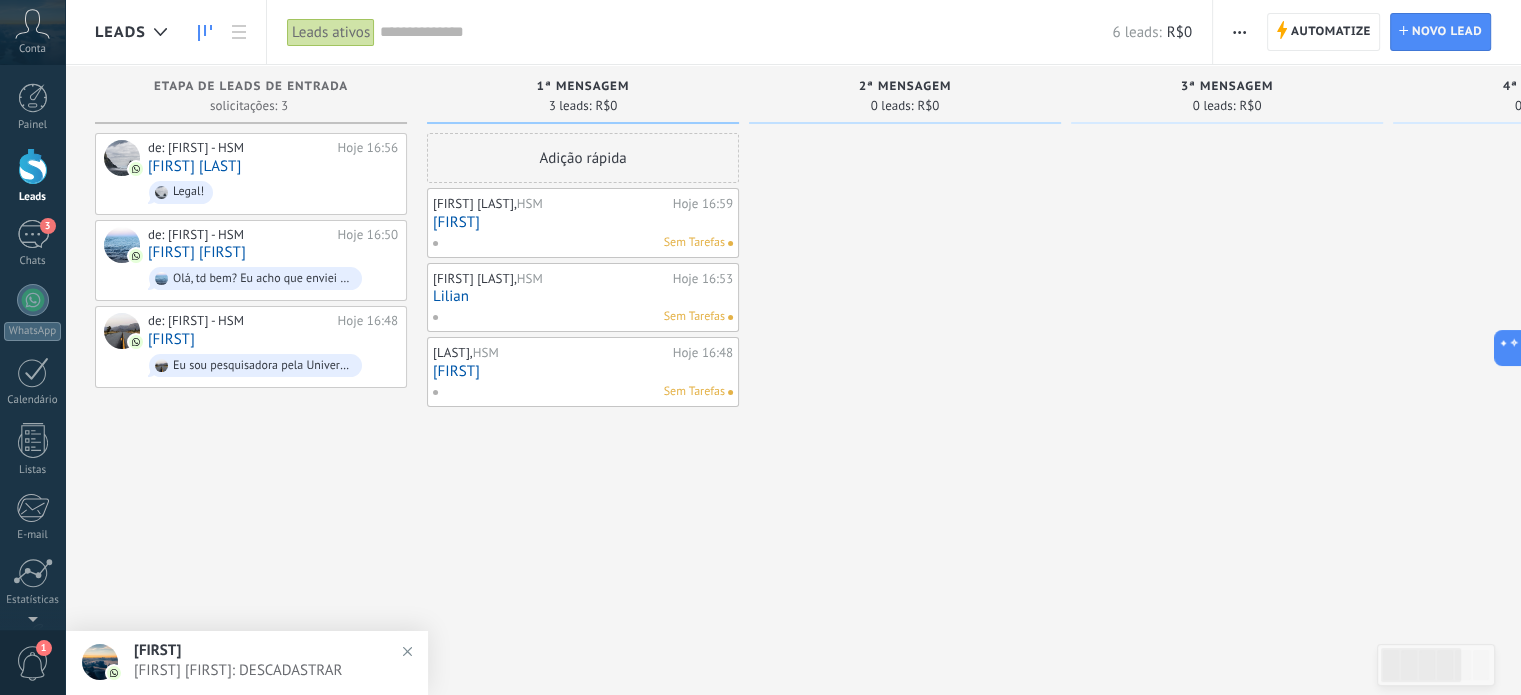click on "Adição rápida Klayton Pontes,  HSM Hoje 16:59 Klayton Sem Tarefas Lilian Rios,  HSM Hoje 16:53 Lilian Sem Tarefas Vinicius Rodriguez,  HSM Hoje 16:48 Vinicius Sem Tarefas" at bounding box center [583, 350] 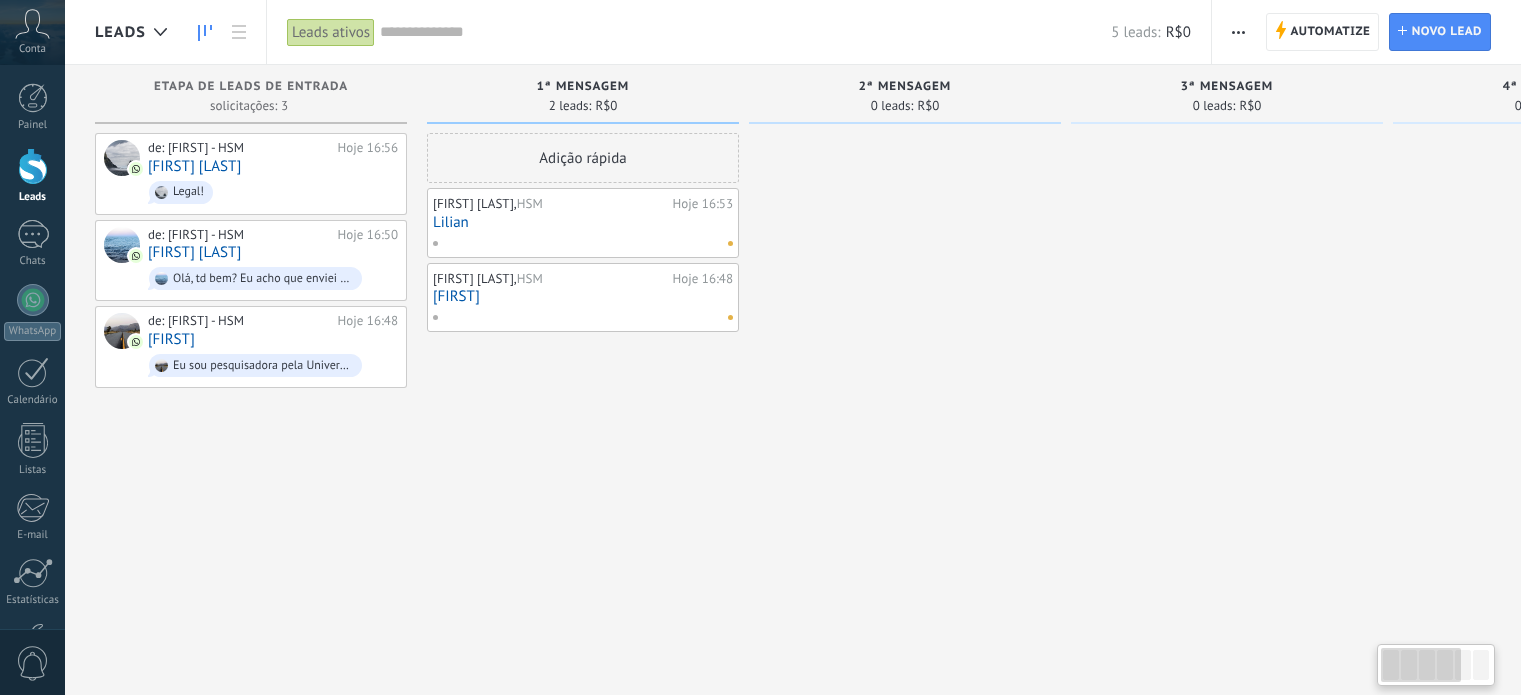 scroll, scrollTop: 0, scrollLeft: 0, axis: both 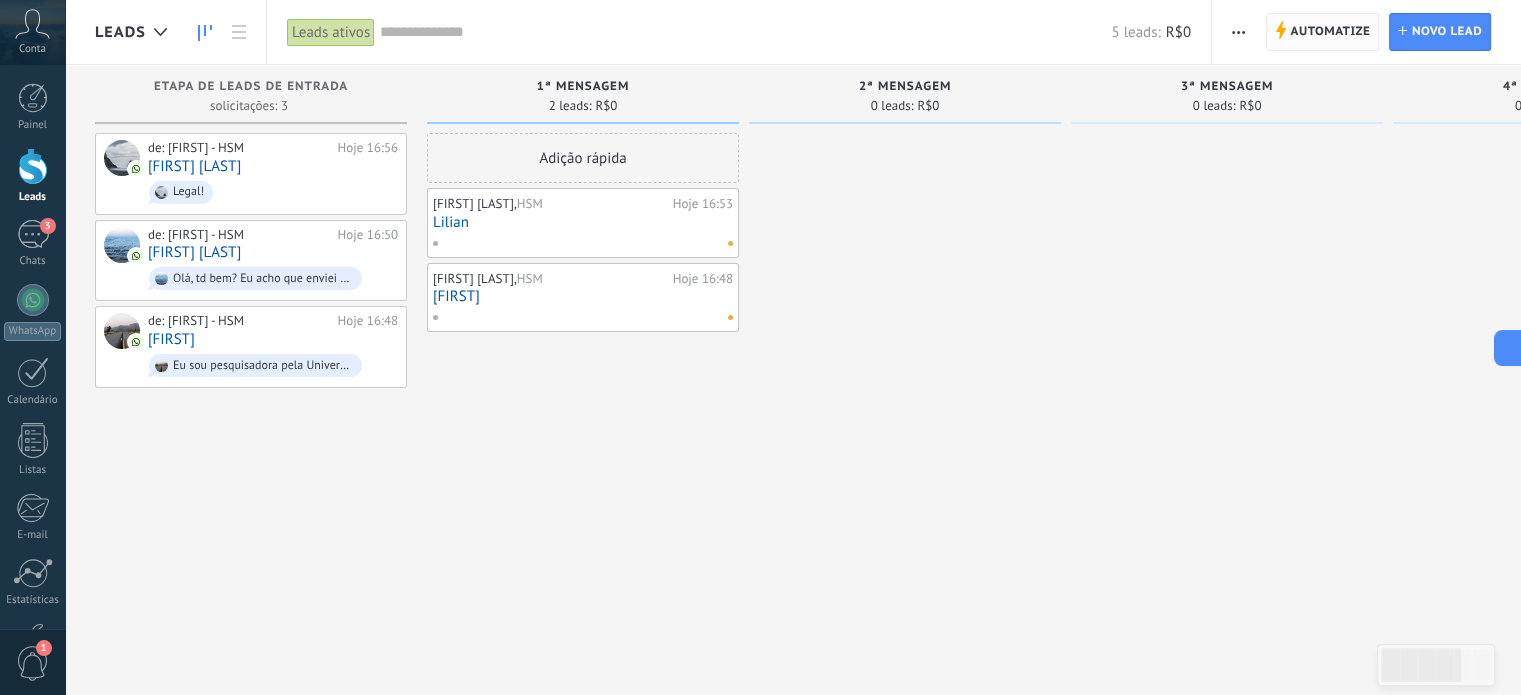 click on "Automatize" at bounding box center (1330, 32) 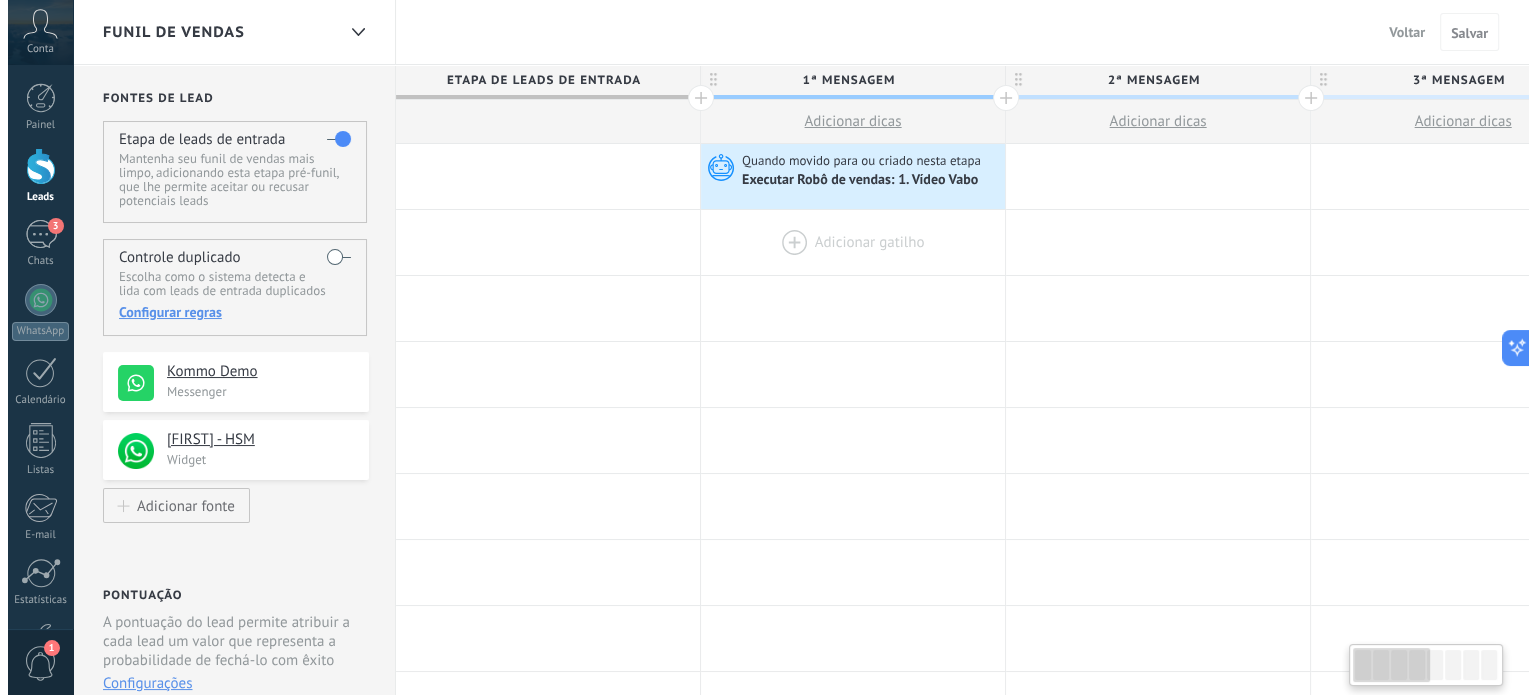 scroll, scrollTop: 0, scrollLeft: 0, axis: both 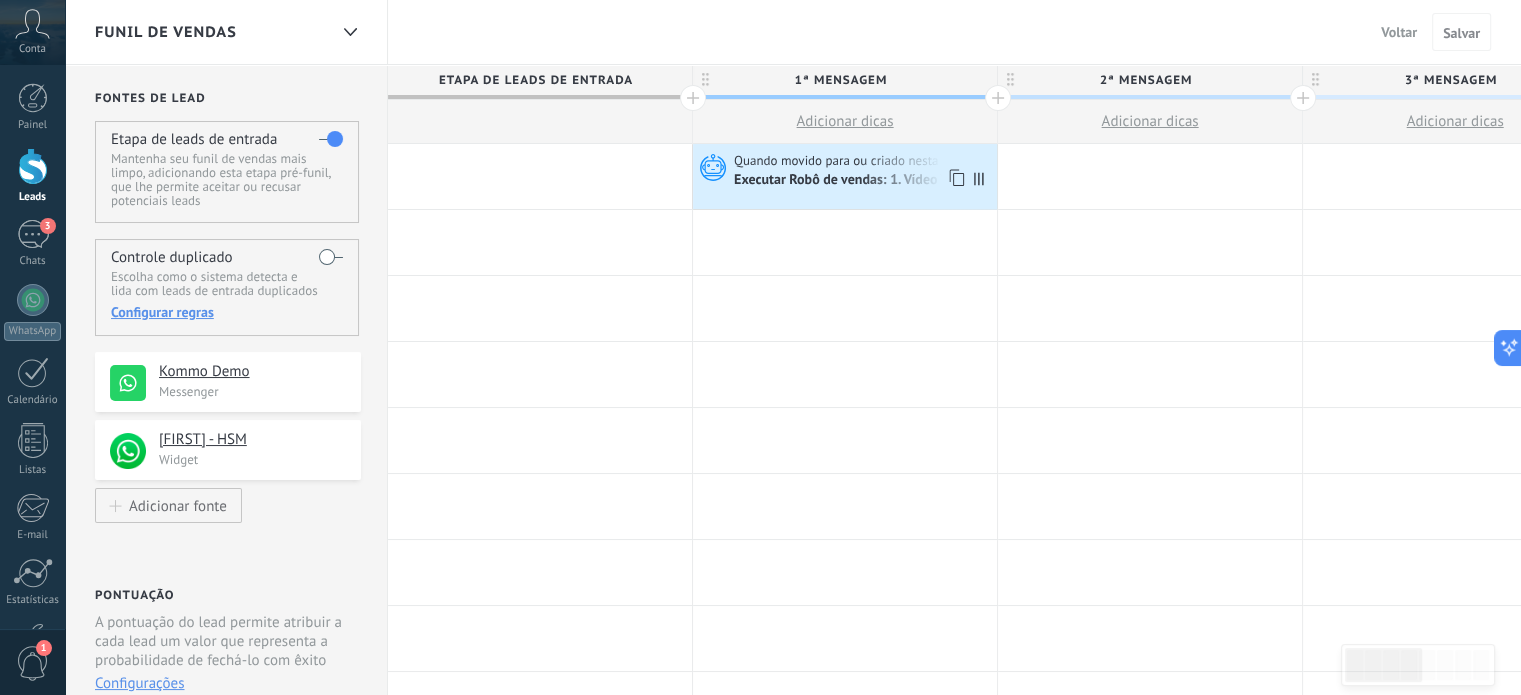 click on "Executar Robô de vendas: 1. Vídeo Vabo" at bounding box center [853, 181] 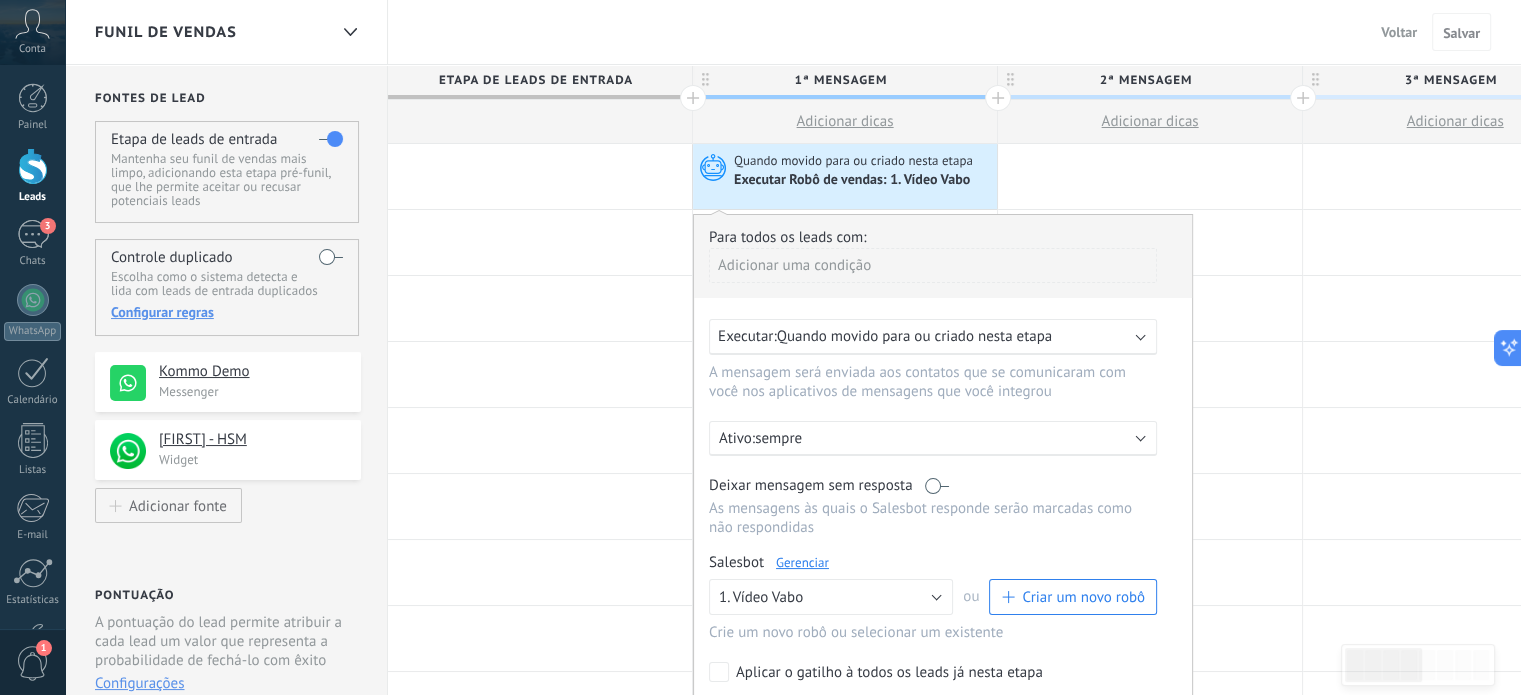 click on "Gerenciar" at bounding box center (802, 562) 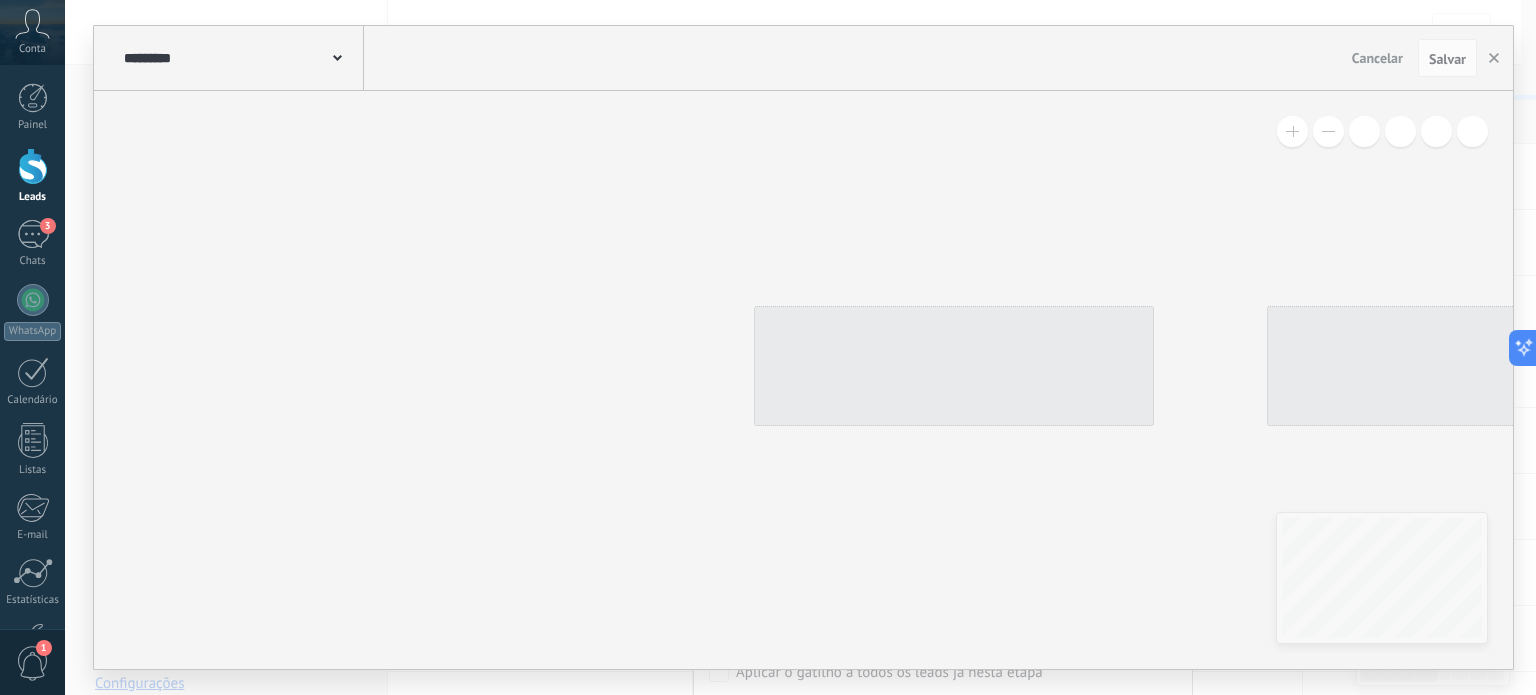 type on "**********" 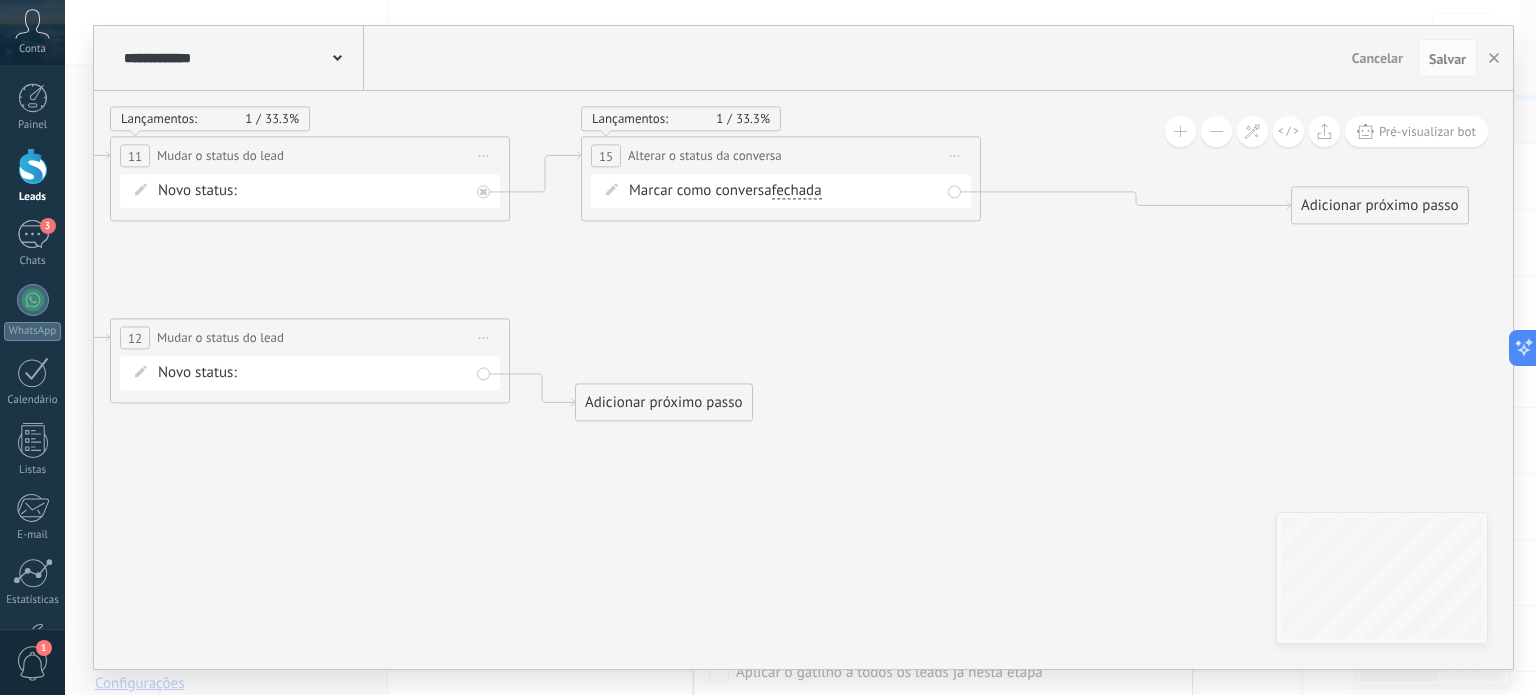 drag, startPoint x: 1081, startPoint y: 212, endPoint x: 1327, endPoint y: 198, distance: 246.39806 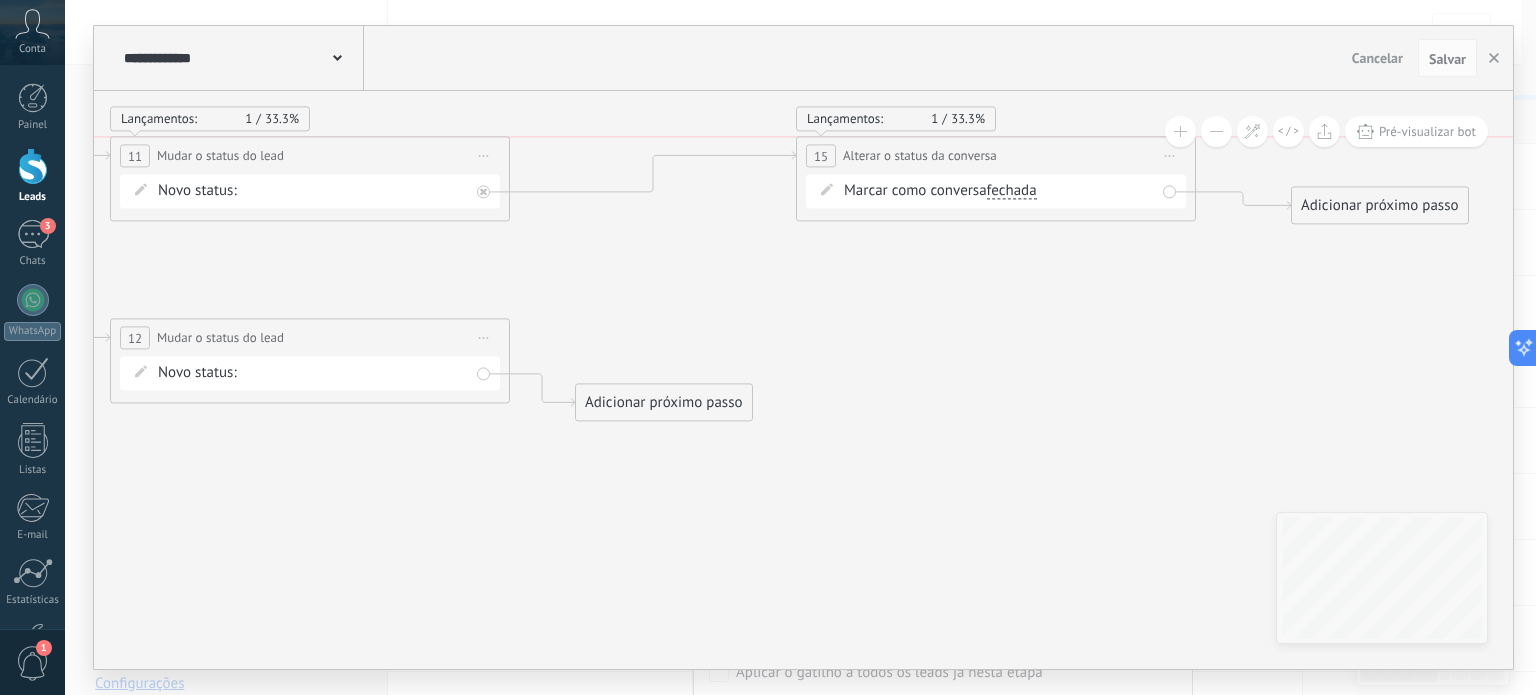 drag, startPoint x: 810, startPoint y: 139, endPoint x: 1025, endPoint y: 144, distance: 215.05814 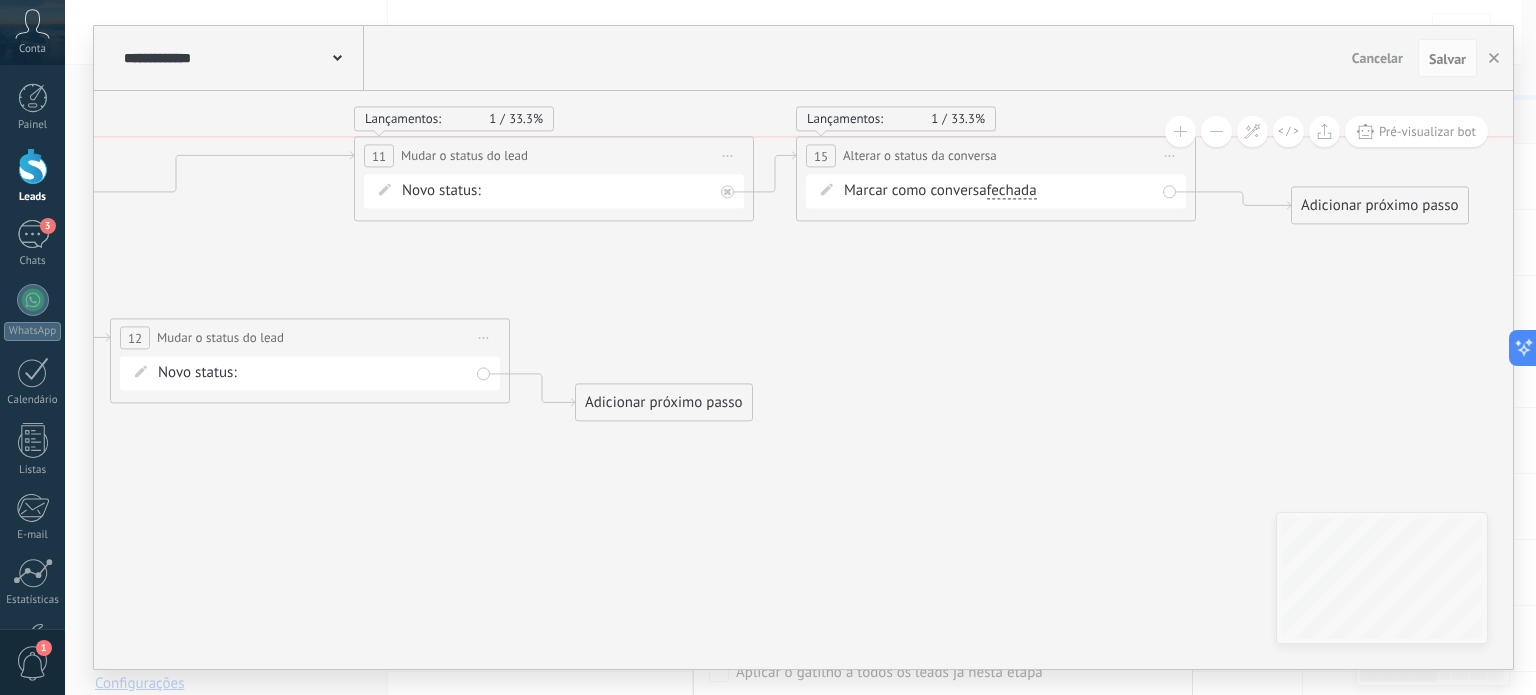 drag, startPoint x: 413, startPoint y: 145, endPoint x: 658, endPoint y: 155, distance: 245.204 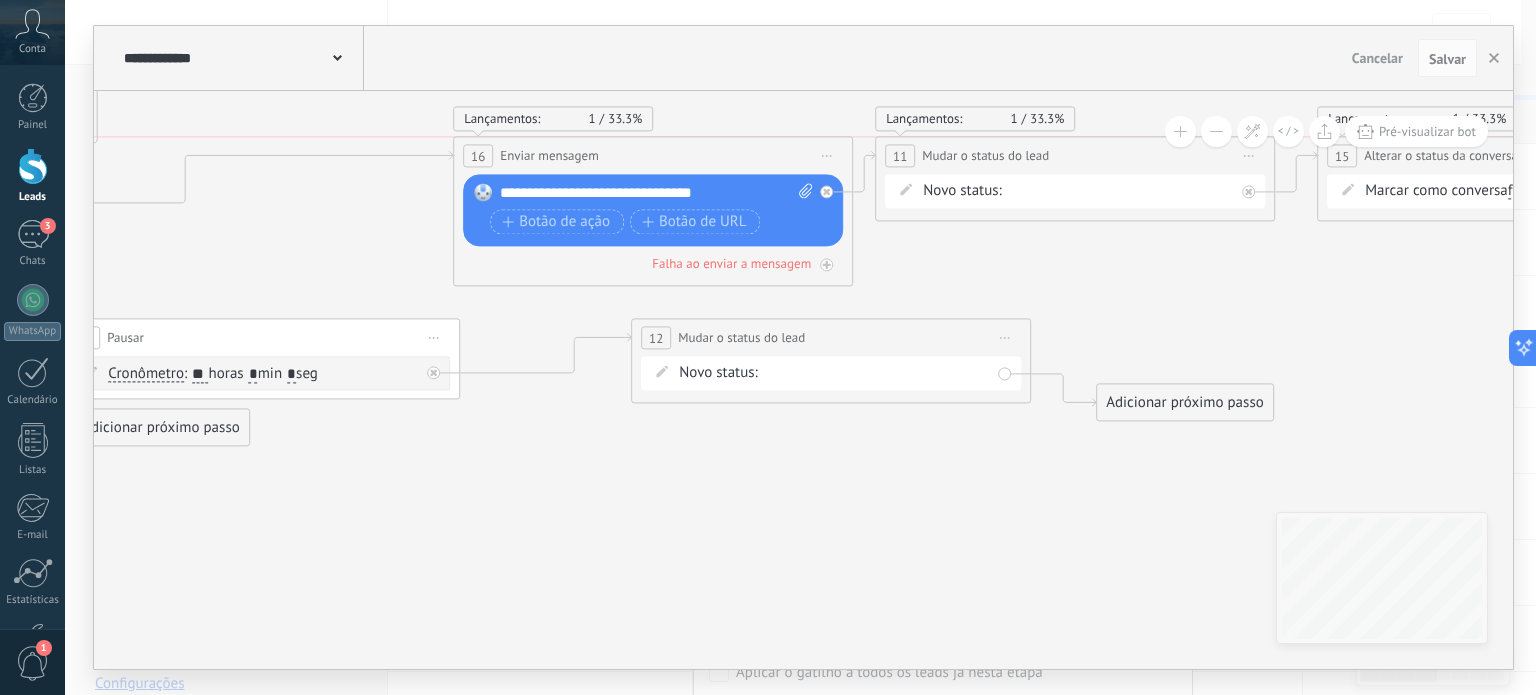 drag, startPoint x: 344, startPoint y: 145, endPoint x: 678, endPoint y: 142, distance: 334.01346 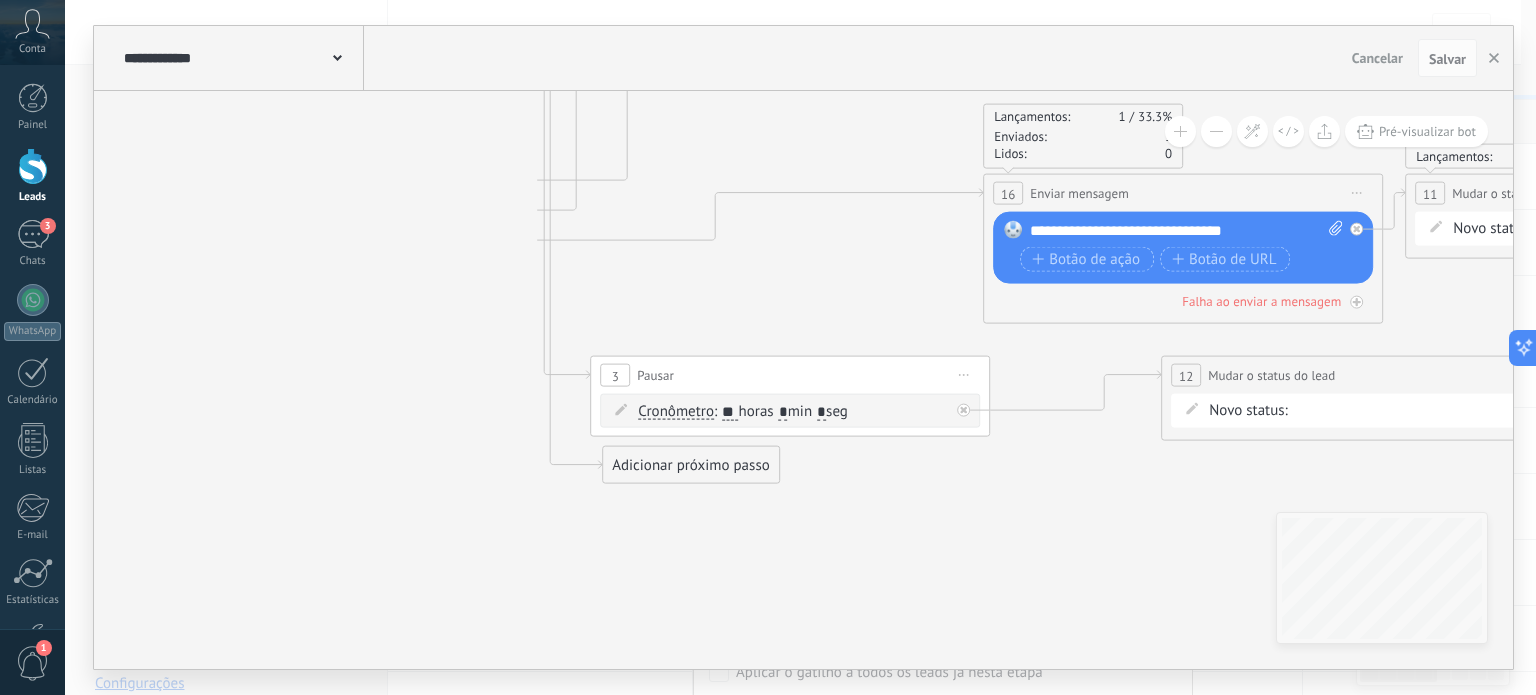 click at bounding box center (1216, 131) 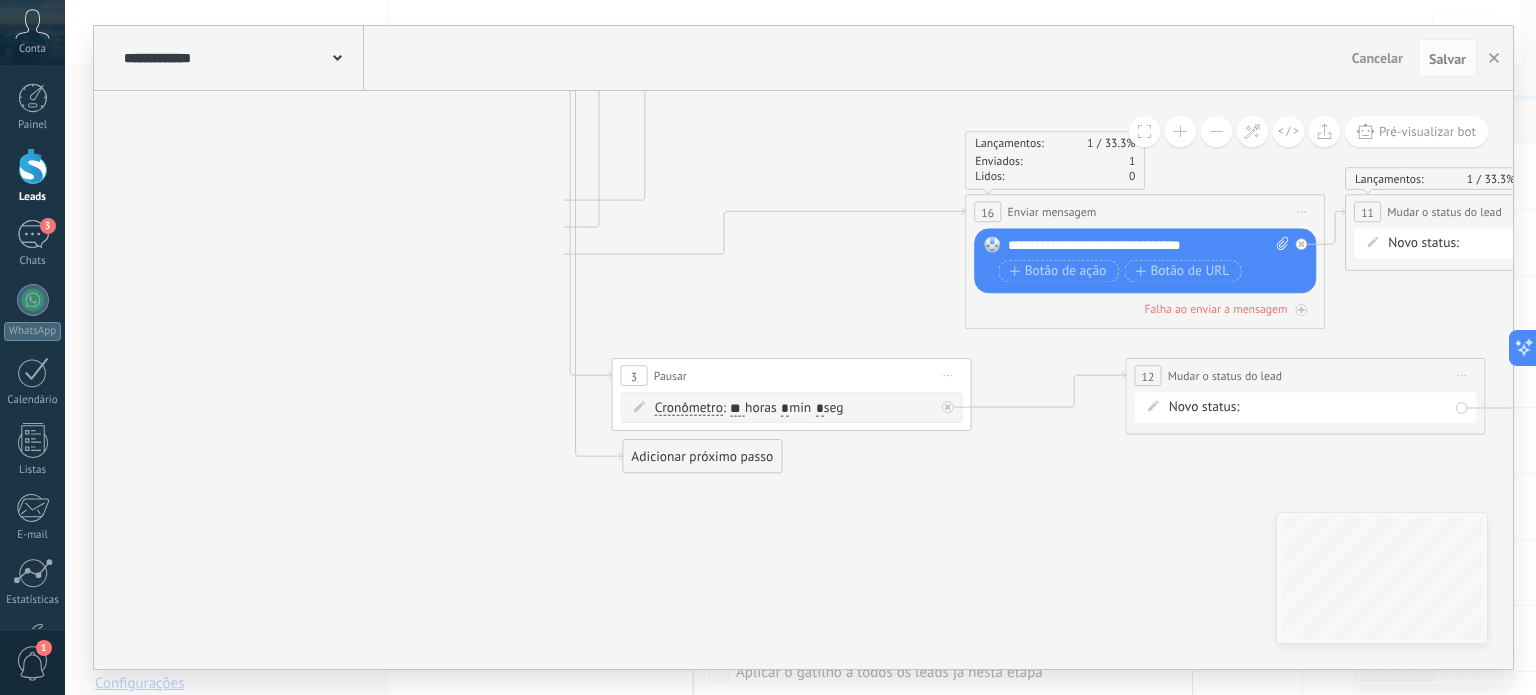 click at bounding box center [1180, 131] 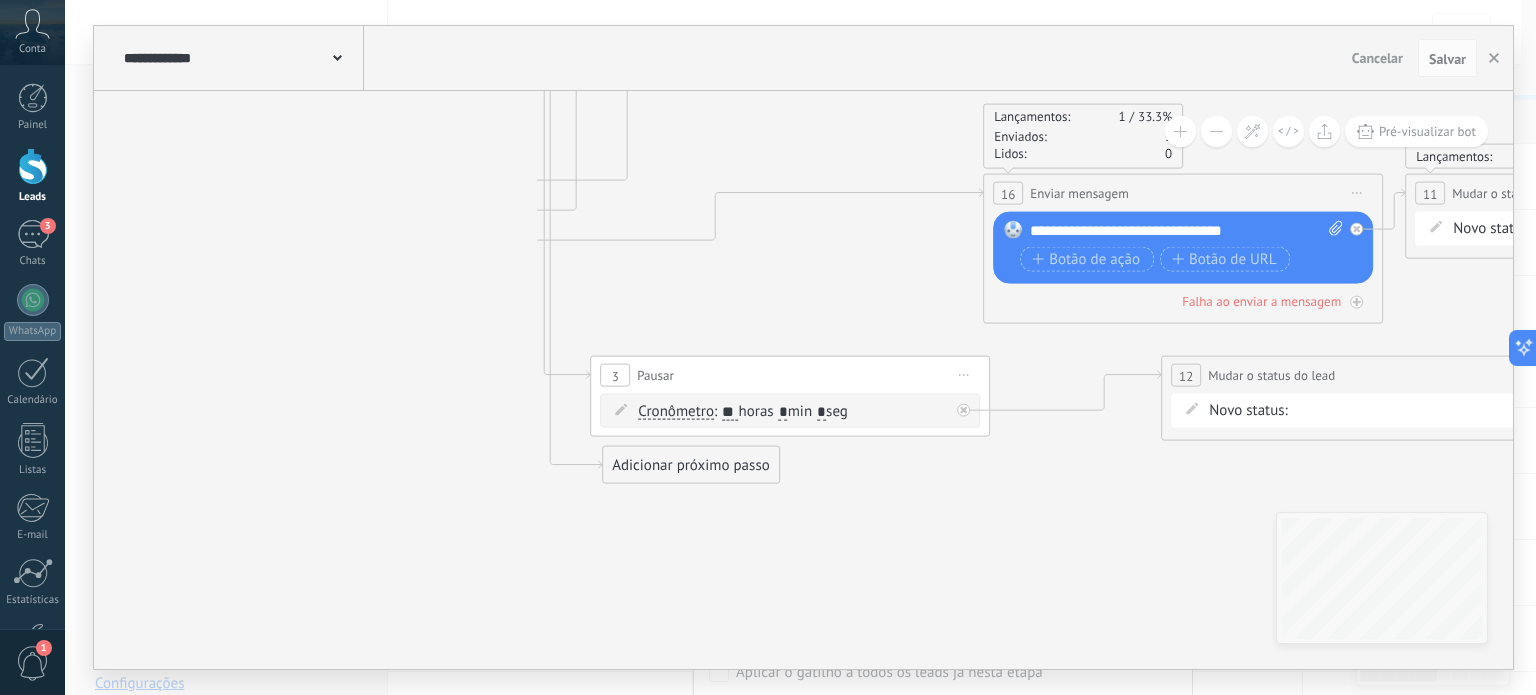 click at bounding box center (1180, 131) 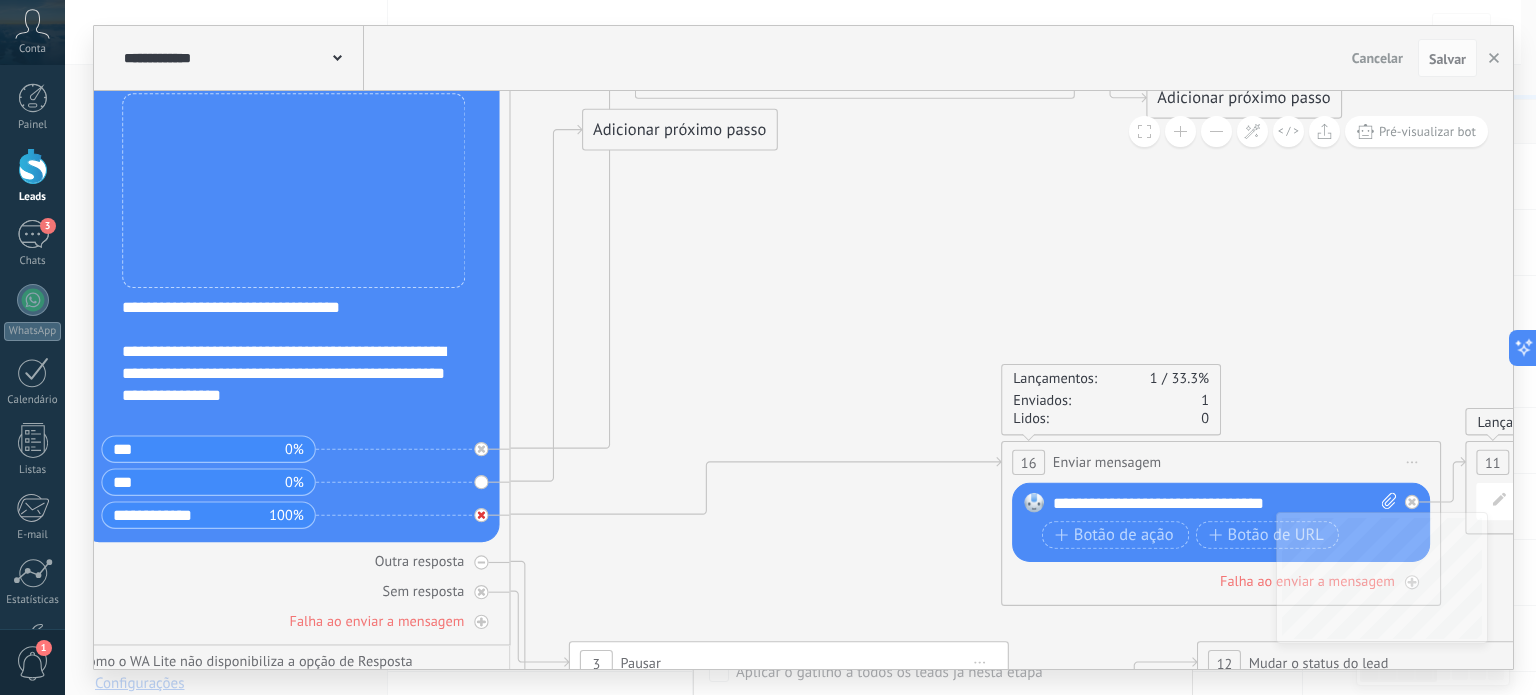 click 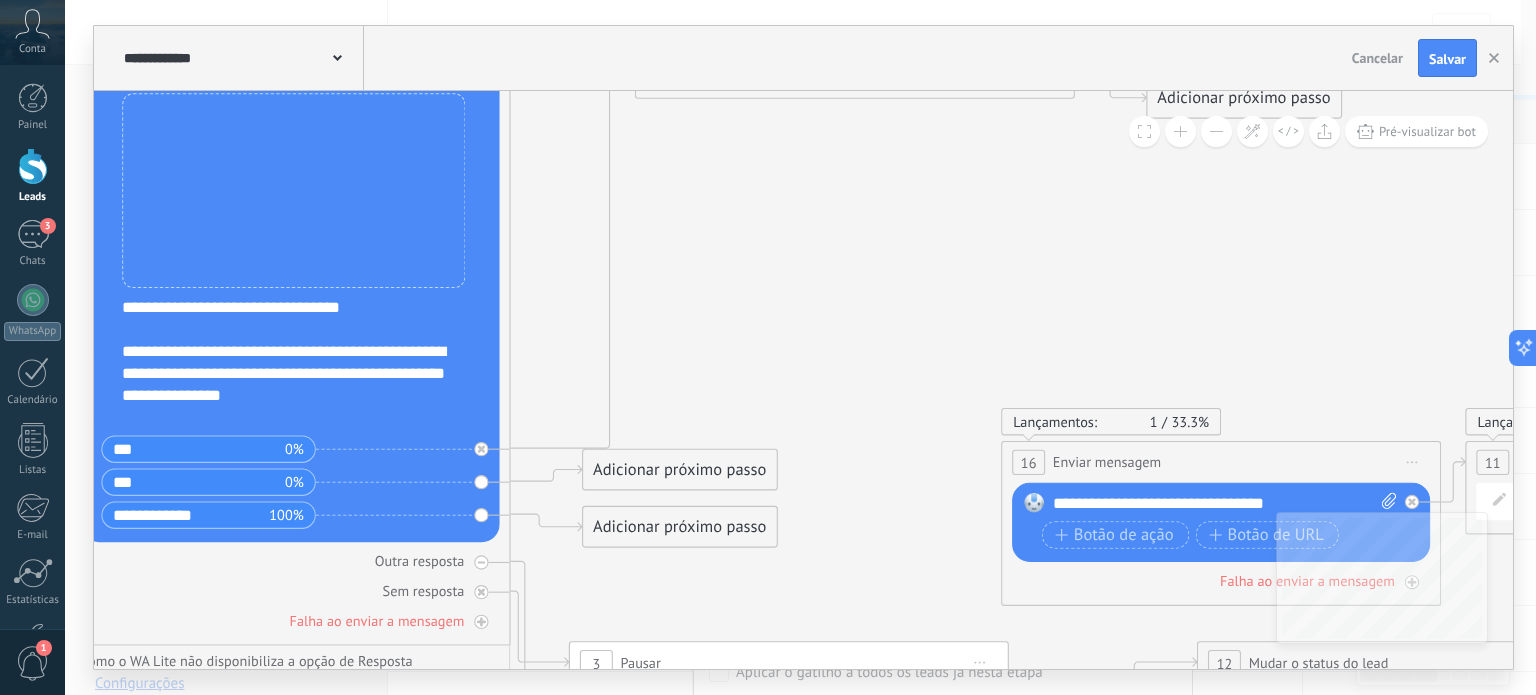 click on "Adicionar próximo passo" at bounding box center [679, 527] 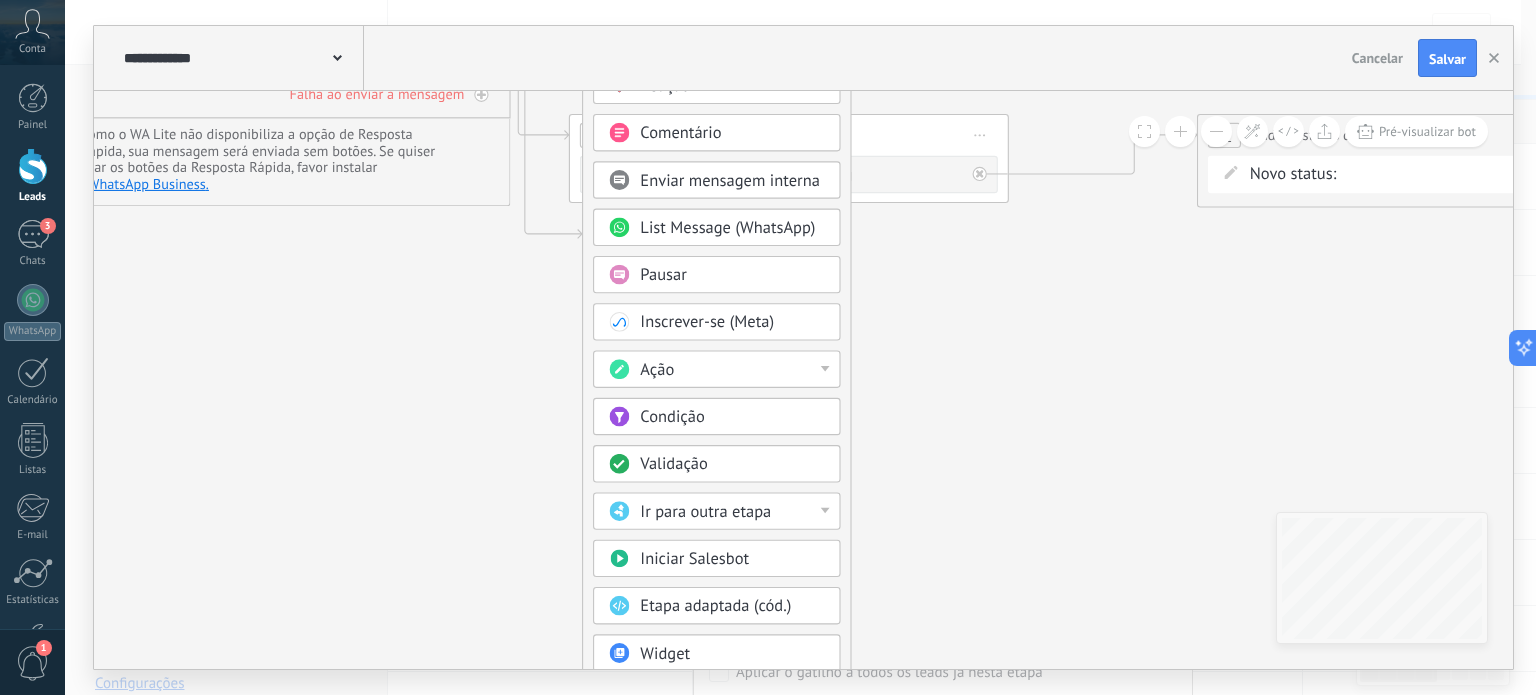 click on "Pausar" at bounding box center (663, 275) 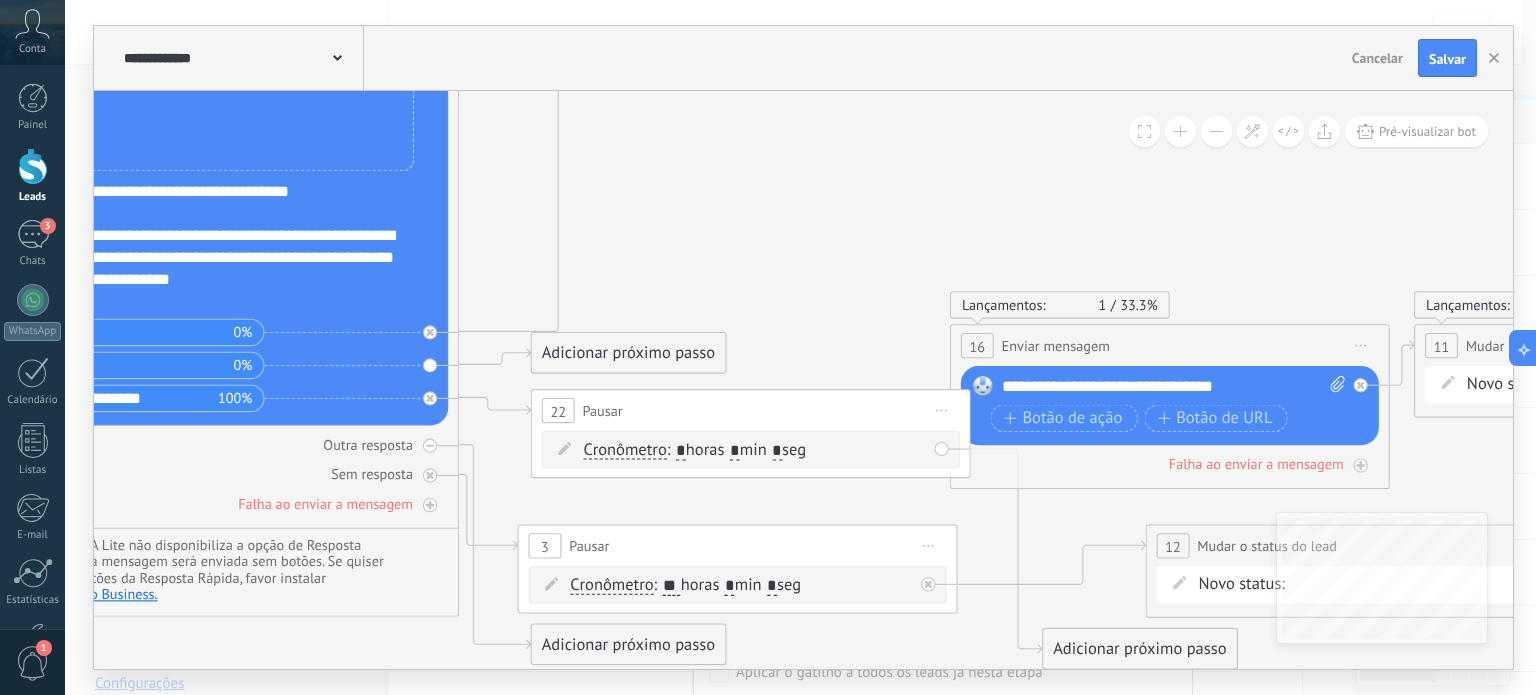 drag, startPoint x: 864, startPoint y: 284, endPoint x: 811, endPoint y: 695, distance: 414.4032 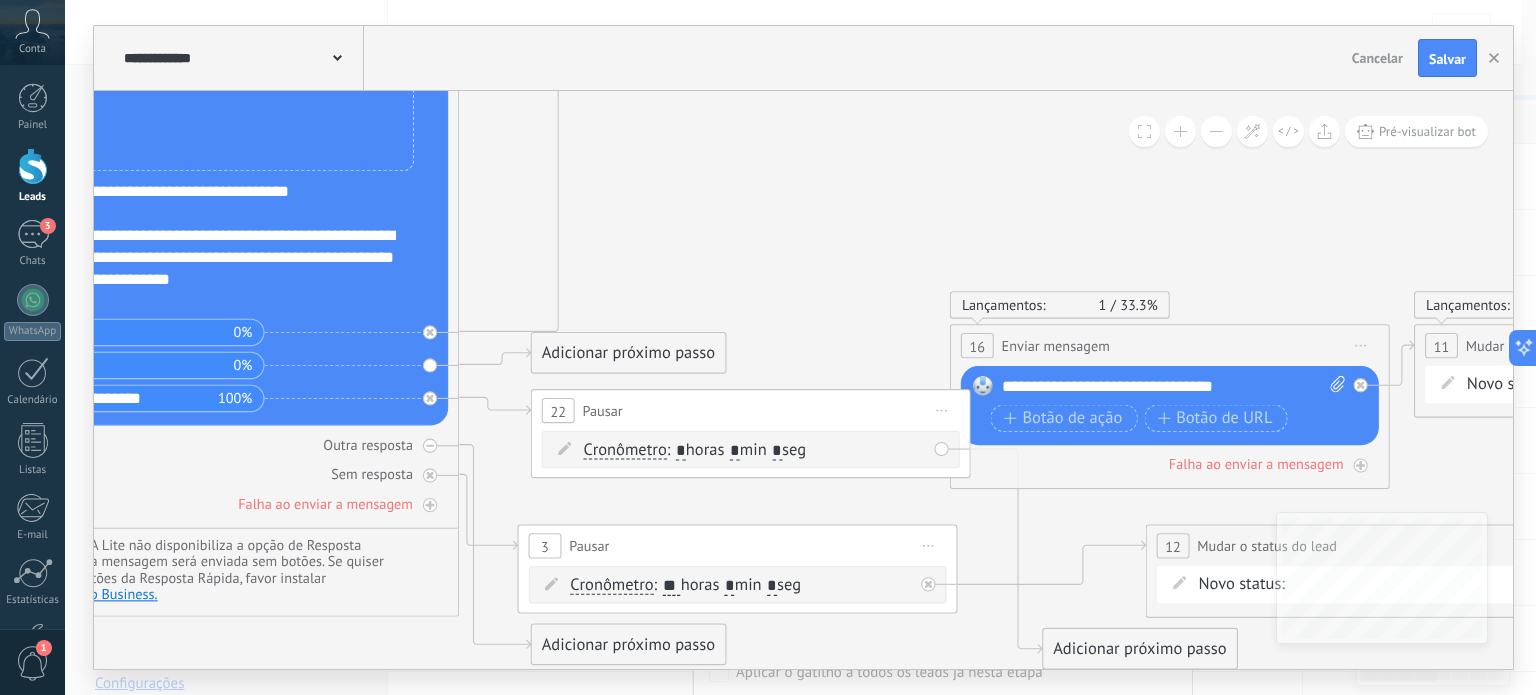 click on "*" at bounding box center (735, 452) 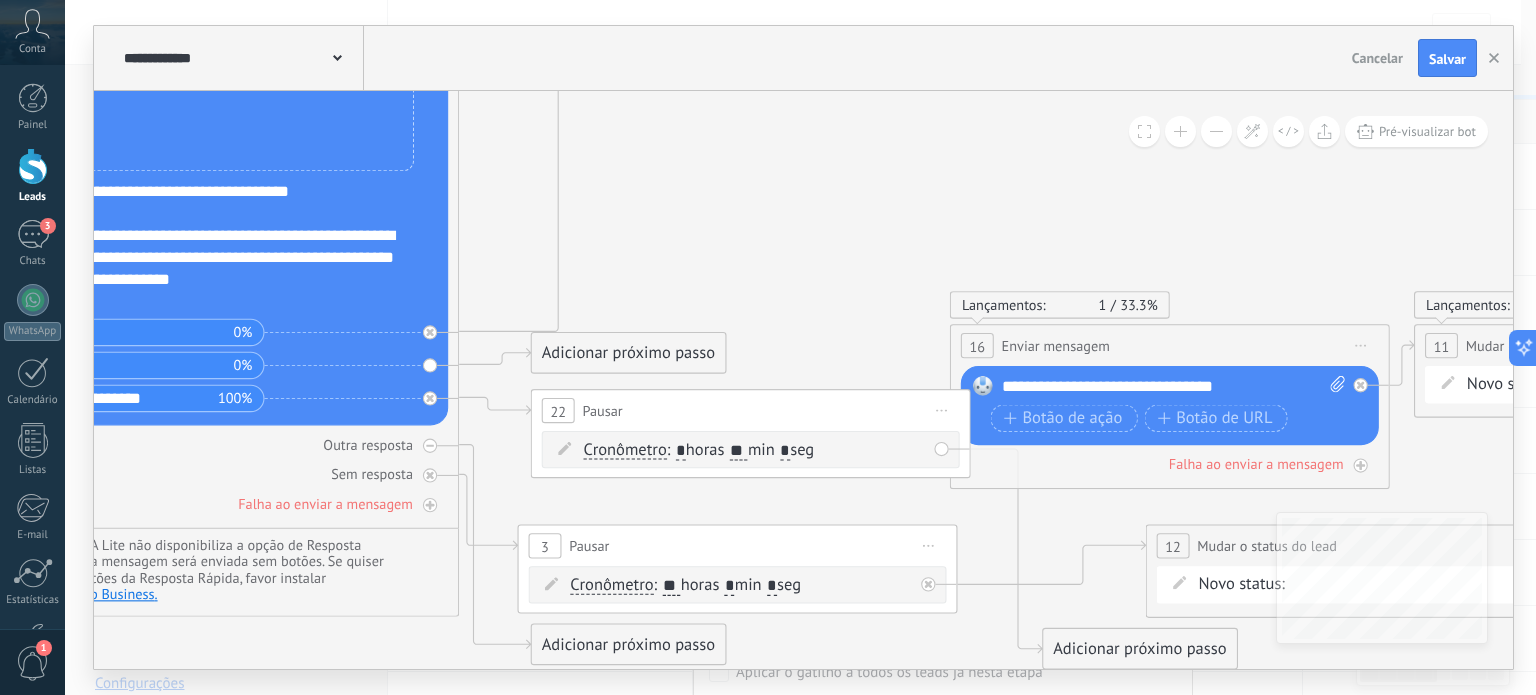 click 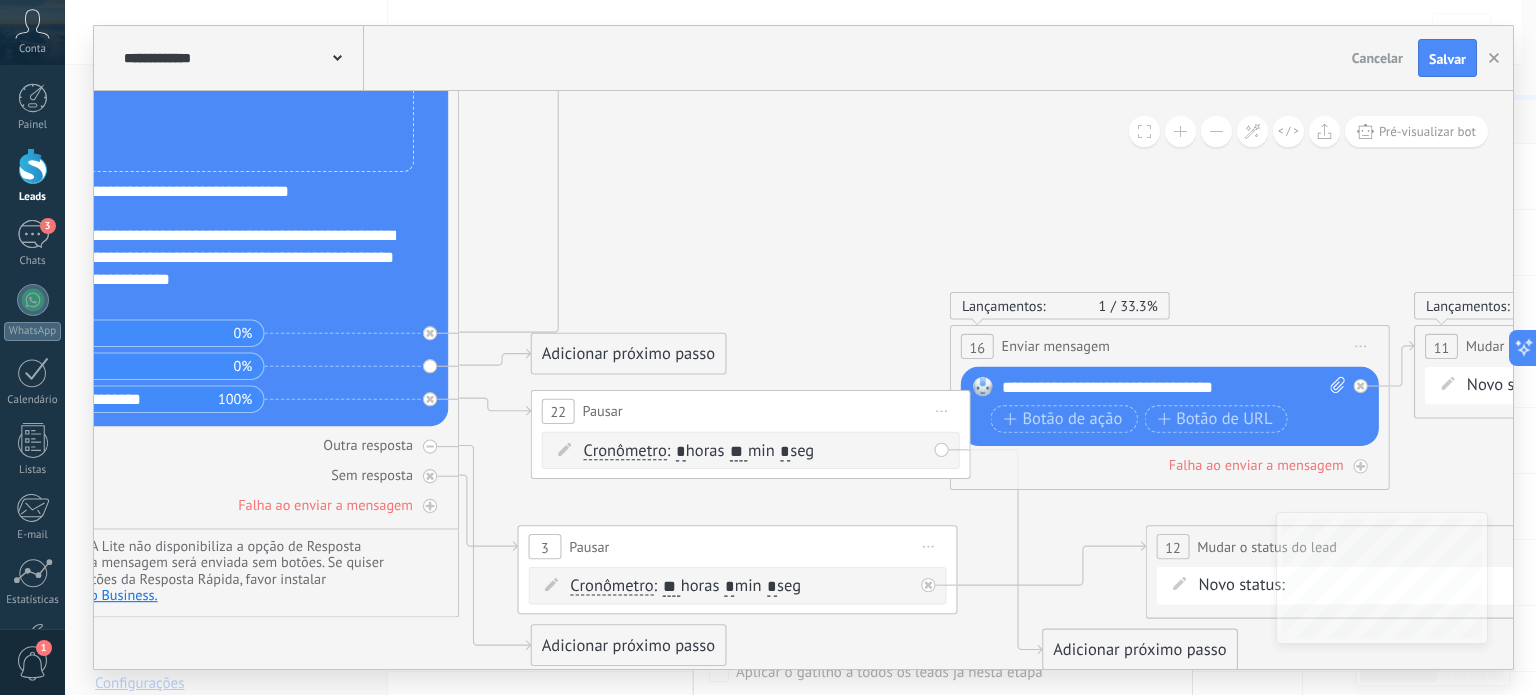 click 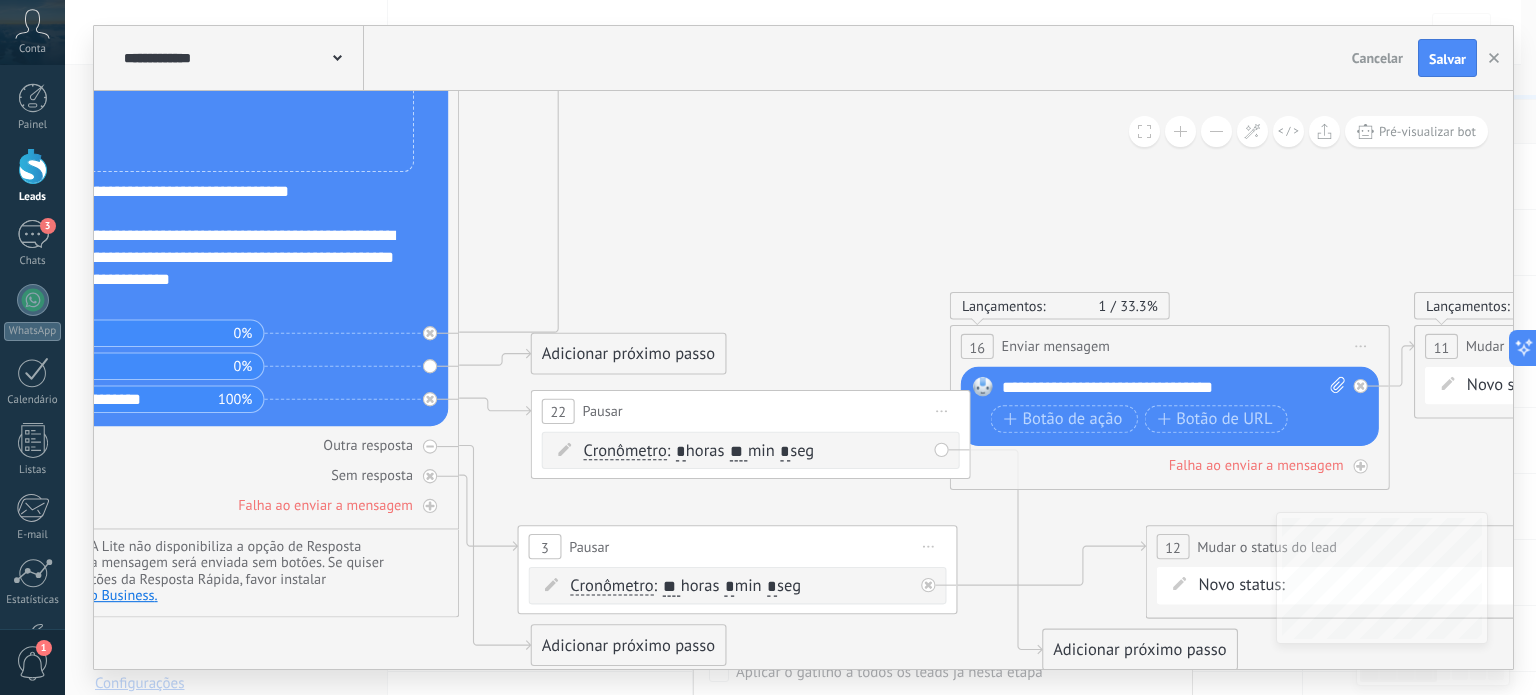 click on "22
Pausar
******
Iniciar pré-visualização aqui
Renomear
Duplicar
Excluir
Cronômetro
Cronômetro
* **" at bounding box center (751, 434) 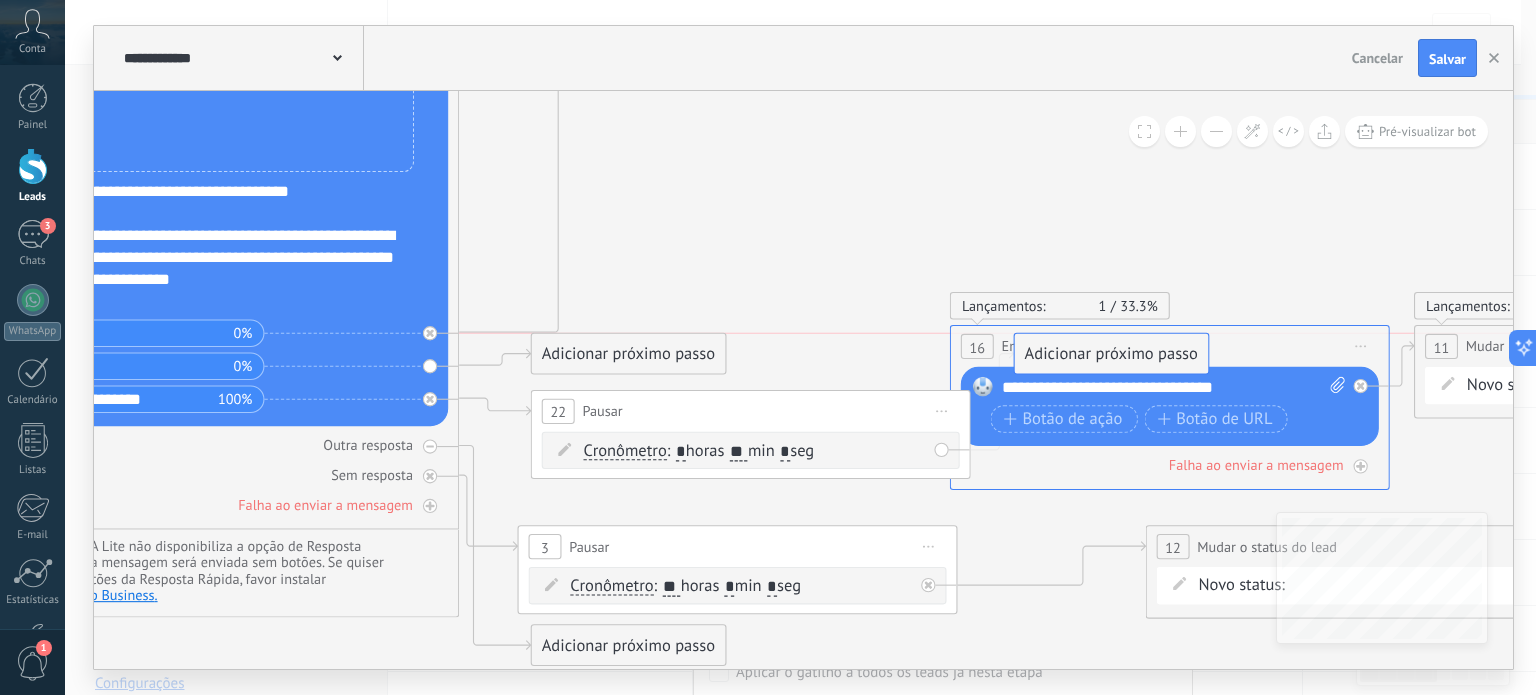 drag, startPoint x: 1088, startPoint y: 643, endPoint x: 1060, endPoint y: 351, distance: 293.3394 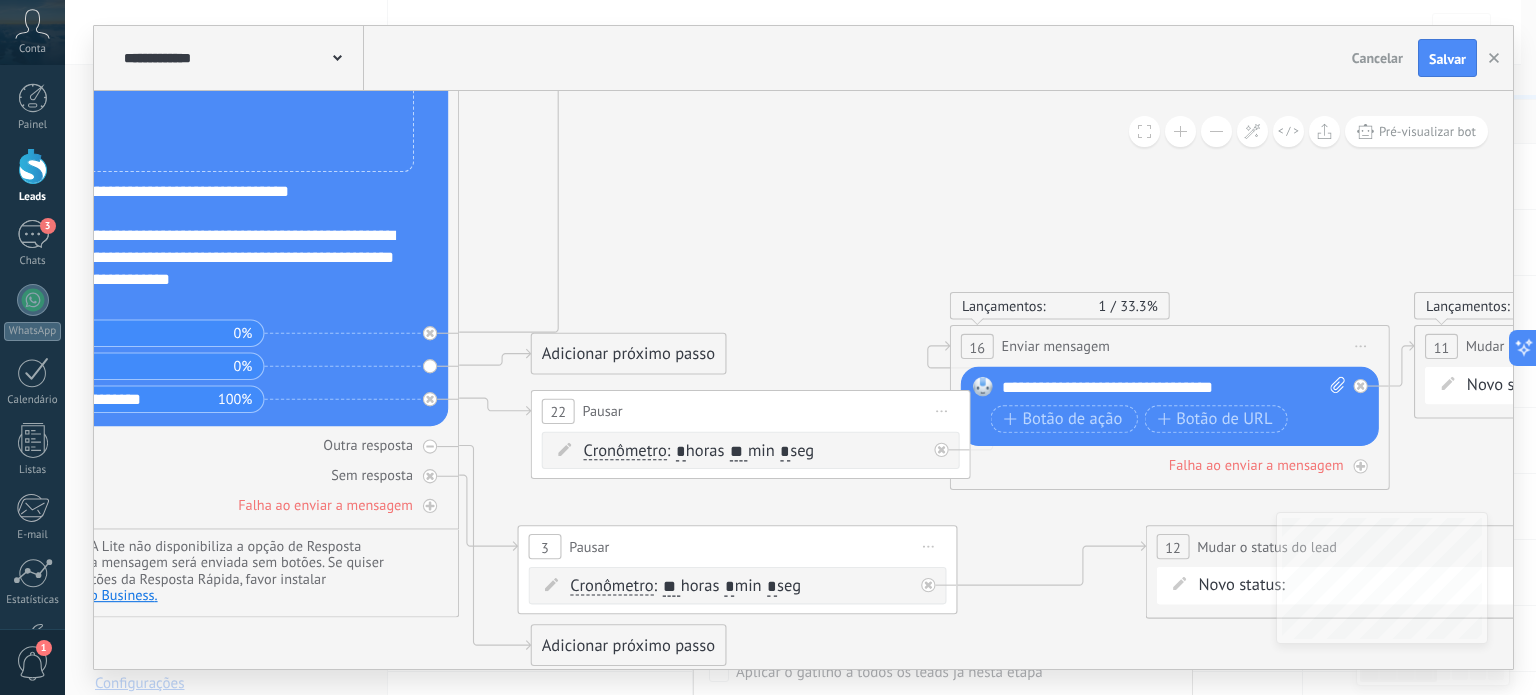 click at bounding box center (1216, 131) 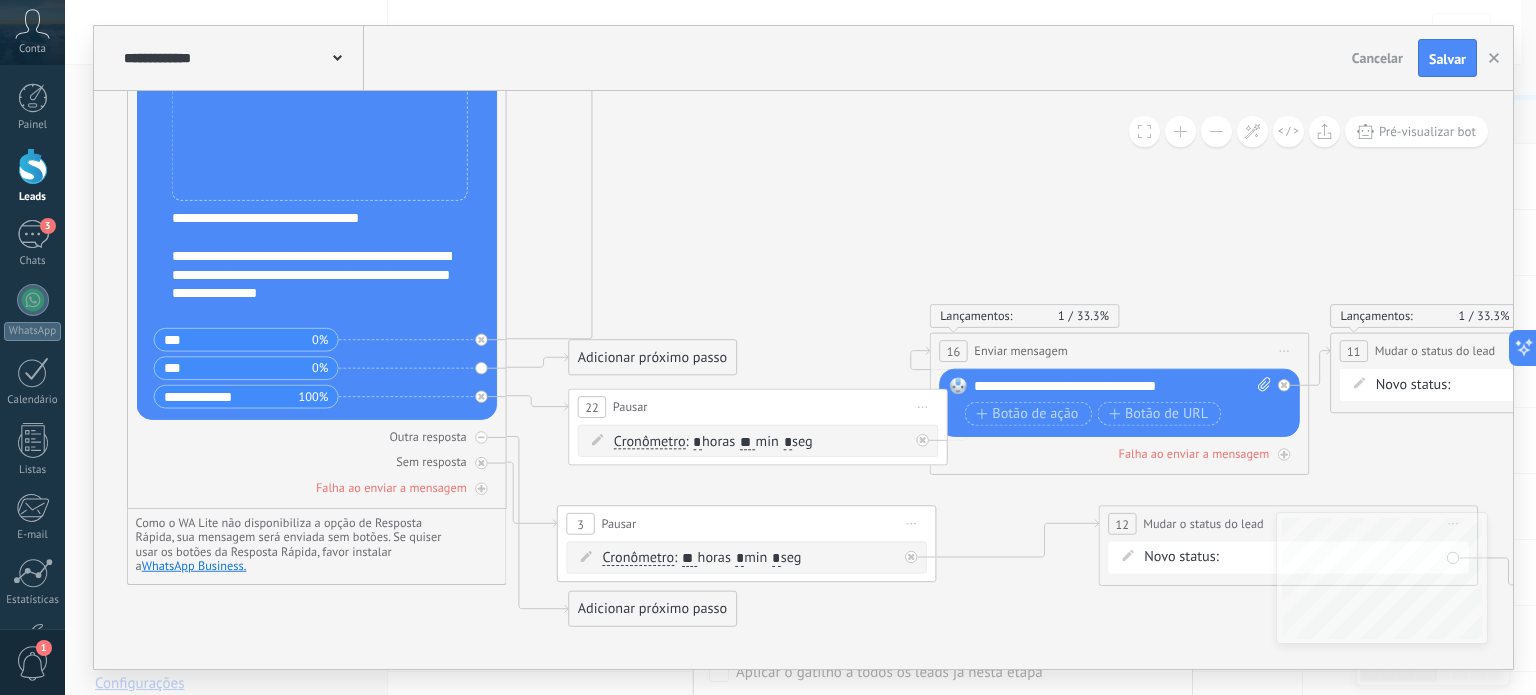 click at bounding box center [1216, 131] 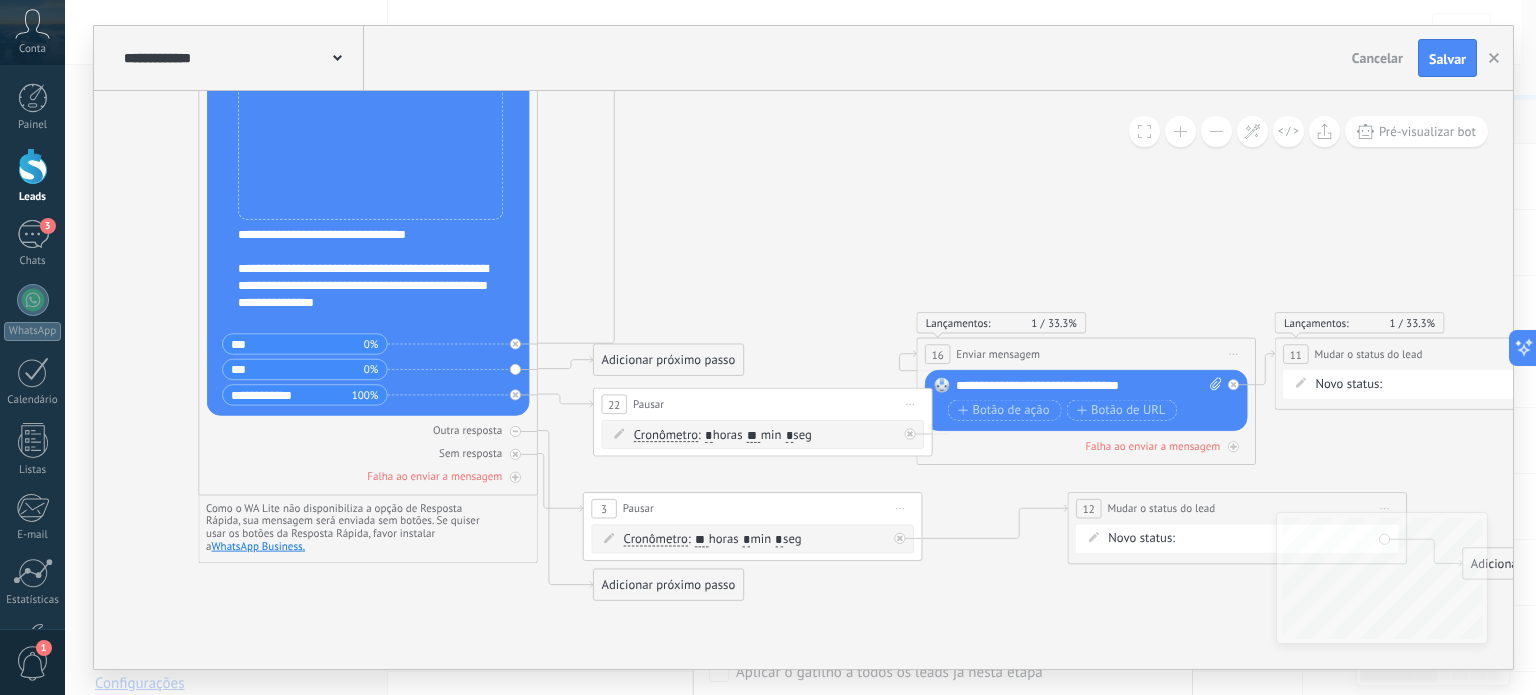 click at bounding box center (1216, 131) 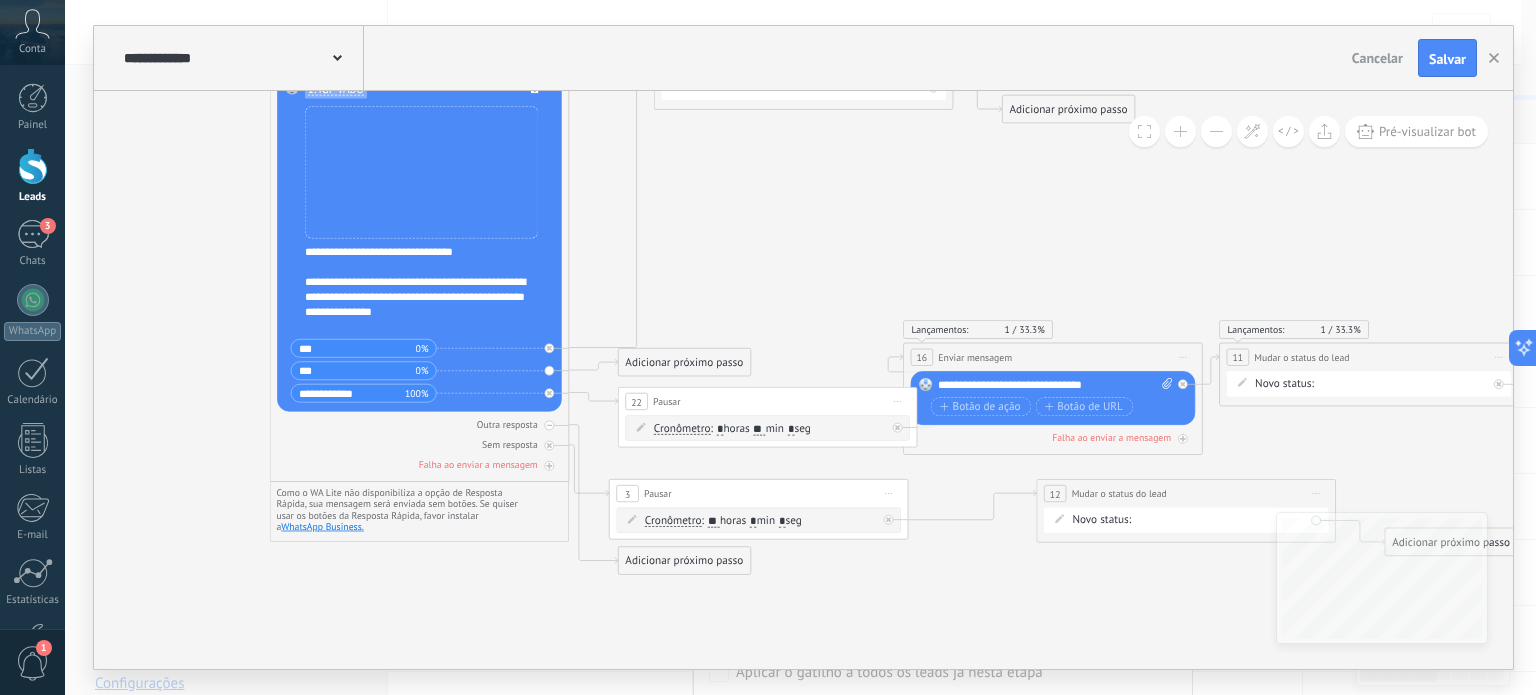click at bounding box center [1216, 131] 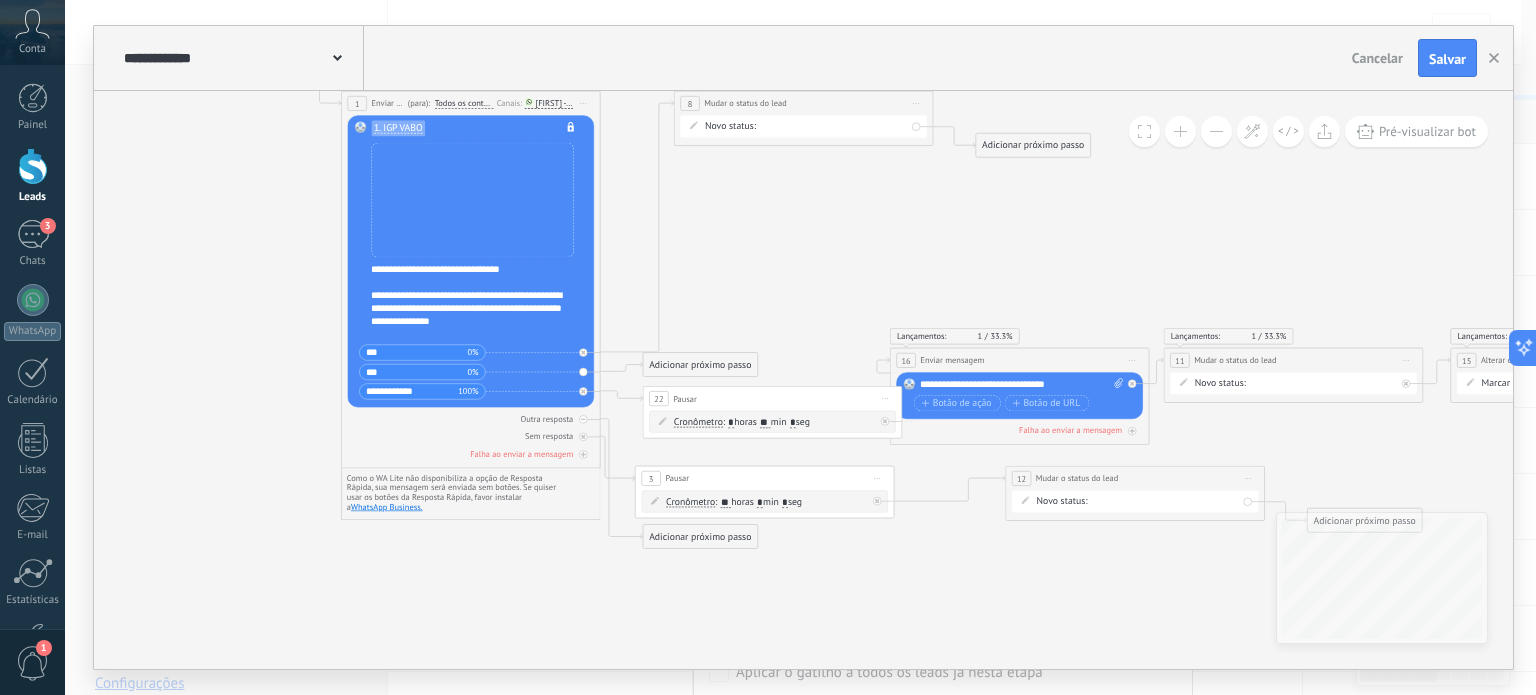 click at bounding box center [1216, 131] 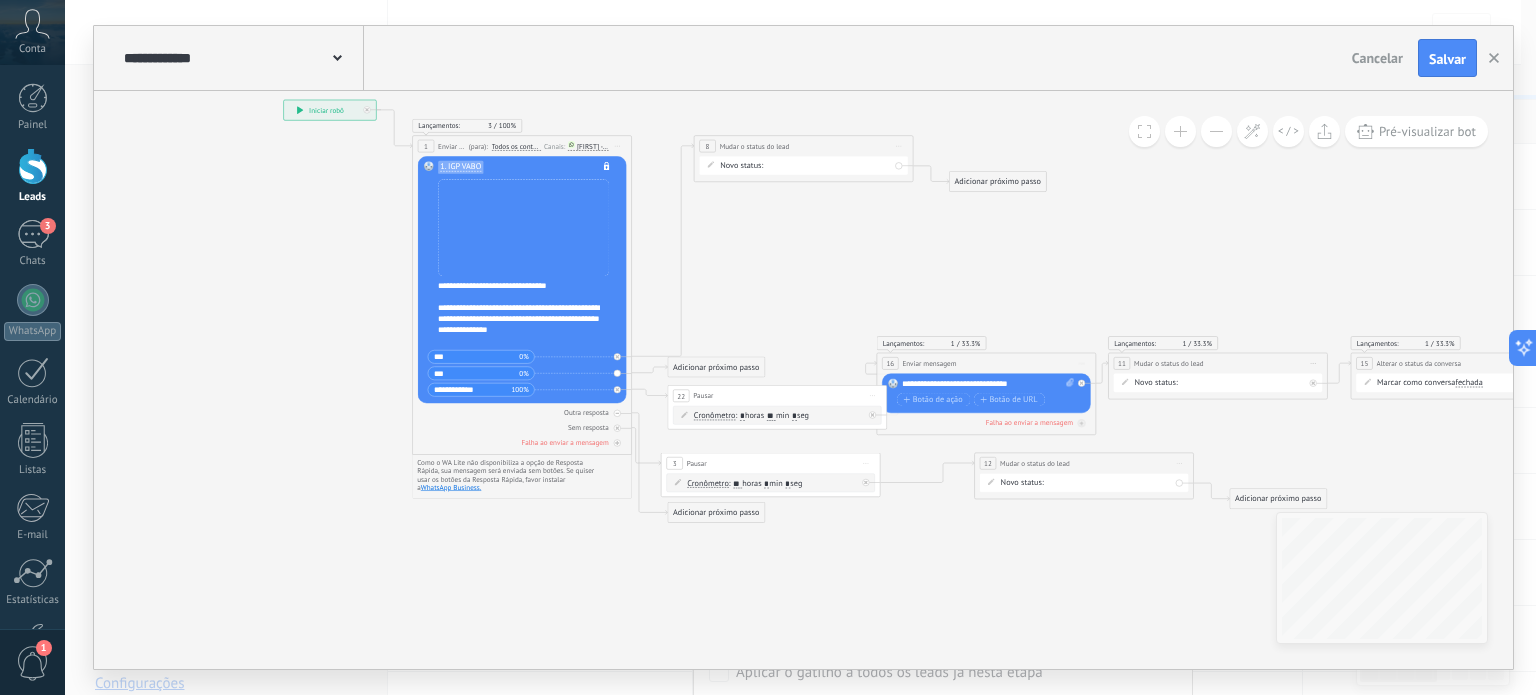 click at bounding box center [1216, 131] 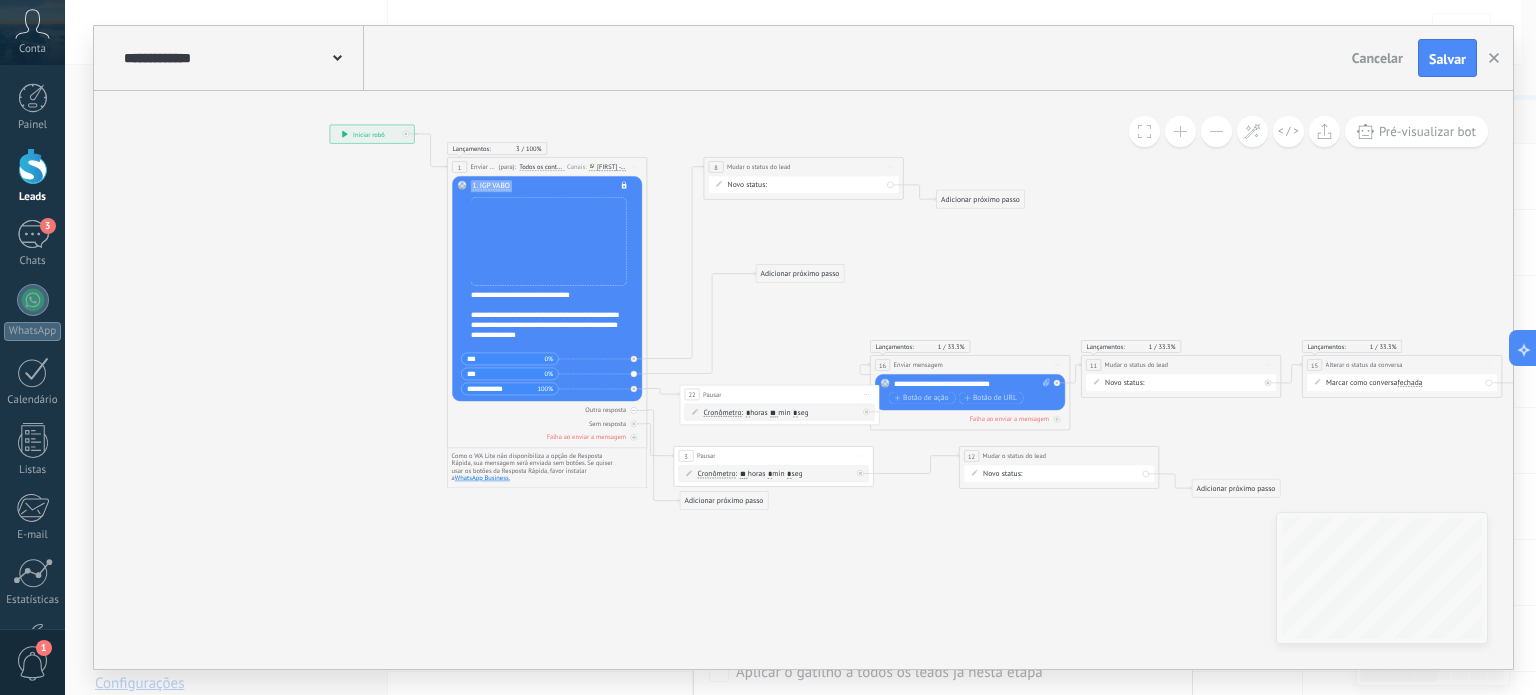 drag, startPoint x: 738, startPoint y: 366, endPoint x: 814, endPoint y: 271, distance: 121.65936 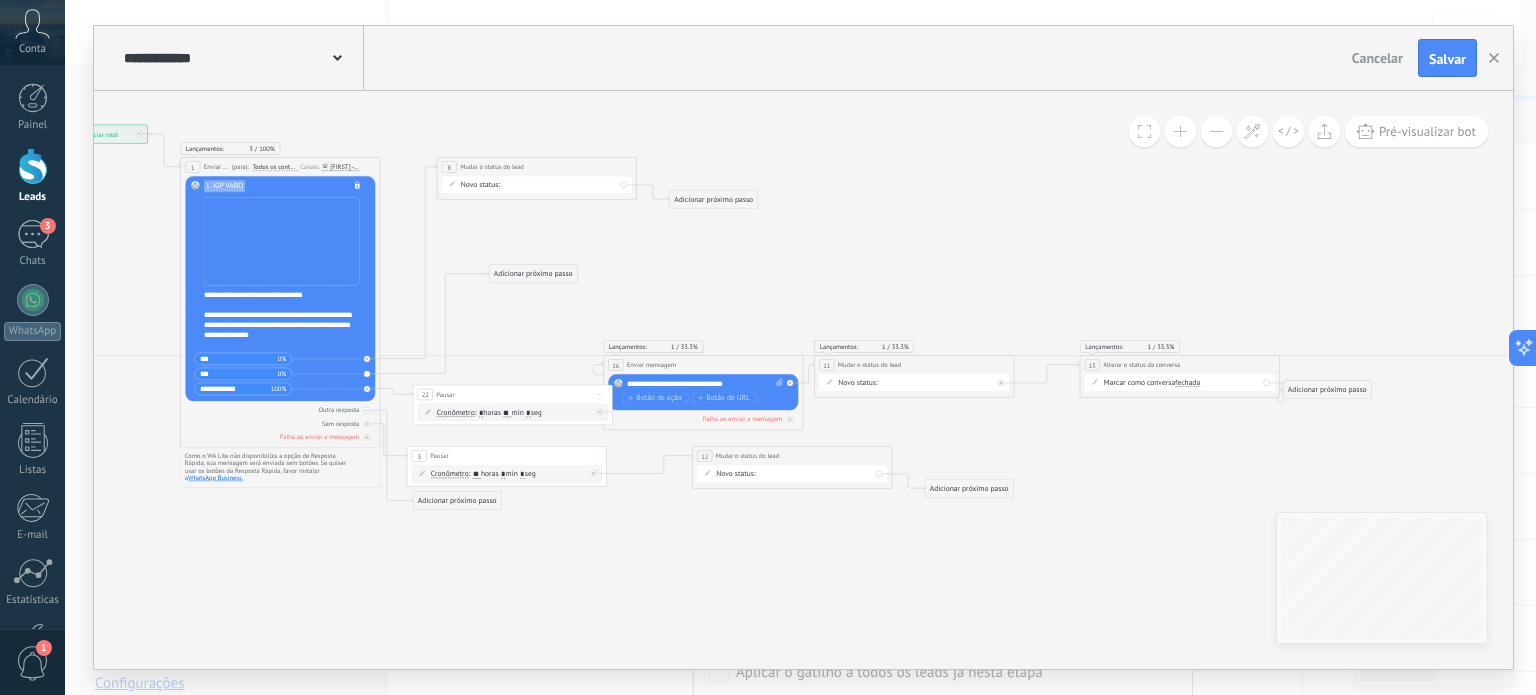 drag, startPoint x: 1168, startPoint y: 363, endPoint x: 1213, endPoint y: 364, distance: 45.01111 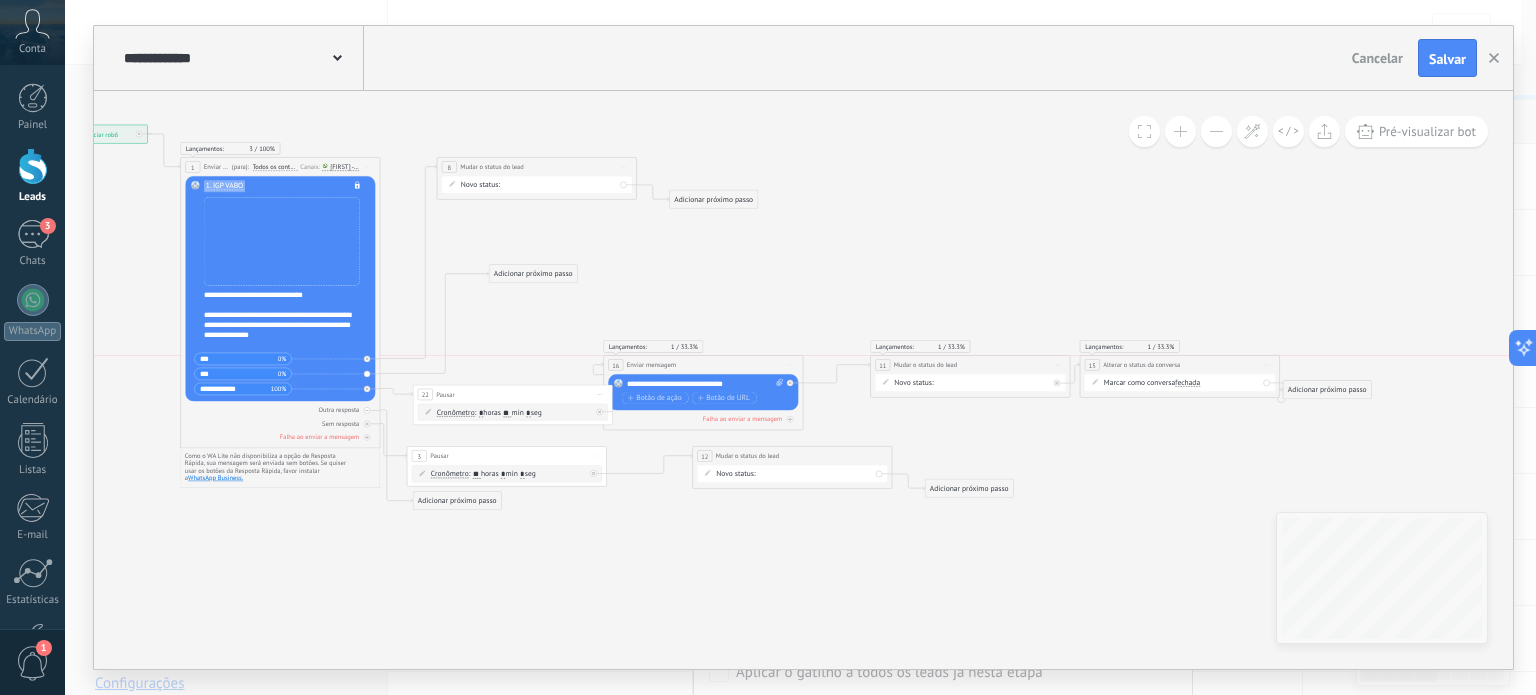 drag, startPoint x: 975, startPoint y: 359, endPoint x: 1031, endPoint y: 360, distance: 56.008926 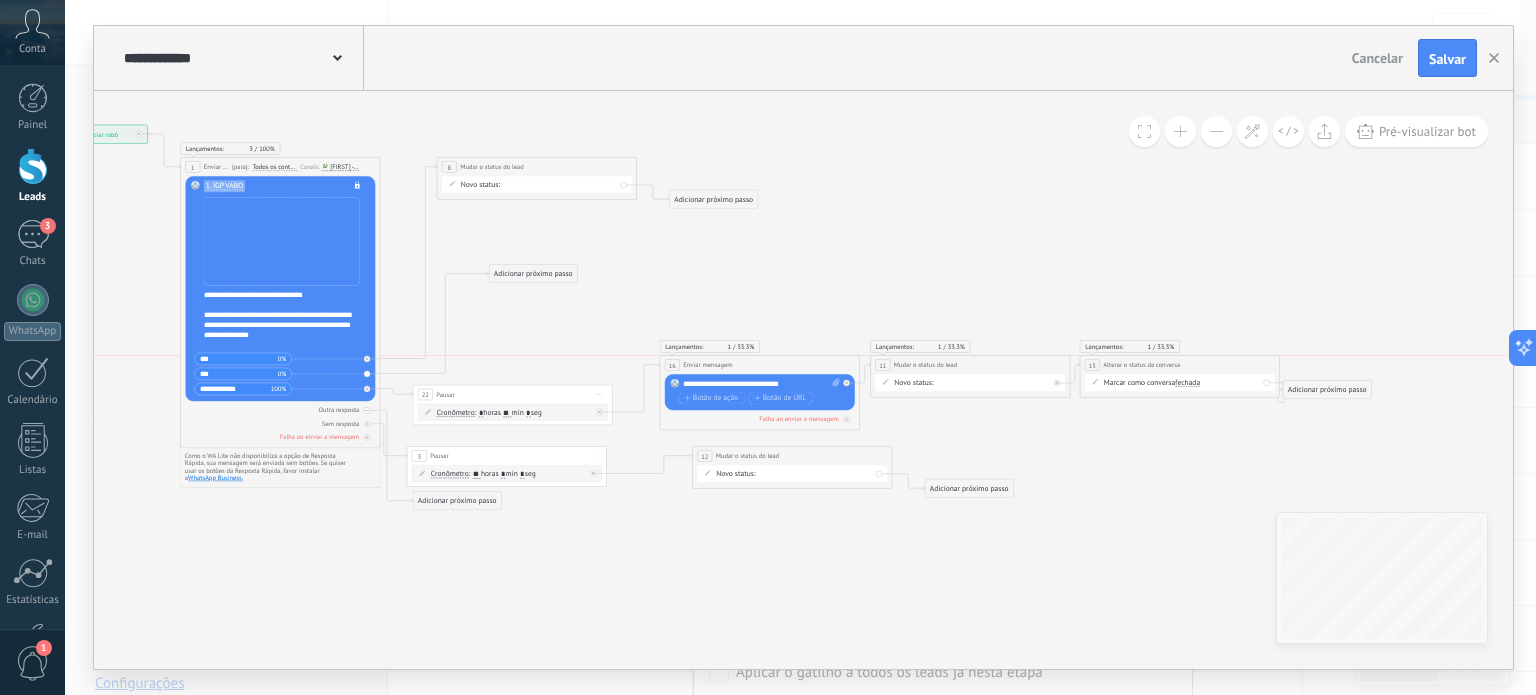 drag, startPoint x: 764, startPoint y: 364, endPoint x: 820, endPoint y: 367, distance: 56.0803 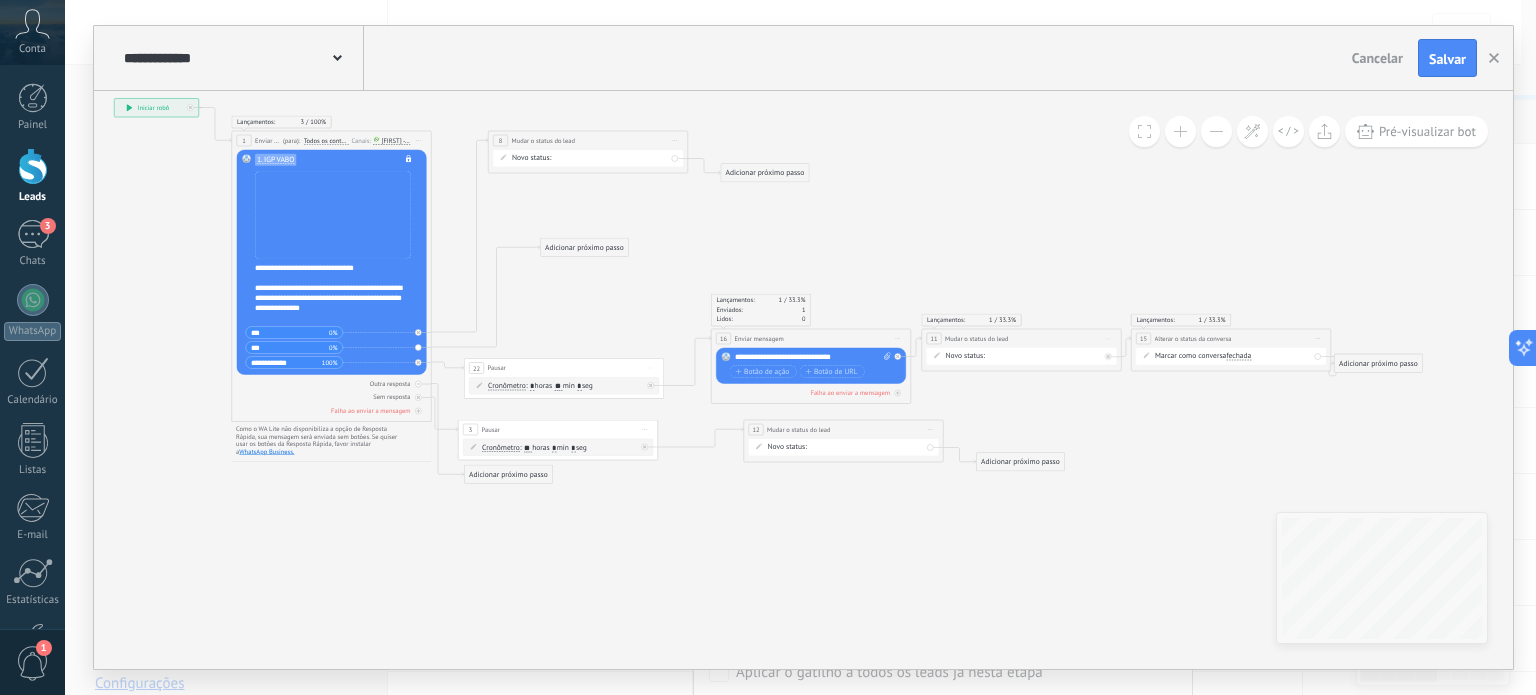 drag, startPoint x: 520, startPoint y: 383, endPoint x: 572, endPoint y: 357, distance: 58.137768 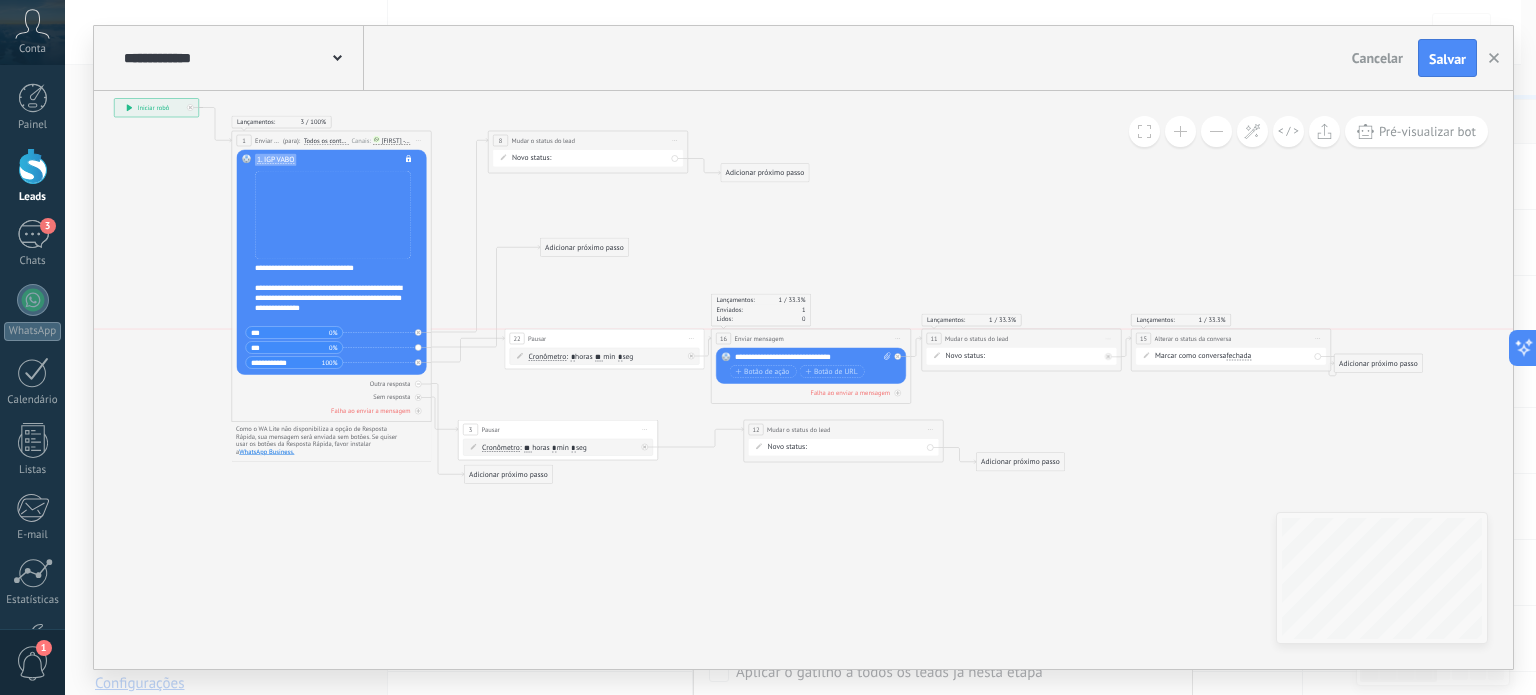 drag, startPoint x: 578, startPoint y: 363, endPoint x: 618, endPoint y: 337, distance: 47.707443 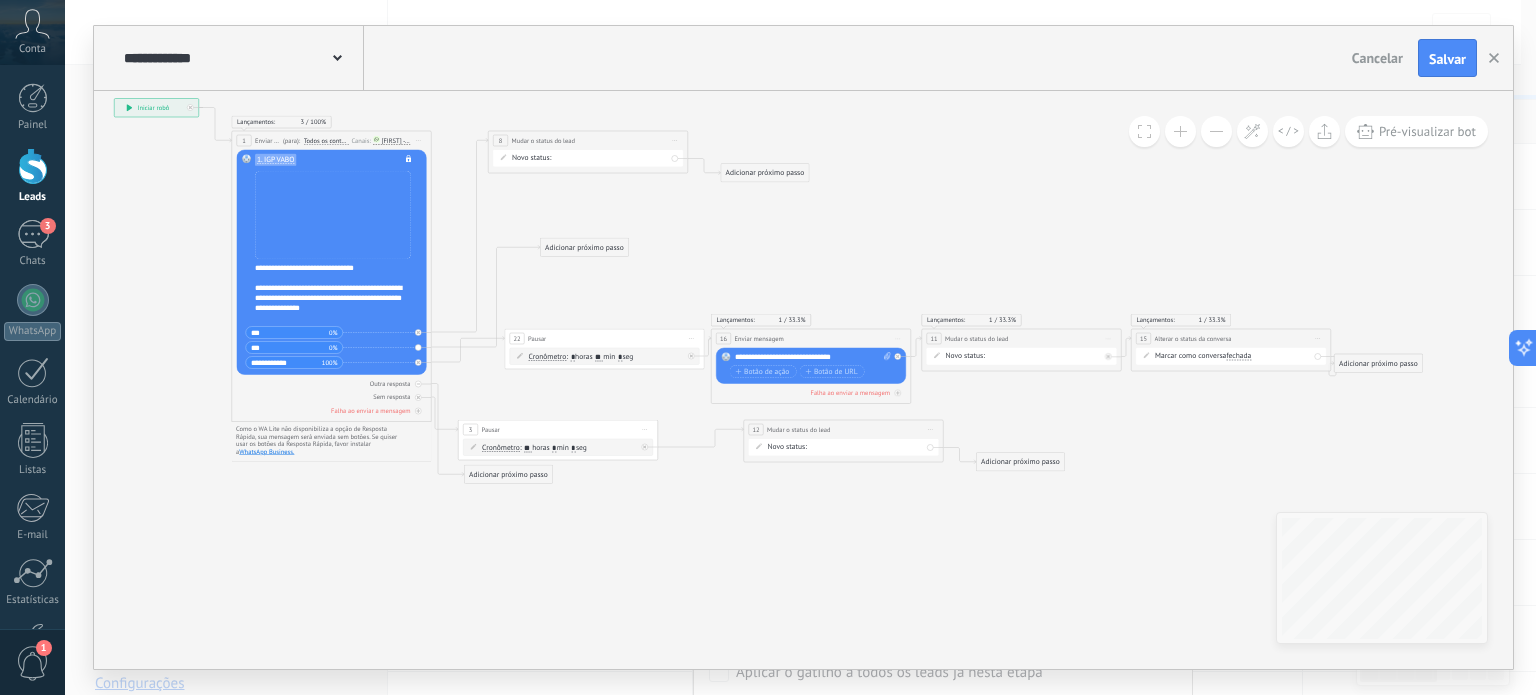 click 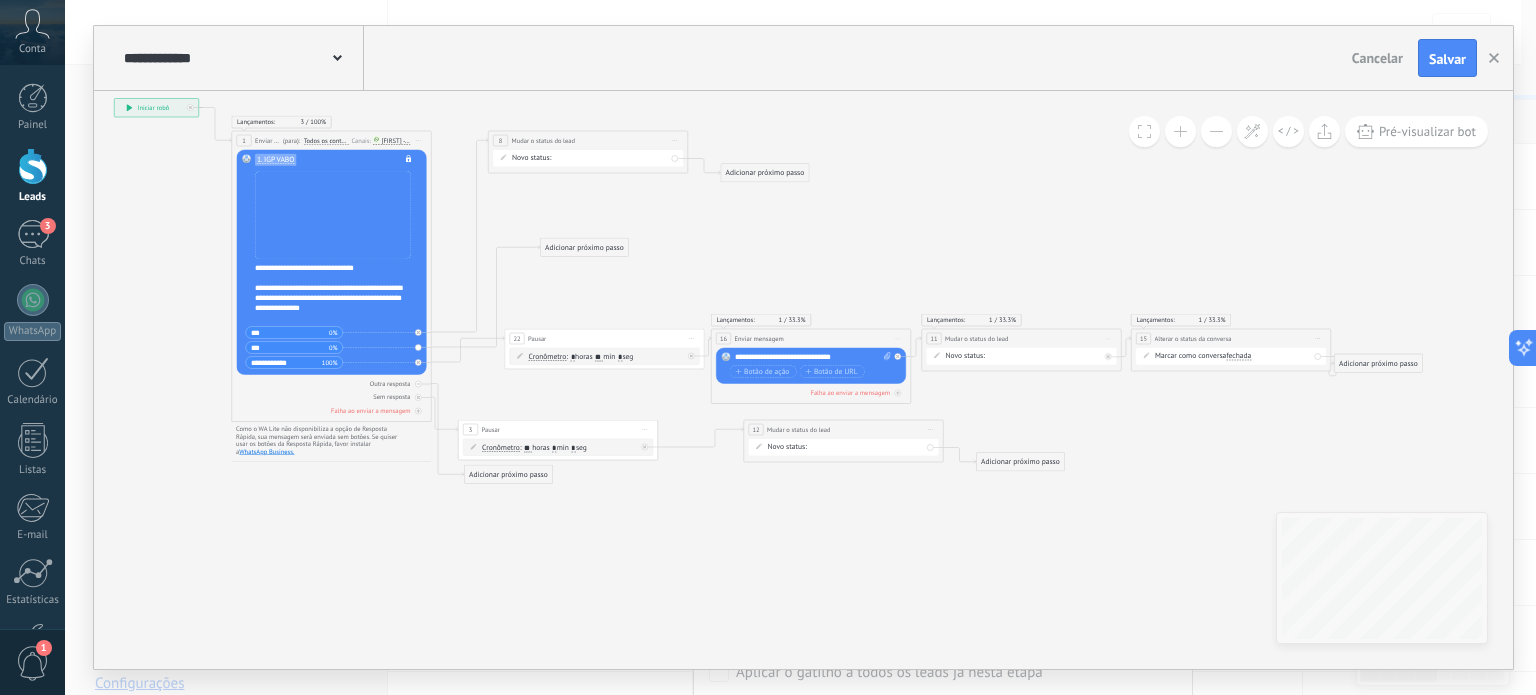 click 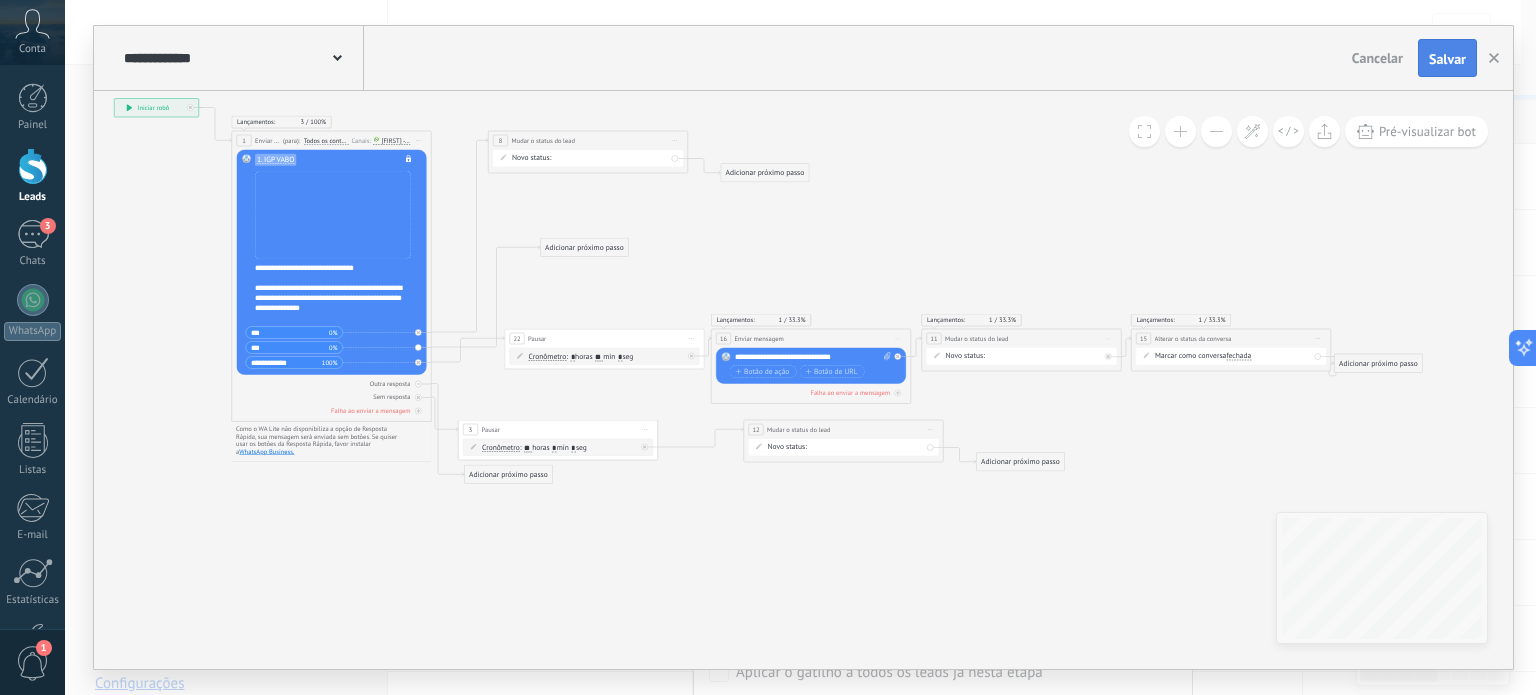 click on "Salvar" at bounding box center (1447, 59) 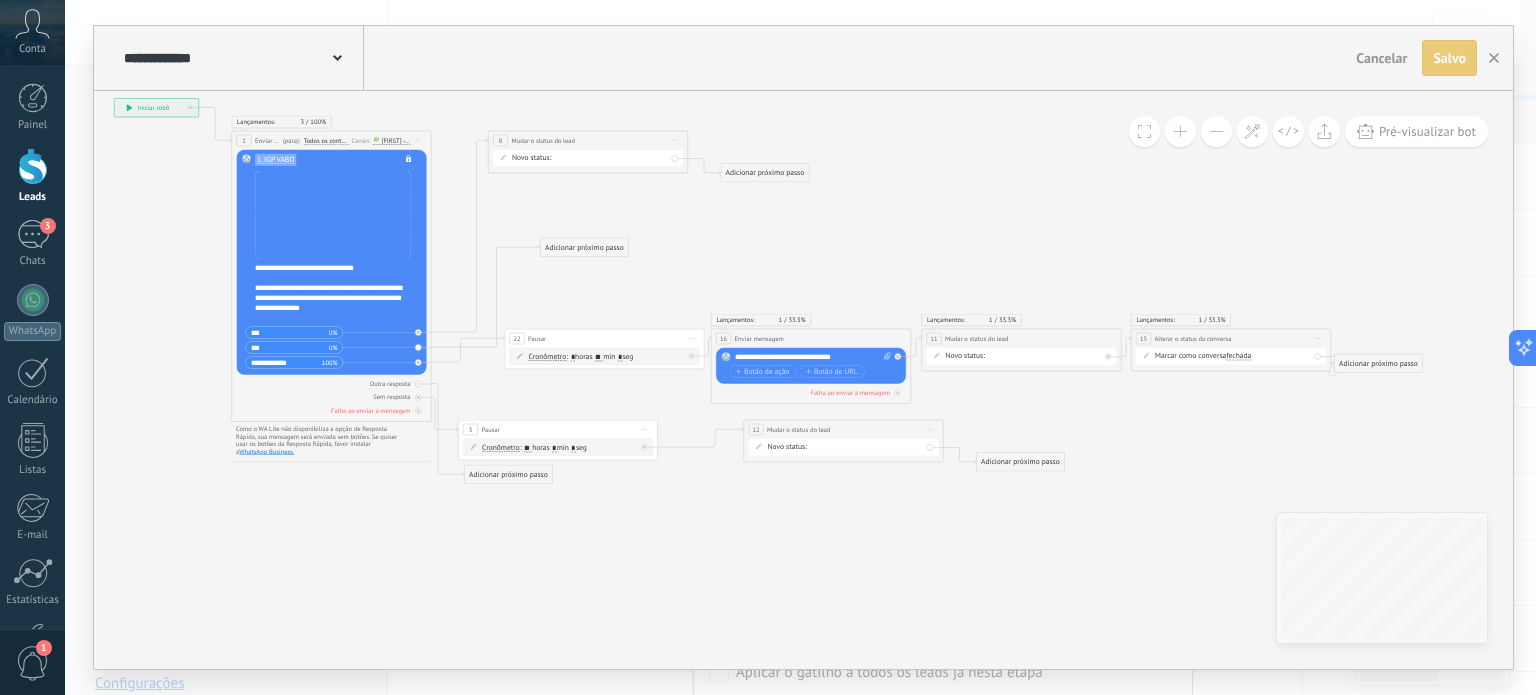 click on ":
*  horas
**  min  *  seg" at bounding box center (599, 357) 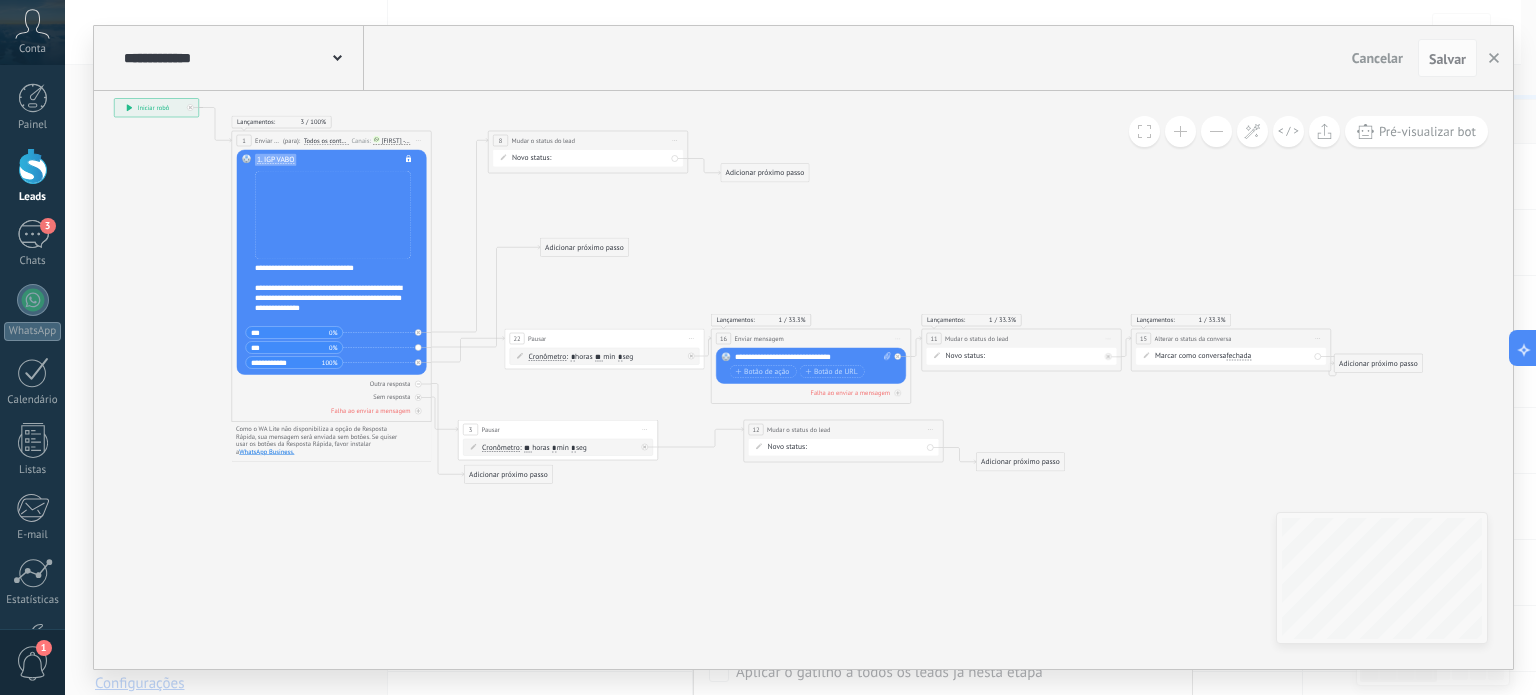 click on "**" at bounding box center [599, 357] 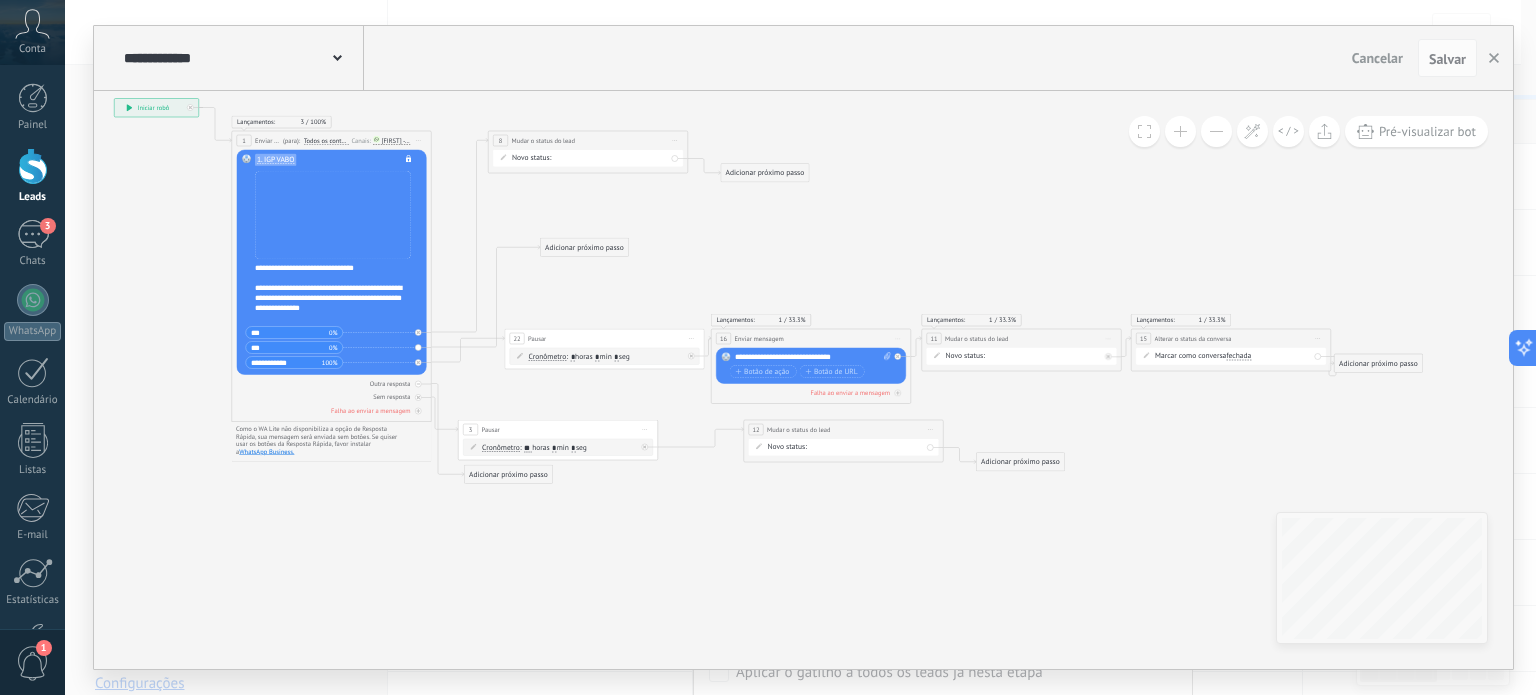 type on "*" 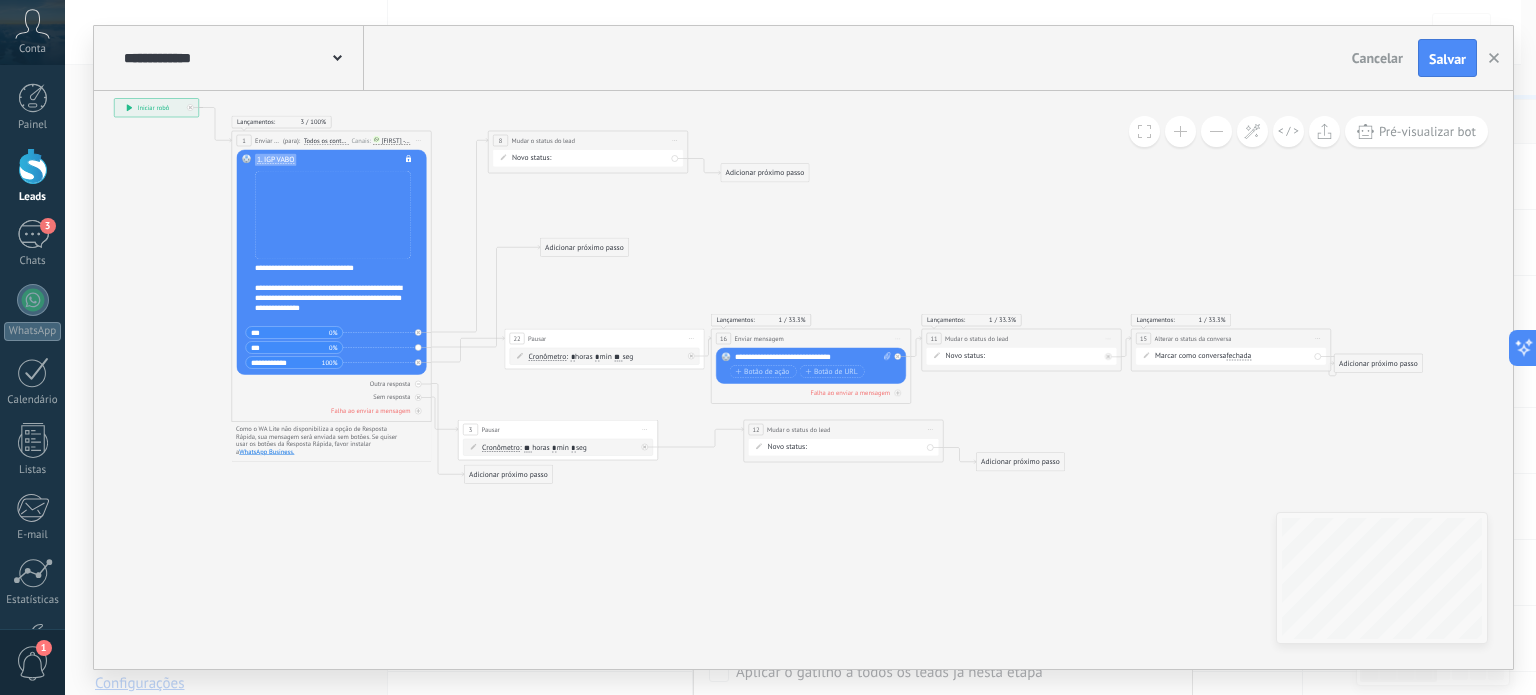 type on "**" 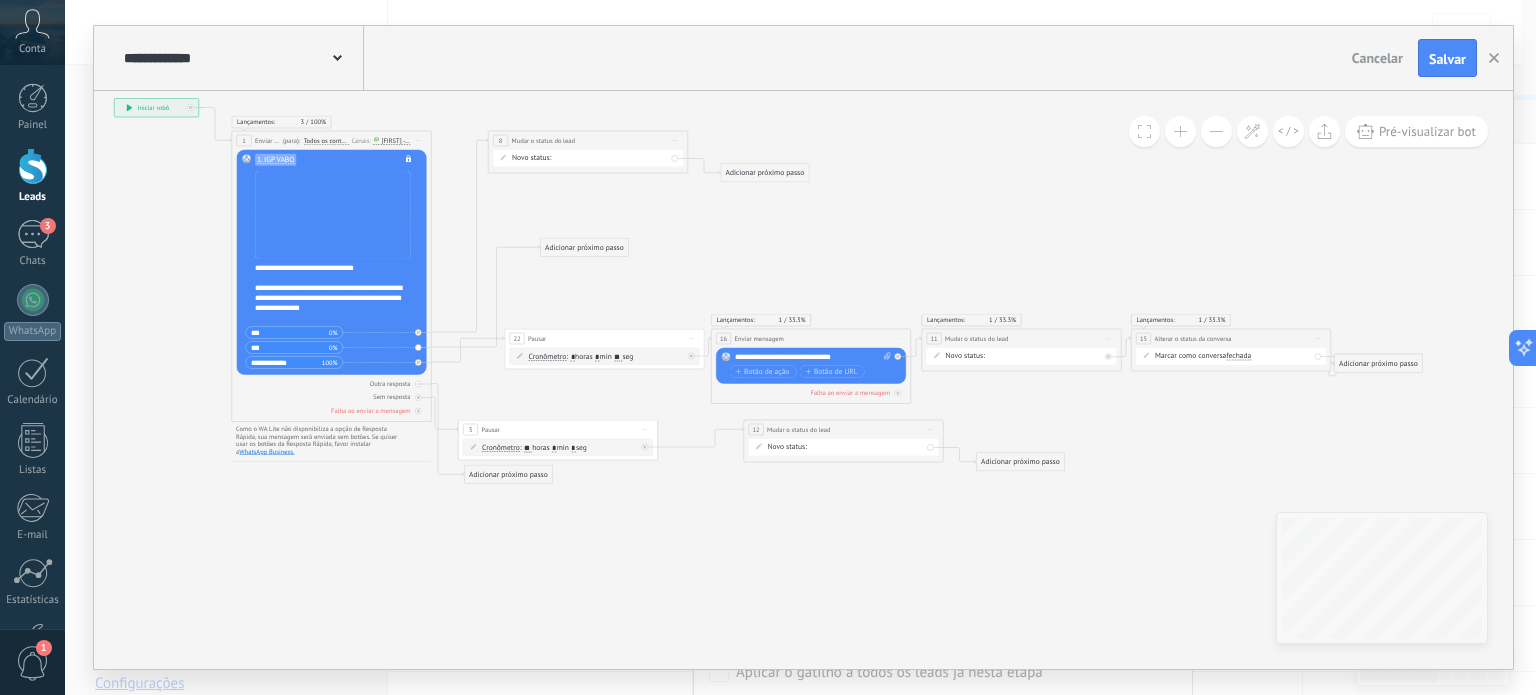 click 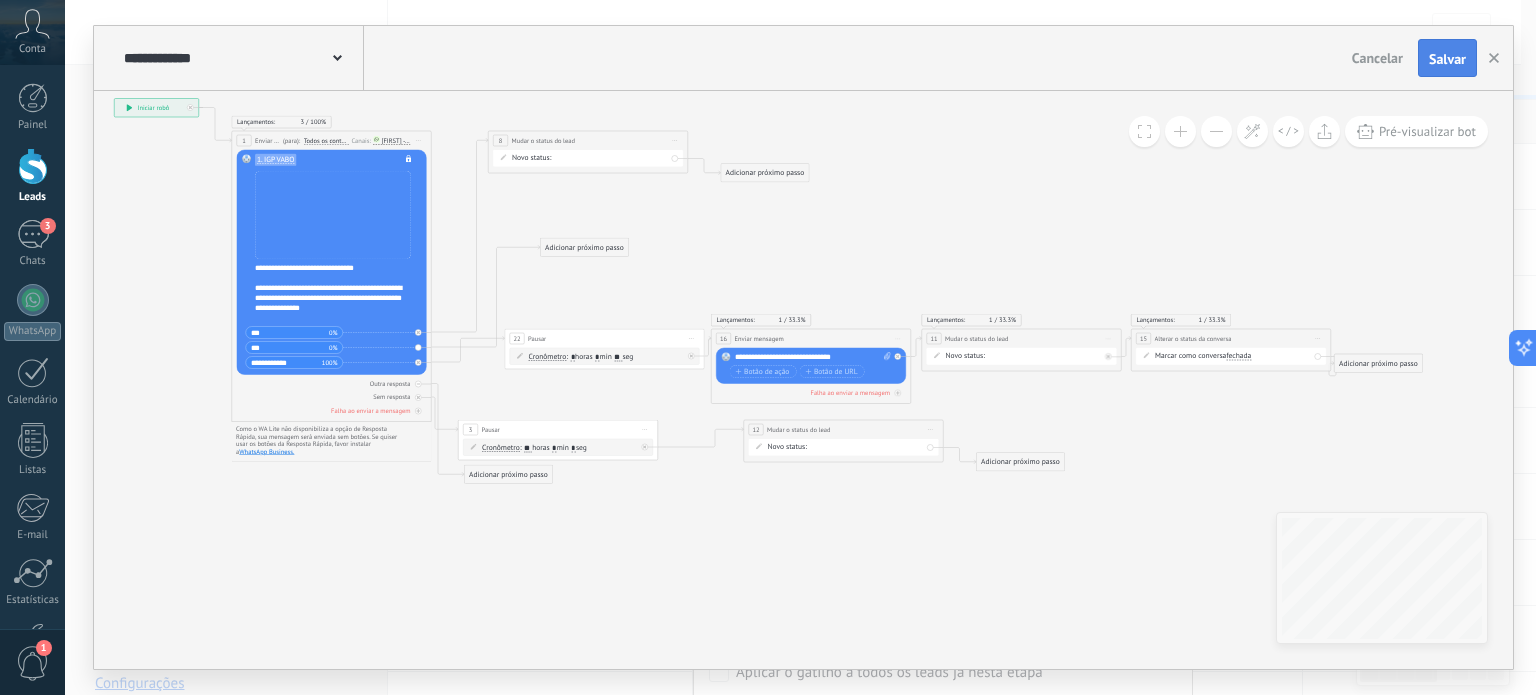 click on "Salvar" at bounding box center (1447, 59) 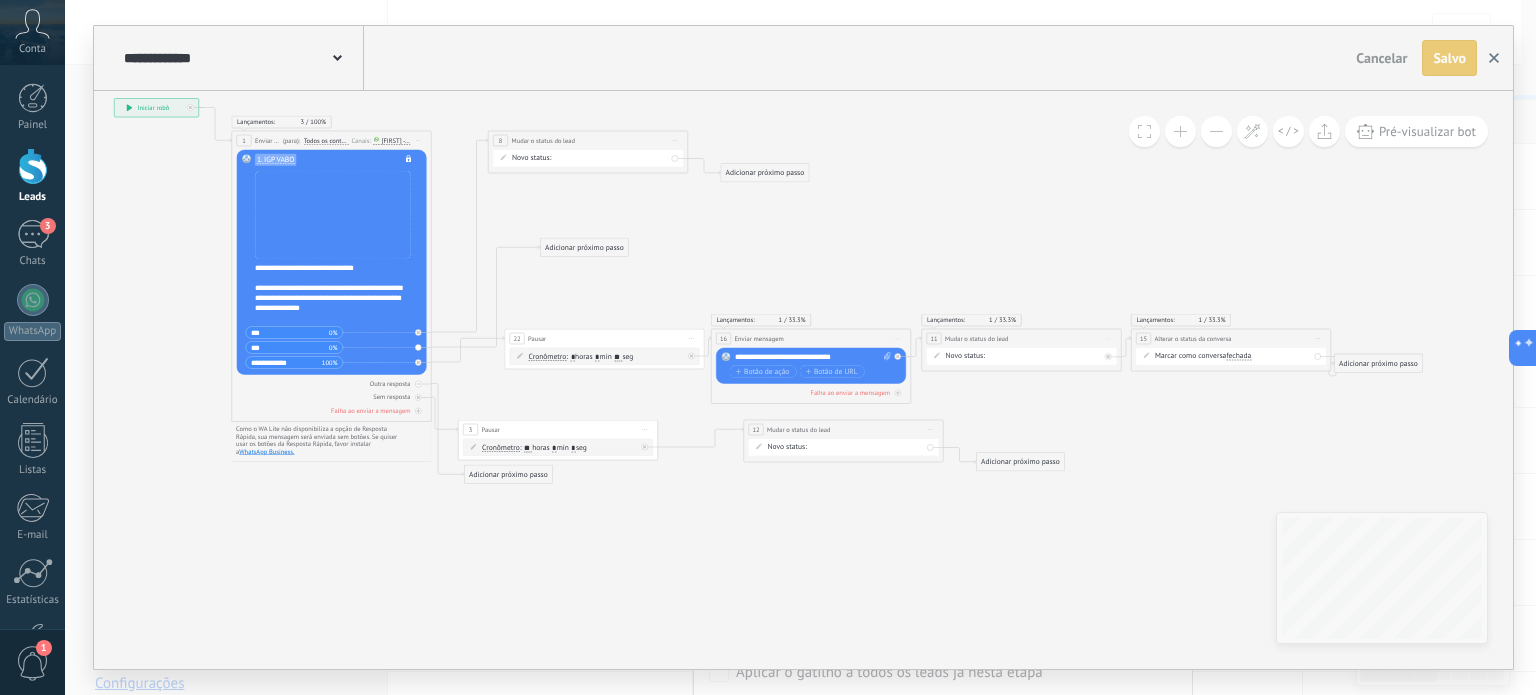 click at bounding box center (1494, 58) 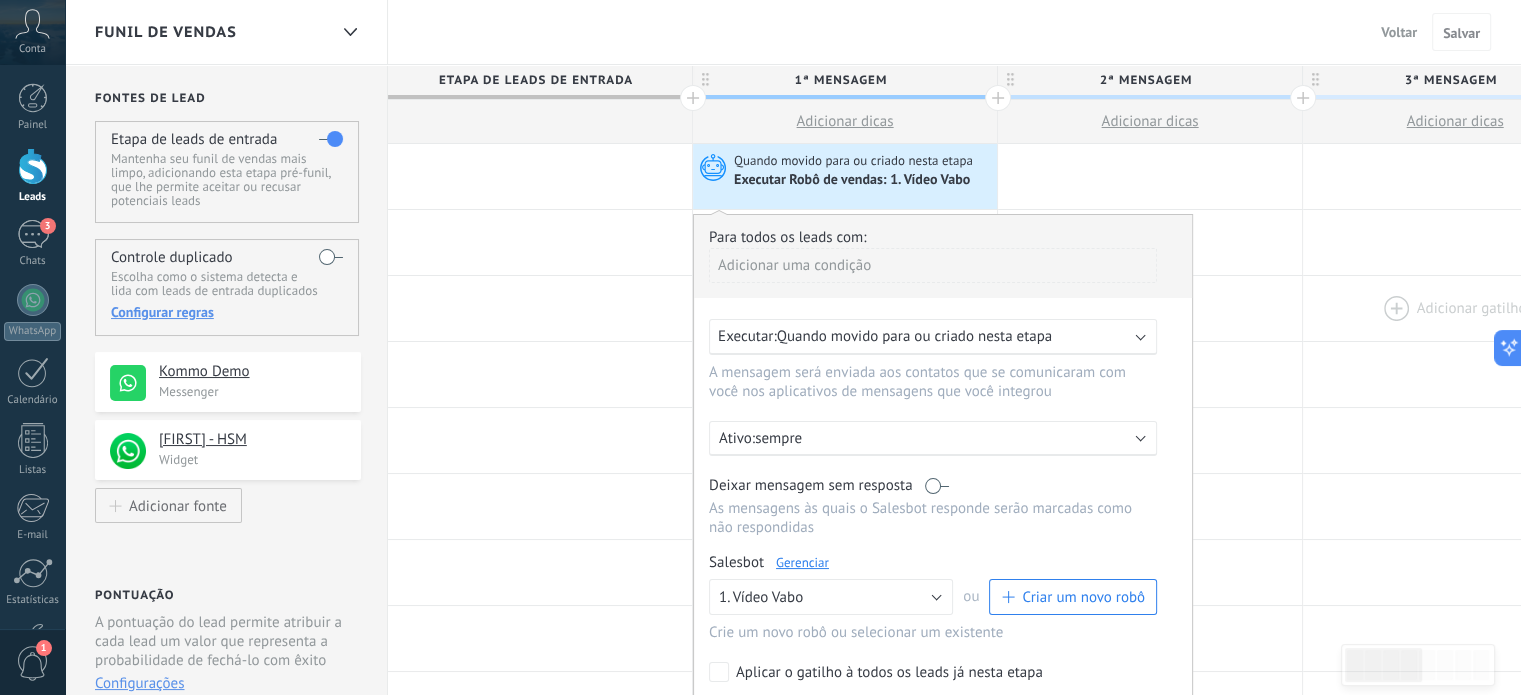 click at bounding box center [1455, 308] 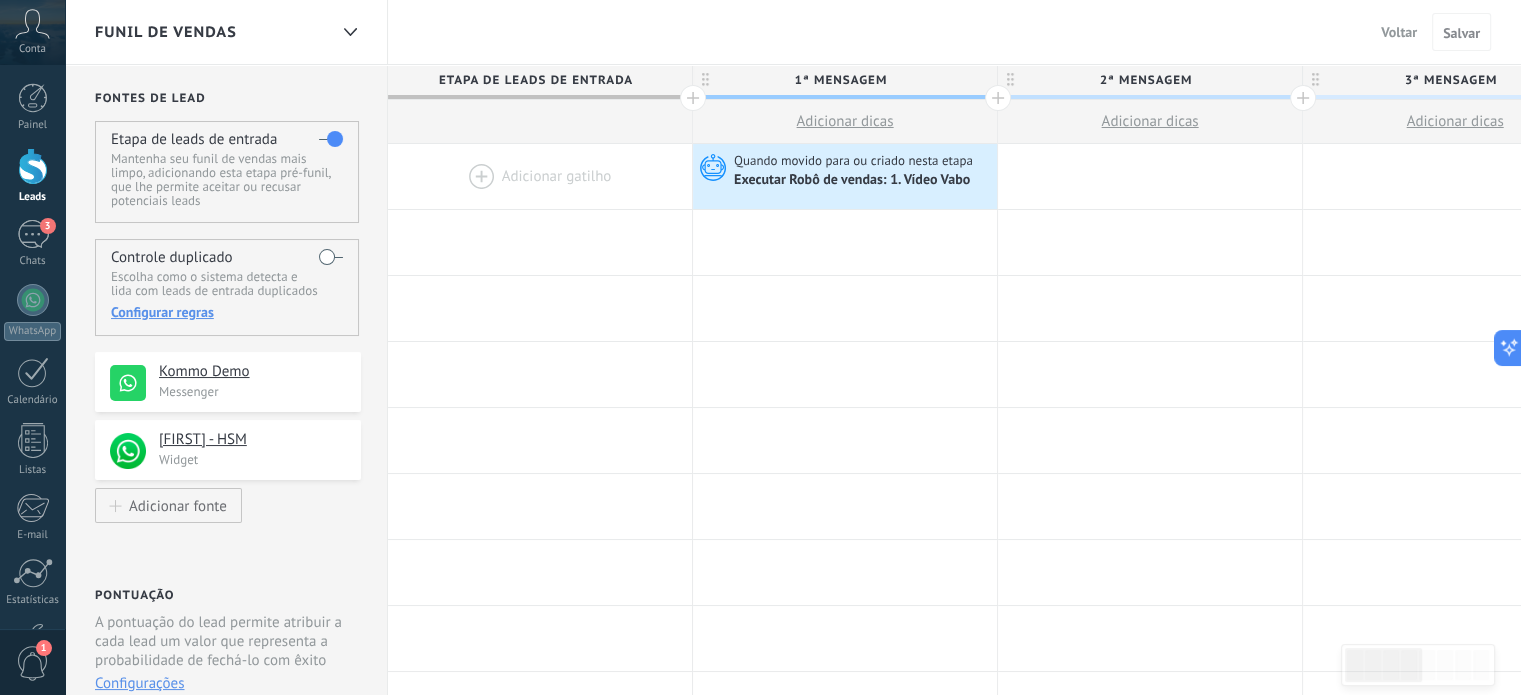 click on "Voltar" at bounding box center [1399, 32] 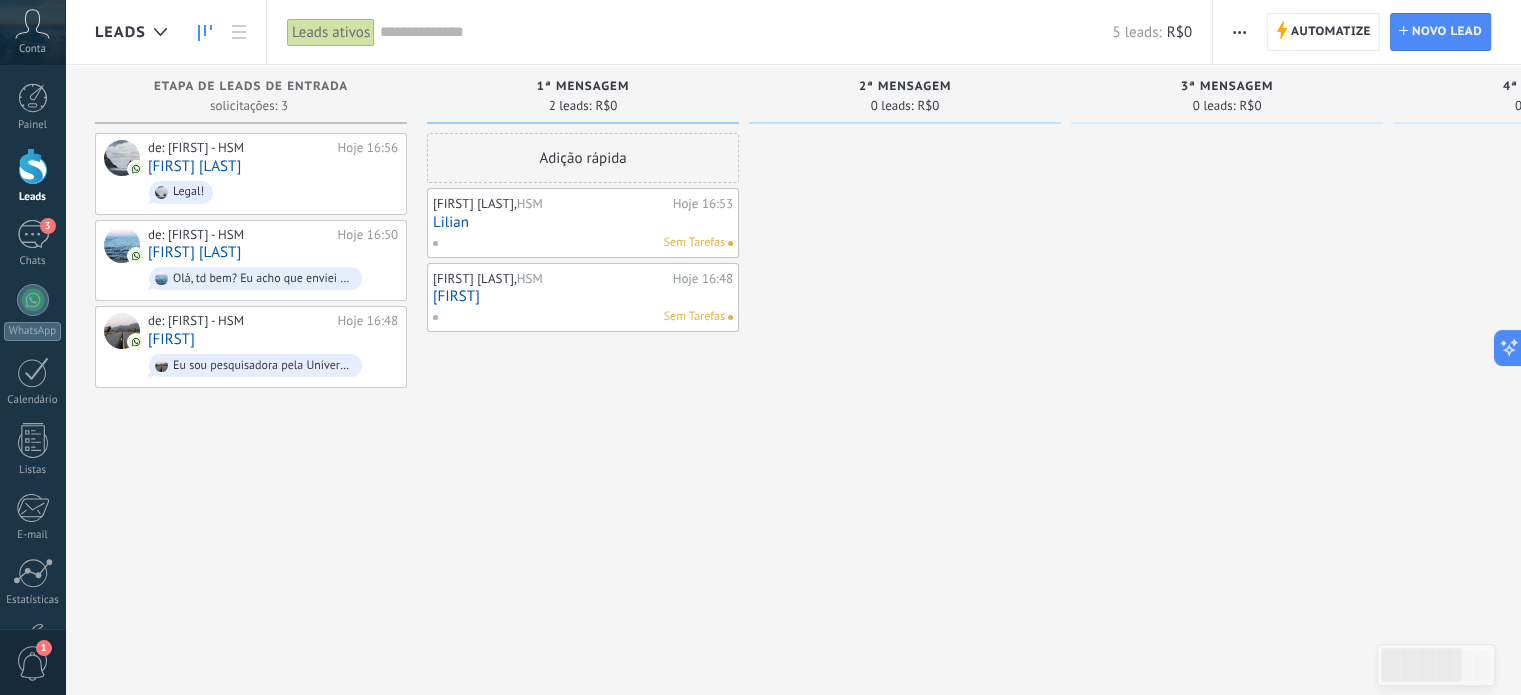 click on "Adição rápida" at bounding box center (583, 158) 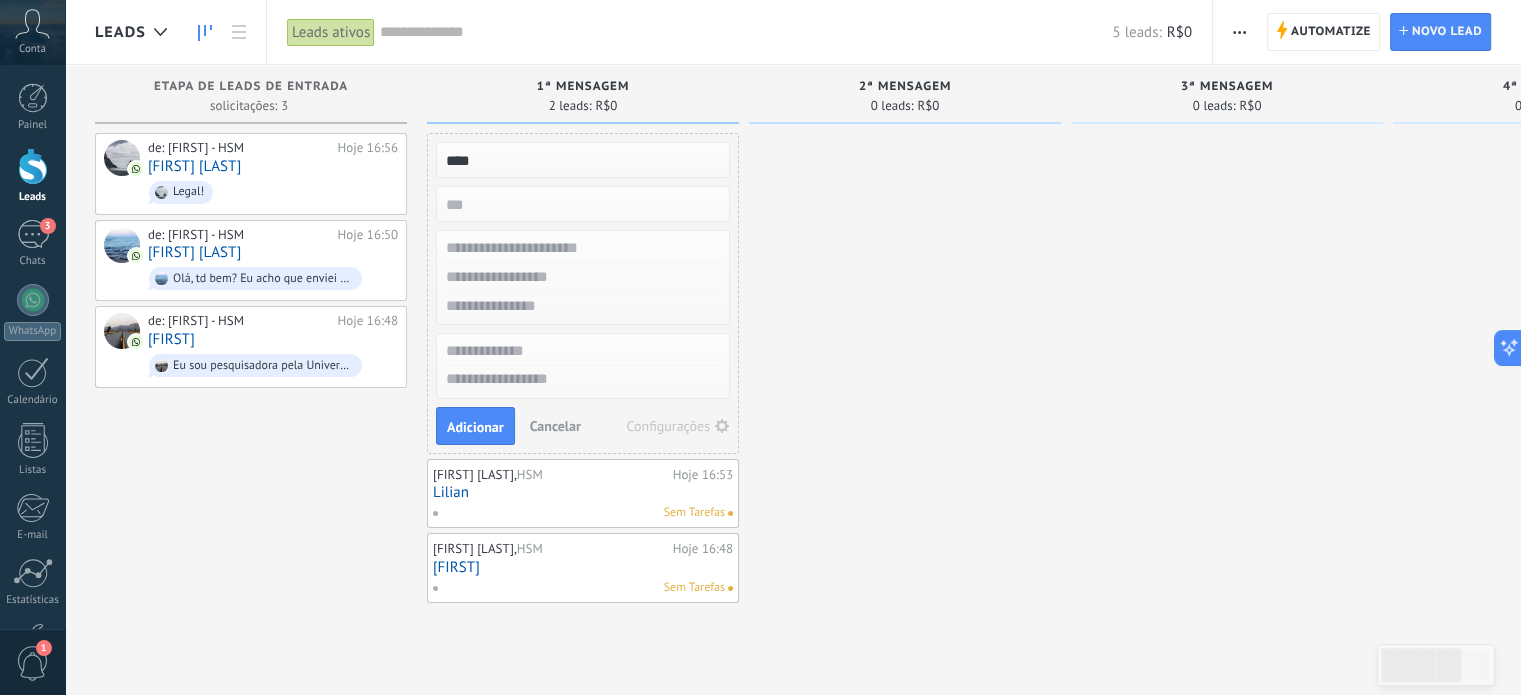 type on "****" 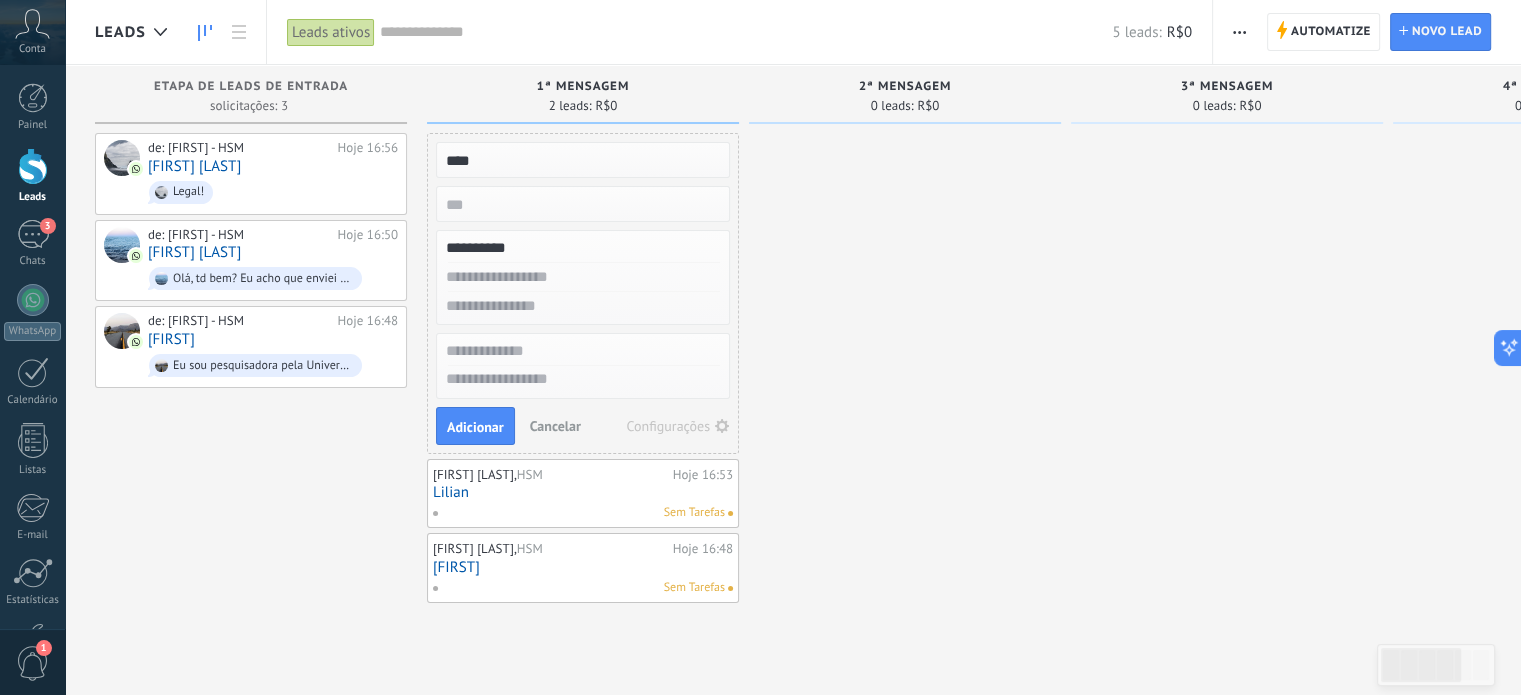 click on "**********" at bounding box center [581, 248] 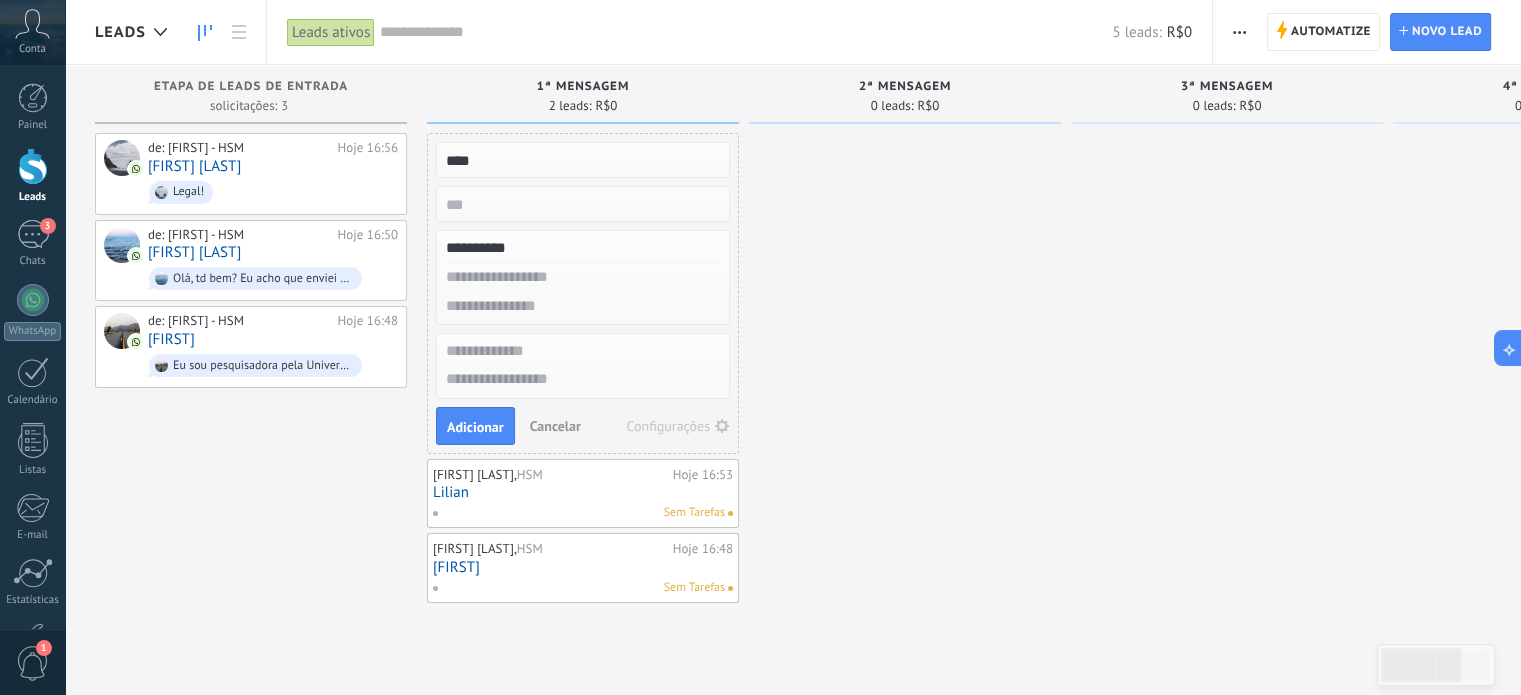 paste on "**********" 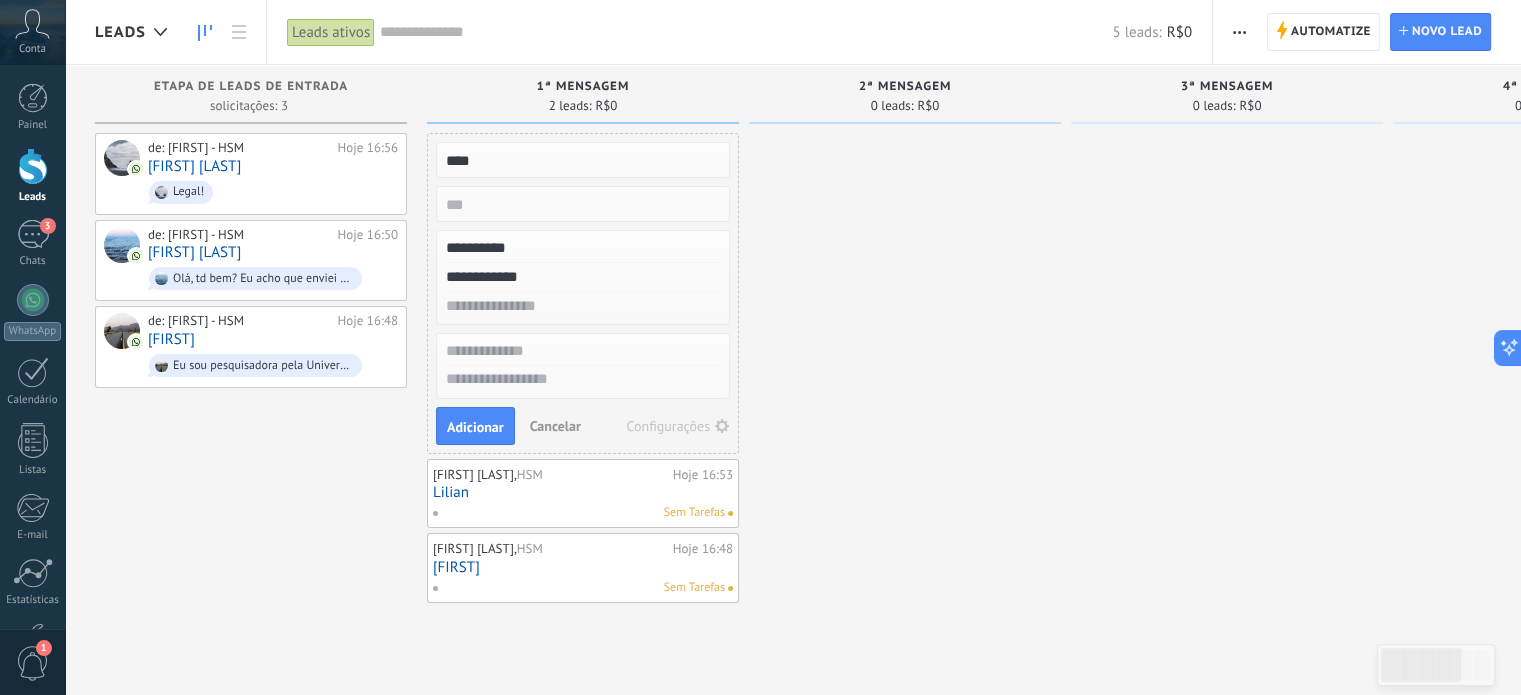 click on "**********" at bounding box center [581, 277] 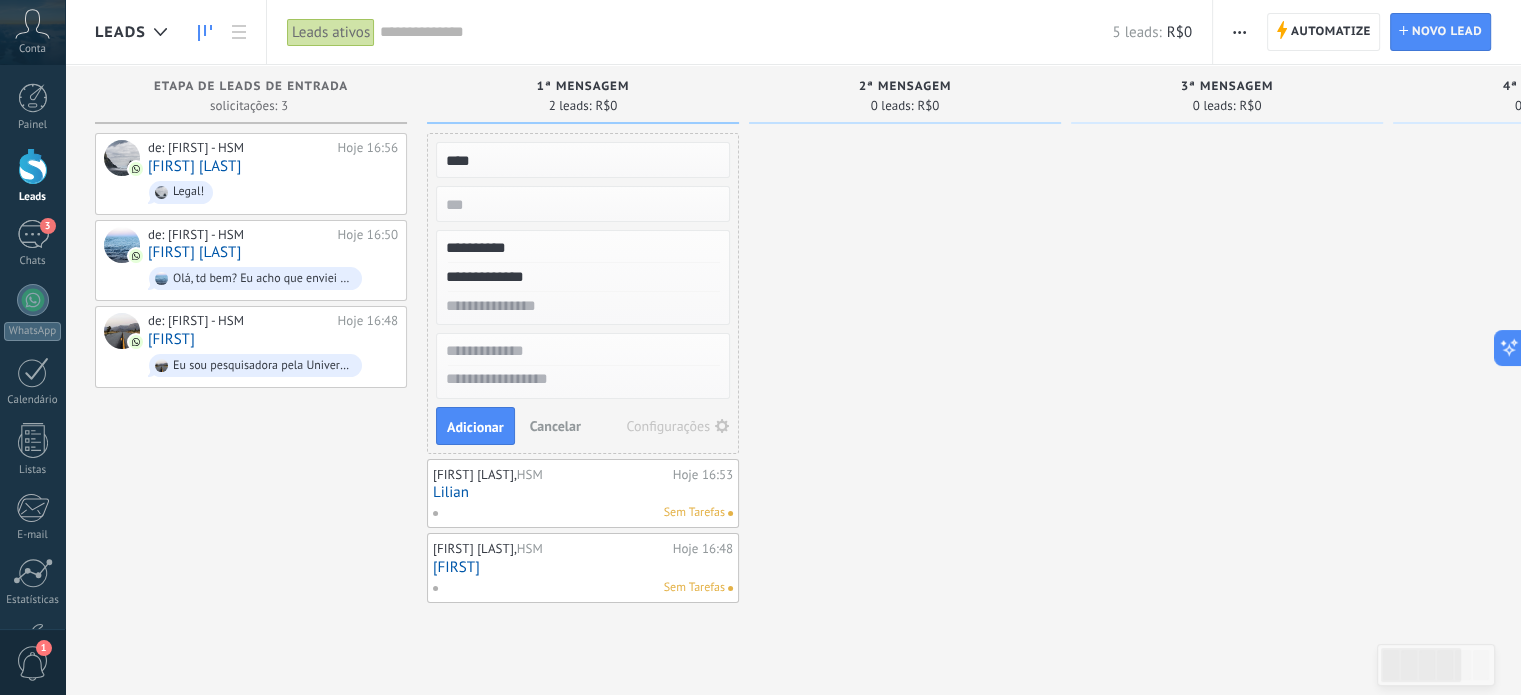 type on "**********" 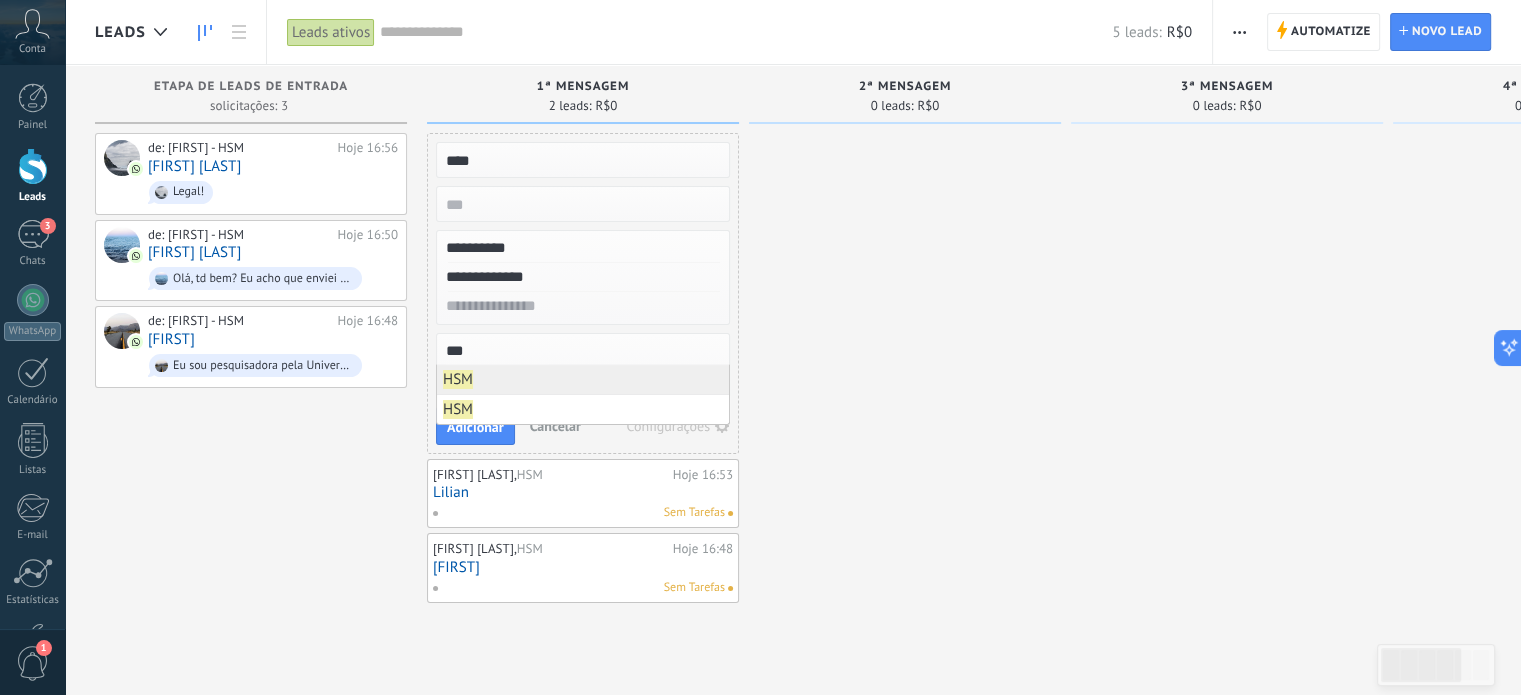 type on "***" 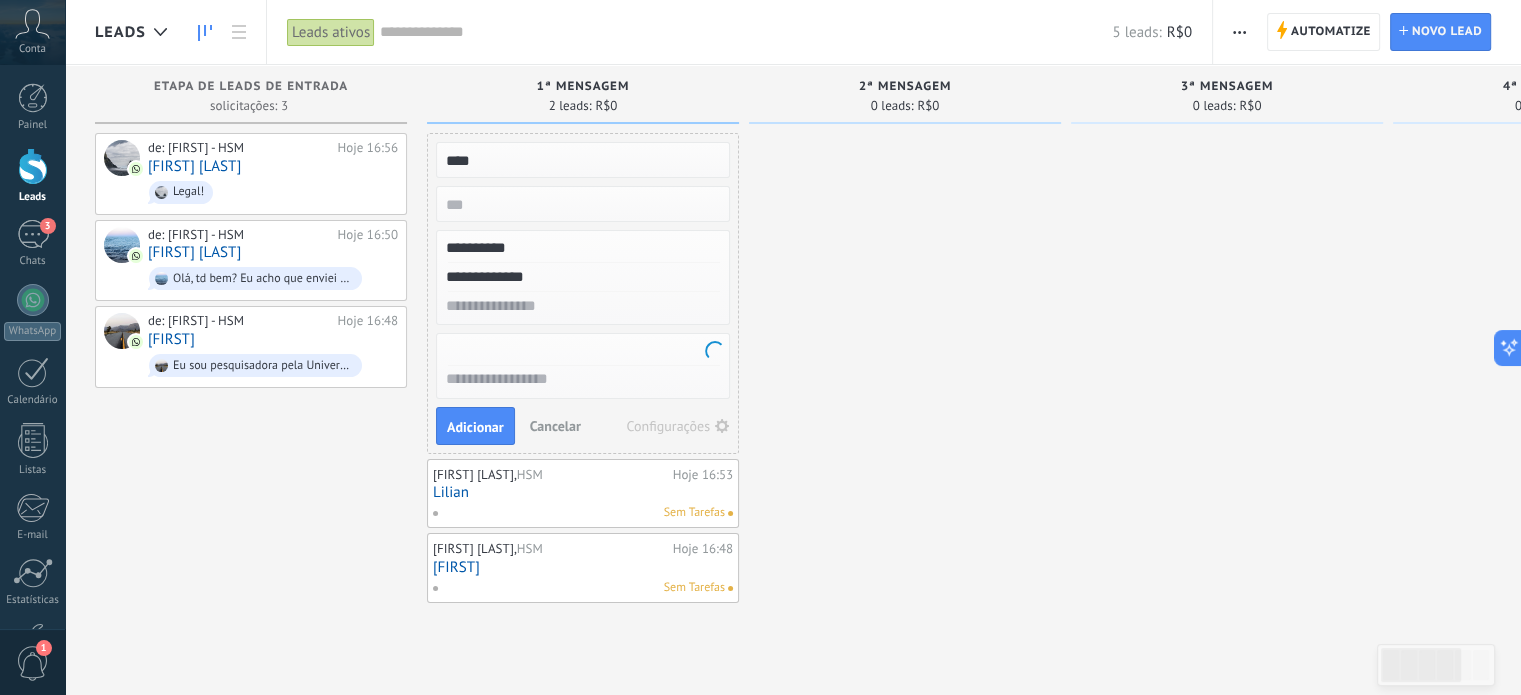 click on "Adicionar" at bounding box center [475, 426] 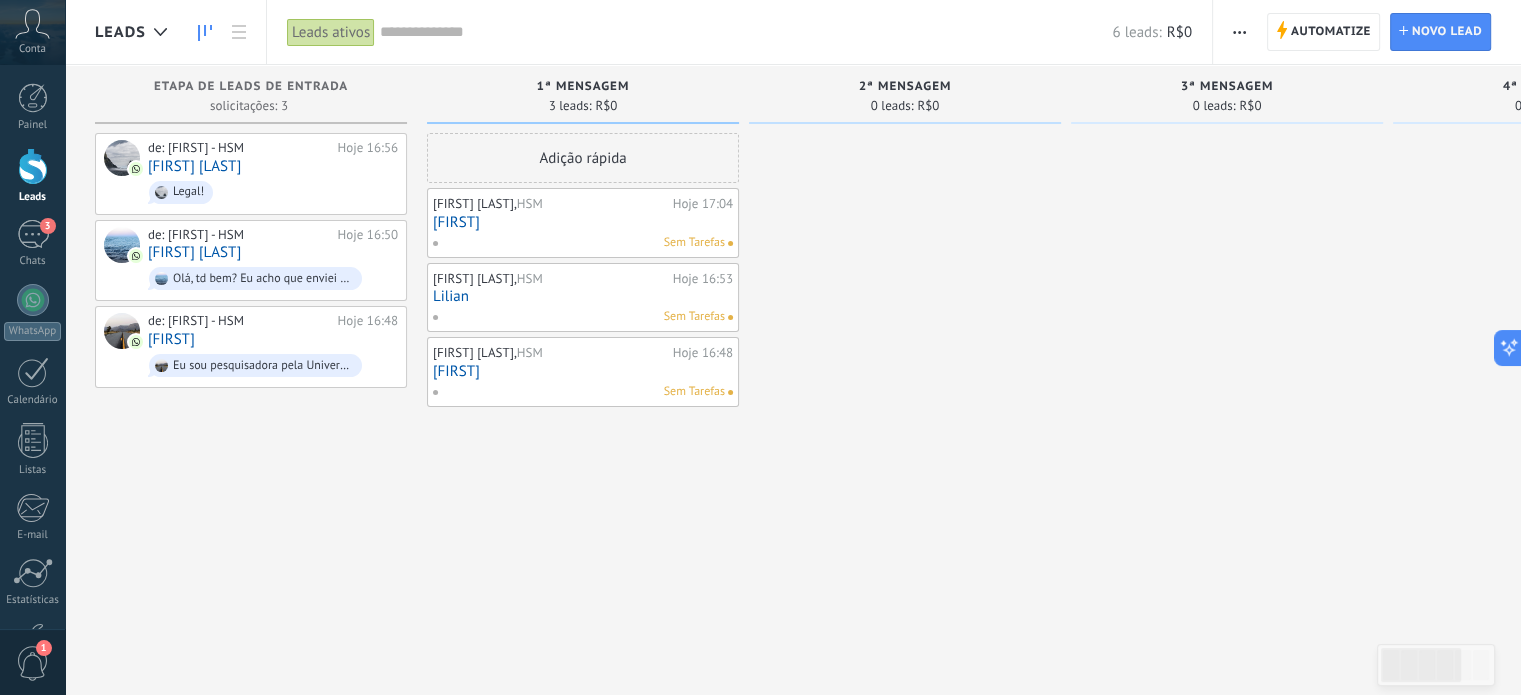 click on "Adição rápida Yago Pinho,  HSM Hoje 17:04 Yago Sem Tarefas Lilian Rios,  HSM Hoje 16:53 Lilian Sem Tarefas Vinicius Rodriguez,  HSM Hoje 16:48 Vinicius Sem Tarefas" at bounding box center [583, 350] 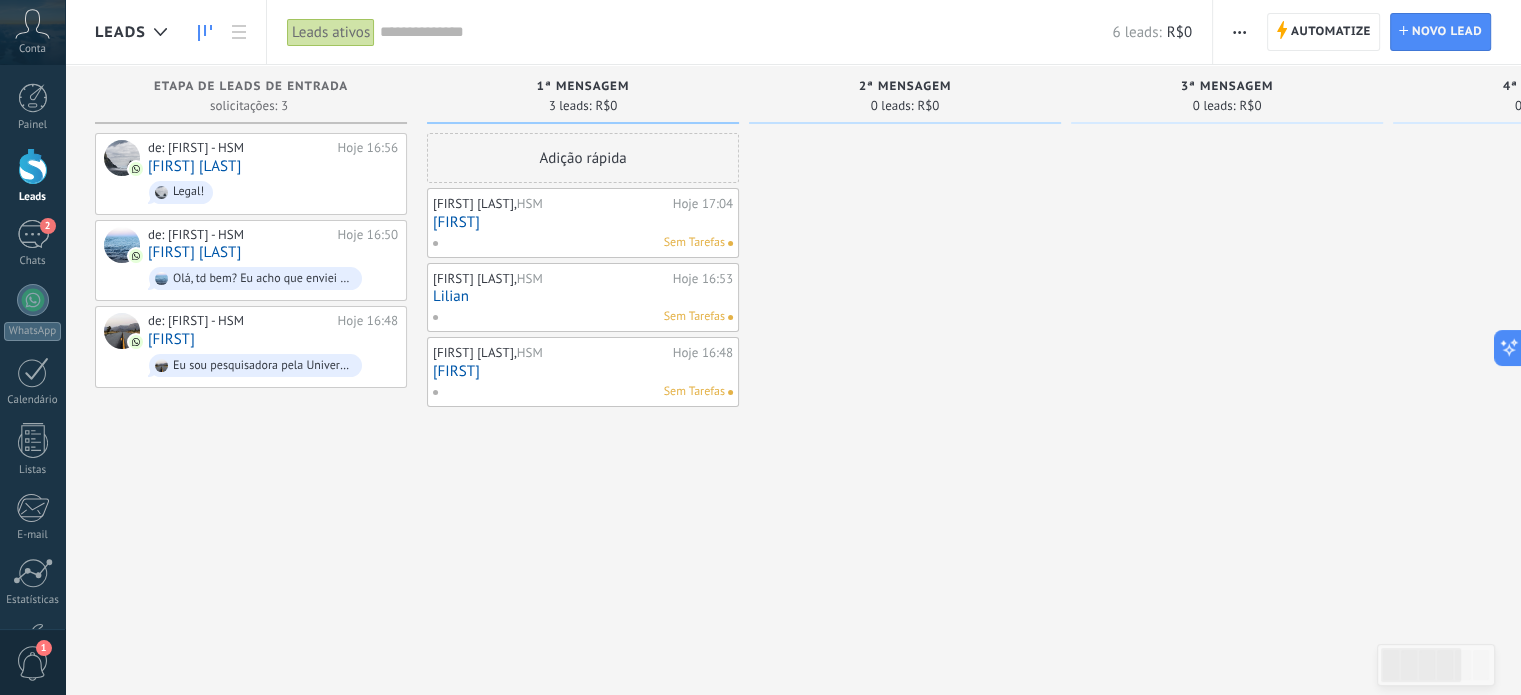 click on "[NAME]" at bounding box center [583, 222] 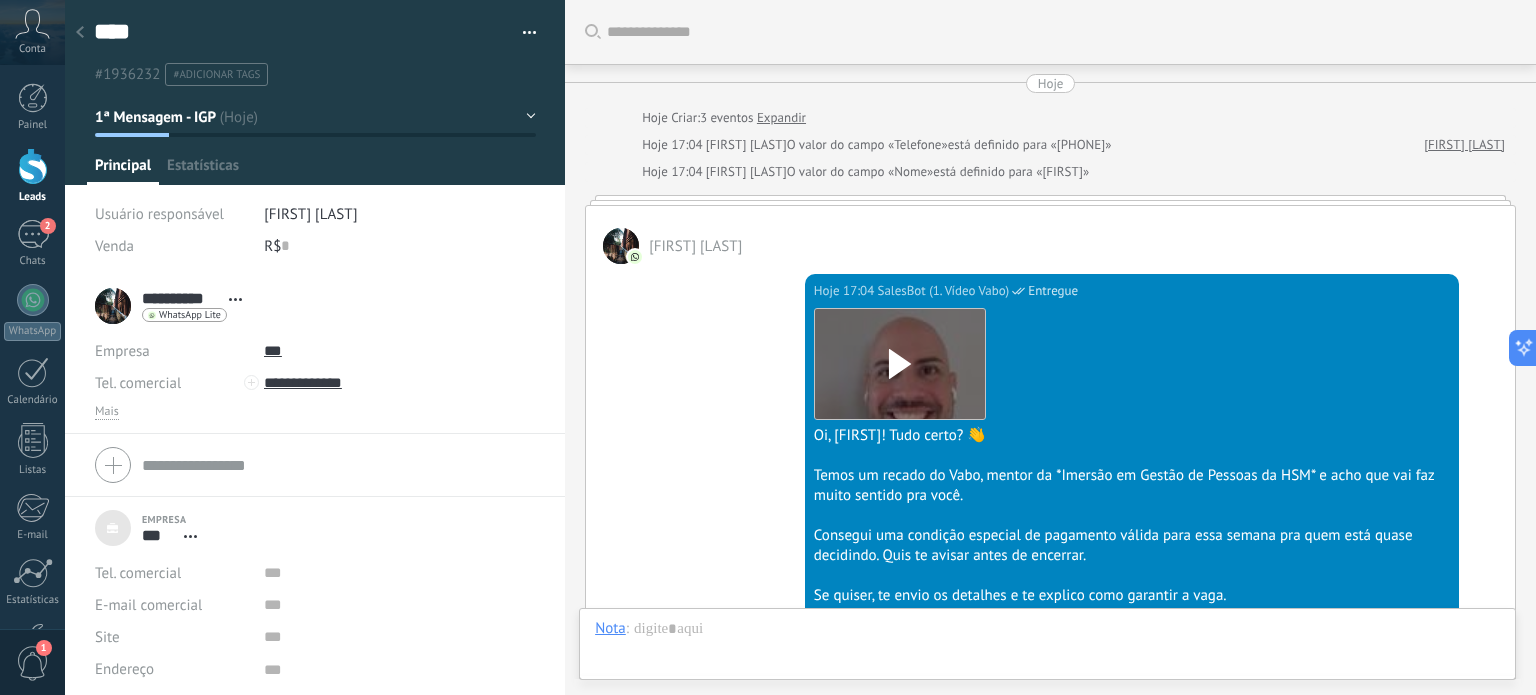 scroll, scrollTop: 405, scrollLeft: 0, axis: vertical 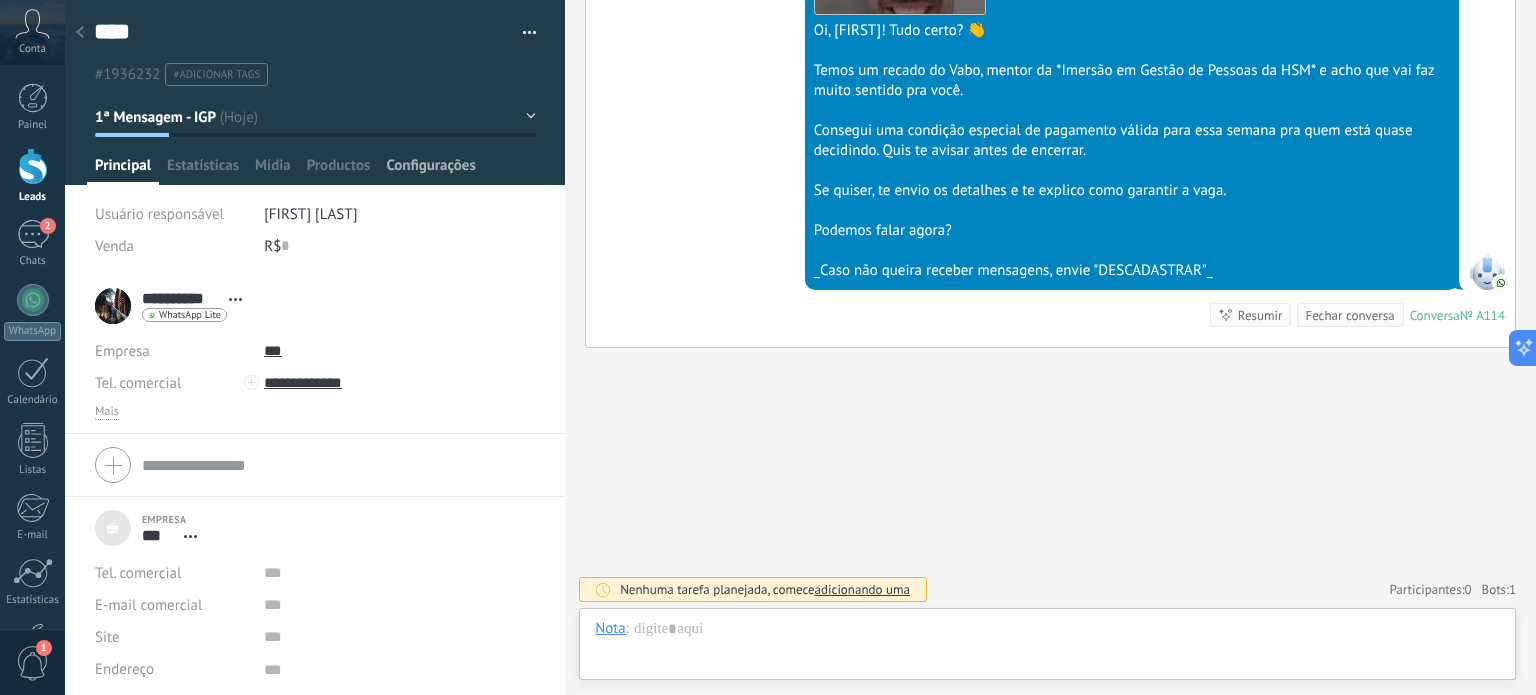 click on "Configurações" at bounding box center [430, 170] 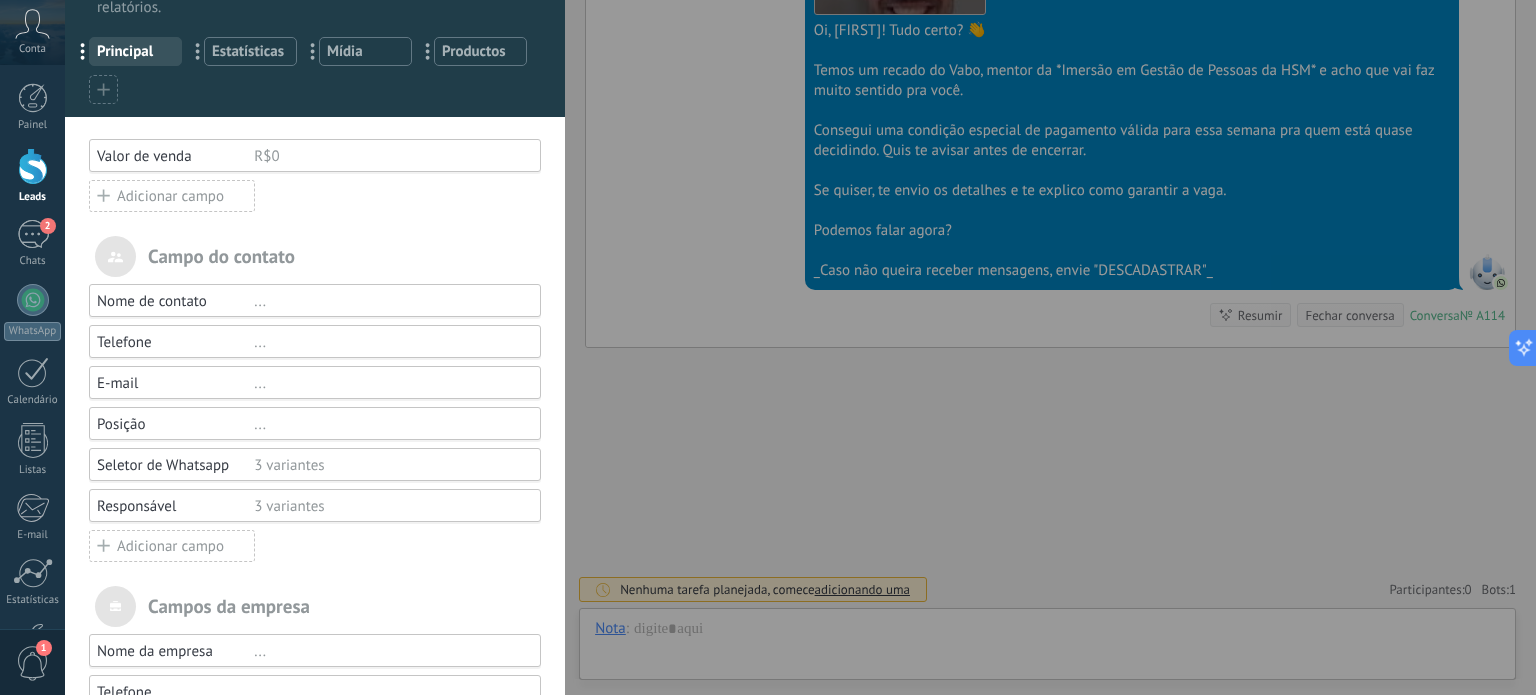 scroll, scrollTop: 200, scrollLeft: 0, axis: vertical 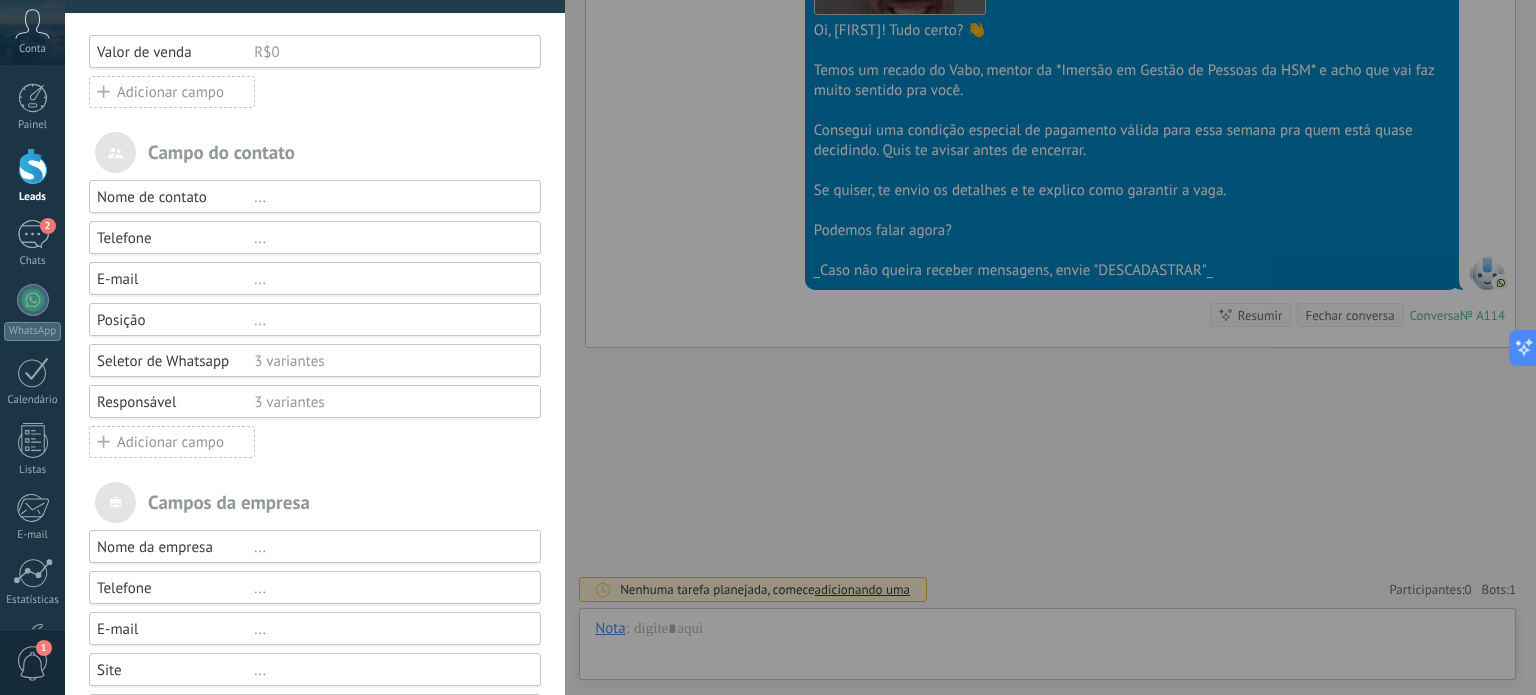 click on "Adicionar campo" at bounding box center [172, 442] 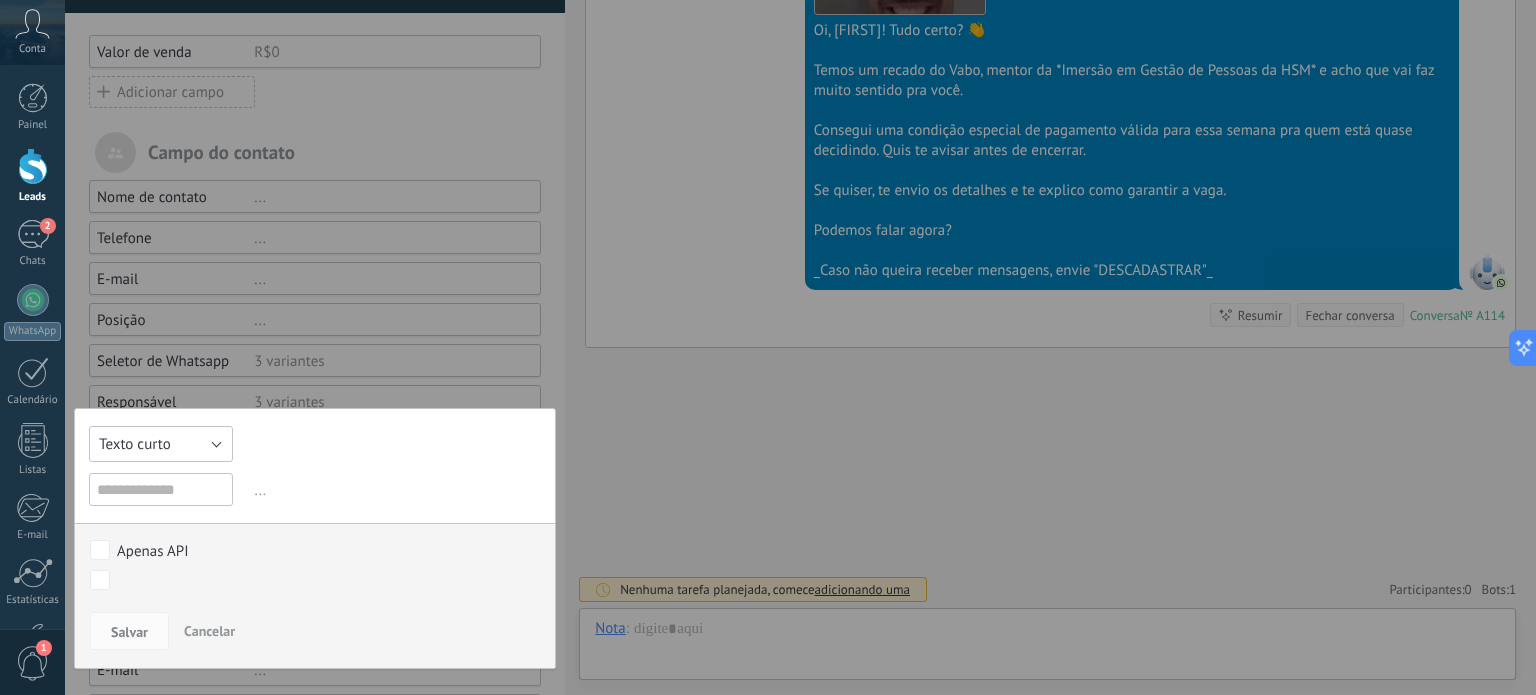 click on "Texto curto" at bounding box center (161, 444) 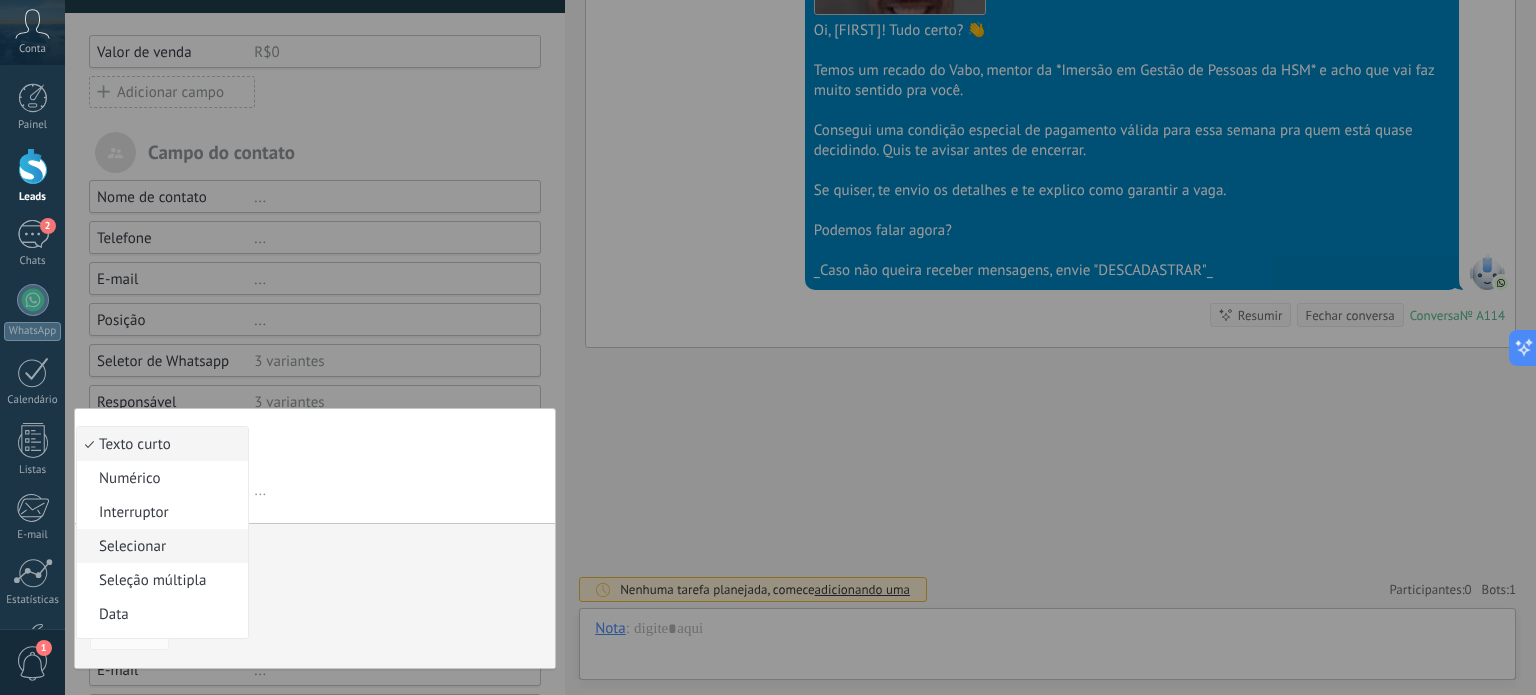 click on "Selecionar" at bounding box center [159, 546] 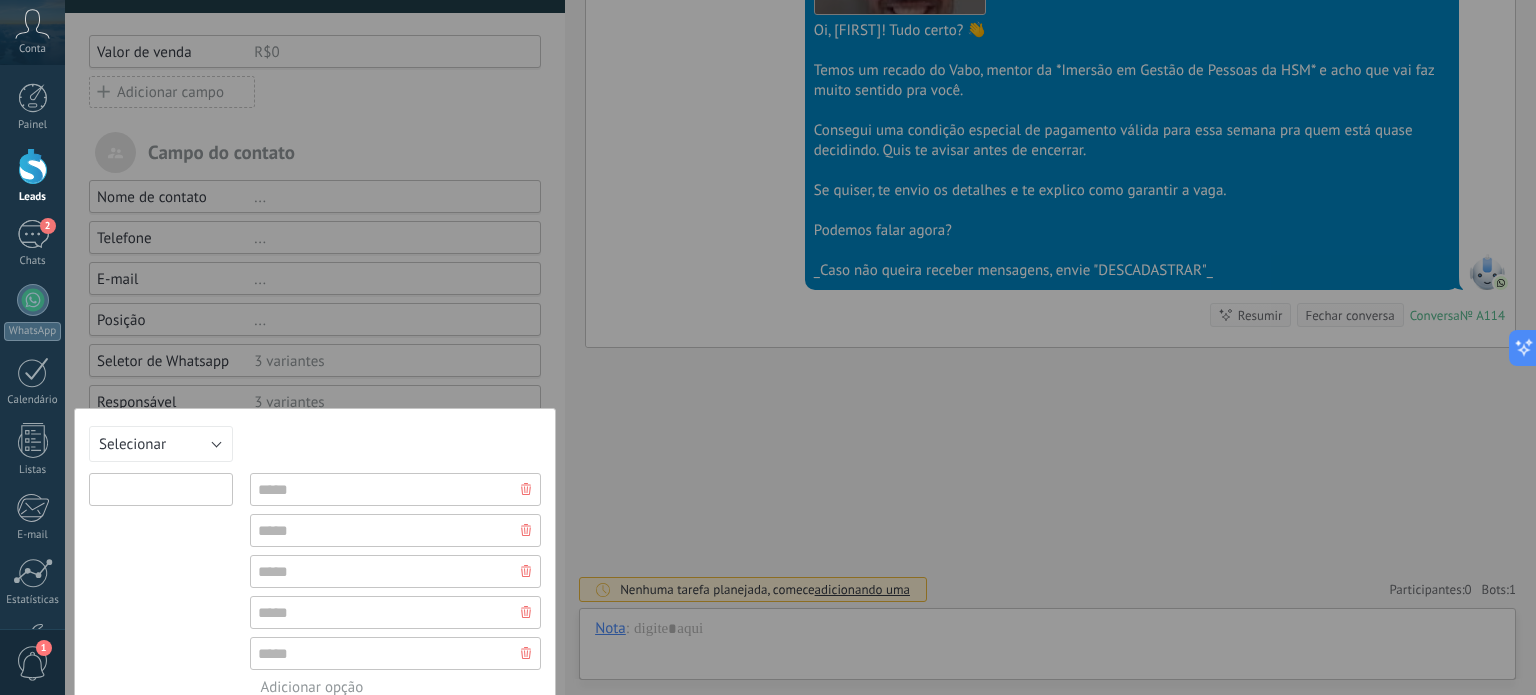click at bounding box center (161, 489) 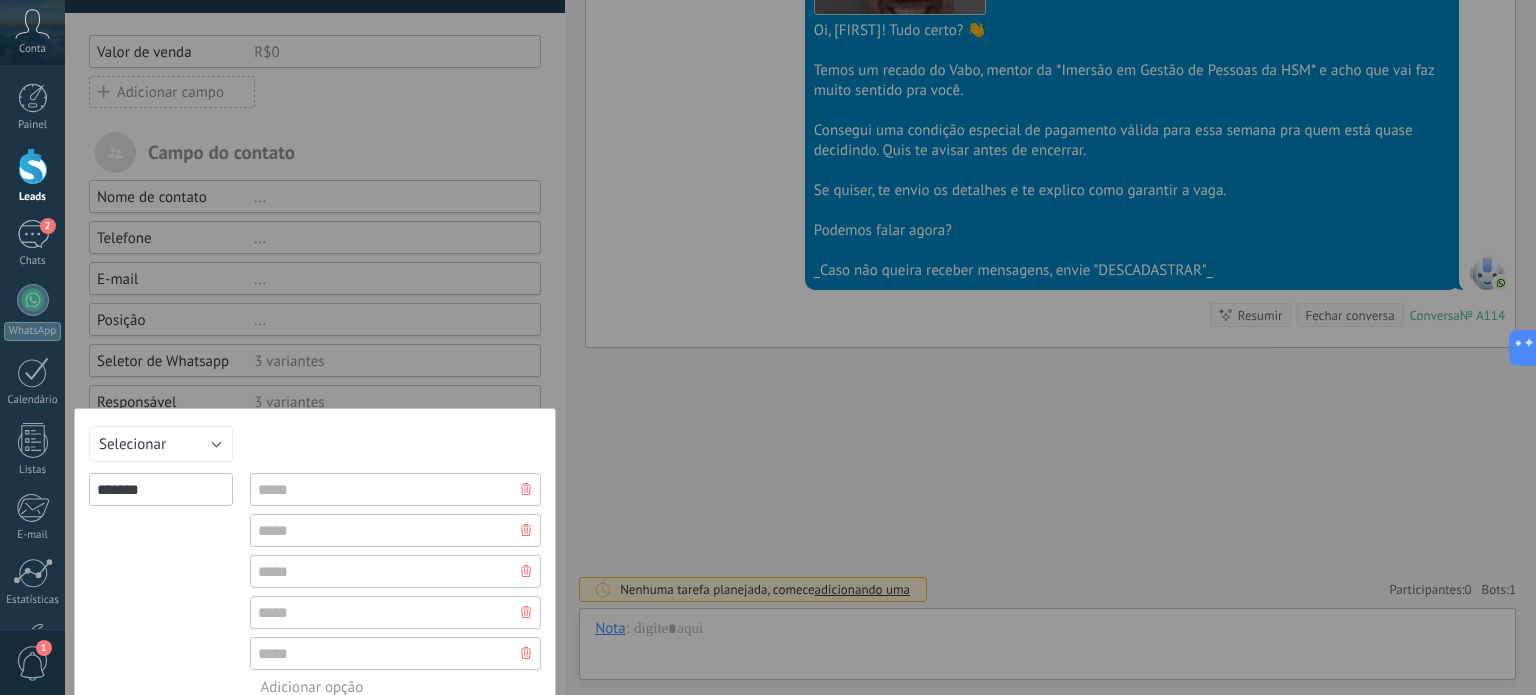 type on "*******" 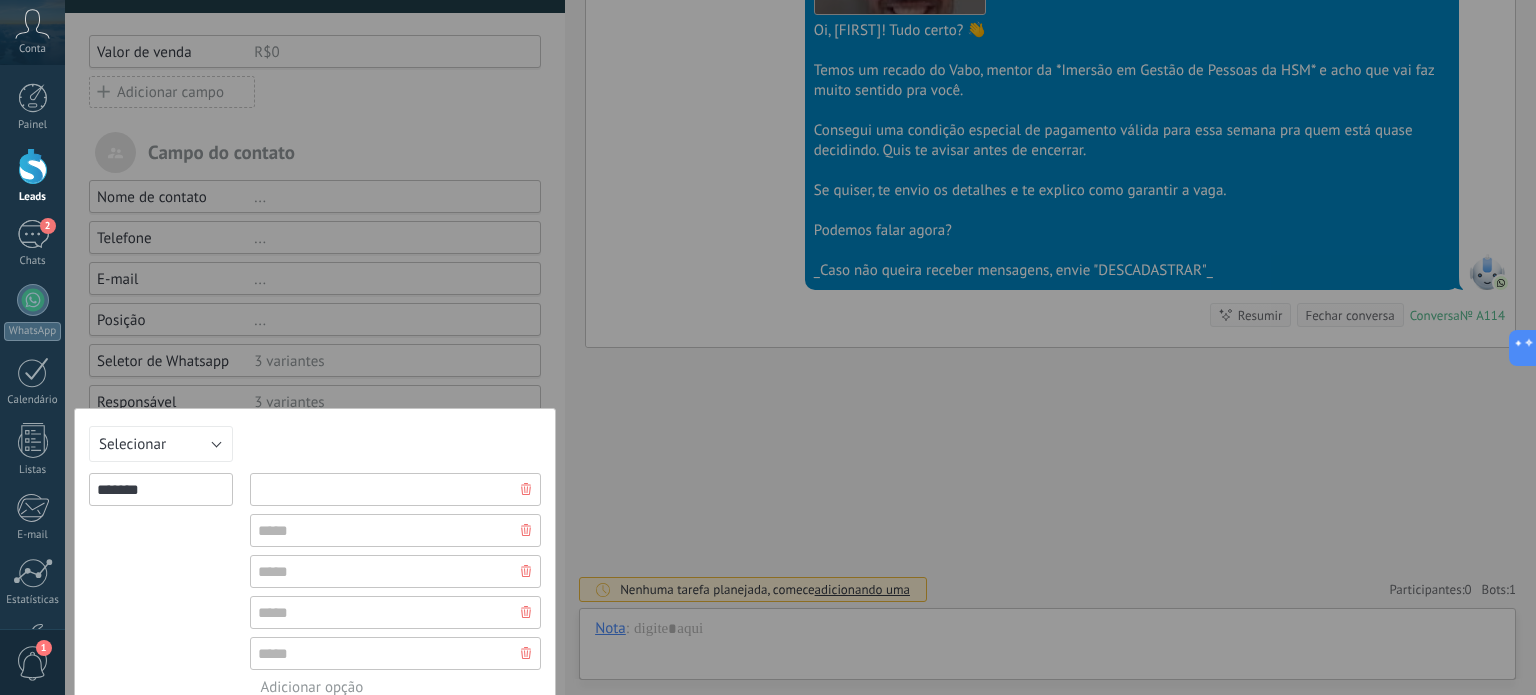 click at bounding box center (395, 489) 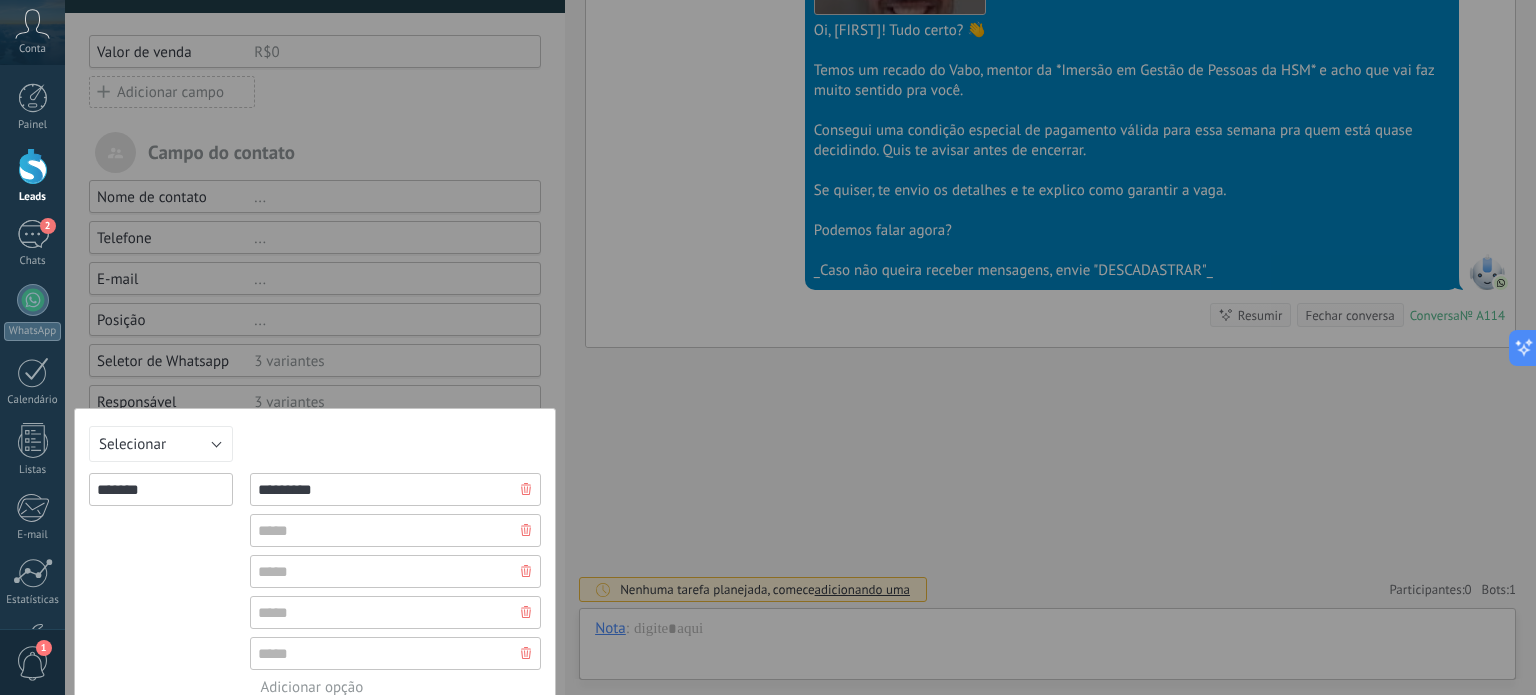 type on "*********" 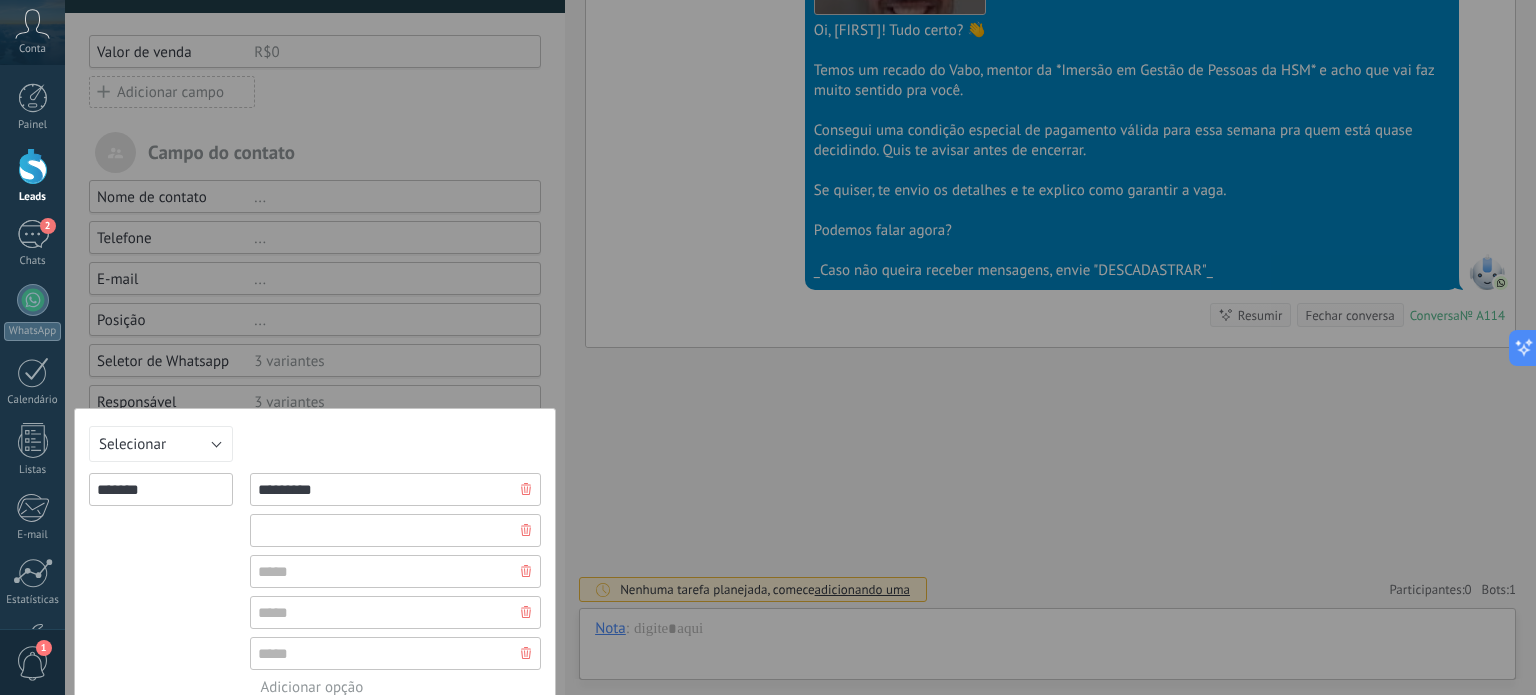 click at bounding box center (395, 530) 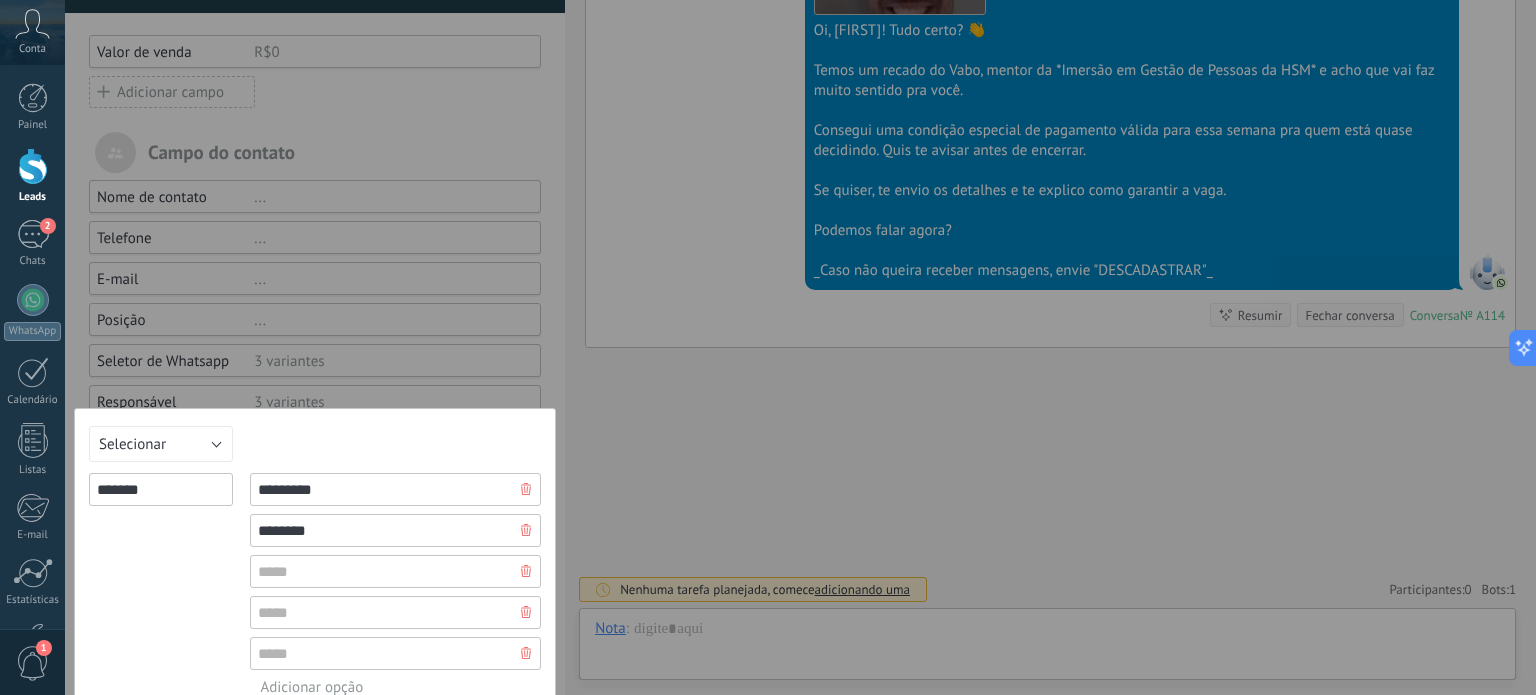 type on "*******" 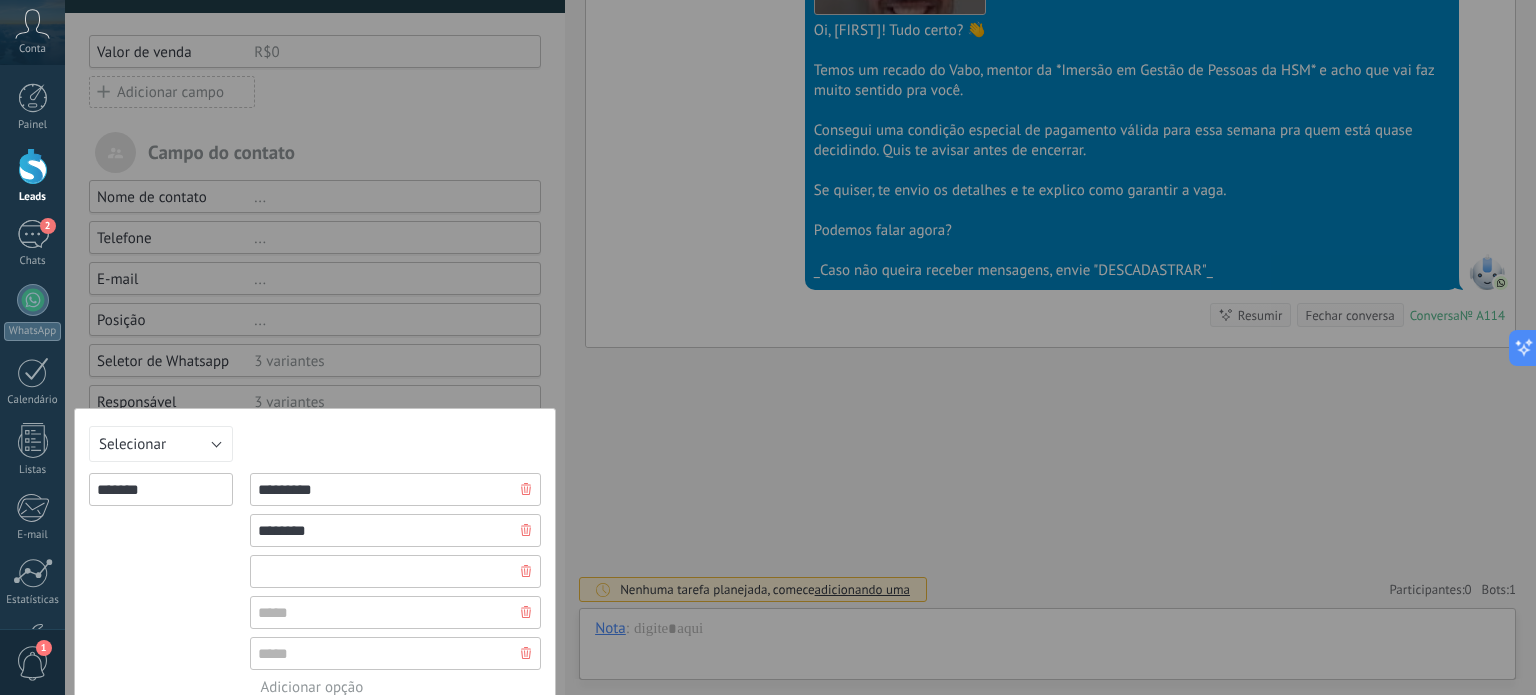 click at bounding box center (395, 571) 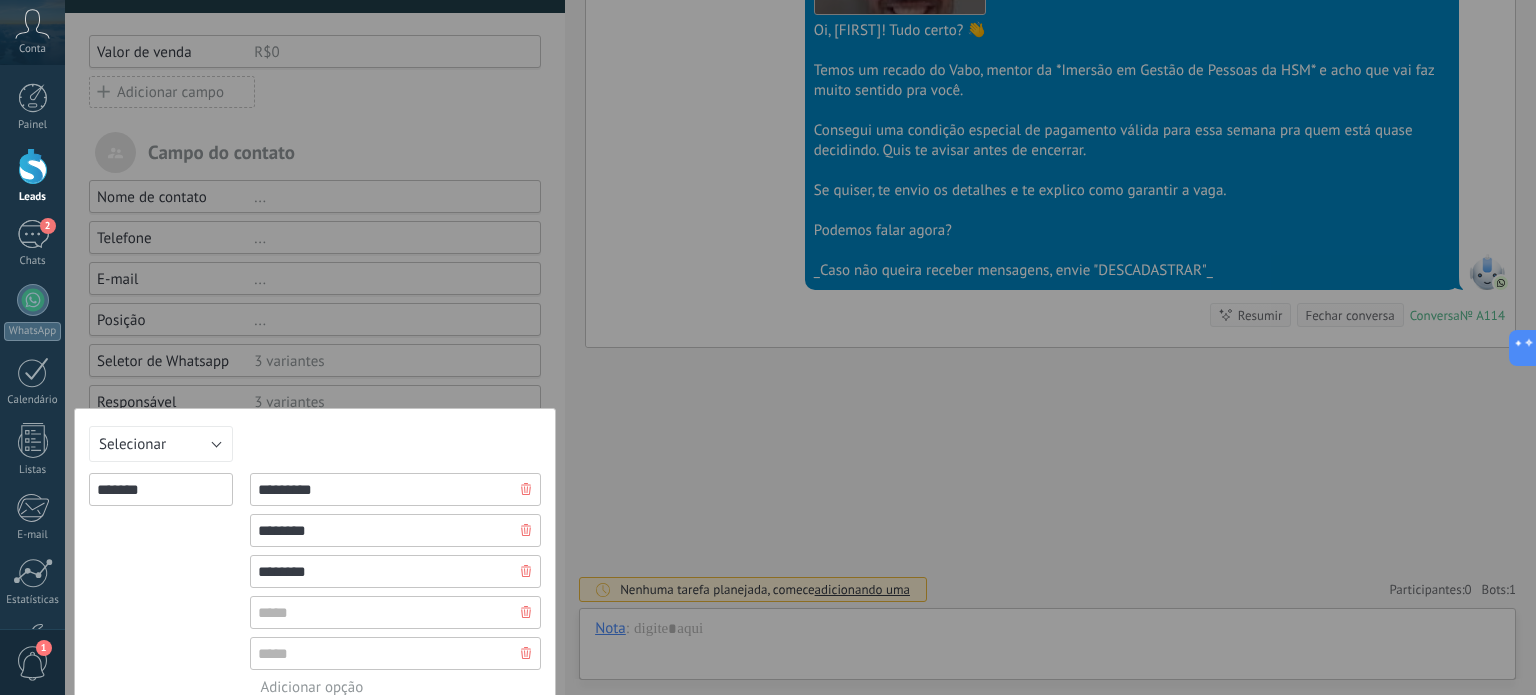 type on "*******" 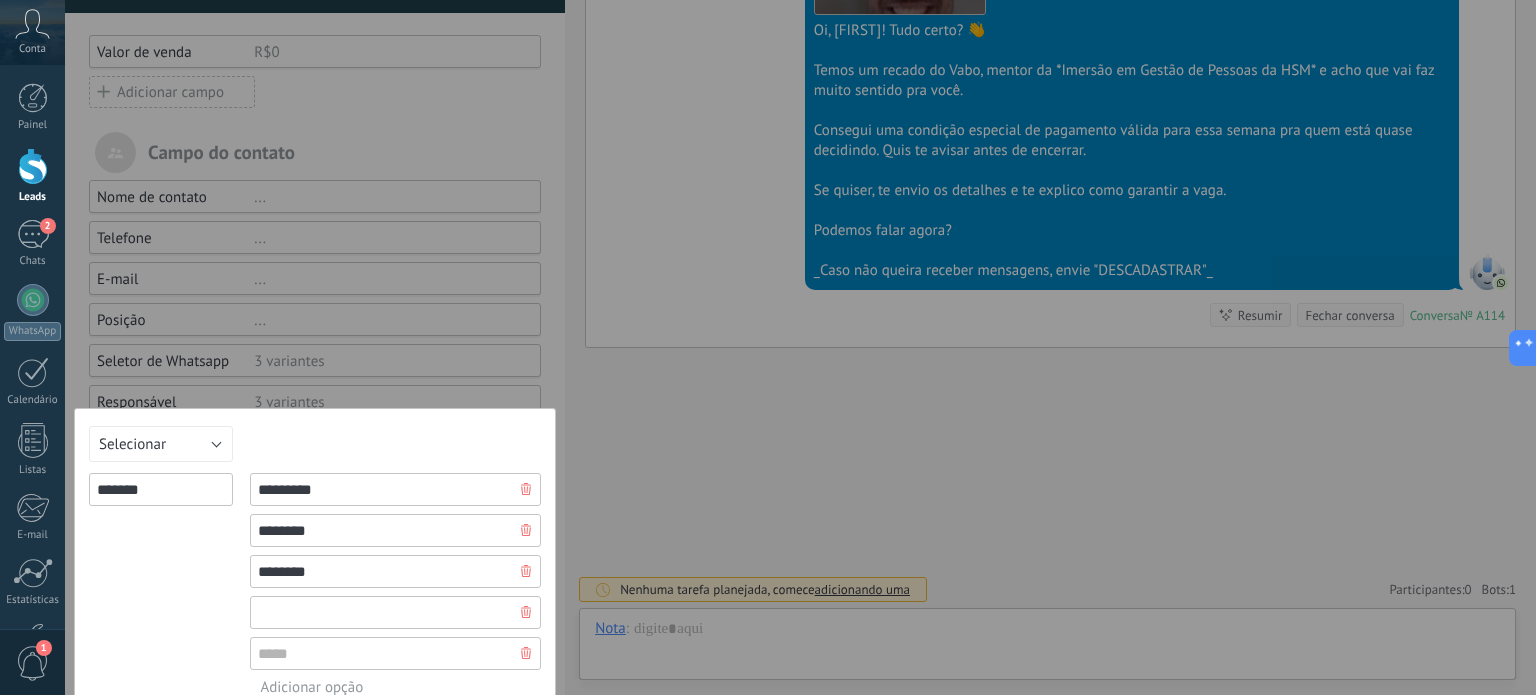click at bounding box center [395, 612] 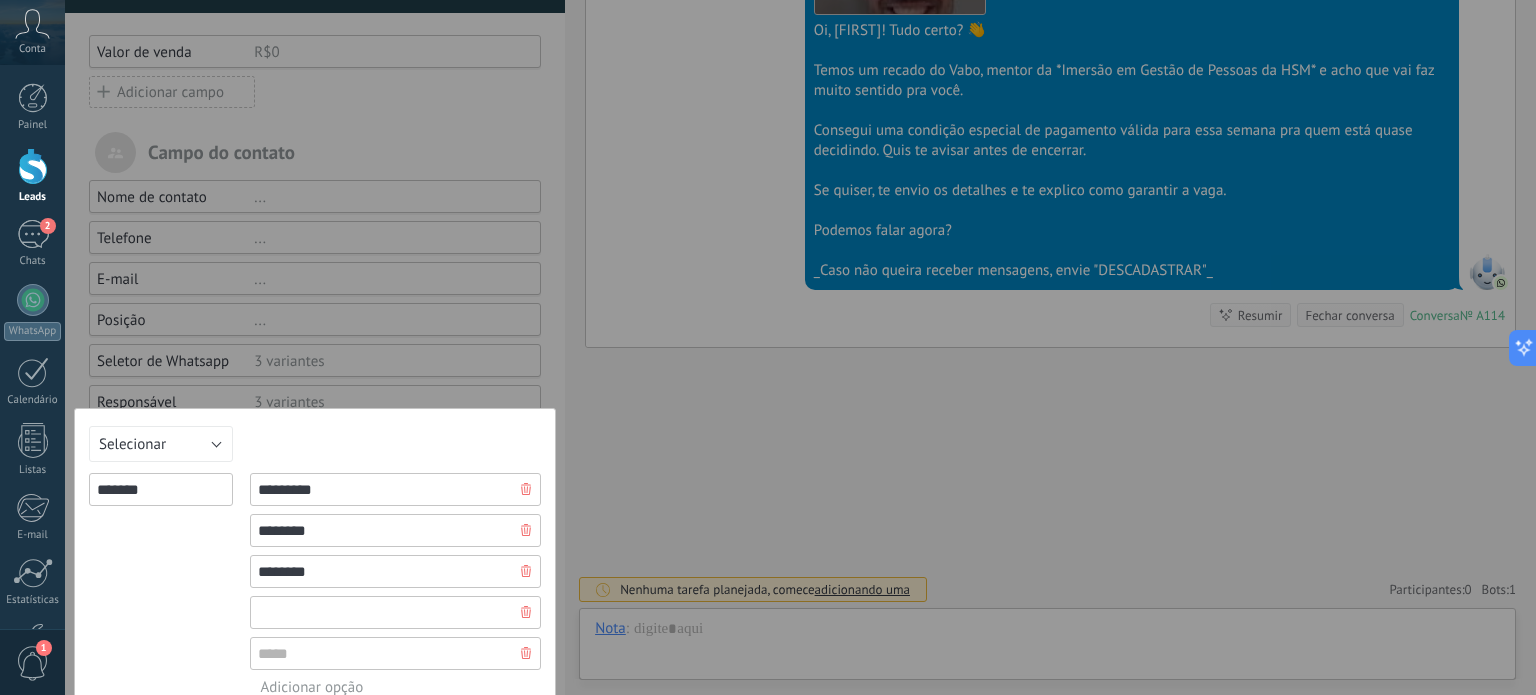 paste on "*******" 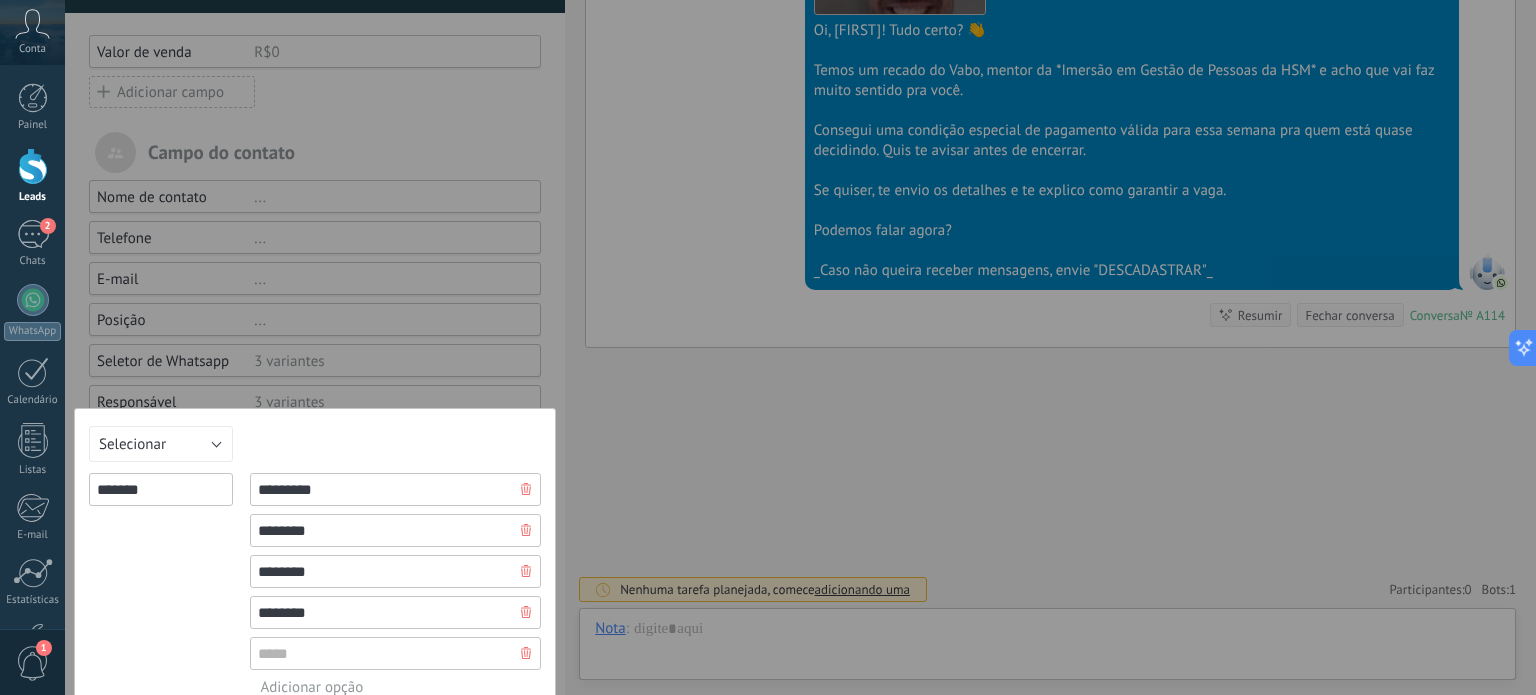 type on "*******" 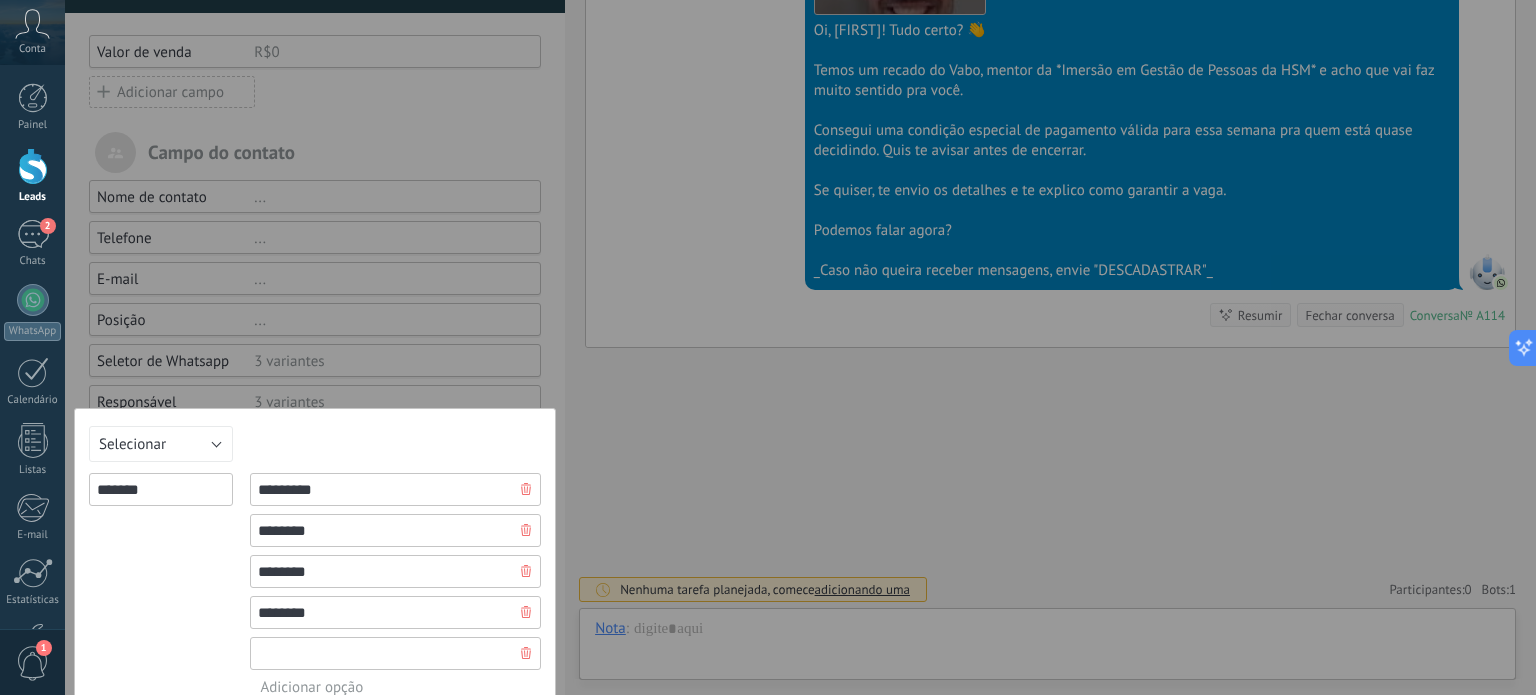 click at bounding box center (395, 653) 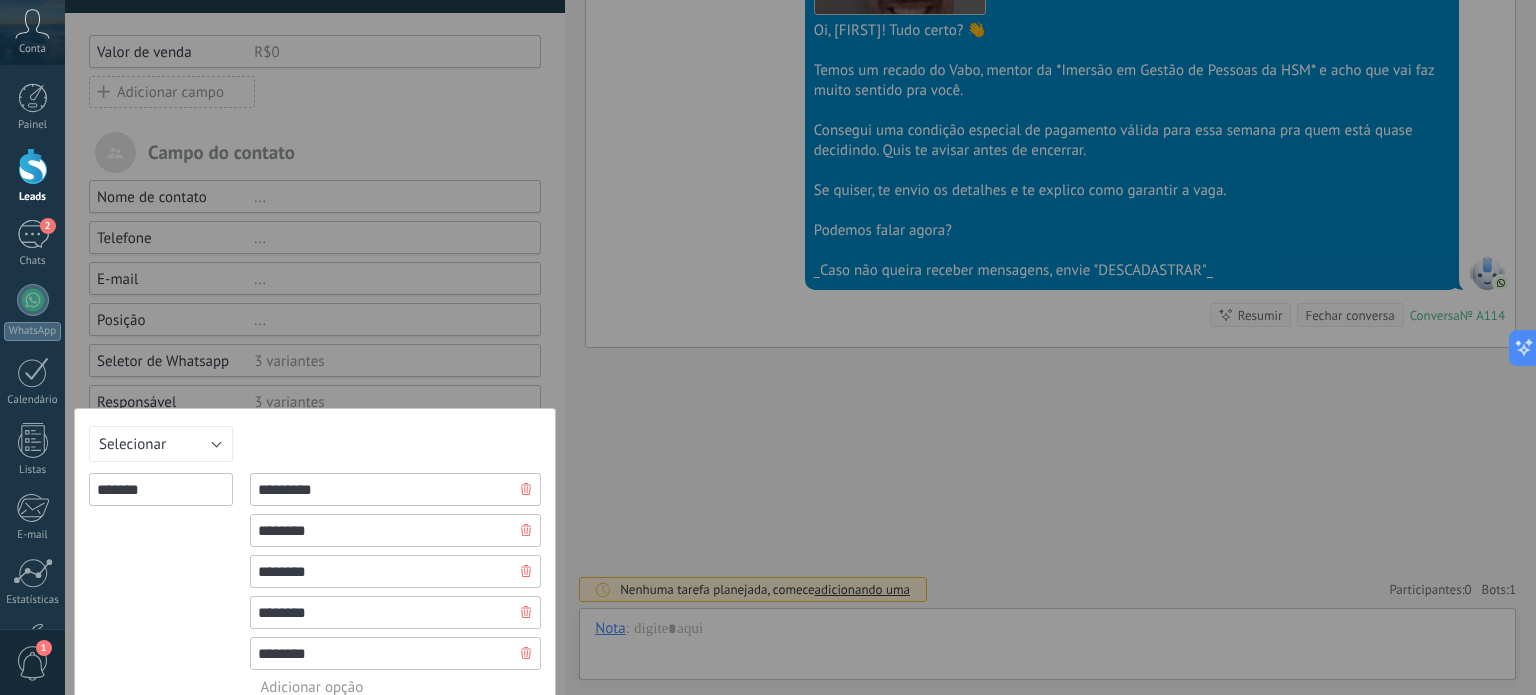 scroll, scrollTop: 362, scrollLeft: 0, axis: vertical 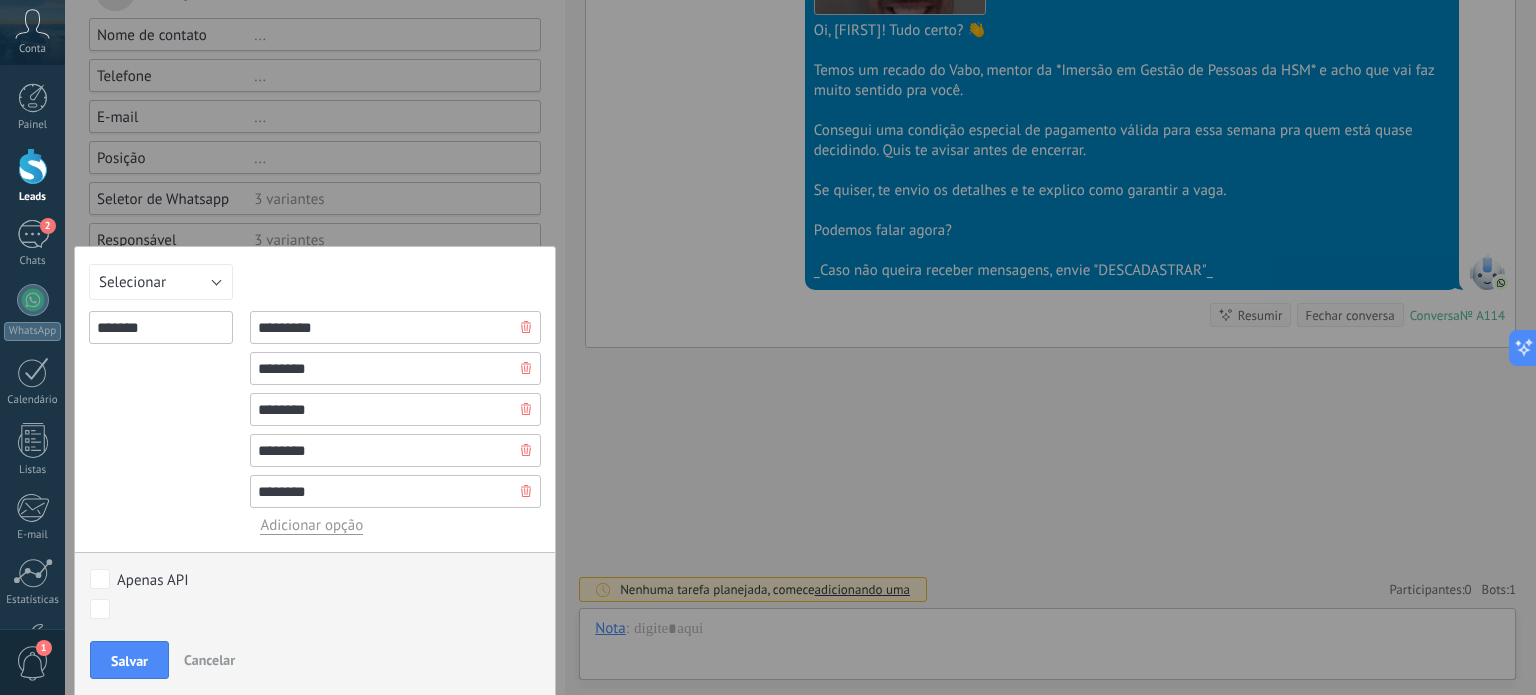 type on "*******" 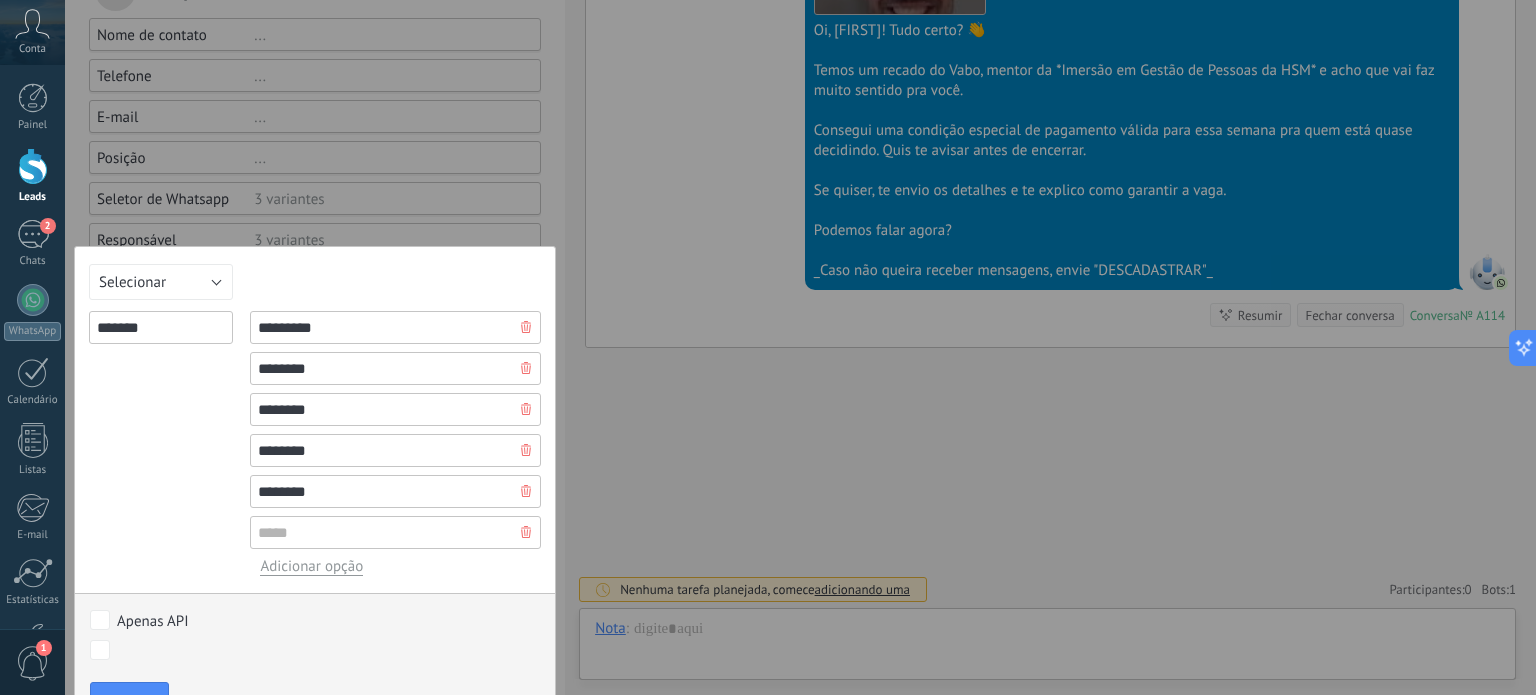 click on "Adicionar opção" at bounding box center (311, 566) 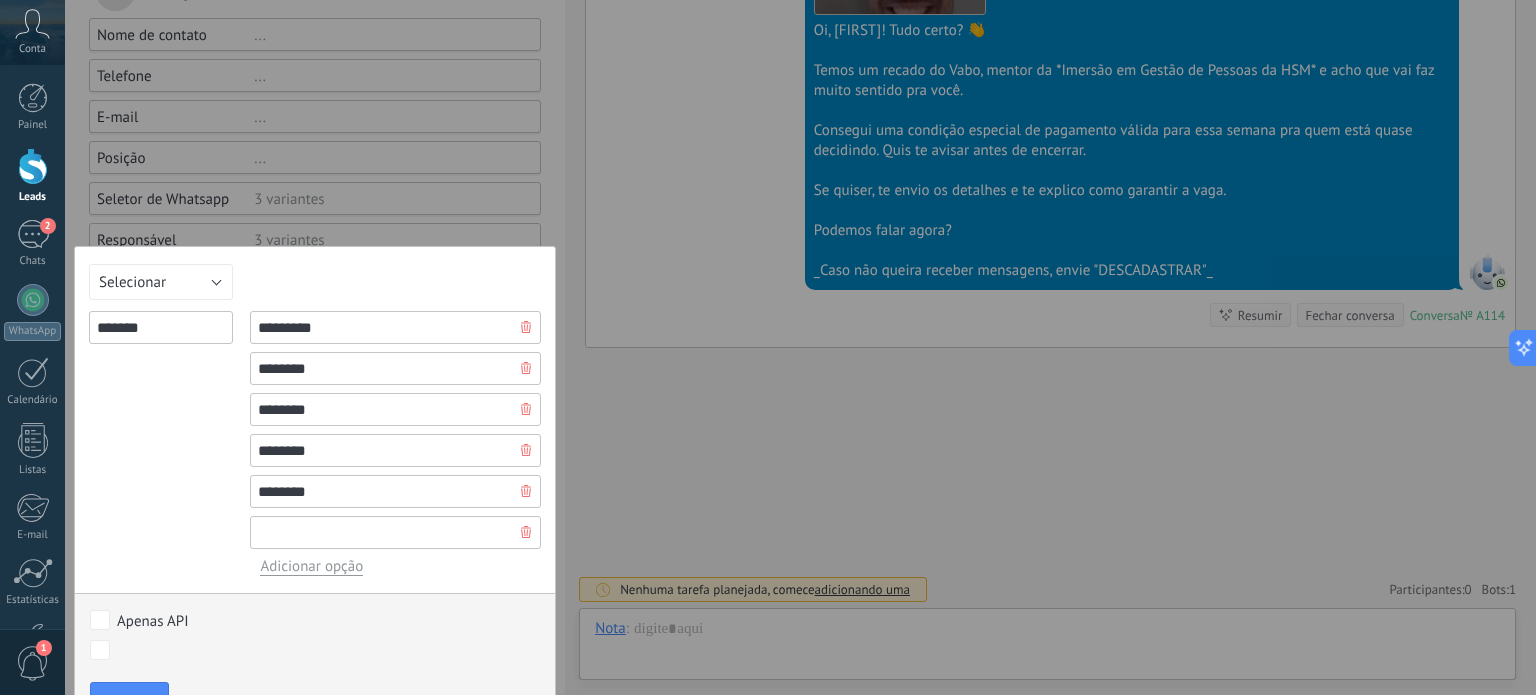 click at bounding box center (395, 532) 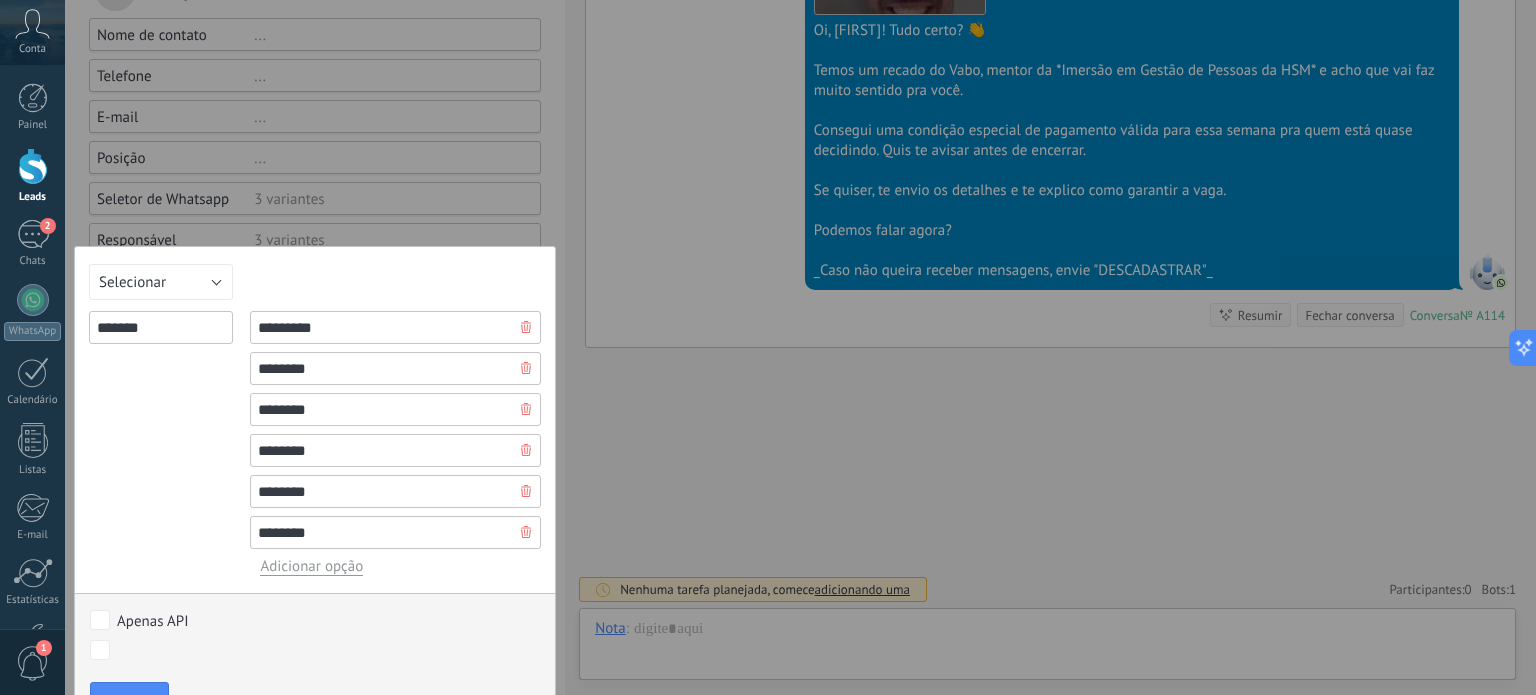 type on "*******" 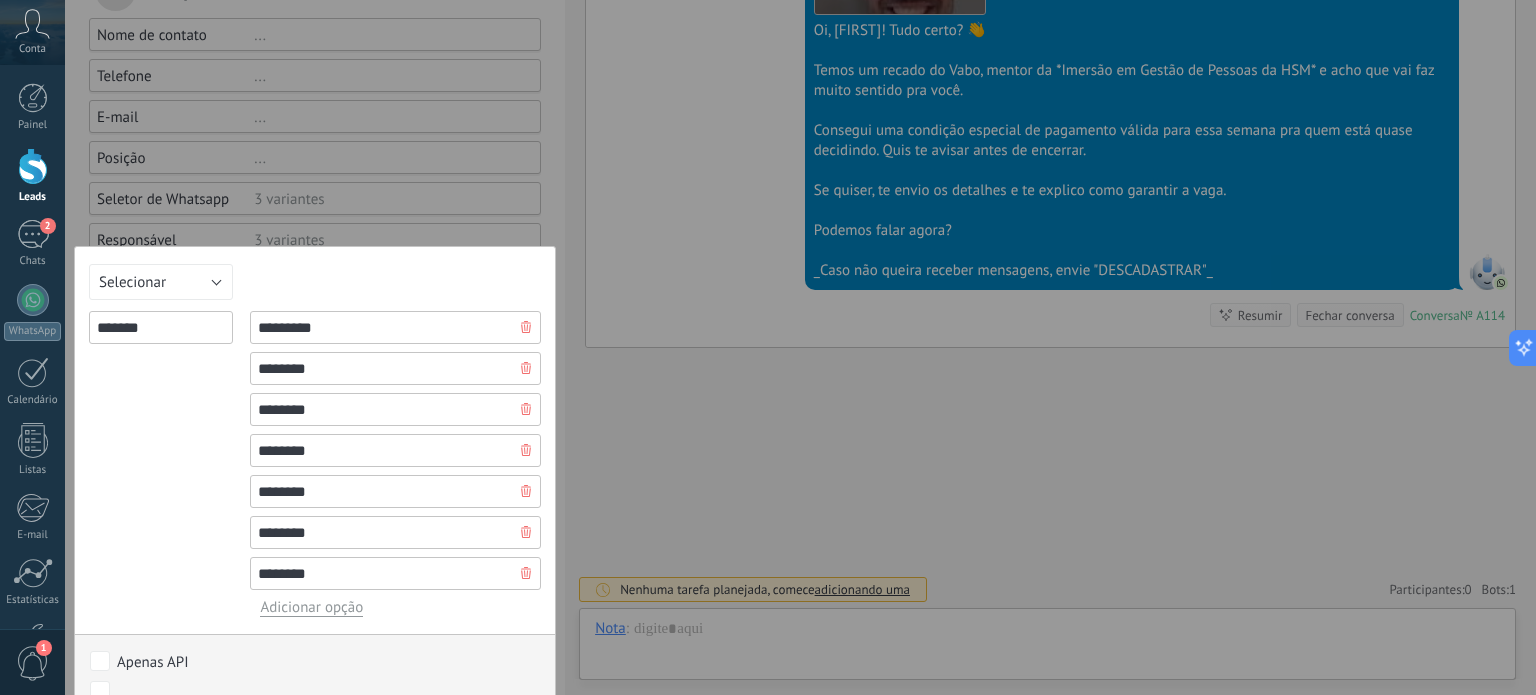type on "*******" 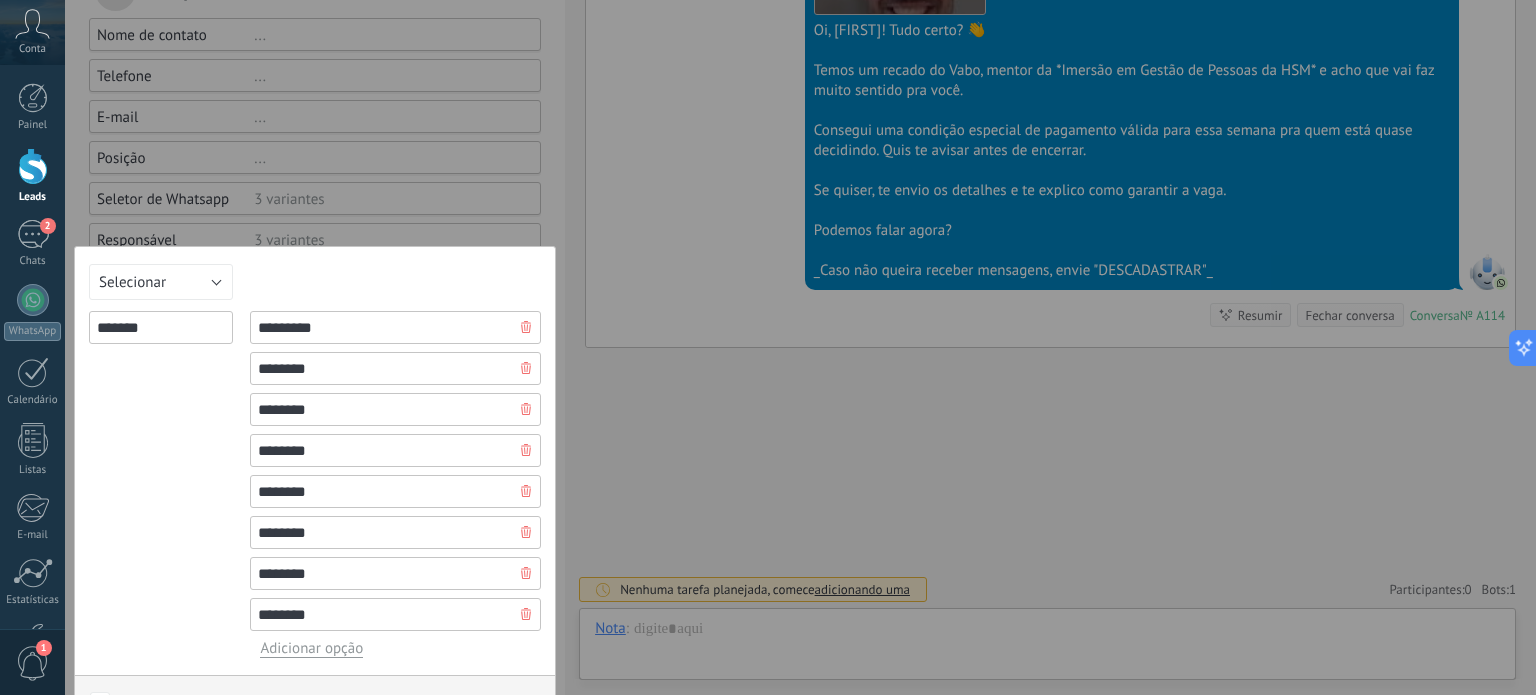 type on "*******" 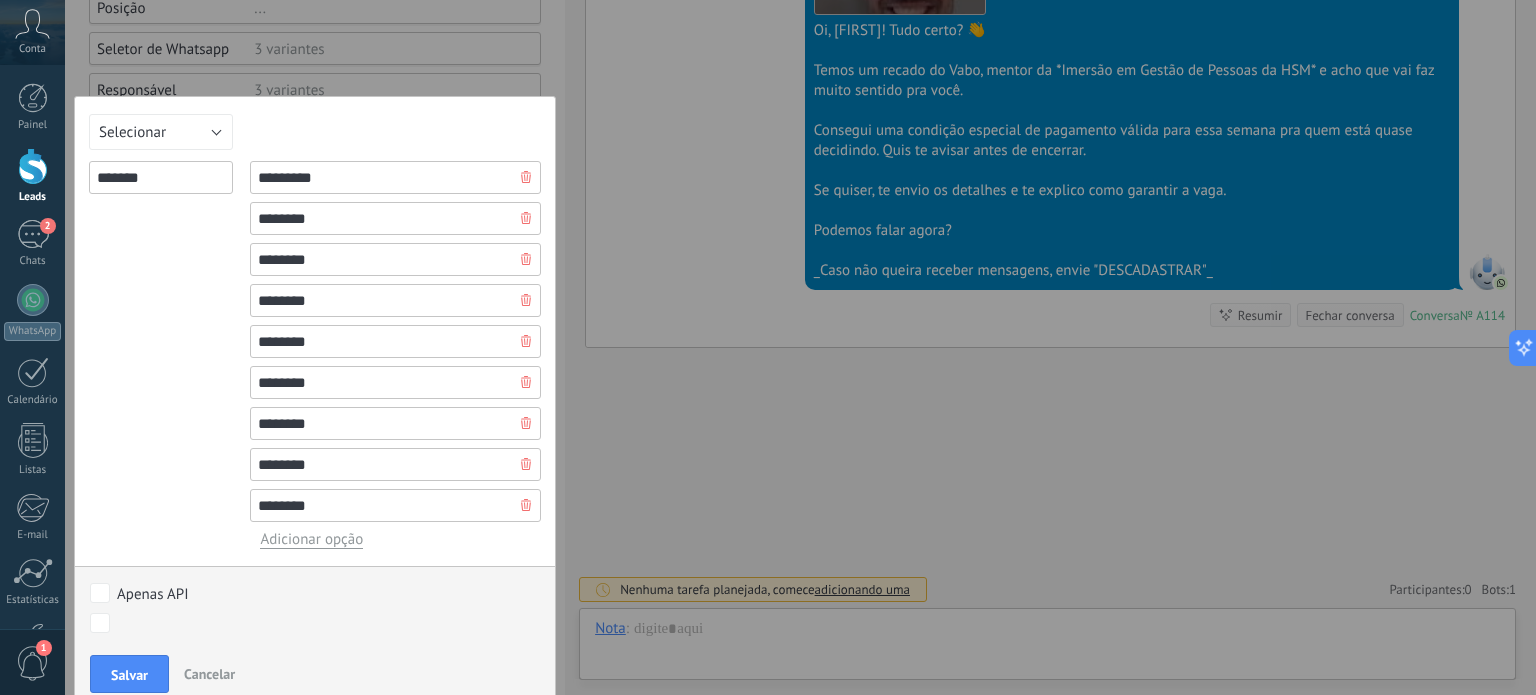 scroll, scrollTop: 526, scrollLeft: 0, axis: vertical 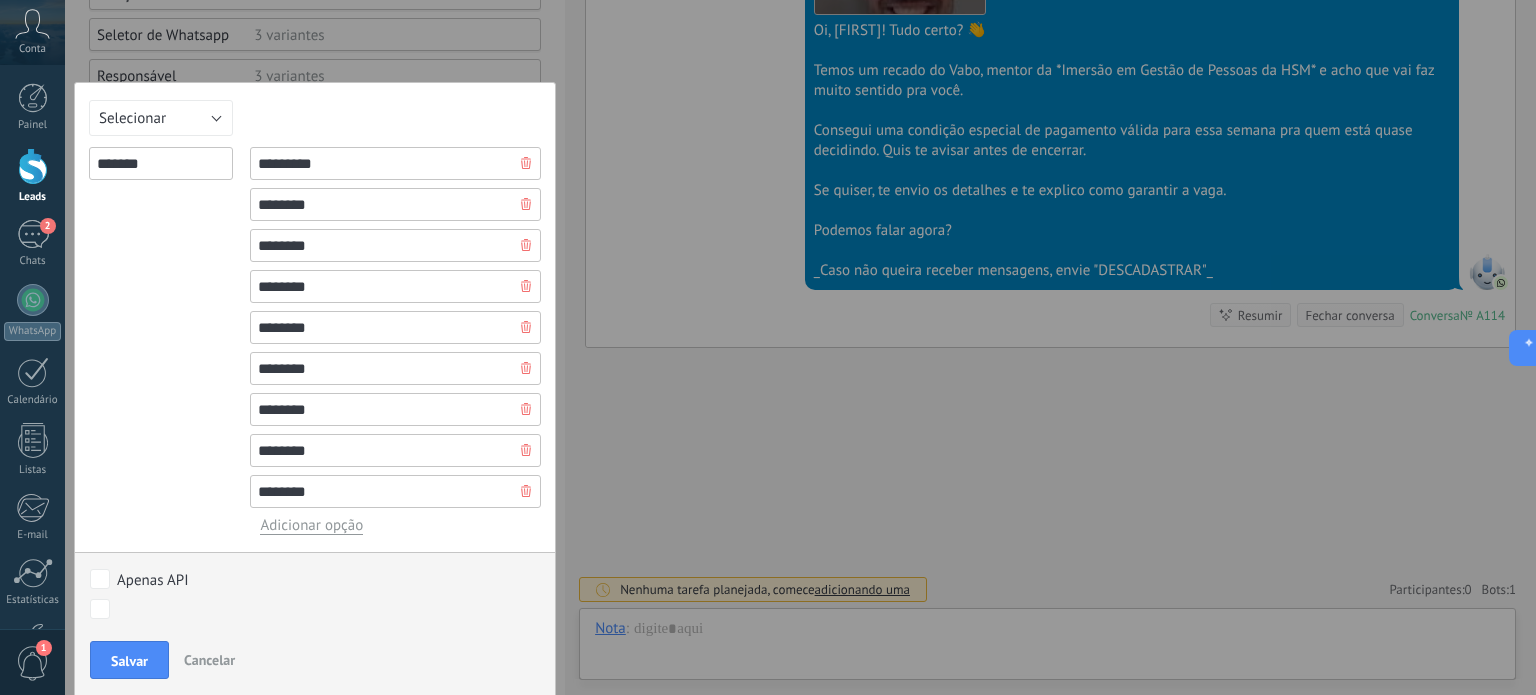 type on "*******" 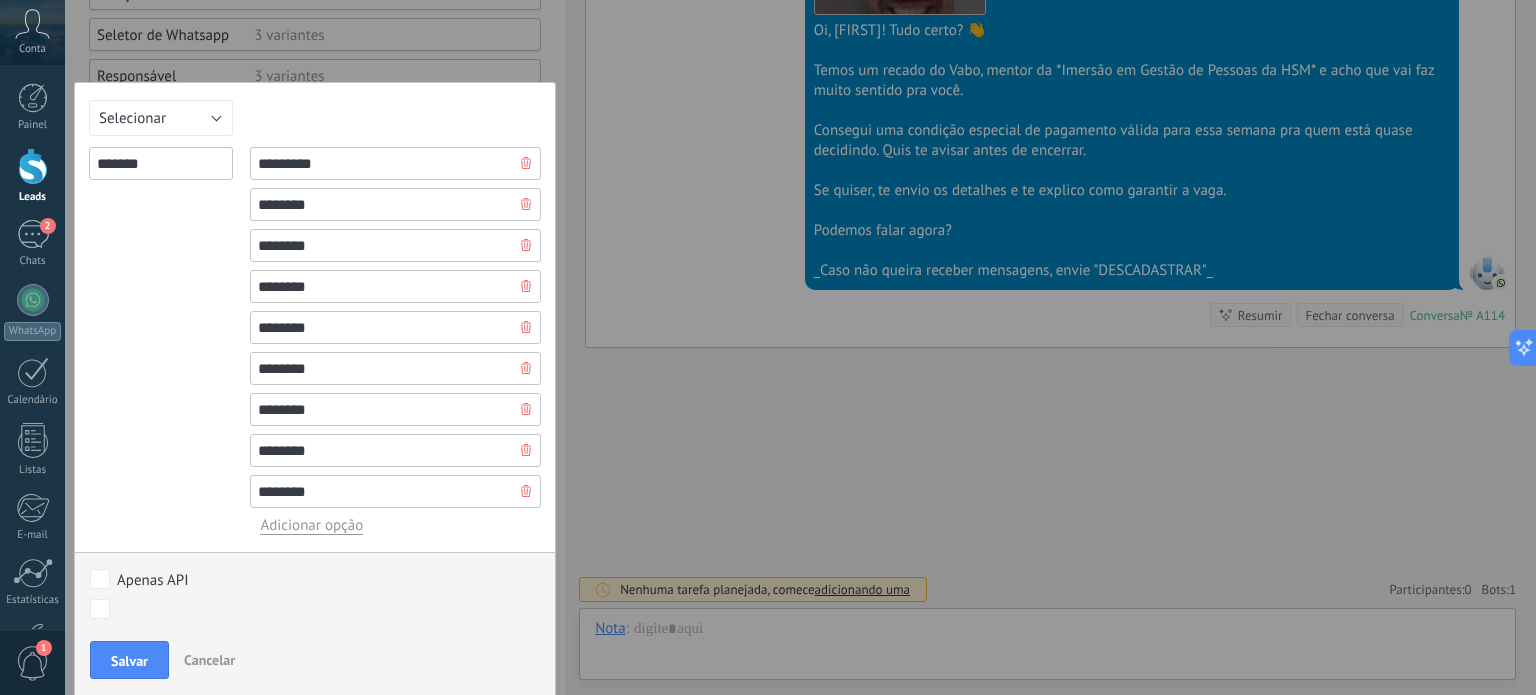 click on "Adicionar opção" at bounding box center [311, 525] 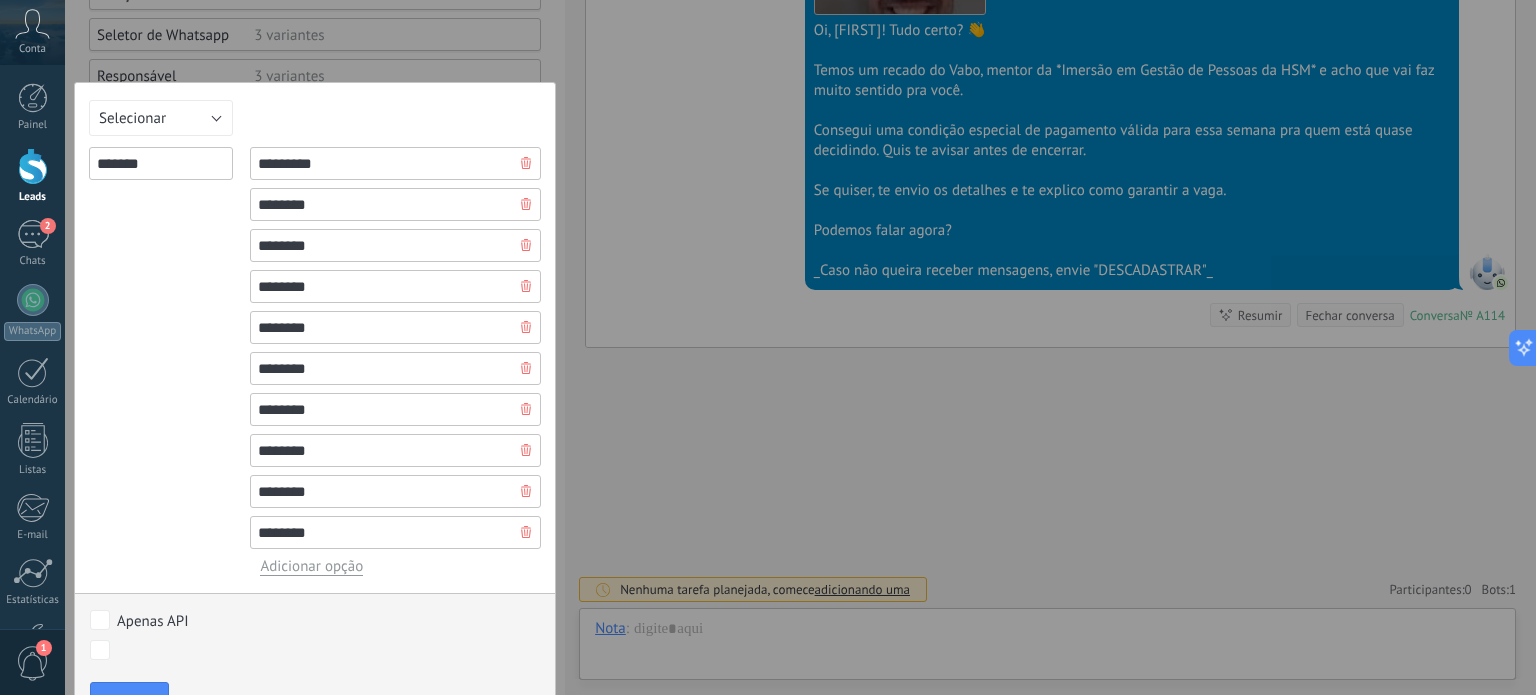 type on "*******" 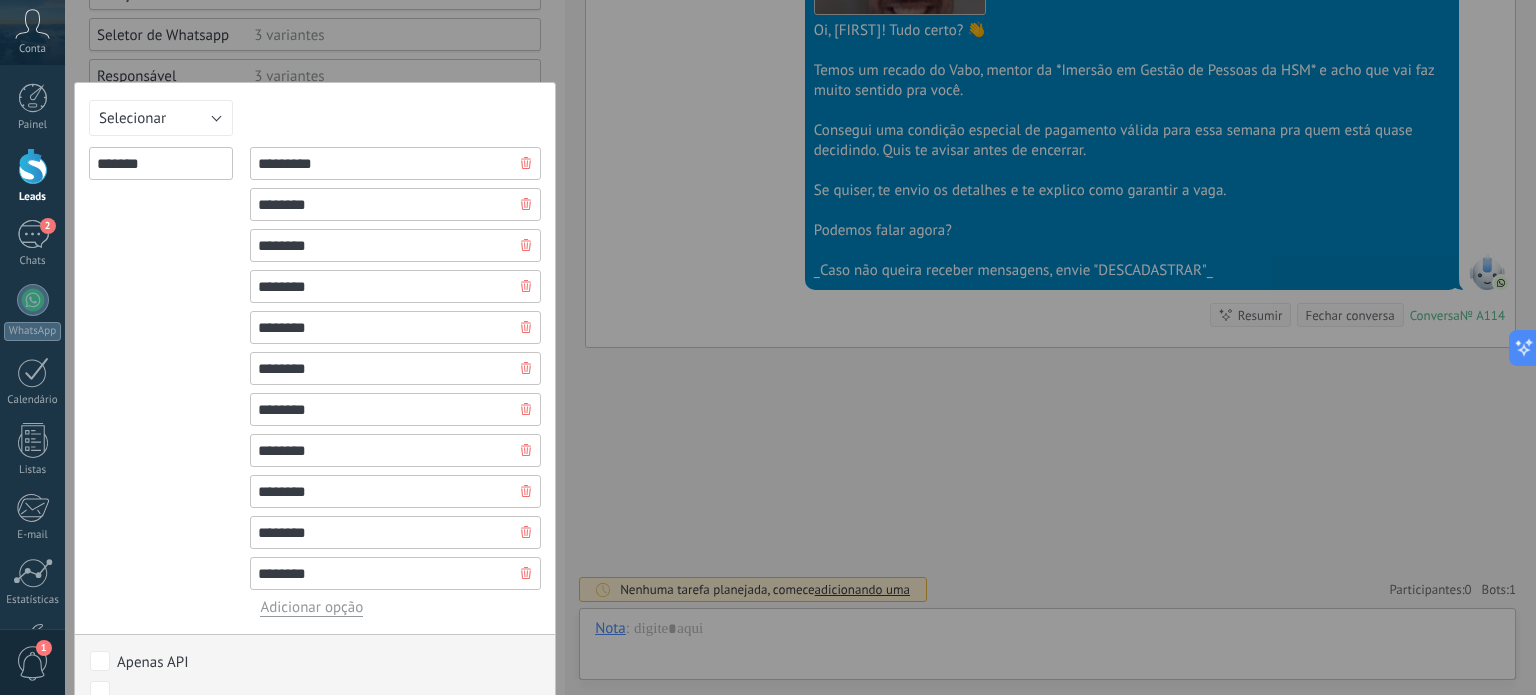 type on "*******" 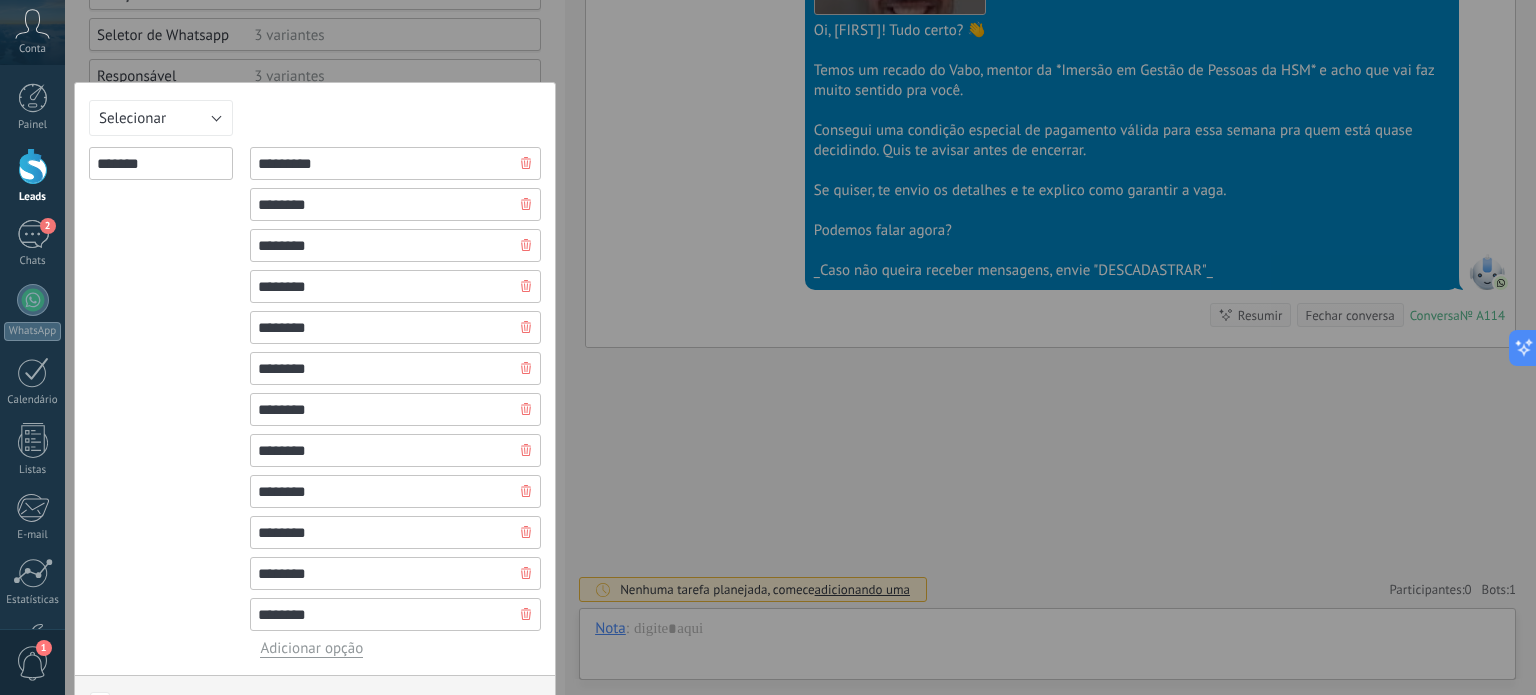type on "*******" 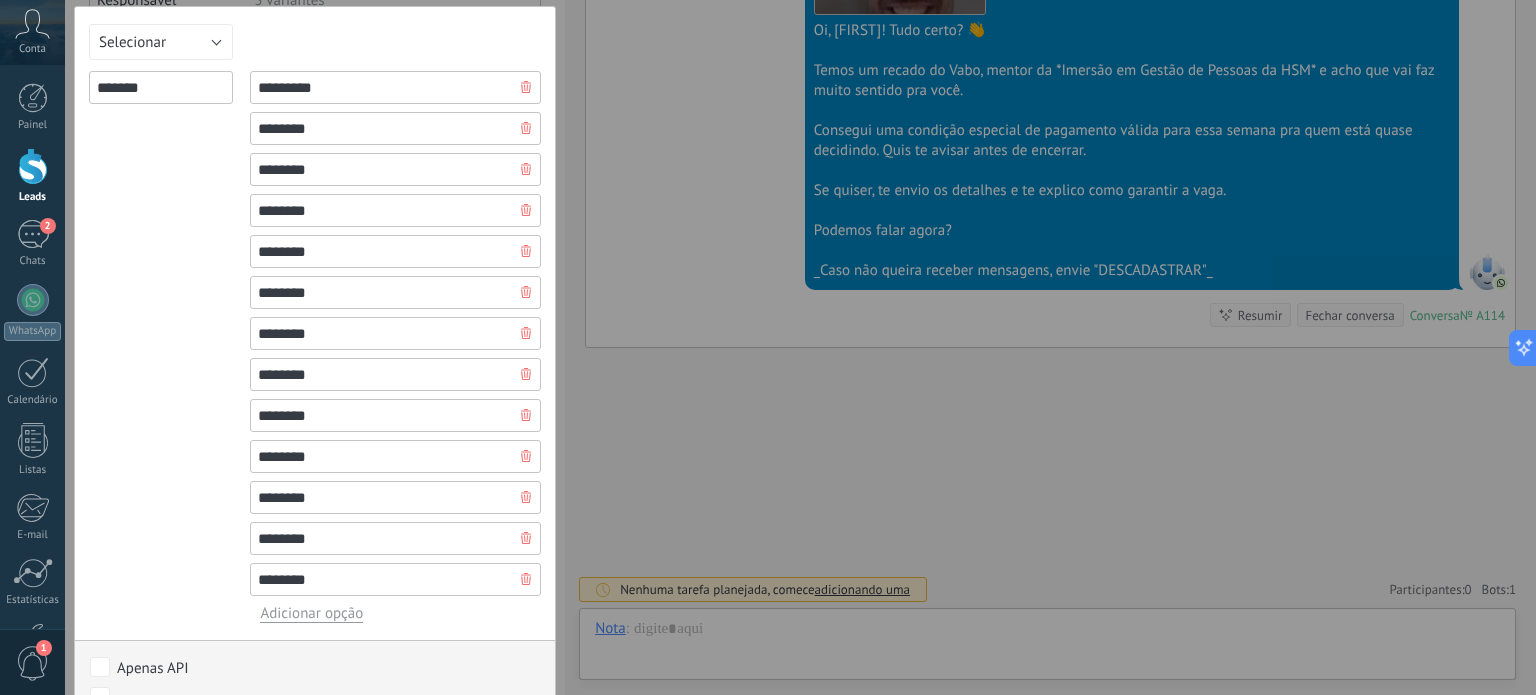scroll, scrollTop: 690, scrollLeft: 0, axis: vertical 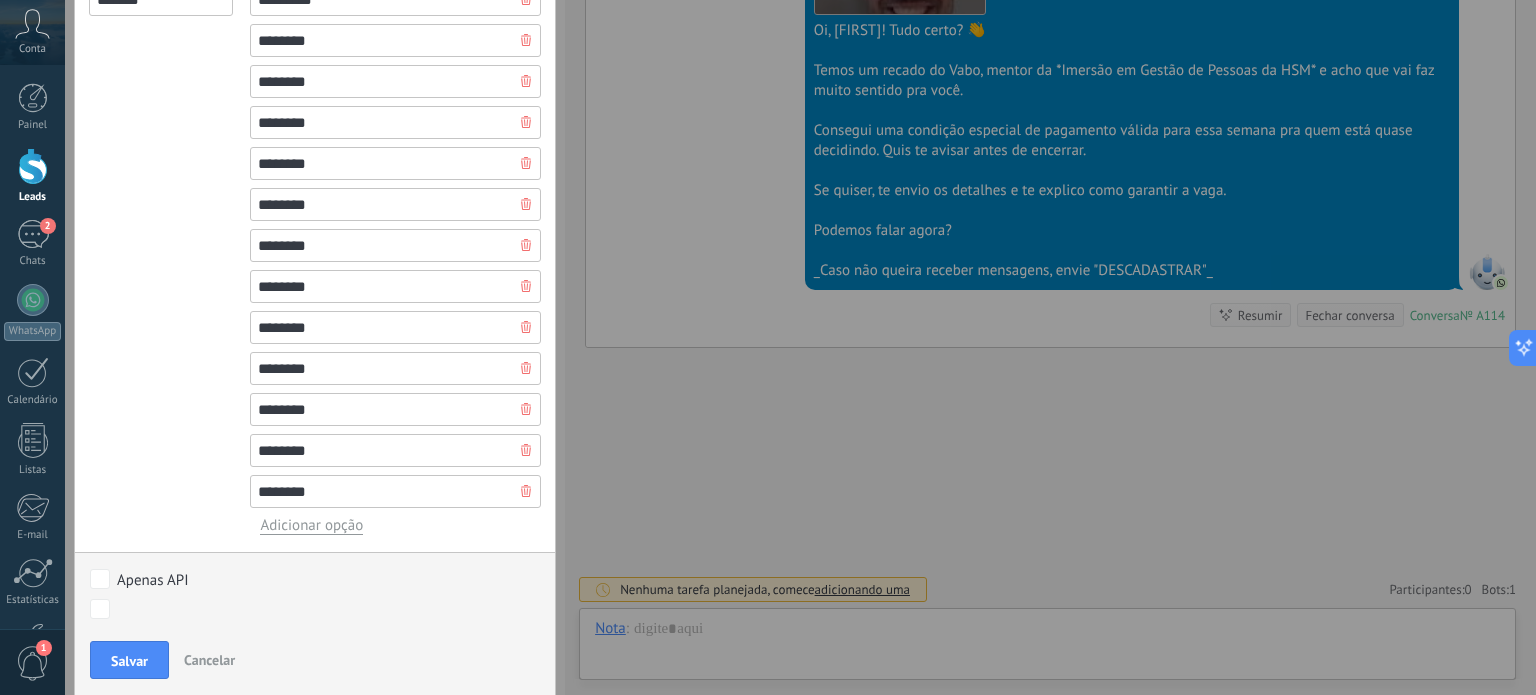 type on "*******" 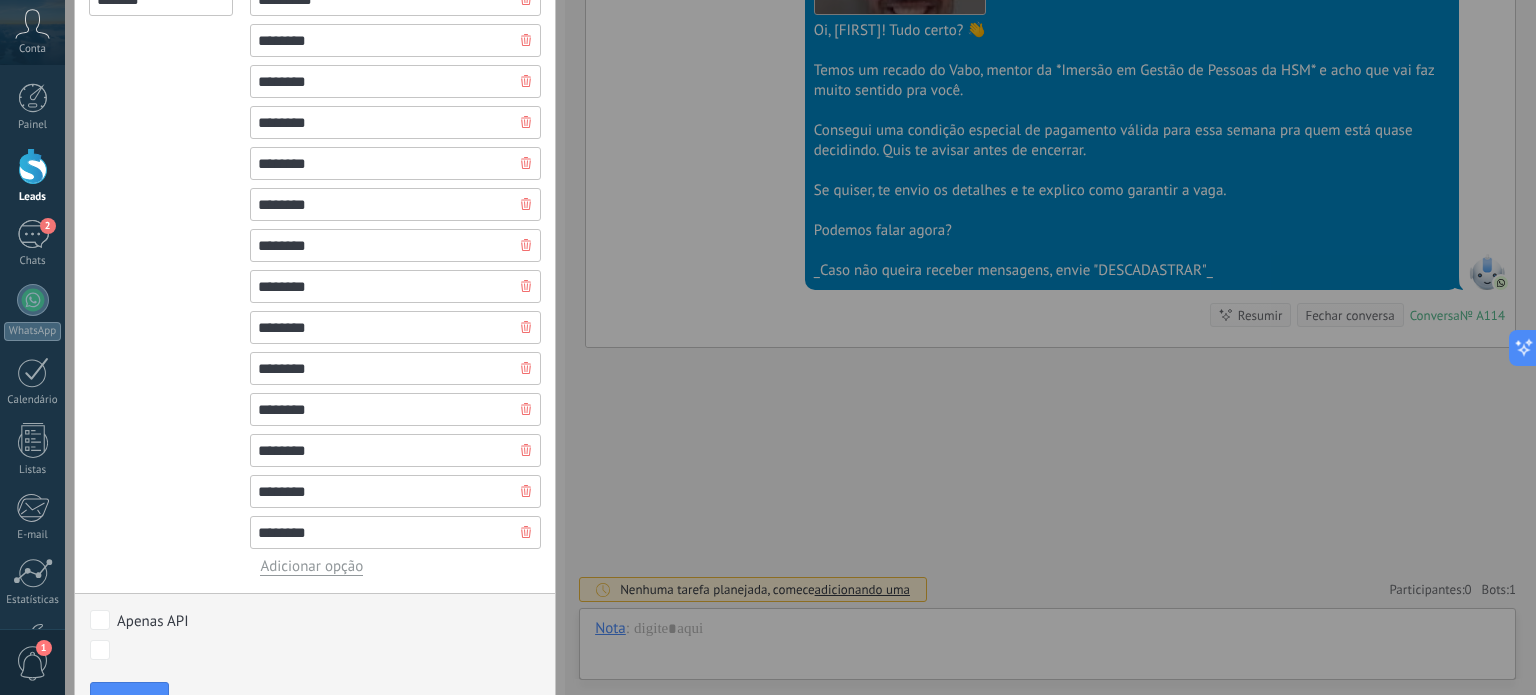 type on "*******" 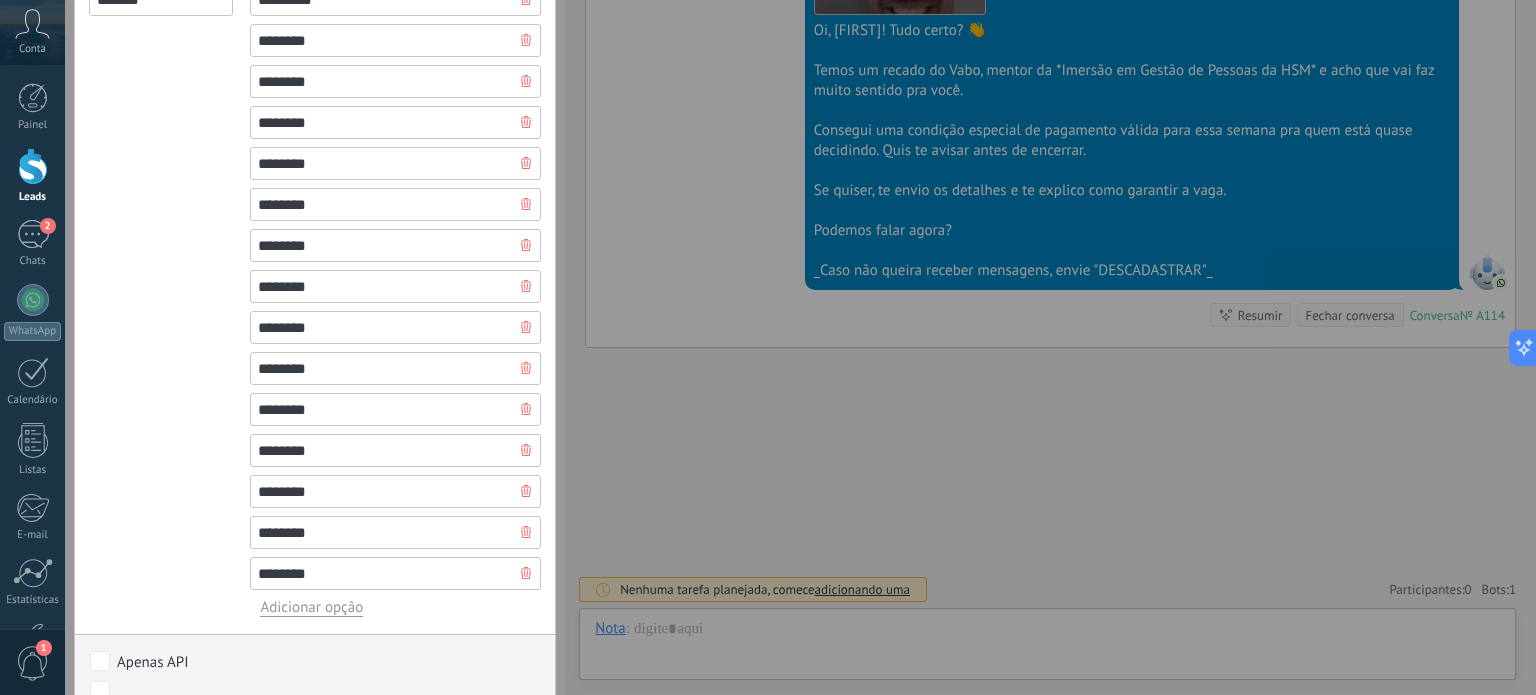 type on "*******" 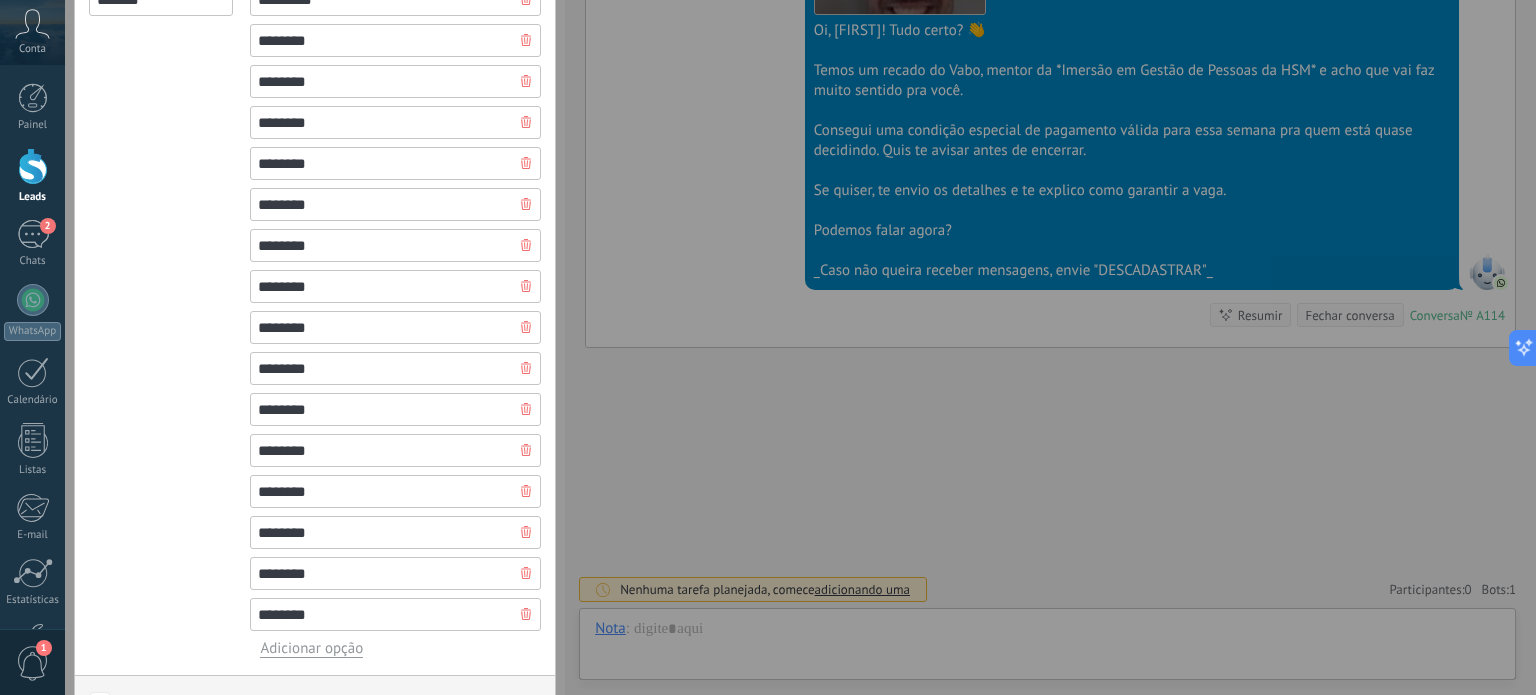 type on "*******" 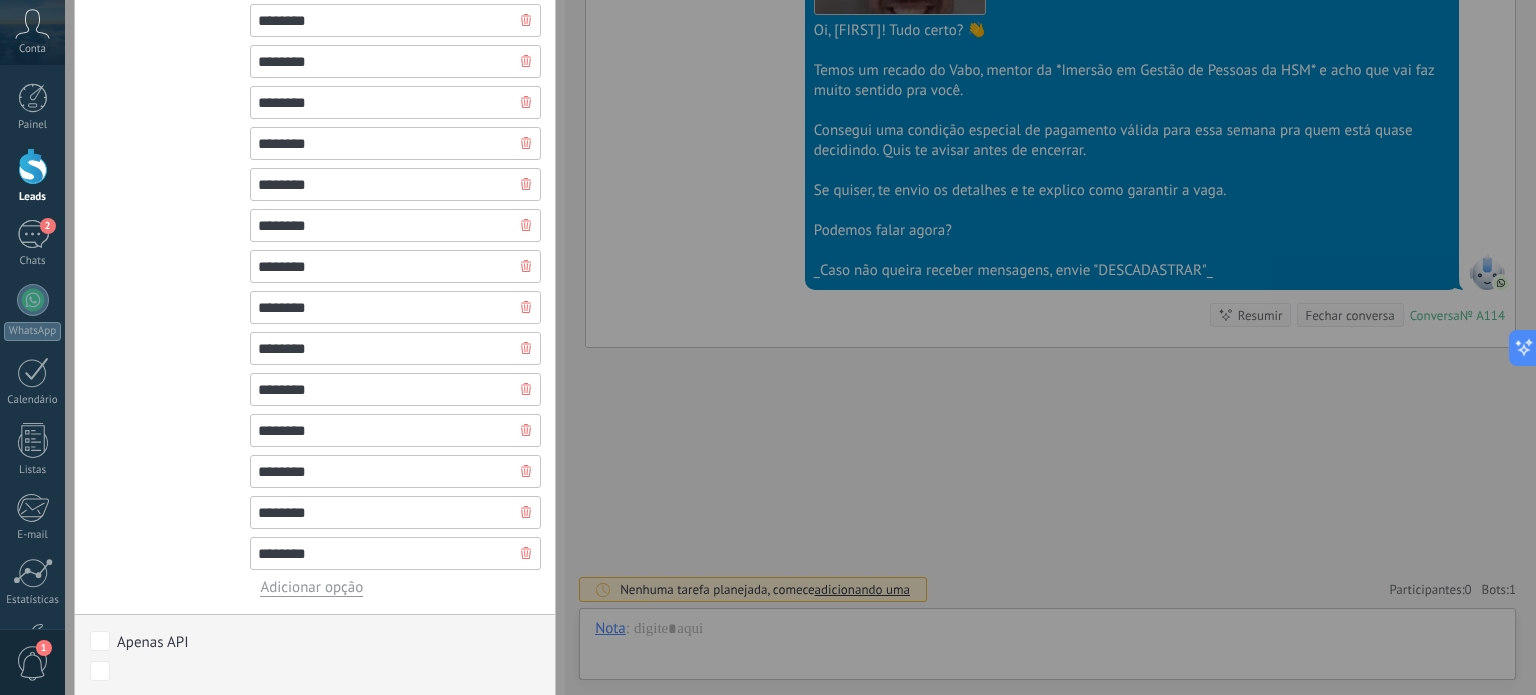 scroll, scrollTop: 854, scrollLeft: 0, axis: vertical 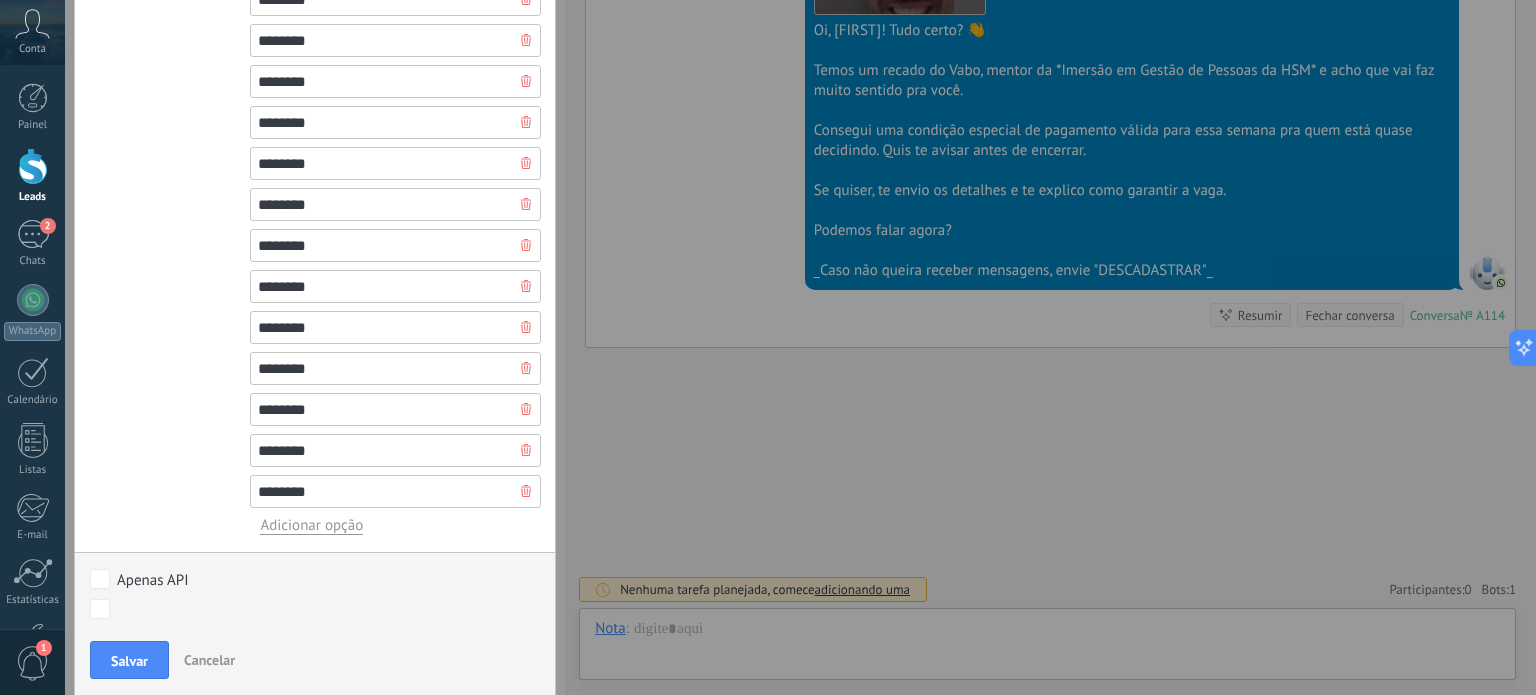 type on "*******" 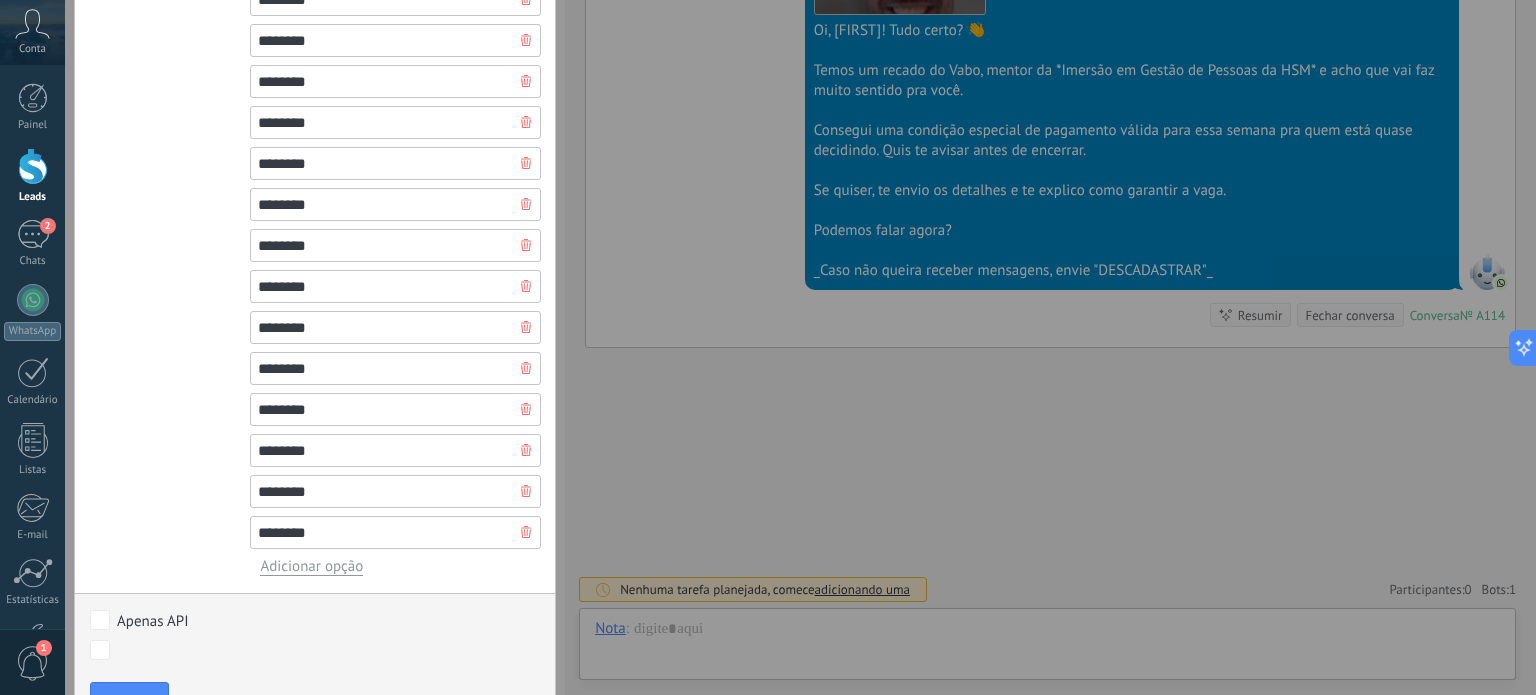 type on "*******" 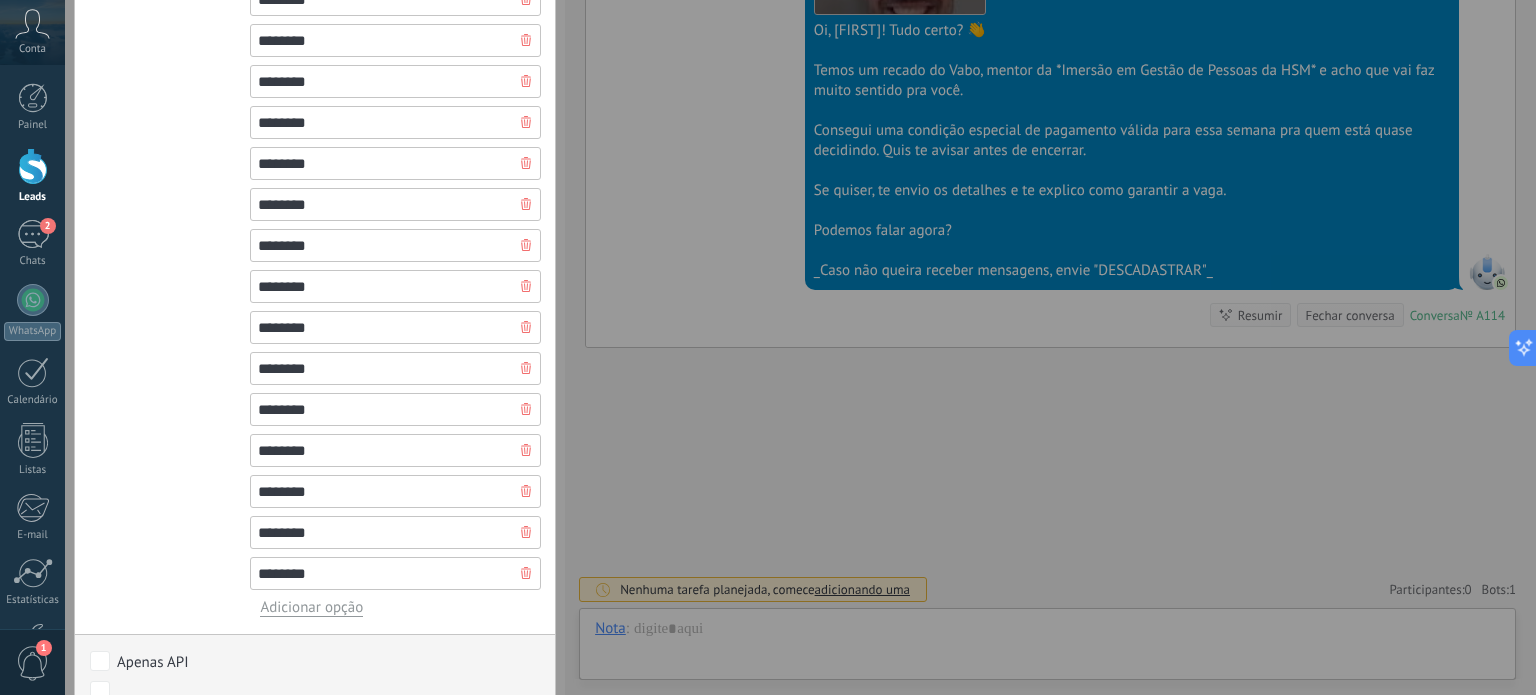 type on "*******" 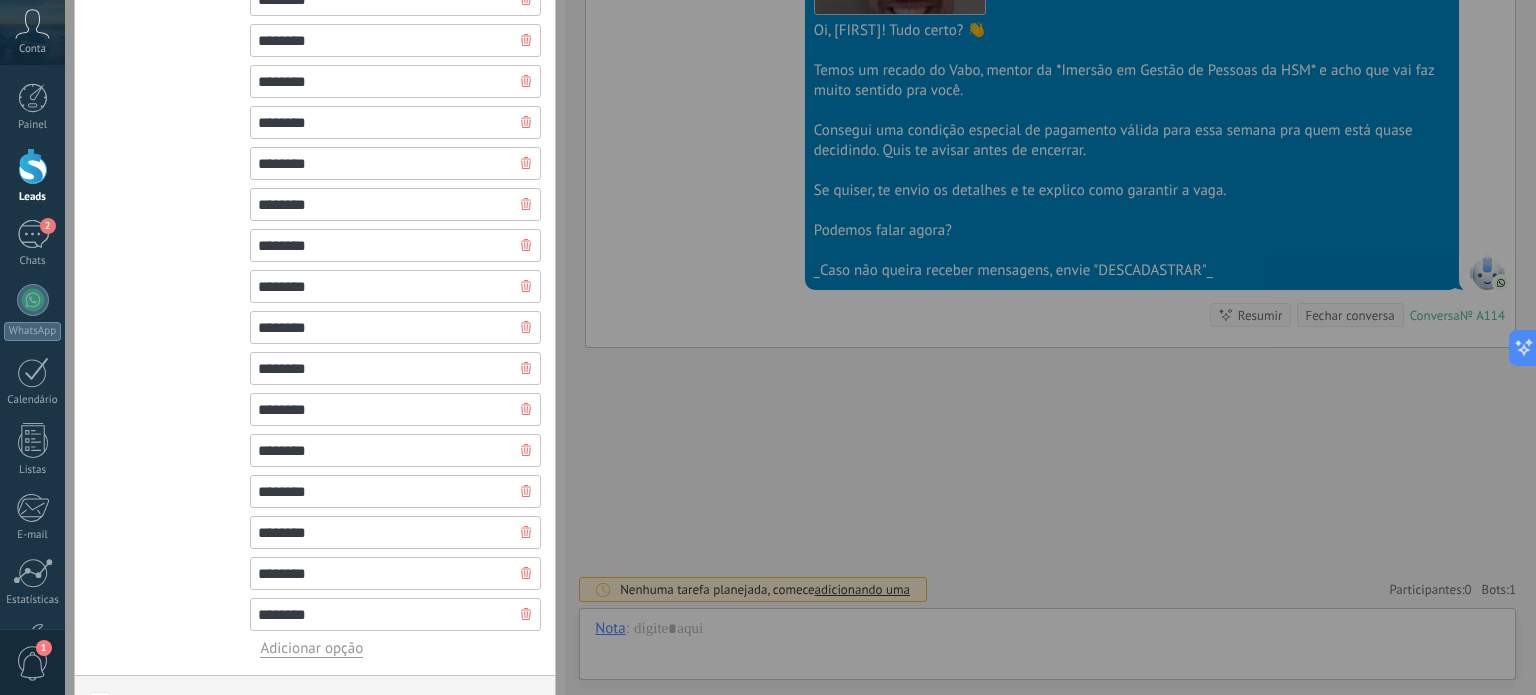 type on "*******" 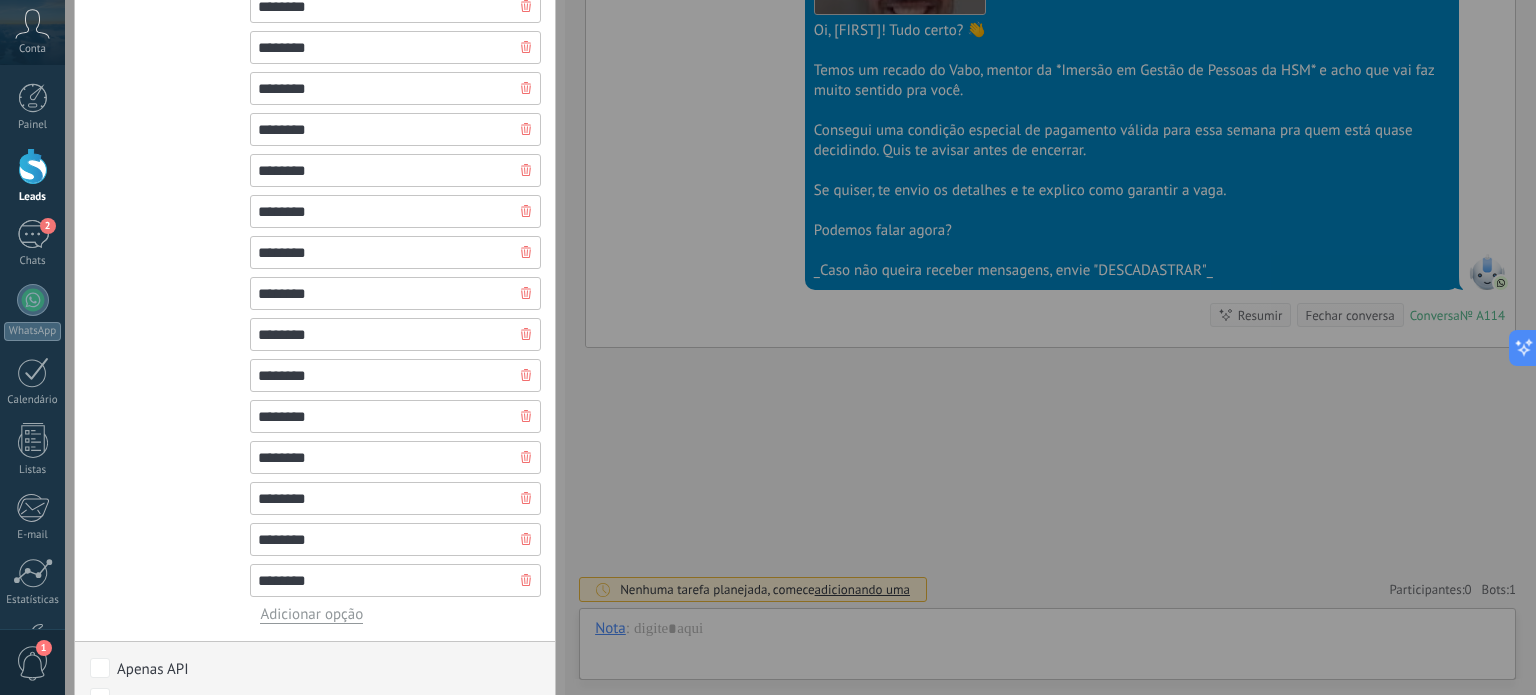 scroll, scrollTop: 1018, scrollLeft: 0, axis: vertical 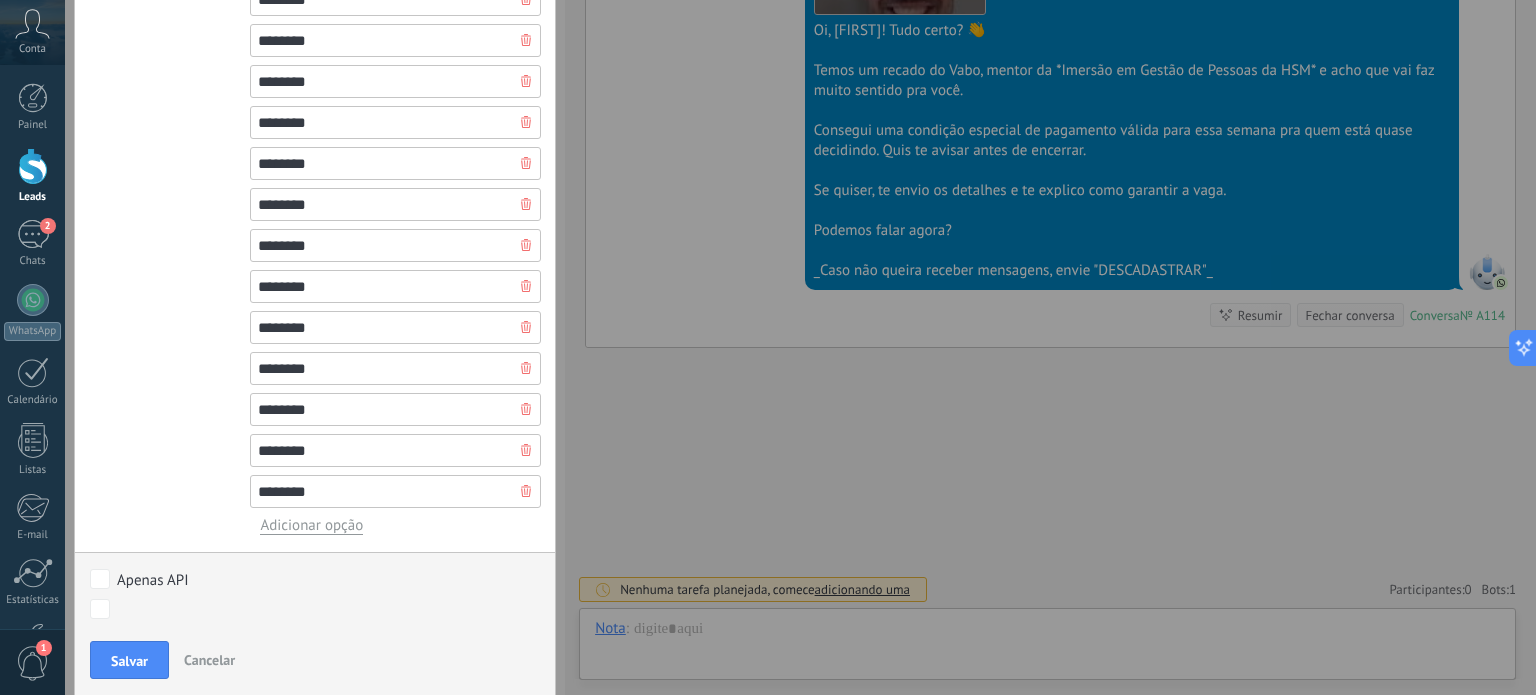 type on "*******" 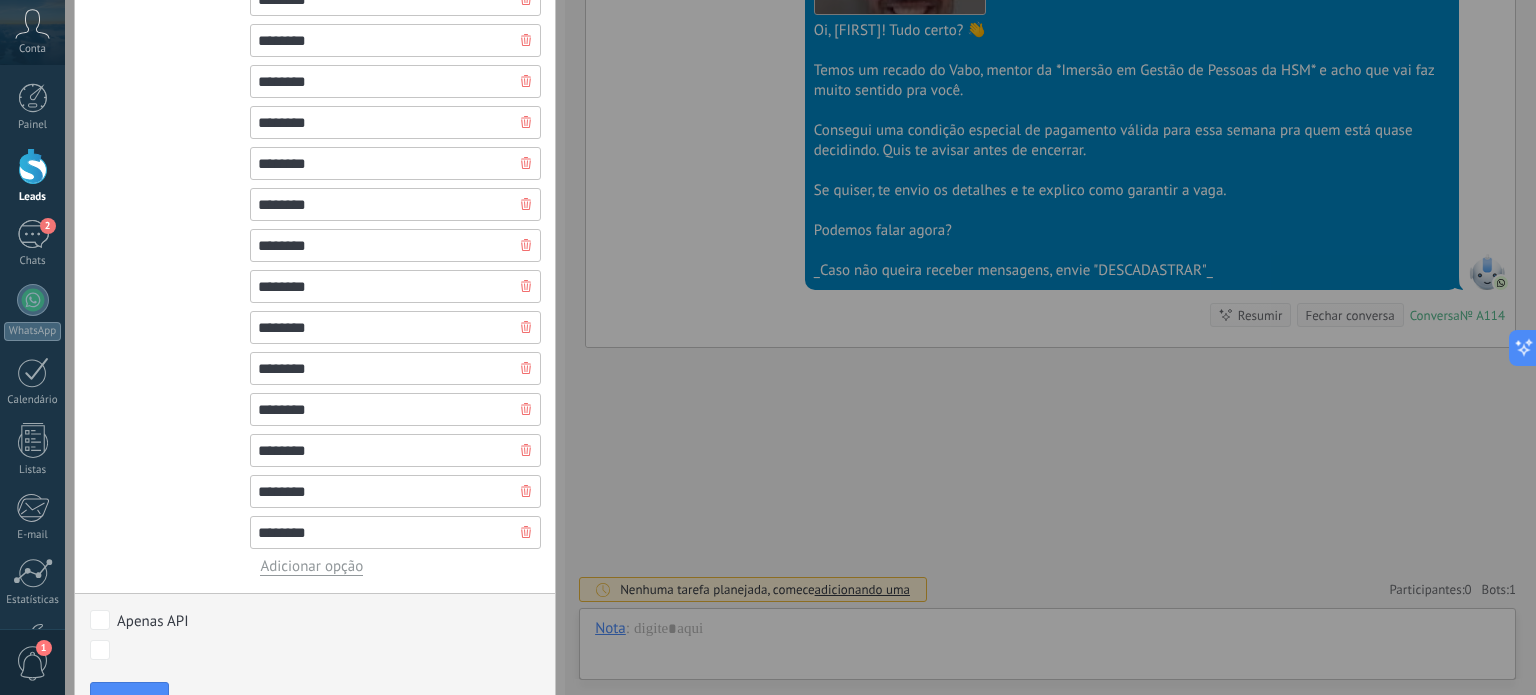 type on "*******" 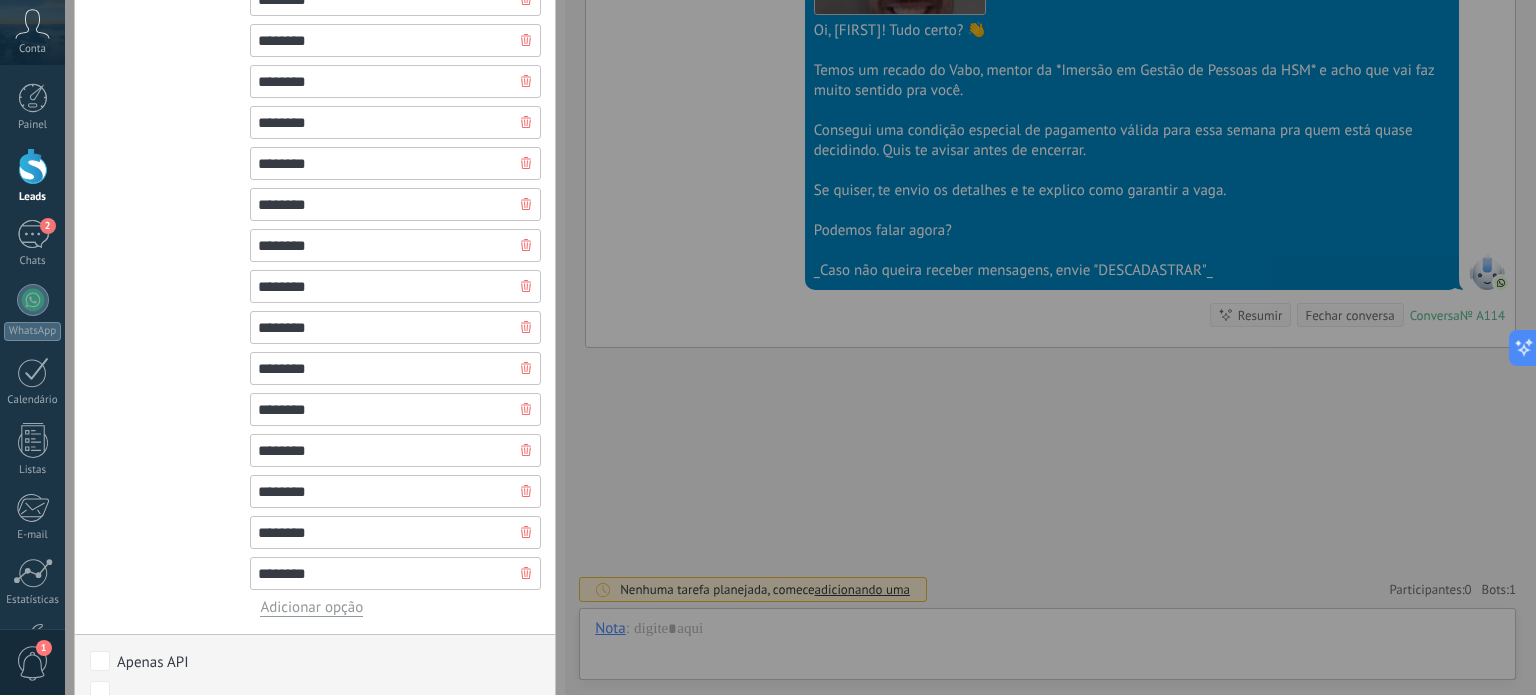 type on "*******" 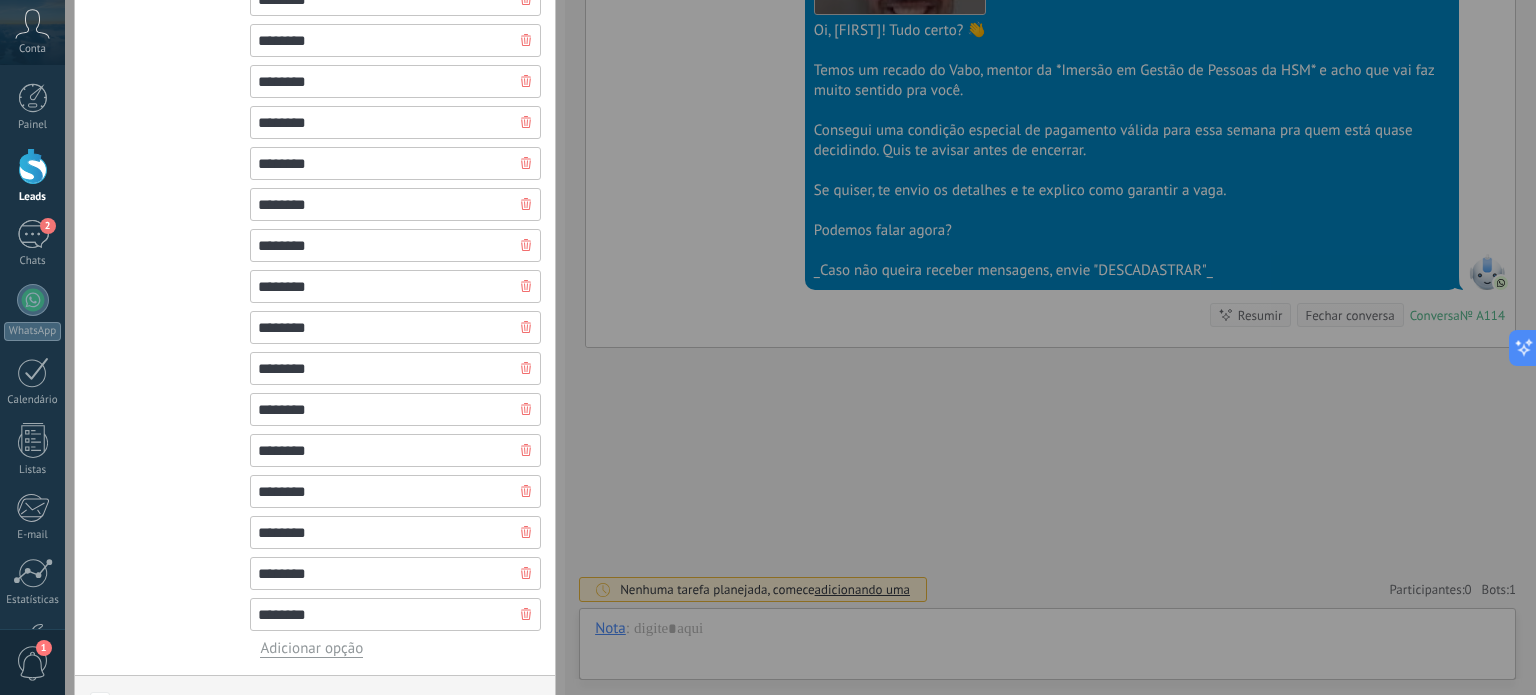 type on "*******" 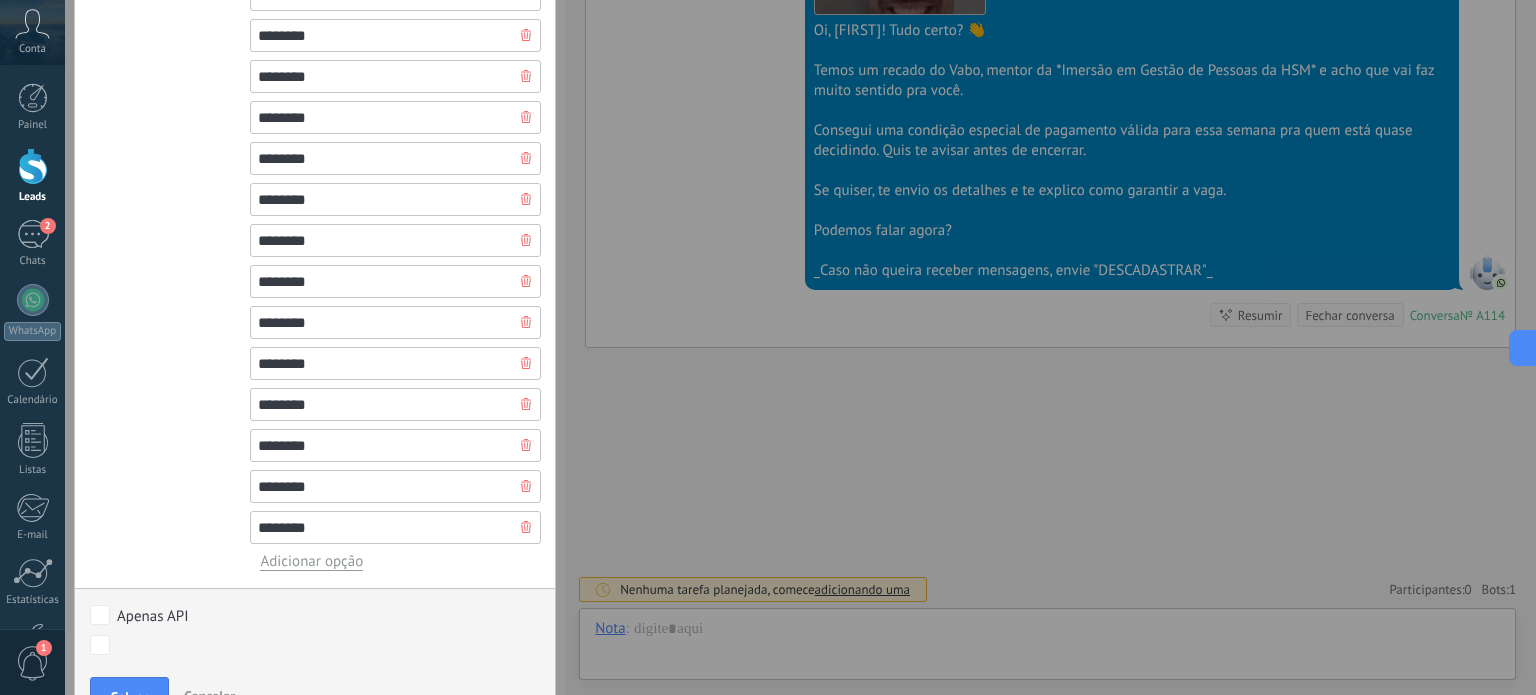 scroll, scrollTop: 1182, scrollLeft: 0, axis: vertical 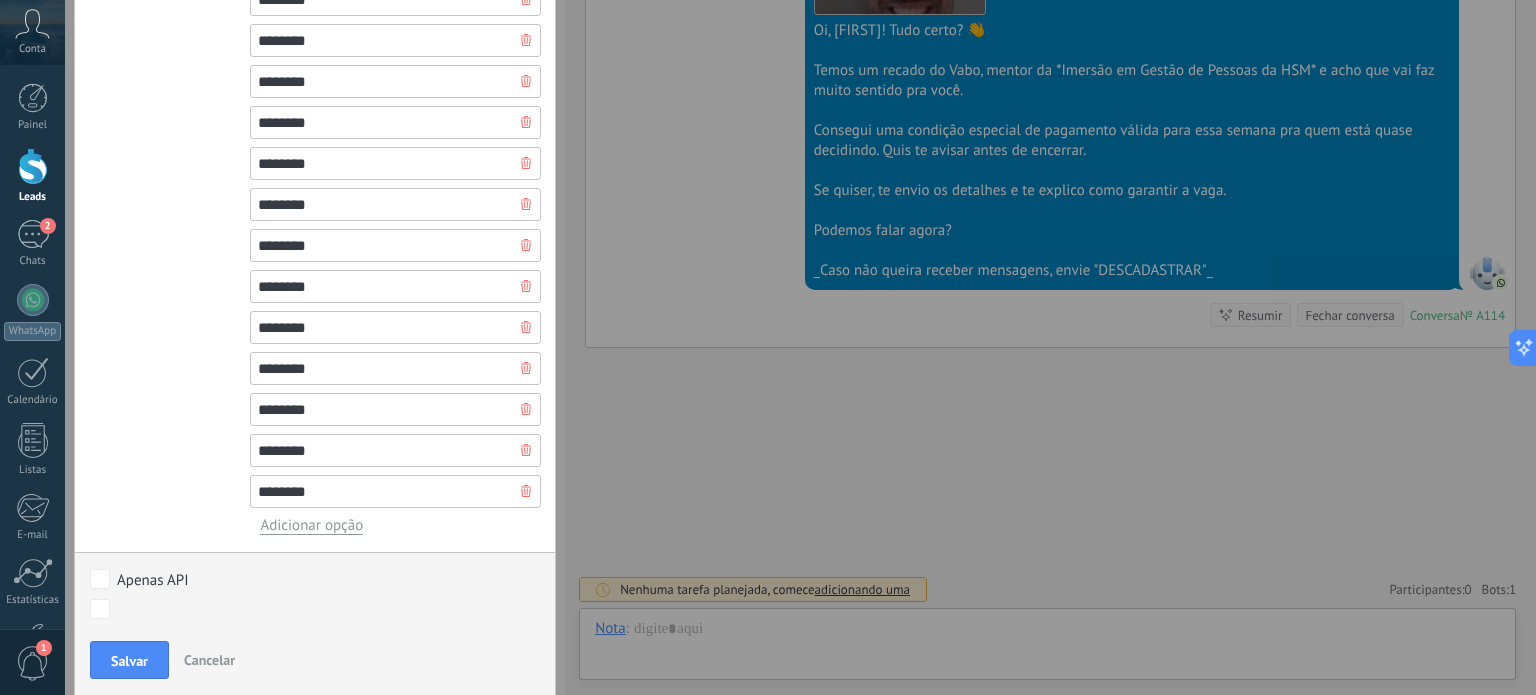 type on "*******" 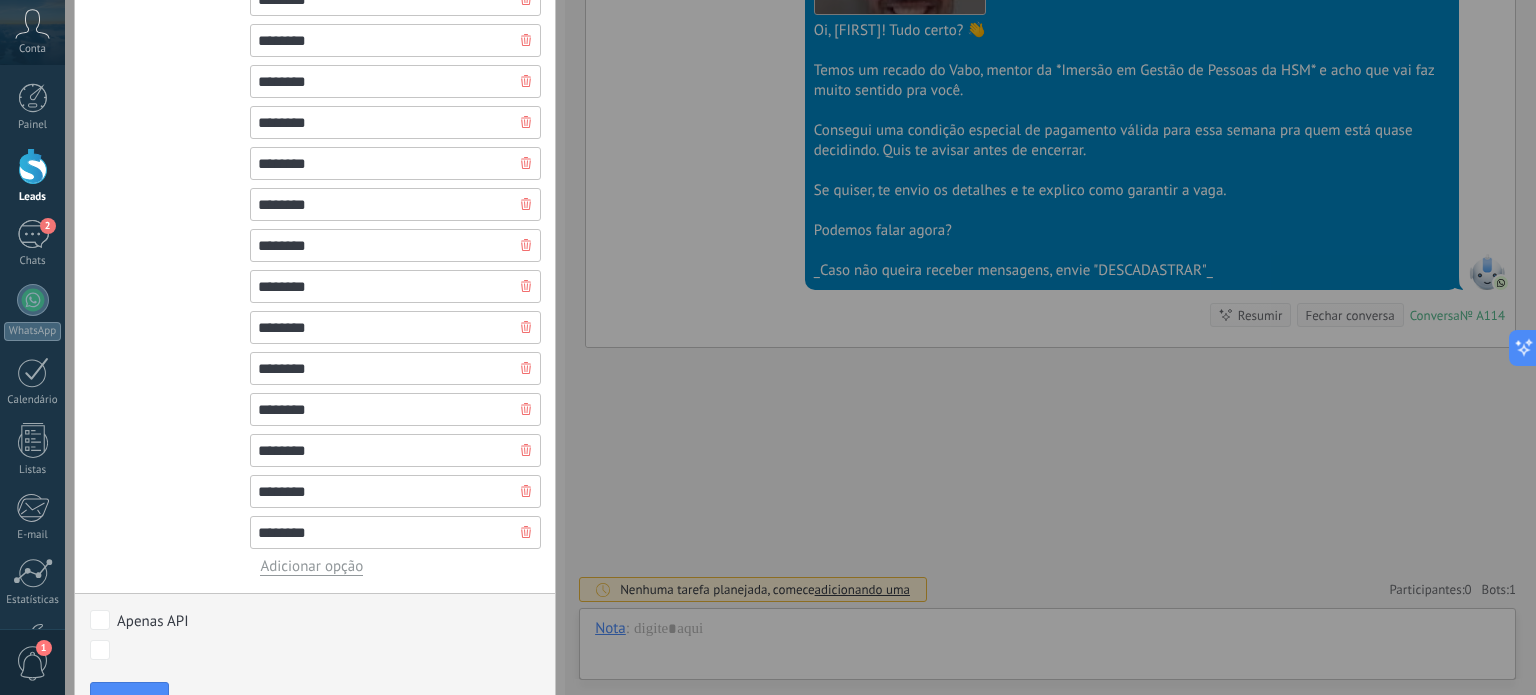type on "*******" 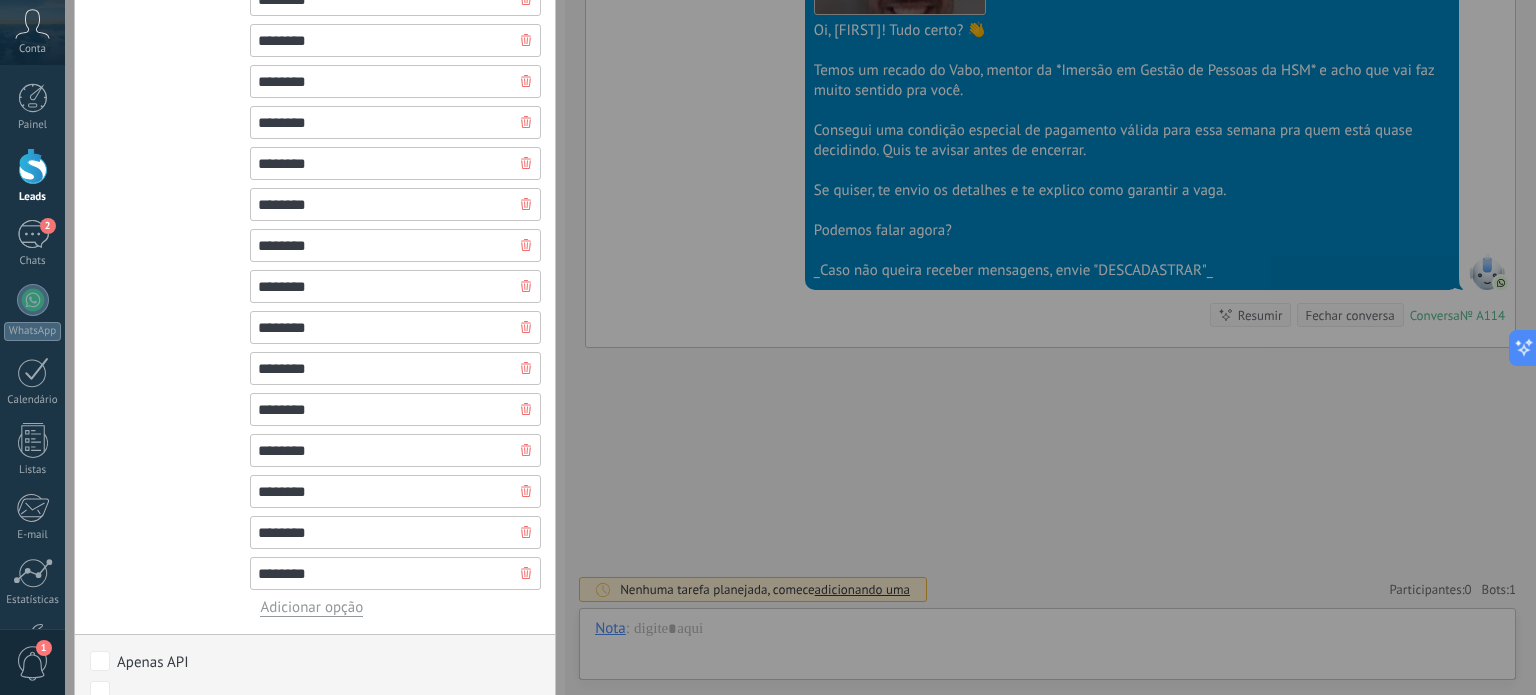 type on "*******" 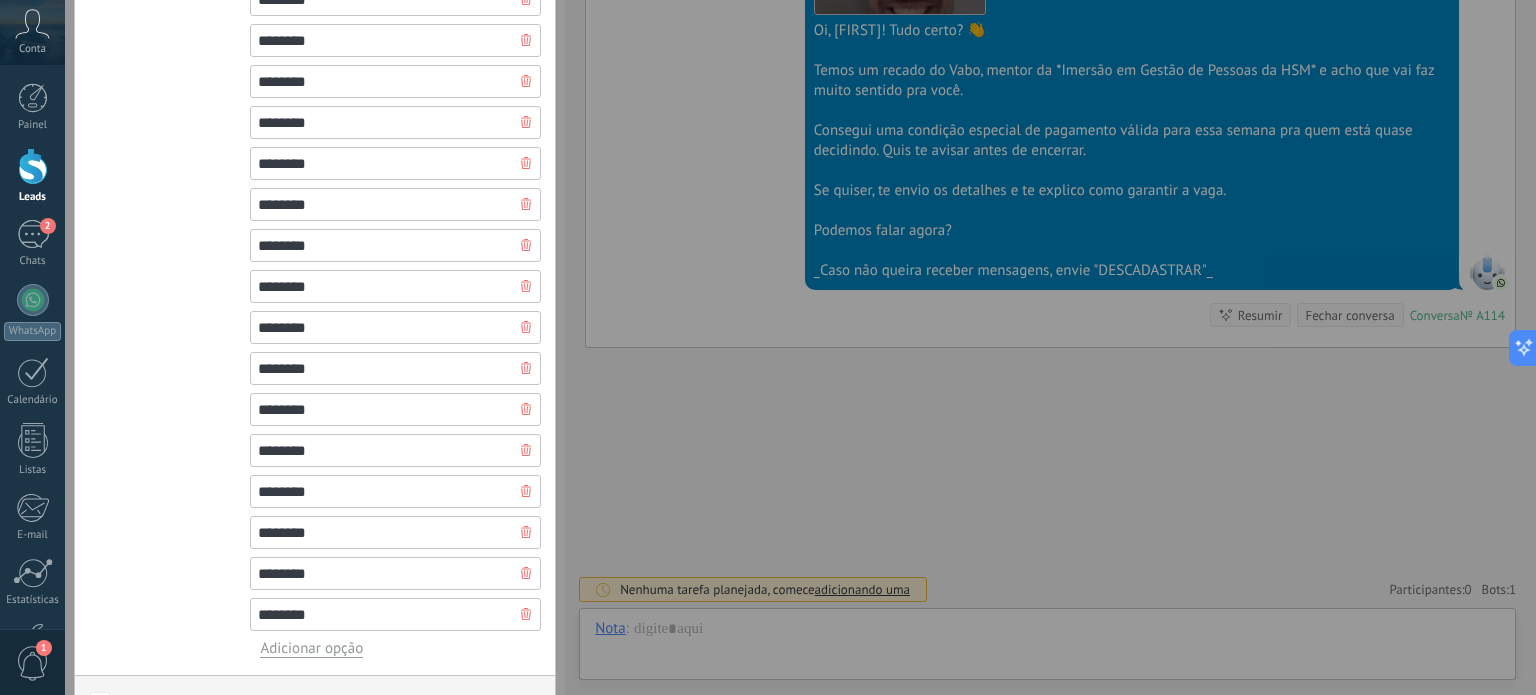 type on "*******" 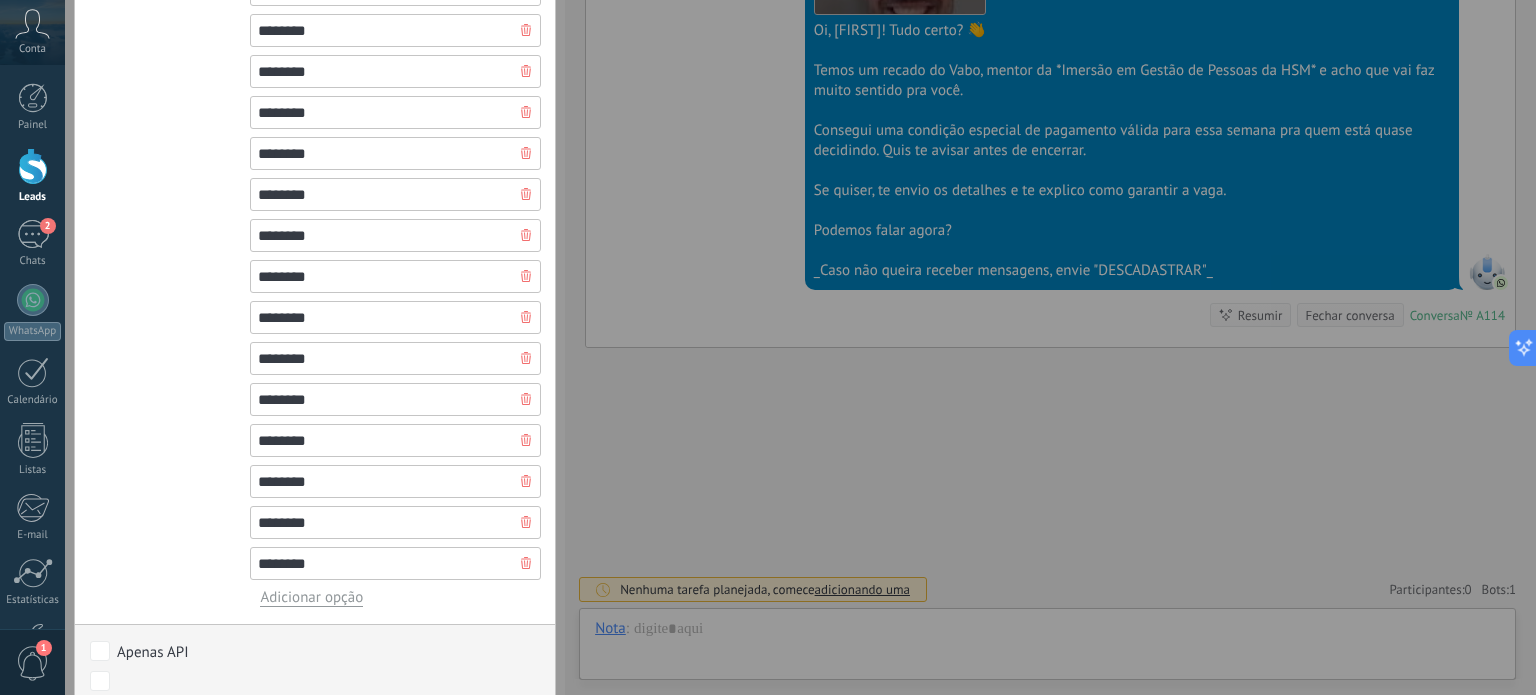 scroll, scrollTop: 1346, scrollLeft: 0, axis: vertical 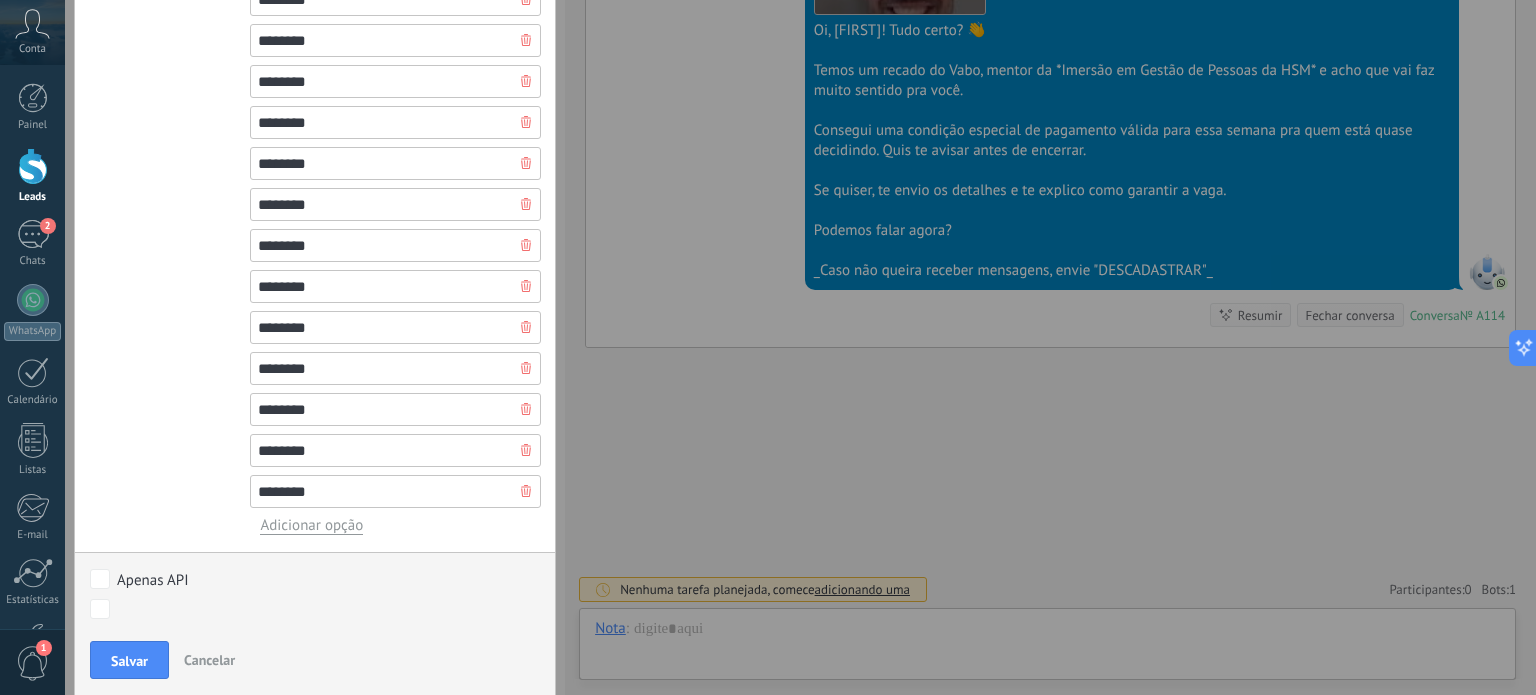 type on "*******" 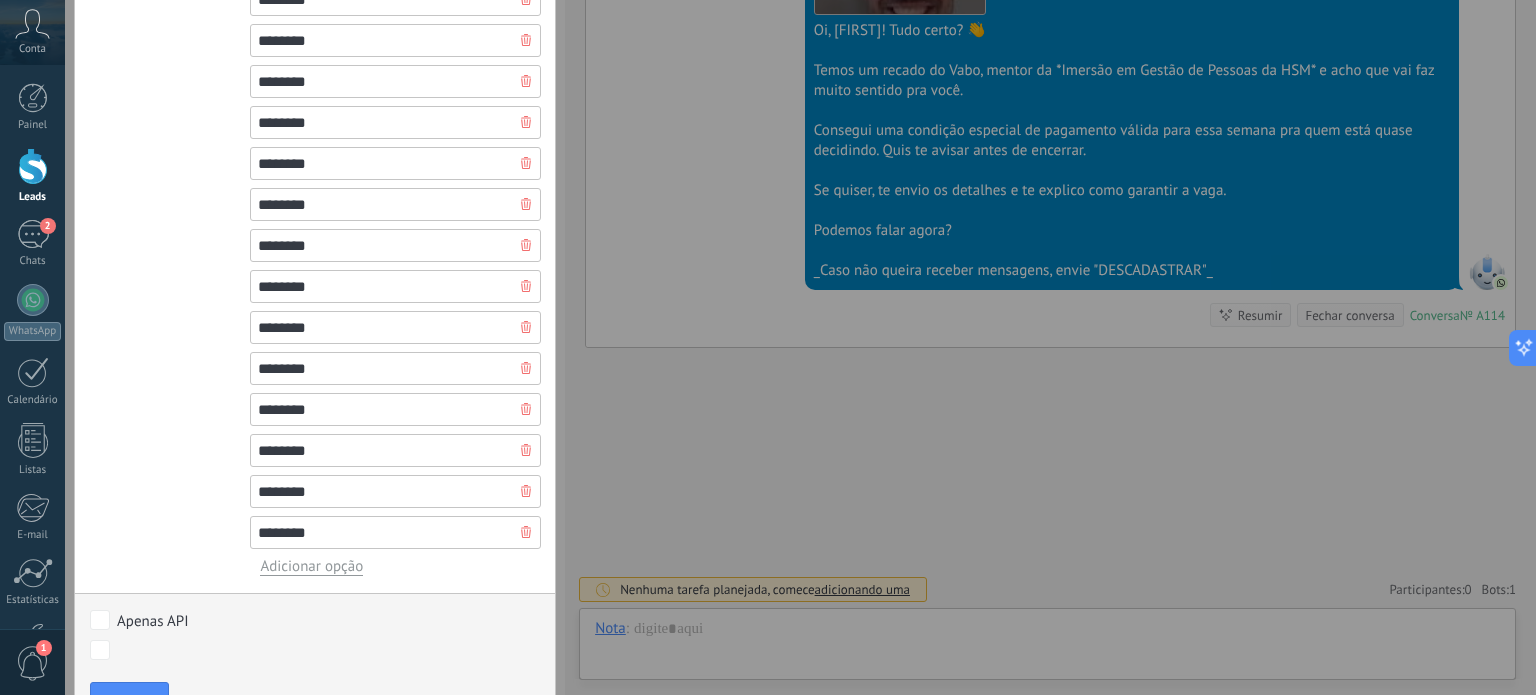 type on "*******" 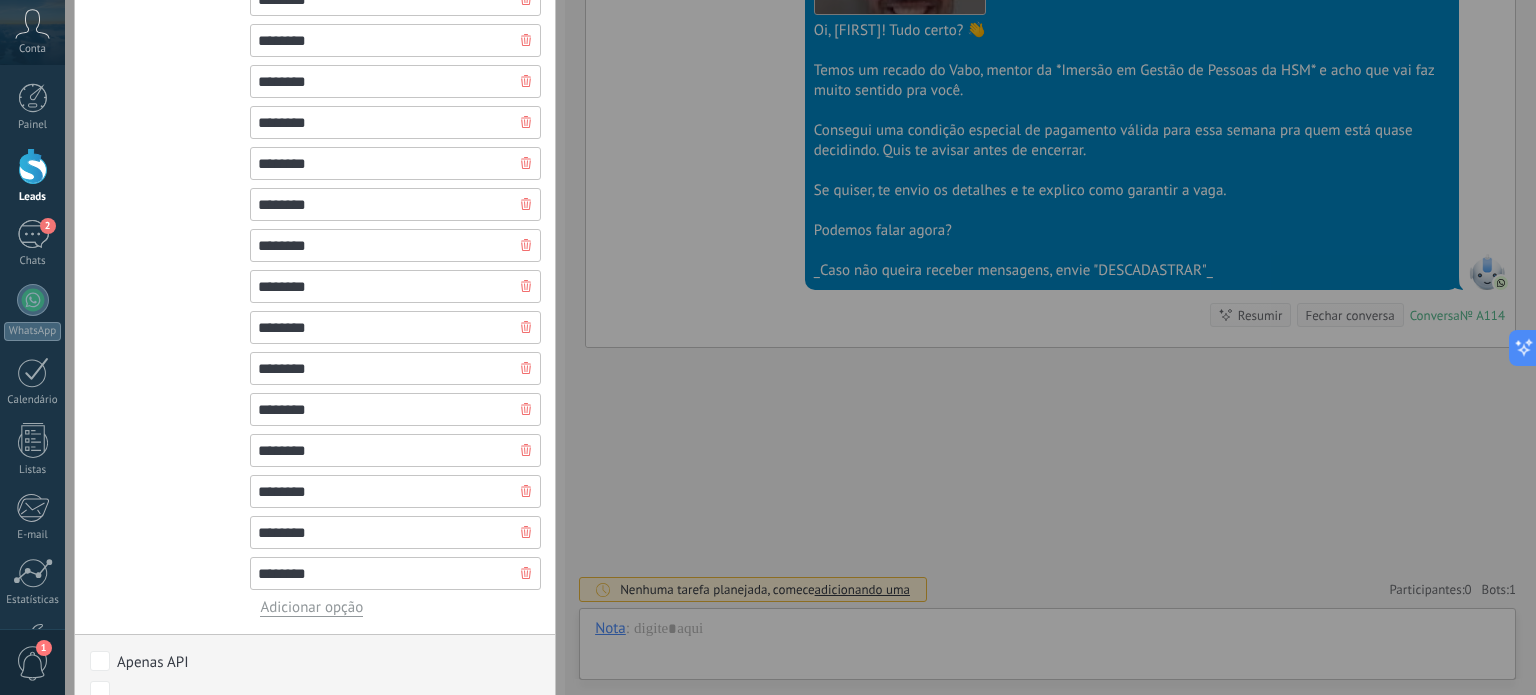 type on "*******" 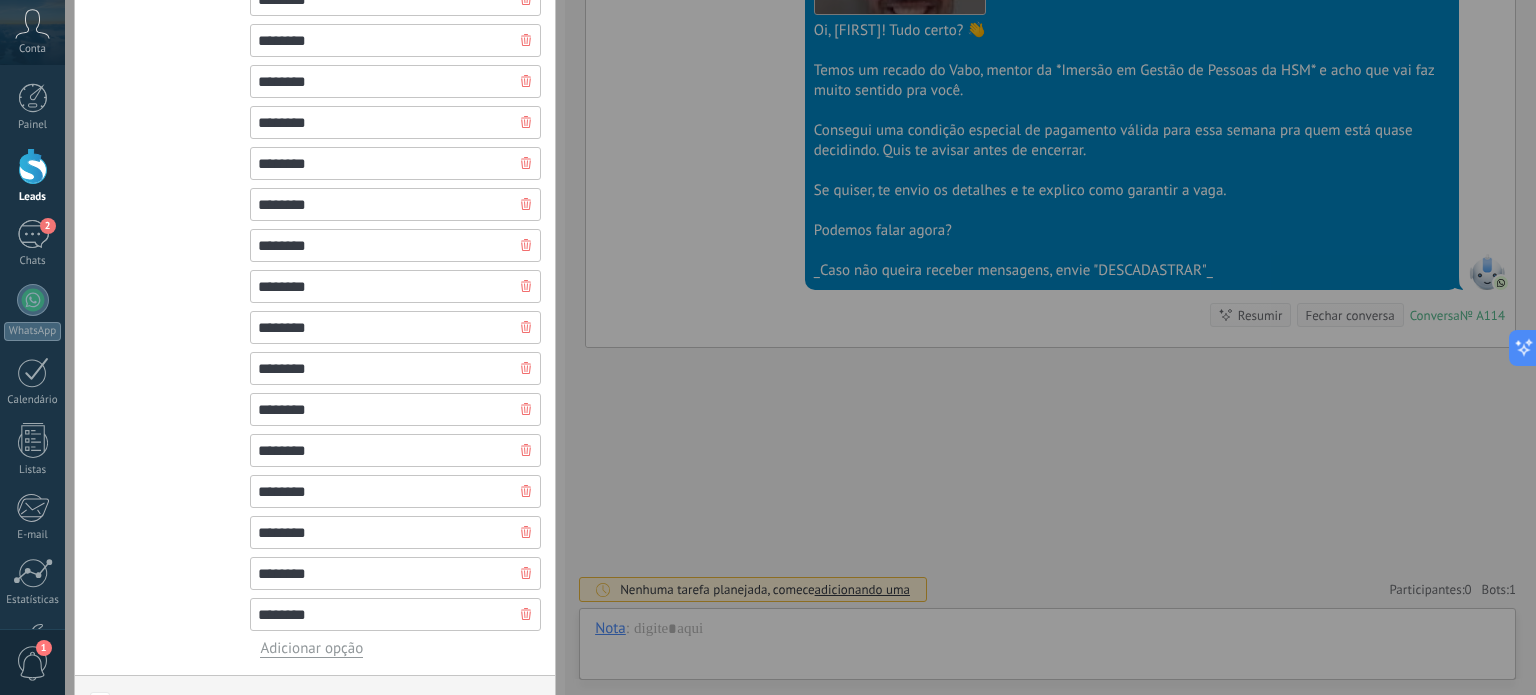 type on "*******" 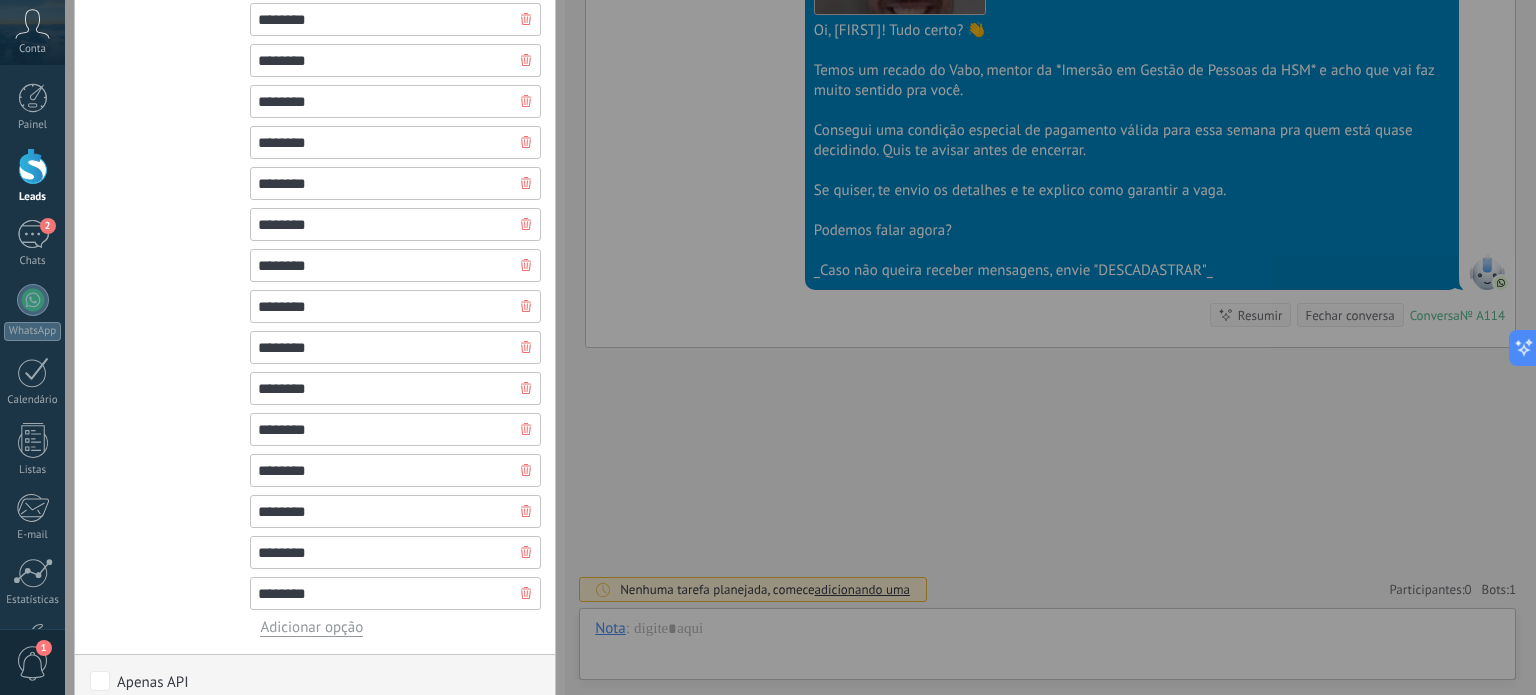 scroll, scrollTop: 1510, scrollLeft: 0, axis: vertical 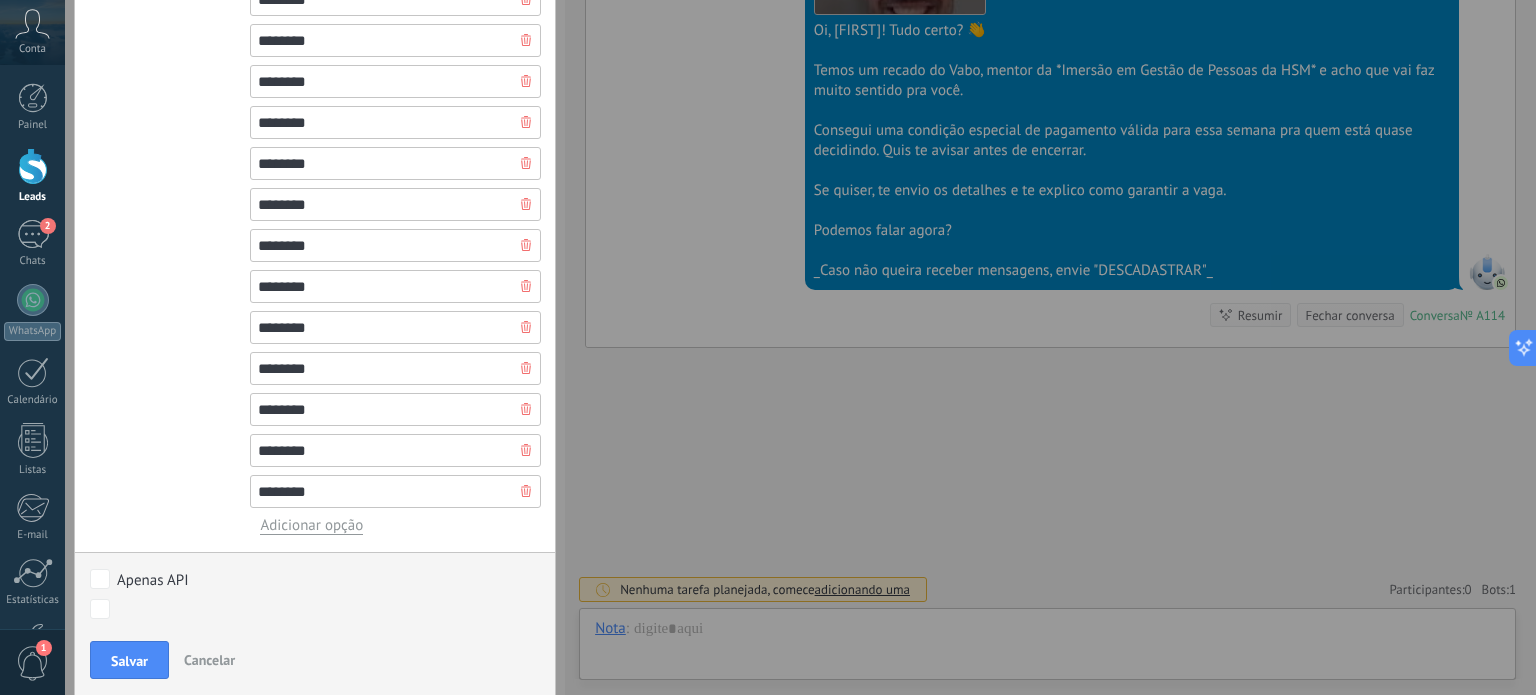 type on "*******" 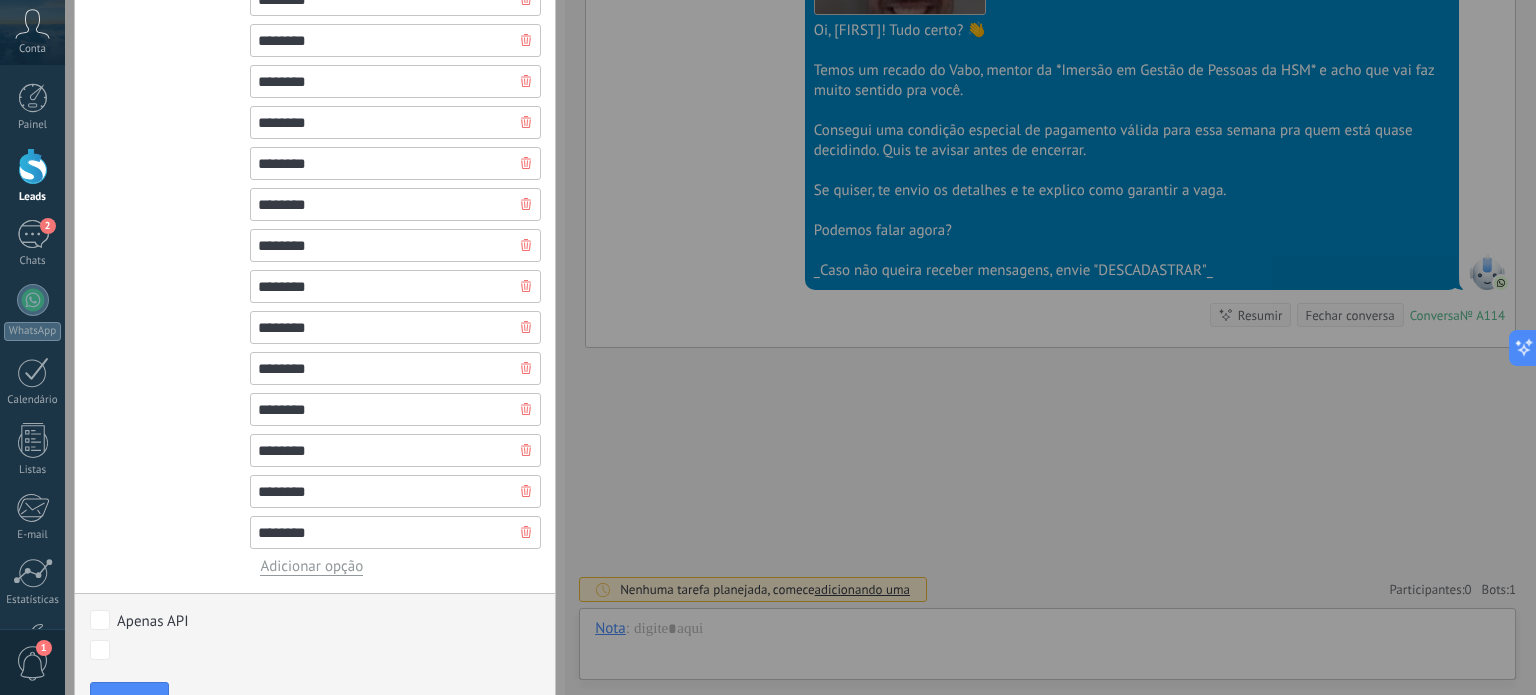 type on "*******" 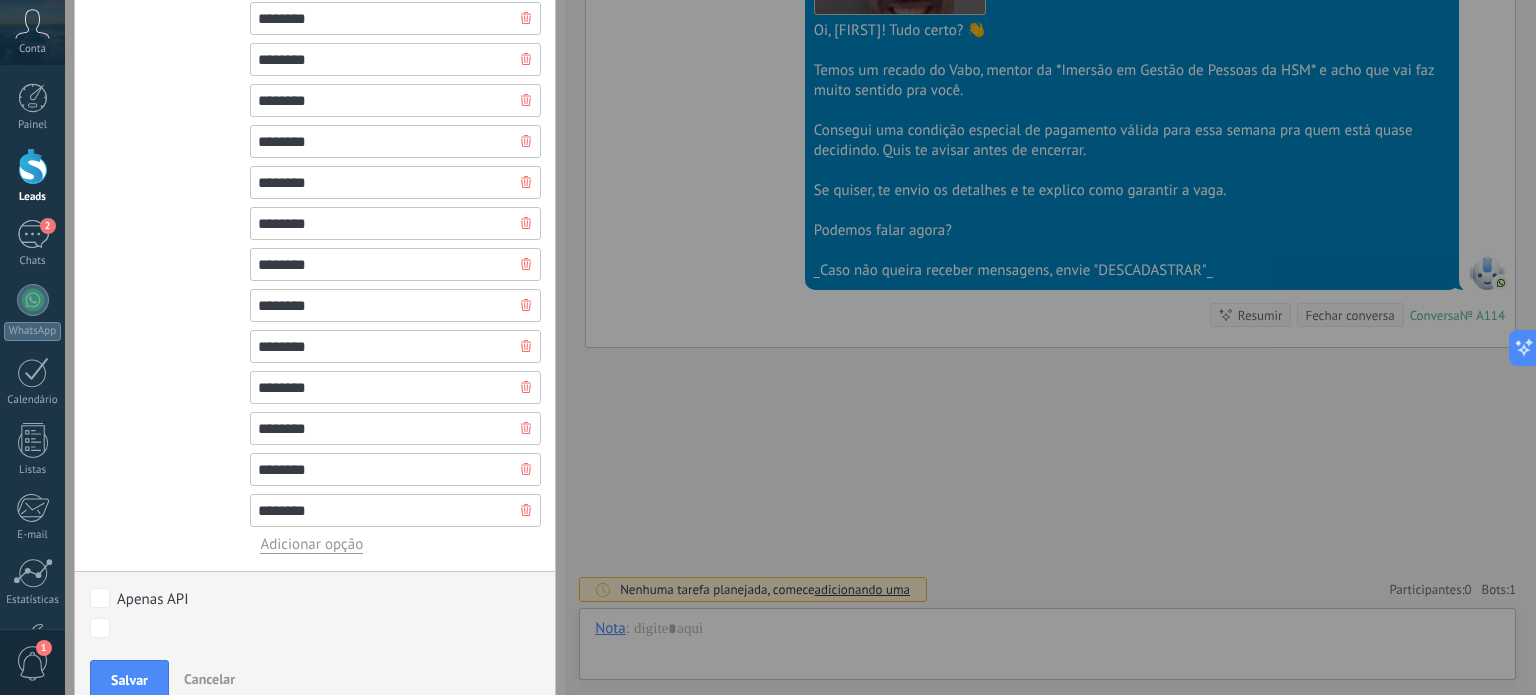 scroll, scrollTop: 1592, scrollLeft: 0, axis: vertical 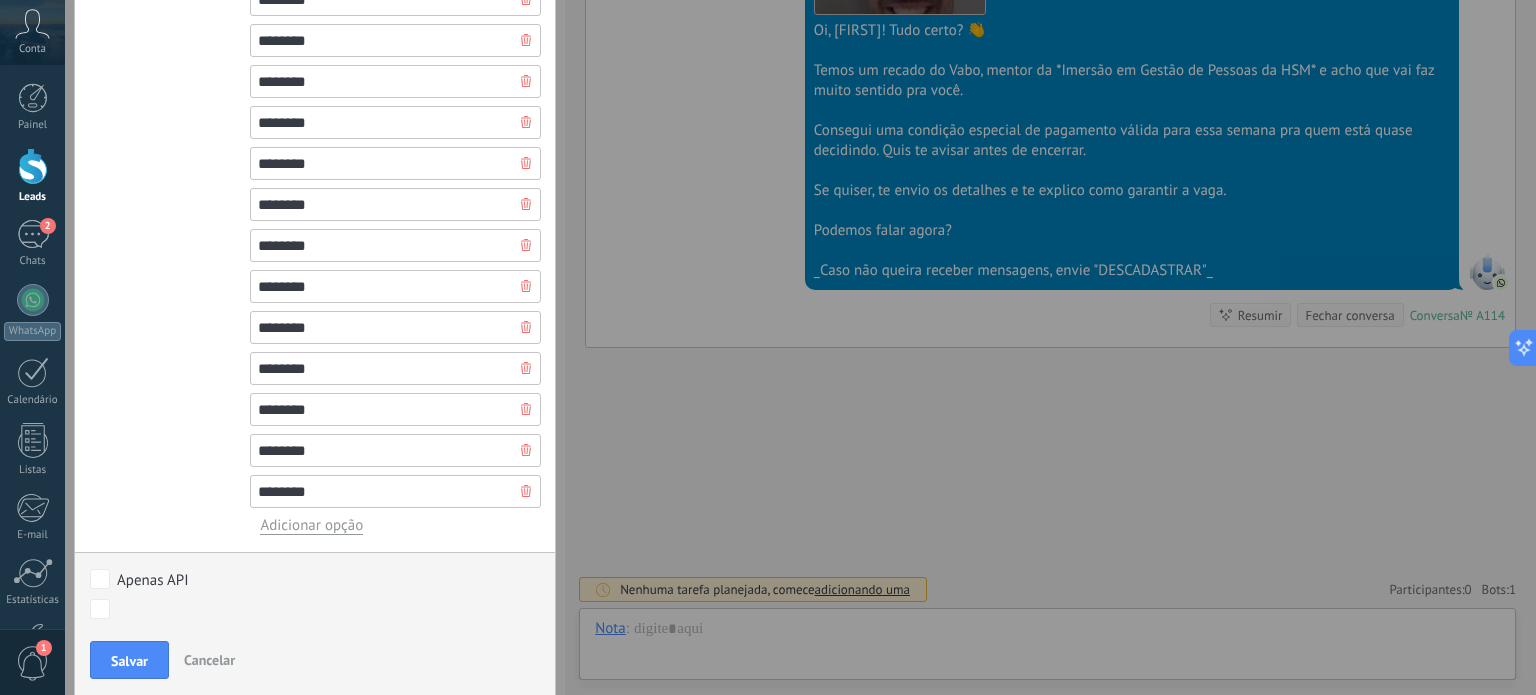 type on "*******" 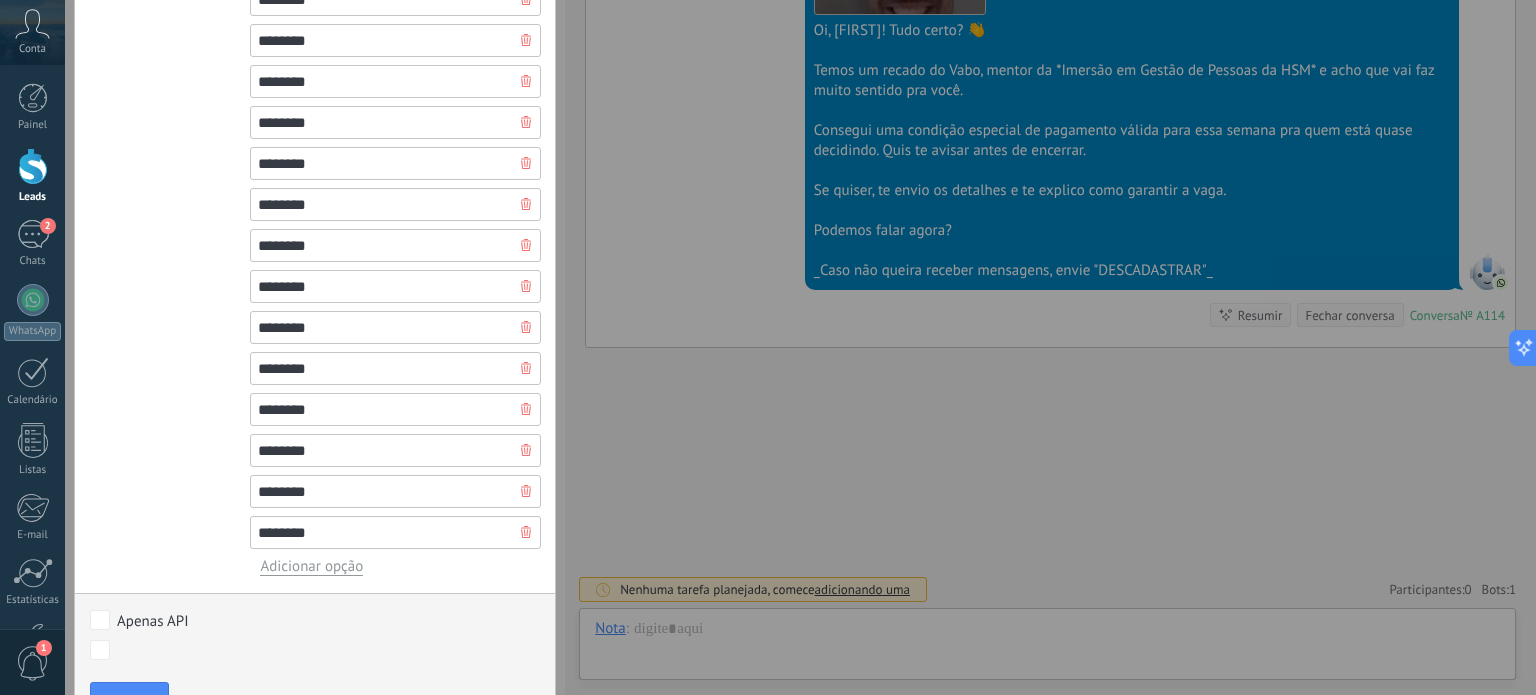 type on "*******" 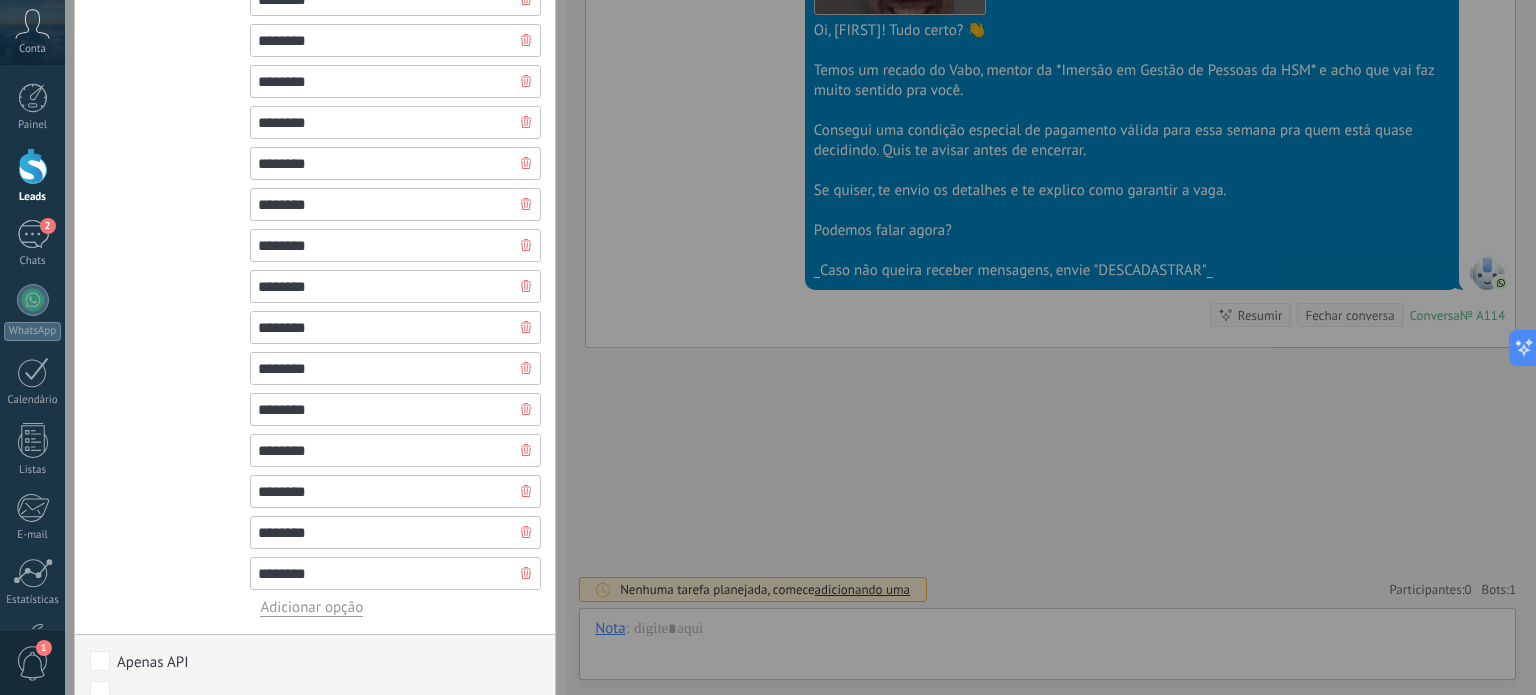 type on "*******" 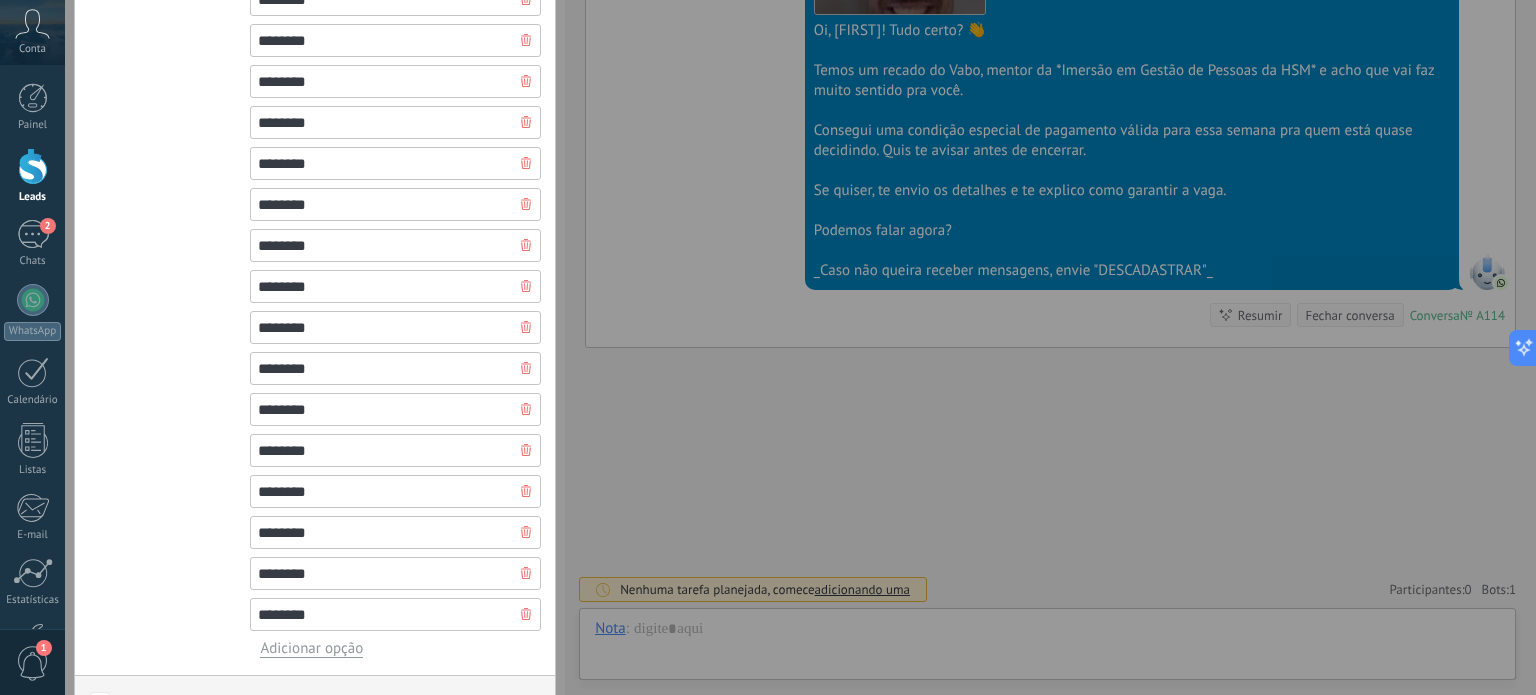 type on "*******" 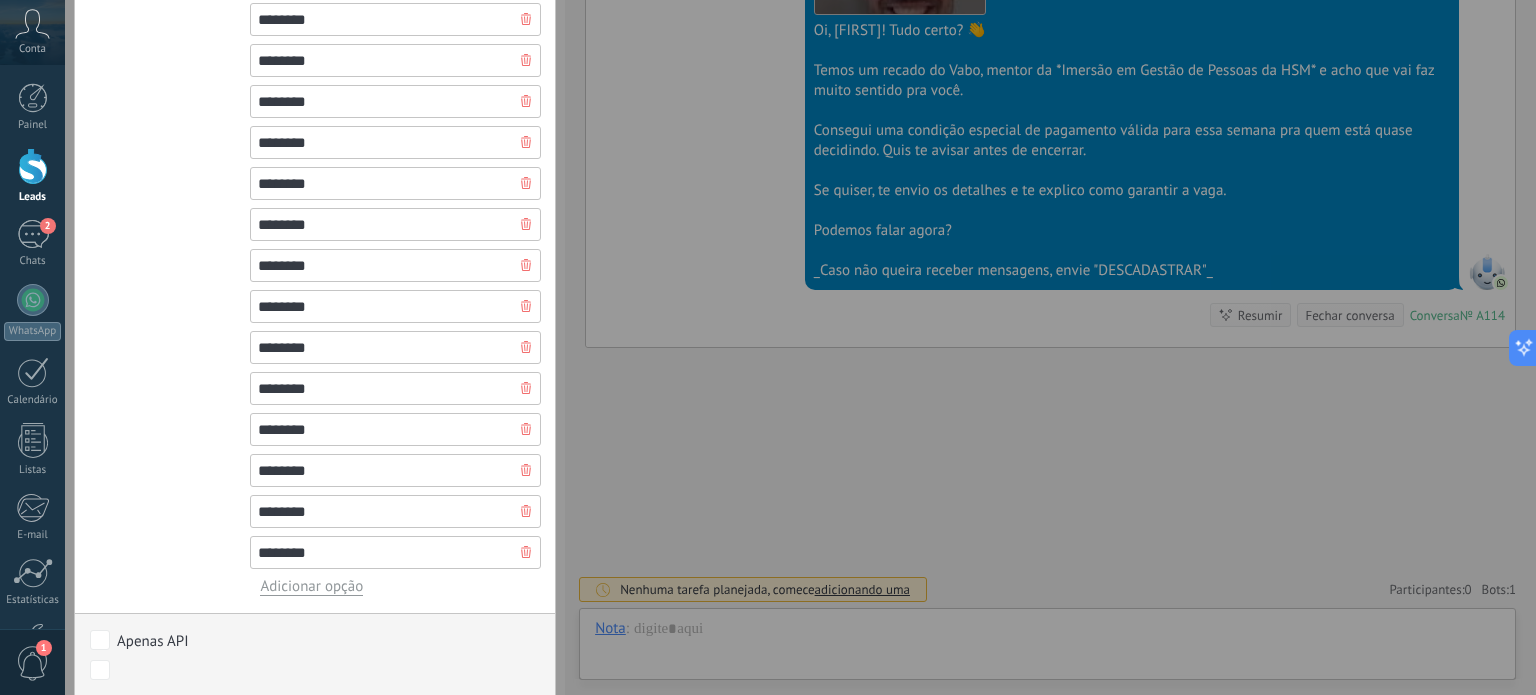 scroll, scrollTop: 1756, scrollLeft: 0, axis: vertical 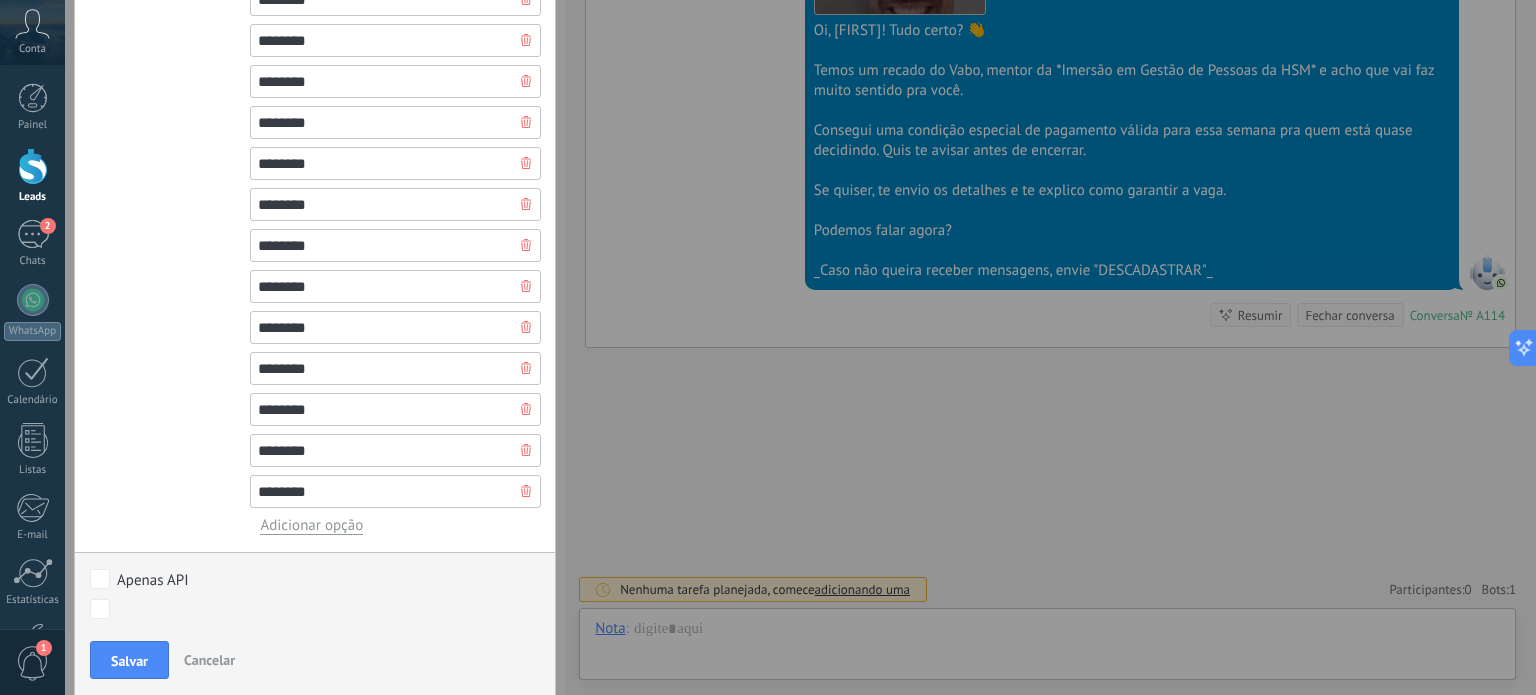type on "*******" 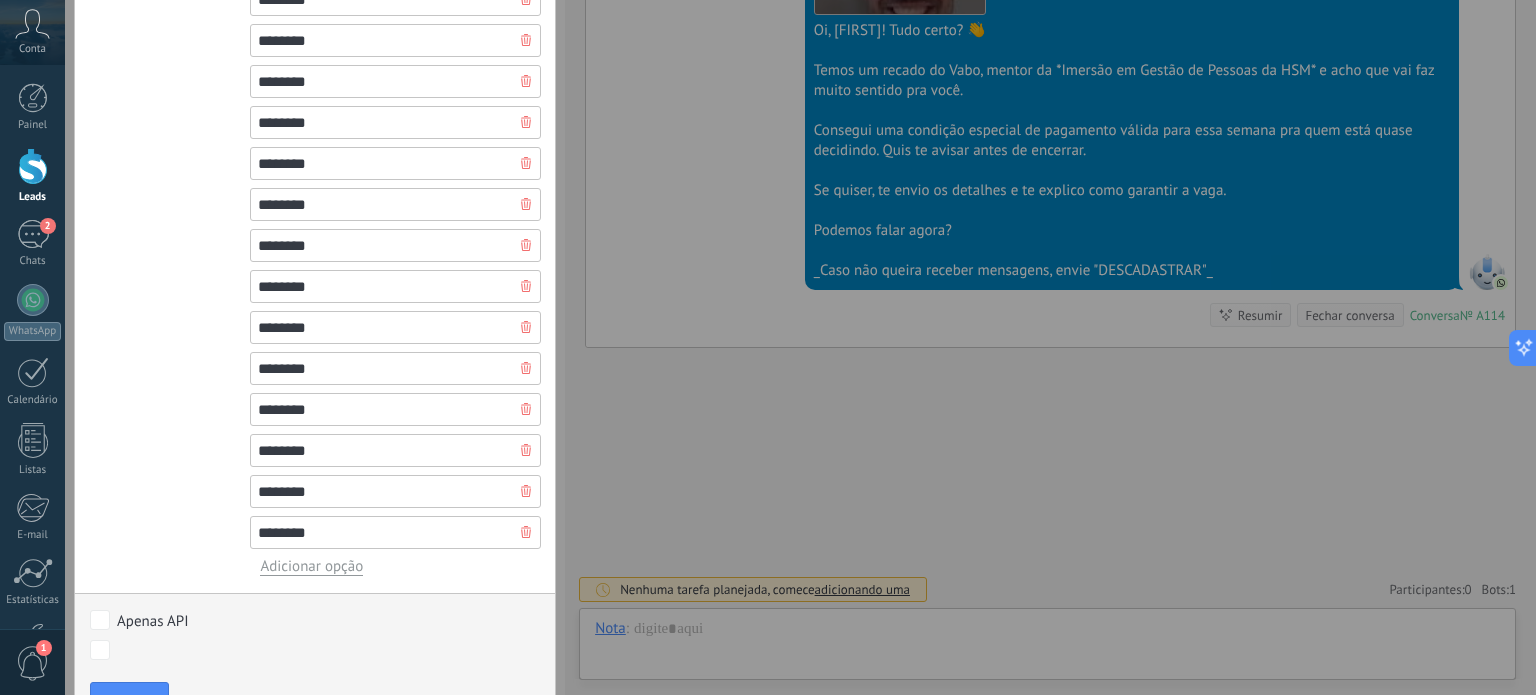 type on "*******" 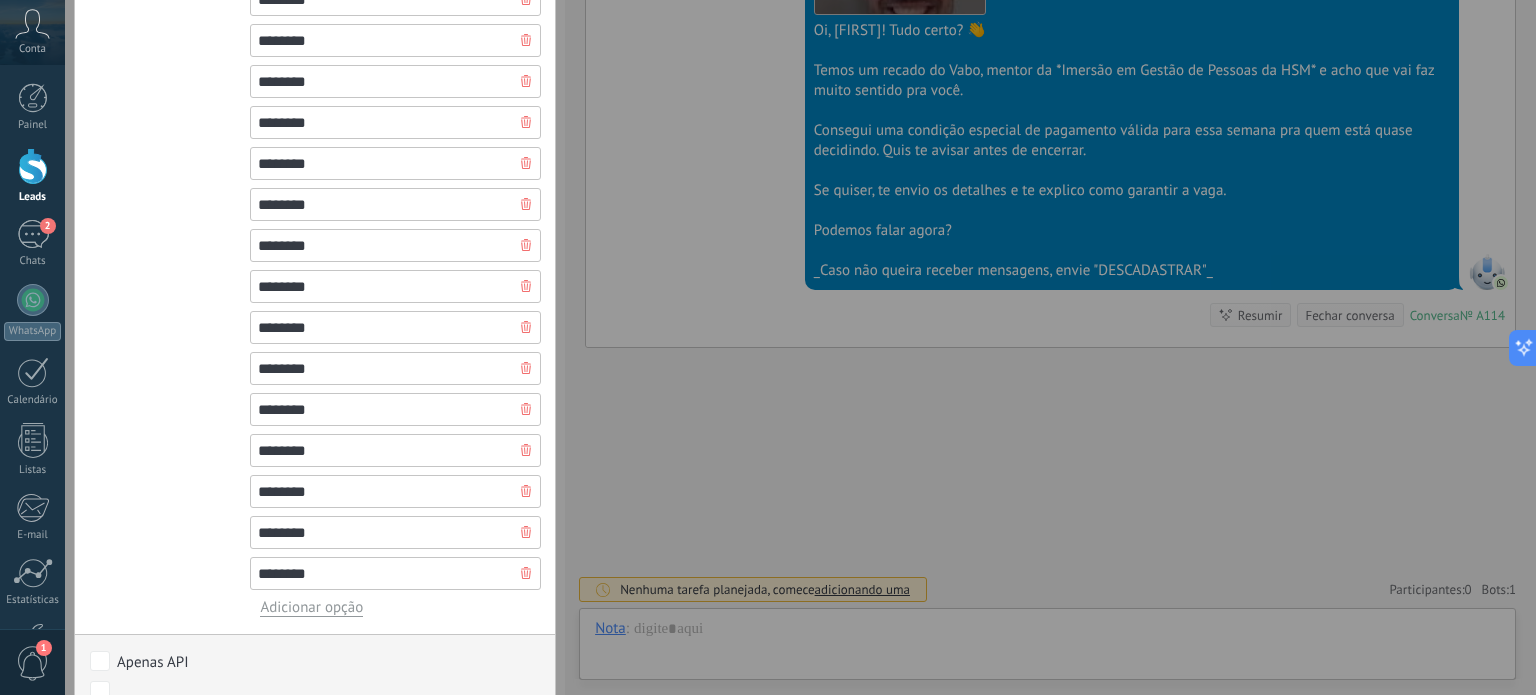 type on "*******" 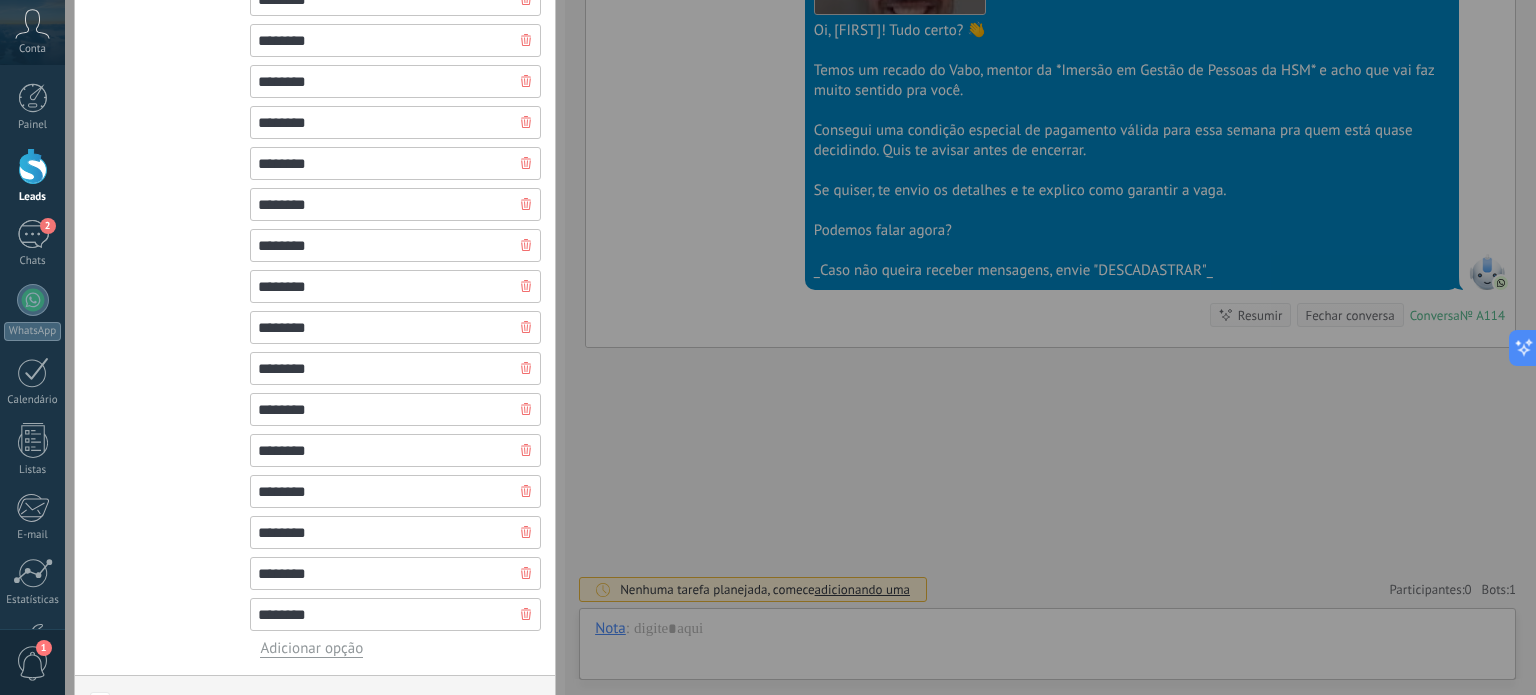 type on "*******" 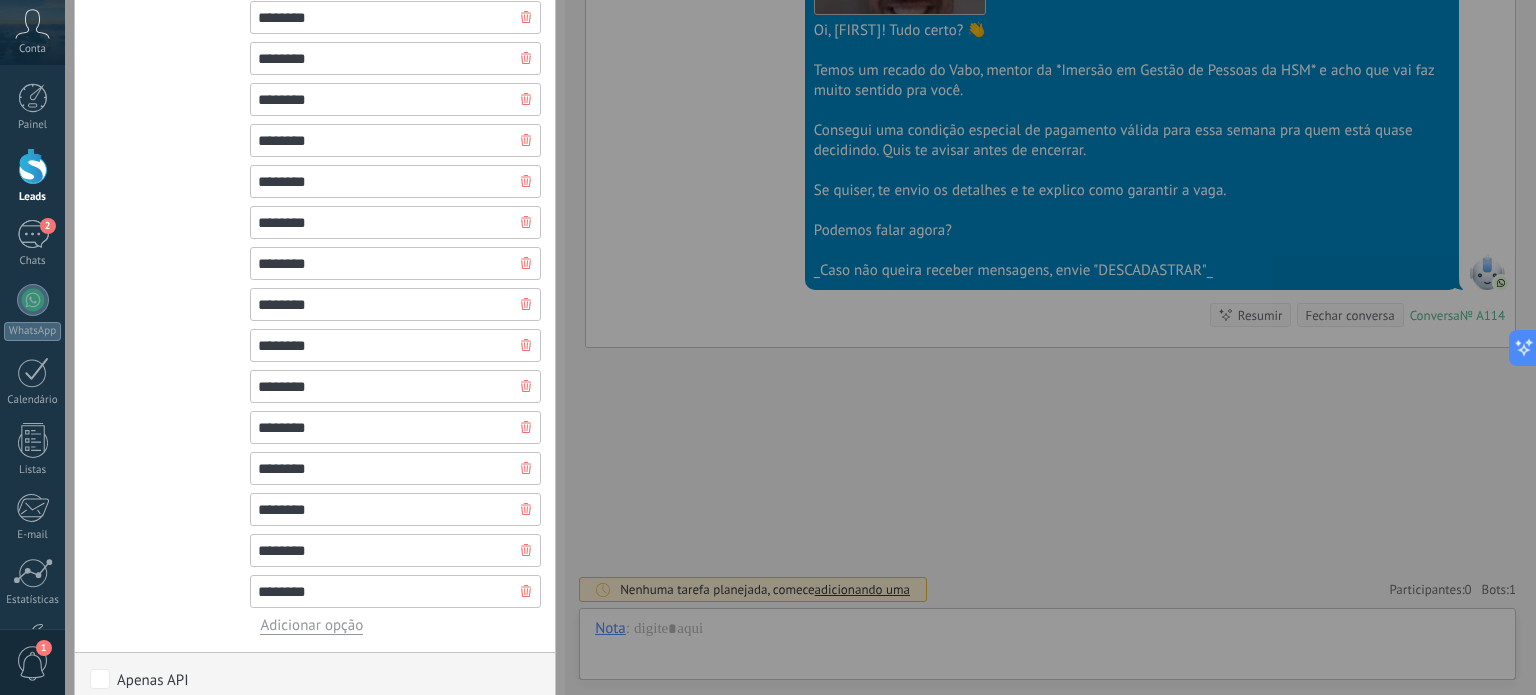 scroll, scrollTop: 1920, scrollLeft: 0, axis: vertical 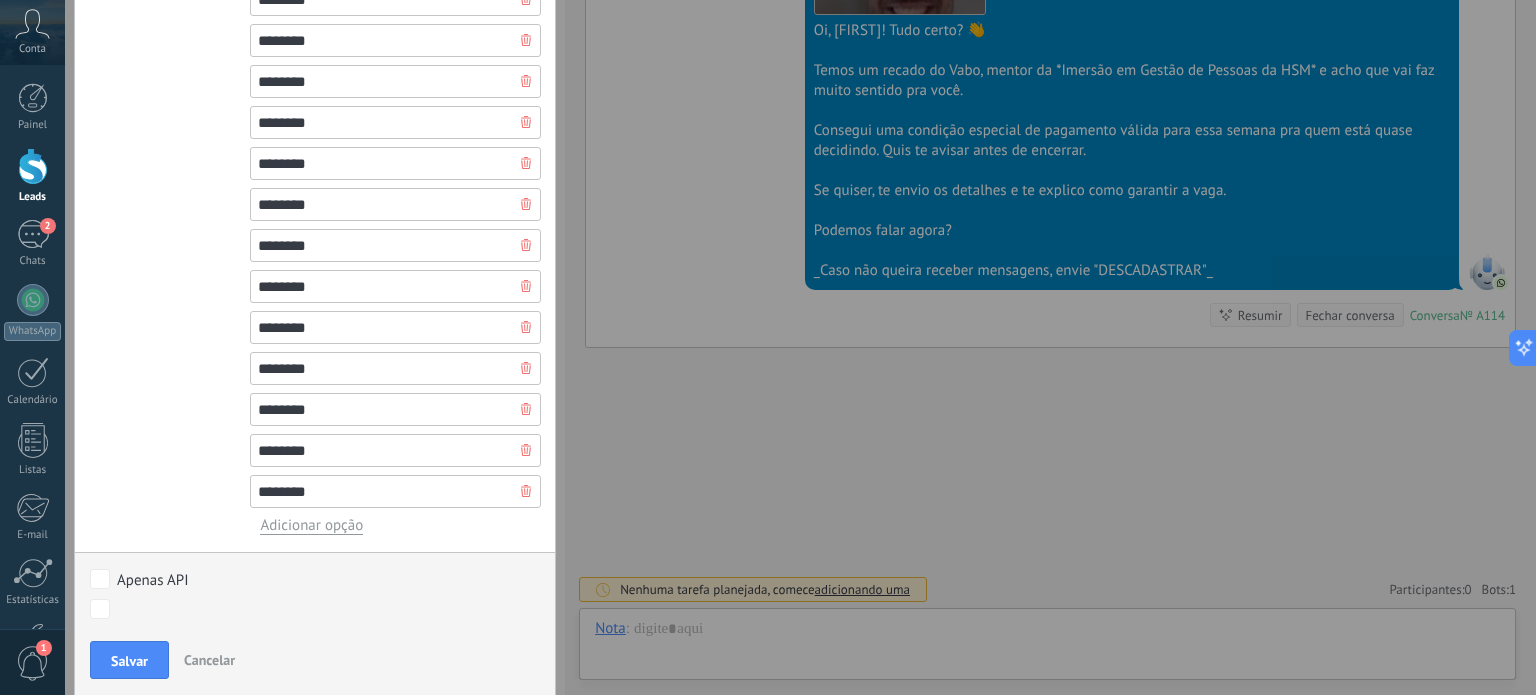 type on "*******" 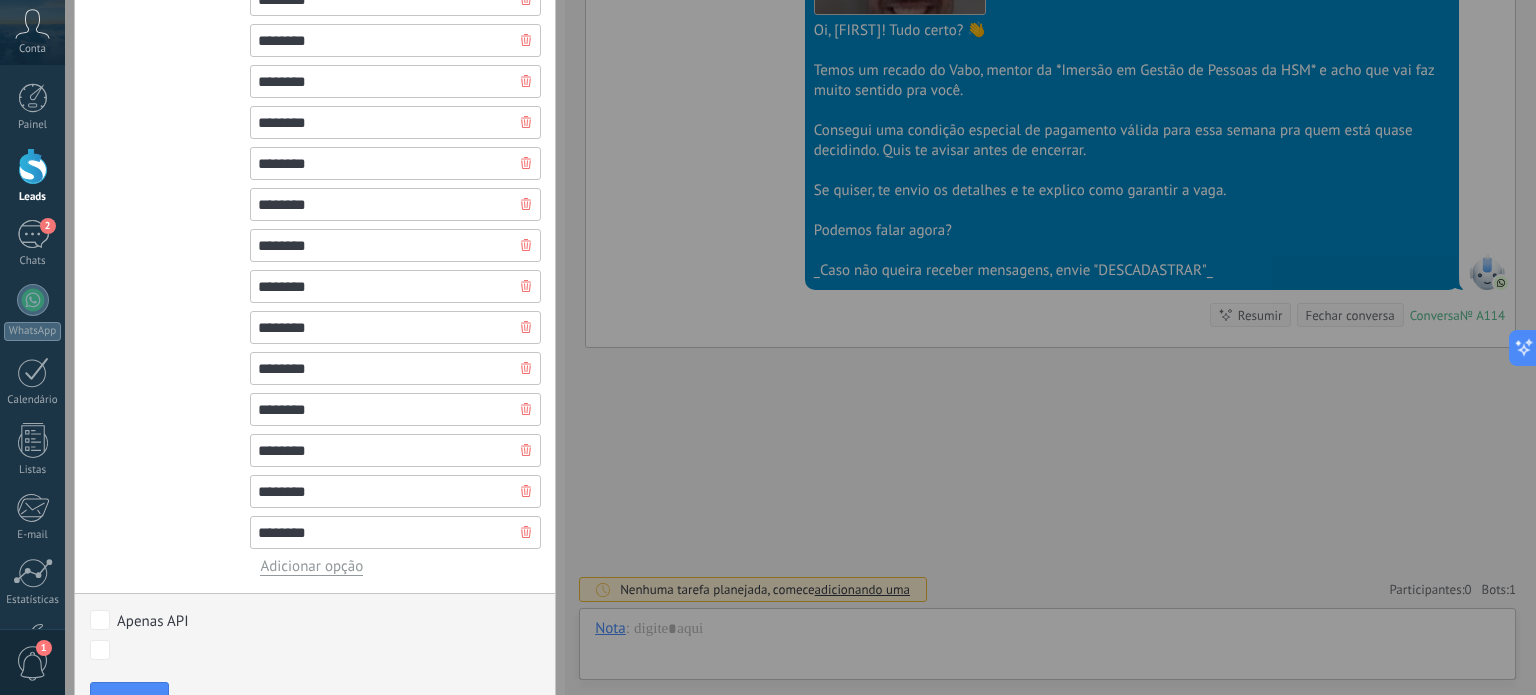 type on "*******" 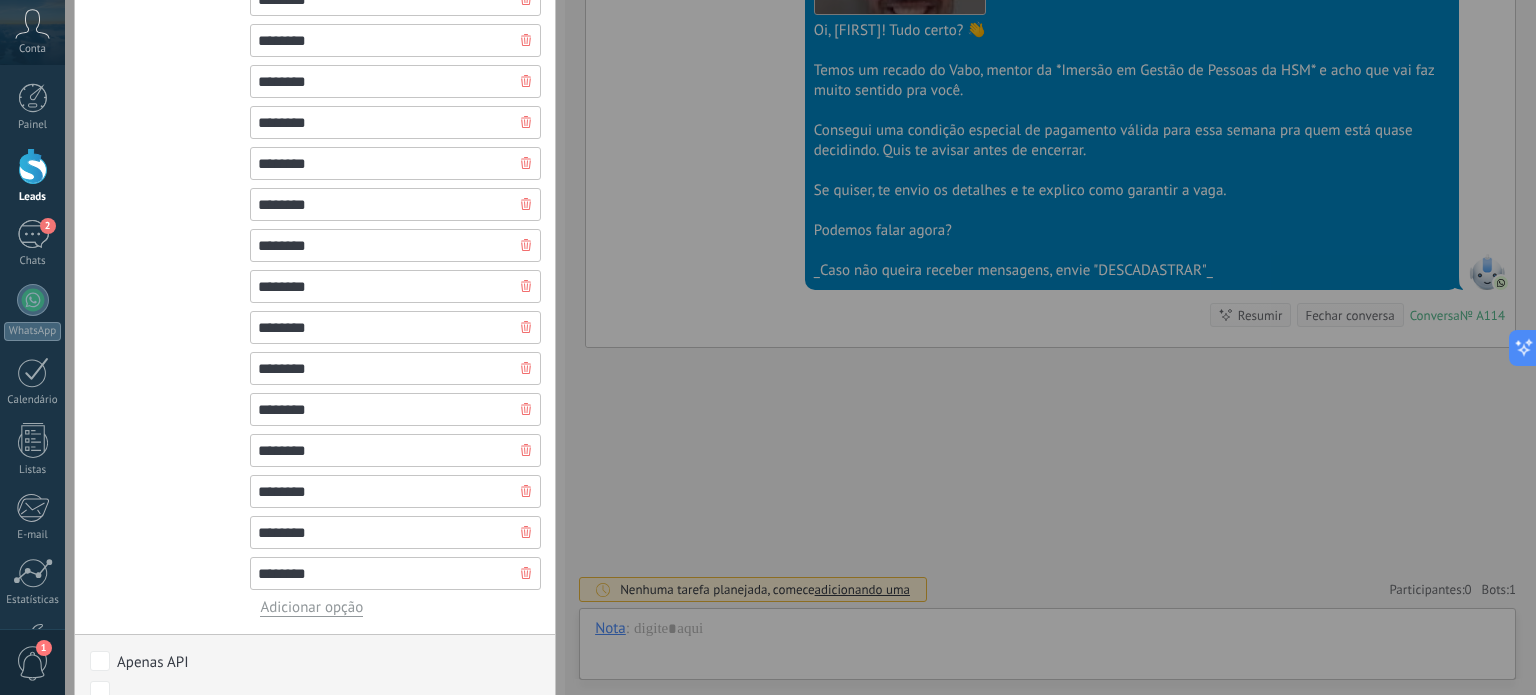 type on "*******" 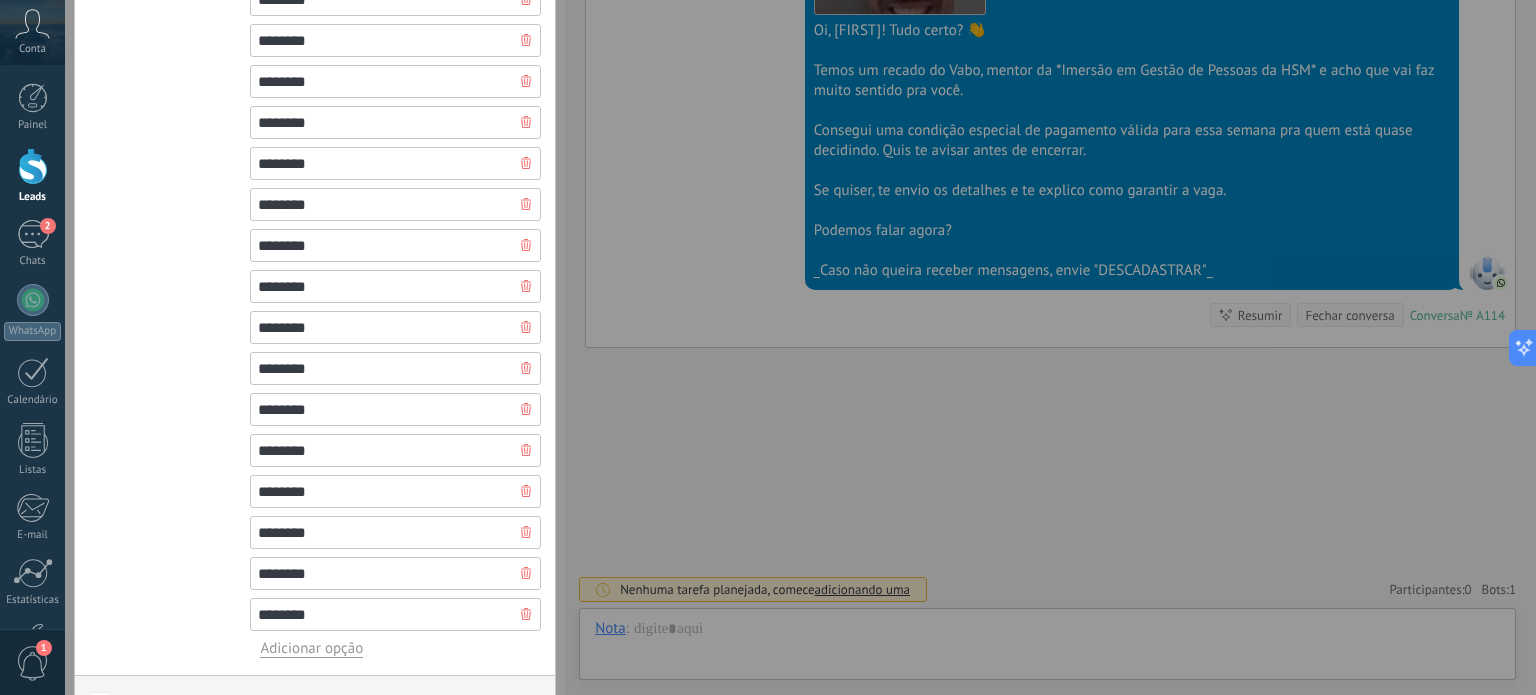 type on "*******" 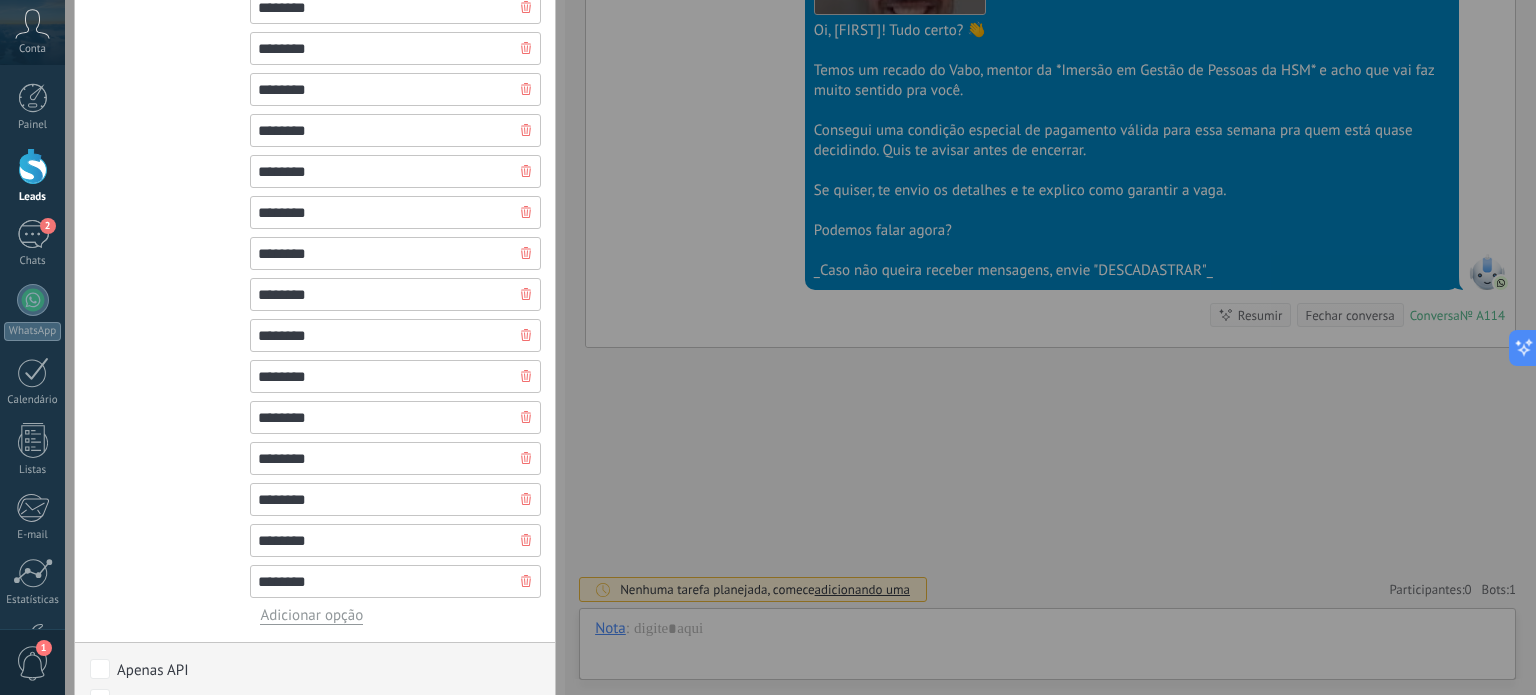 scroll, scrollTop: 2084, scrollLeft: 0, axis: vertical 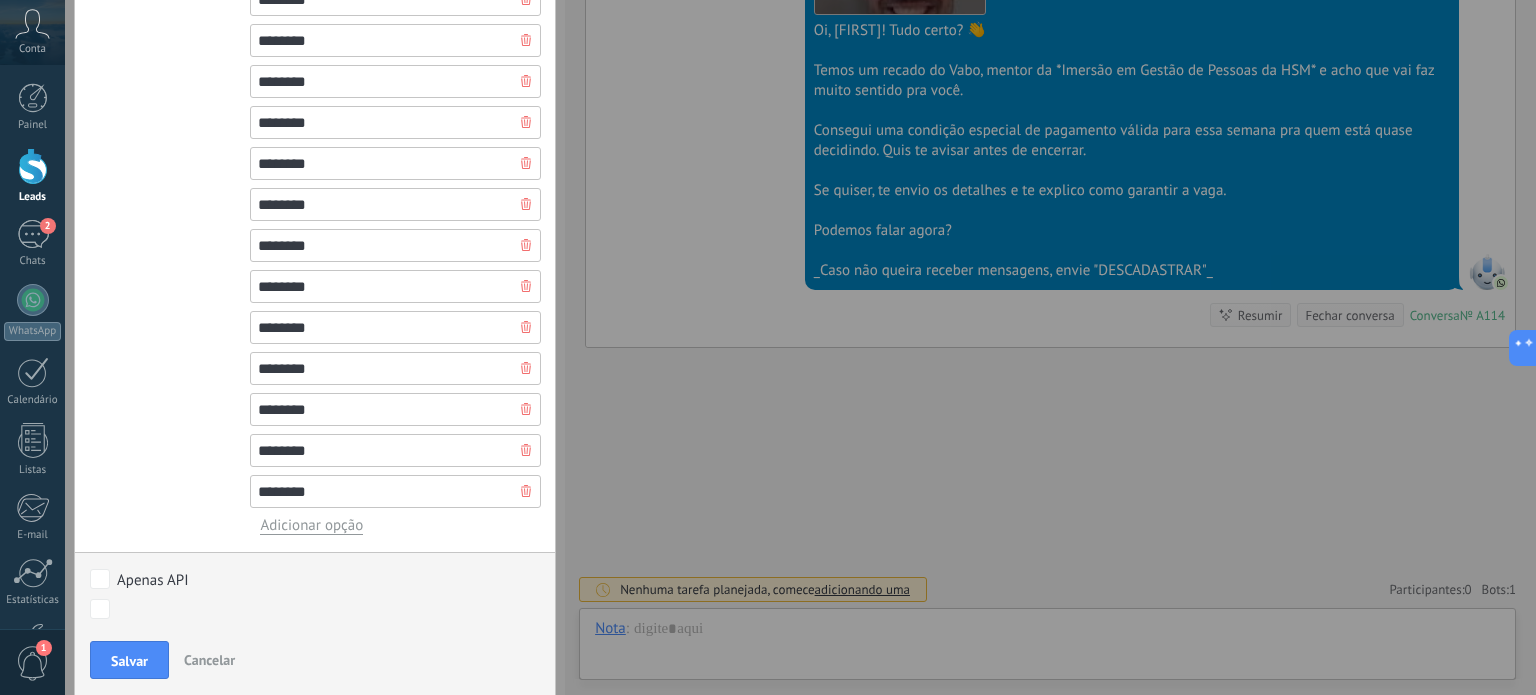 type on "*******" 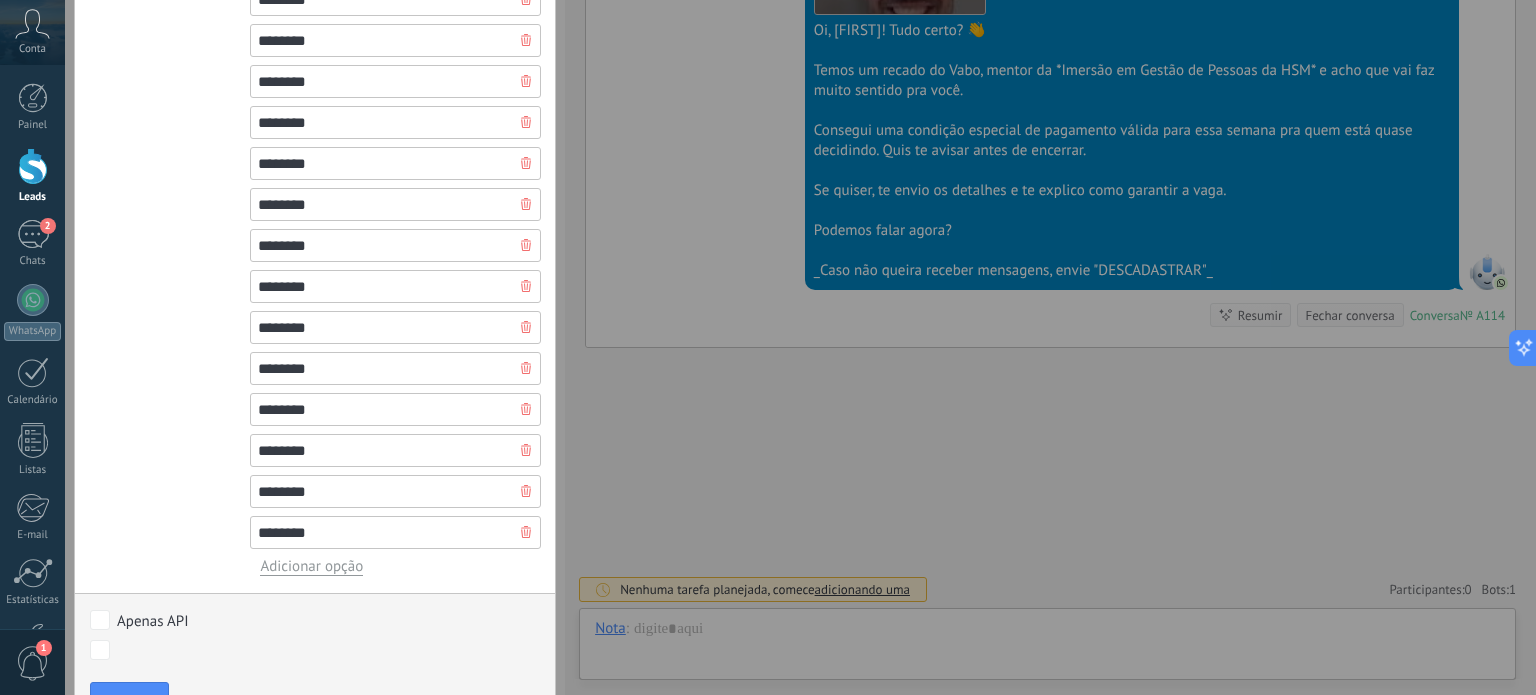 type on "*******" 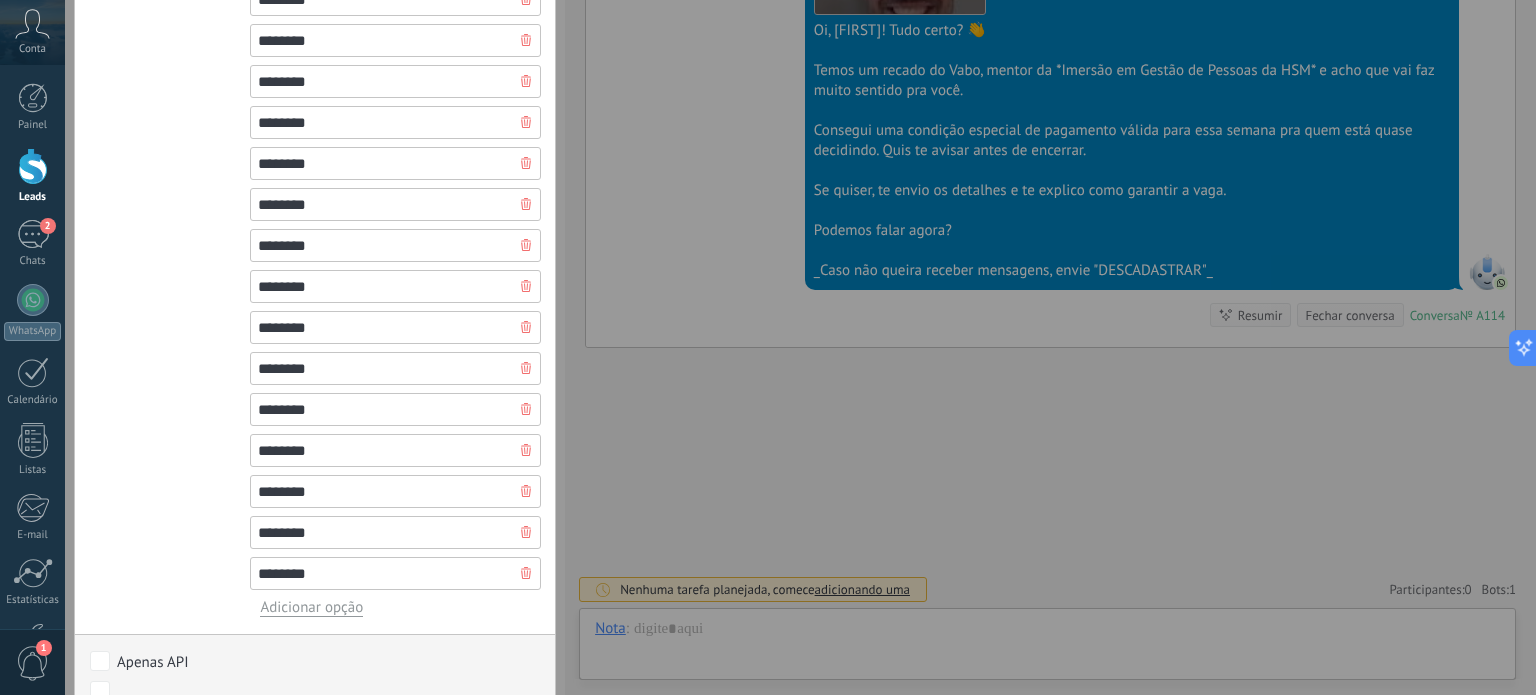type on "*******" 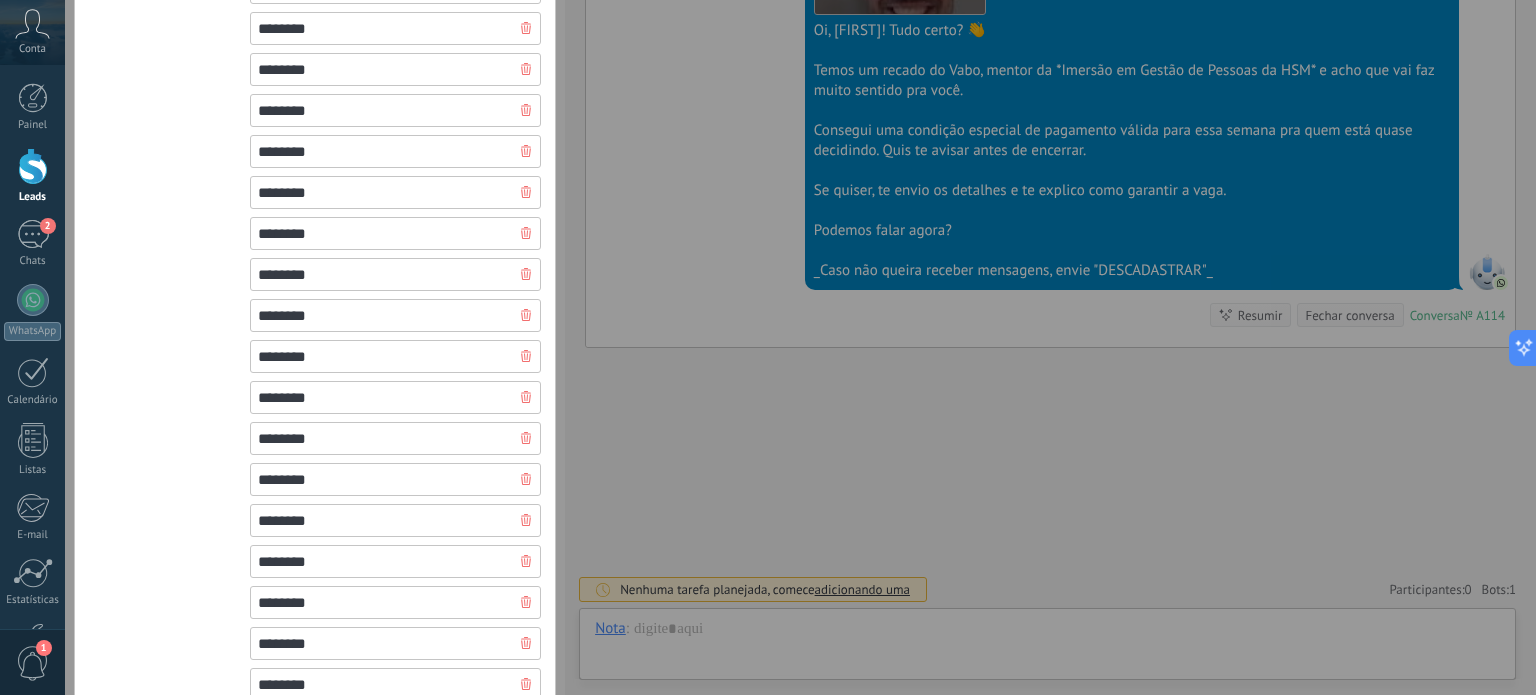 scroll, scrollTop: 484, scrollLeft: 0, axis: vertical 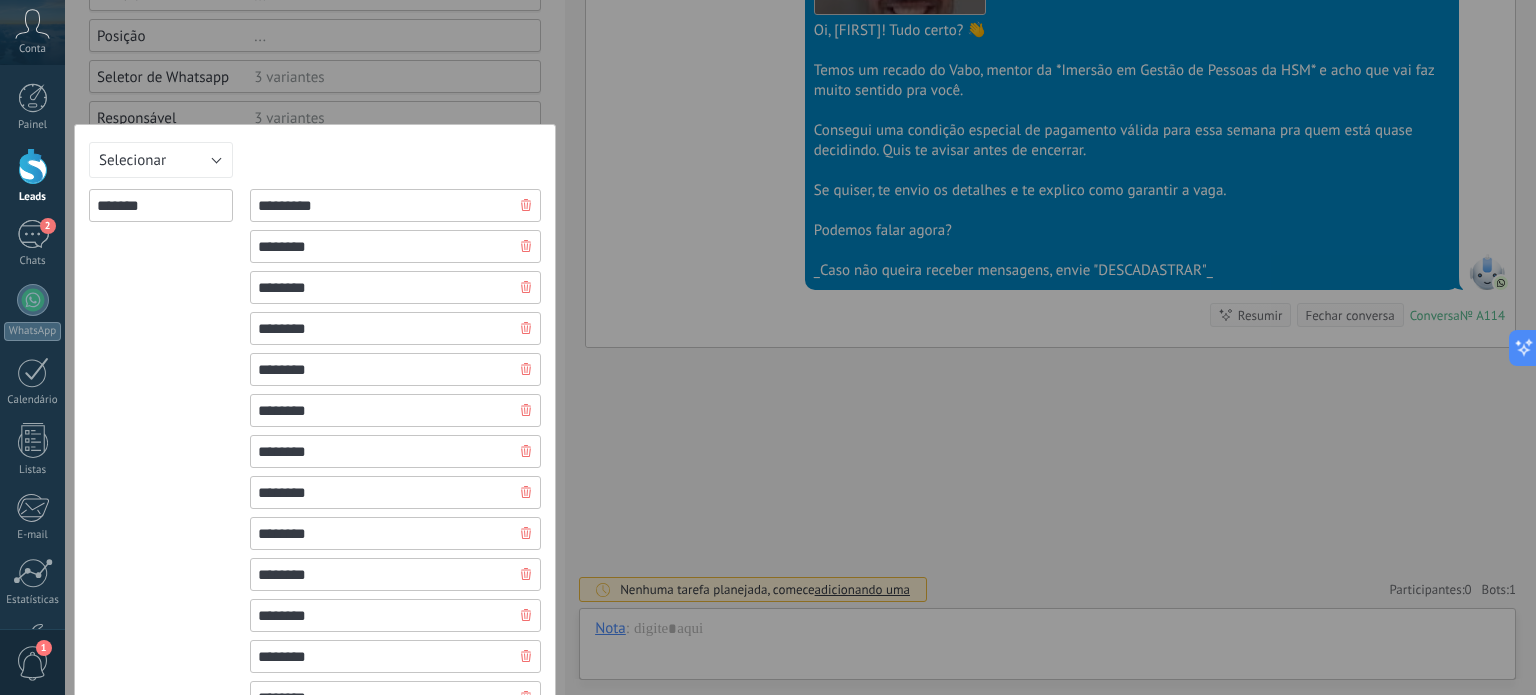 type on "*******" 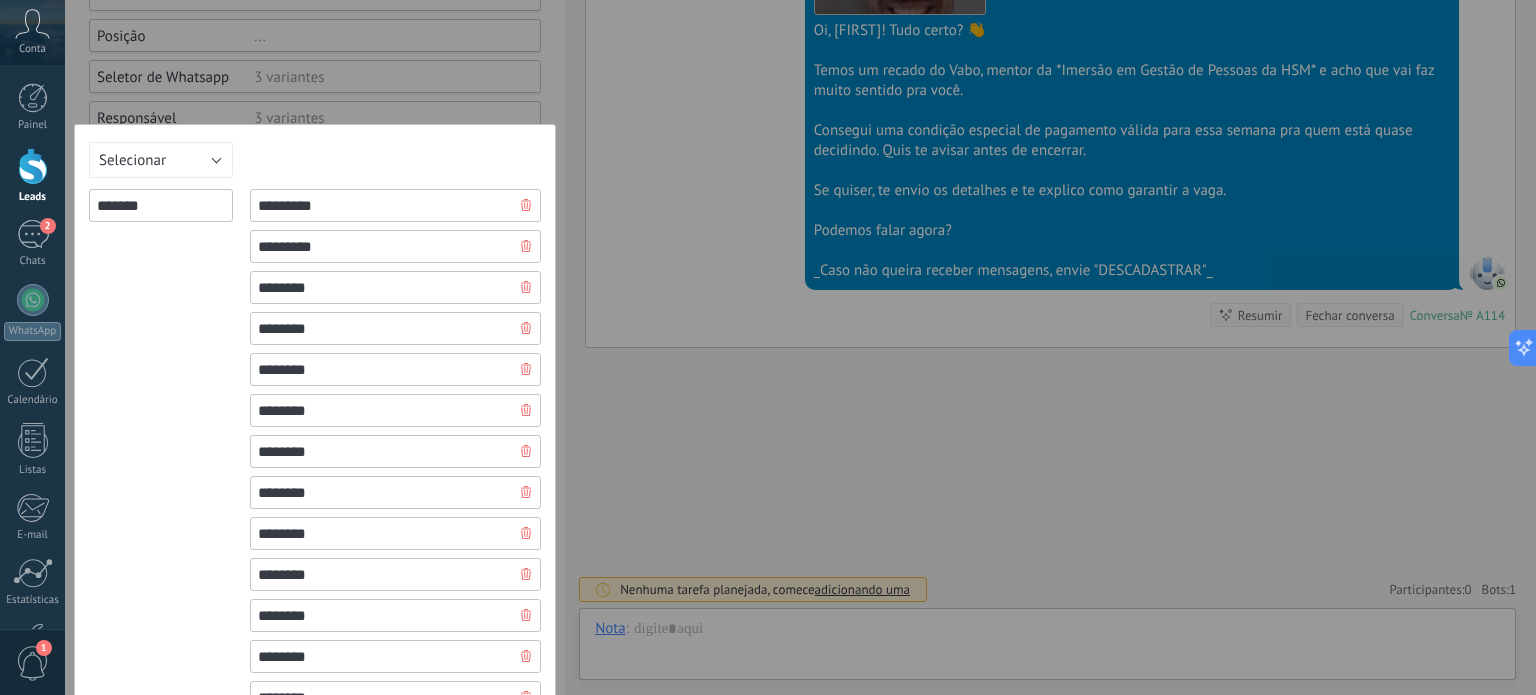type on "*********" 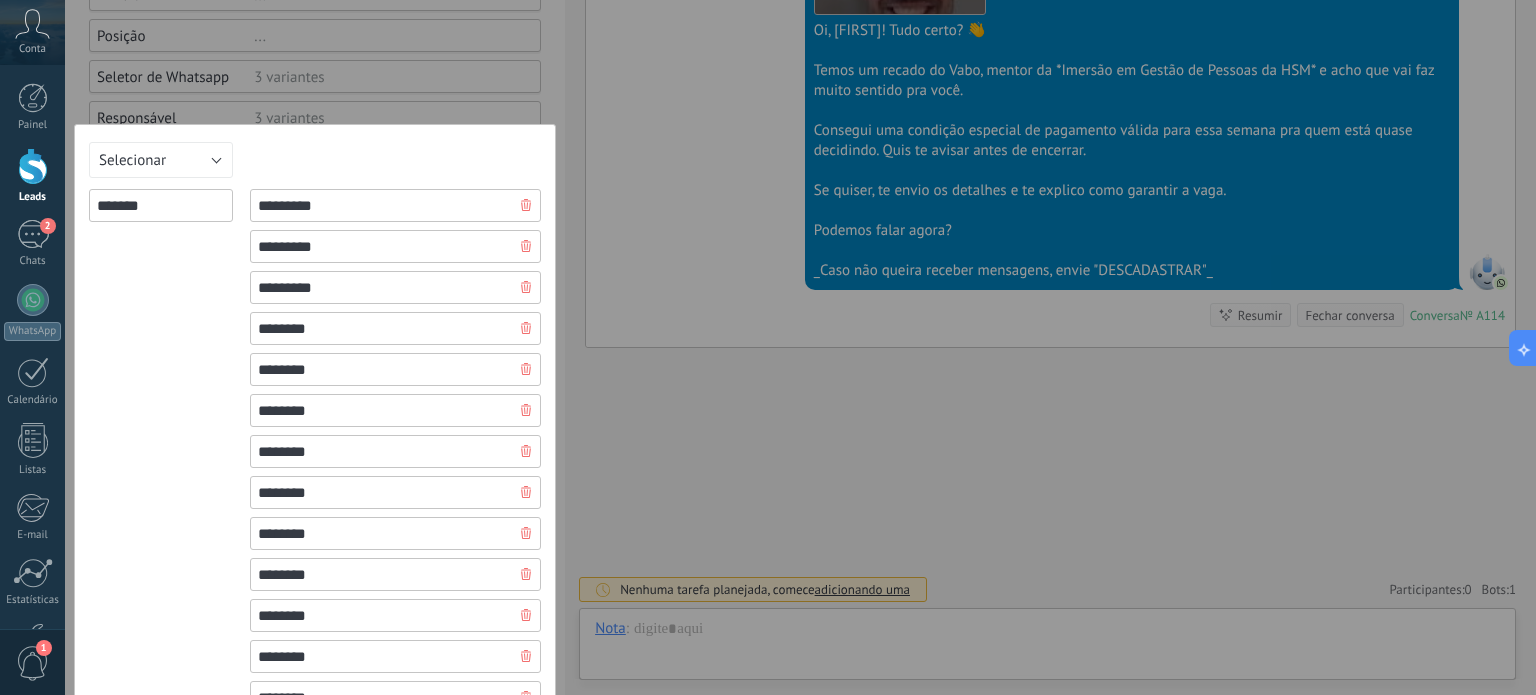type on "*********" 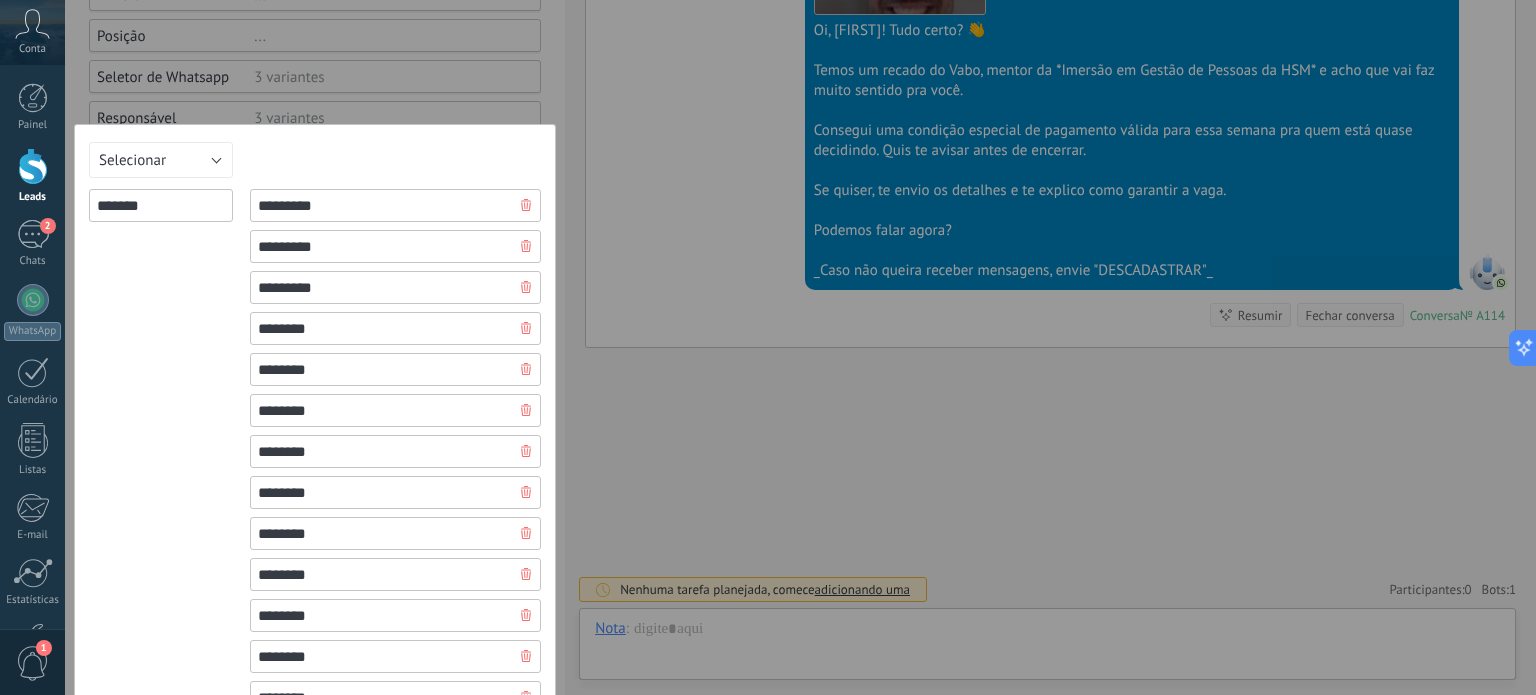 click on "*******" at bounding box center (395, 328) 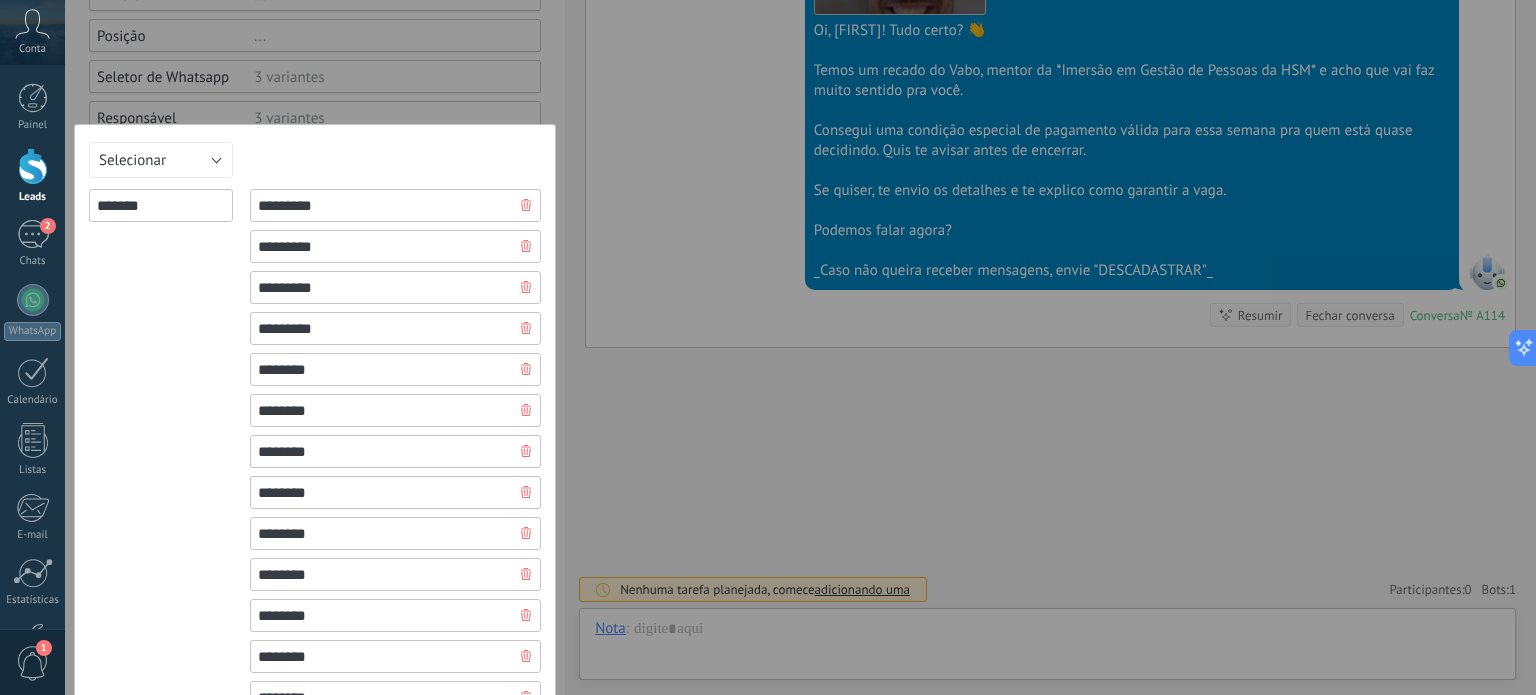 type on "*********" 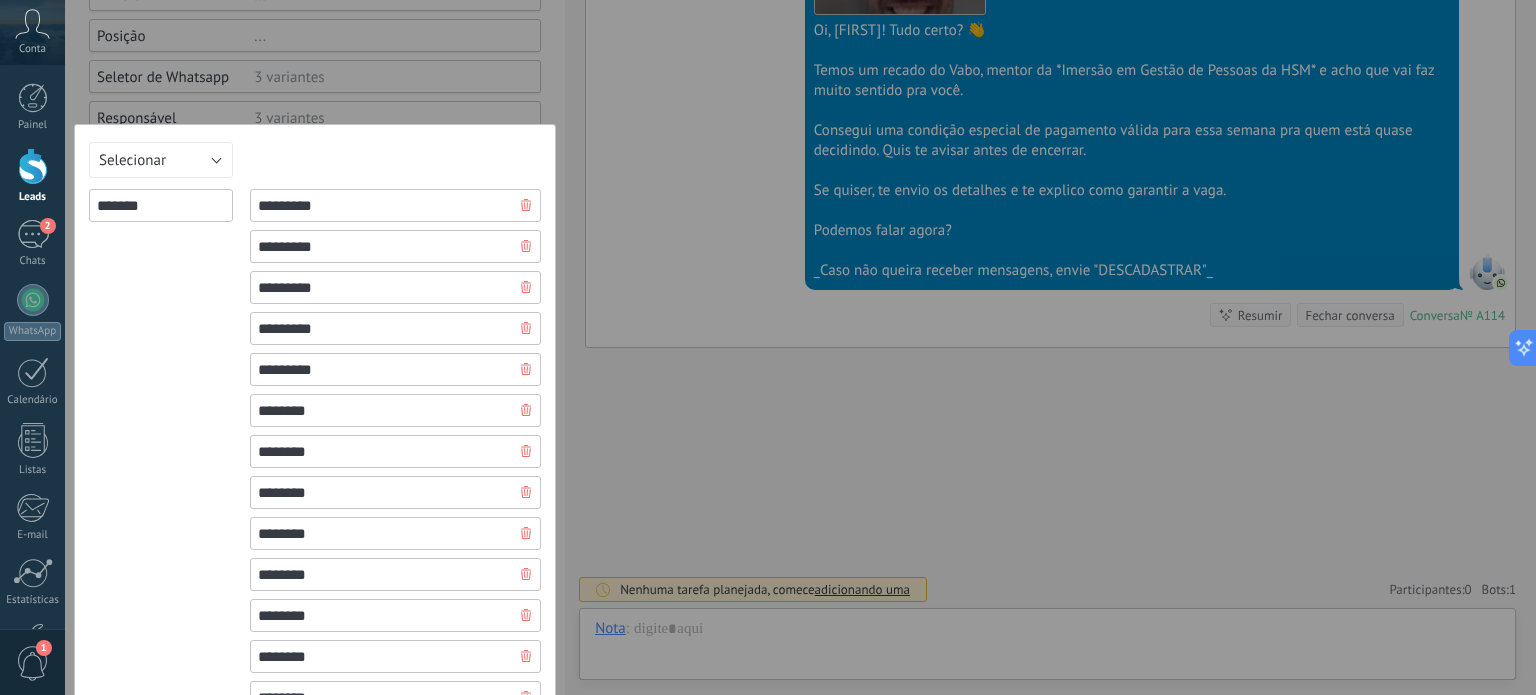 type on "*********" 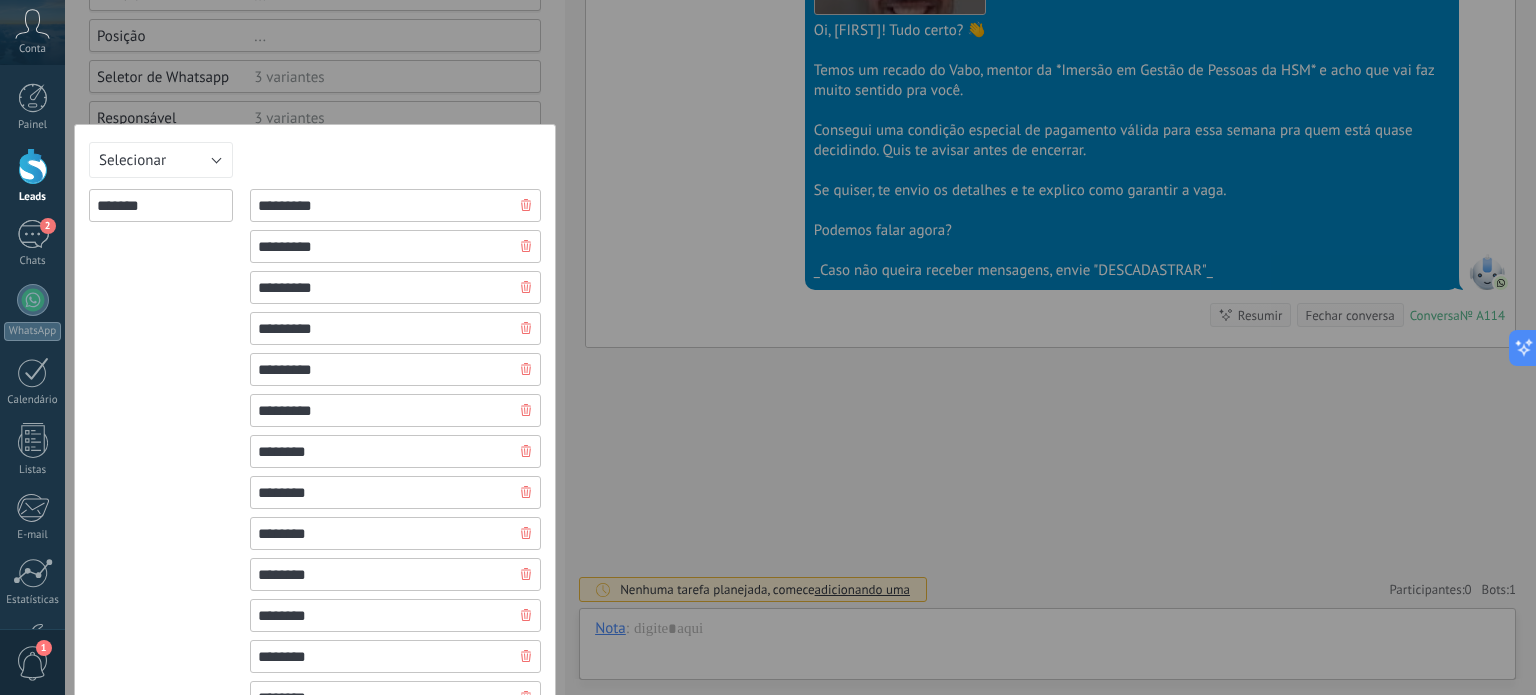 type on "*********" 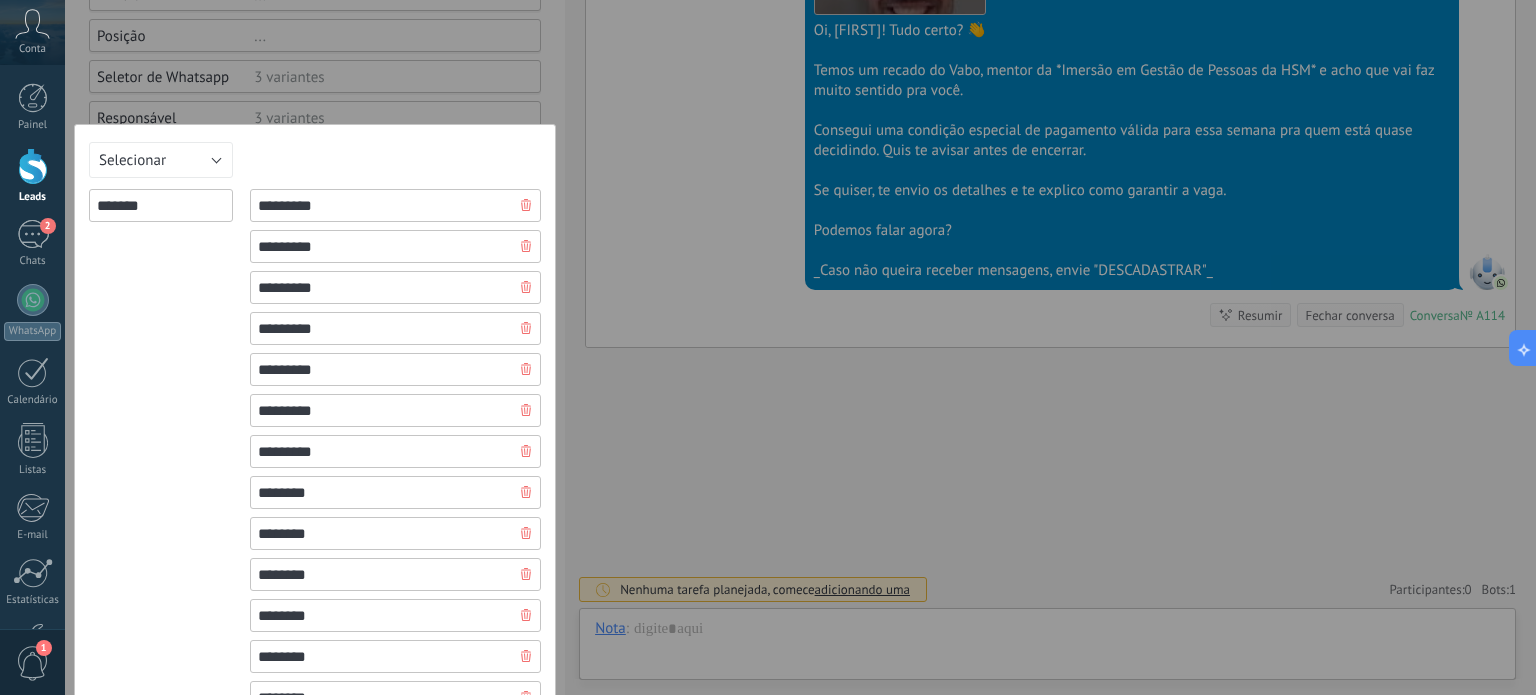 type on "*********" 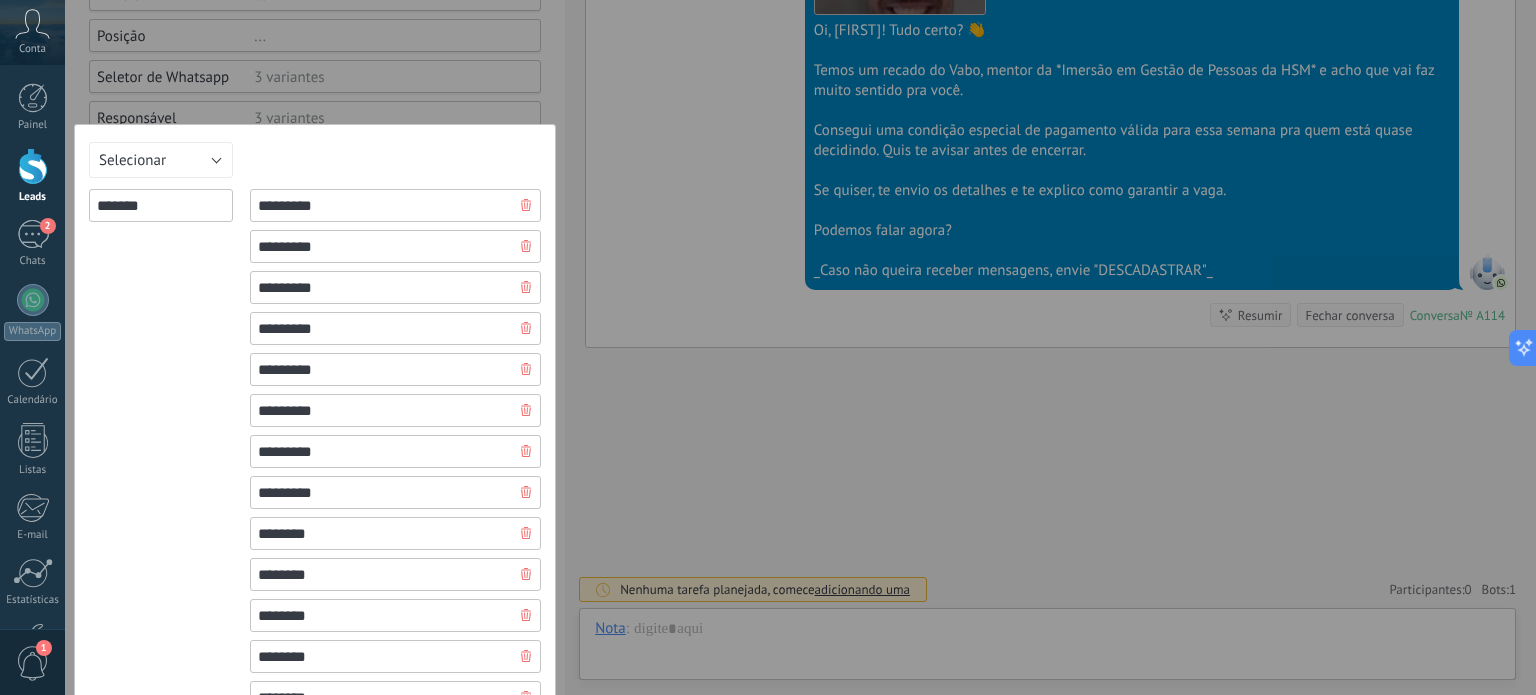 type on "*********" 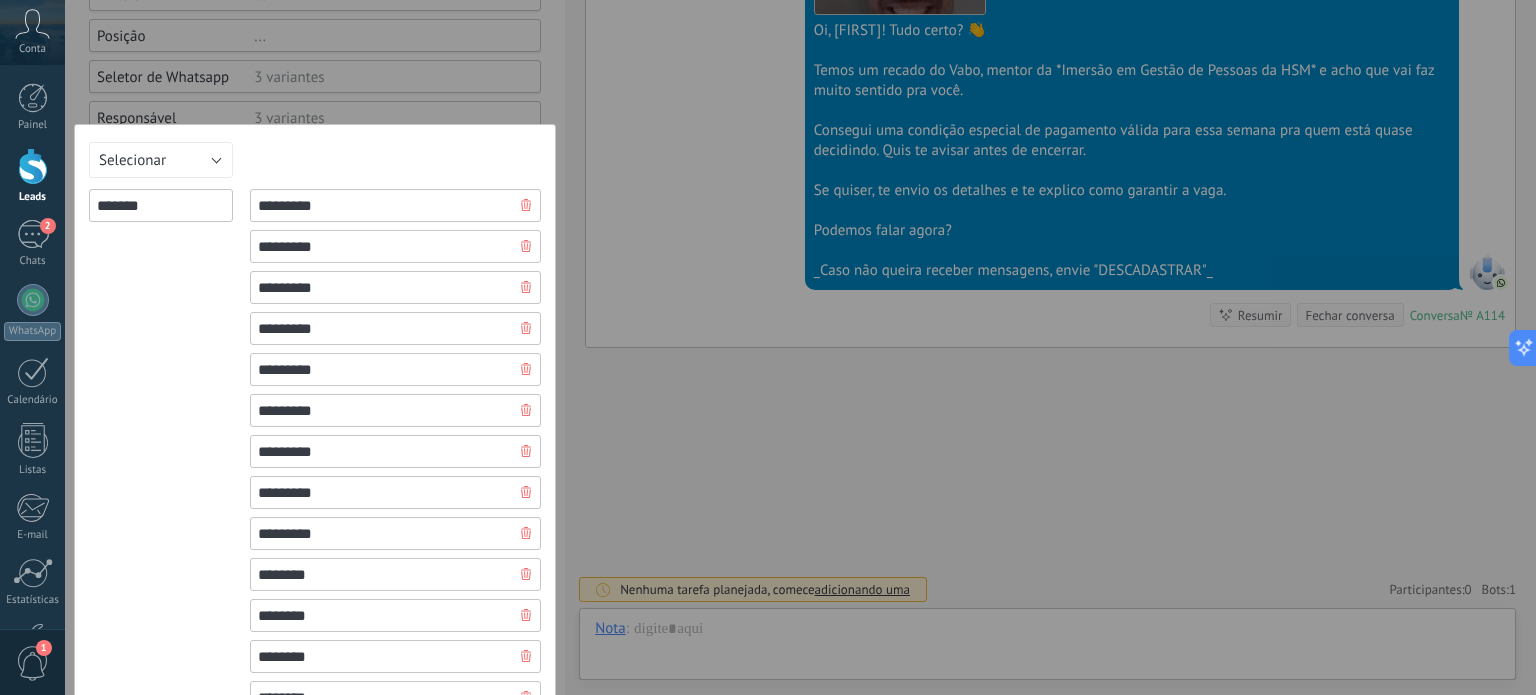 type on "*********" 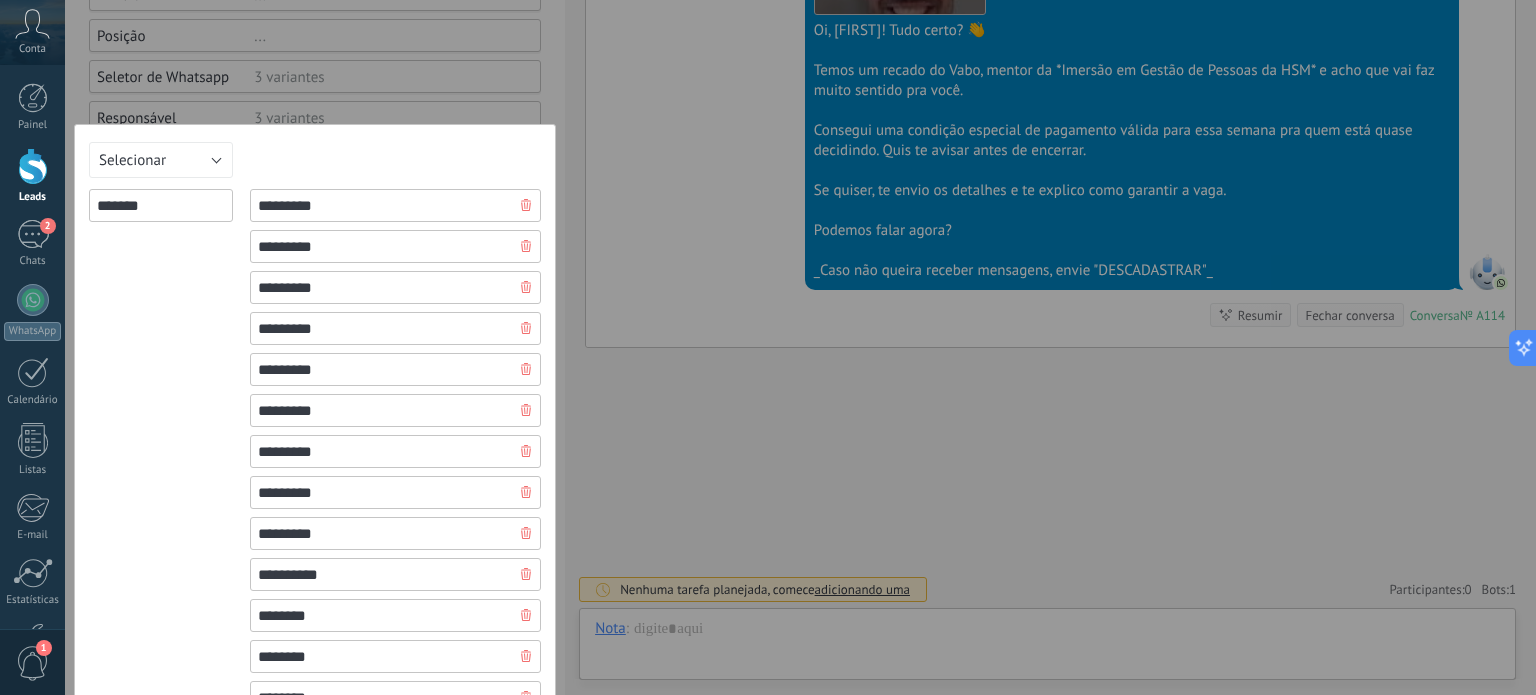 type on "**********" 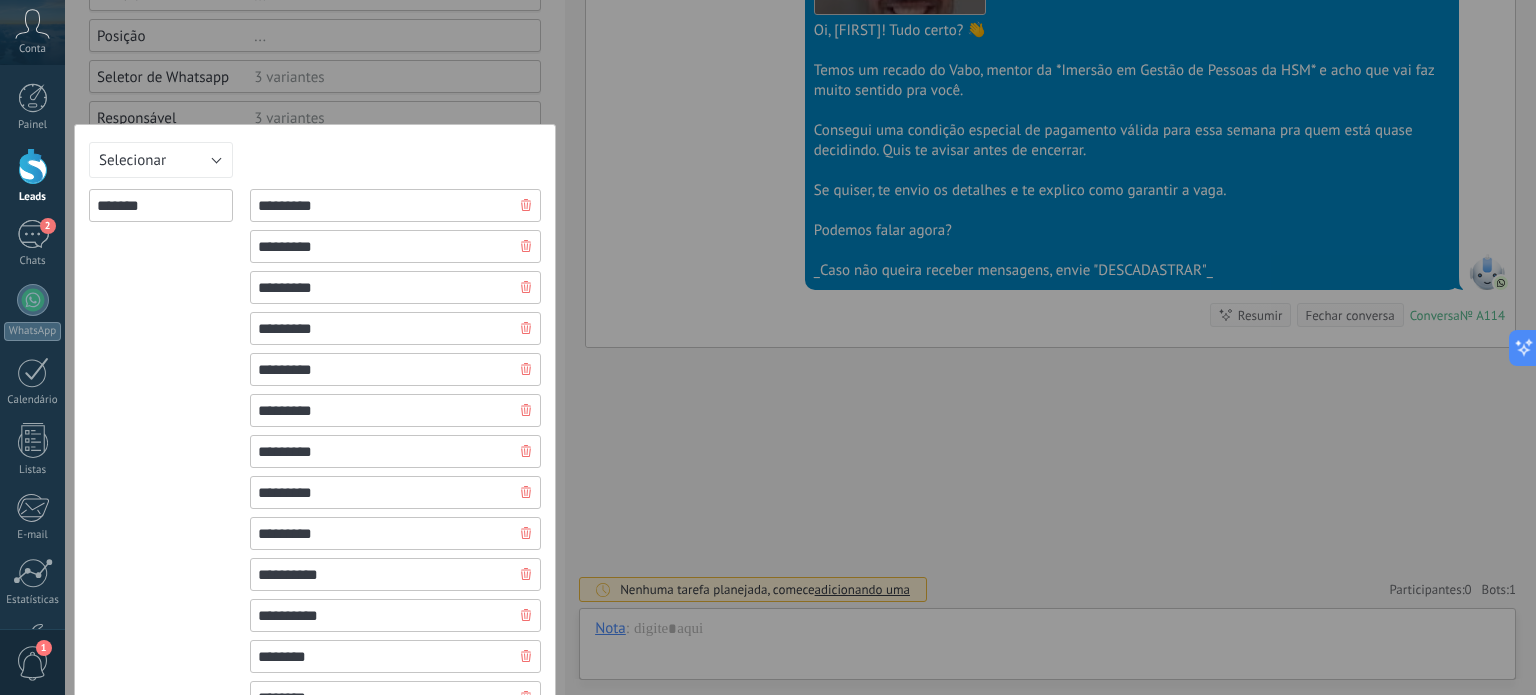 type on "**********" 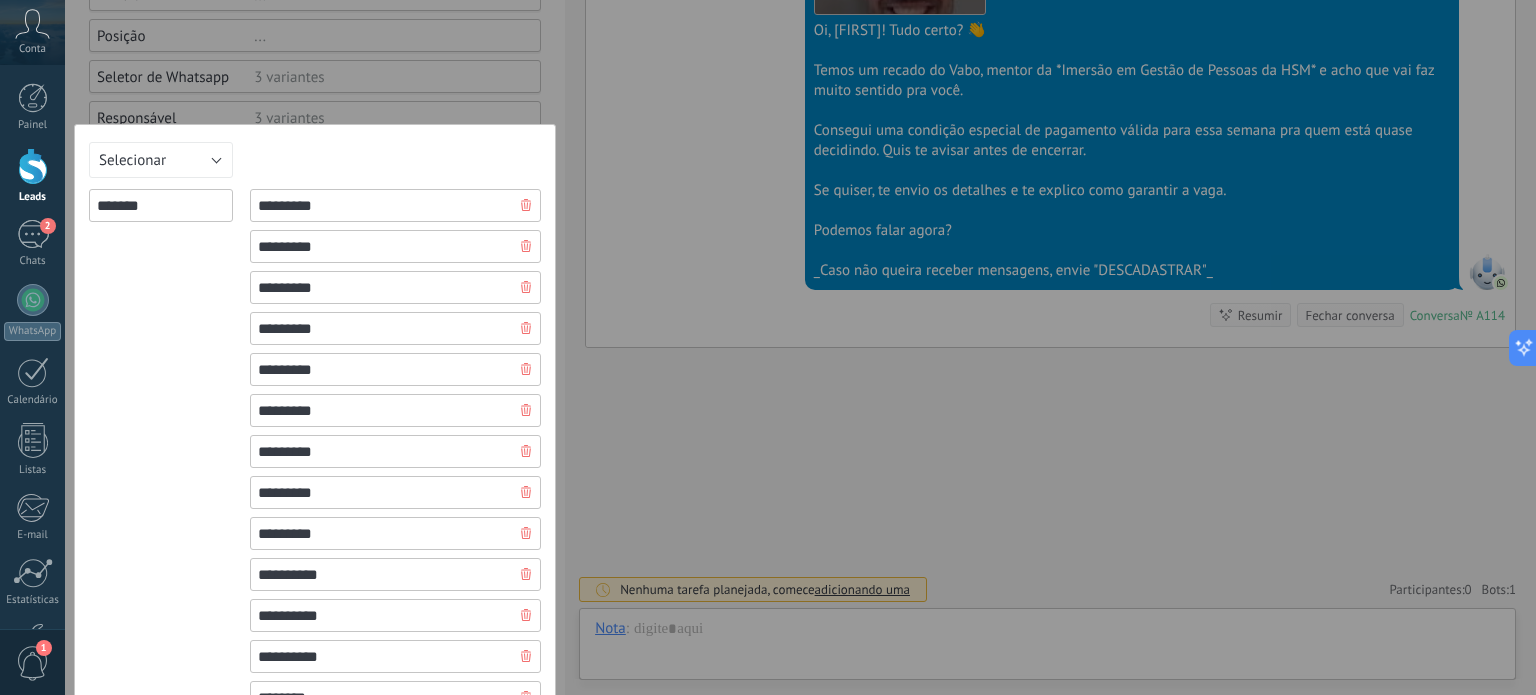type on "**********" 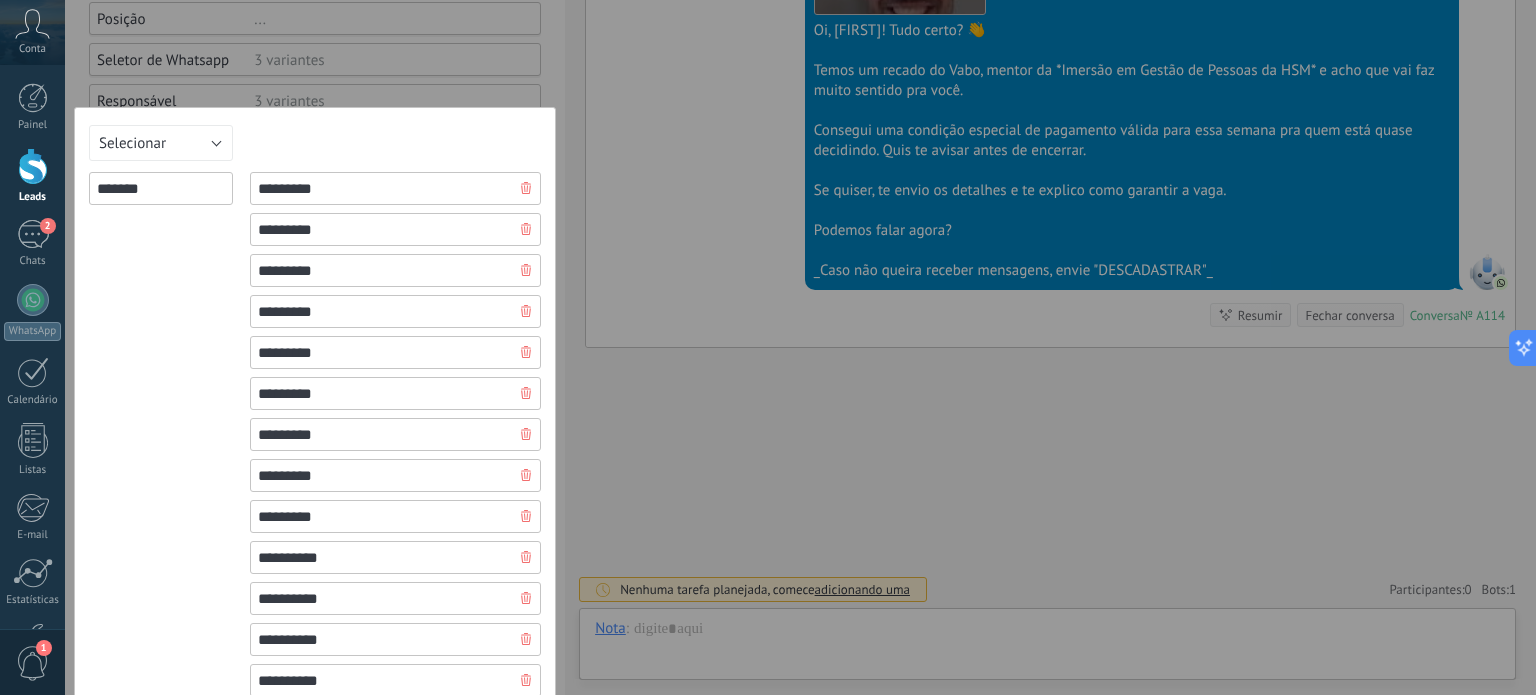 scroll, scrollTop: 873, scrollLeft: 0, axis: vertical 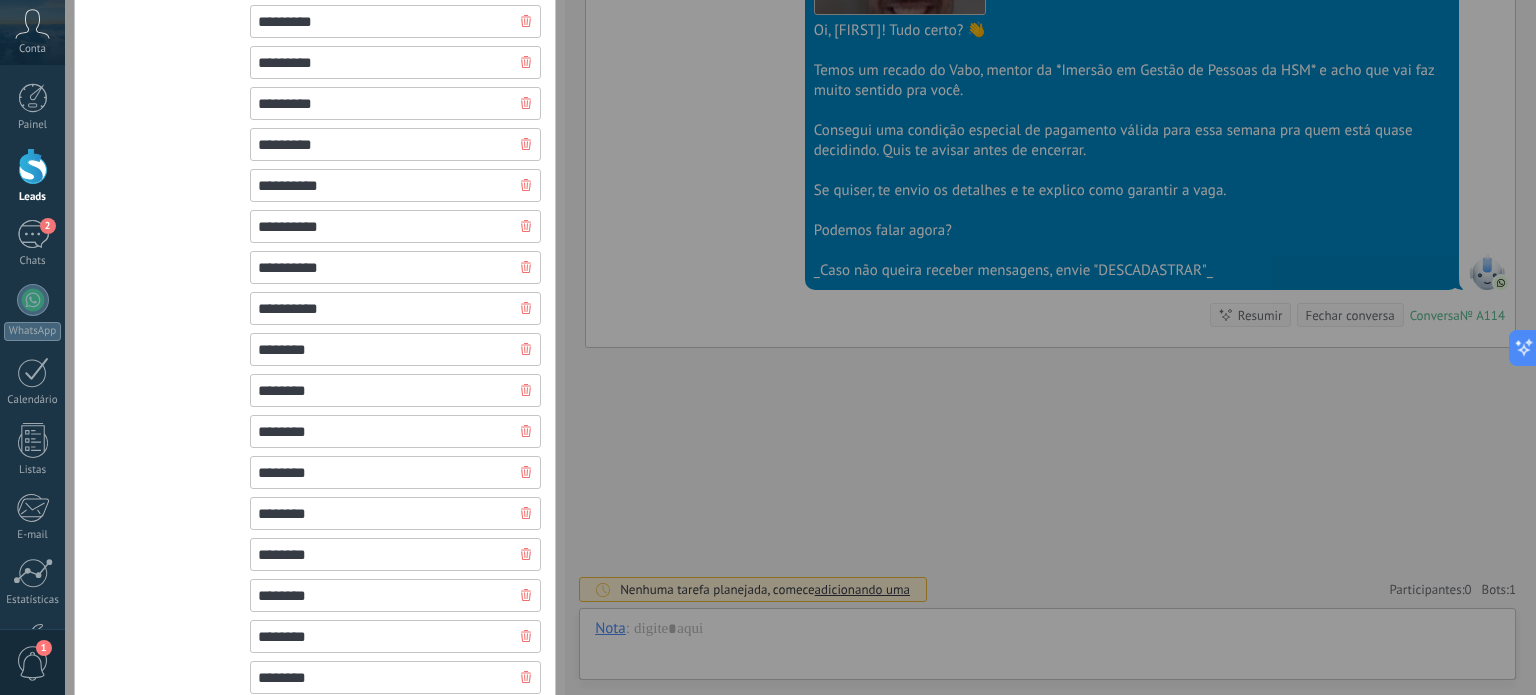 click on "**********" at bounding box center [395, 308] 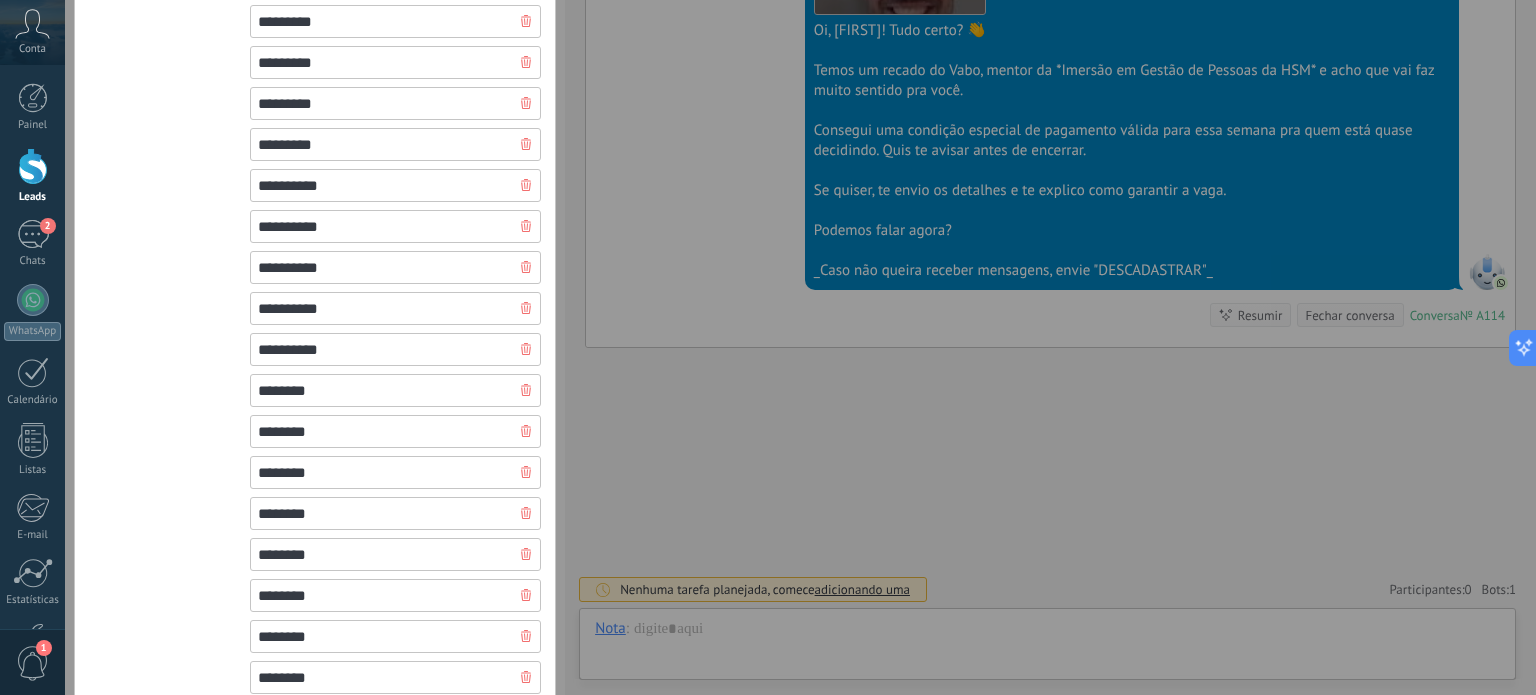 type on "**********" 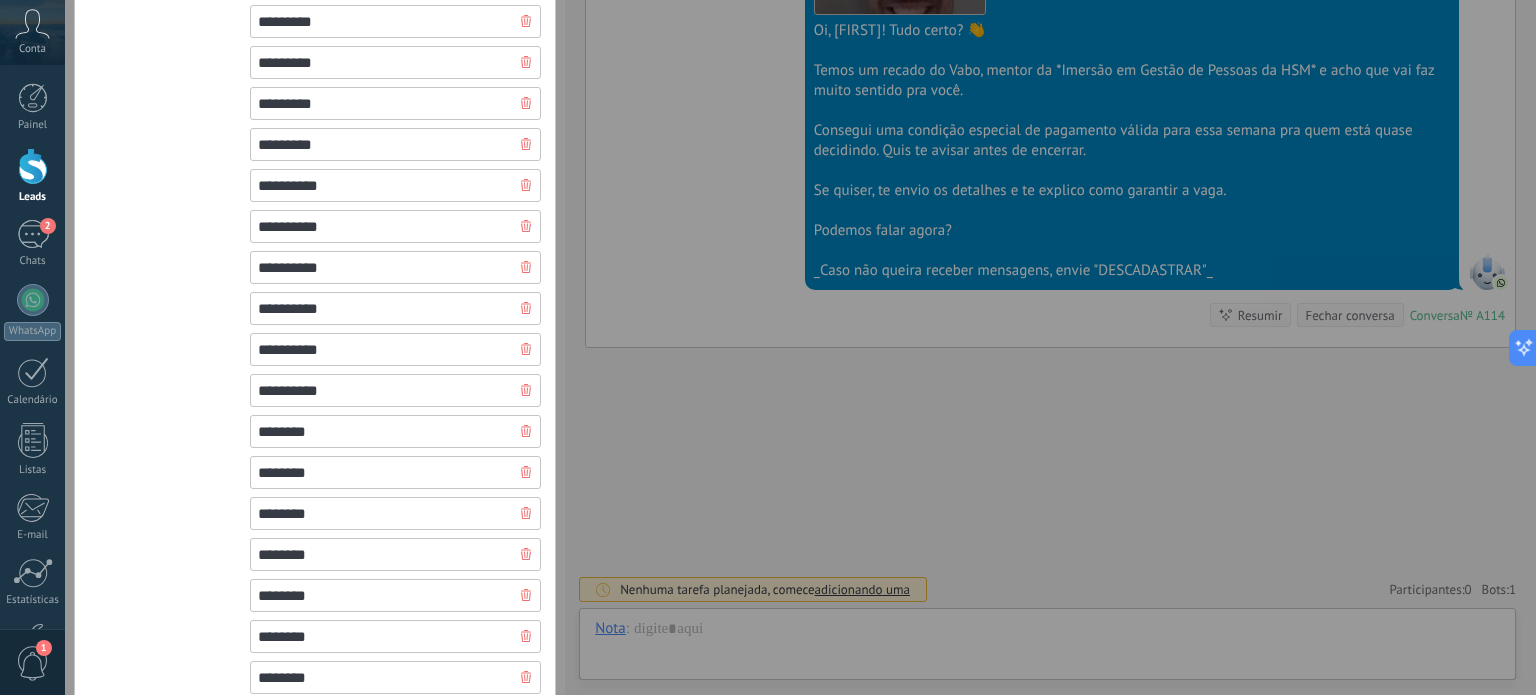 type on "**********" 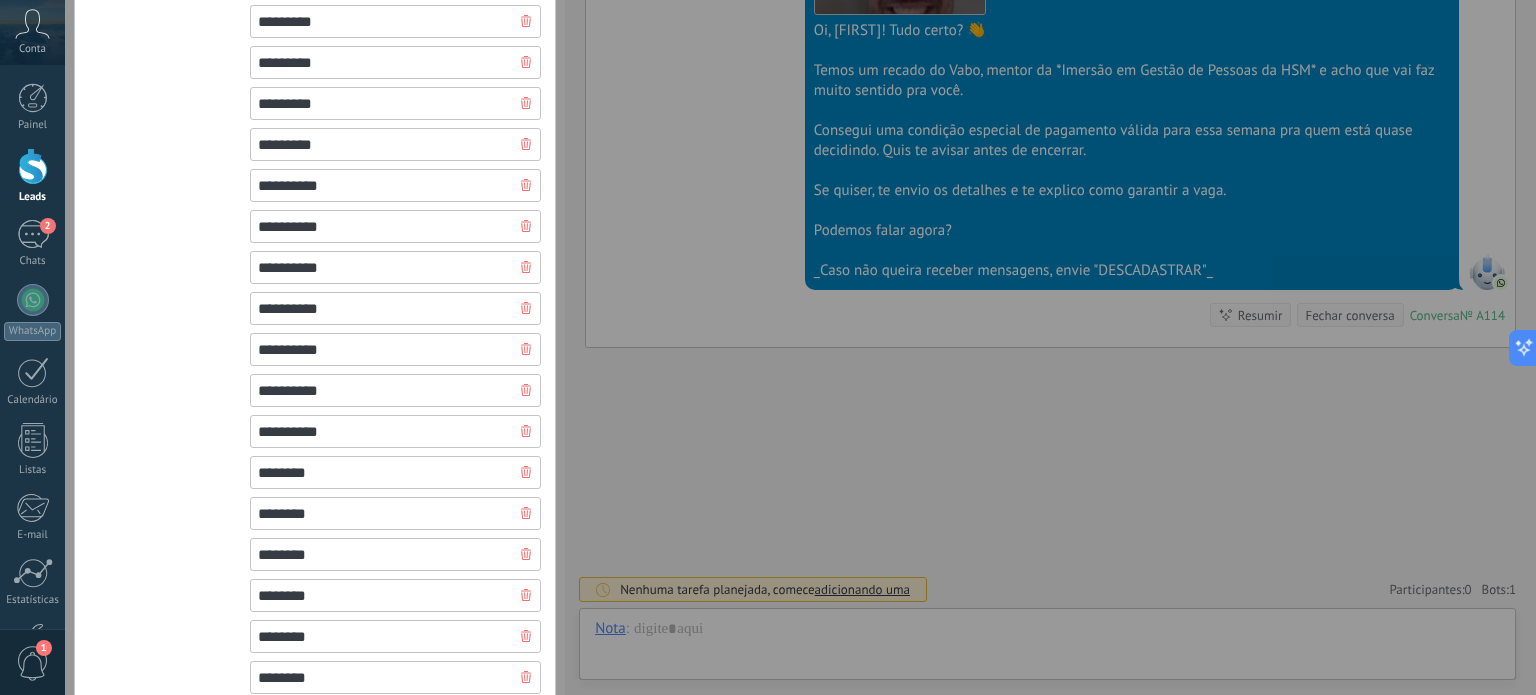 type on "**********" 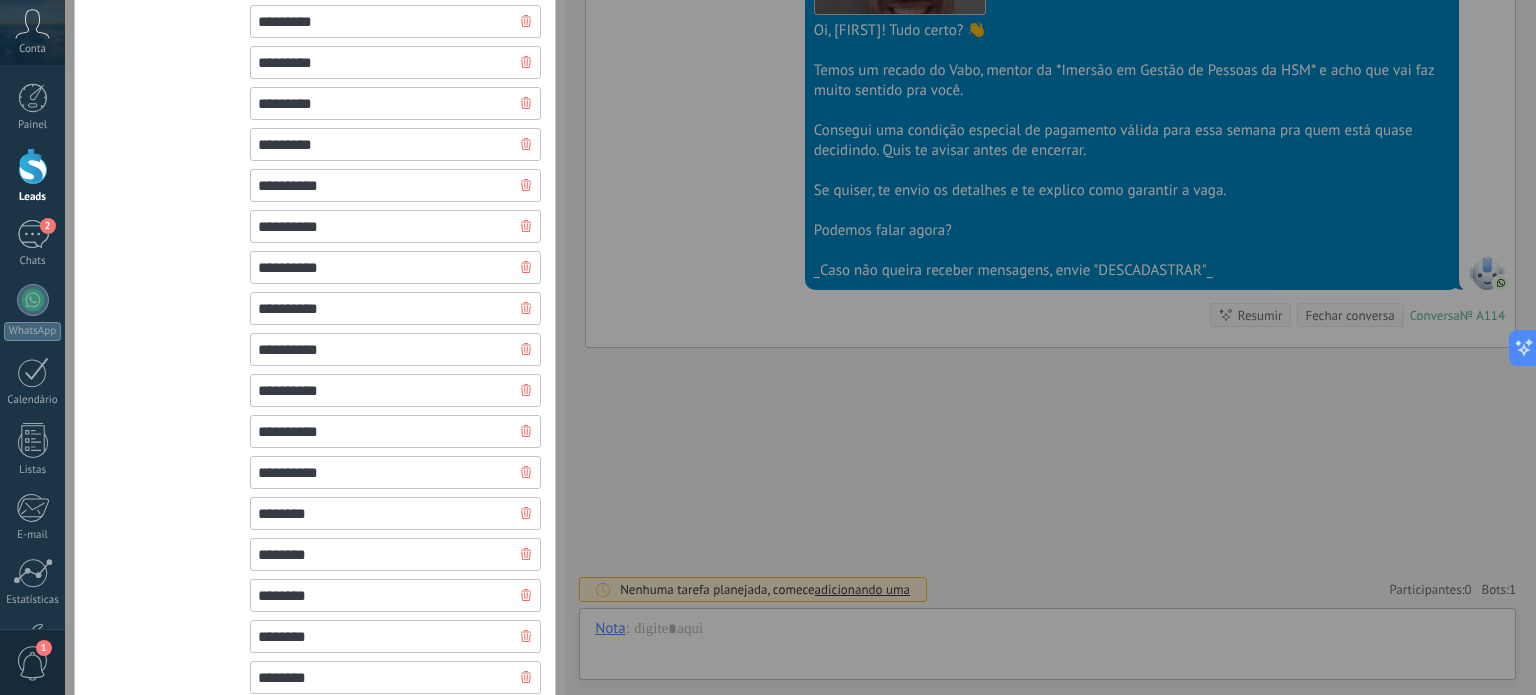 type on "**********" 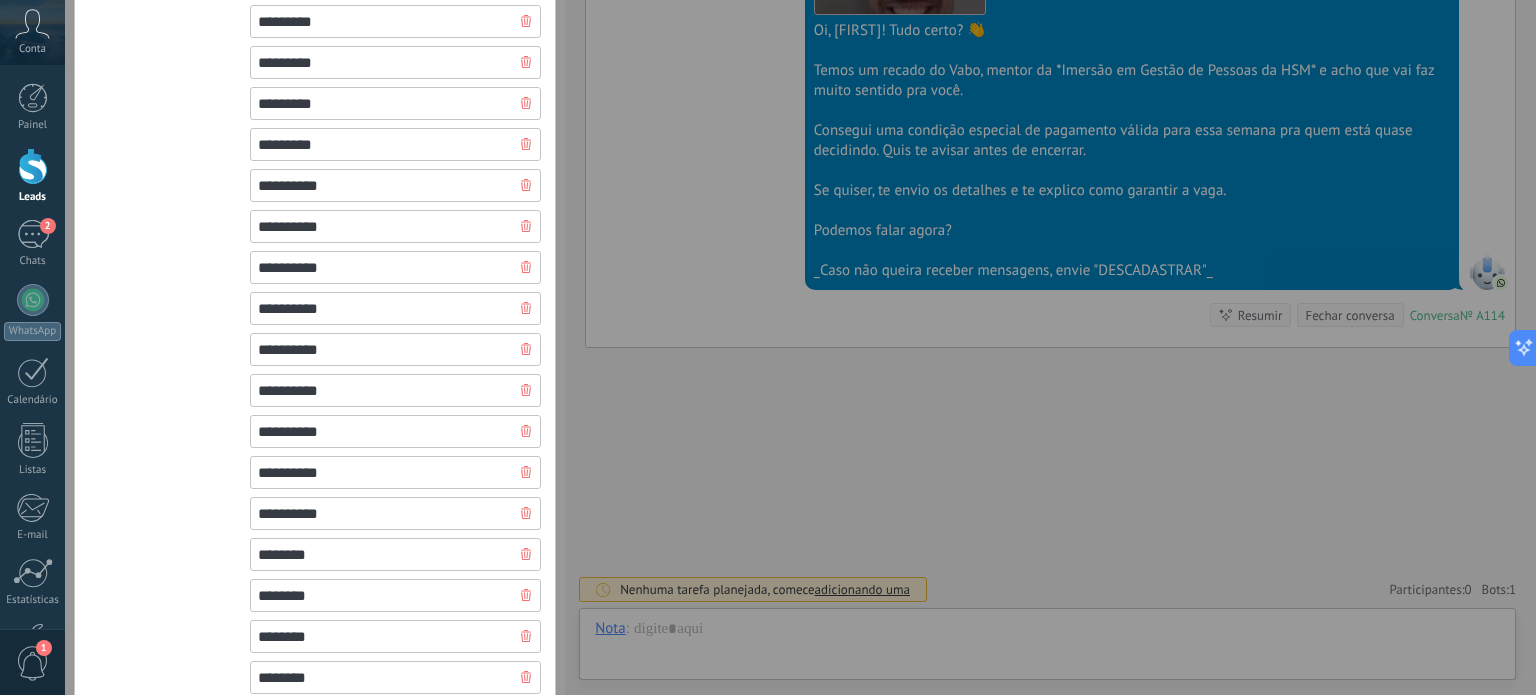 type on "**********" 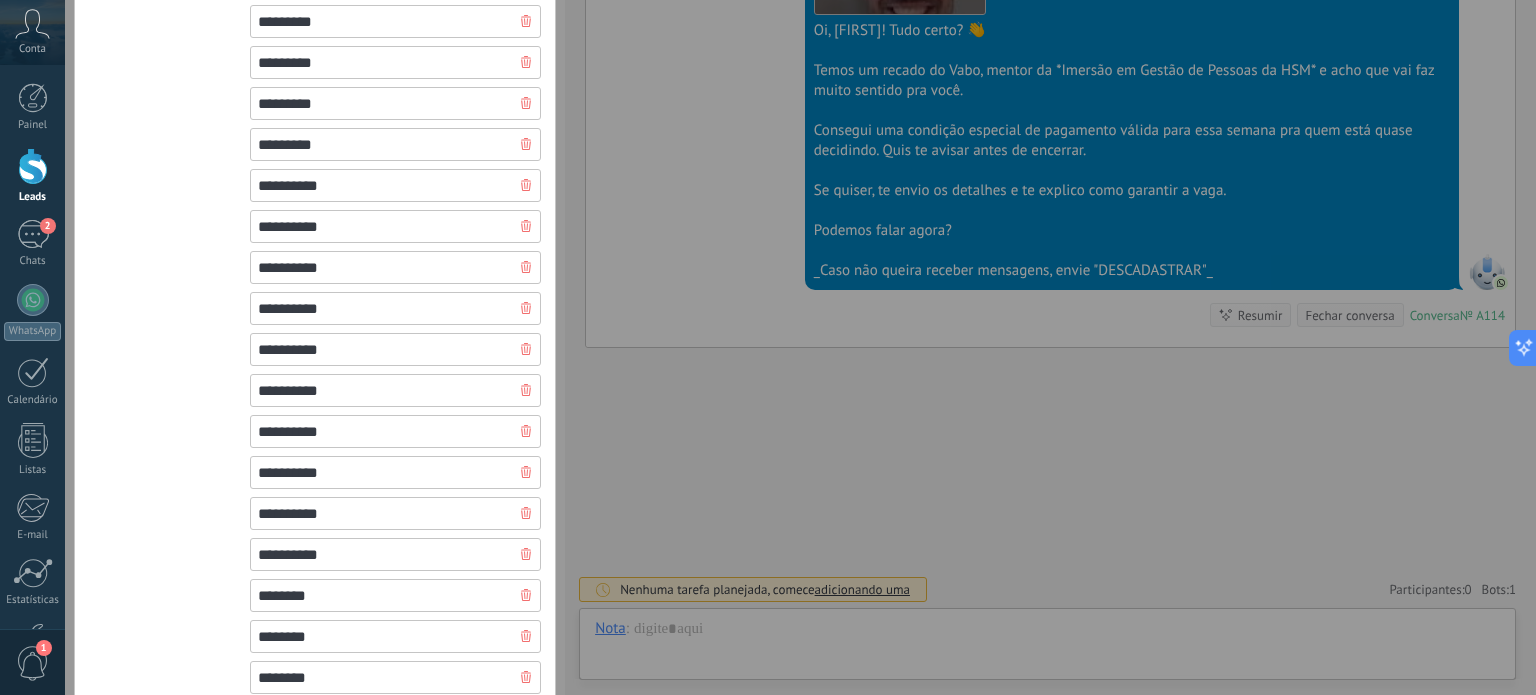 type on "**********" 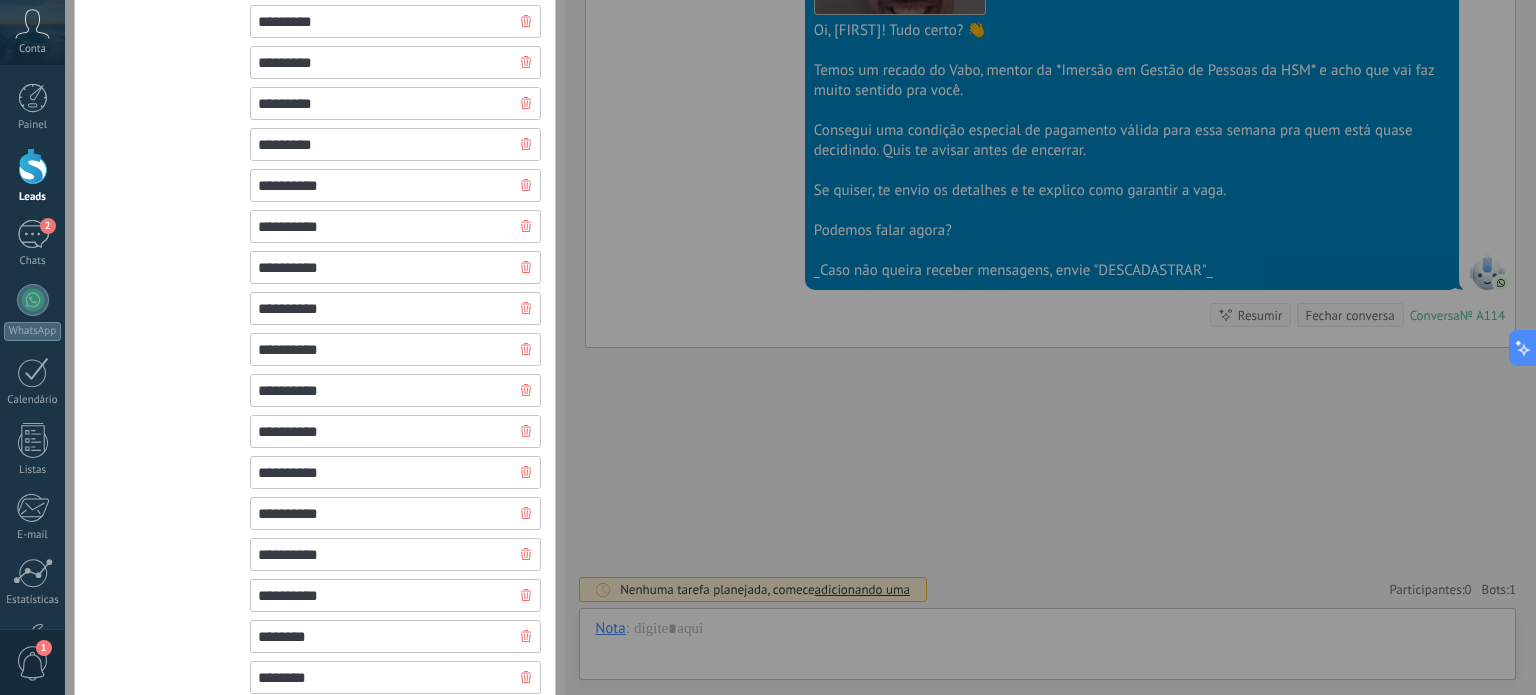 type on "**********" 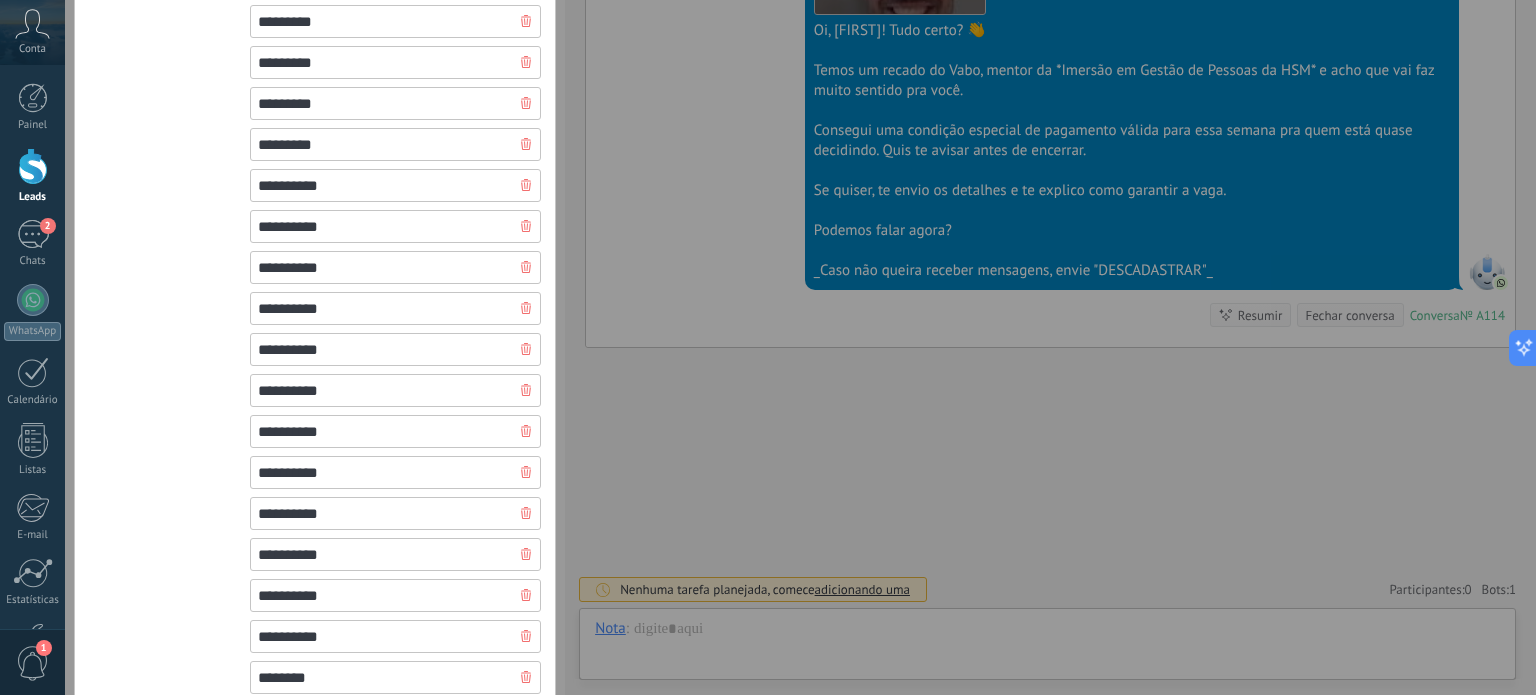 type on "**********" 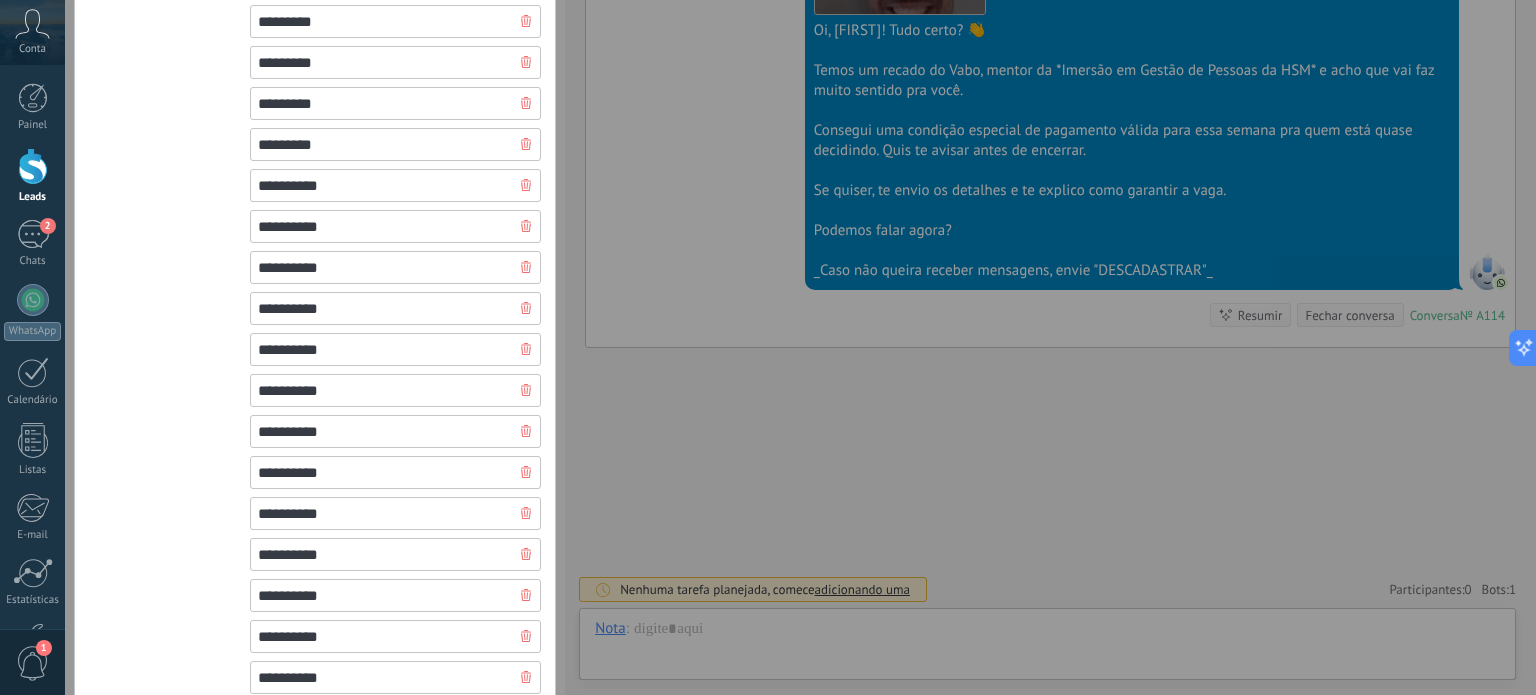 type on "**********" 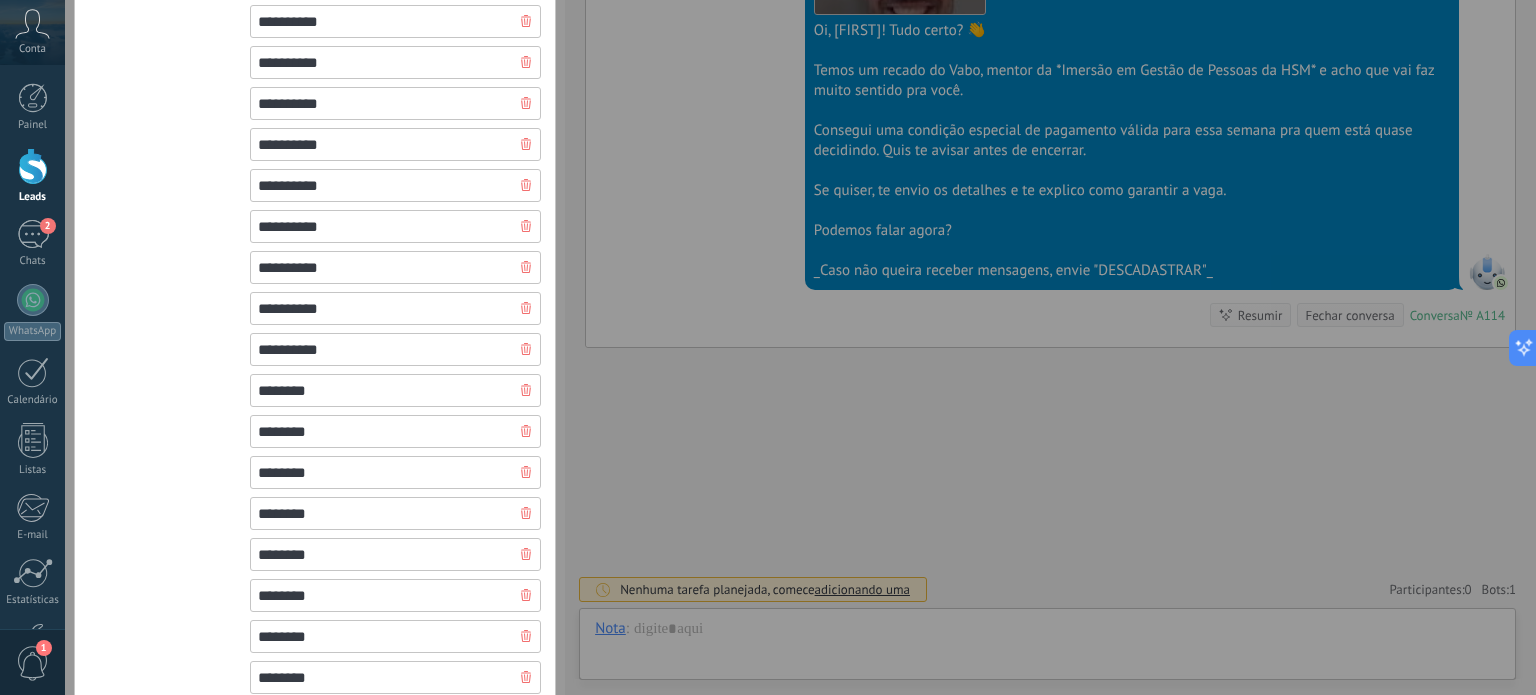 type on "**********" 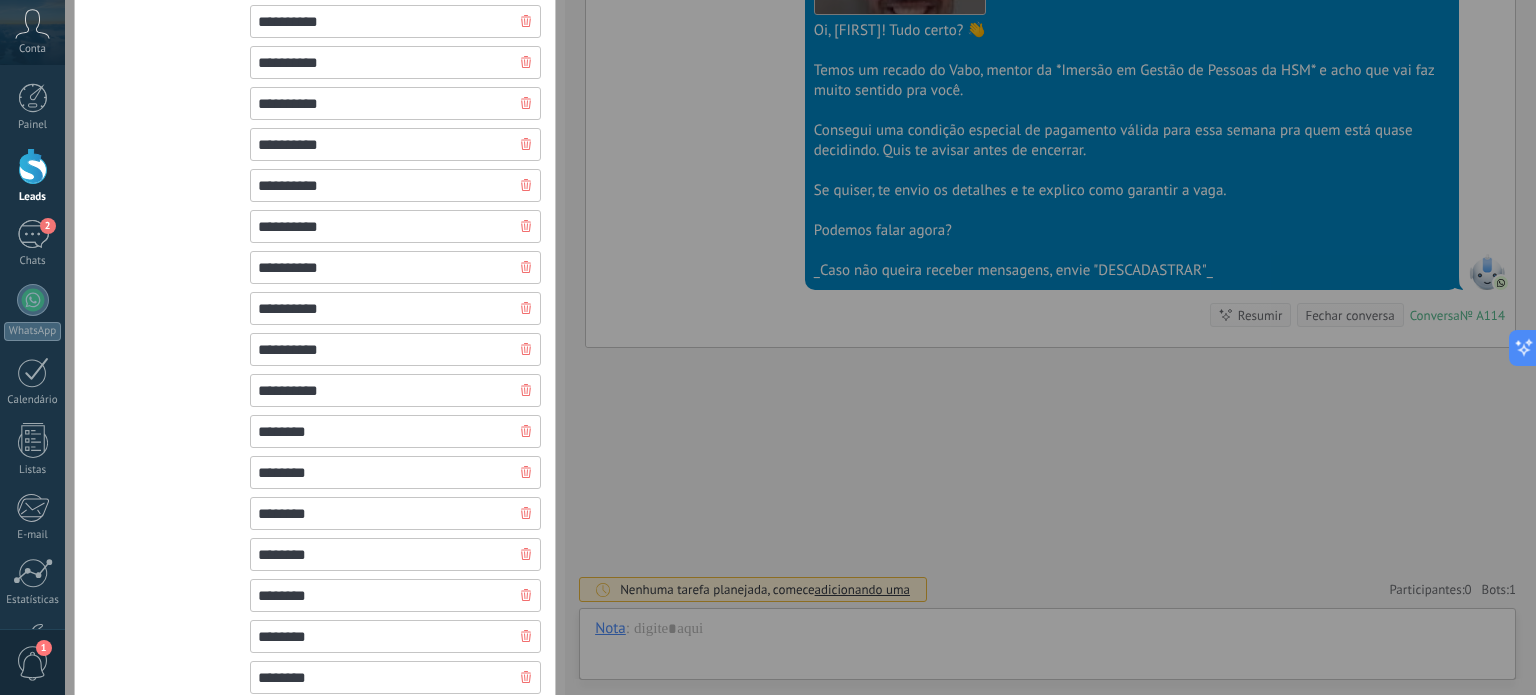 type on "**********" 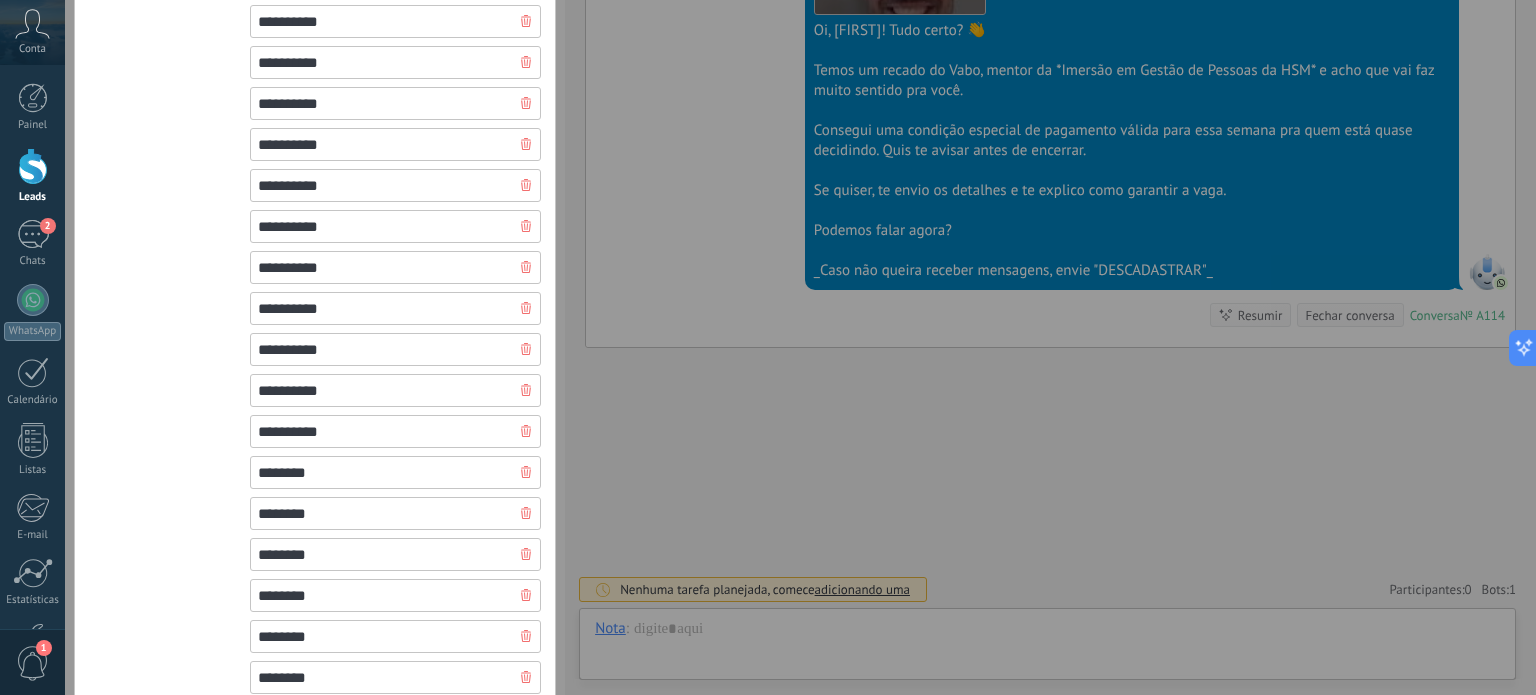 type on "**********" 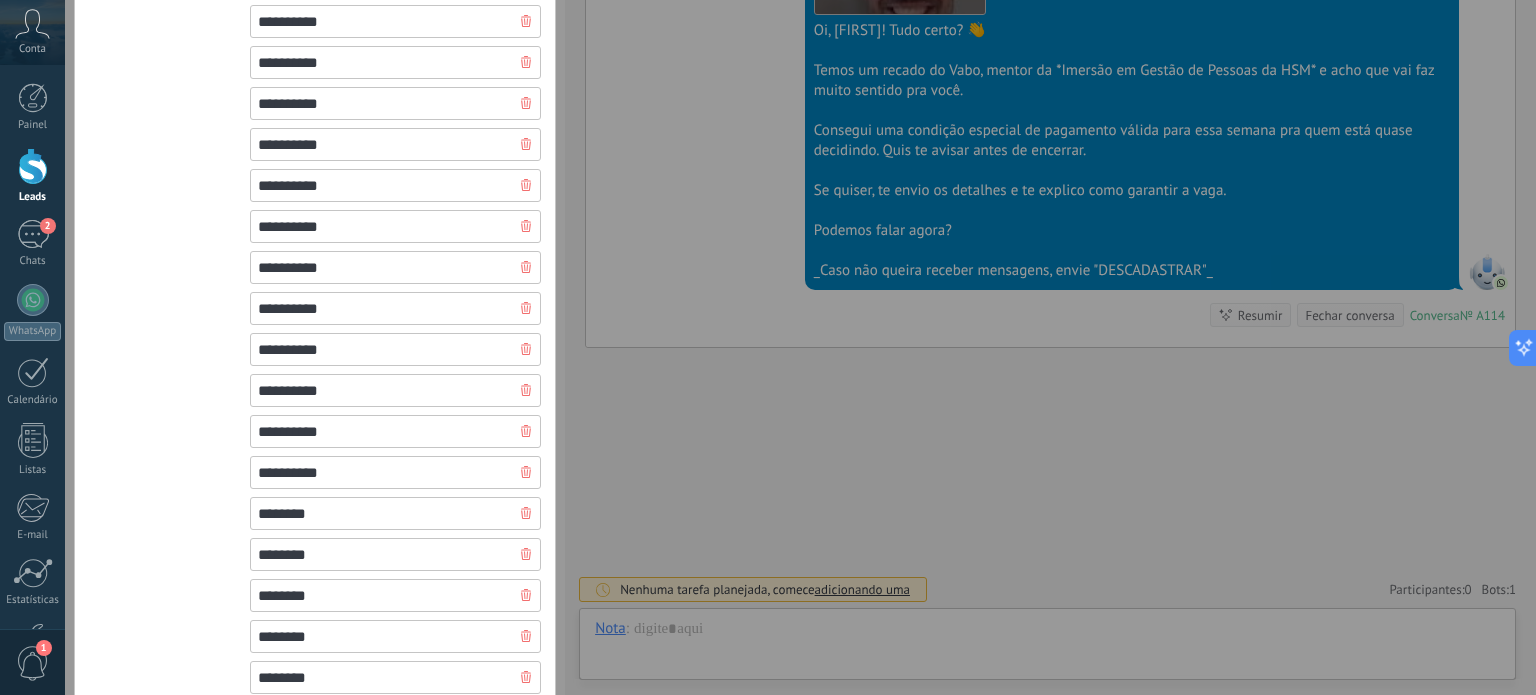 type on "**********" 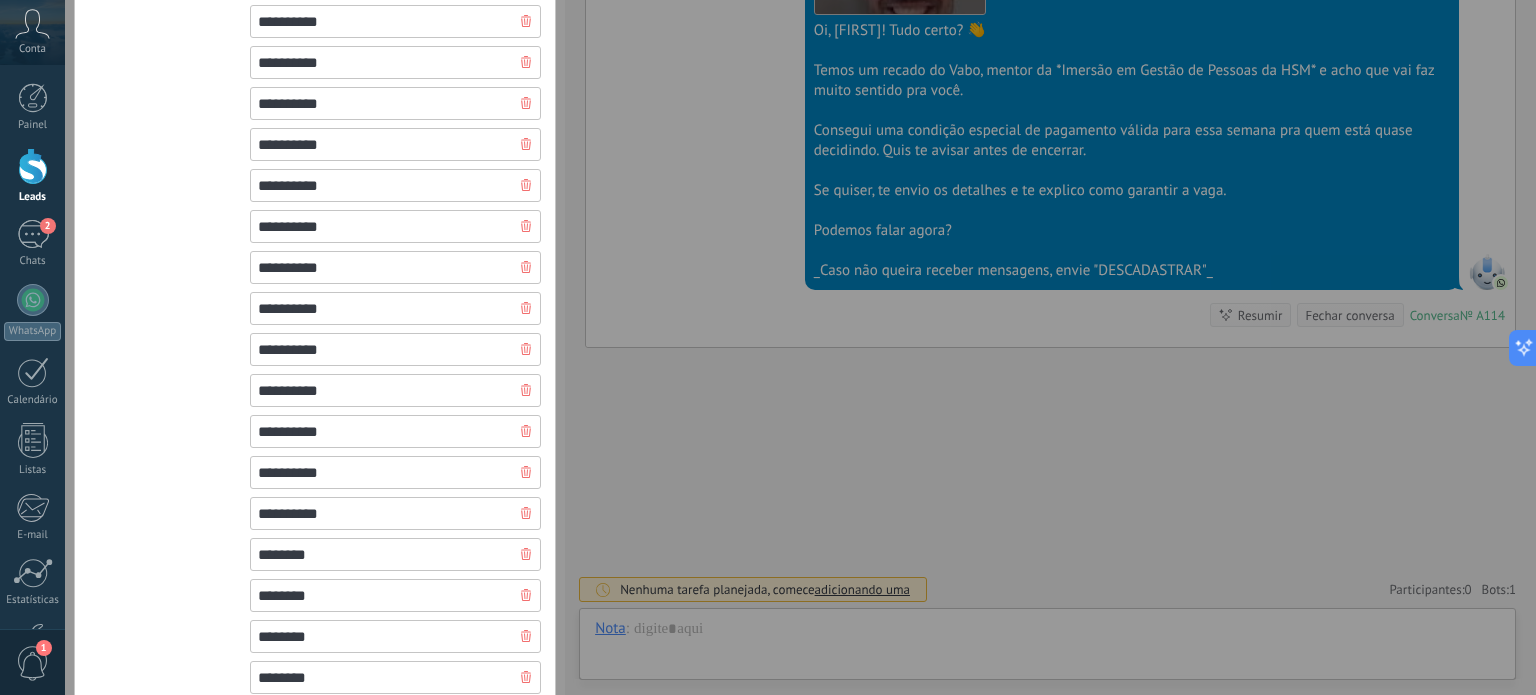 type on "**********" 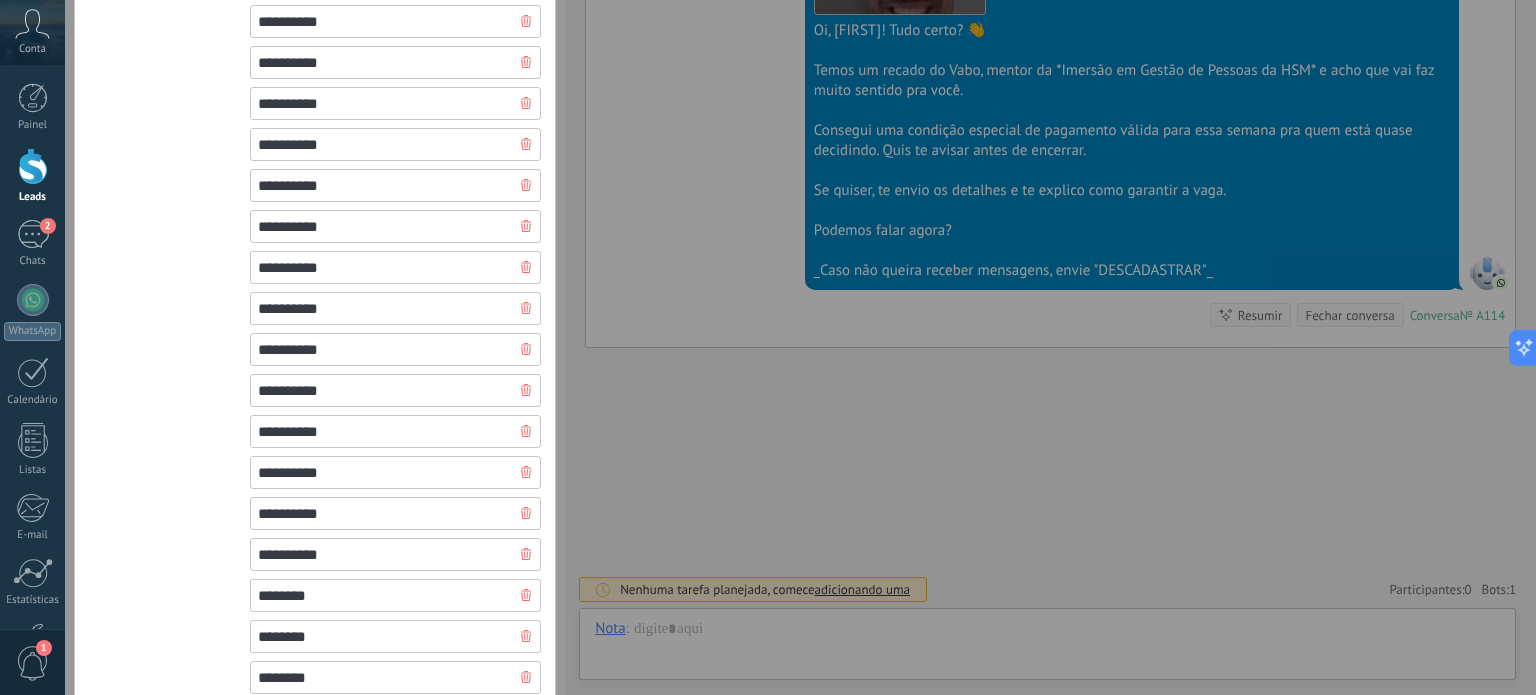 type on "**********" 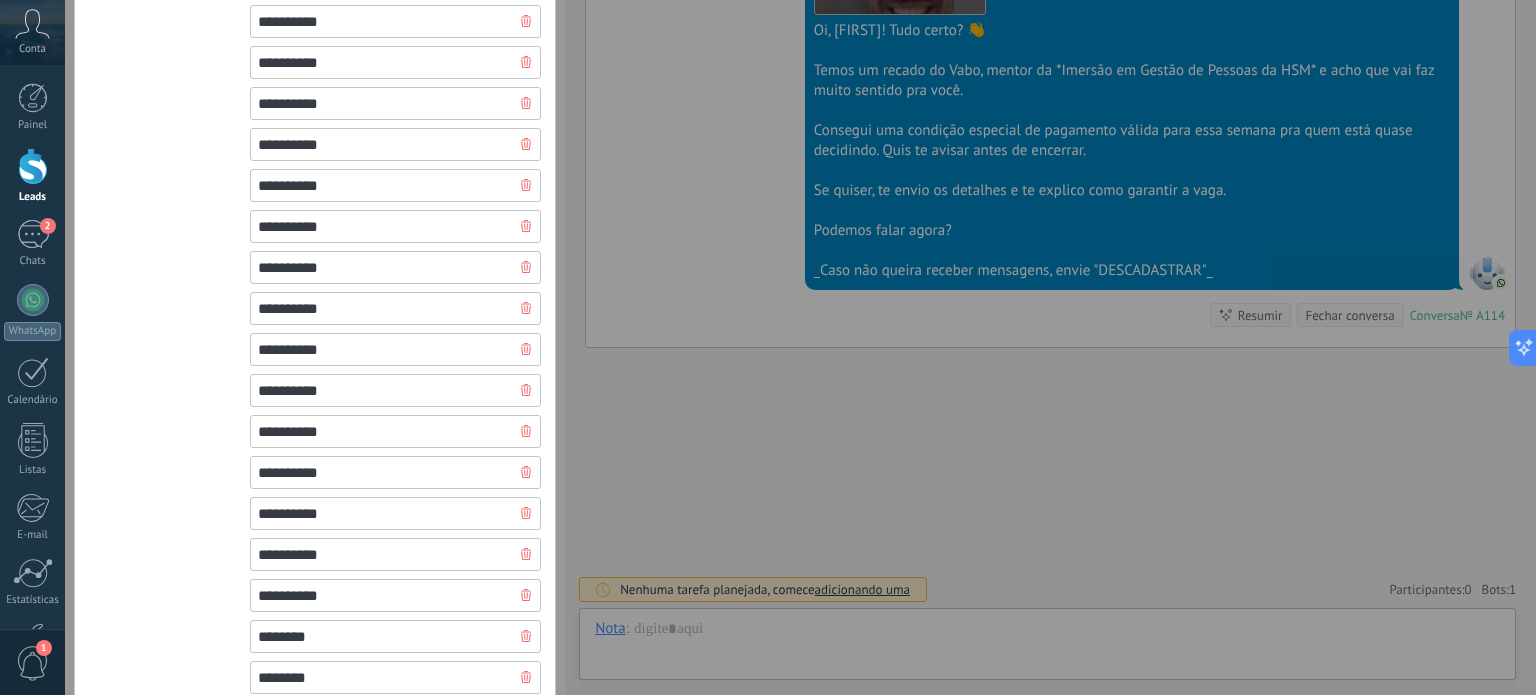 type on "**********" 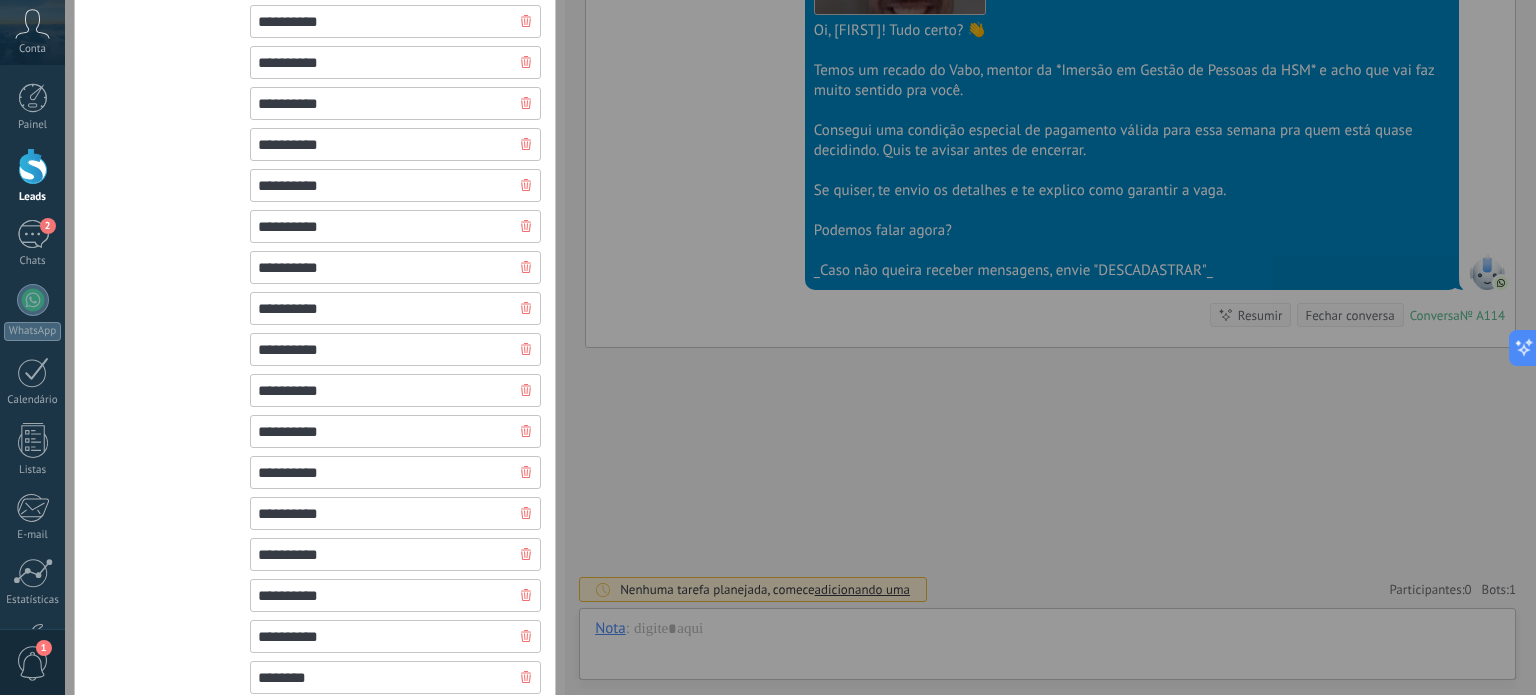type on "**********" 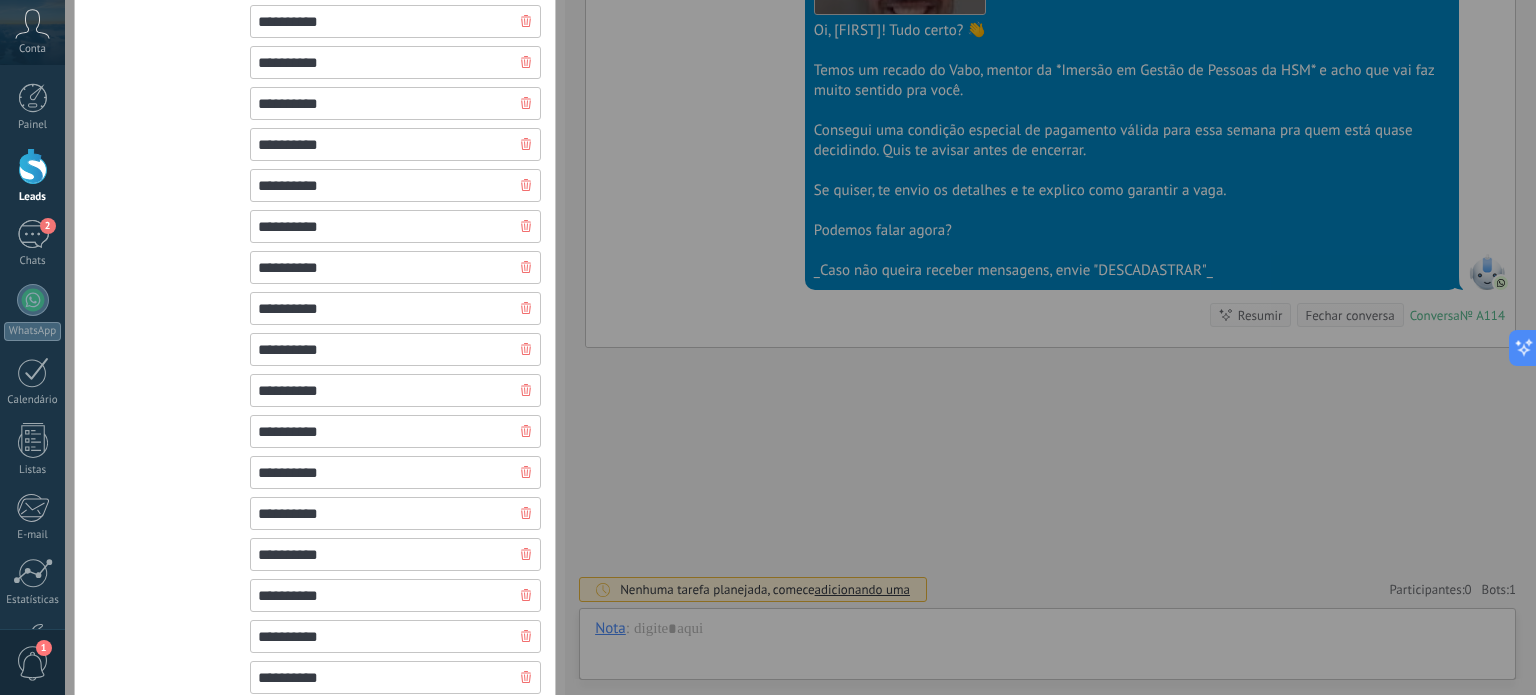 type on "**********" 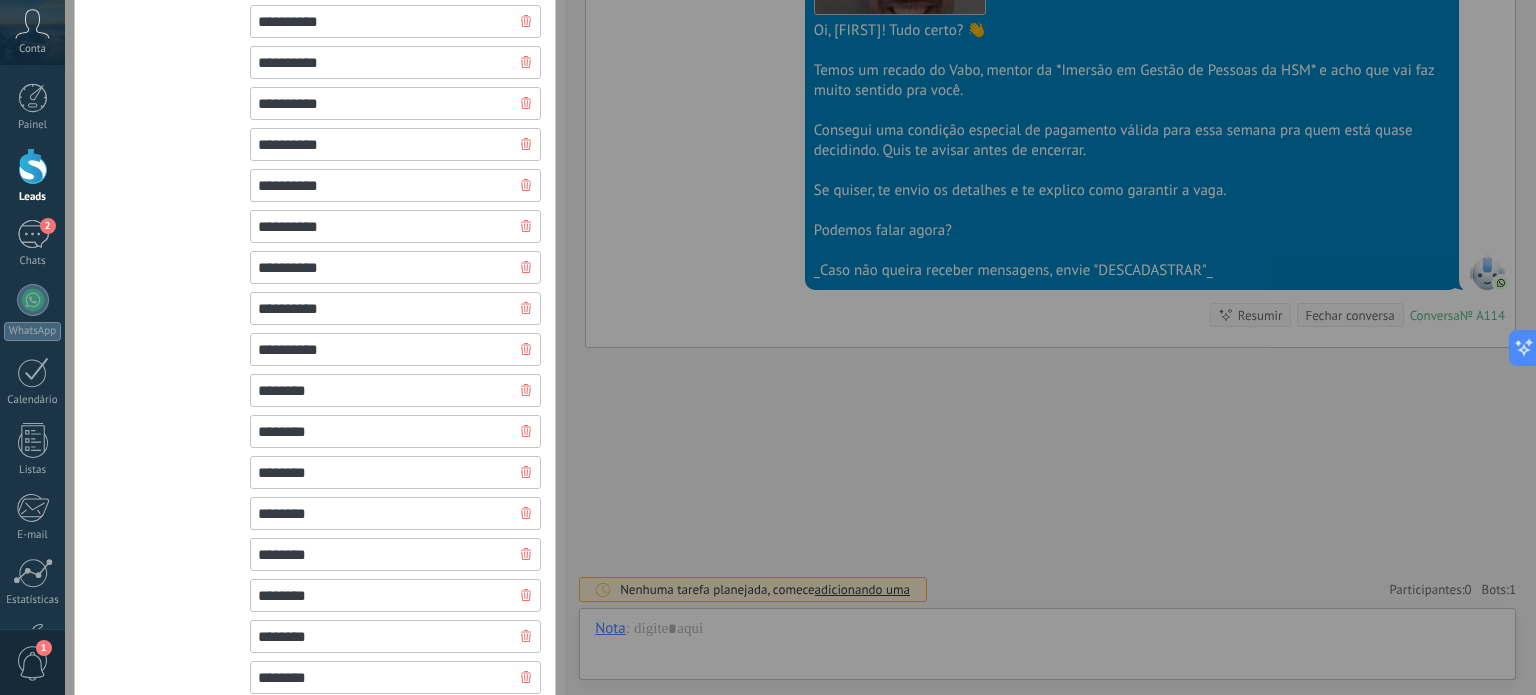 type on "**********" 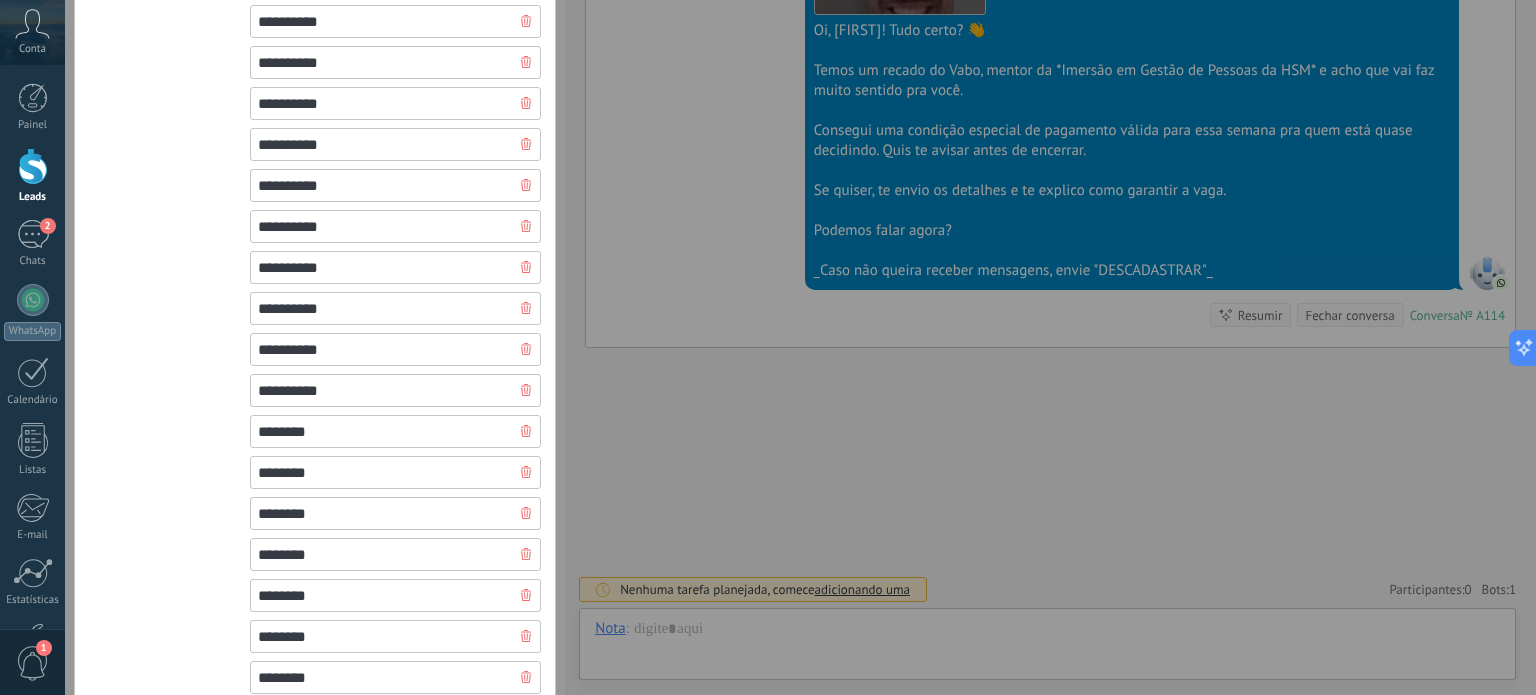 type on "**********" 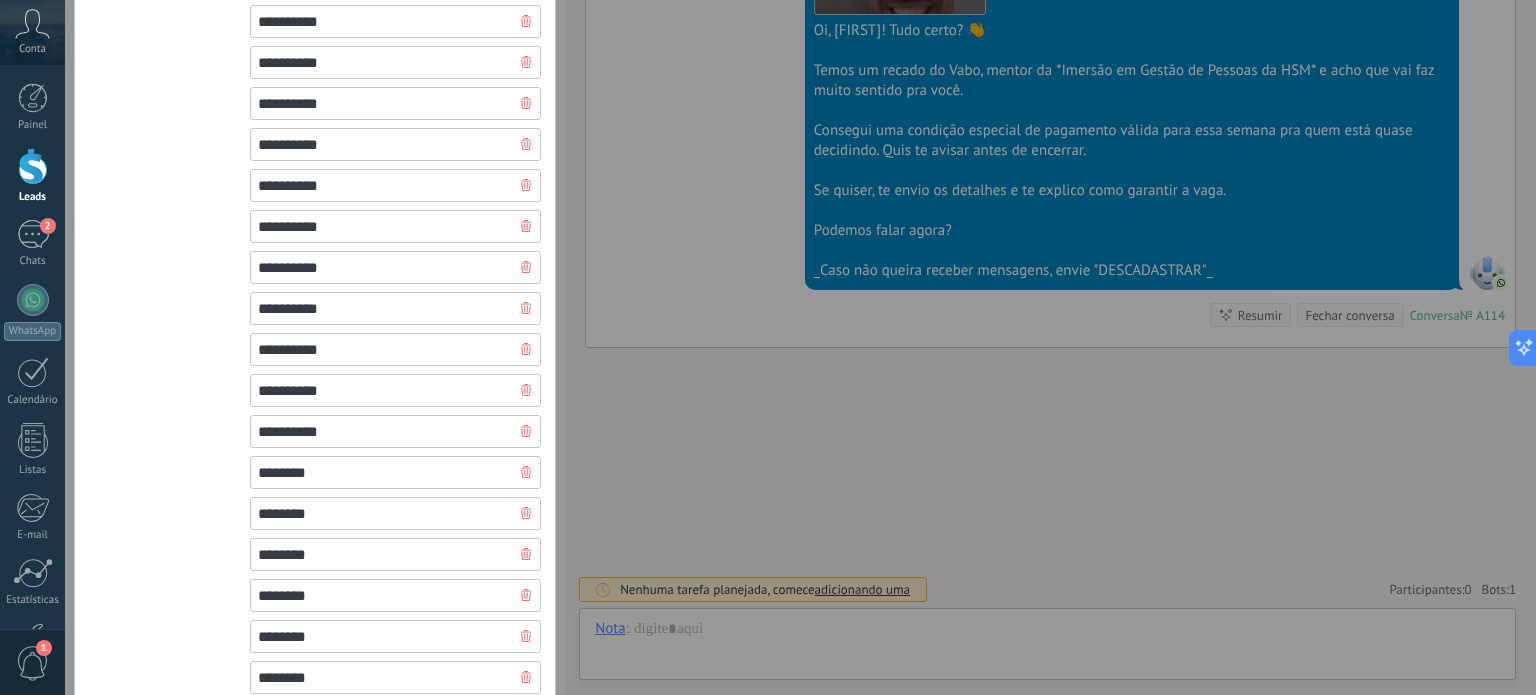 type on "**********" 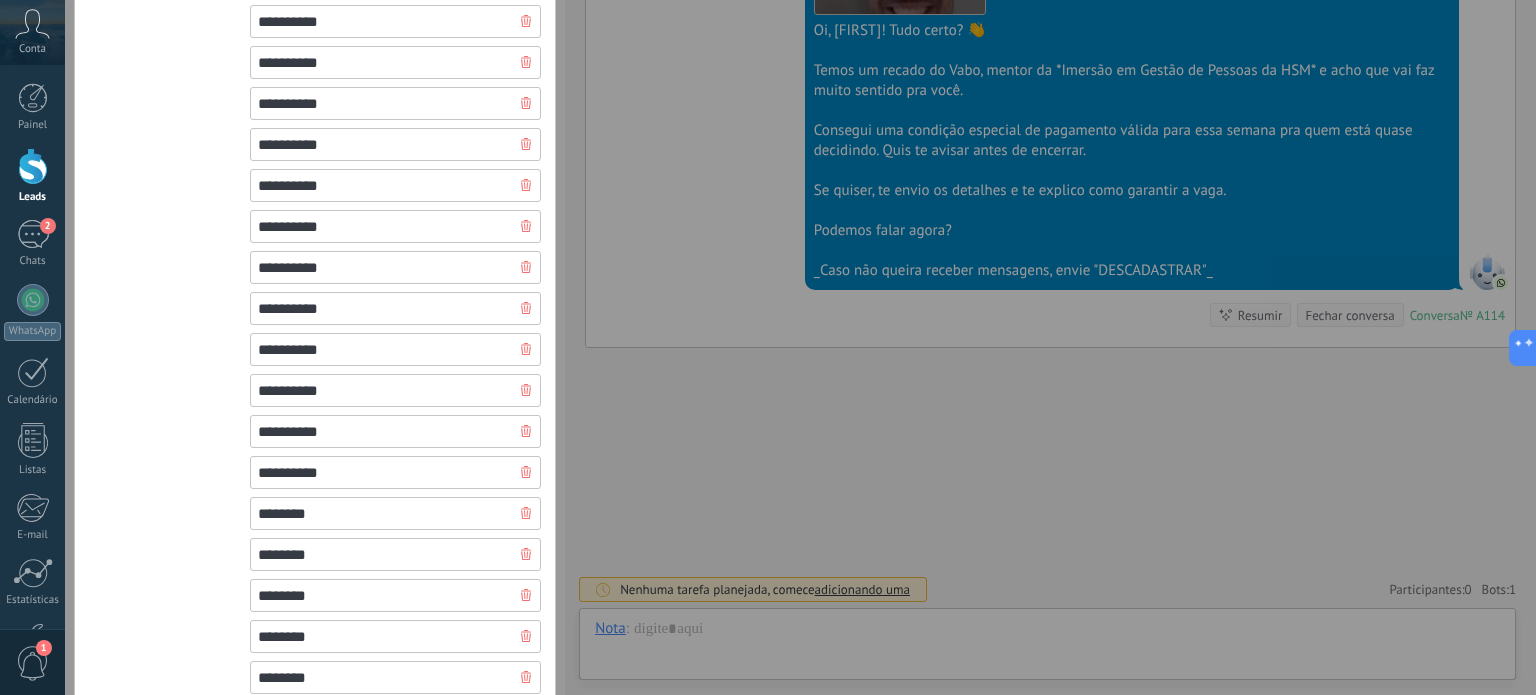 type on "**********" 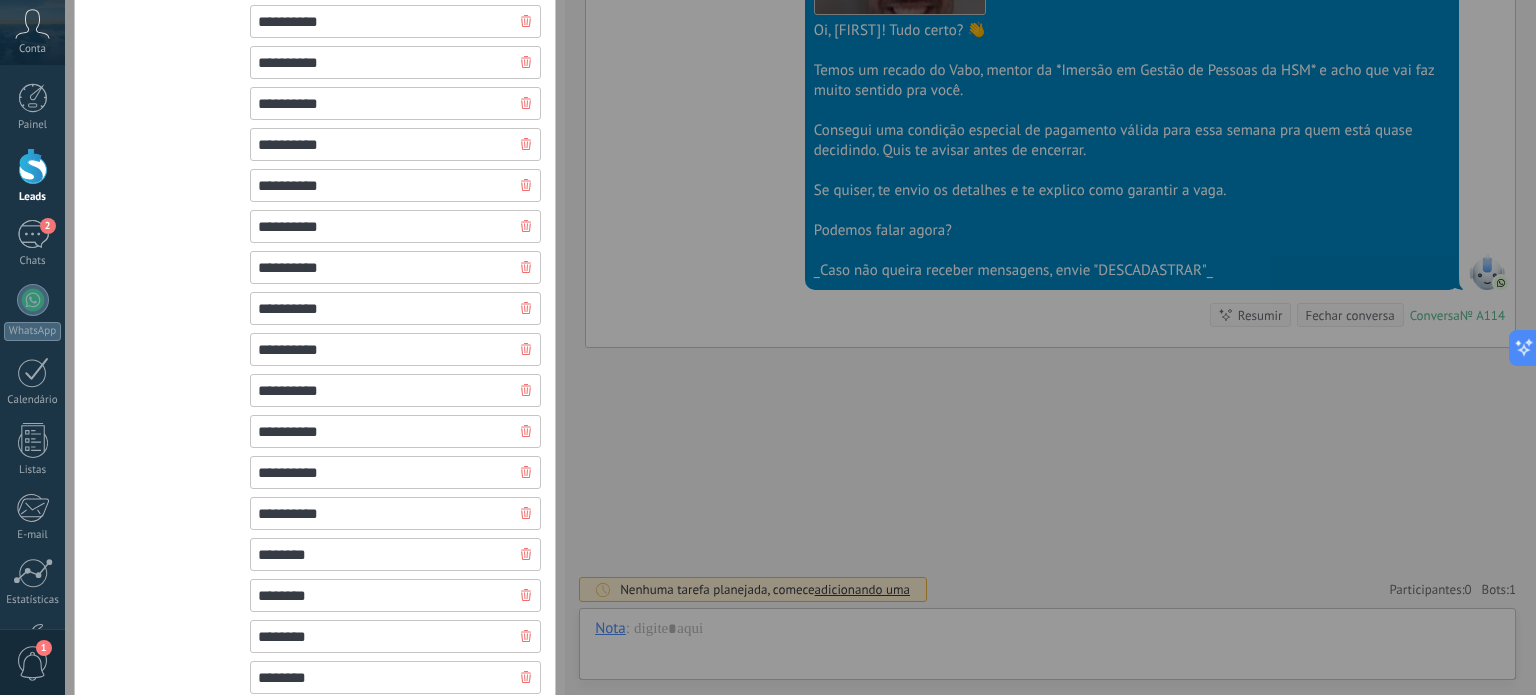 type on "**********" 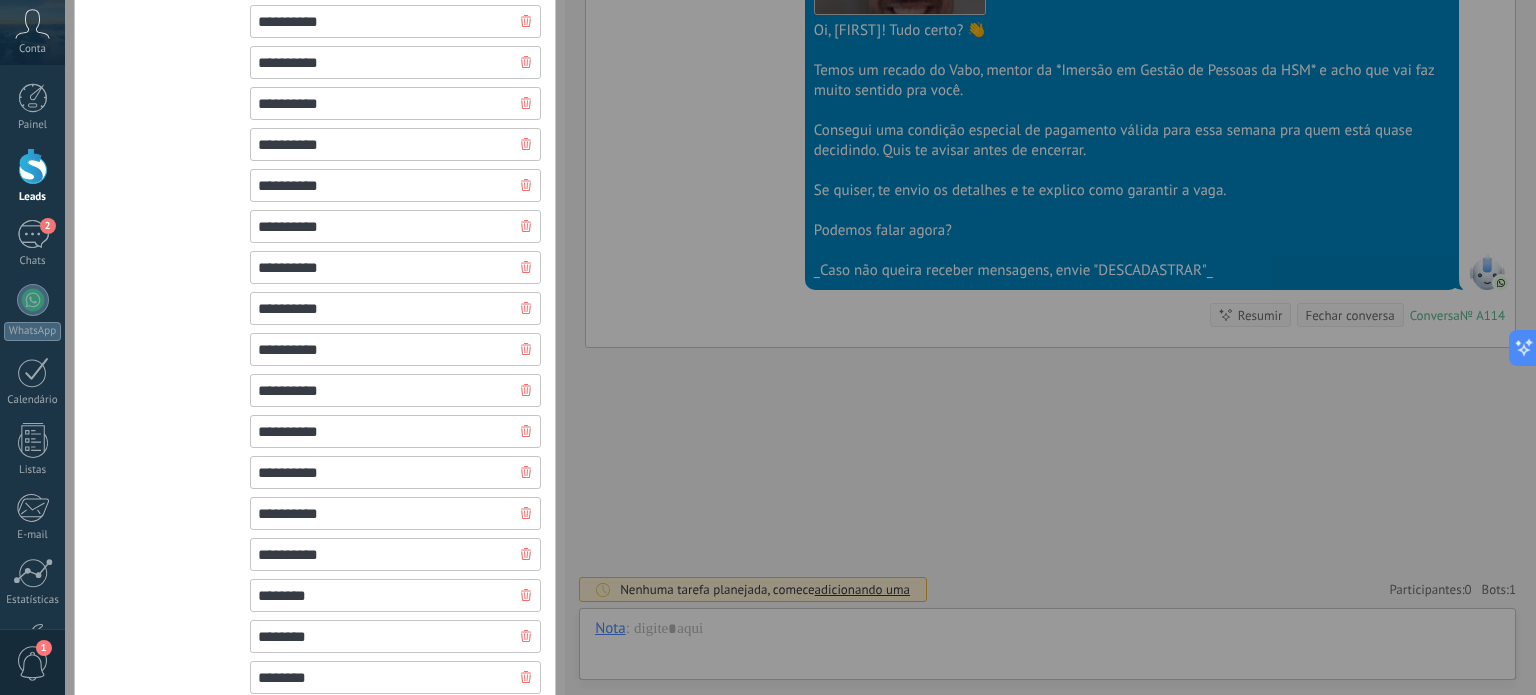 type on "**********" 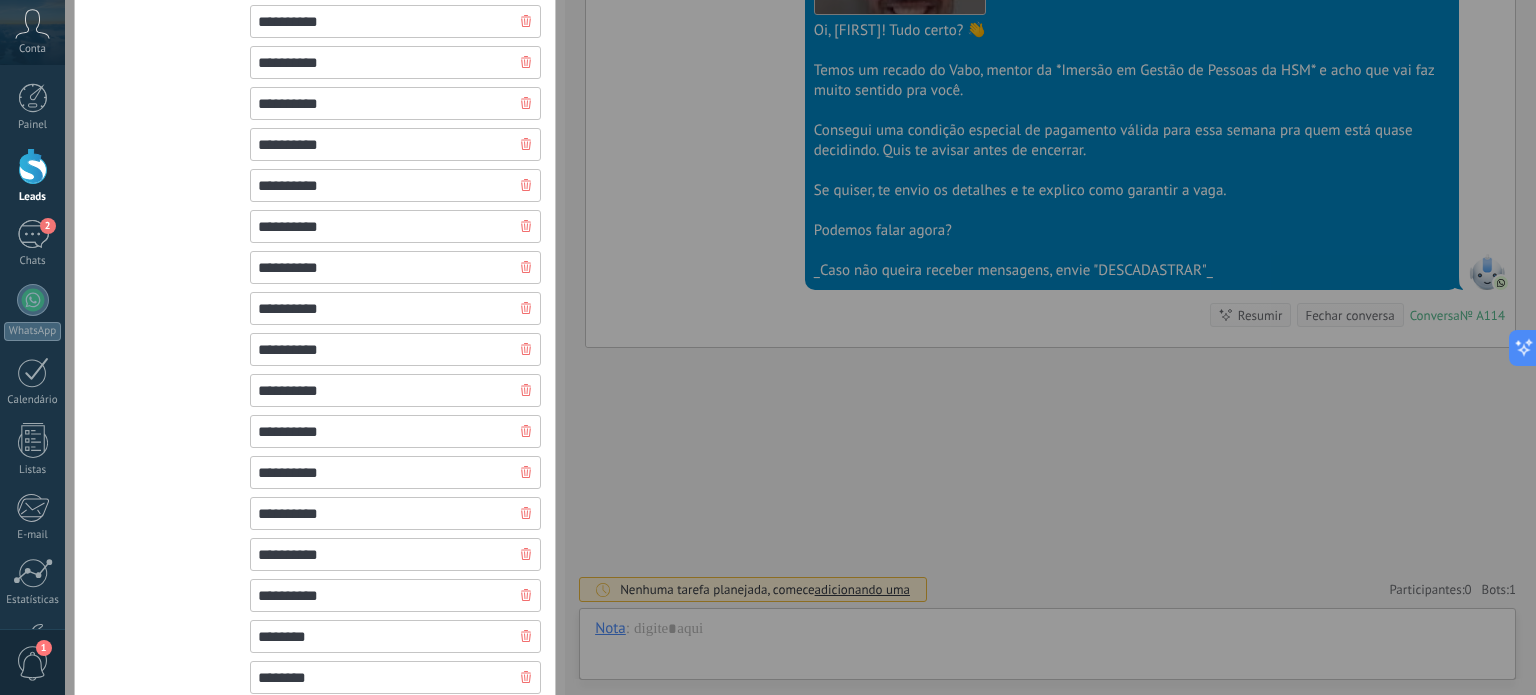 type on "**********" 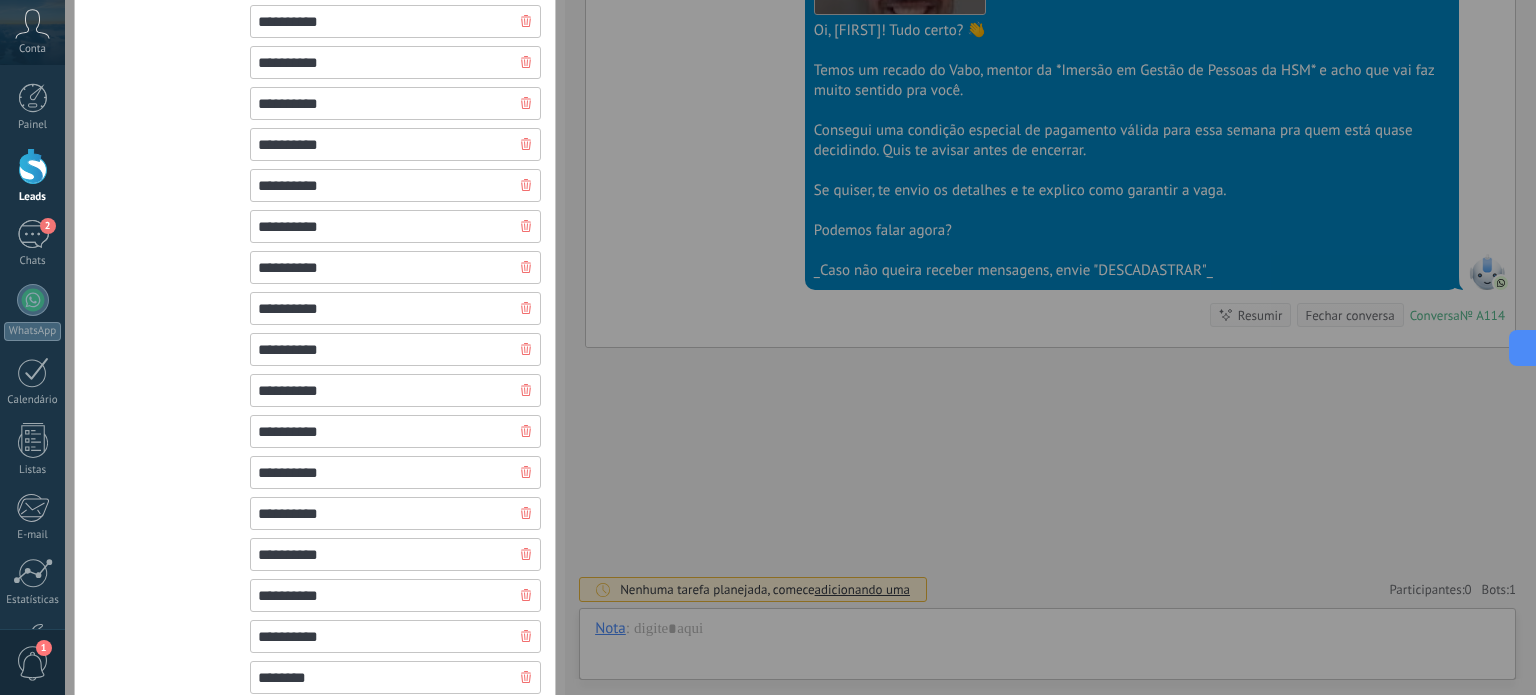 type on "**********" 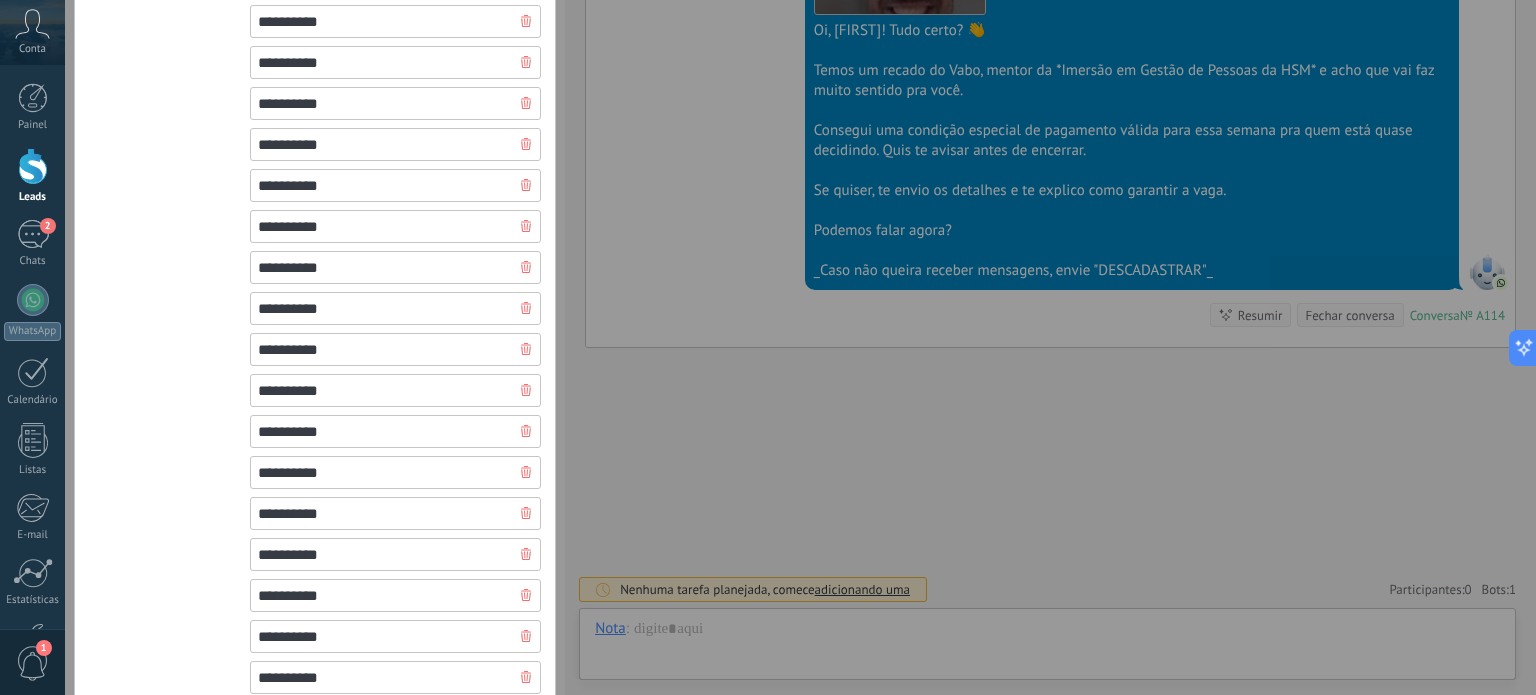type on "**********" 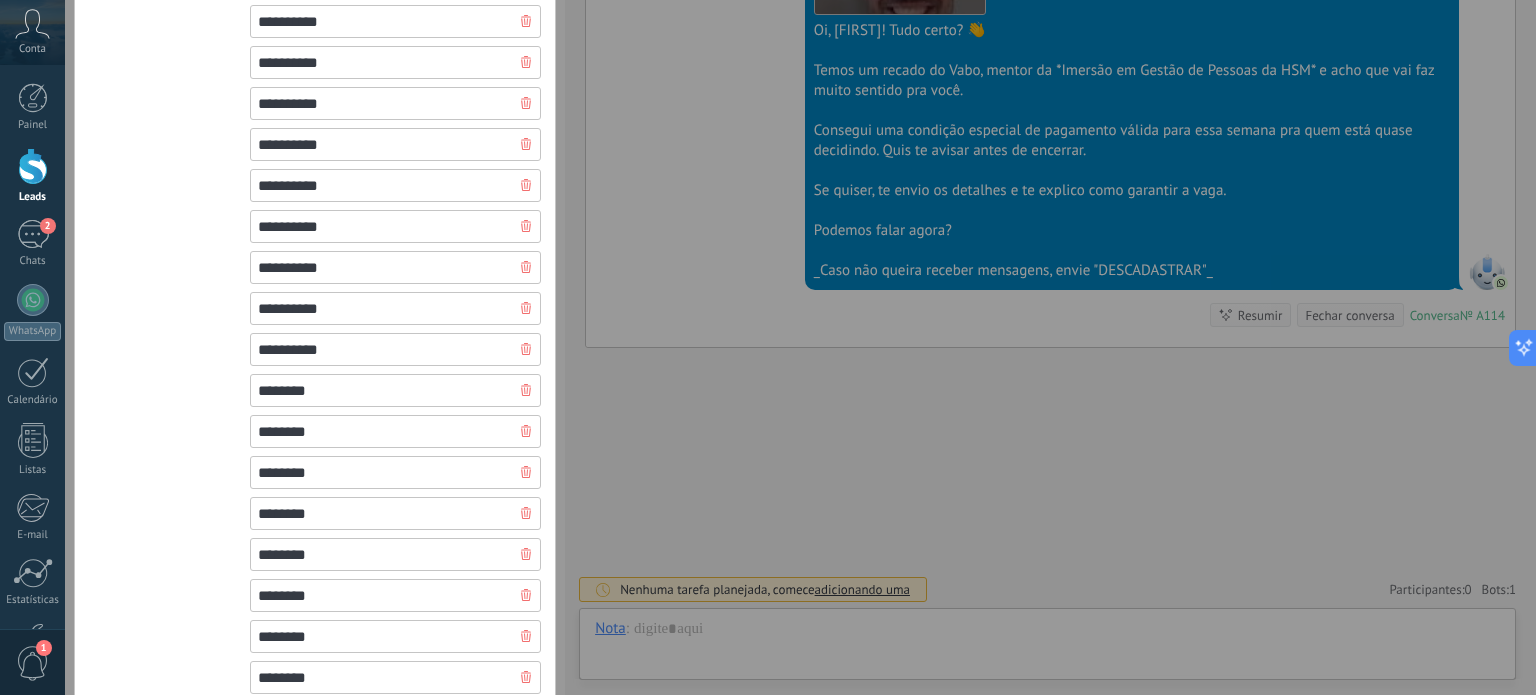 type on "**********" 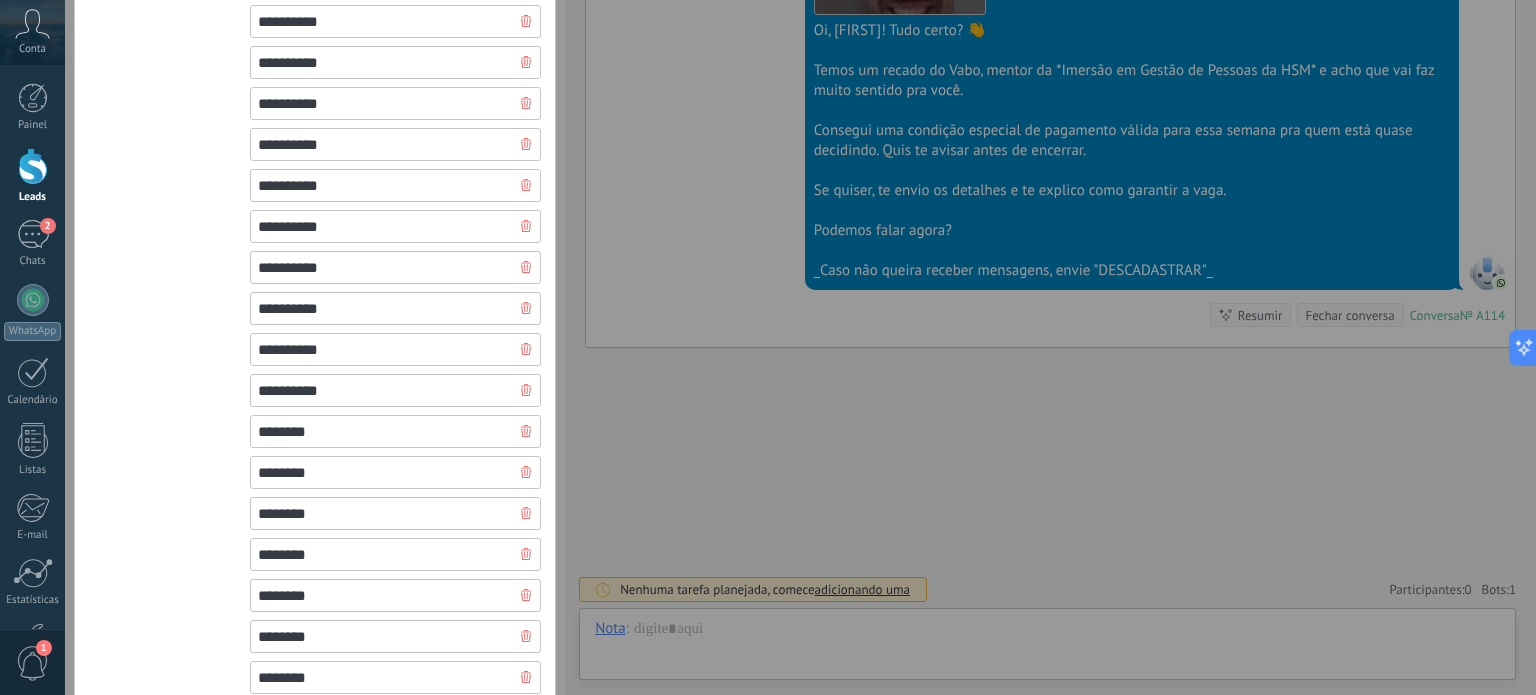 type on "**********" 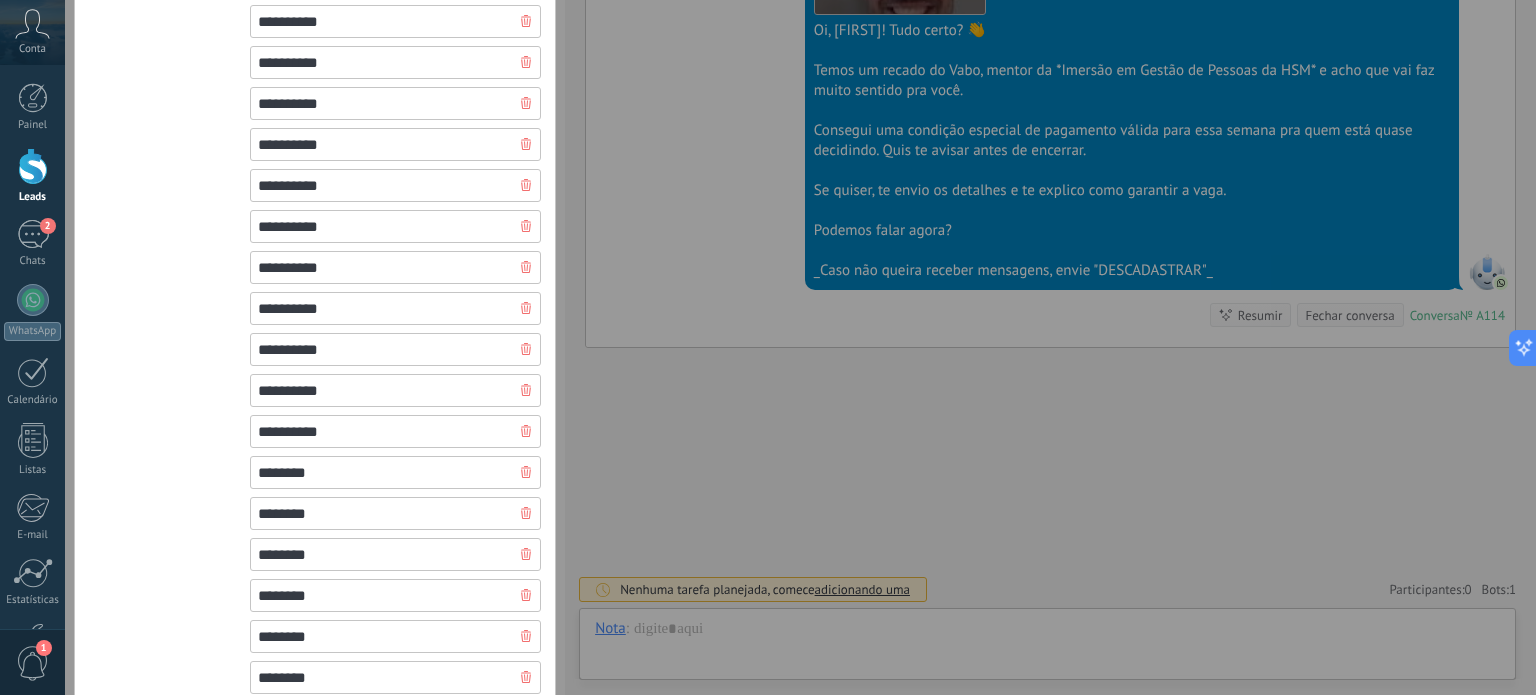 type on "**********" 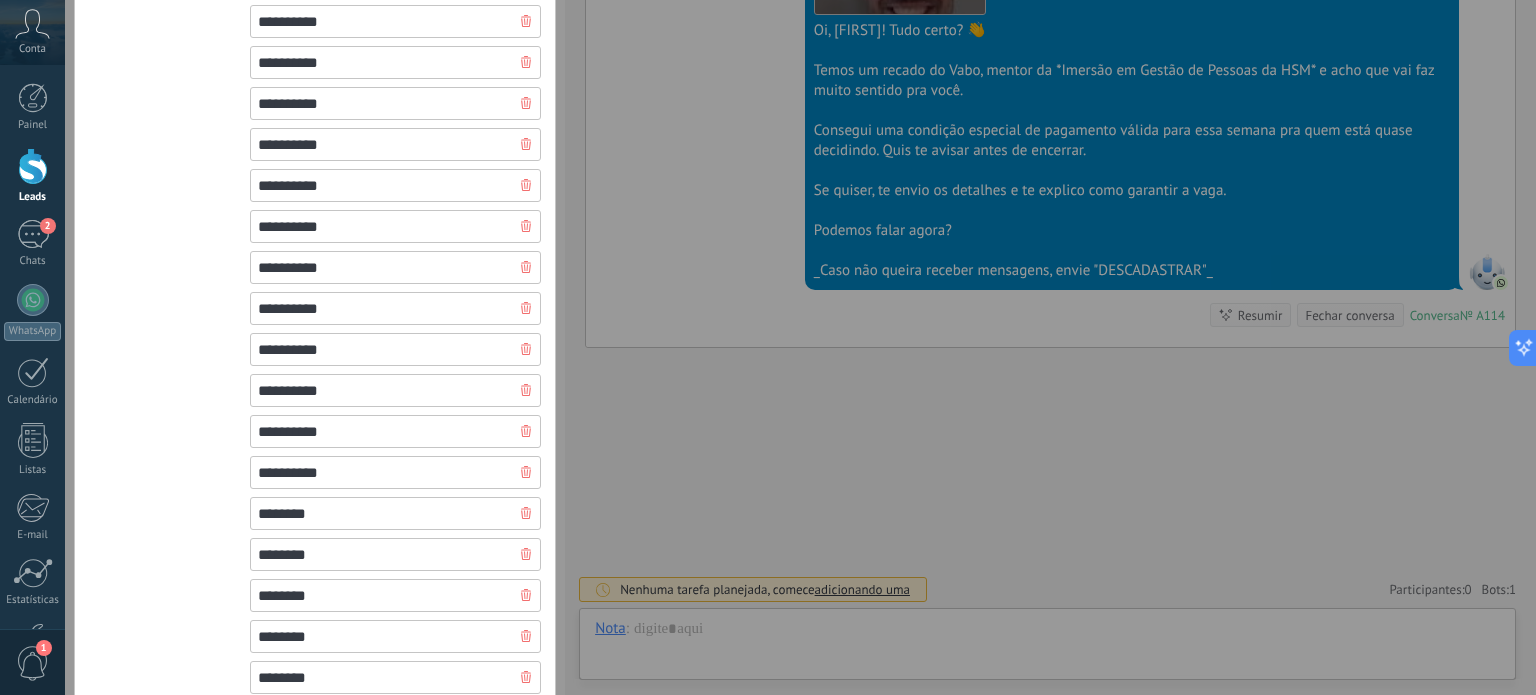 type on "**********" 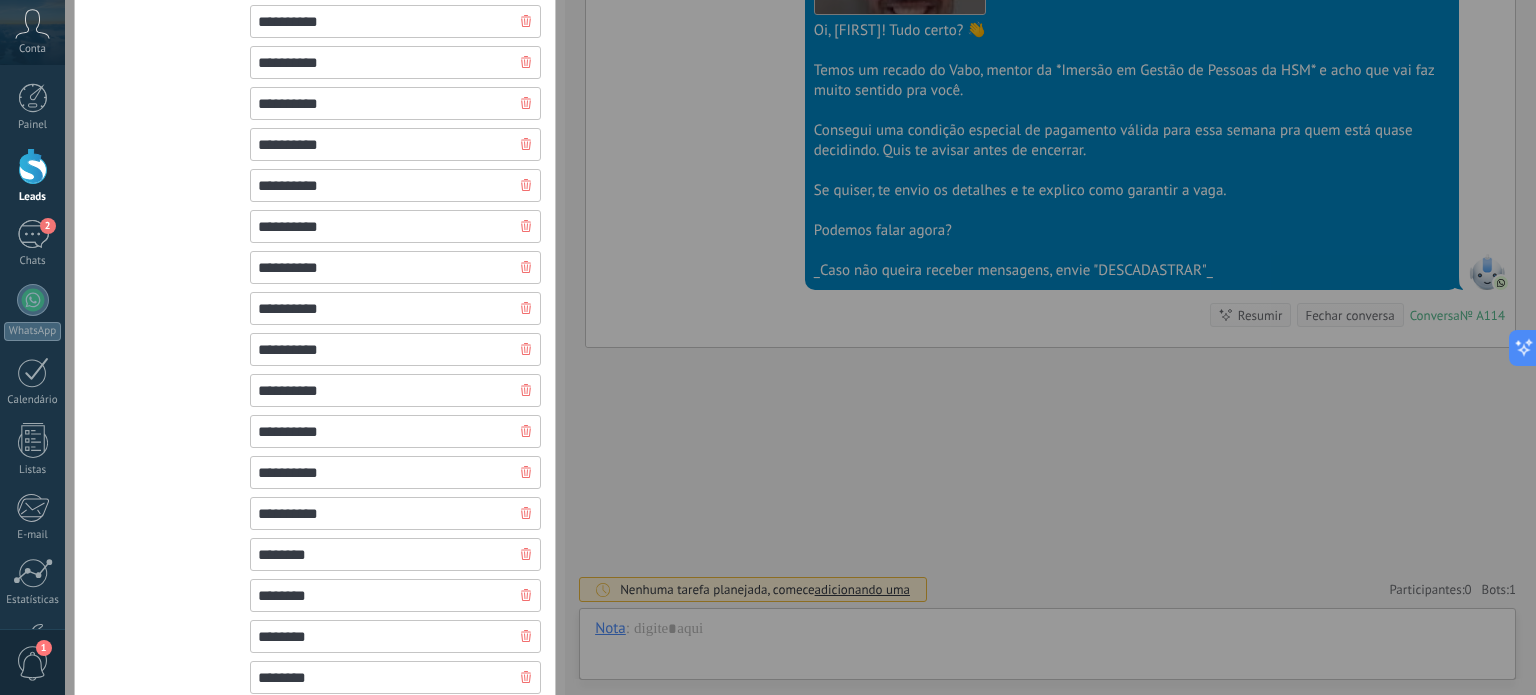 type on "**********" 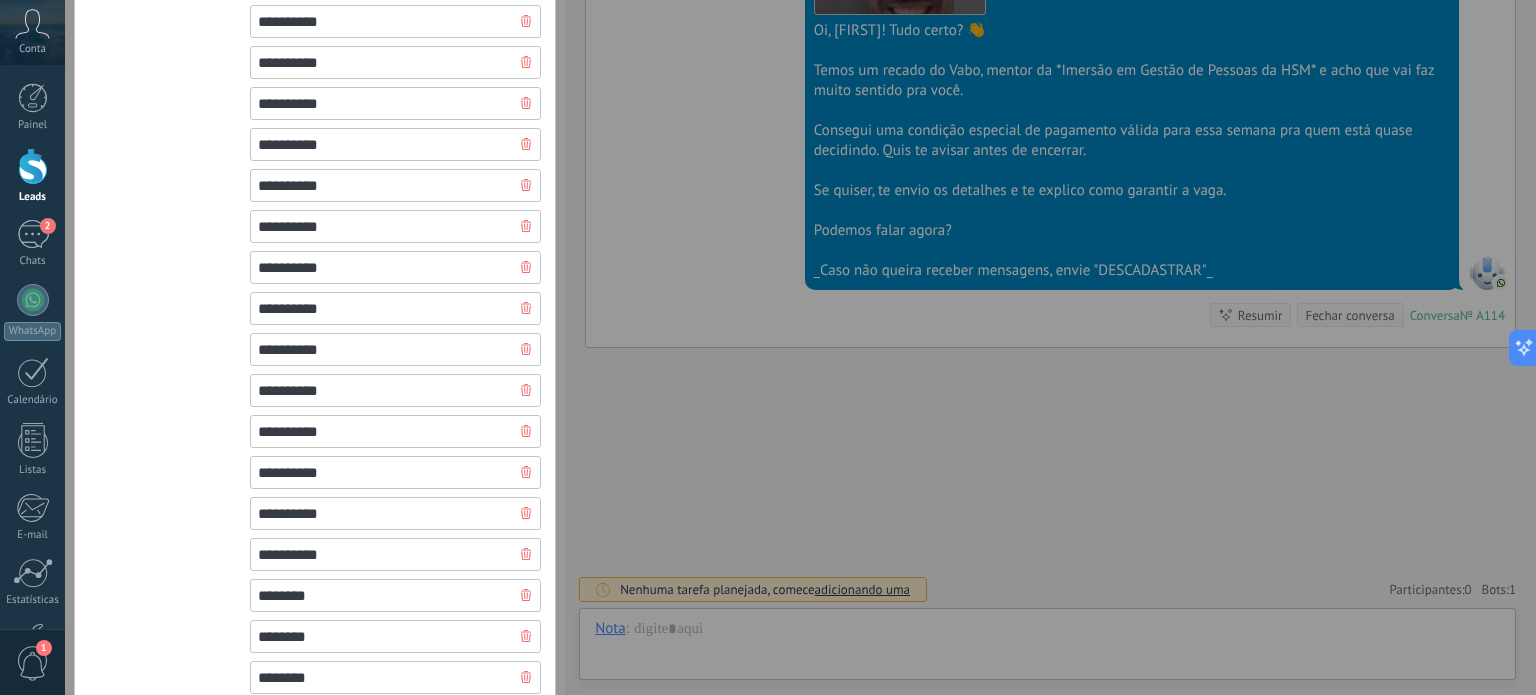 click on "**********" at bounding box center [395, 554] 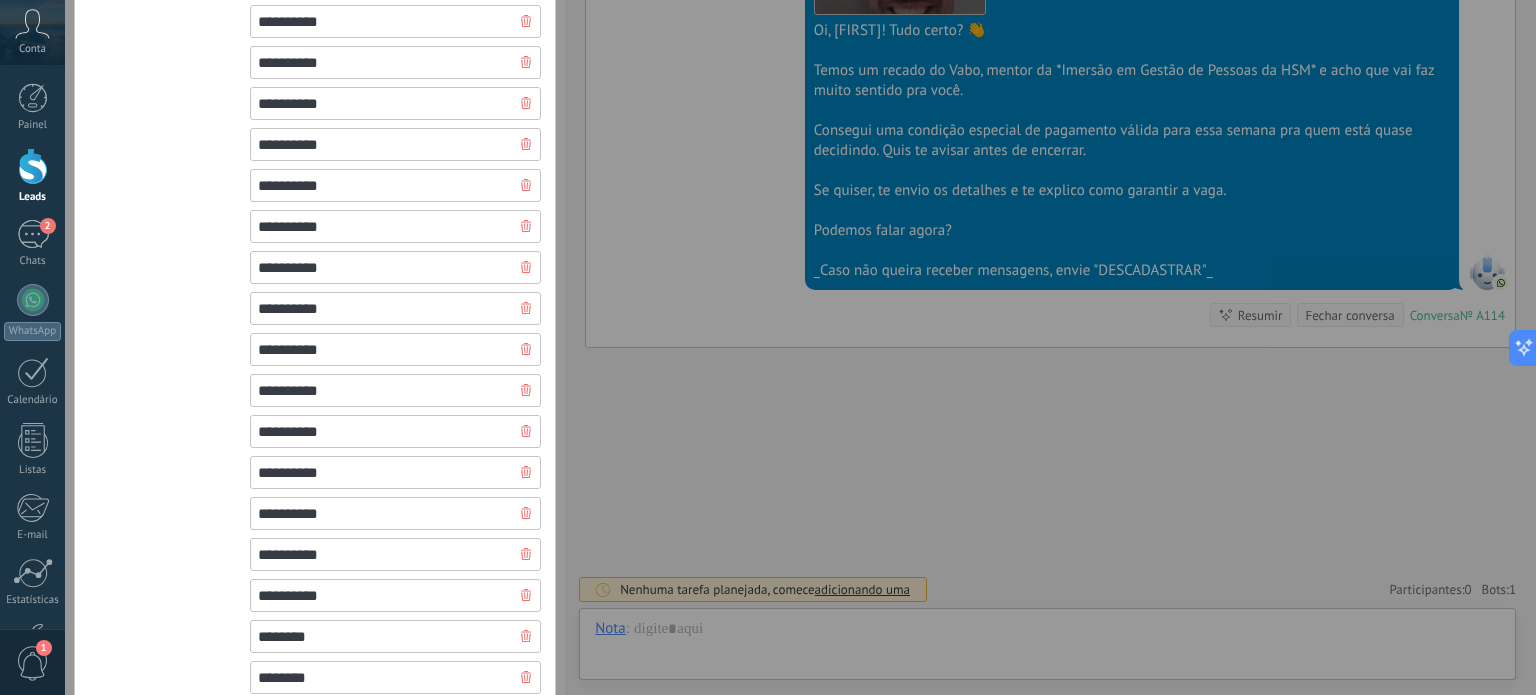 type on "**********" 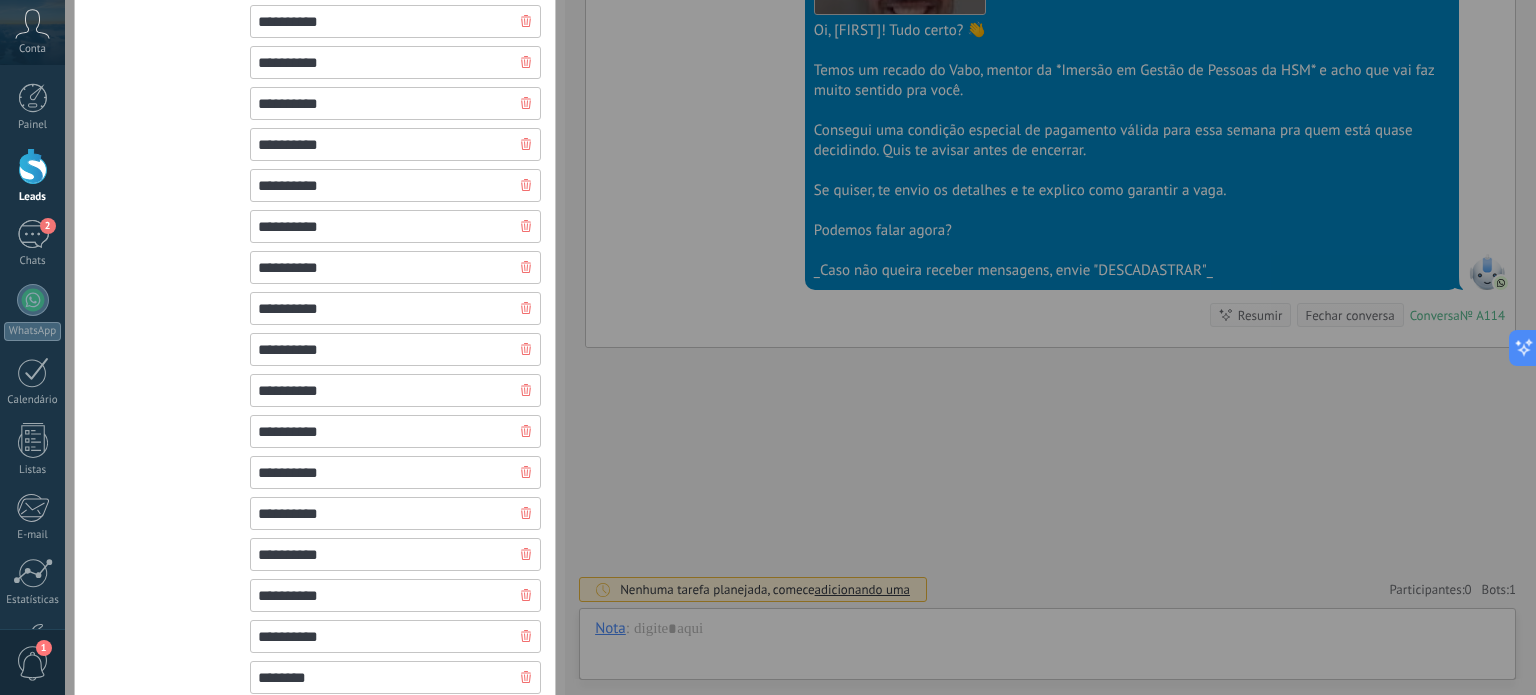 type on "**********" 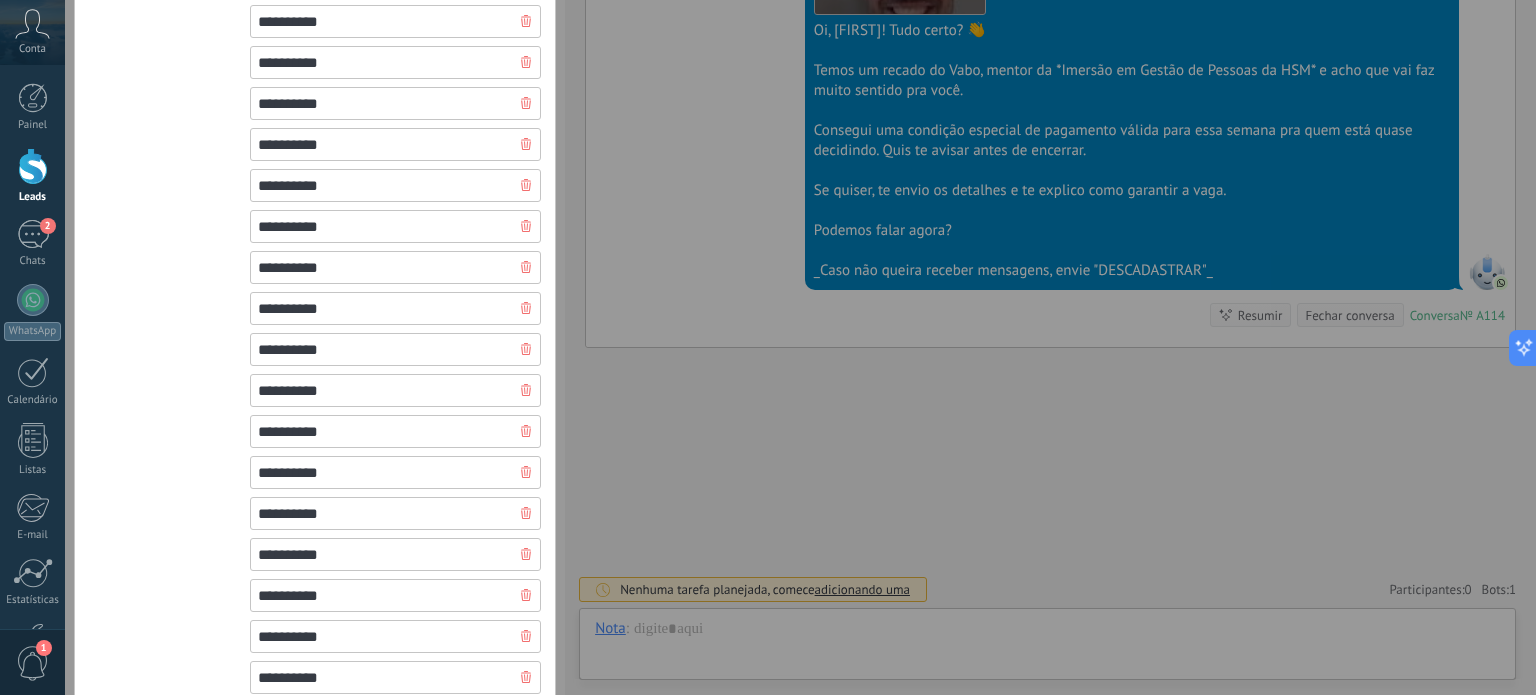 type on "**********" 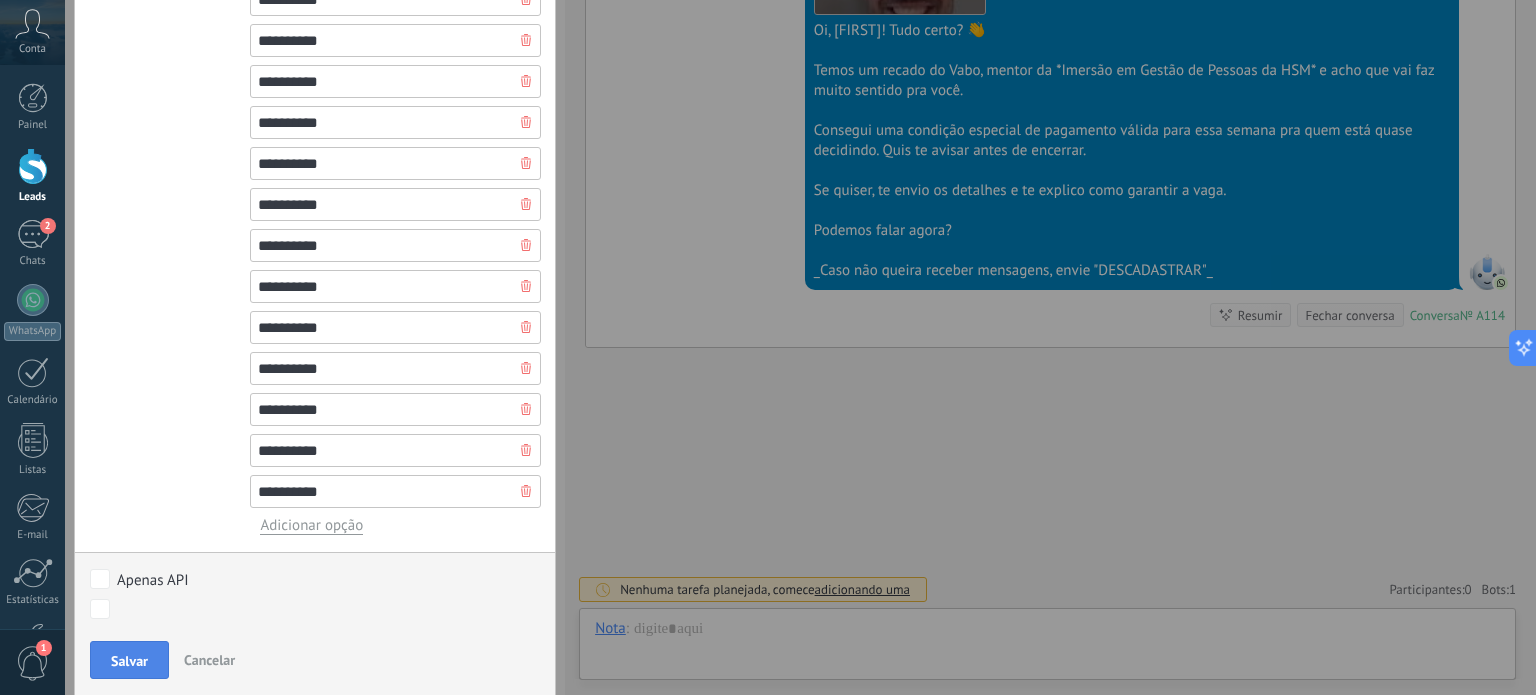 type on "**********" 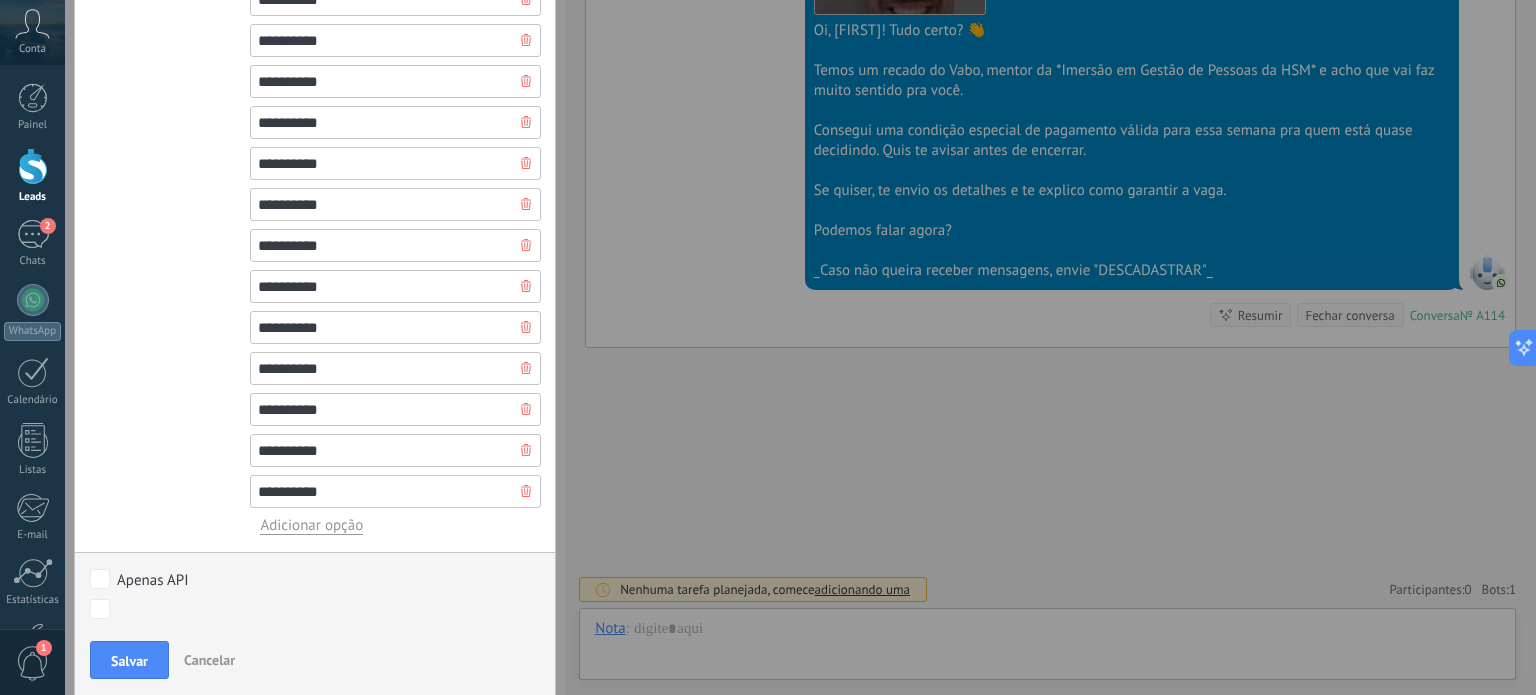click on "Salvar" at bounding box center [129, 661] 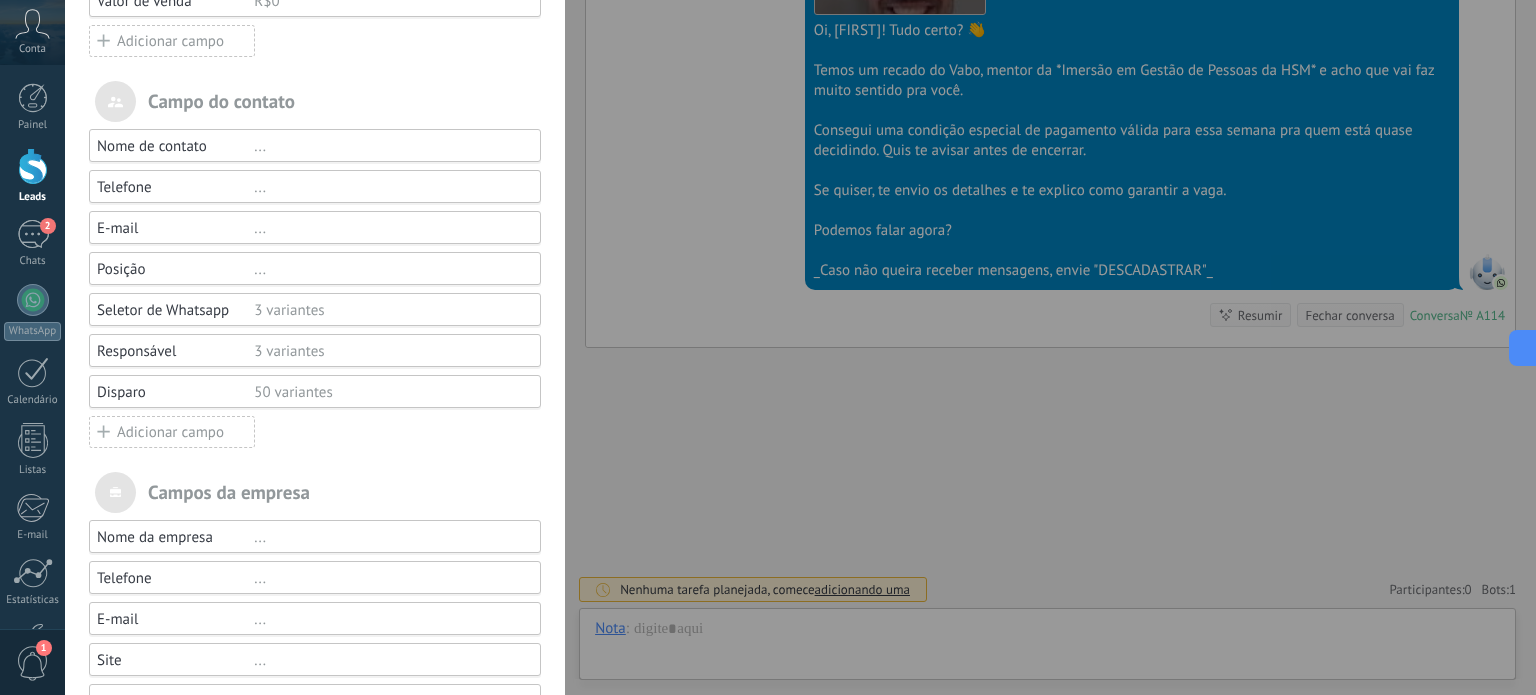 scroll, scrollTop: 146, scrollLeft: 0, axis: vertical 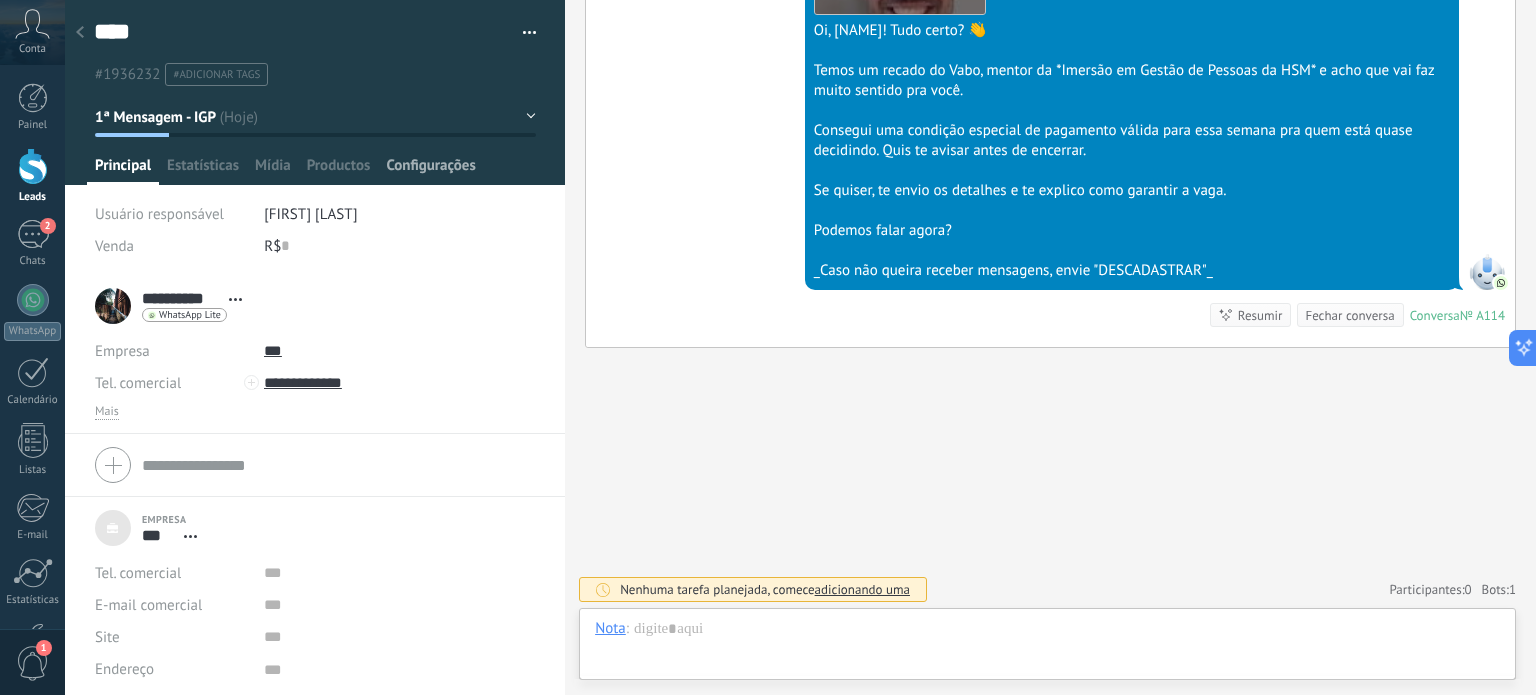 click on "Configurações" at bounding box center [430, 170] 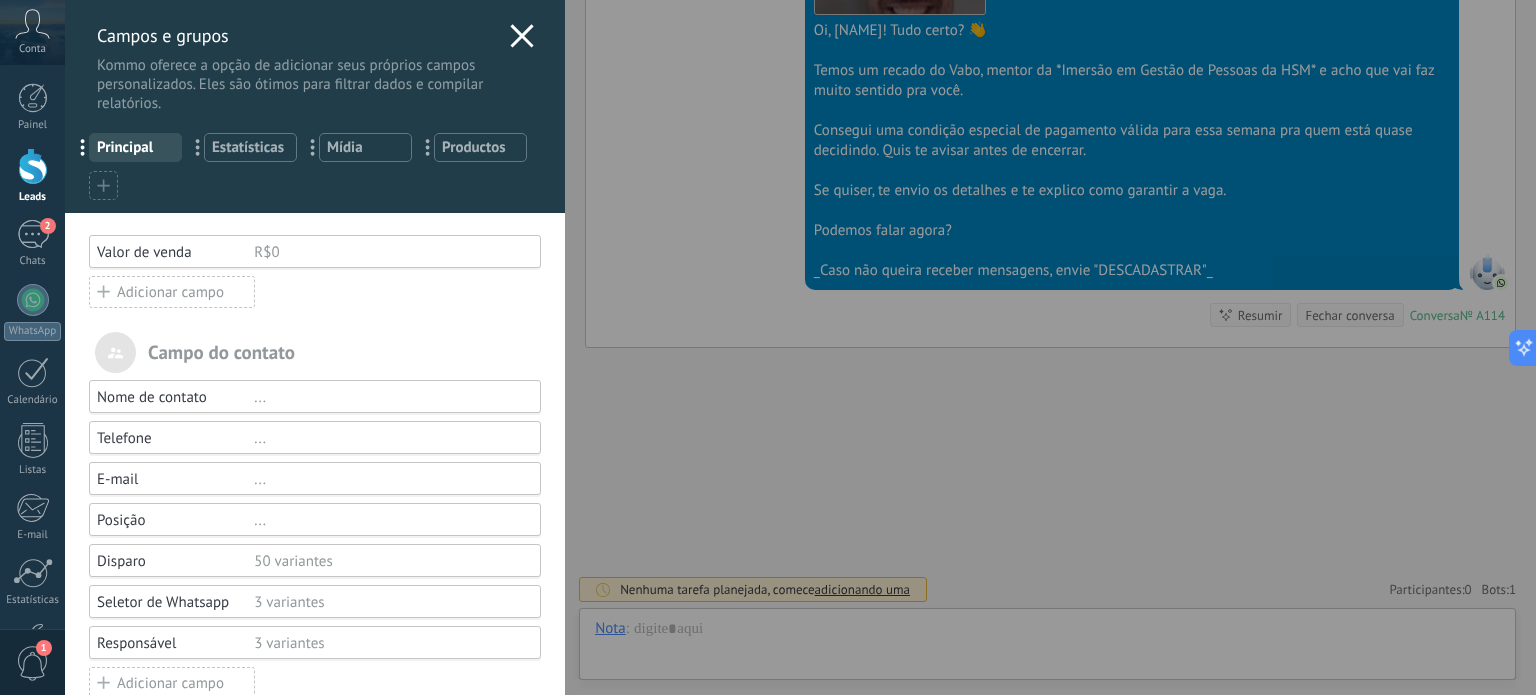 scroll, scrollTop: 200, scrollLeft: 0, axis: vertical 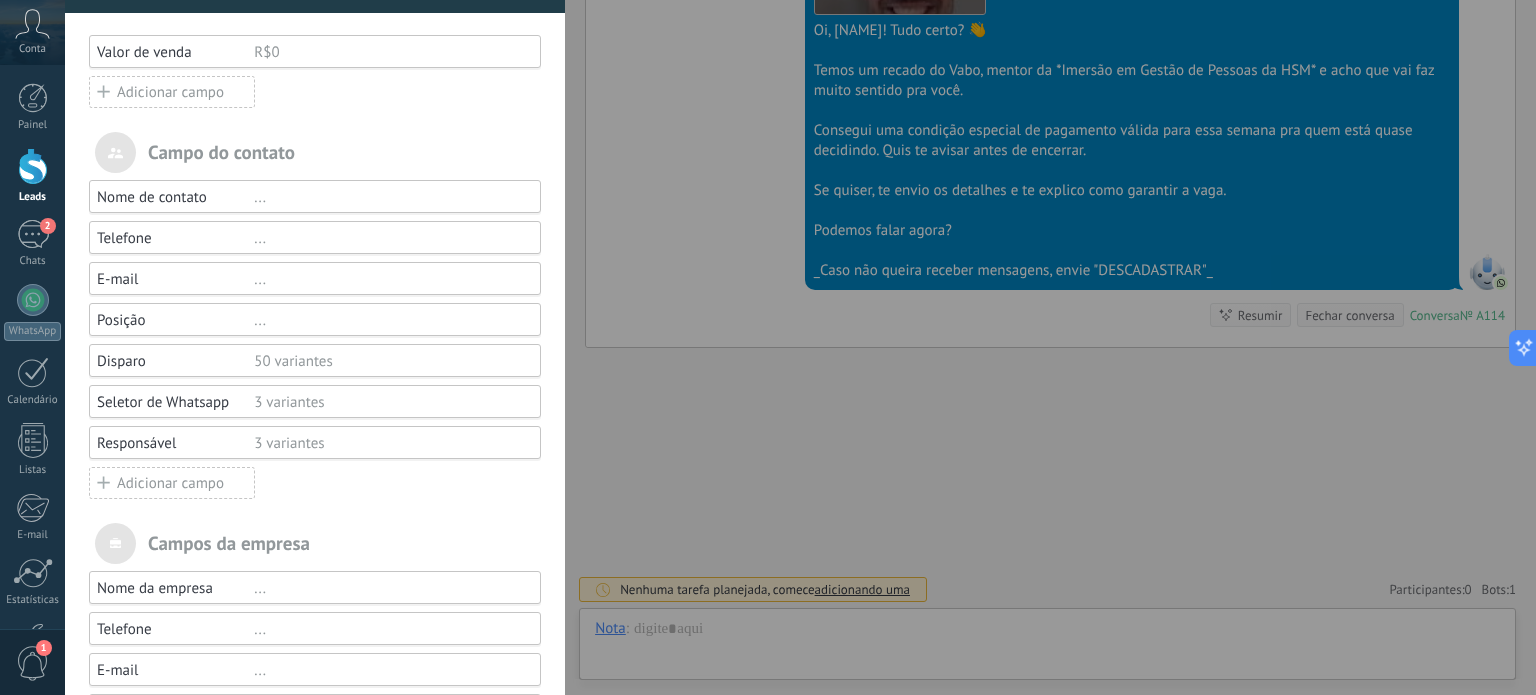 click on "50  variantes" at bounding box center (388, 361) 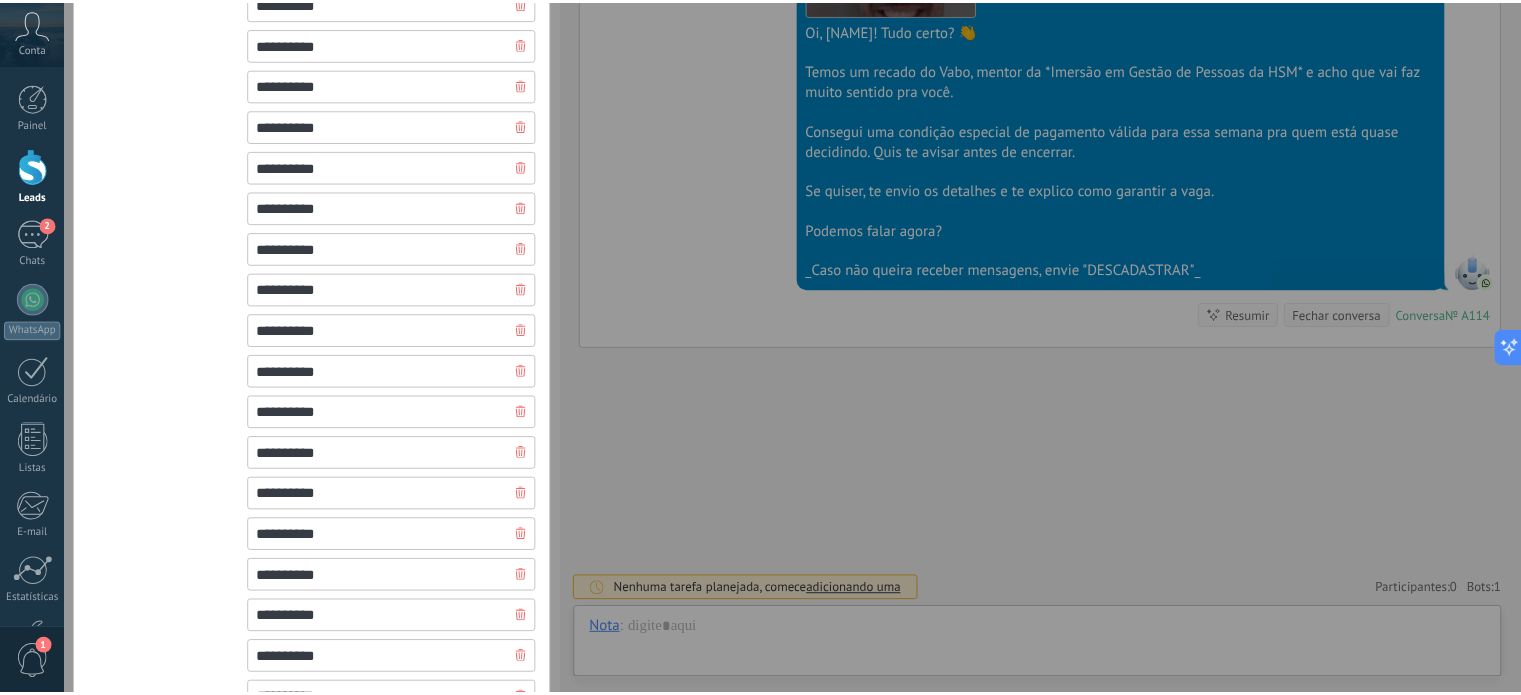 scroll, scrollTop: 2076, scrollLeft: 0, axis: vertical 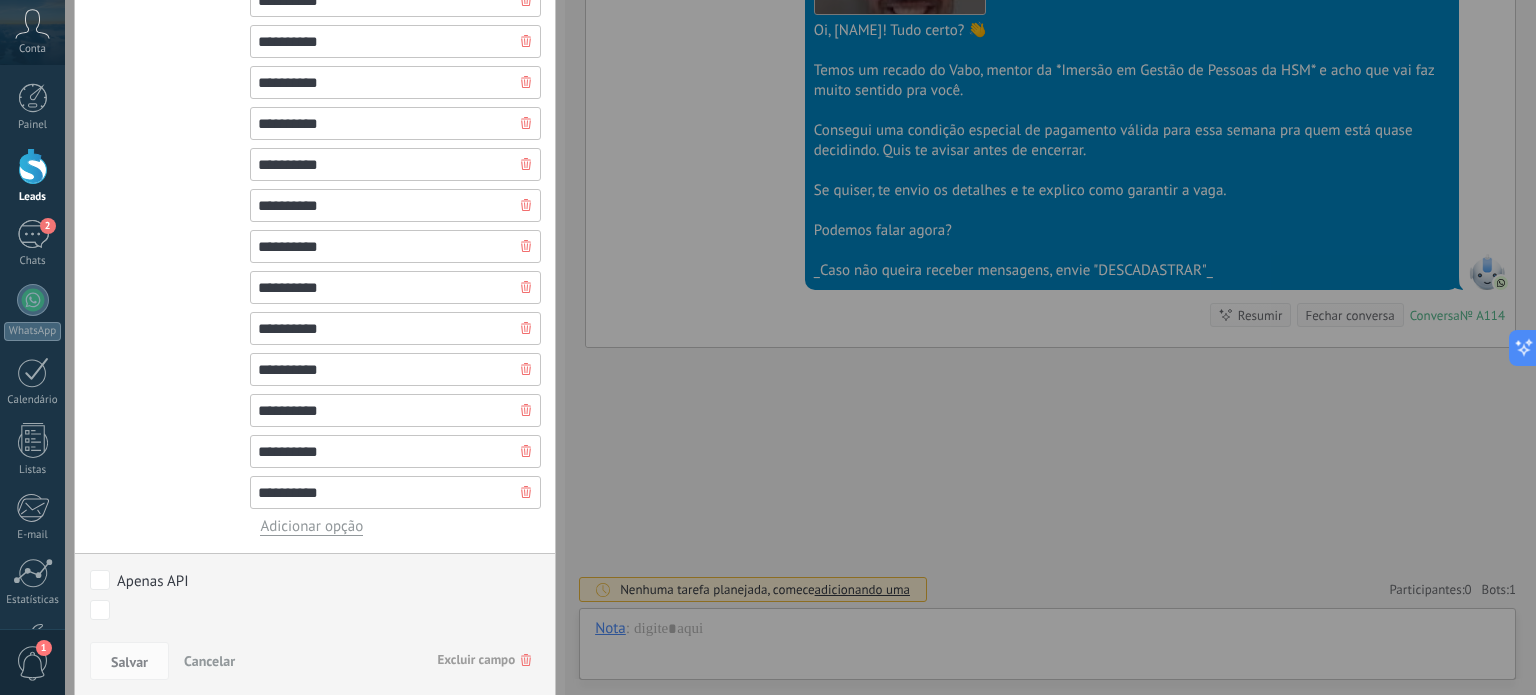 click on "**********" at bounding box center (800, 347) 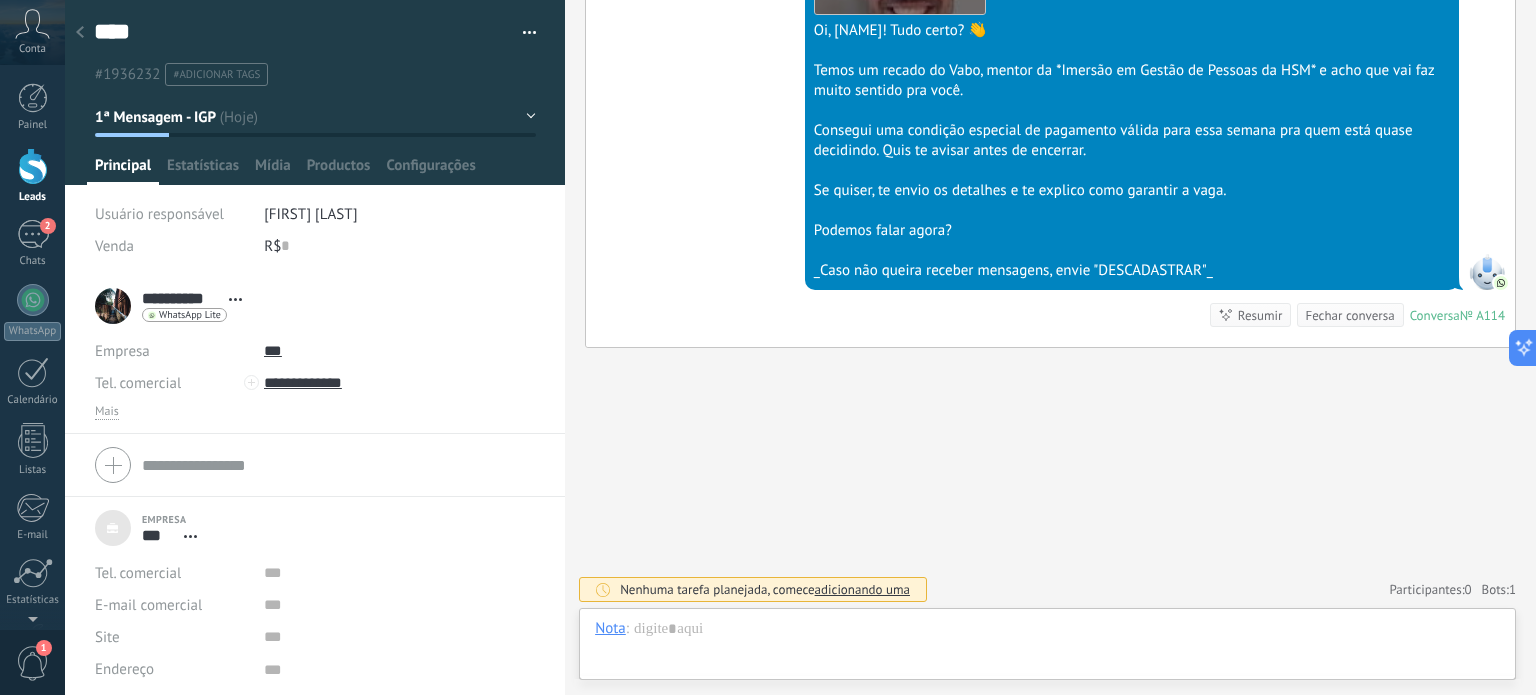 click at bounding box center [33, 166] 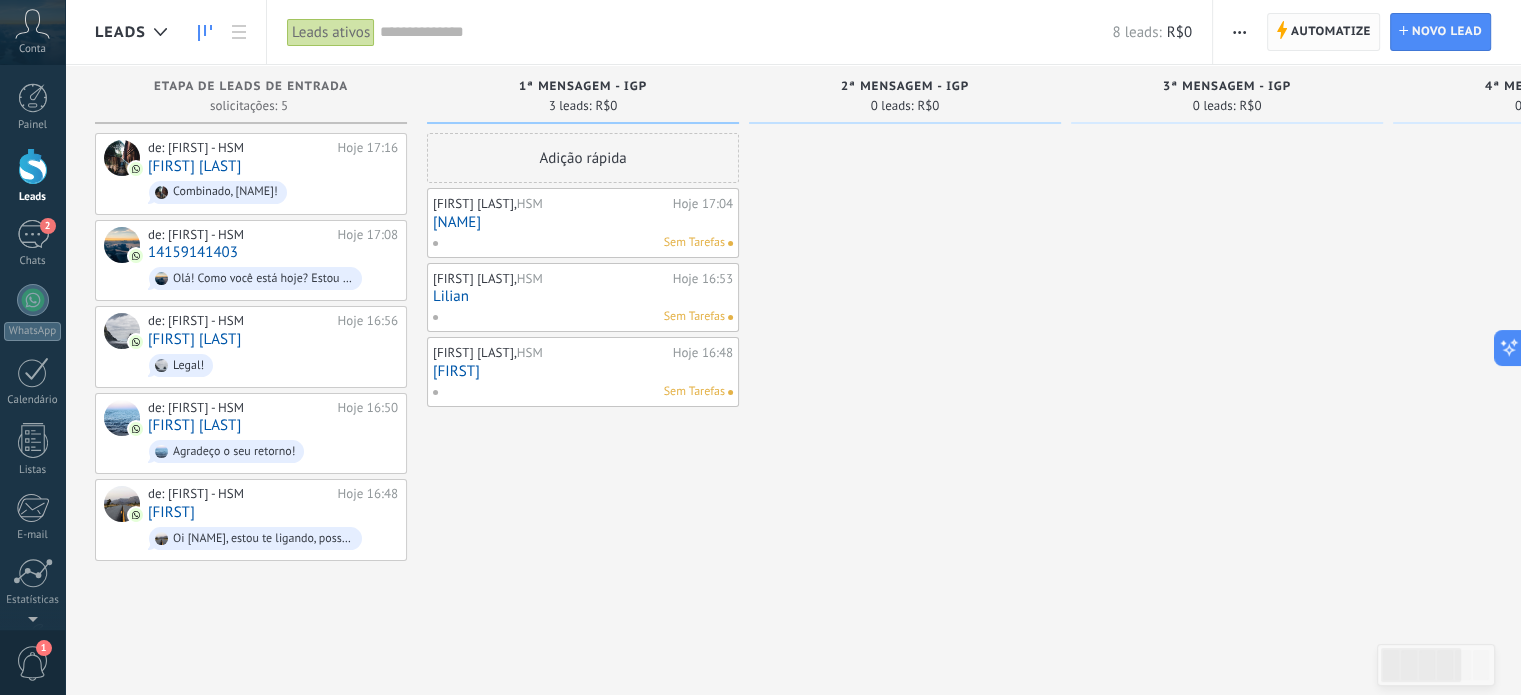 click 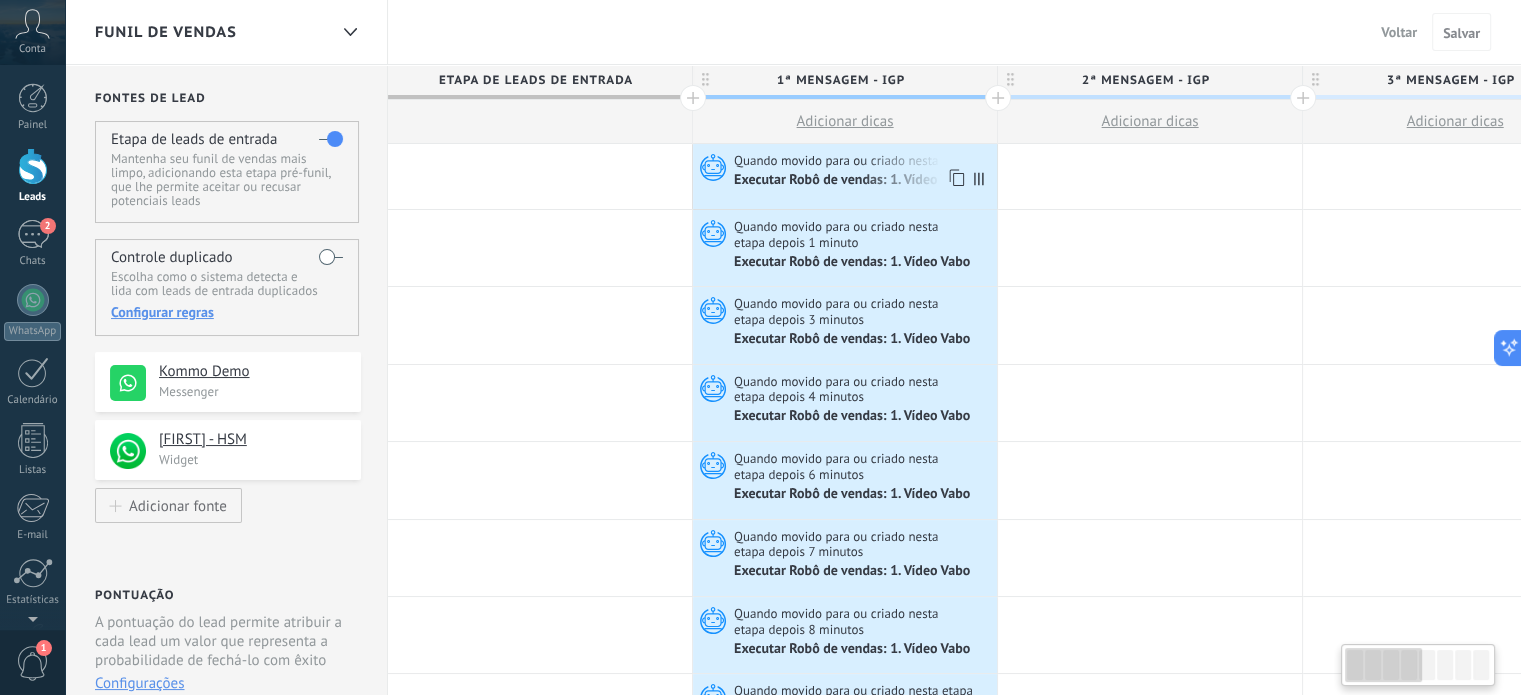 click on "Quando movido para ou criado nesta etapa Executar Robô de vendas: 1. Vídeo Vabo" at bounding box center (845, 176) 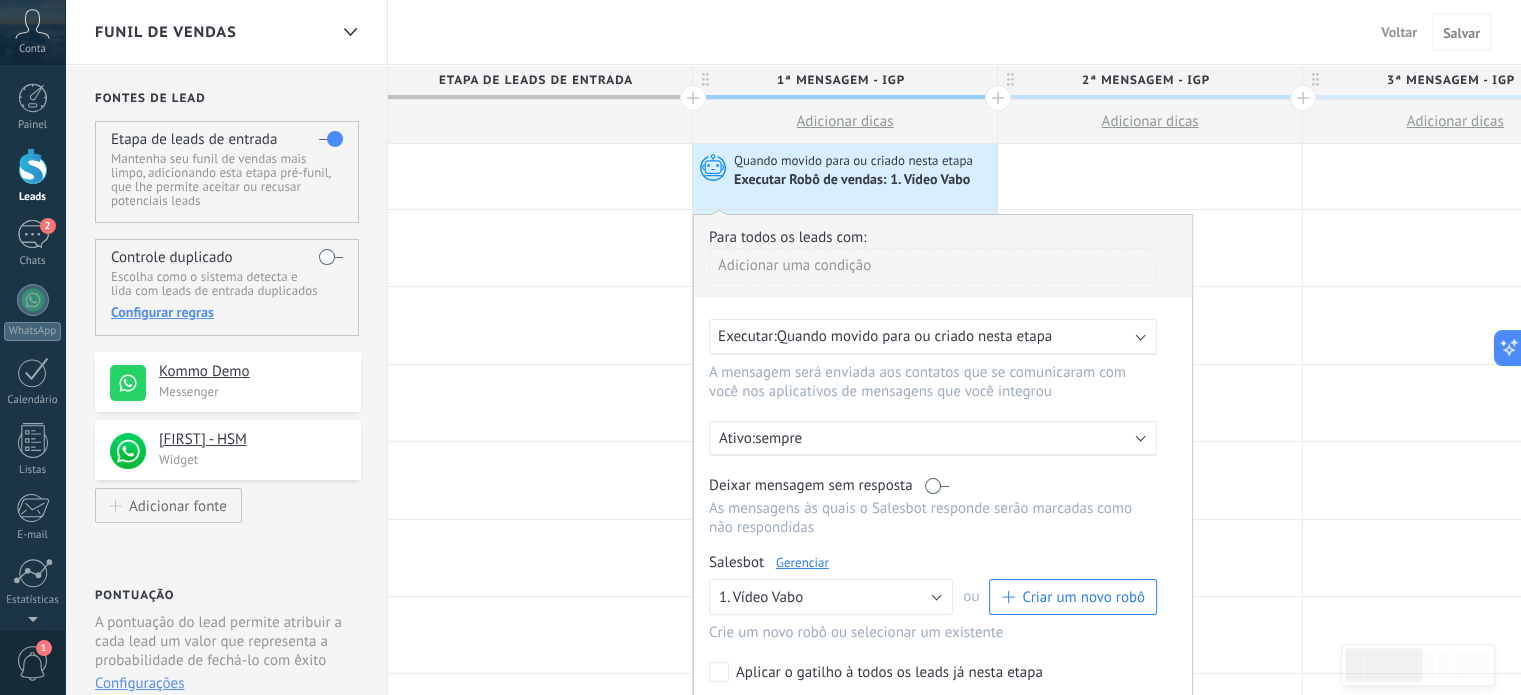 click on "Adicionar uma condição" at bounding box center (933, 265) 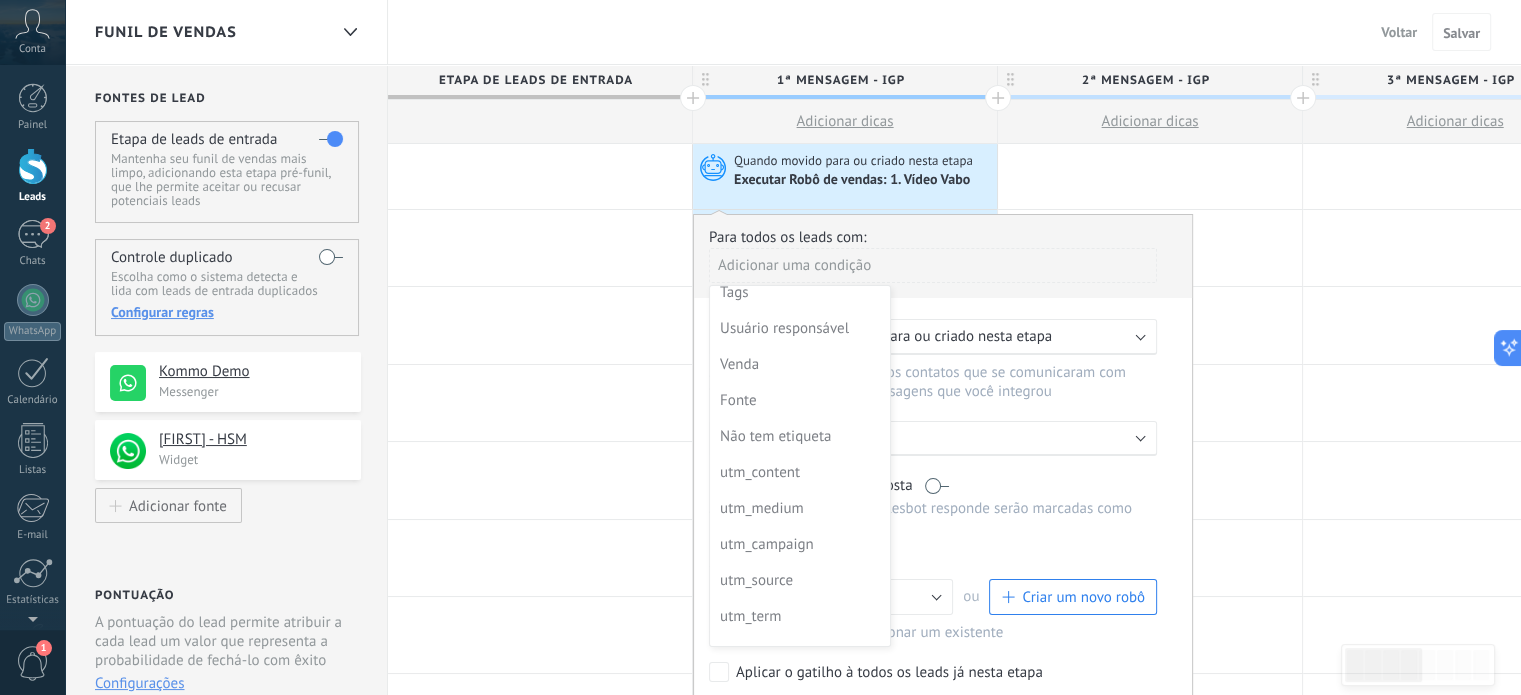 scroll, scrollTop: 0, scrollLeft: 0, axis: both 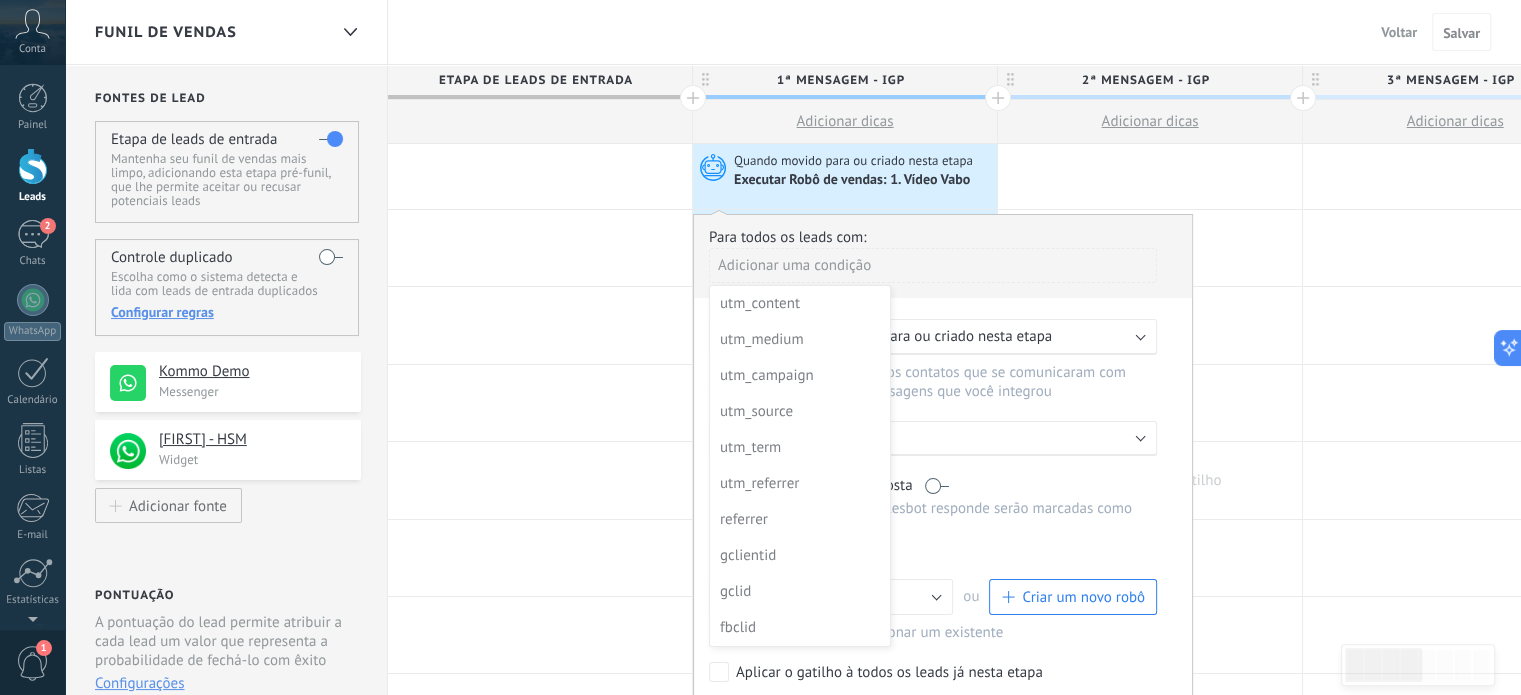 click at bounding box center [1150, 480] 